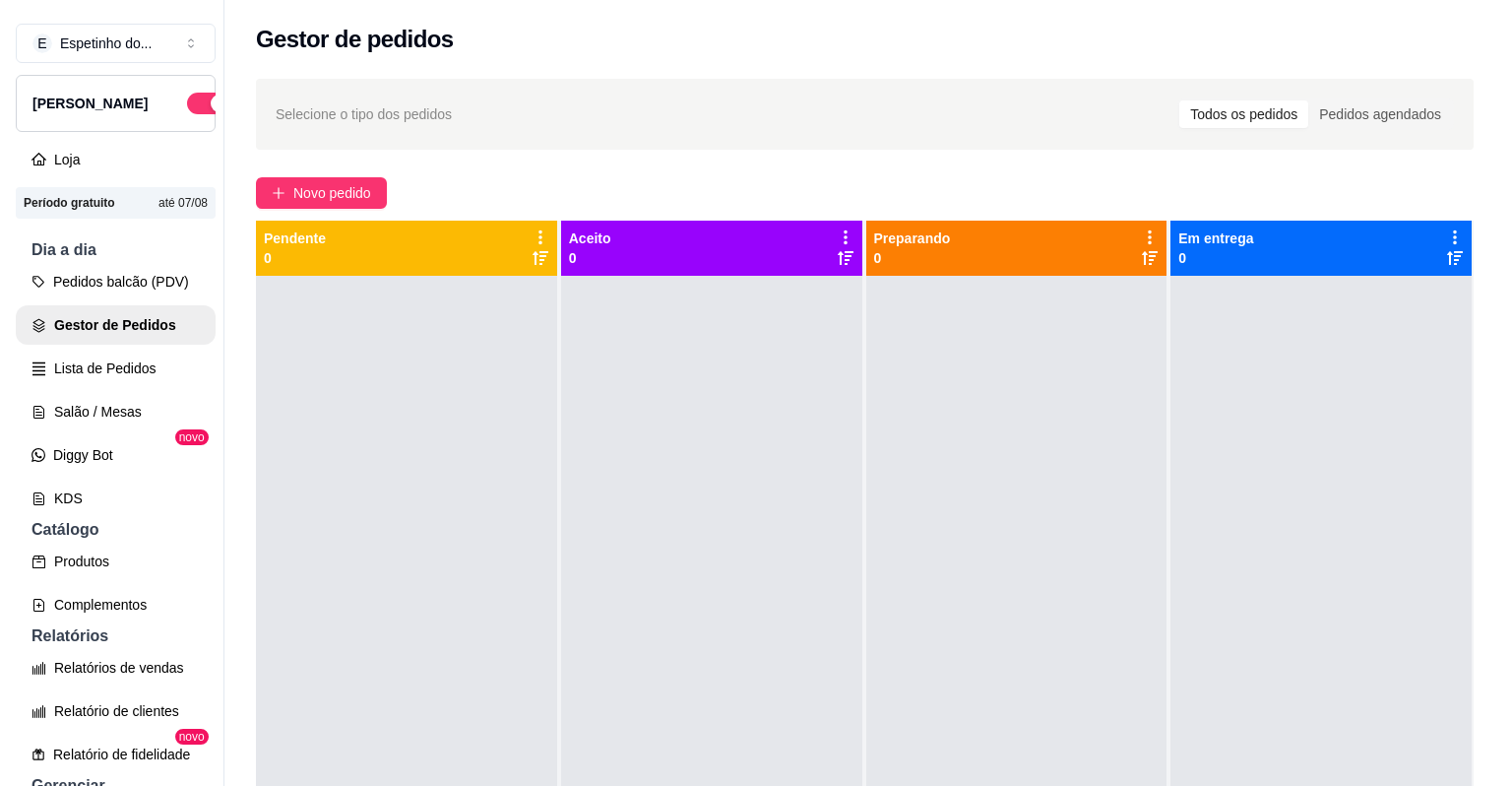 scroll, scrollTop: 0, scrollLeft: 0, axis: both 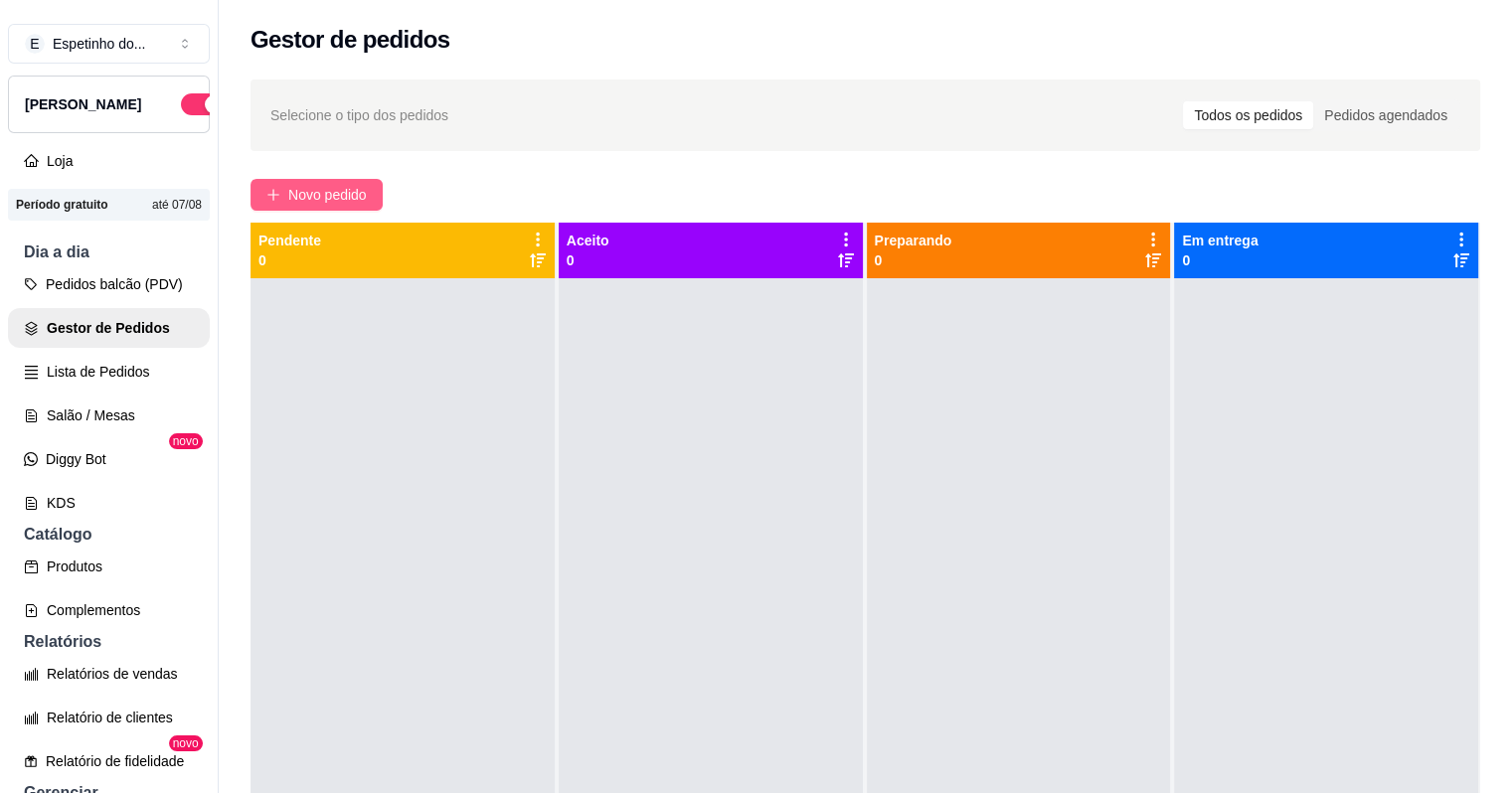 click on "Novo pedido" at bounding box center (327, 195) 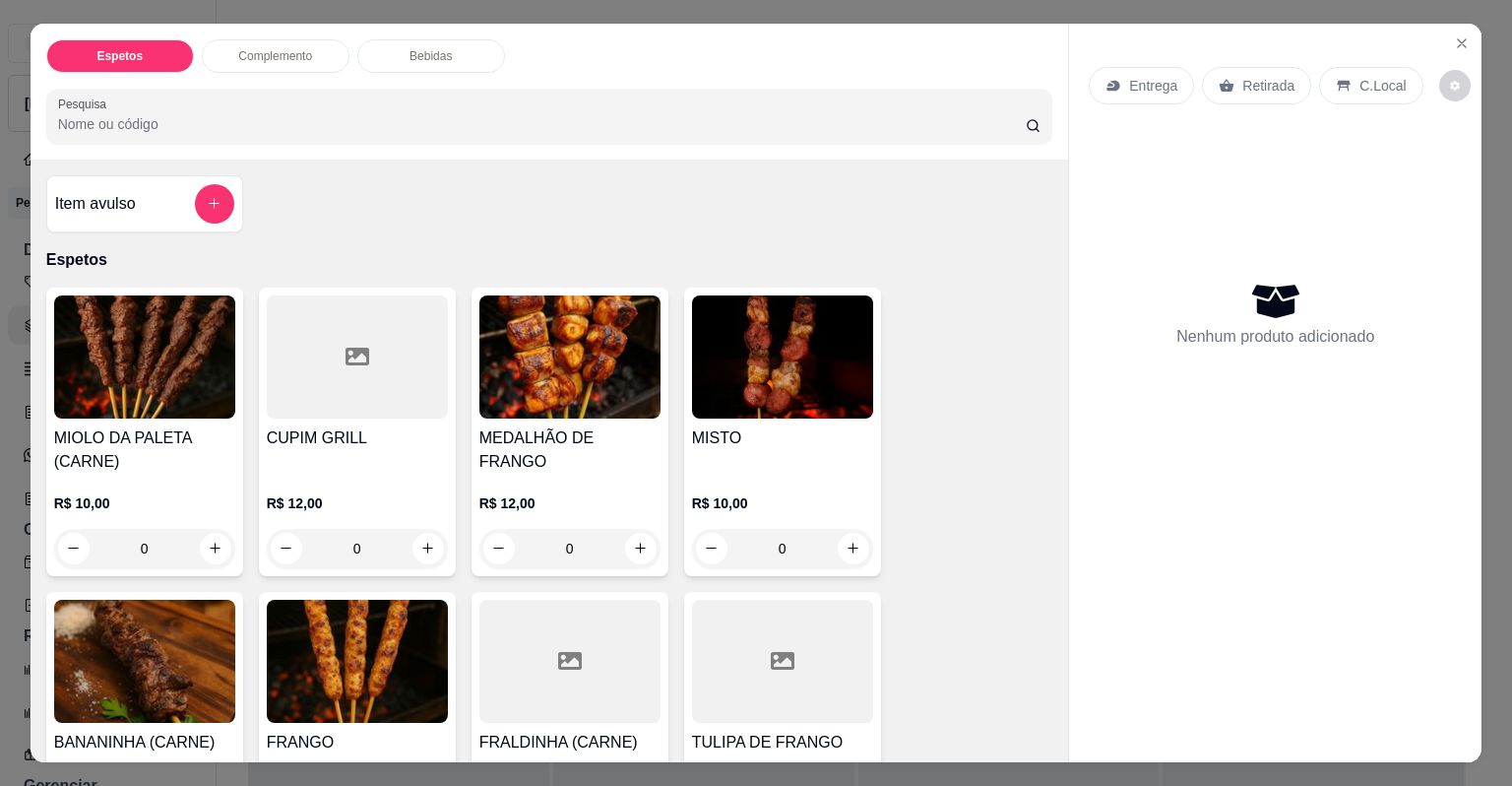 click at bounding box center (145, 661) 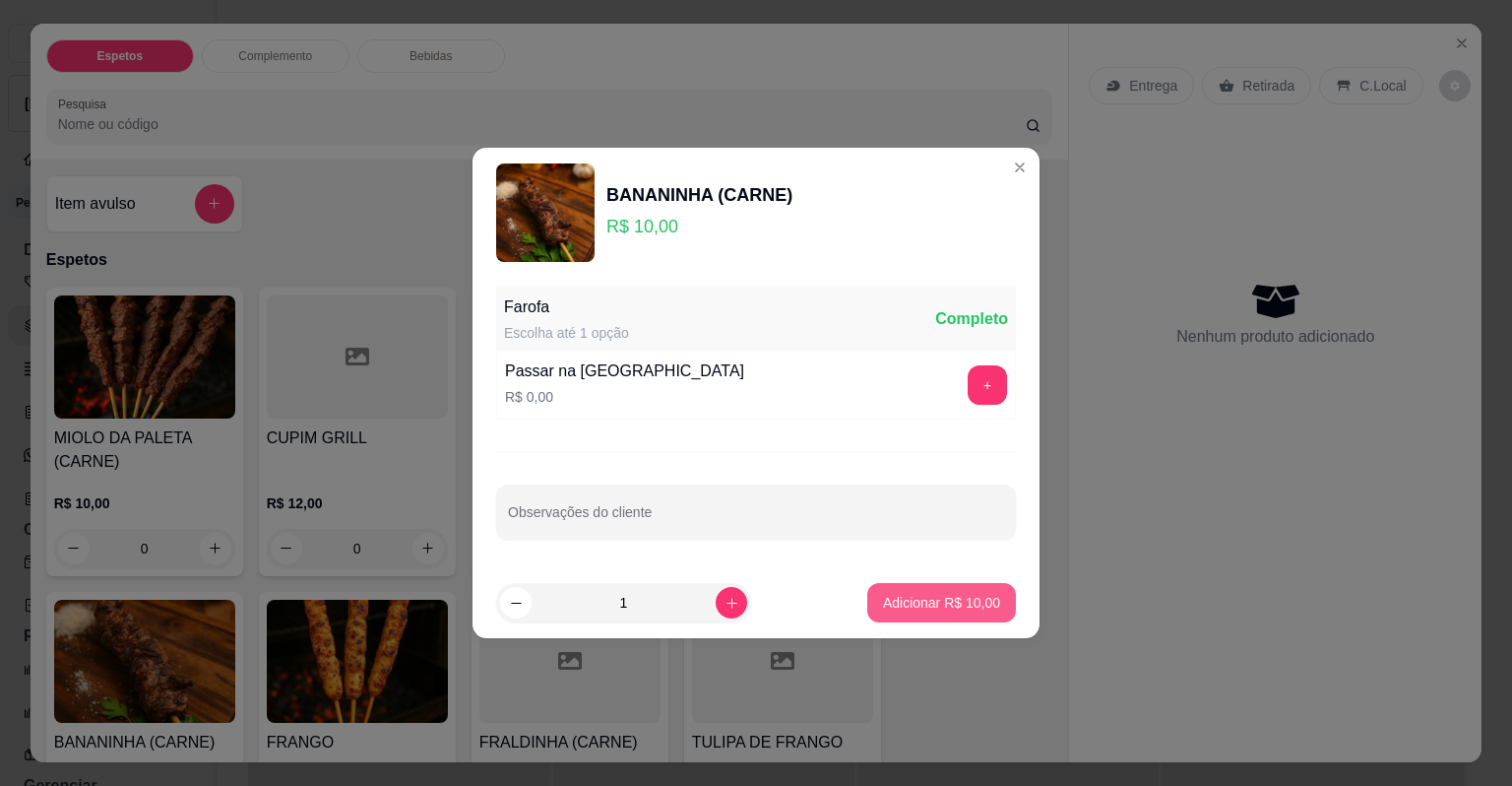 click on "Adicionar   R$ 10,00" at bounding box center [941, 603] 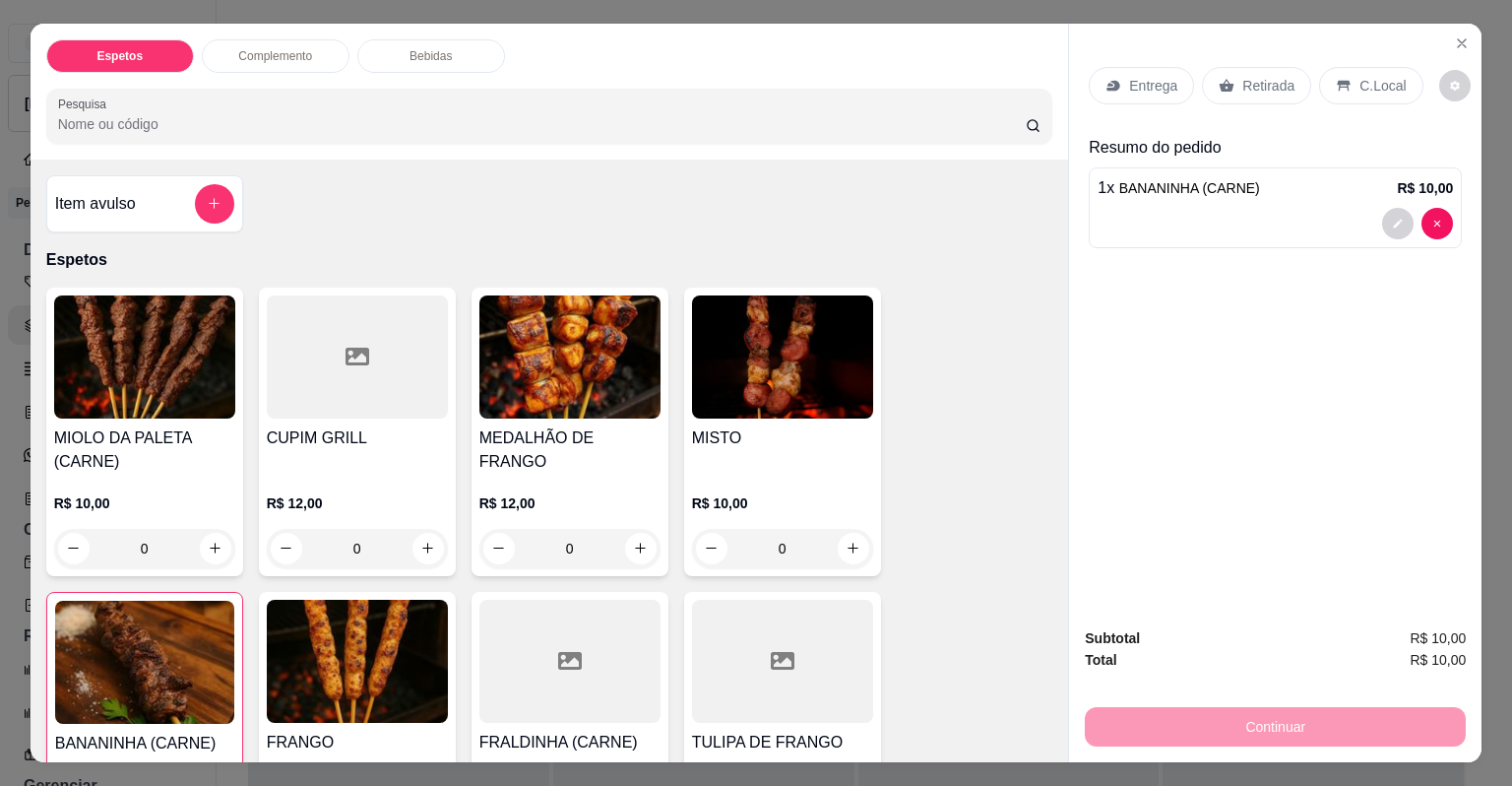 click on "C.Local" at bounding box center [1382, 86] 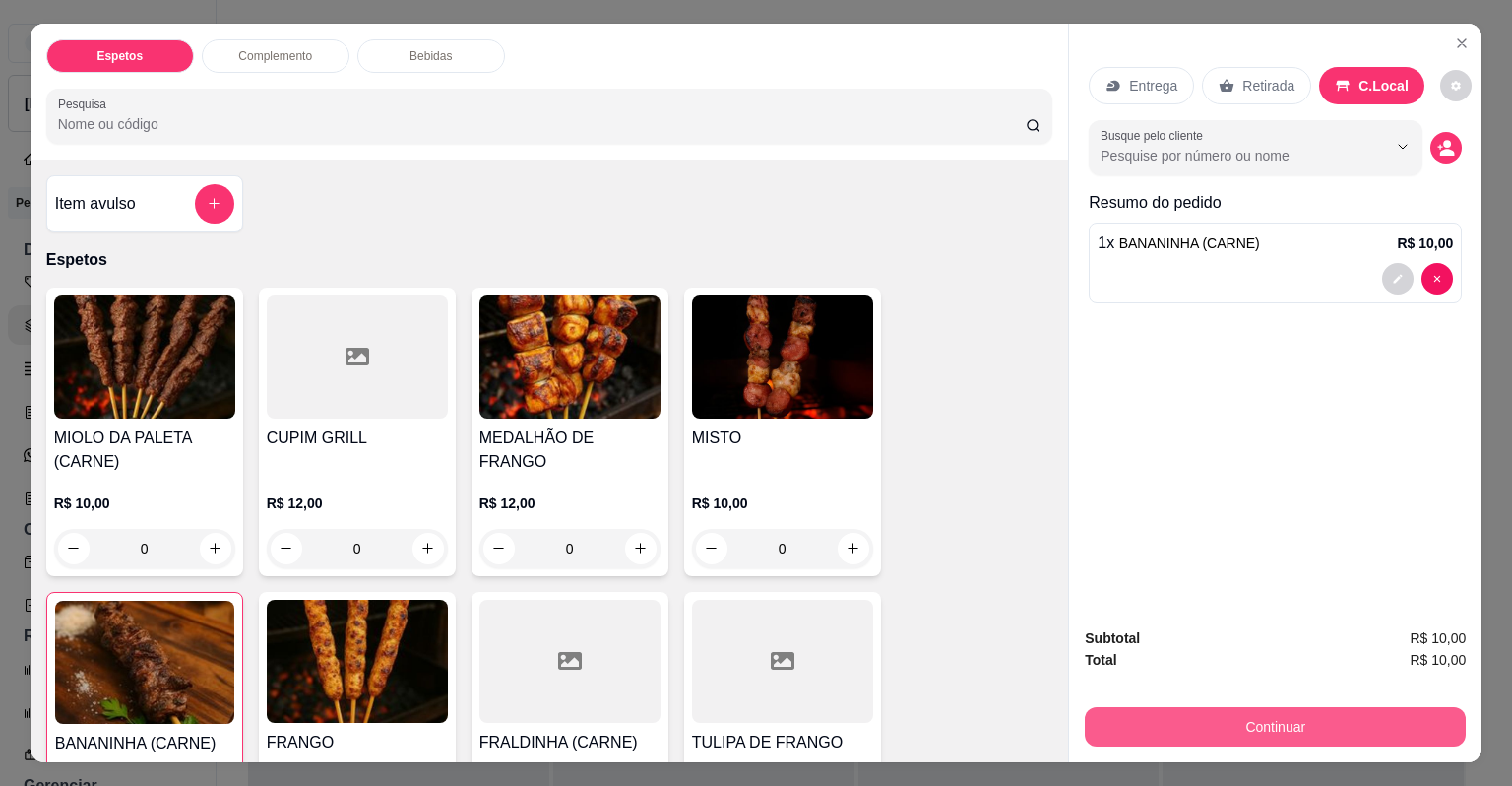click on "Continuar" at bounding box center (1275, 727) 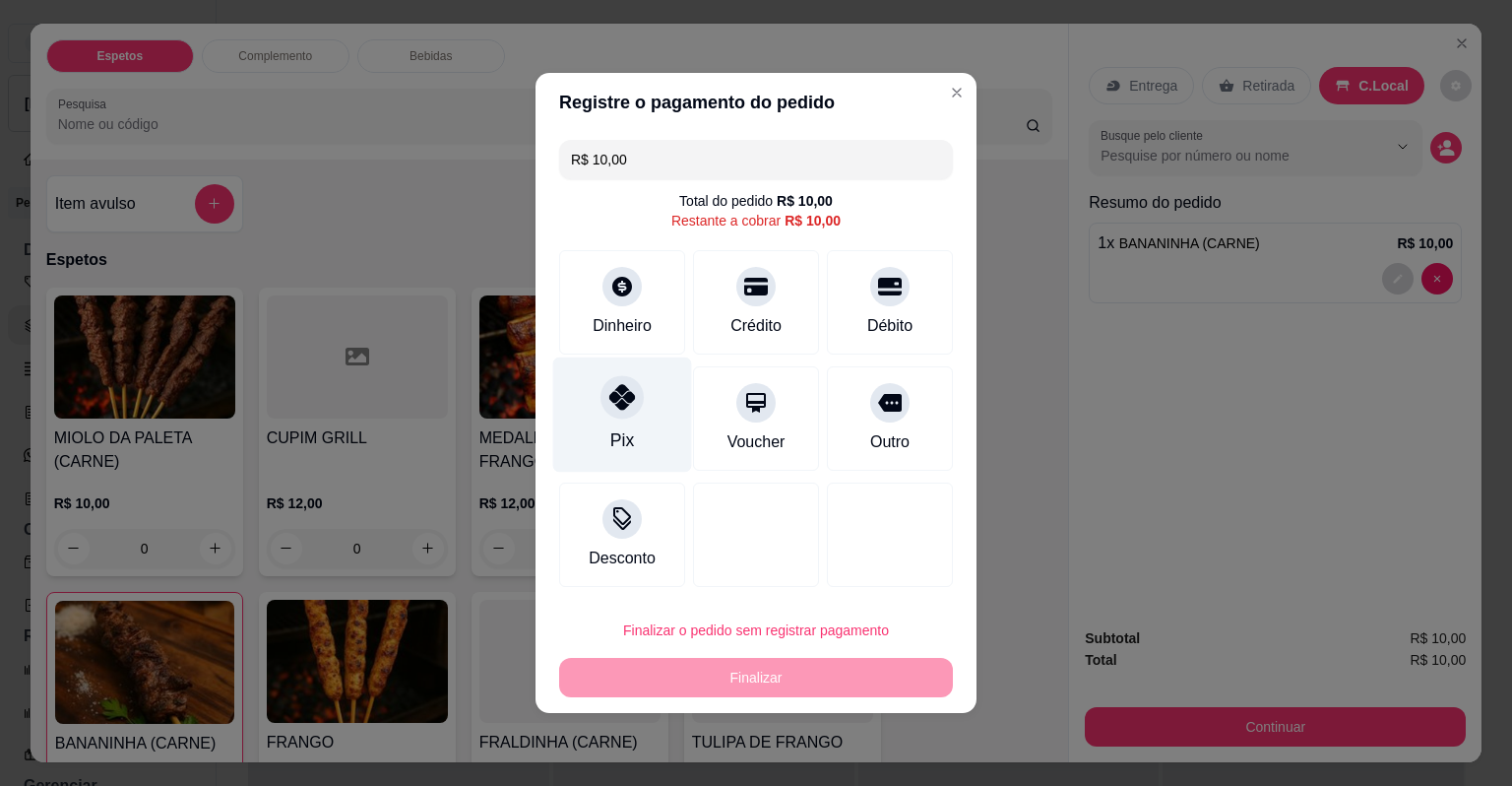 click 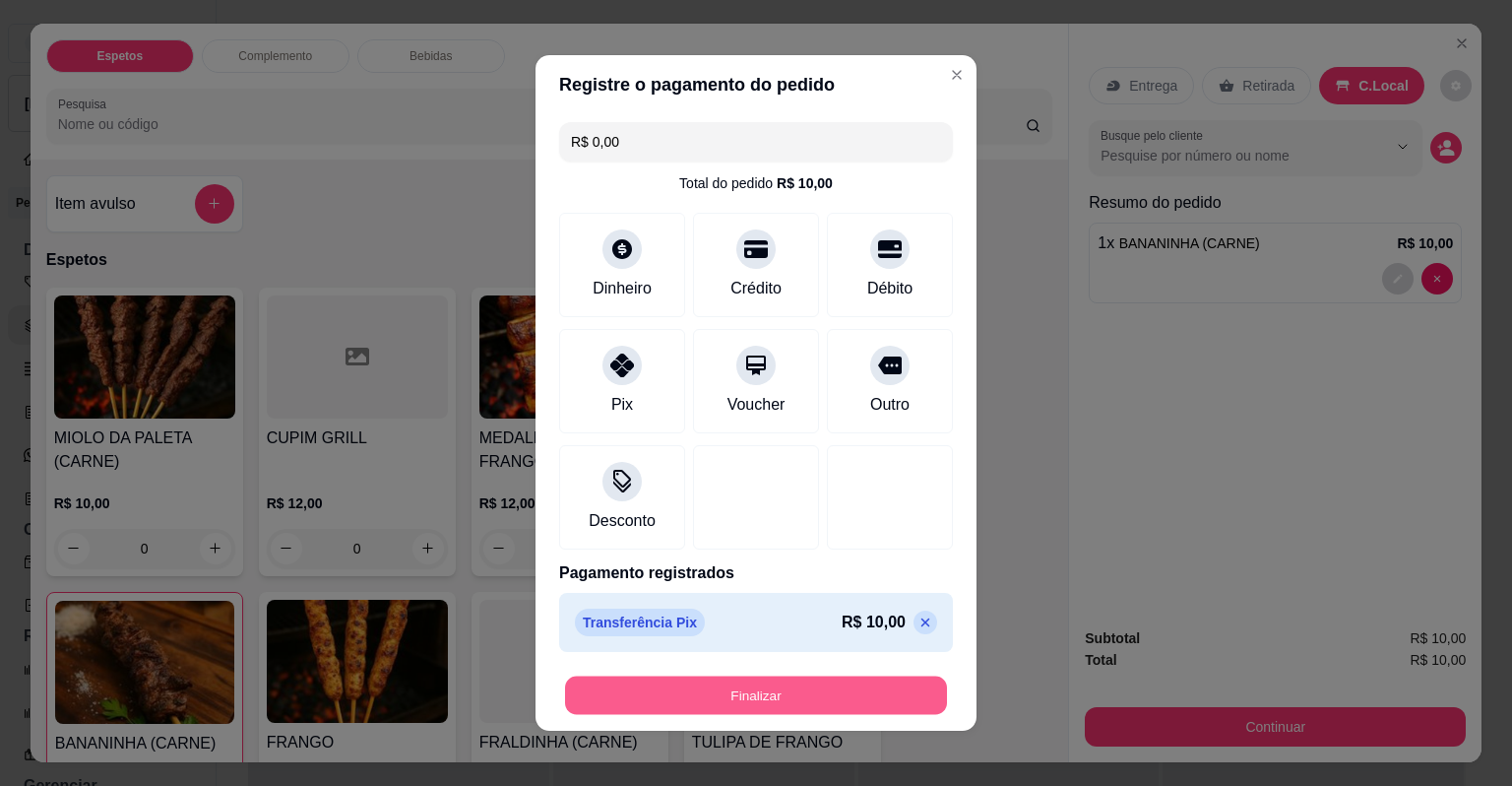 click on "Finalizar" at bounding box center (756, 695) 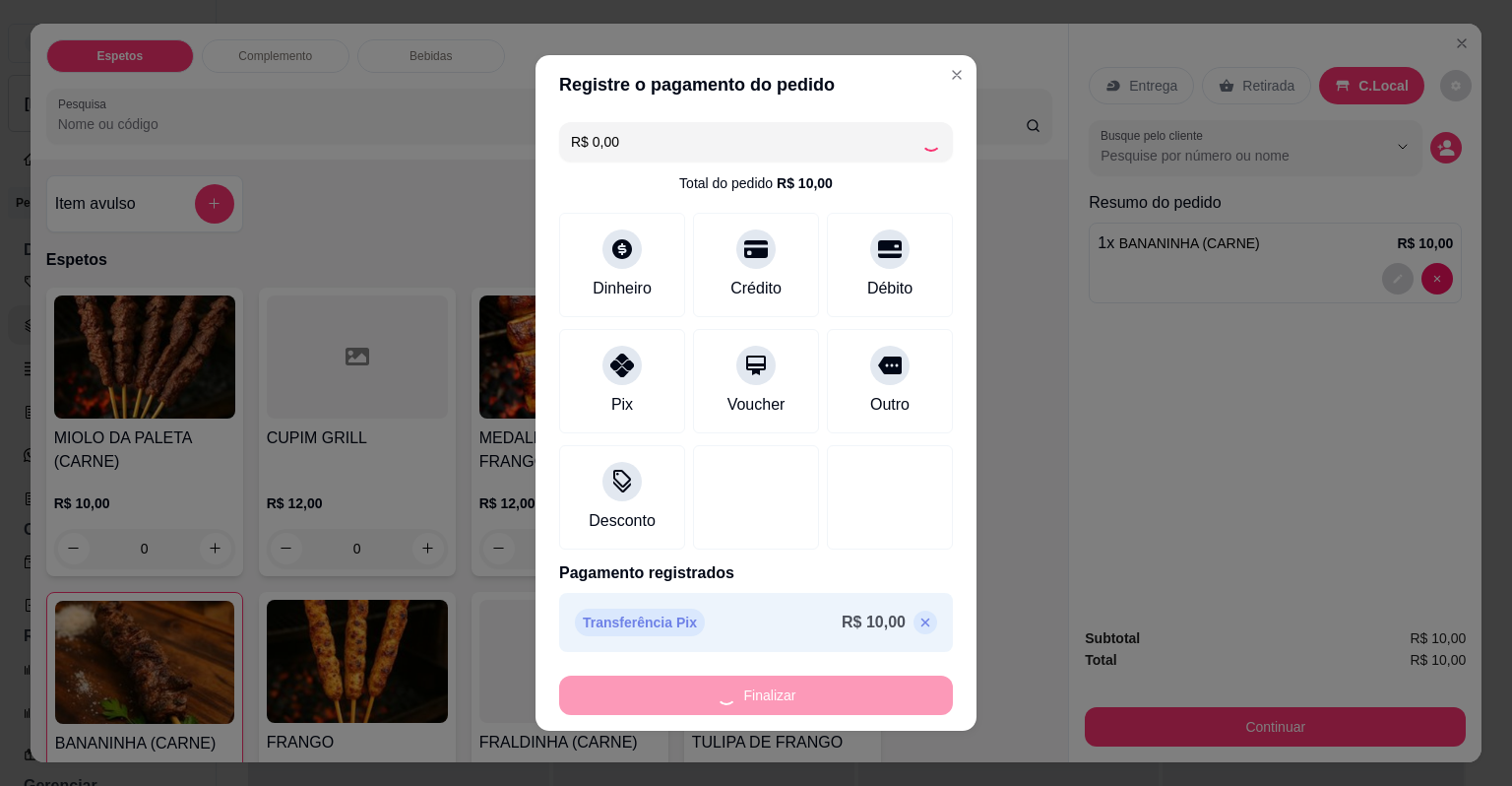 type on "0" 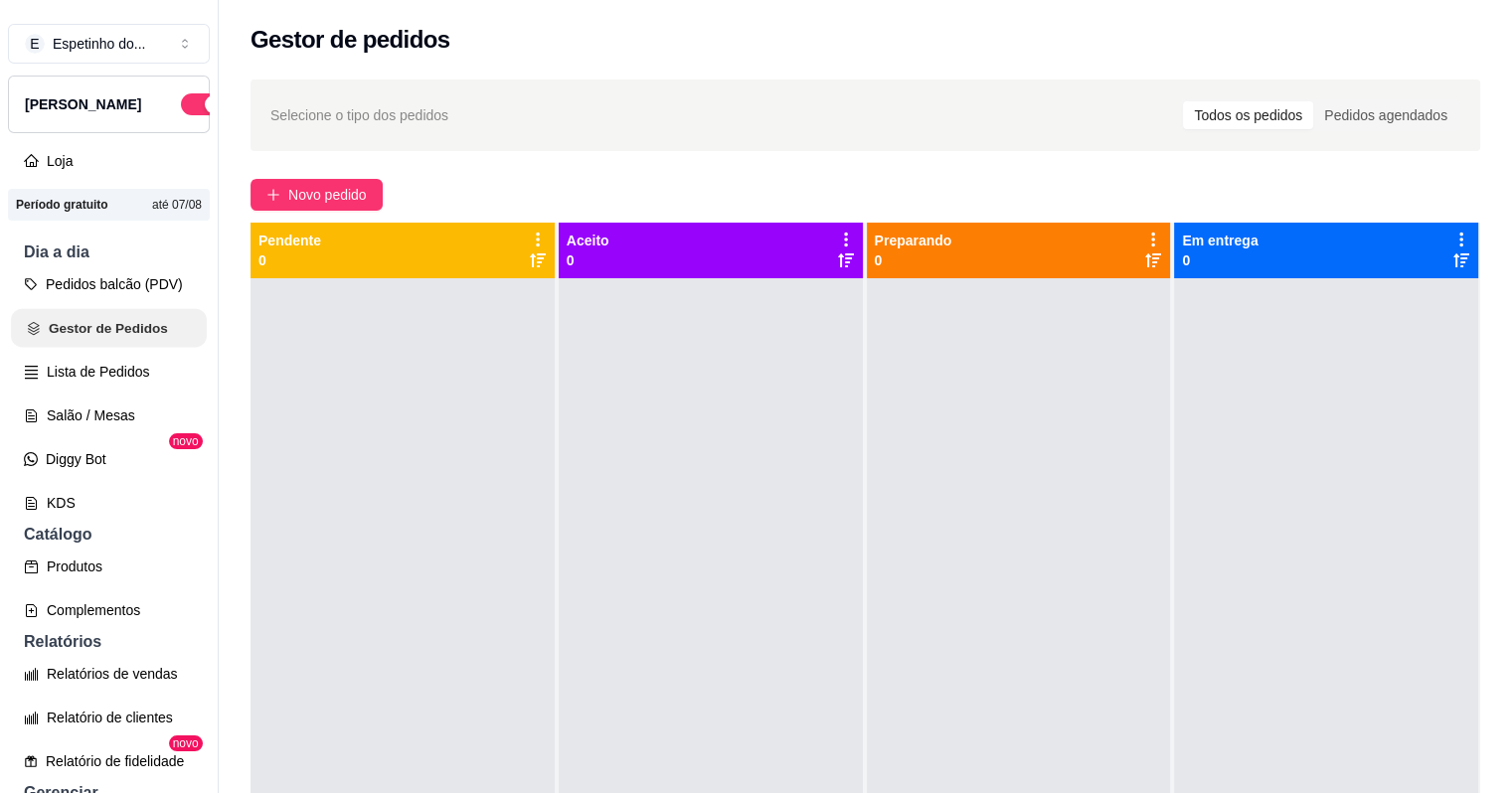 click on "Gestor de Pedidos" at bounding box center [108, 328] 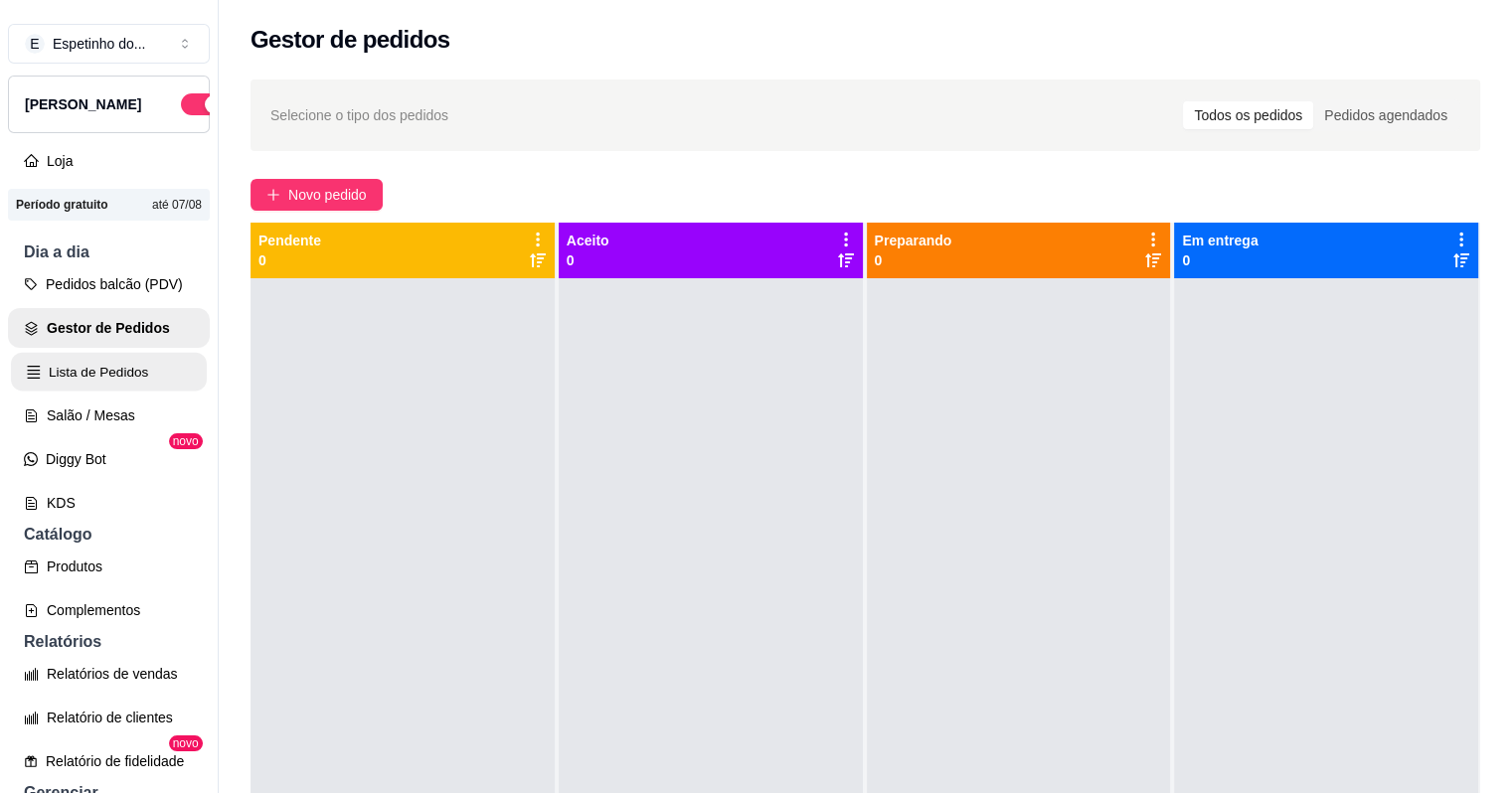 click on "Lista de Pedidos" at bounding box center [108, 372] 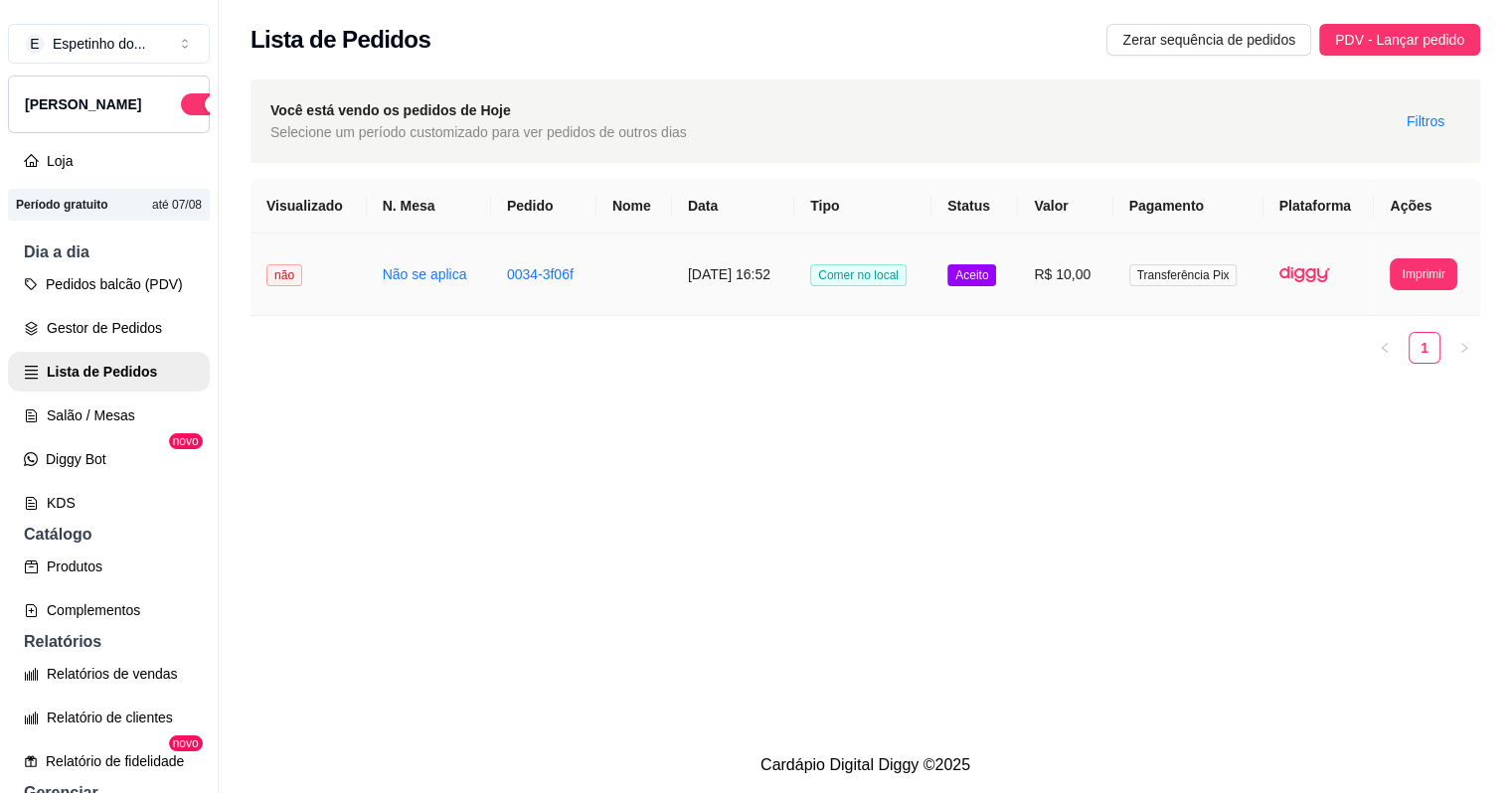 click on "não" at bounding box center (284, 275) 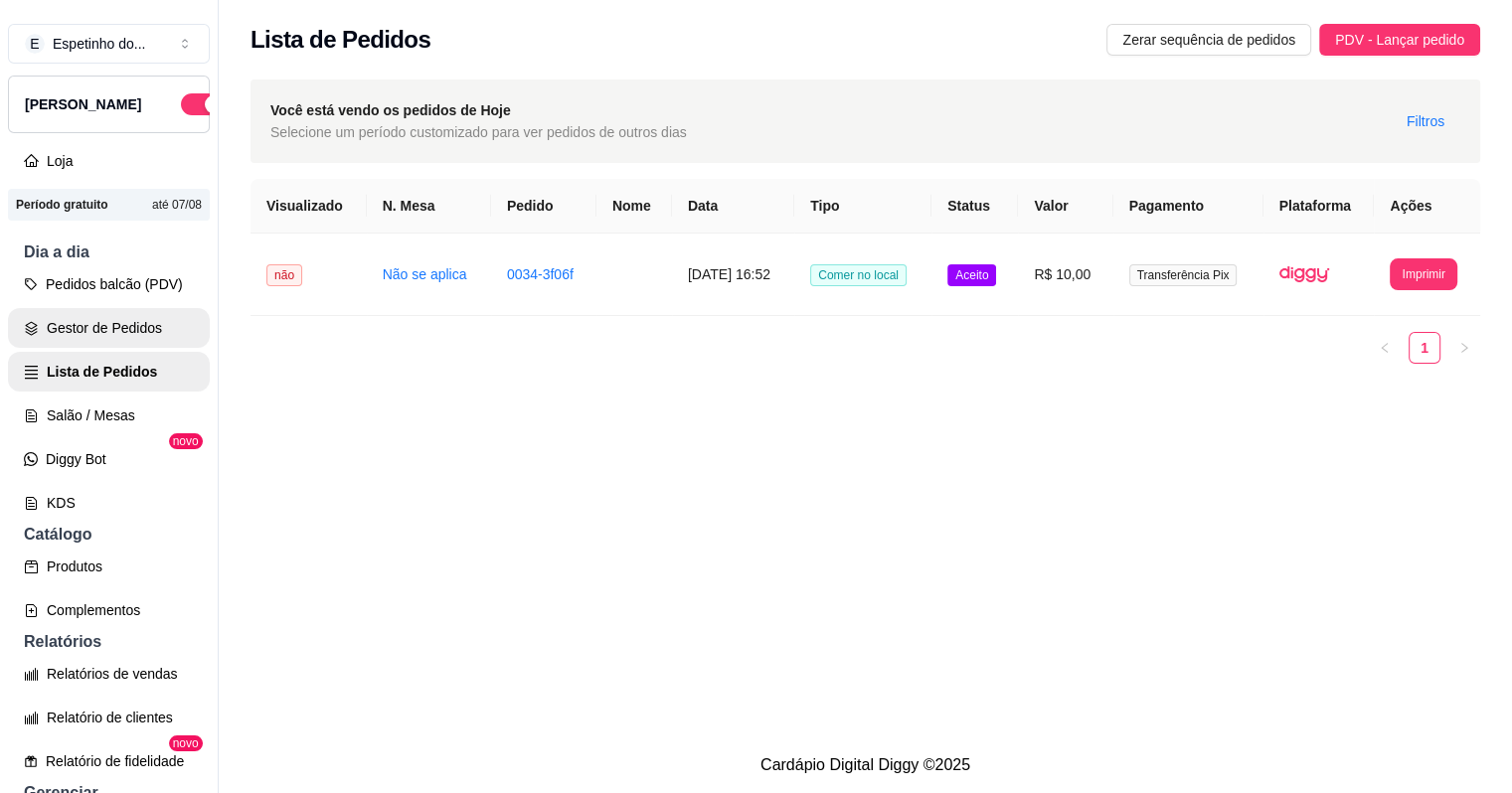 click on "Gestor de Pedidos" at bounding box center (108, 328) 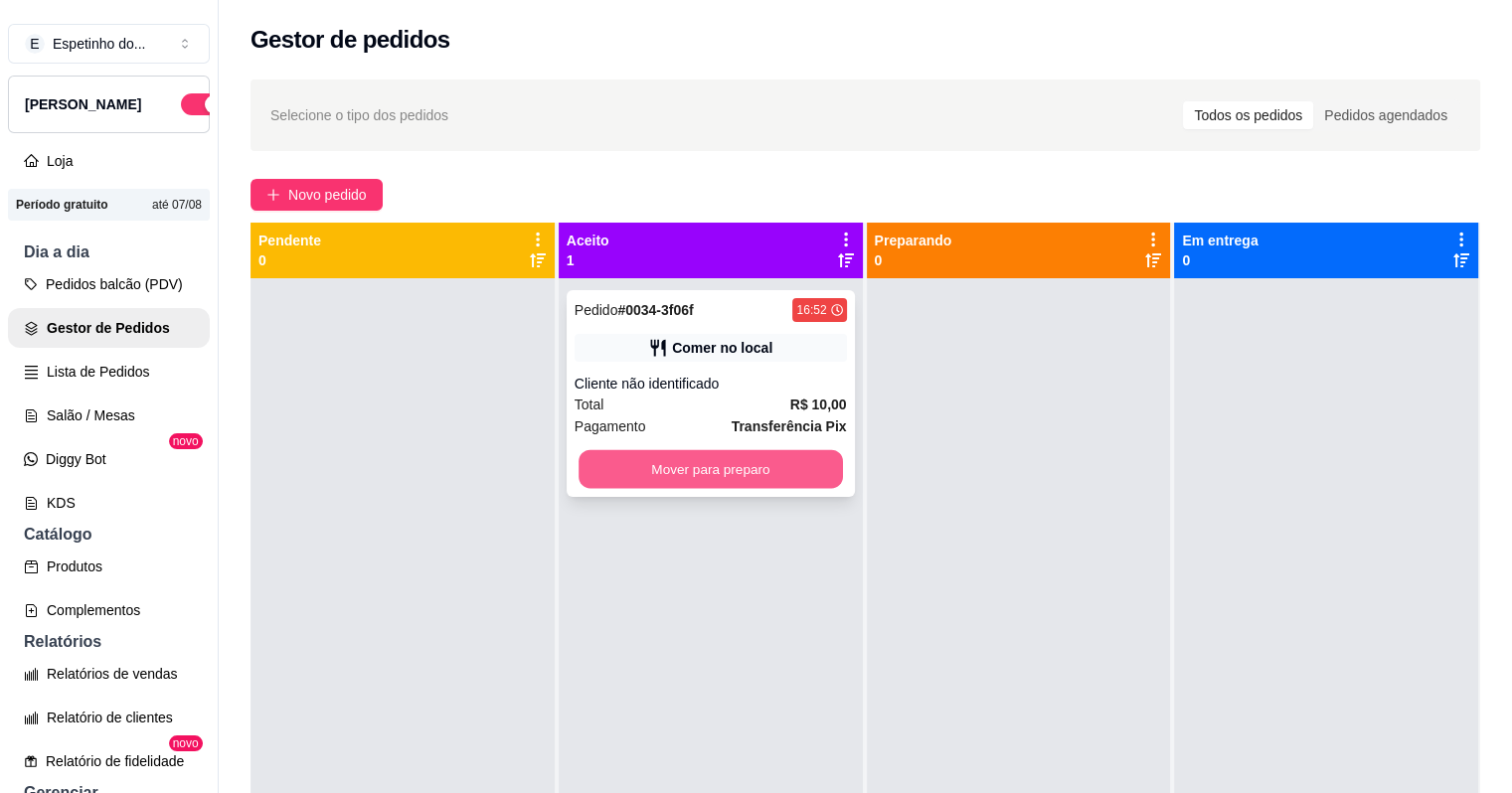 click on "Mover para preparo" at bounding box center (711, 469) 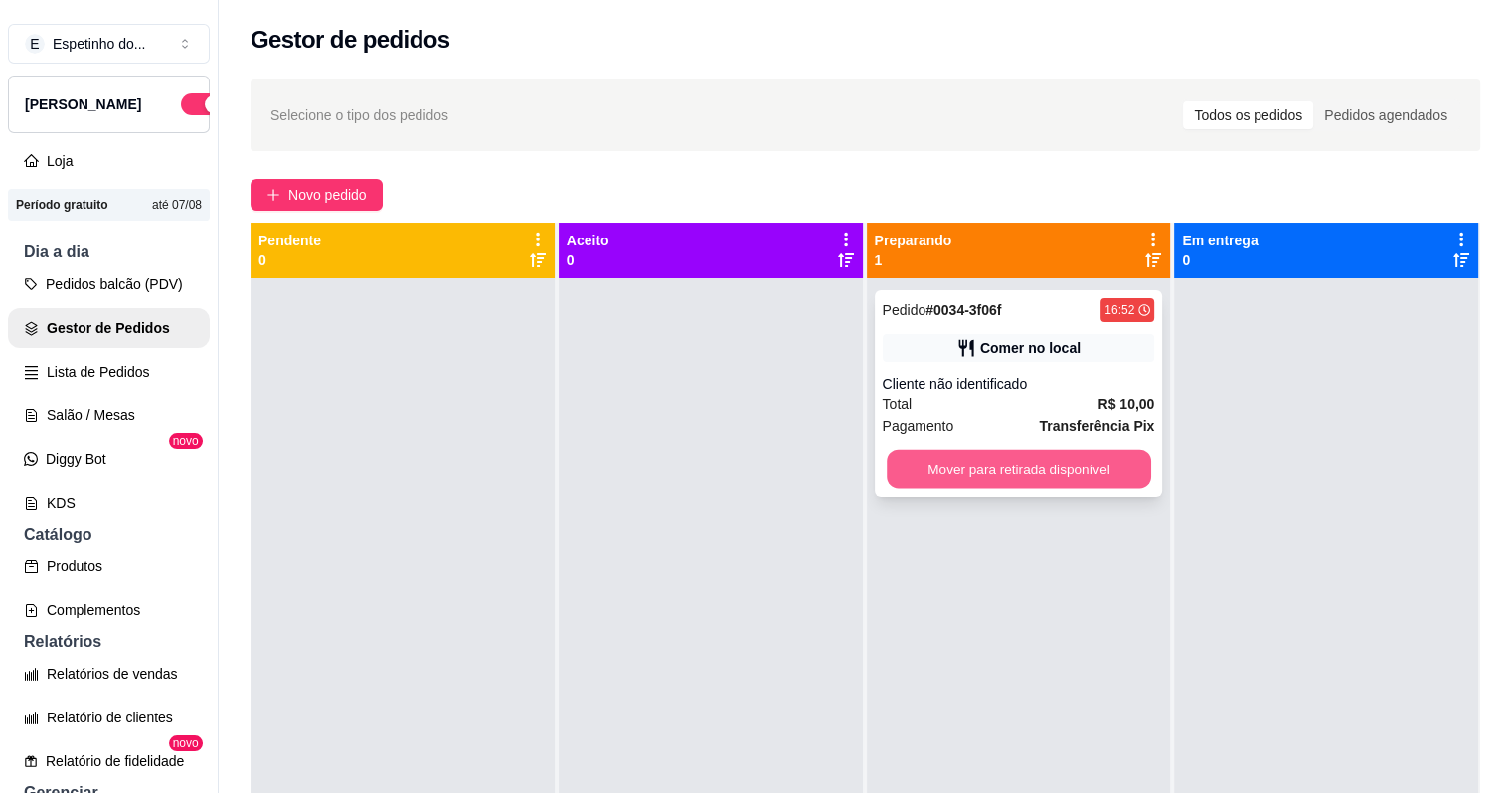 click on "Mover para retirada disponível" at bounding box center (1019, 469) 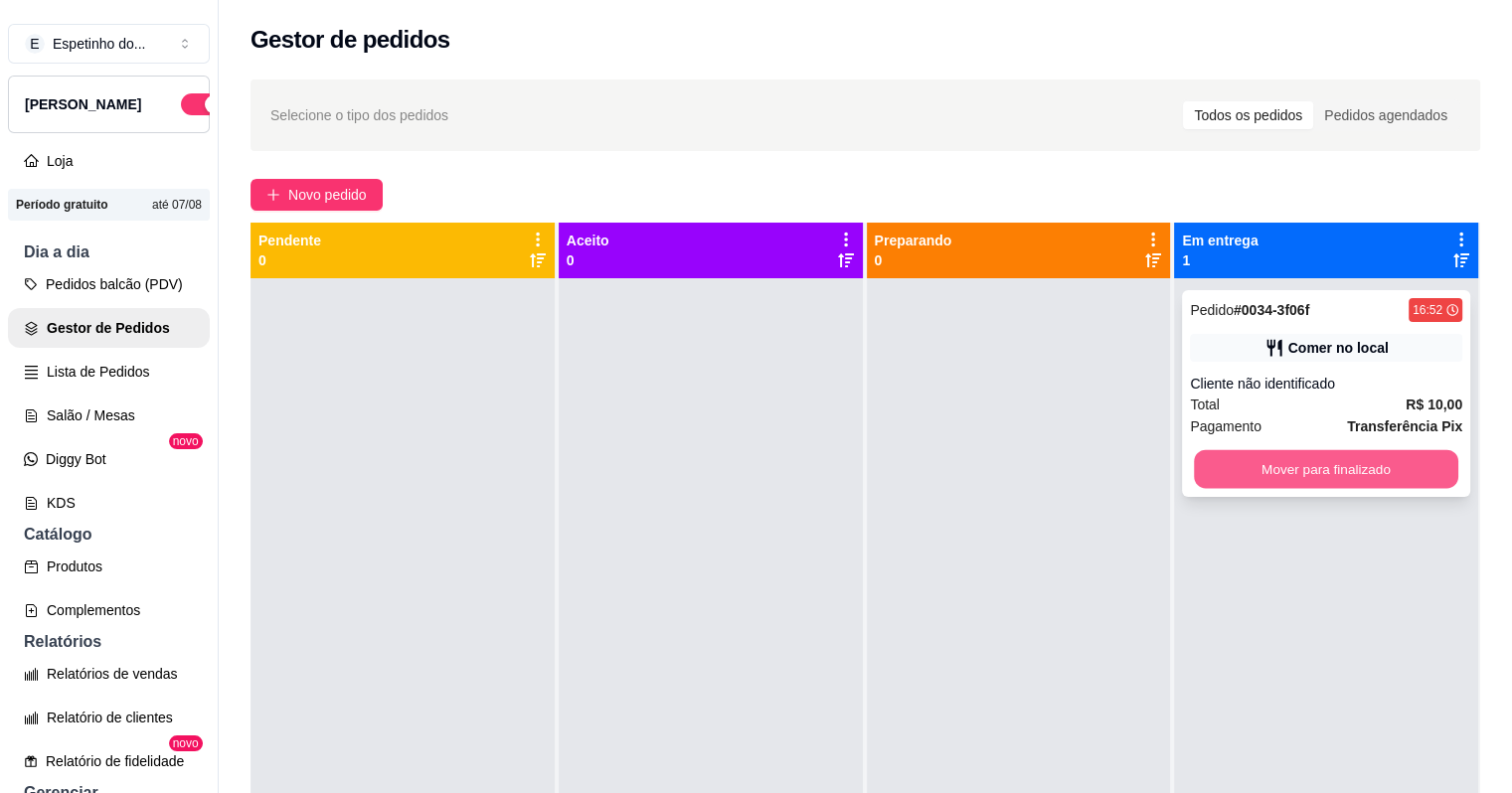 click on "Mover para finalizado" at bounding box center (1326, 469) 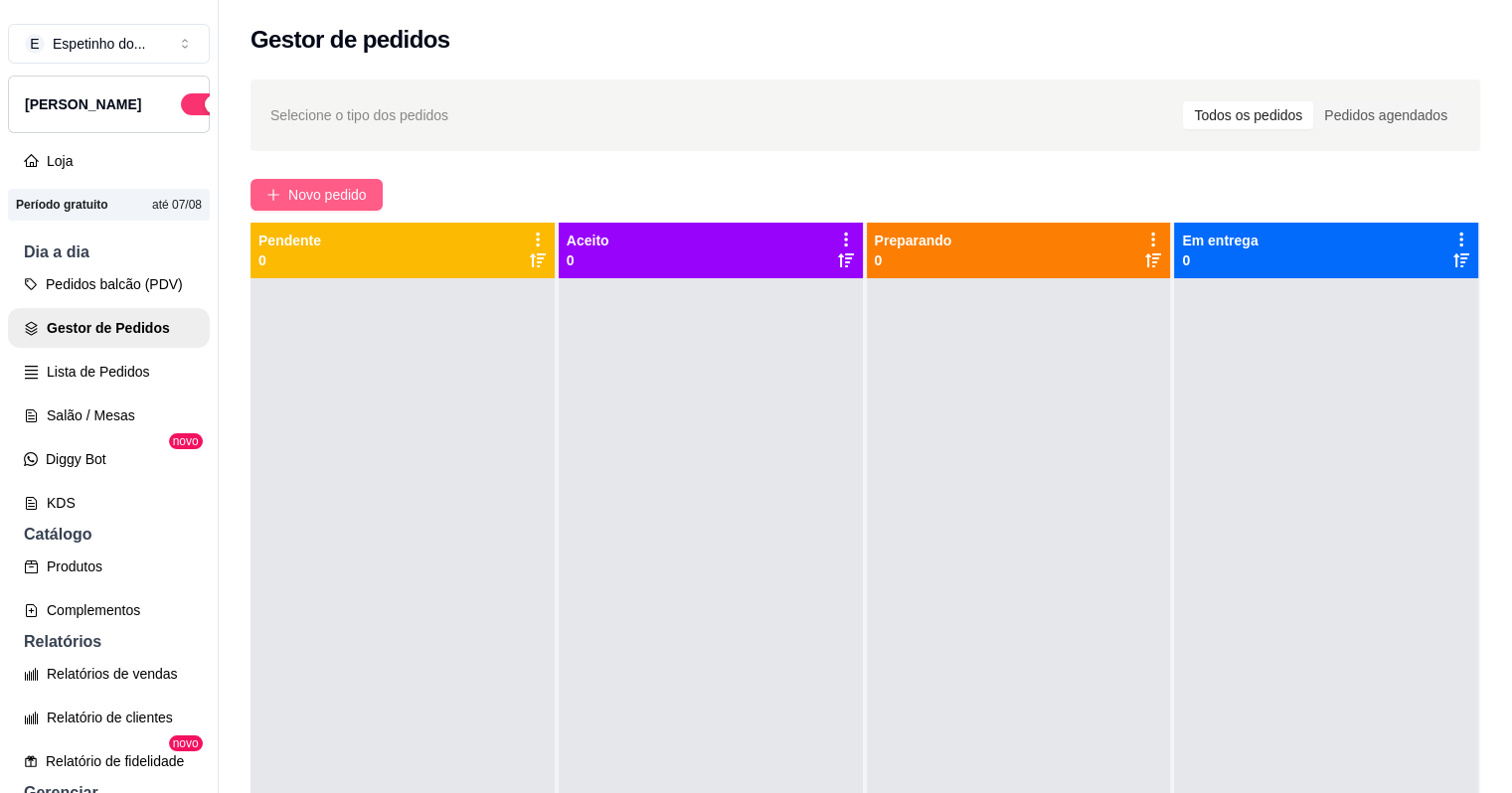 click on "Novo pedido" at bounding box center [327, 195] 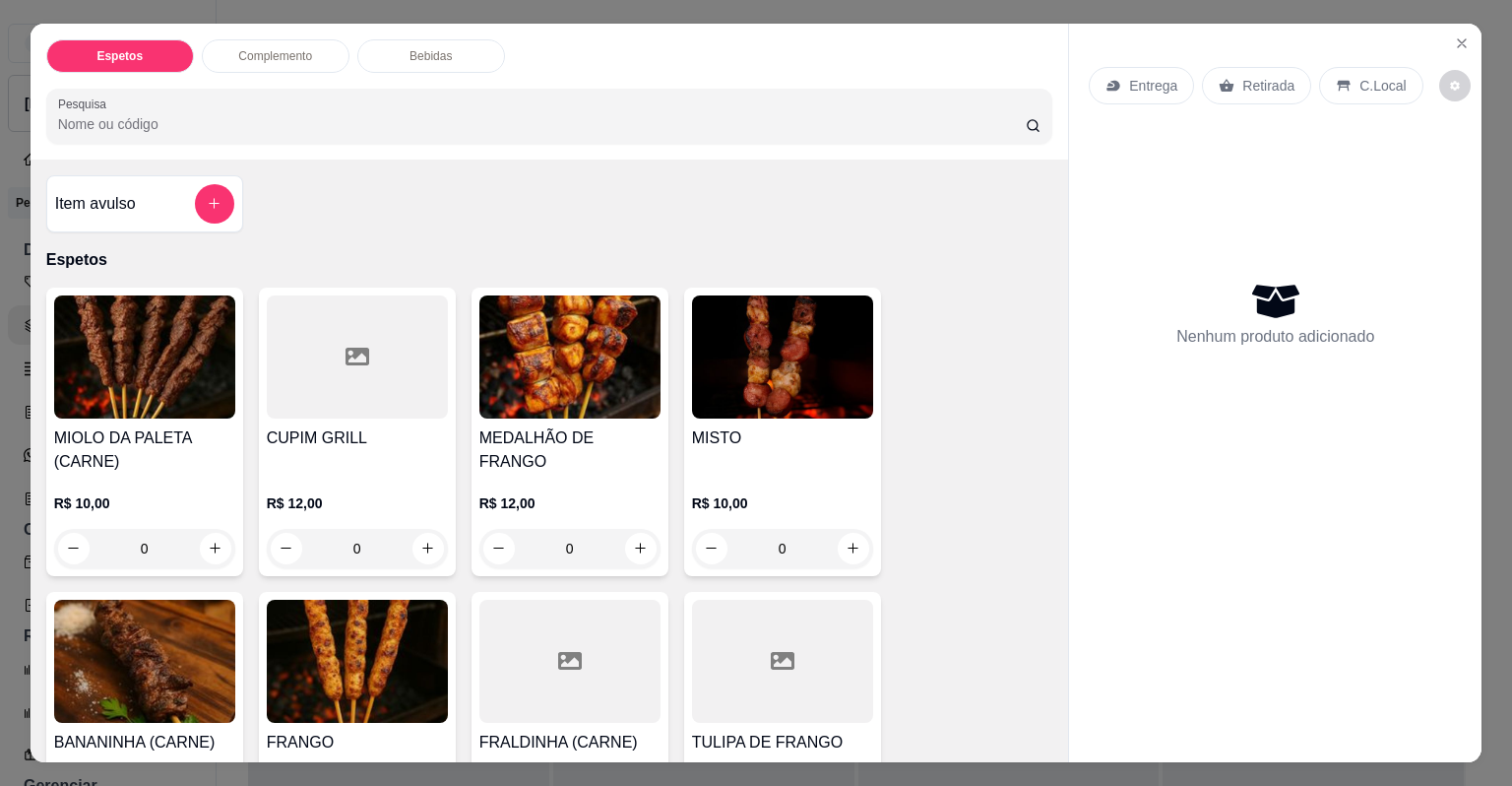 click on "MEDALHÃO DE FRANGO" at bounding box center (570, 450) 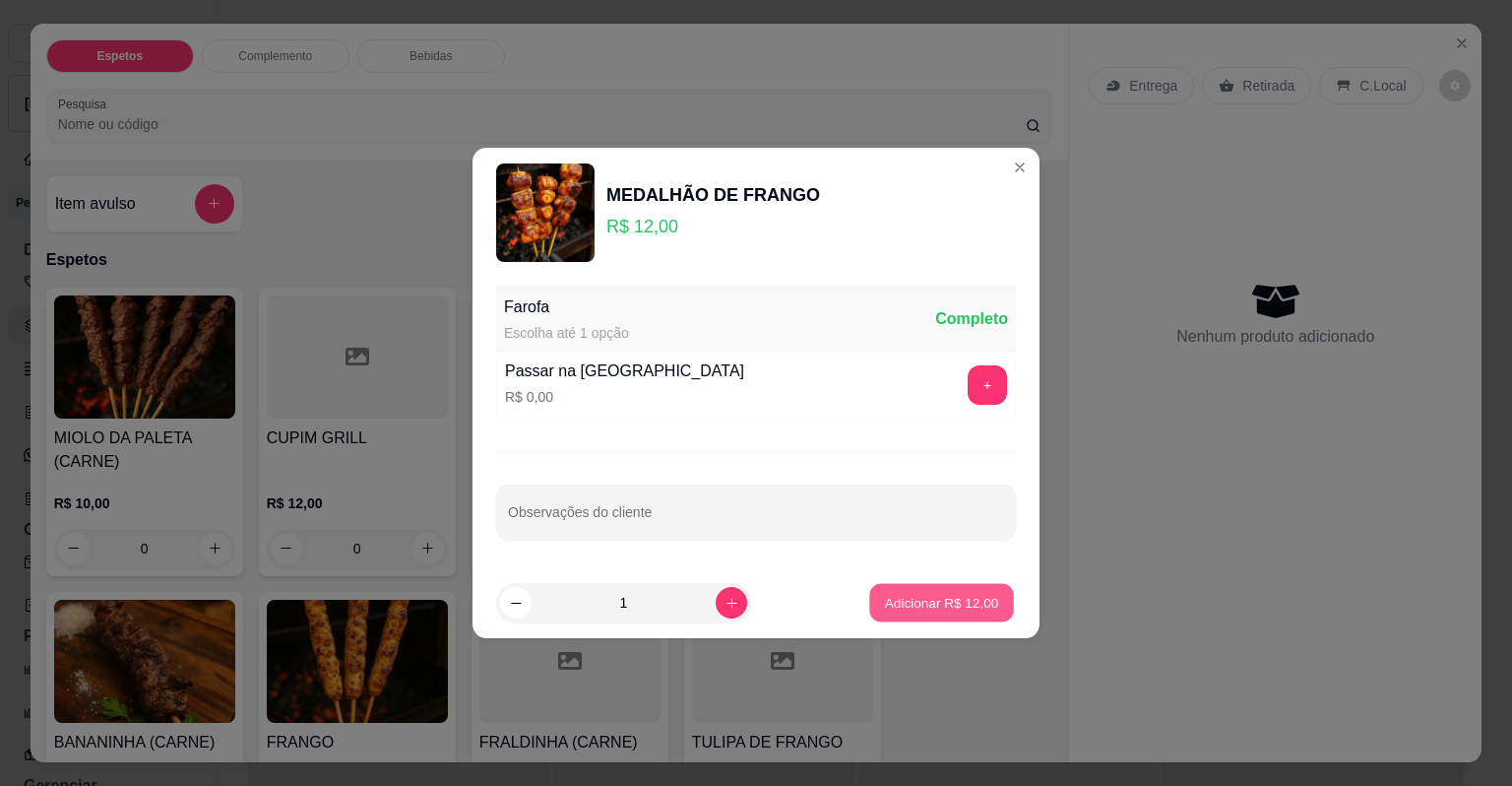 click on "Adicionar   R$ 12,00" at bounding box center [942, 602] 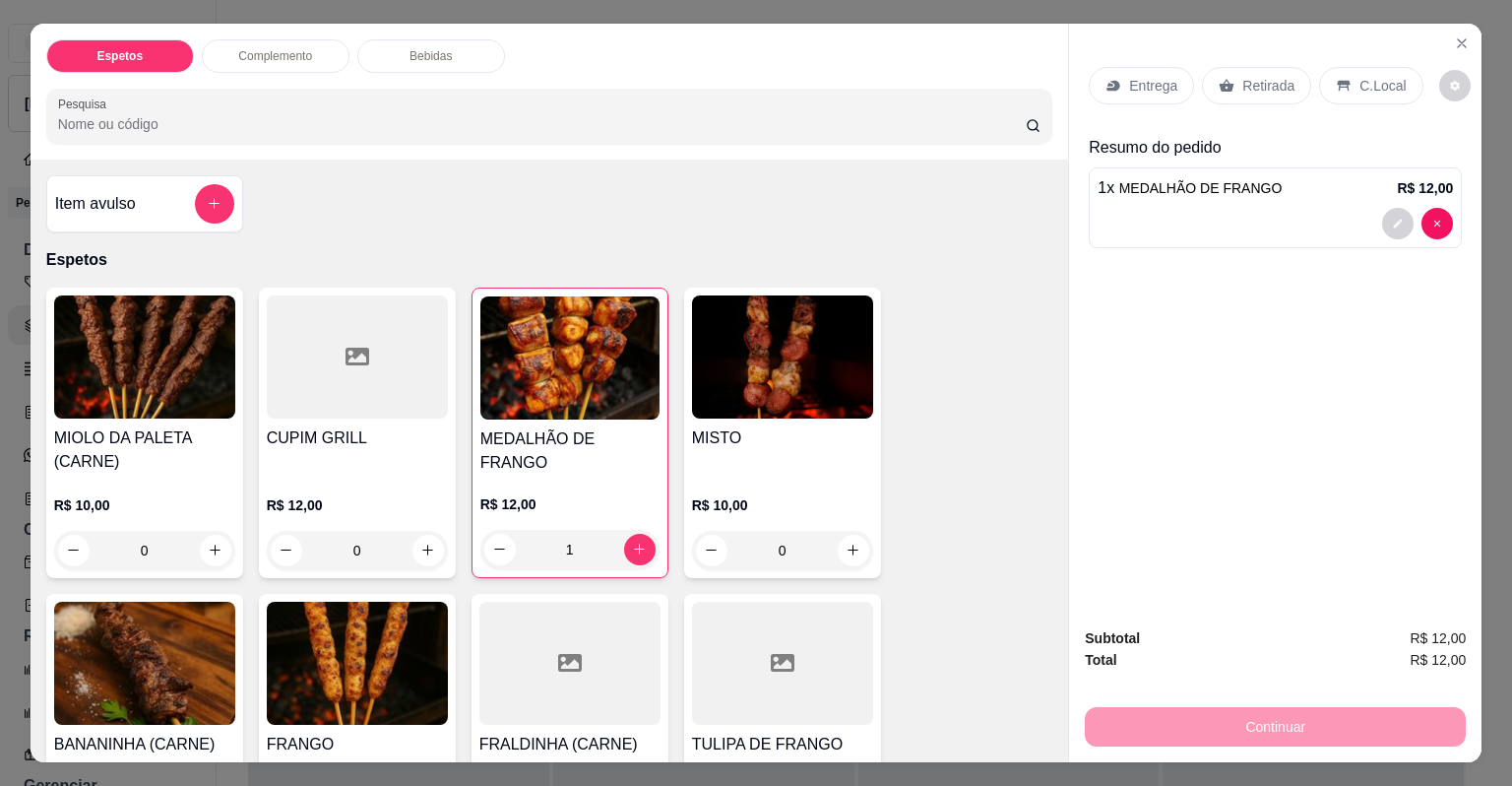 click on "C.Local" at bounding box center (1382, 86) 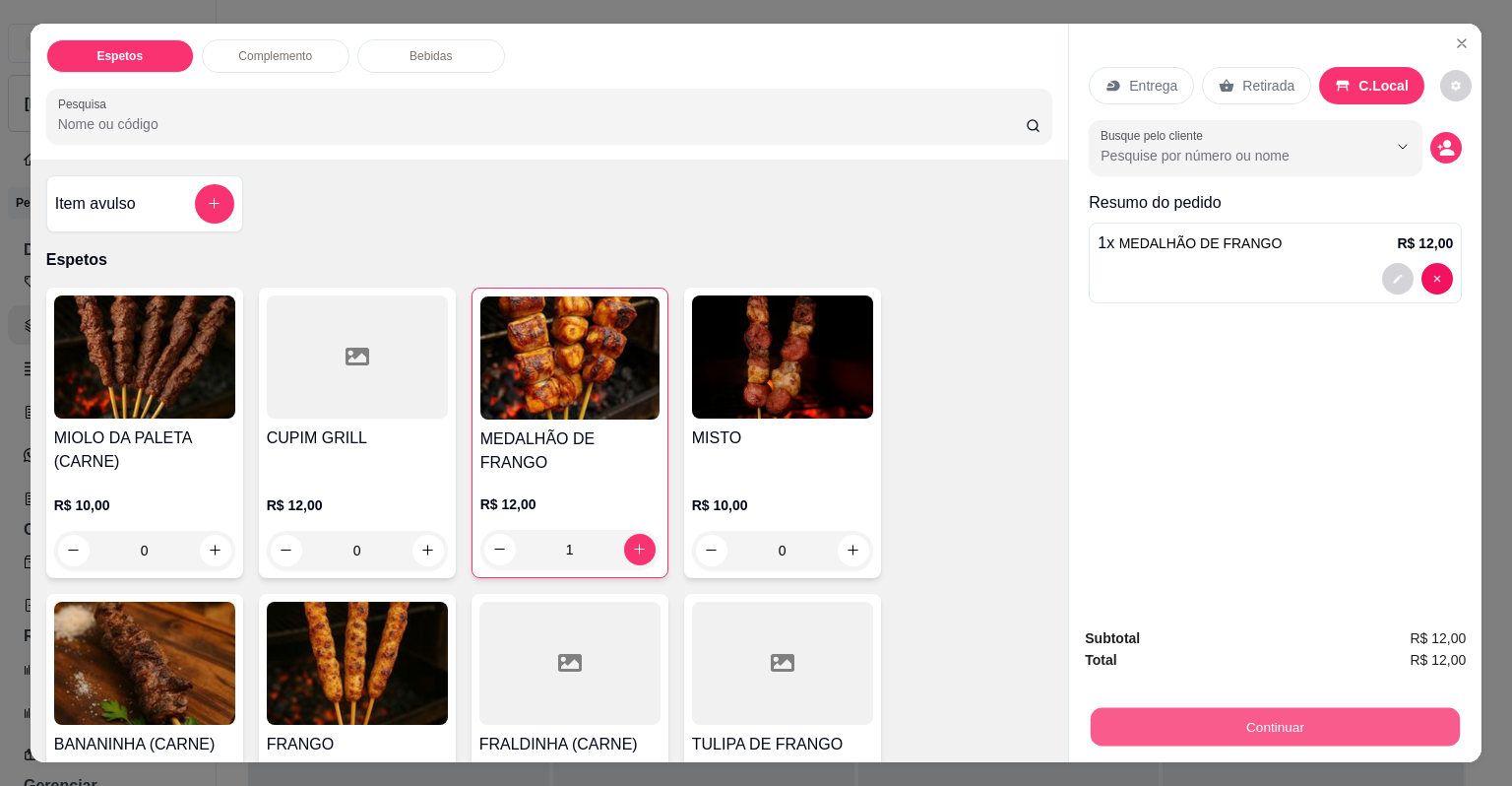 click on "Continuar" at bounding box center (1275, 727) 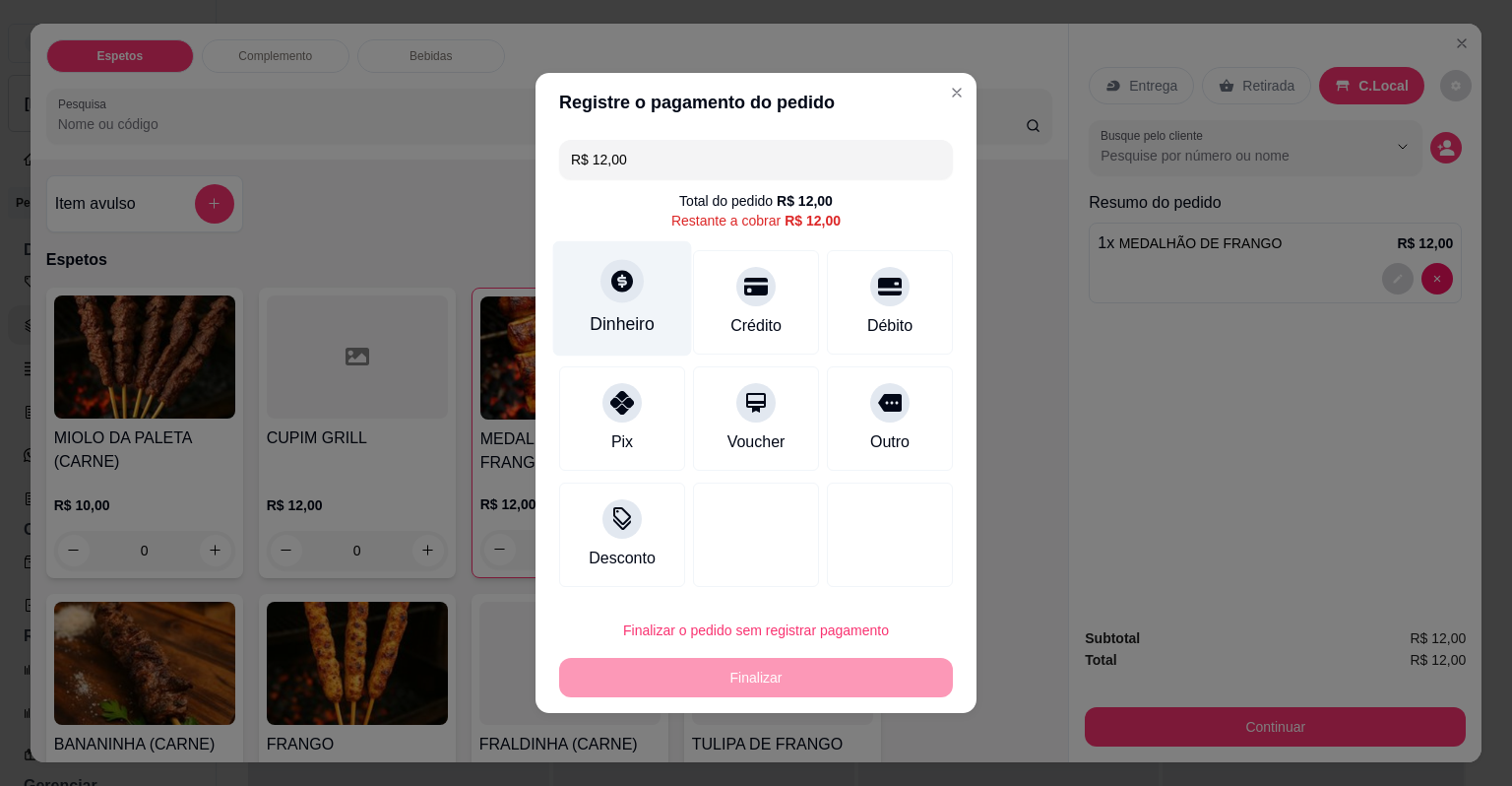 click 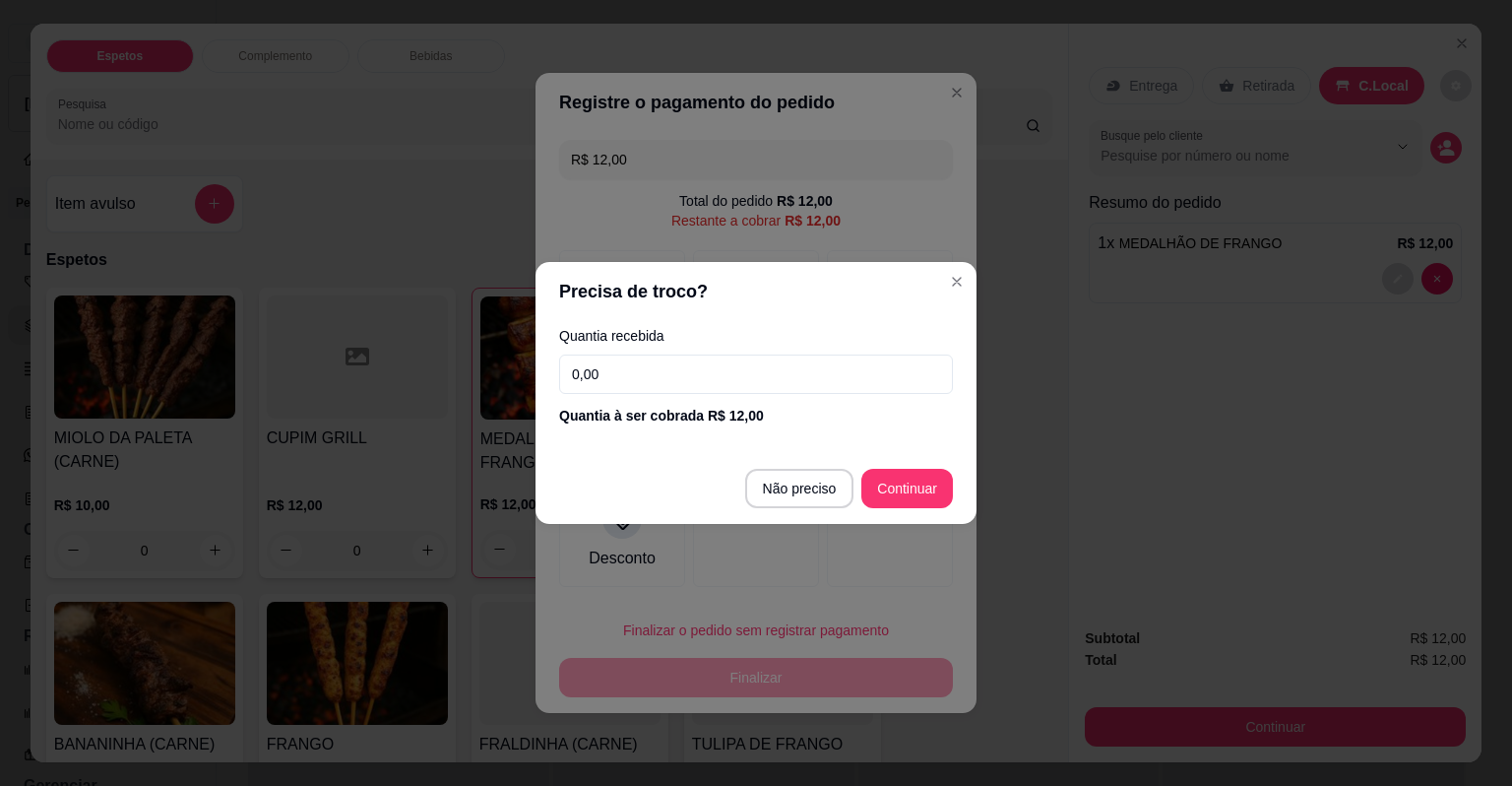 click on "0,00" at bounding box center (756, 374) 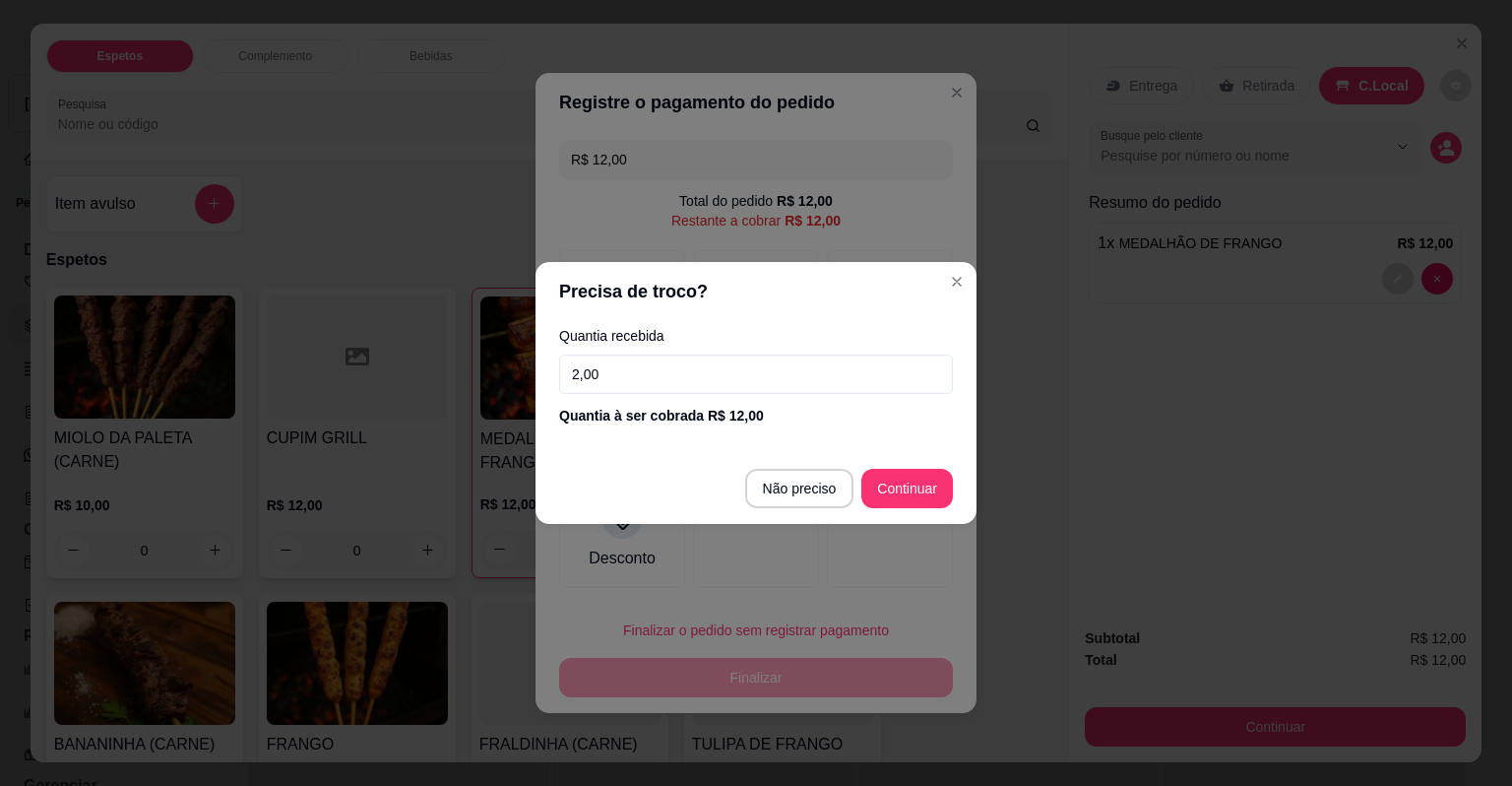 type on "20,00" 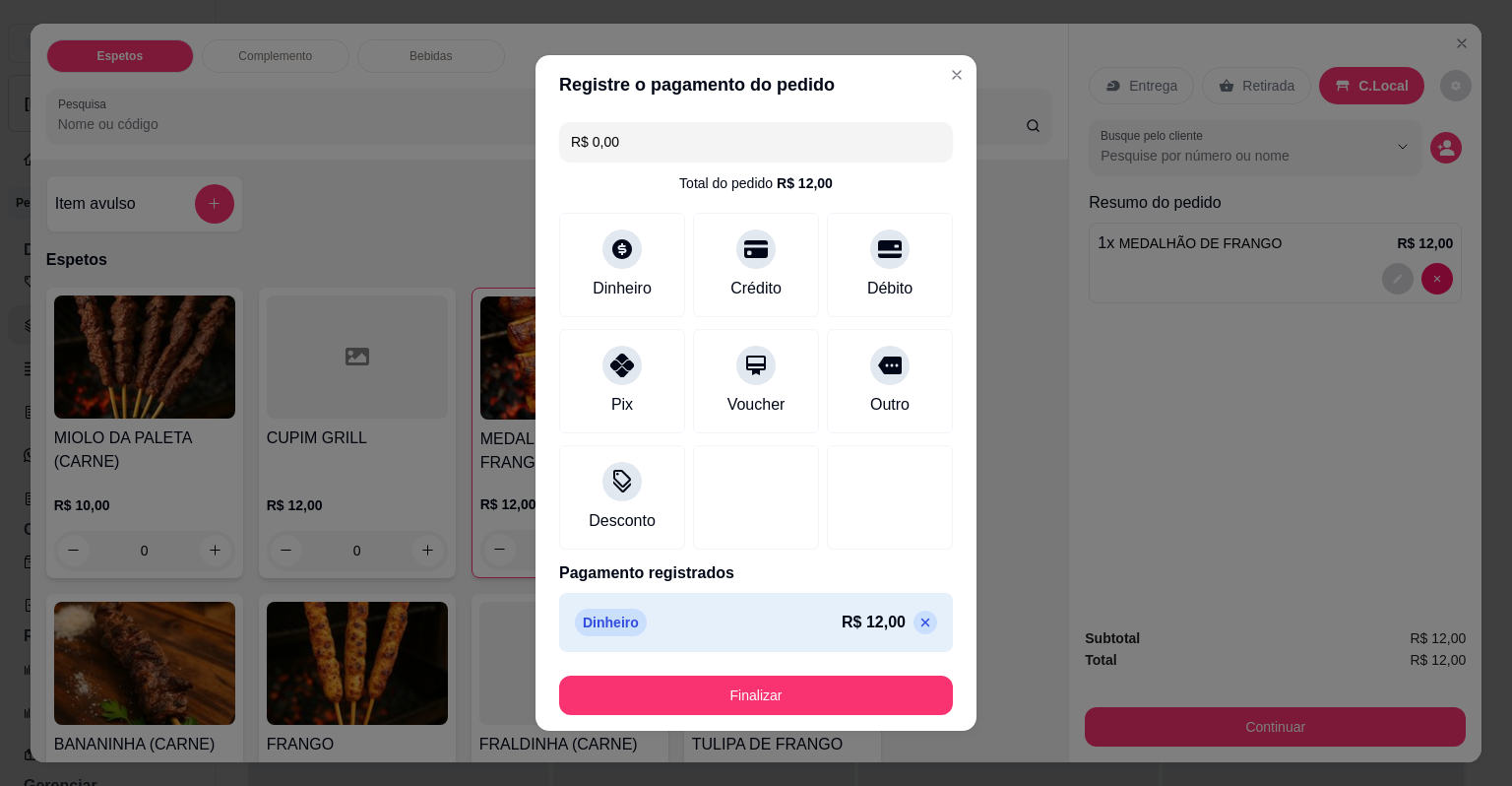 type on "R$ 0,00" 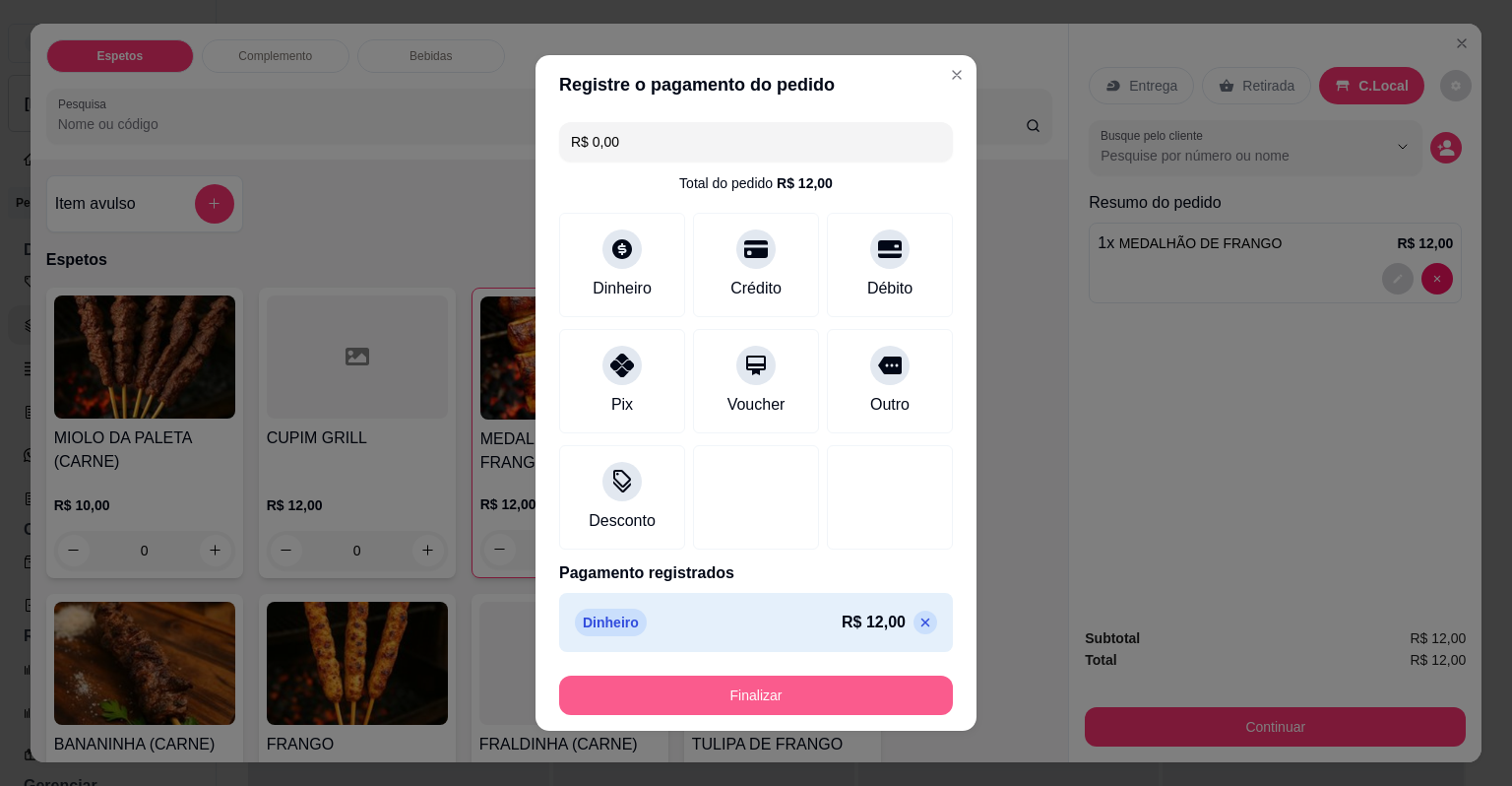 click on "Finalizar" at bounding box center [756, 695] 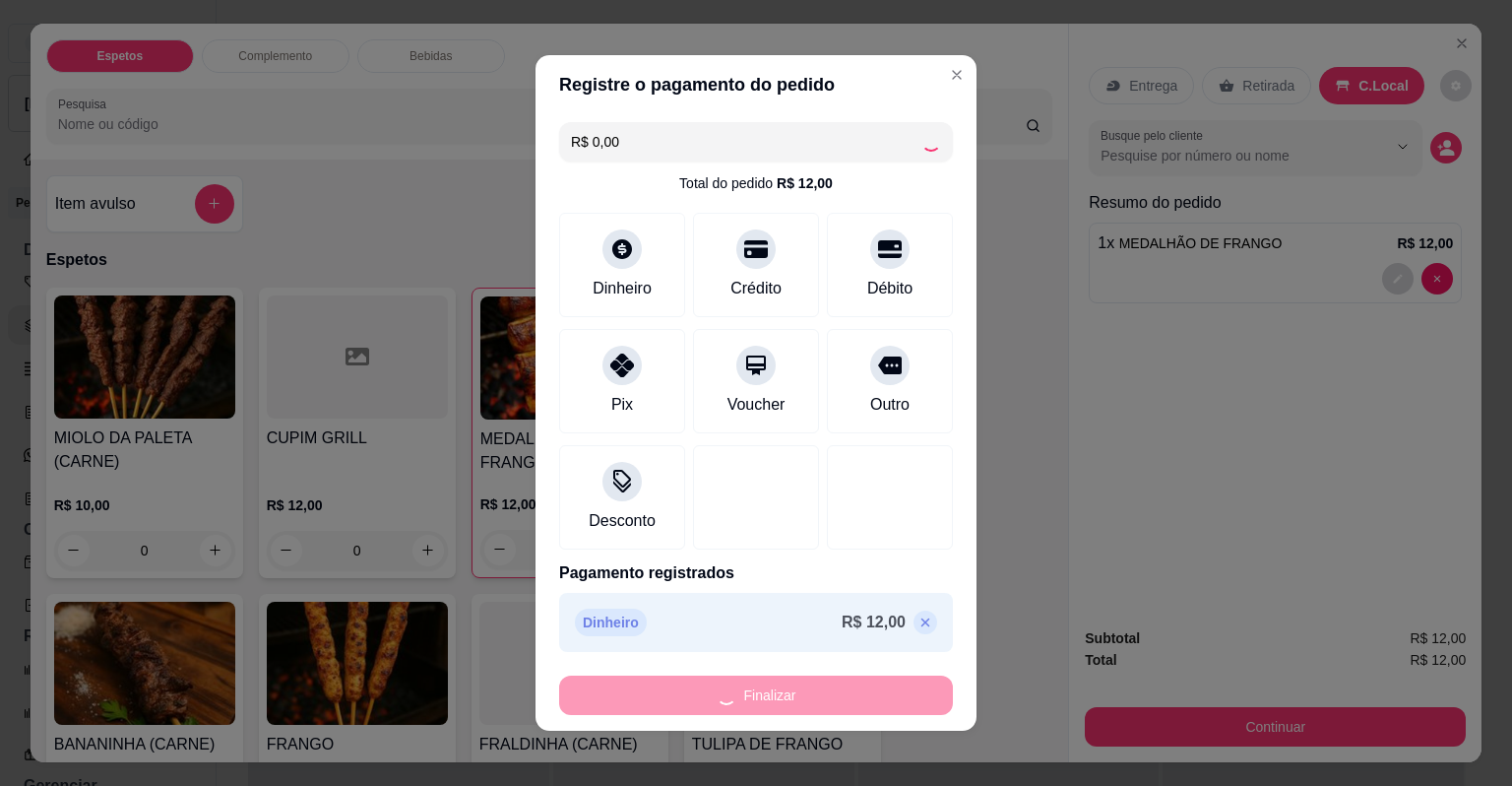 type on "0" 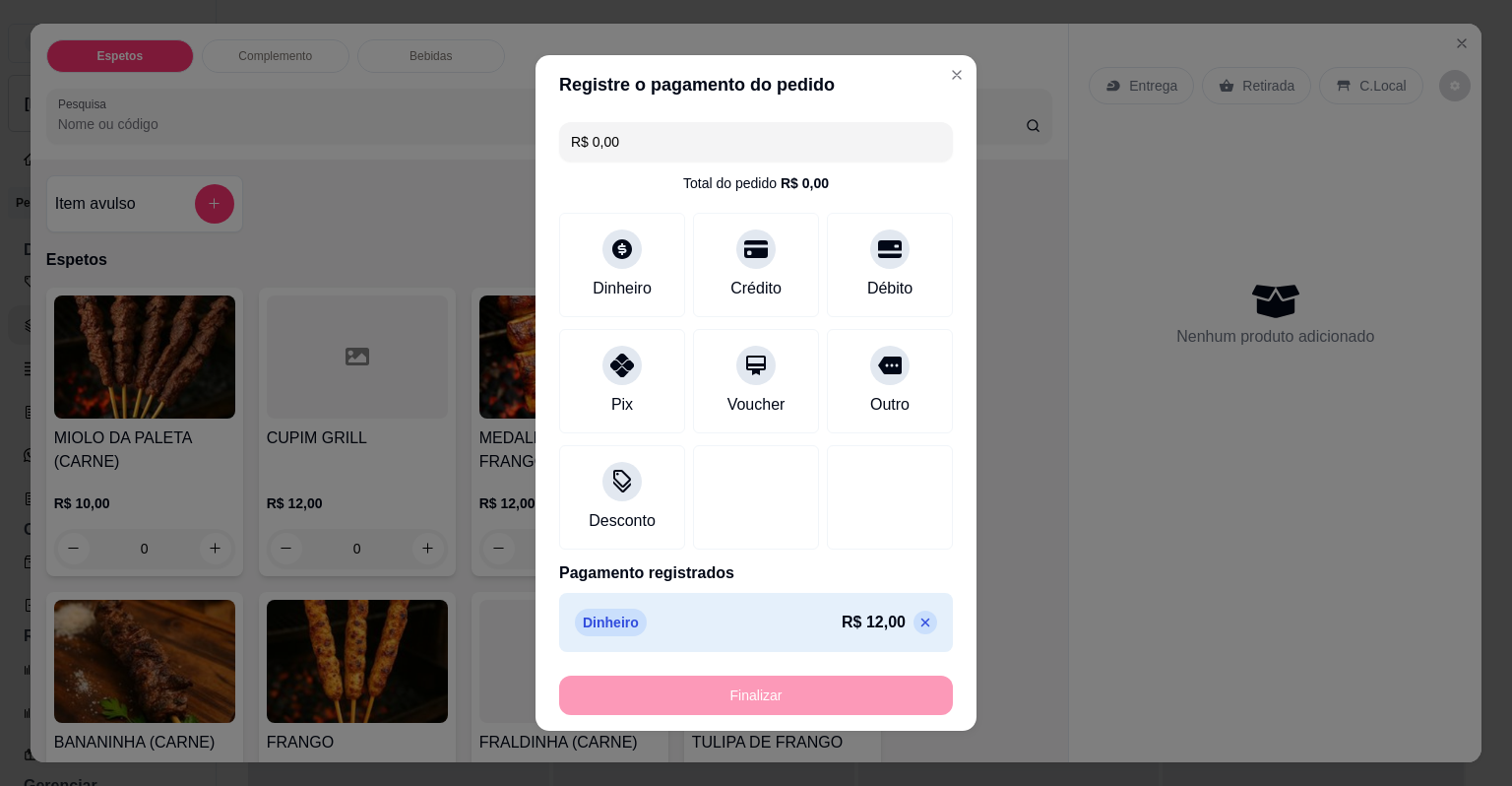type on "-R$ 12,00" 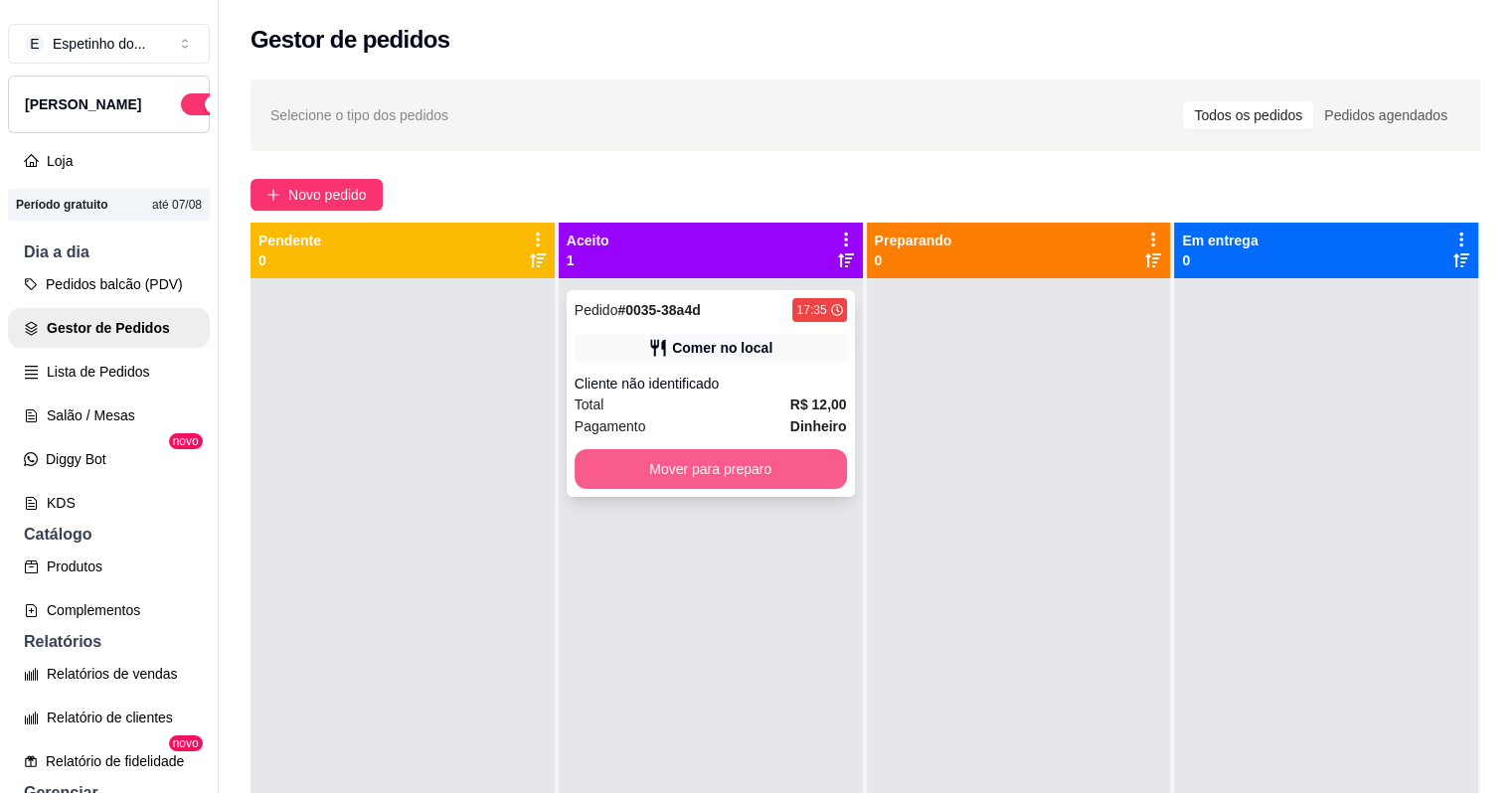 click on "Mover para preparo" at bounding box center (711, 469) 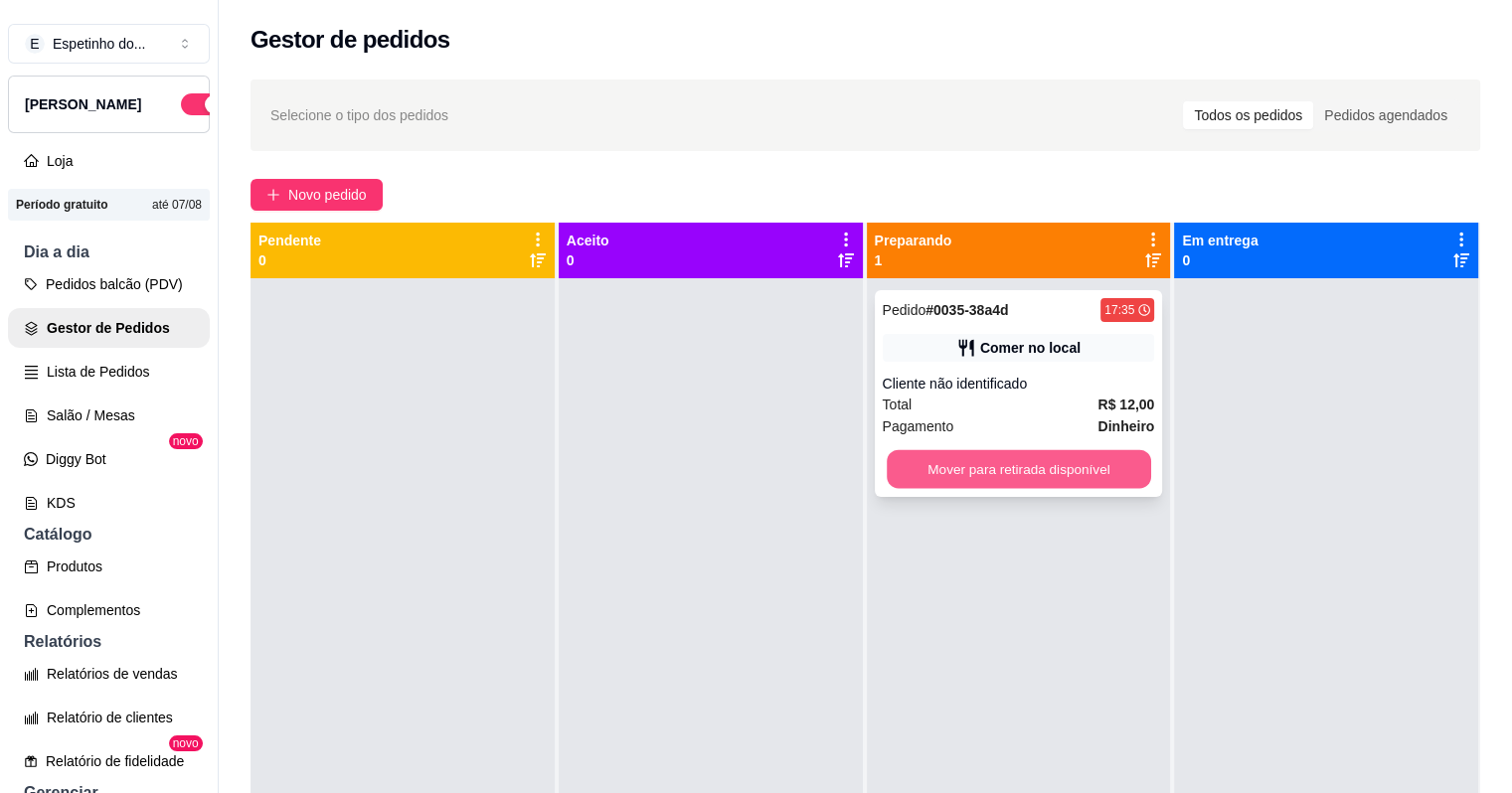 click on "Mover para retirada disponível" at bounding box center (1019, 469) 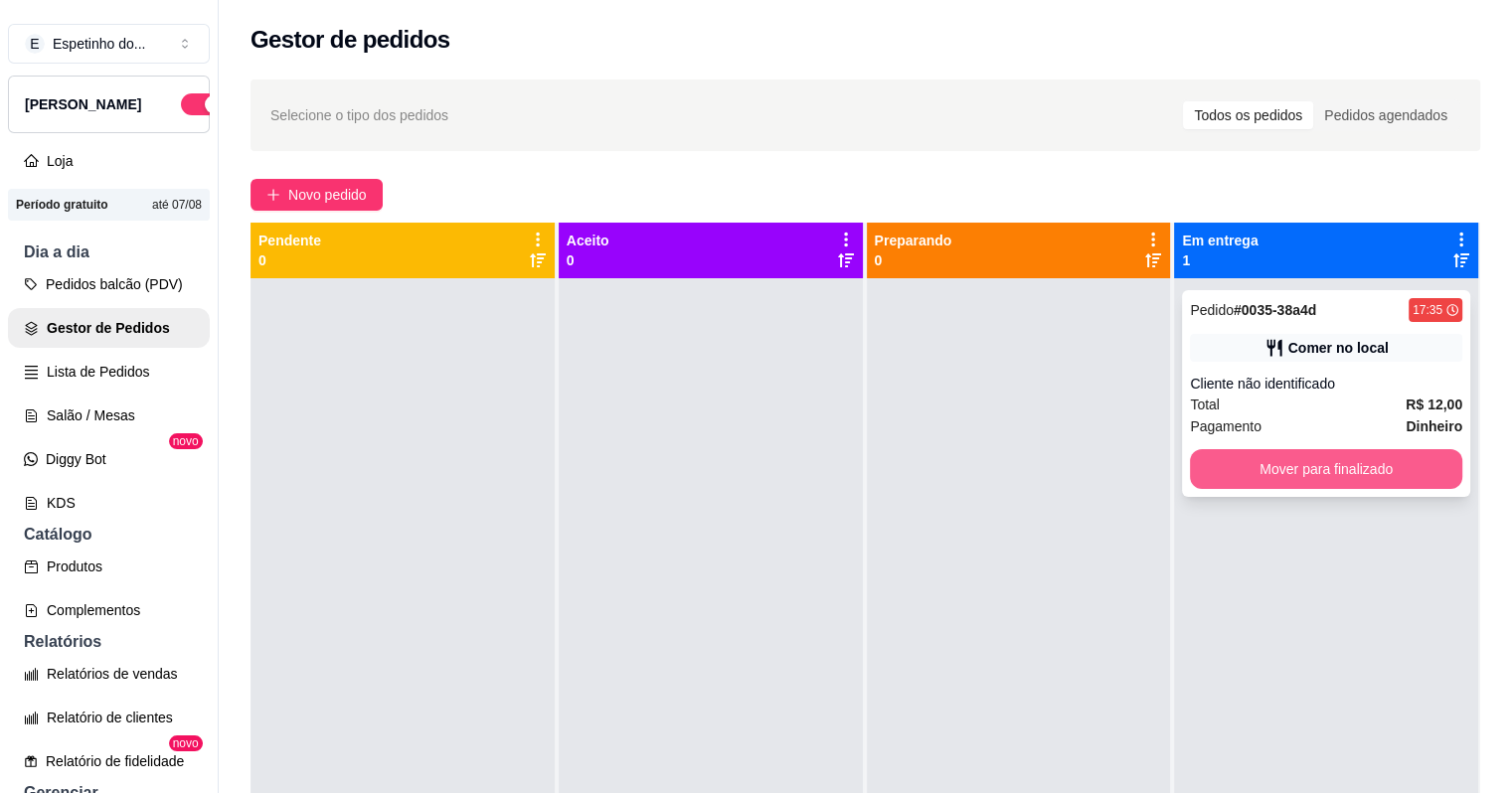 click on "Mover para finalizado" at bounding box center (1326, 469) 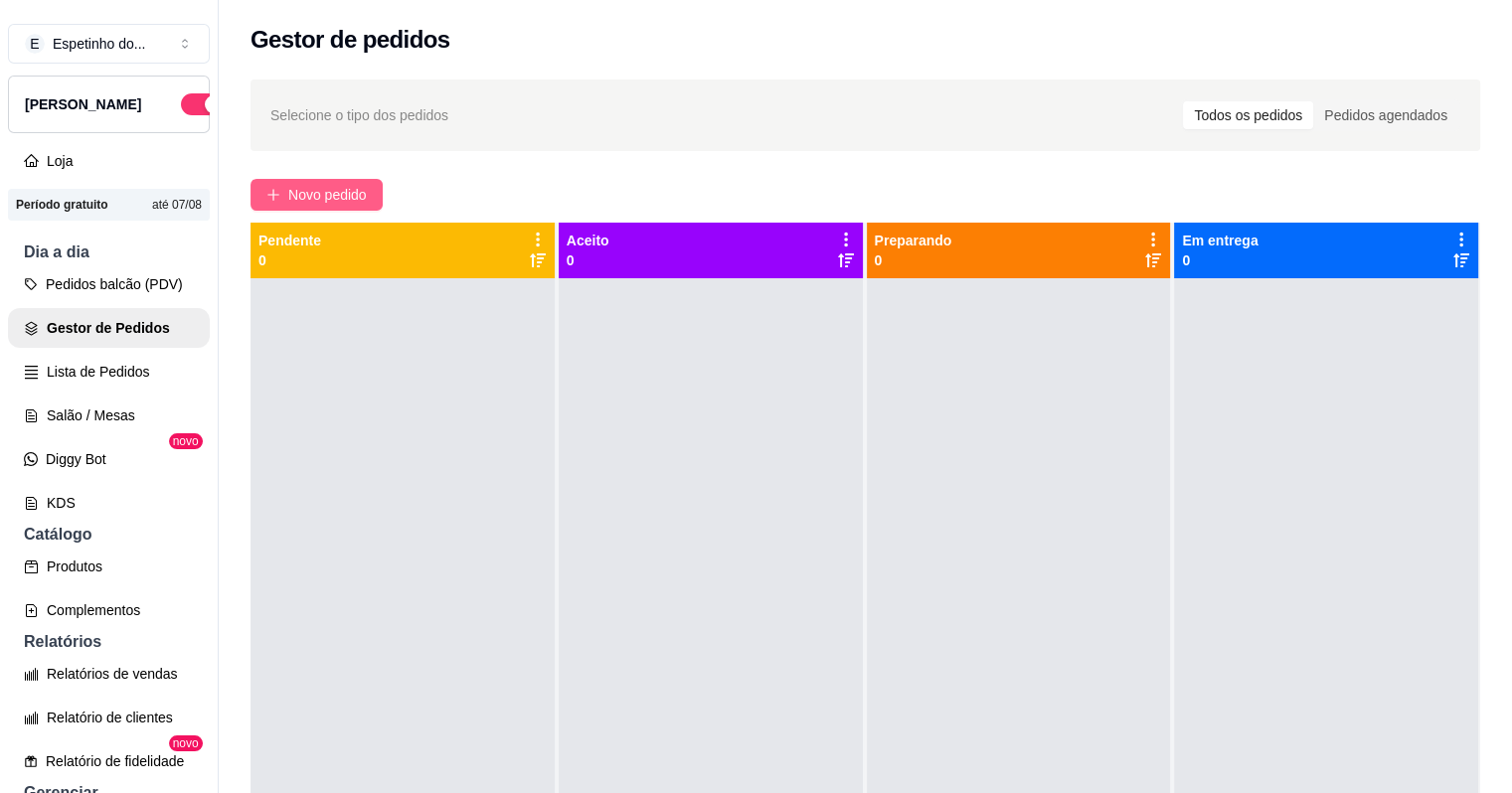 click on "Novo pedido" at bounding box center (327, 195) 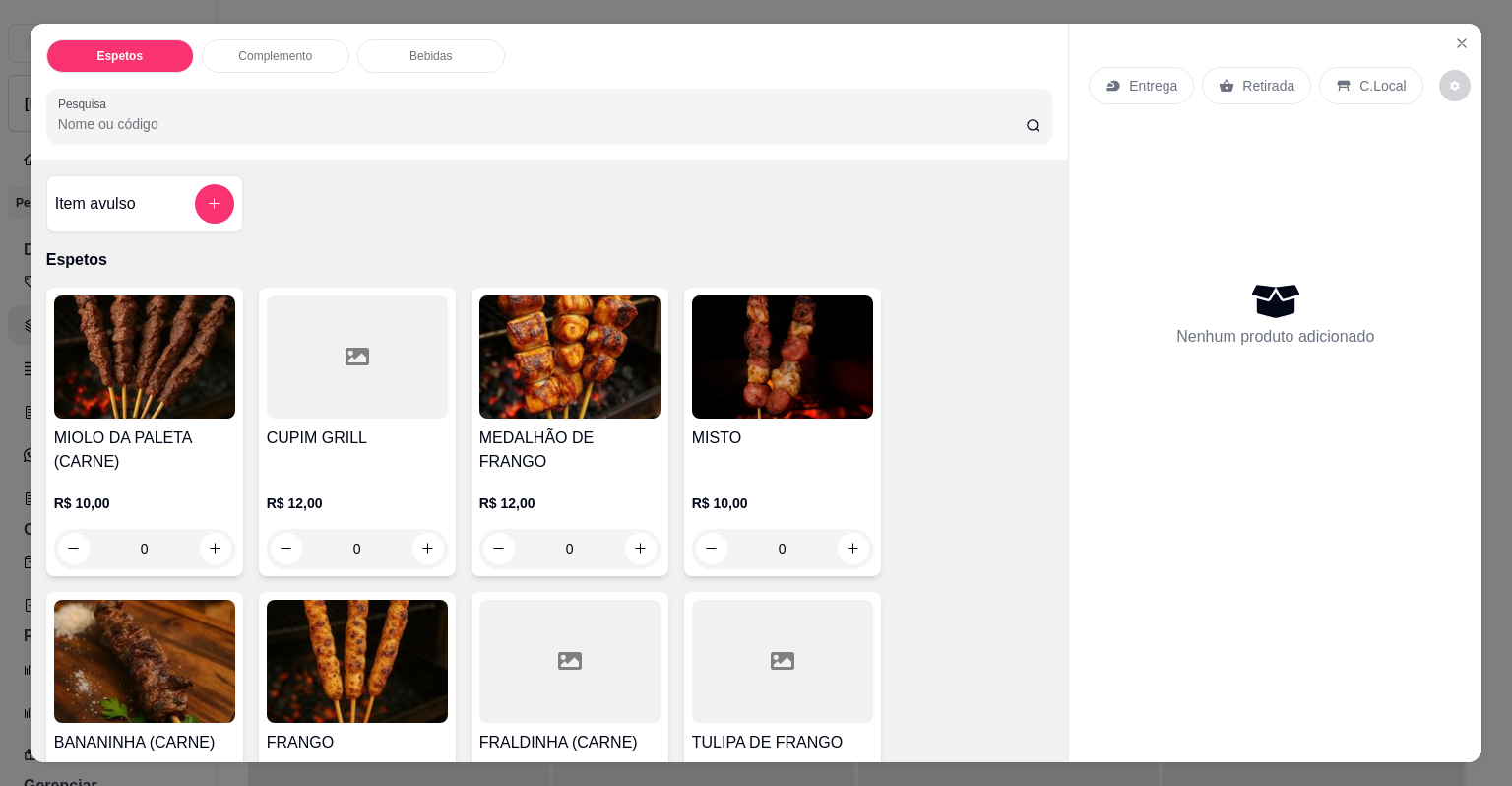 click at bounding box center [570, 661] 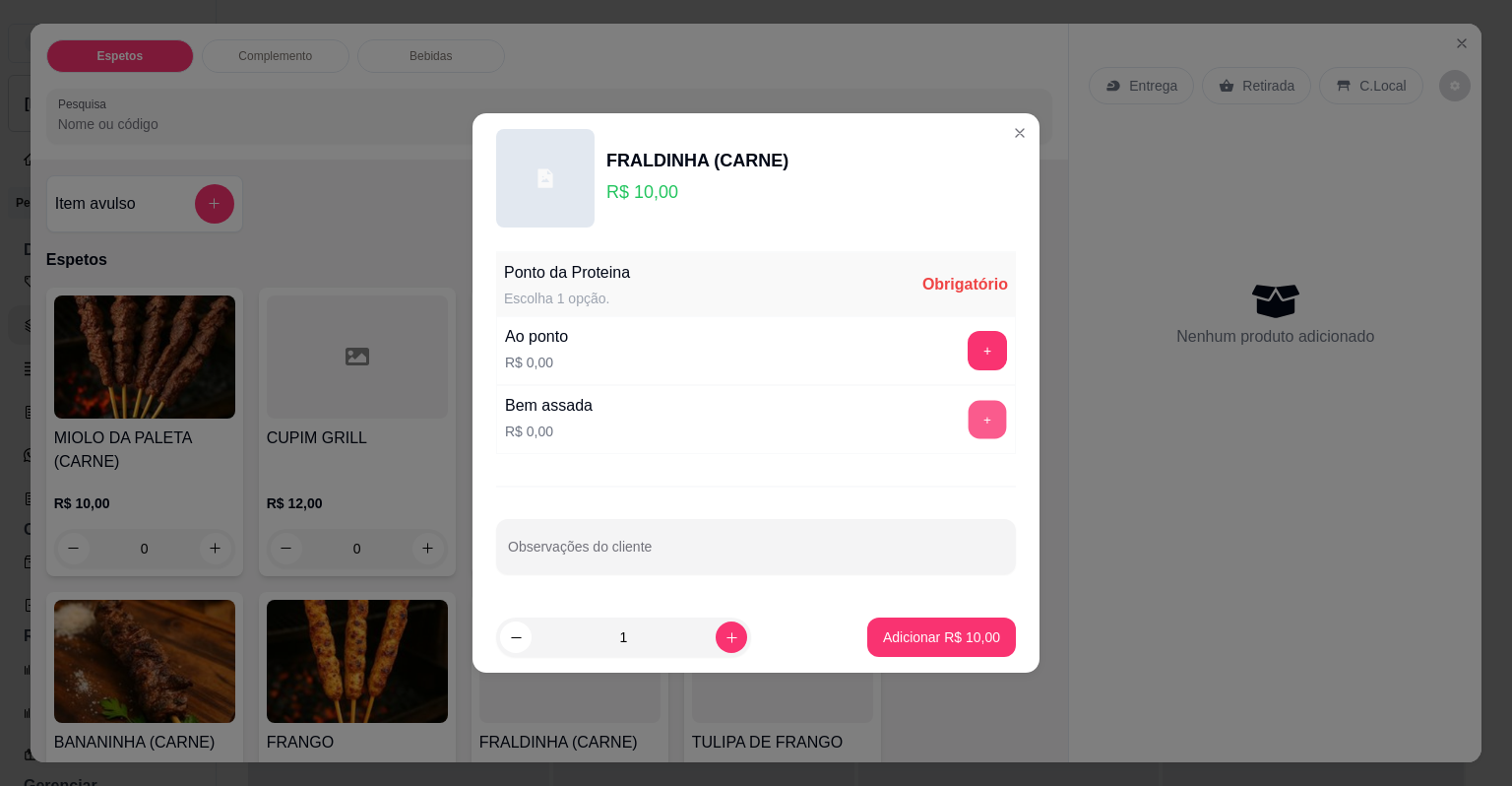 click on "+" at bounding box center (987, 420) 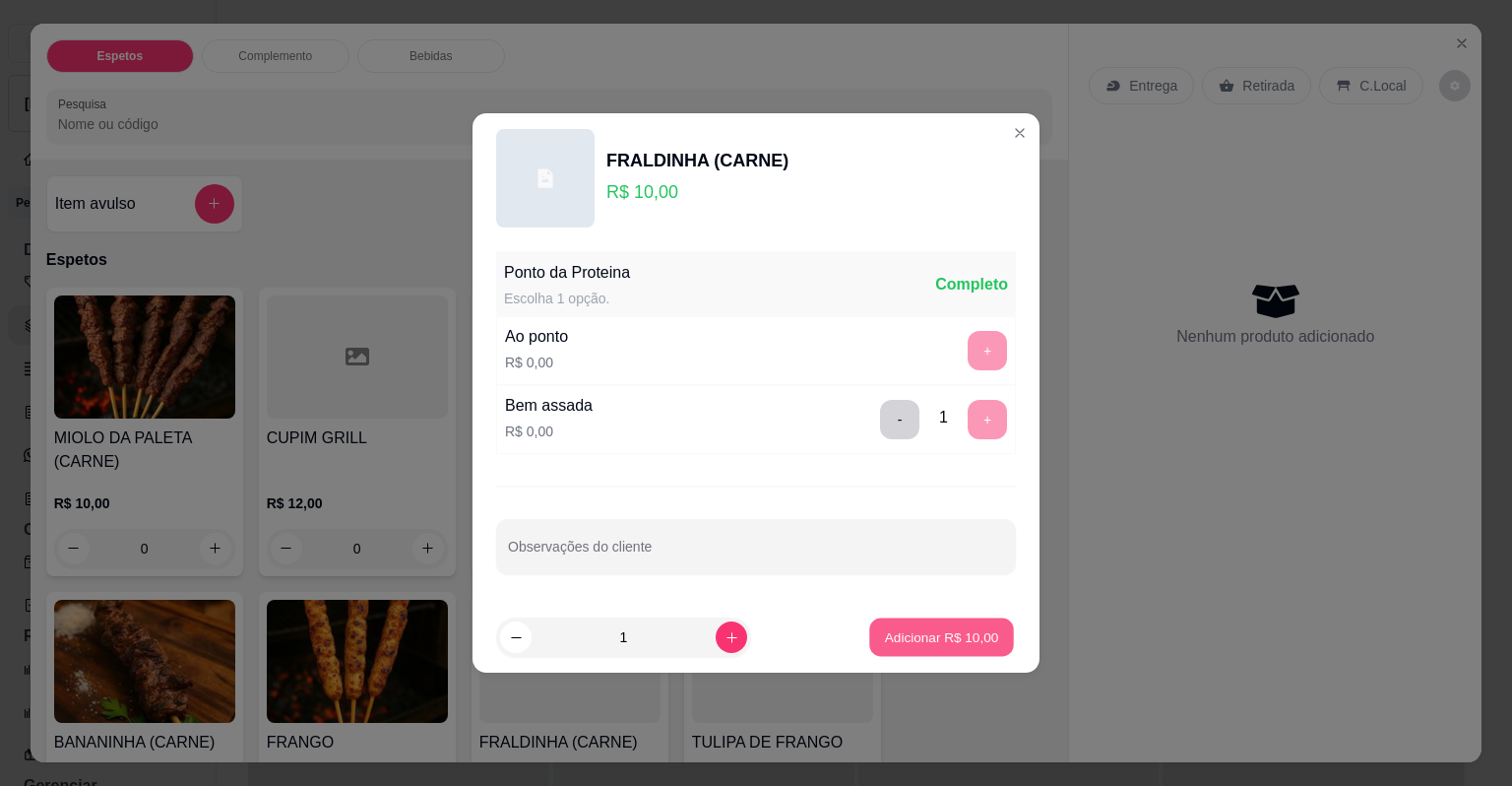 click on "Adicionar   R$ 10,00" at bounding box center [942, 636] 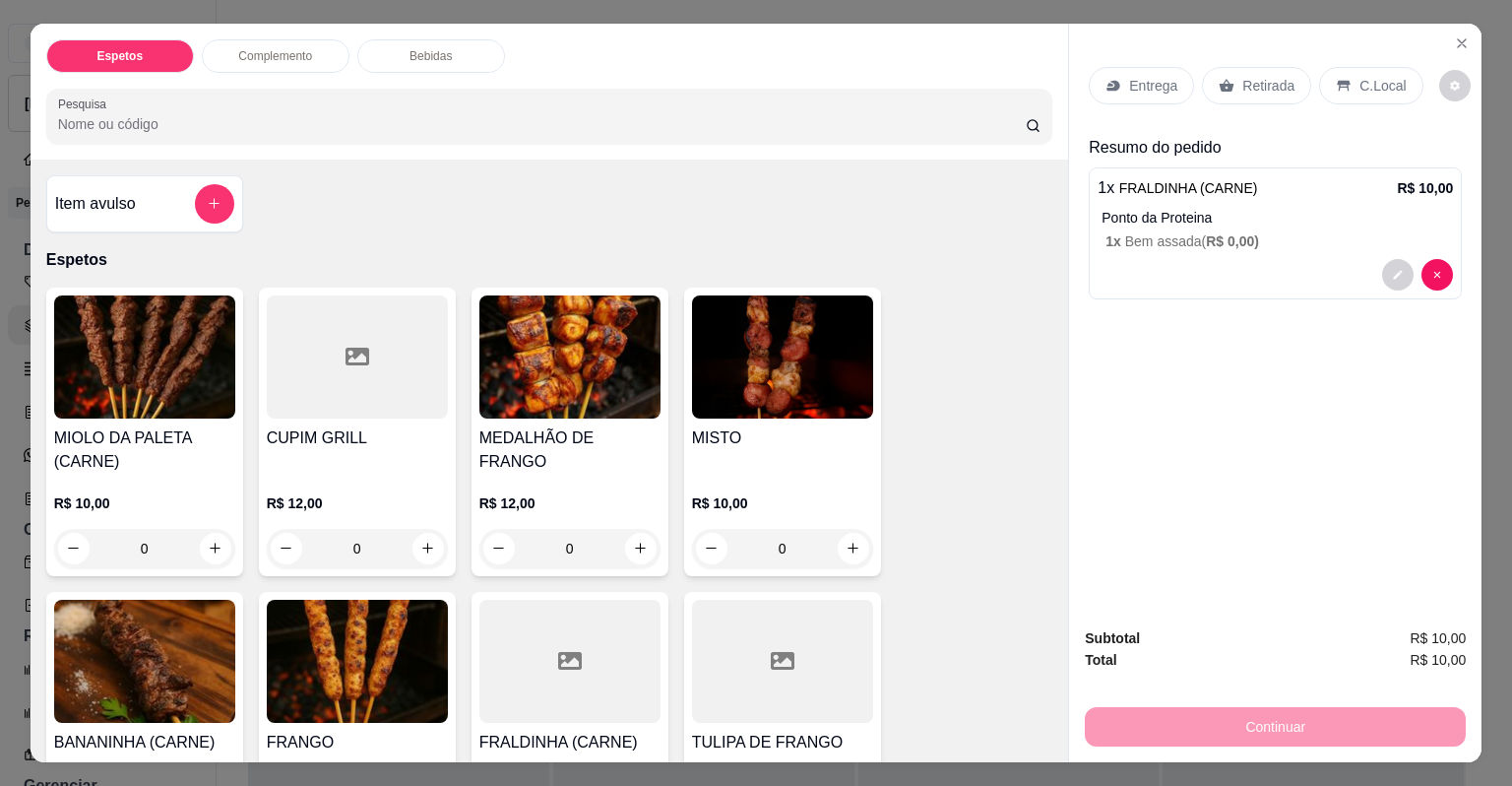 click on "C.Local" at bounding box center [1382, 86] 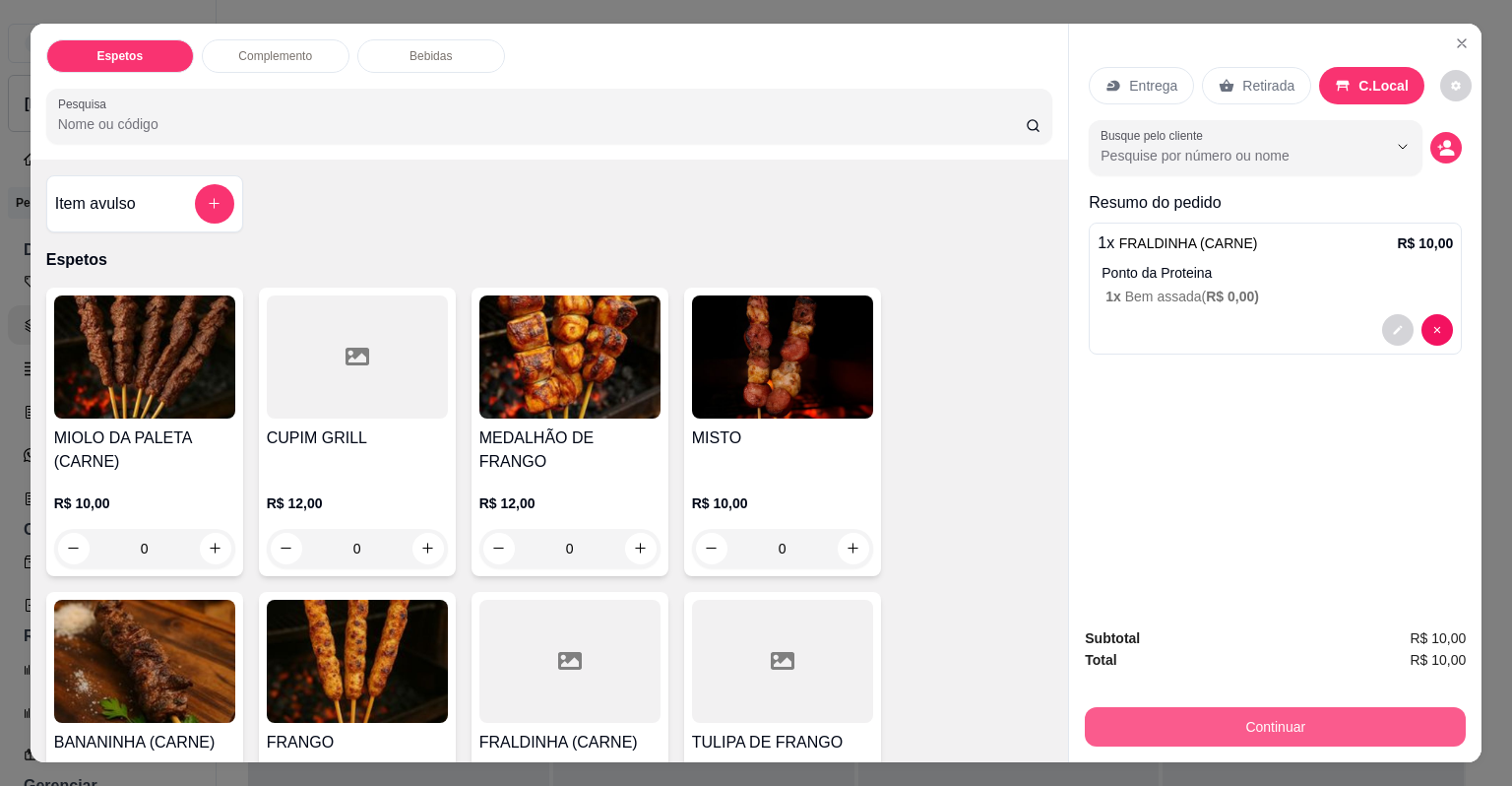 click on "Continuar" at bounding box center (1275, 727) 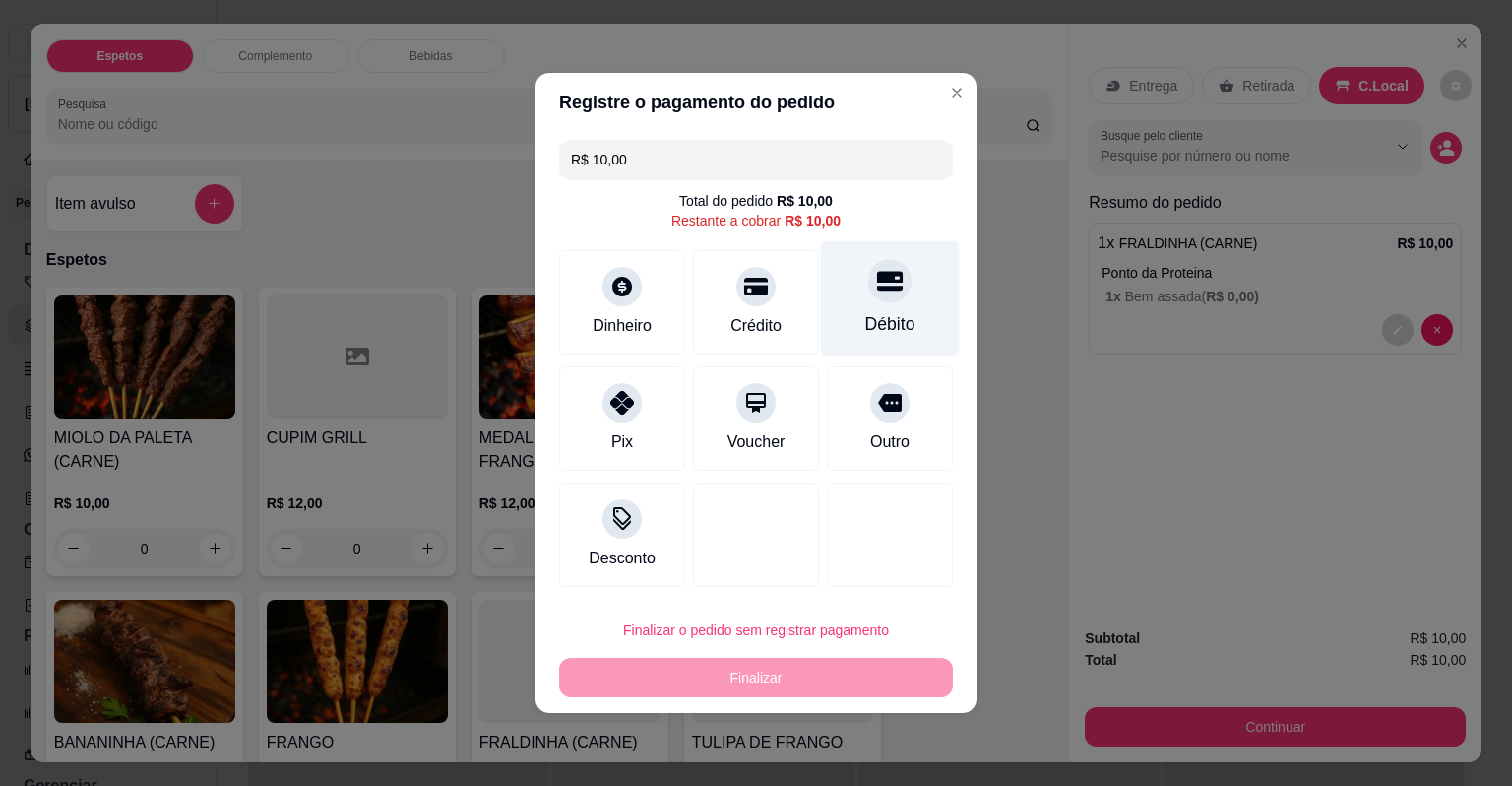 click at bounding box center (890, 281) 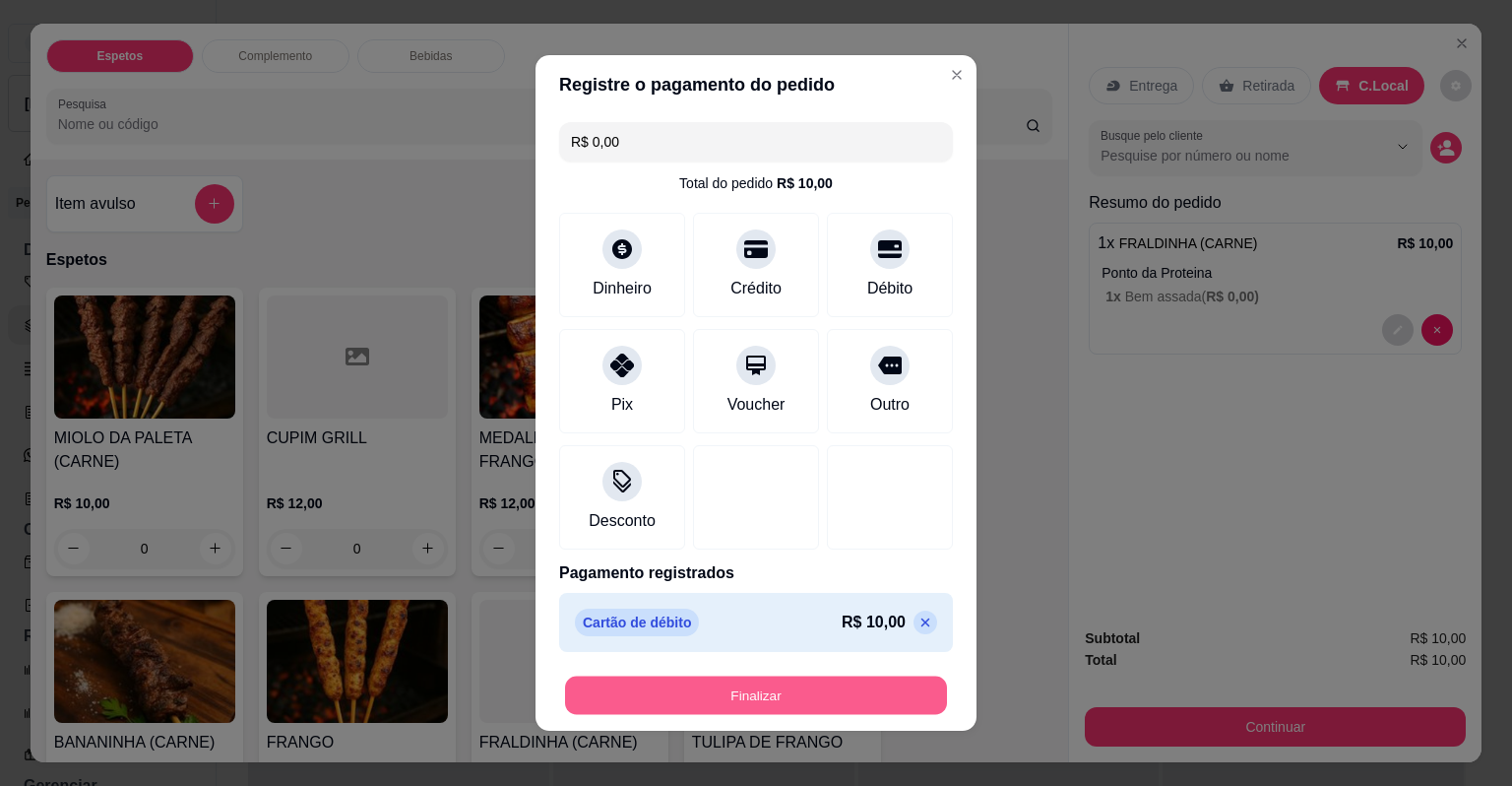 click on "Finalizar" at bounding box center [756, 695] 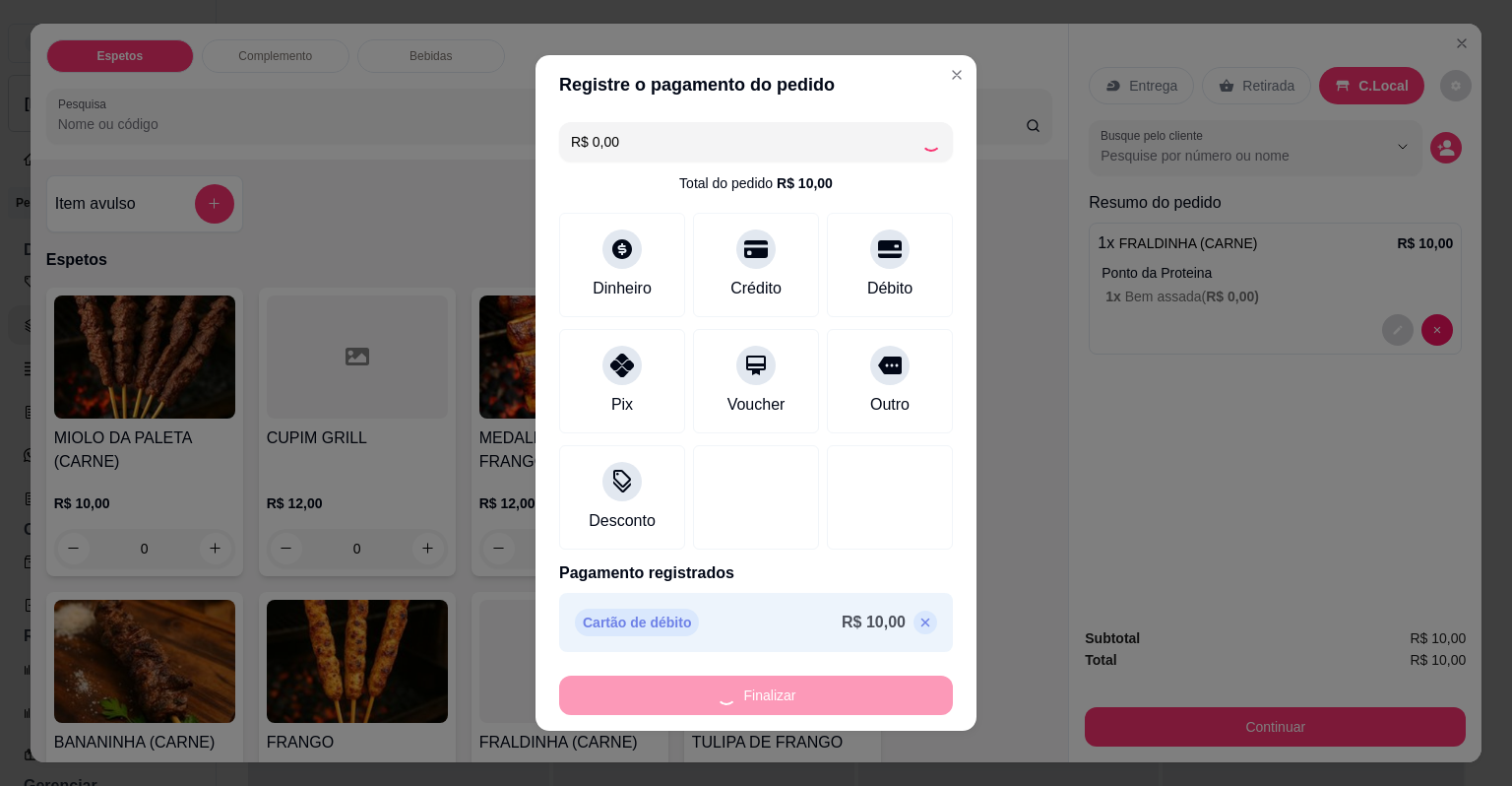 type on "-R$ 10,00" 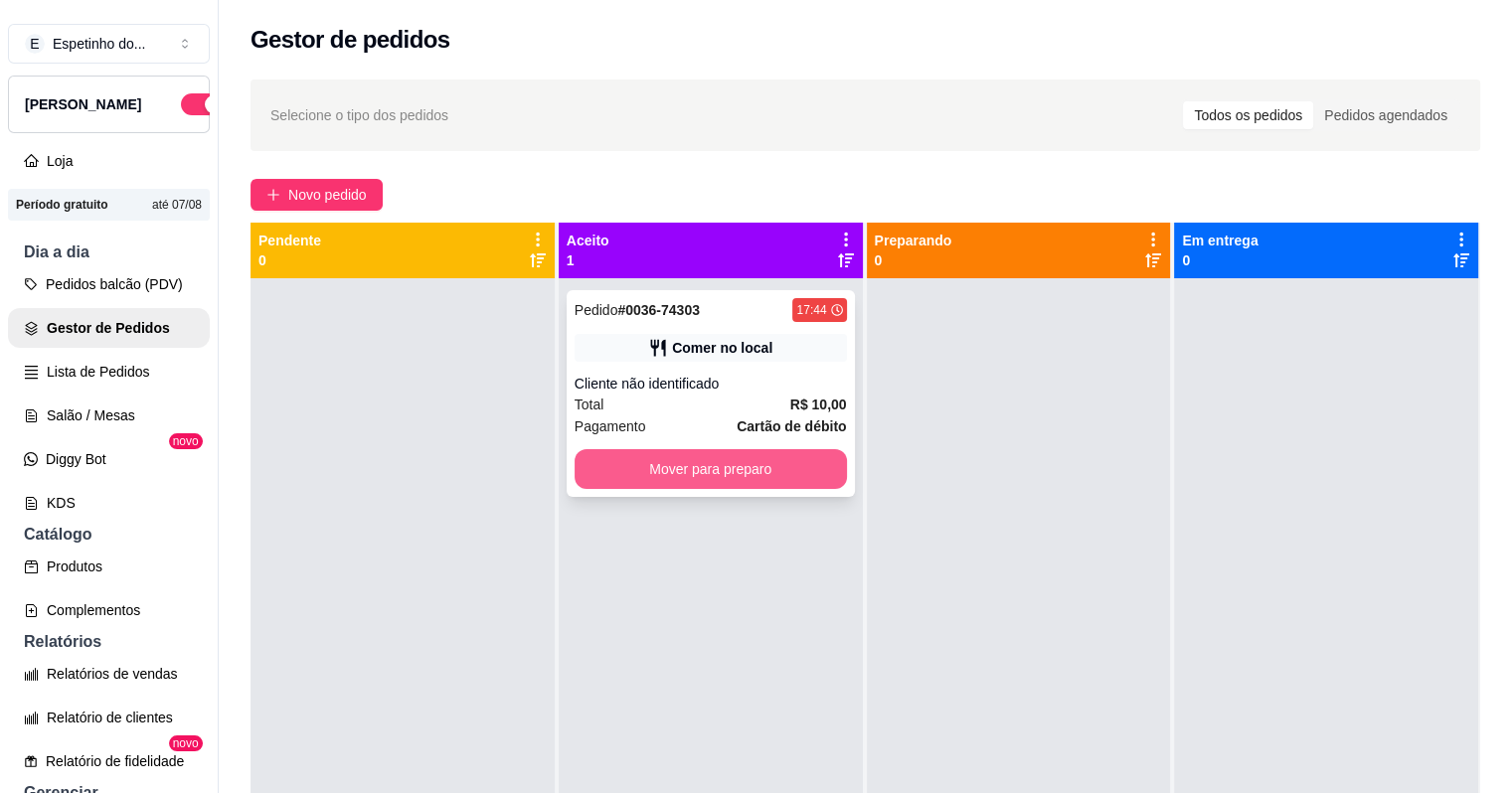 click on "Mover para preparo" at bounding box center [711, 469] 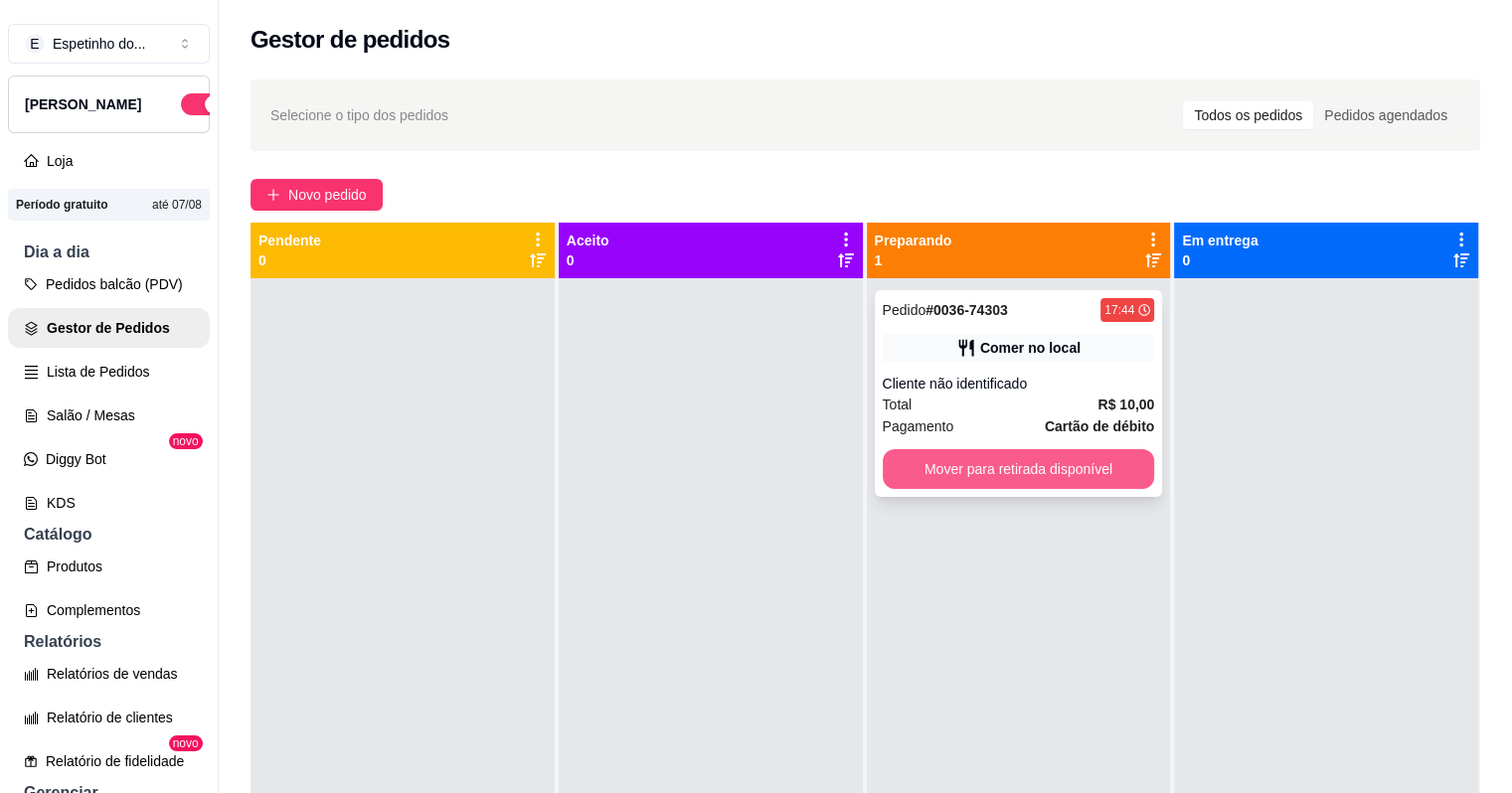 click on "Mover para retirada disponível" at bounding box center (1019, 469) 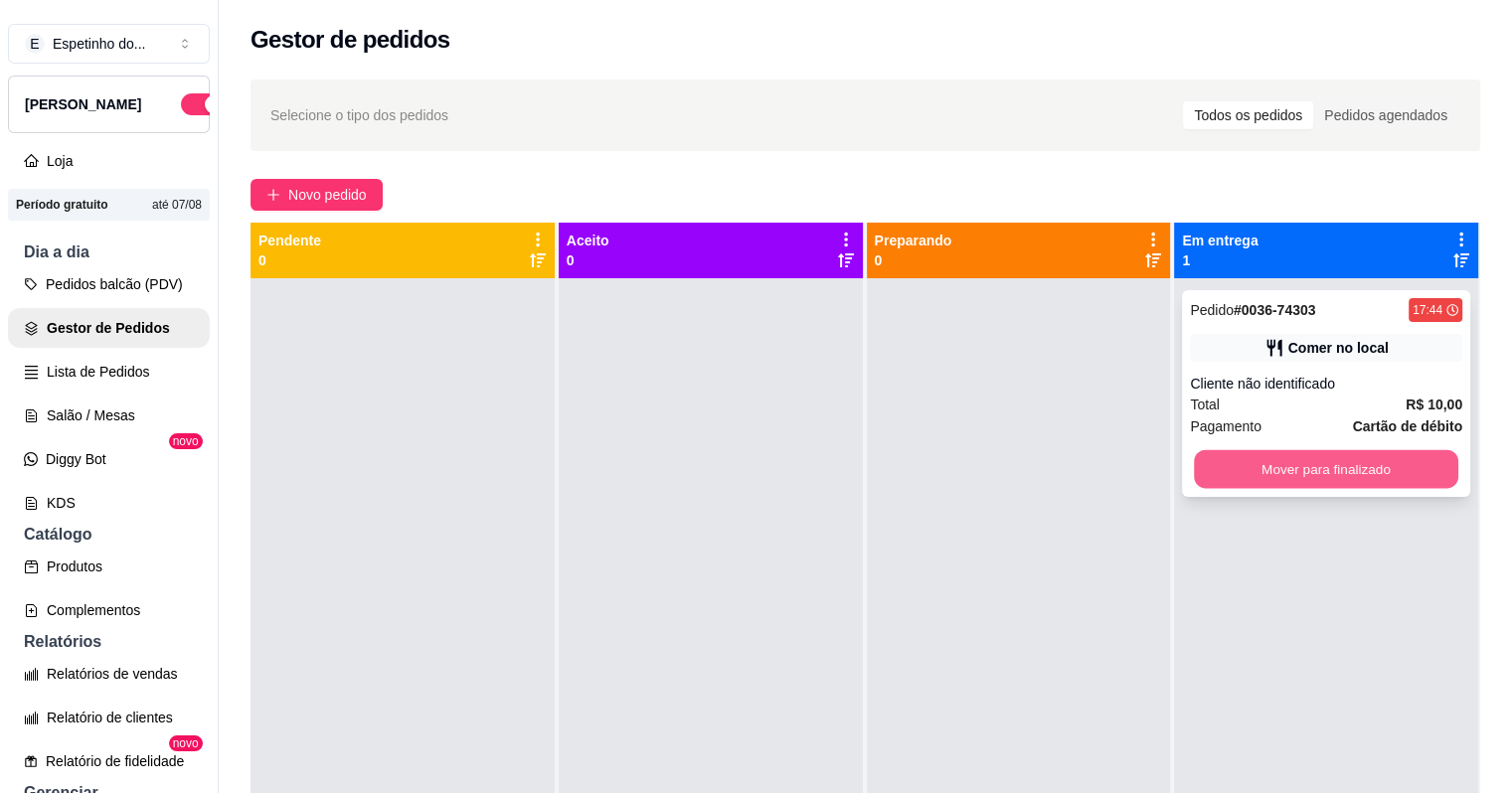click on "Mover para finalizado" at bounding box center [1326, 469] 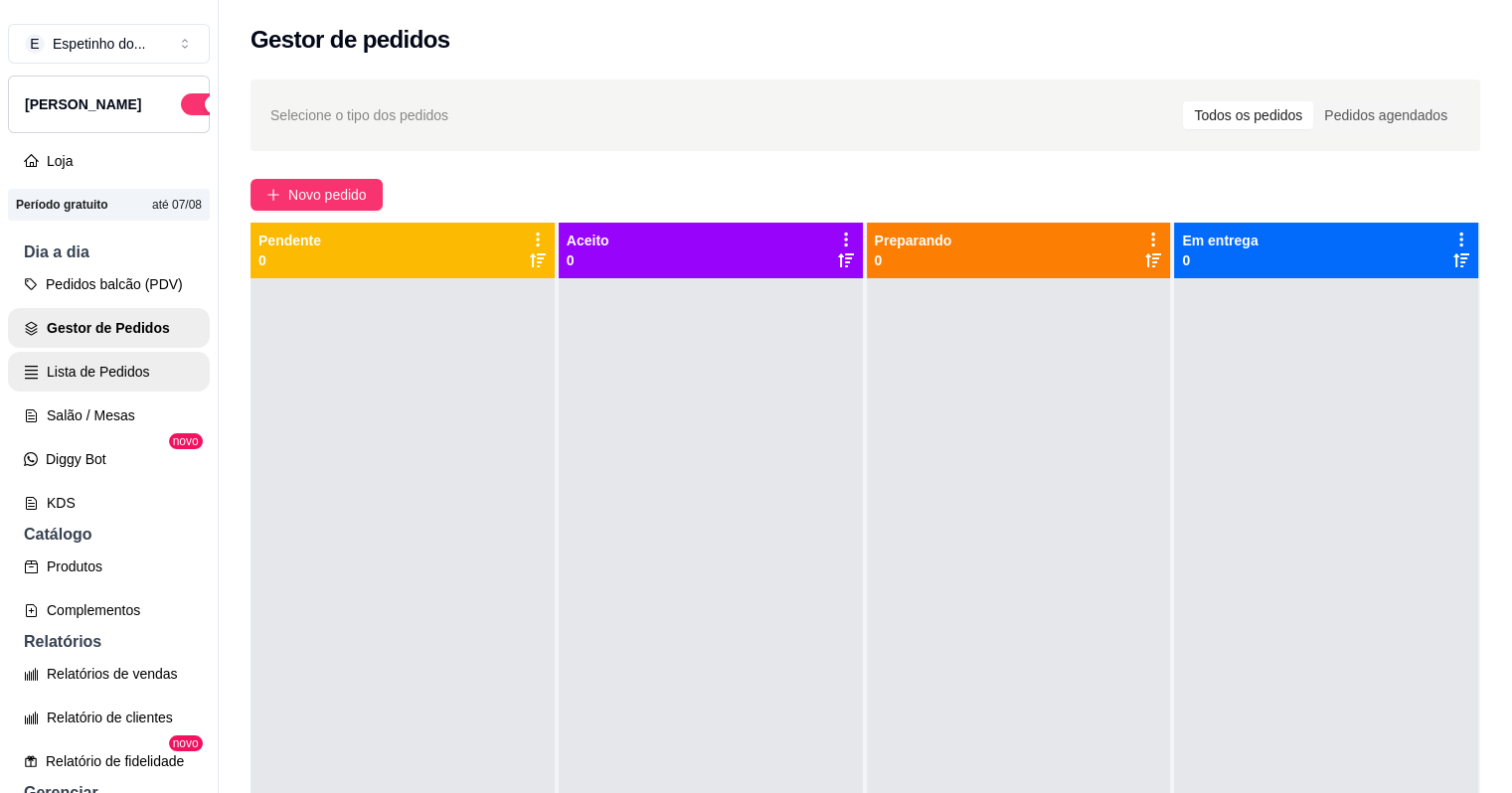 click on "Lista de Pedidos" at bounding box center [108, 372] 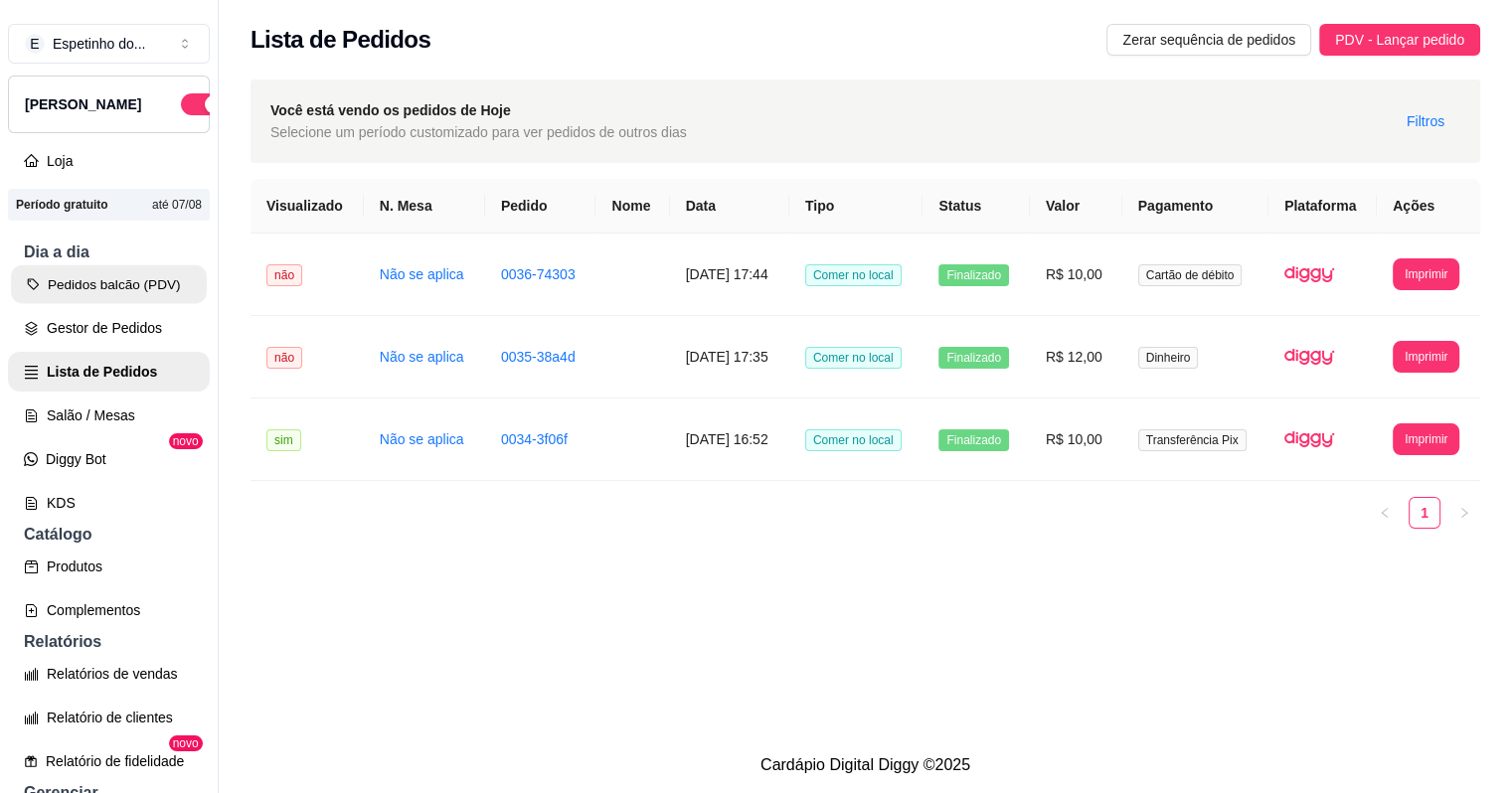click on "Pedidos balcão (PDV)" at bounding box center (108, 284) 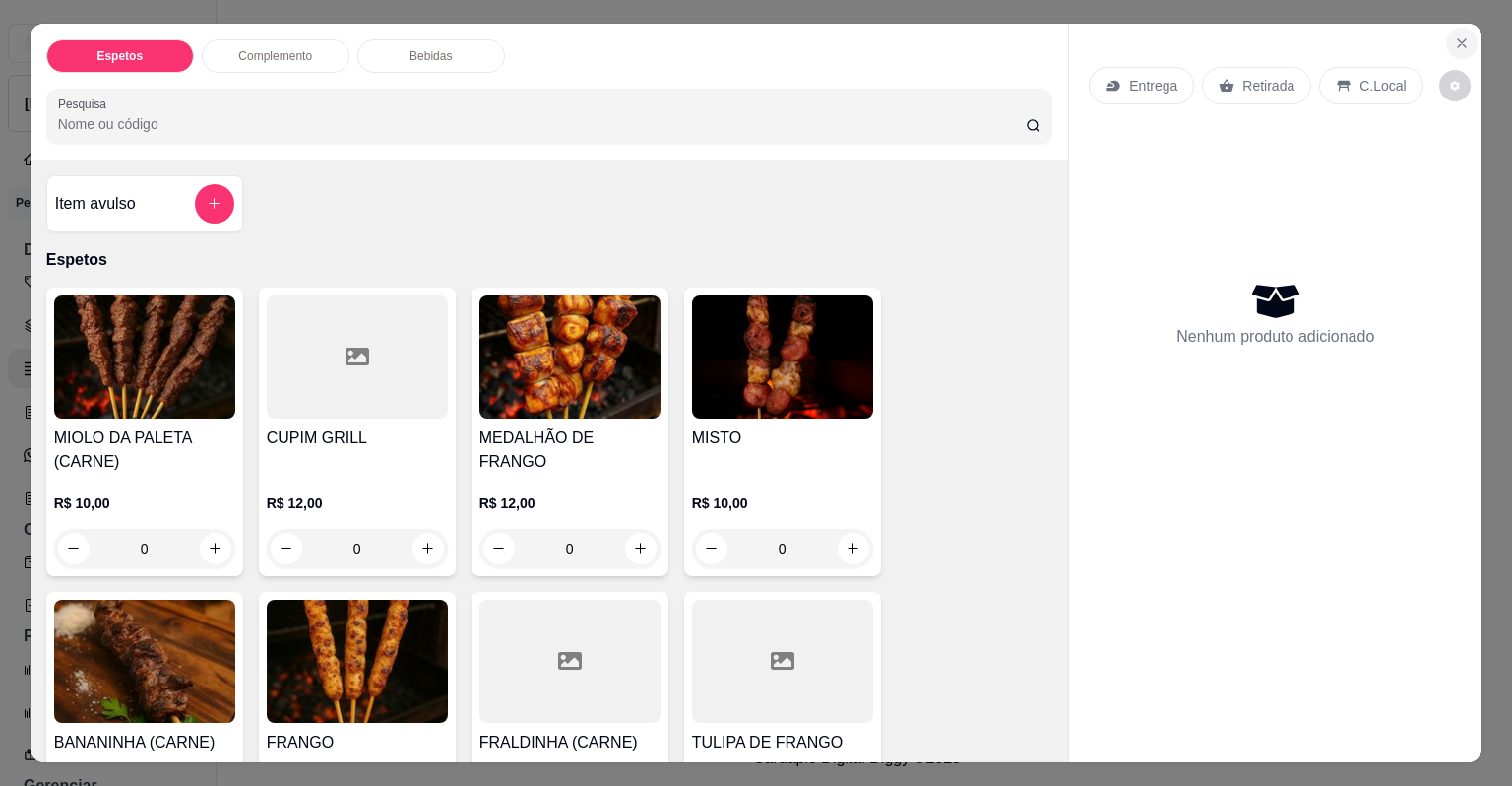 click 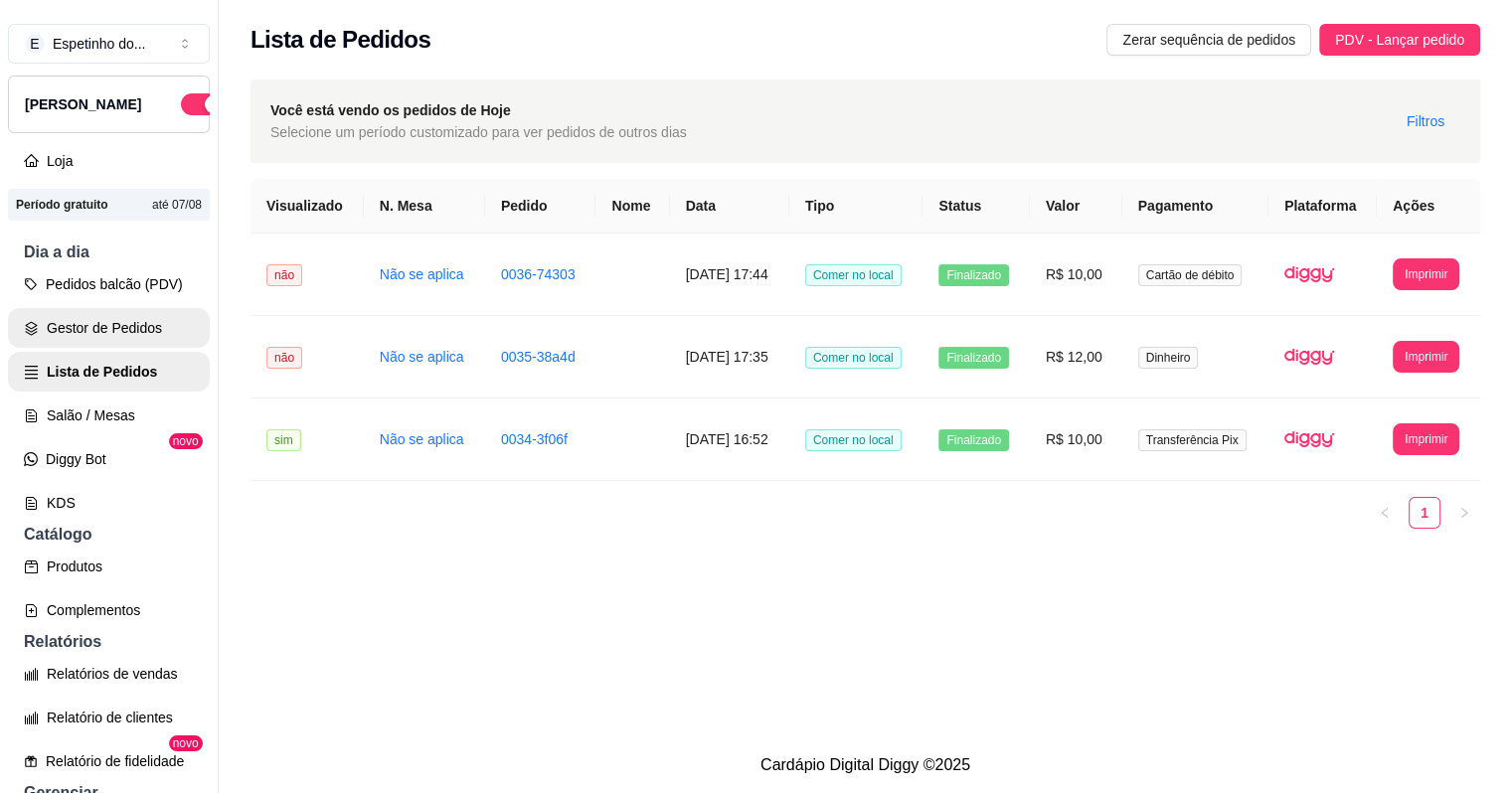 click on "Gestor de Pedidos" at bounding box center [108, 328] 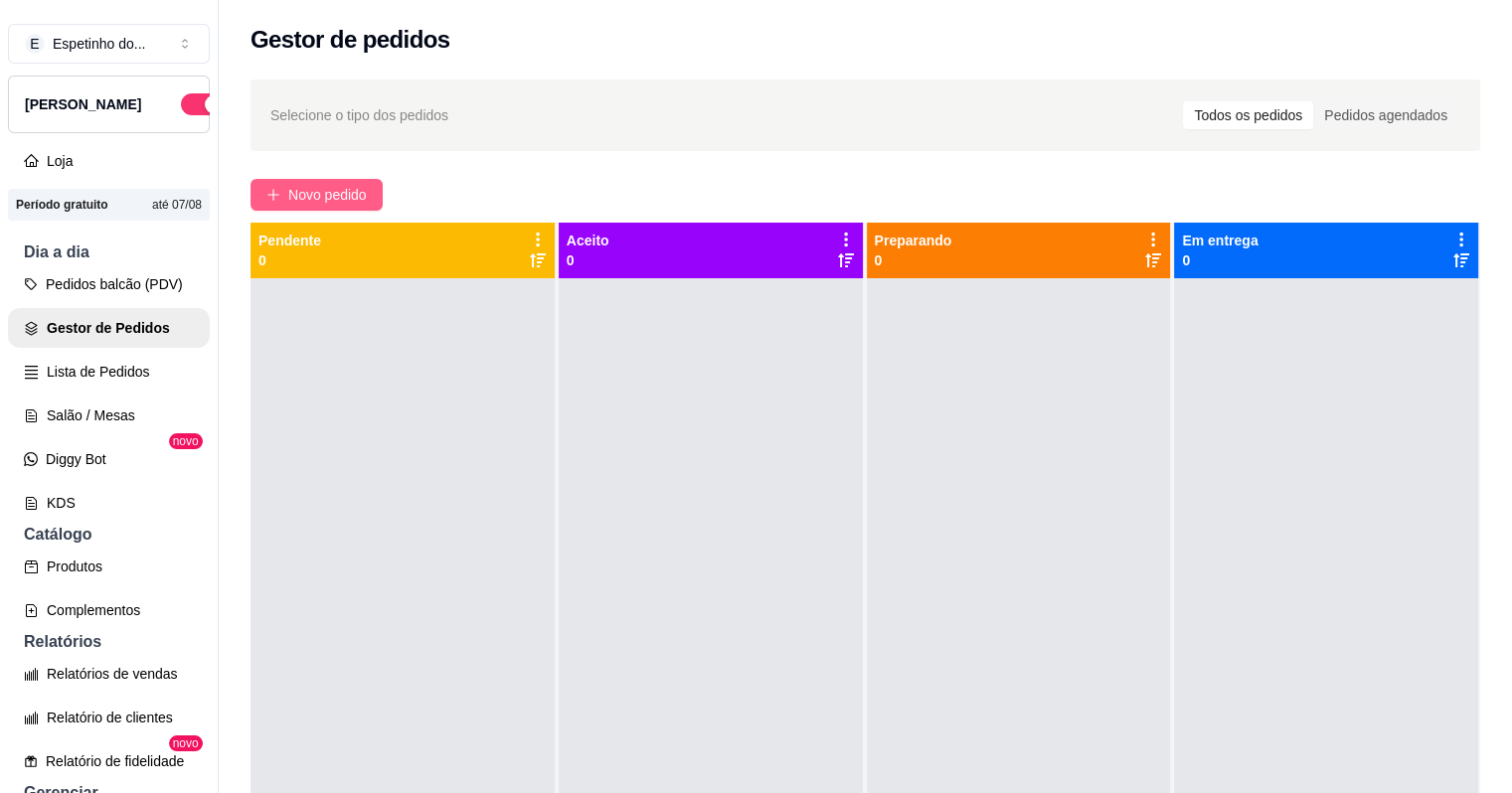 click on "Novo pedido" at bounding box center [327, 195] 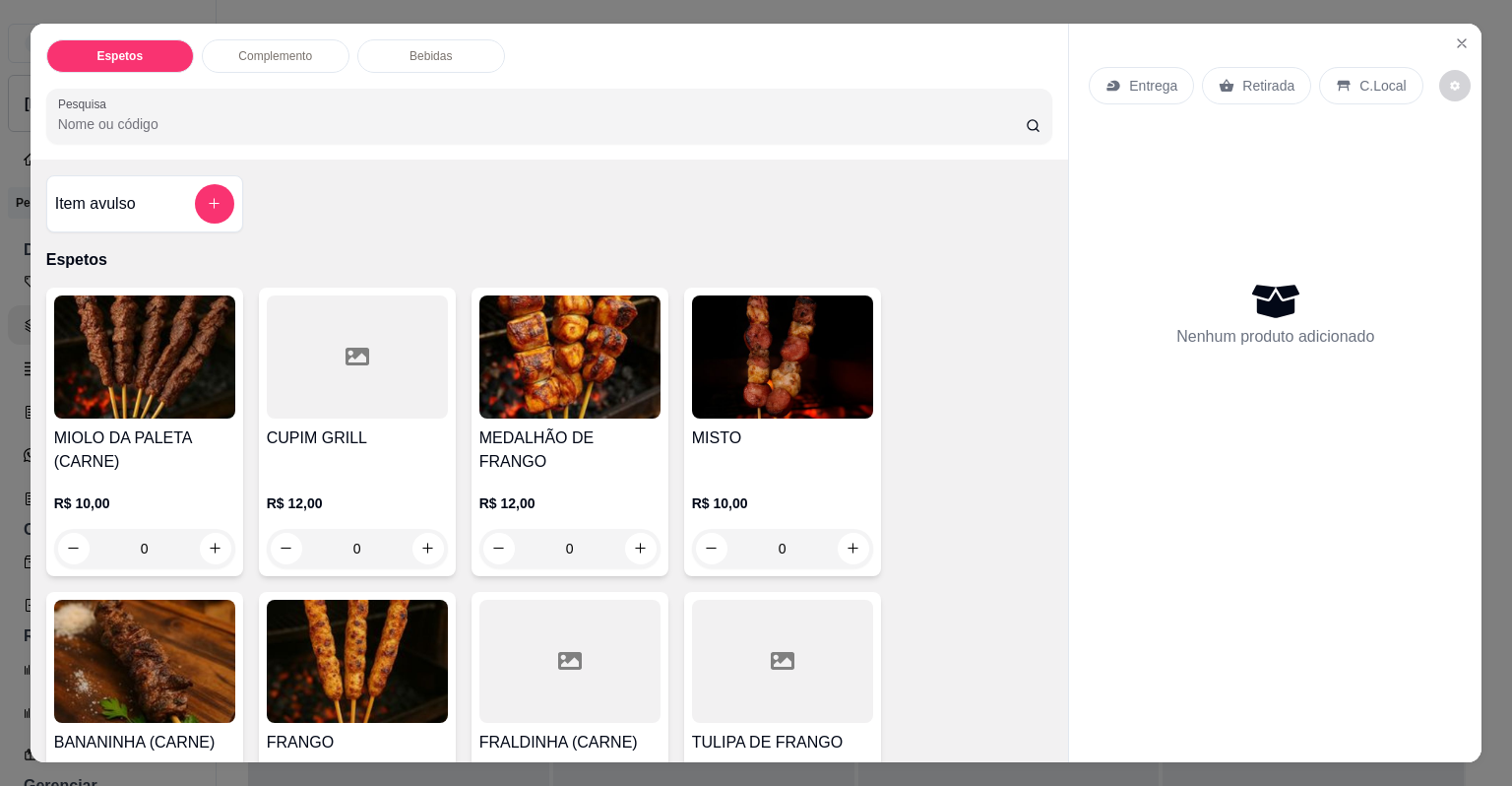 click on "MEDALHÃO DE FRANGO" at bounding box center [570, 450] 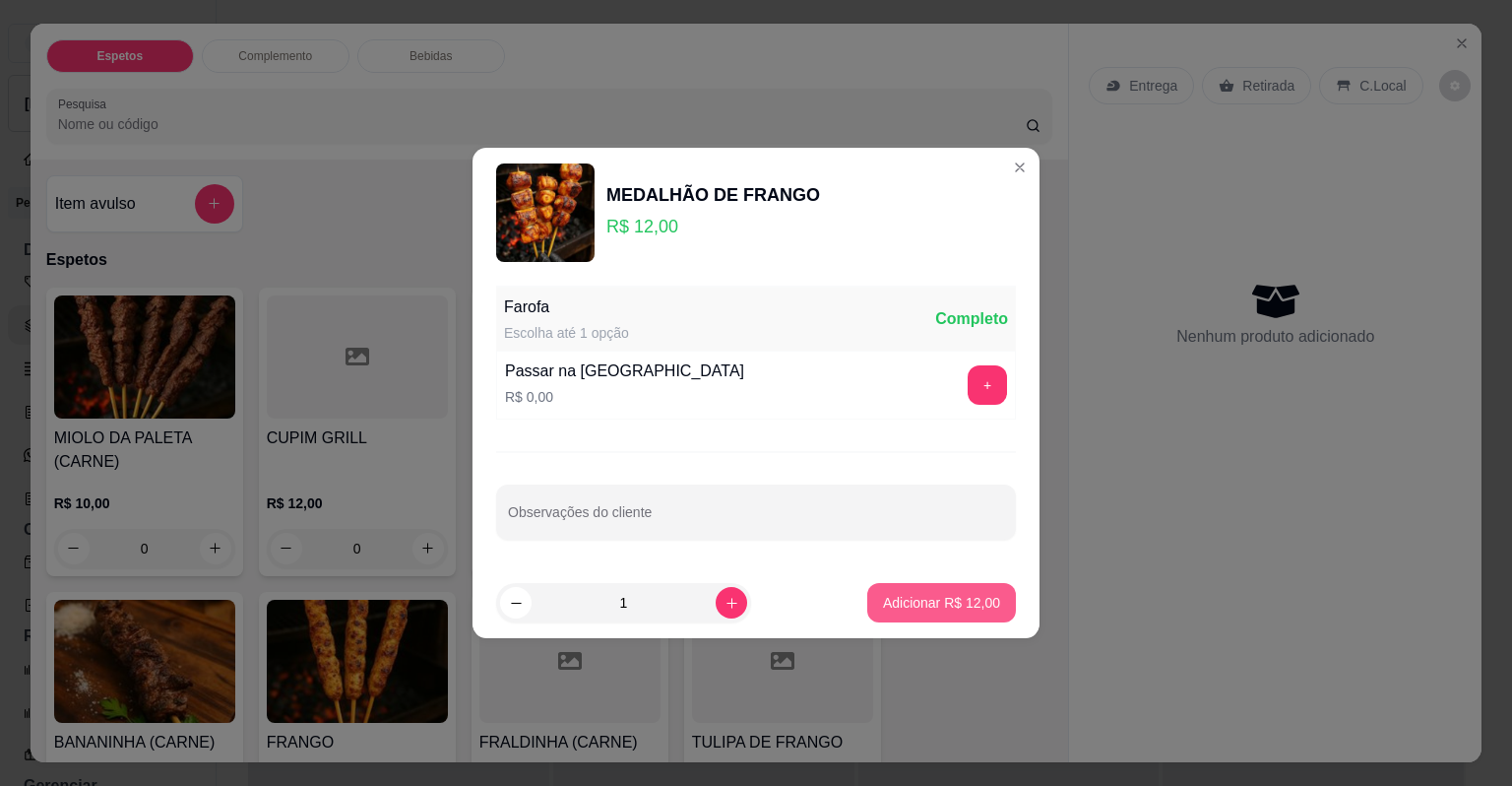 click on "Adicionar   R$ 12,00" at bounding box center [941, 603] 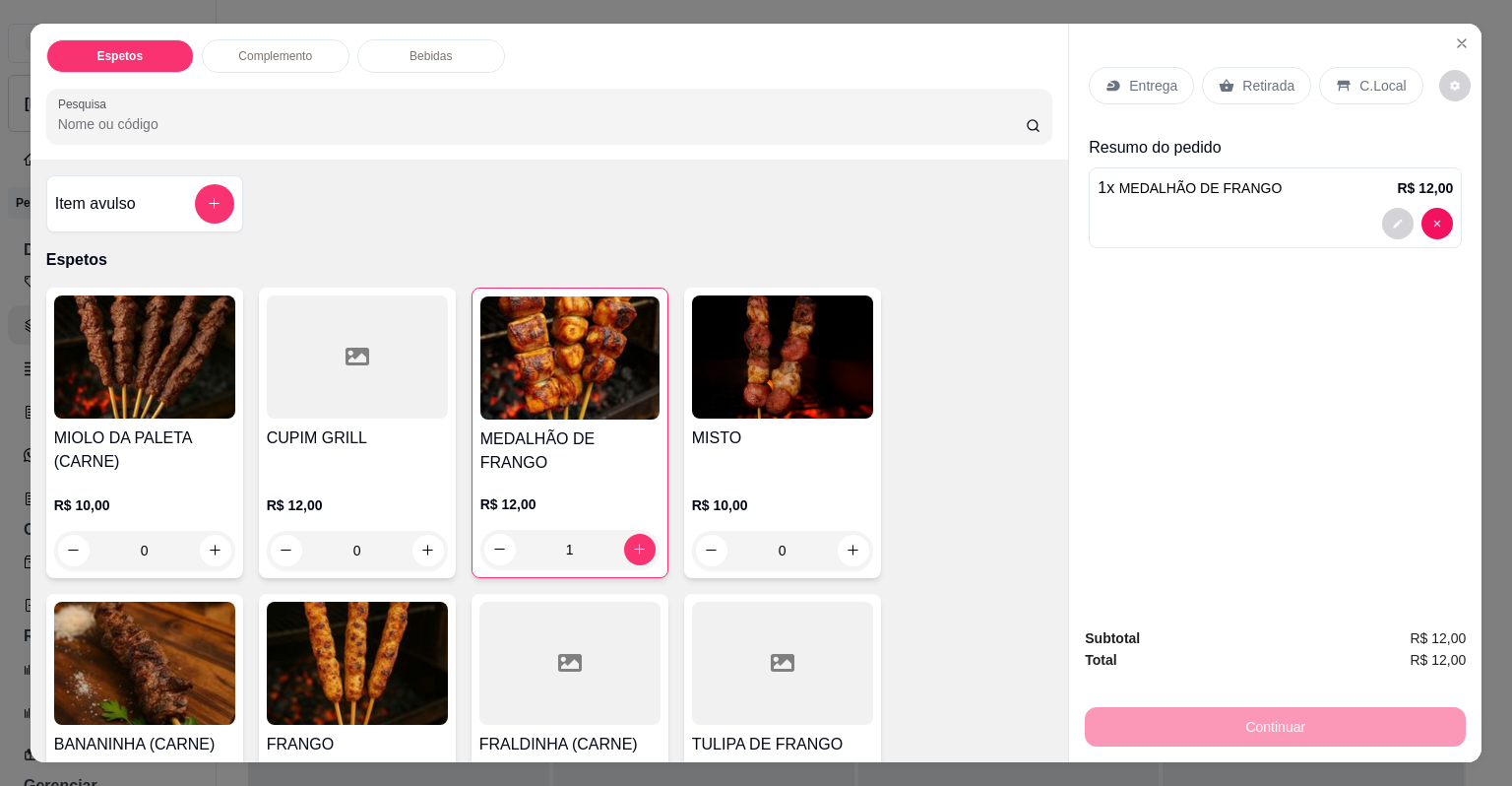 click 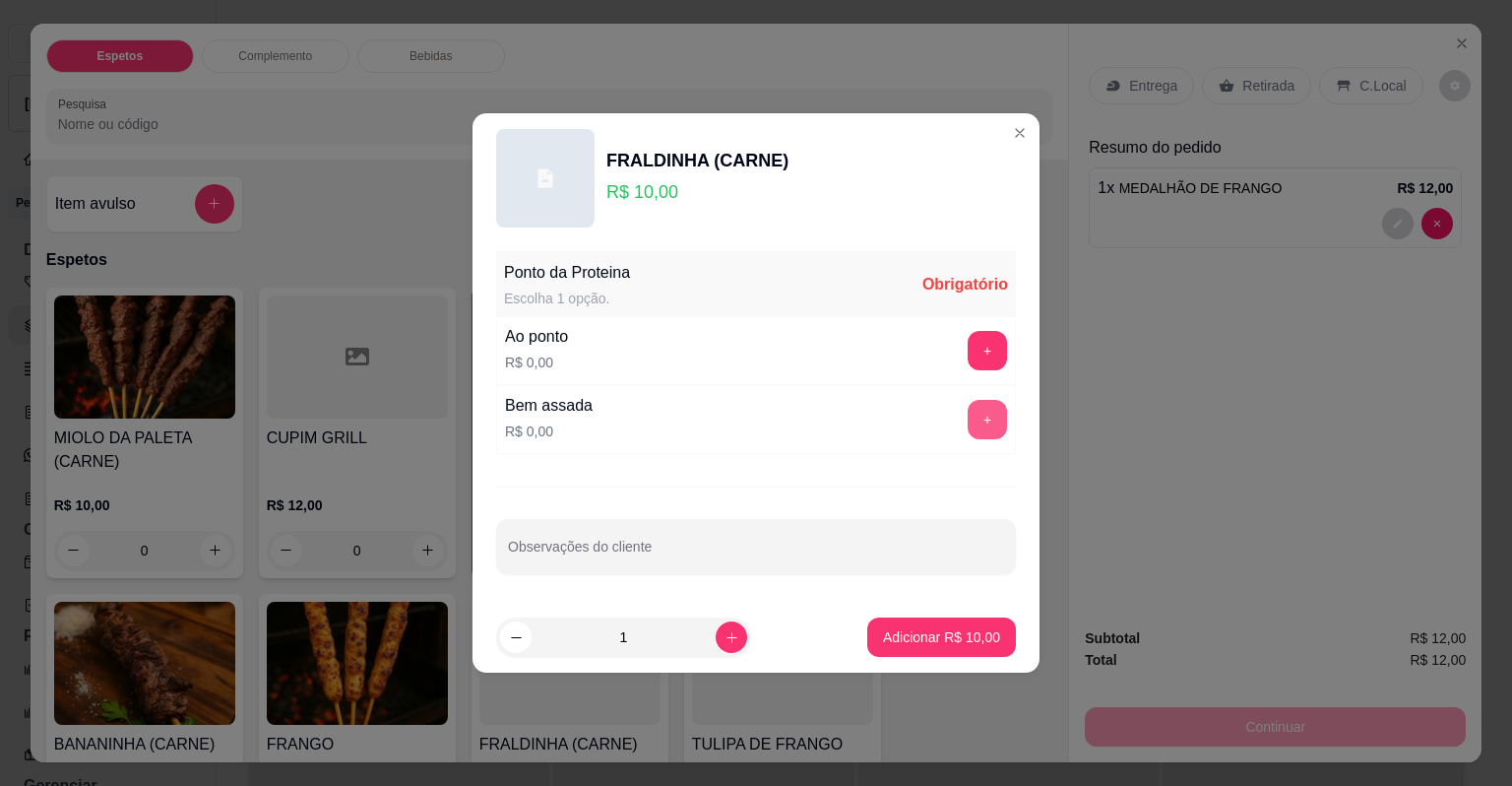 click on "+" at bounding box center (987, 420) 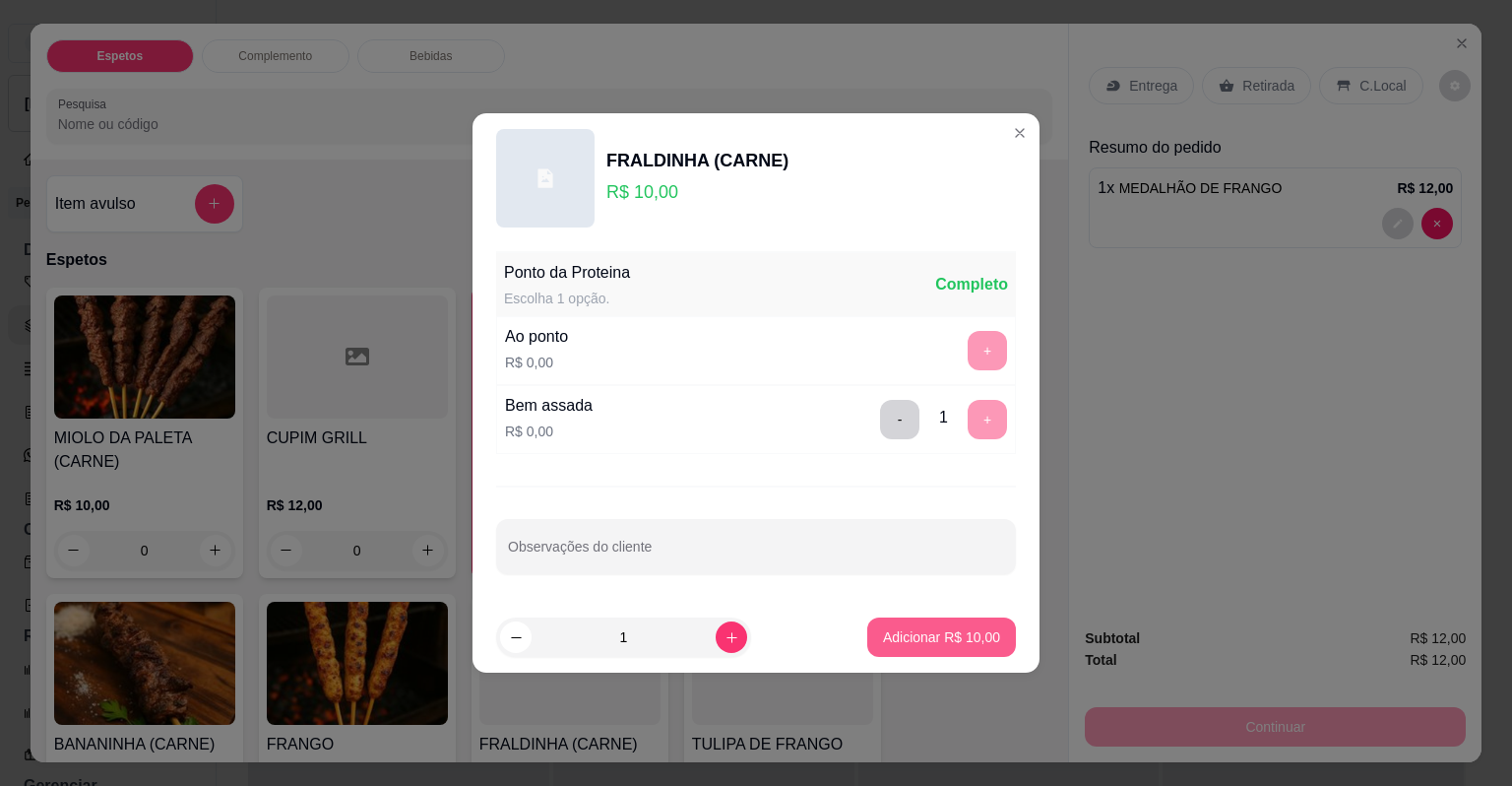 click on "Adicionar   R$ 10,00" at bounding box center (941, 637) 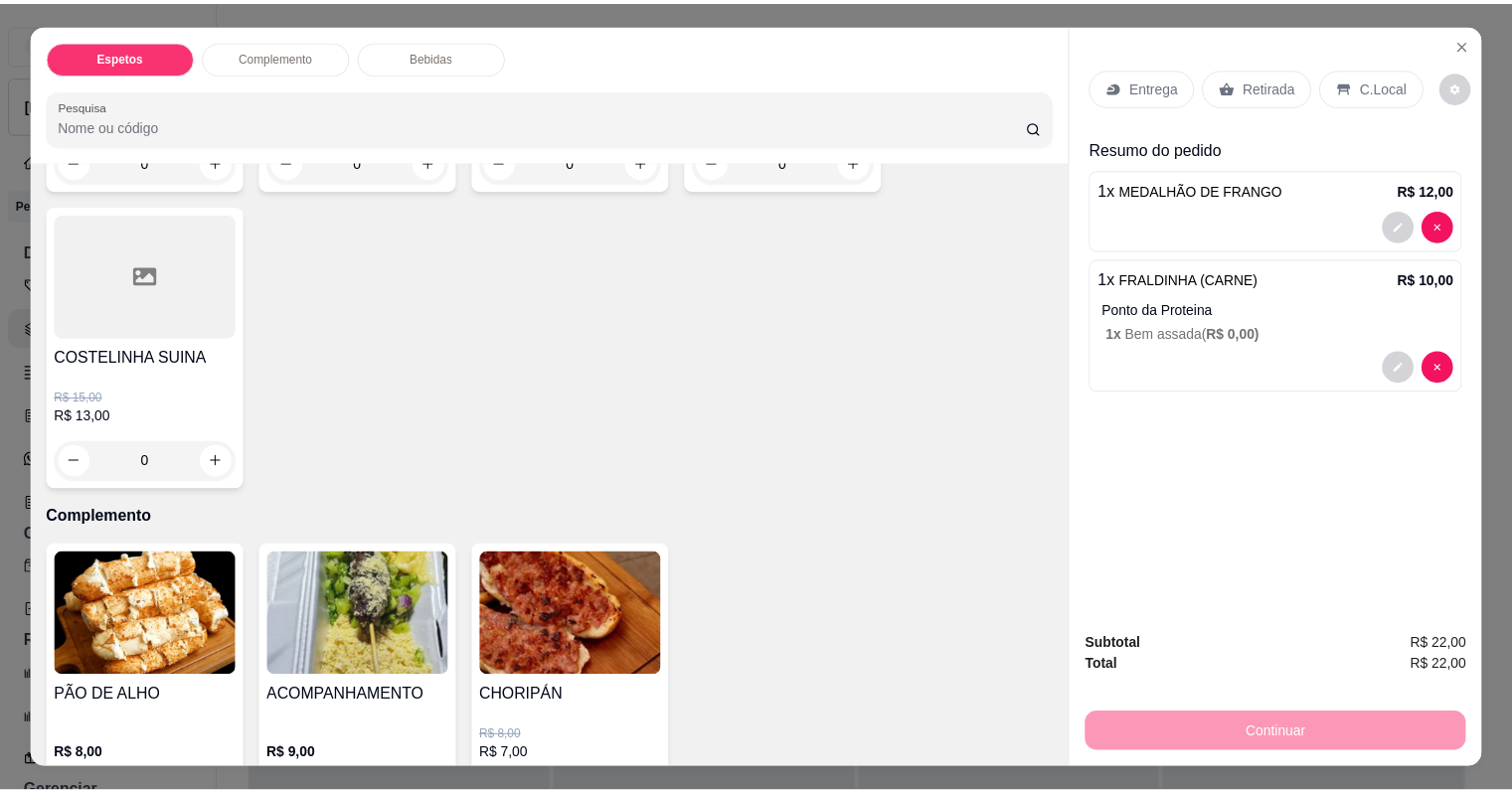 scroll, scrollTop: 683, scrollLeft: 0, axis: vertical 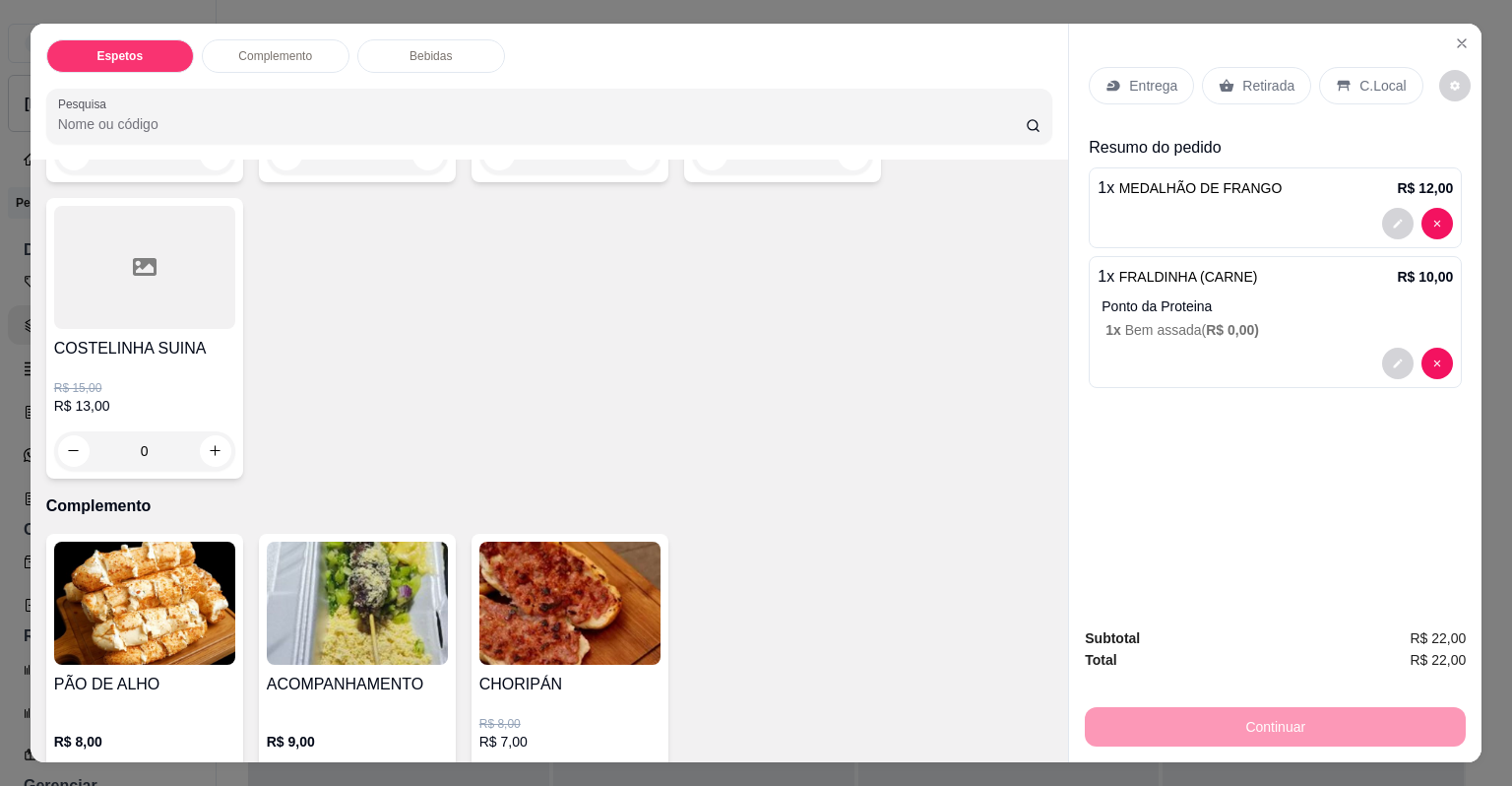 click on "ACOMPANHAMENTO" at bounding box center (357, 685) 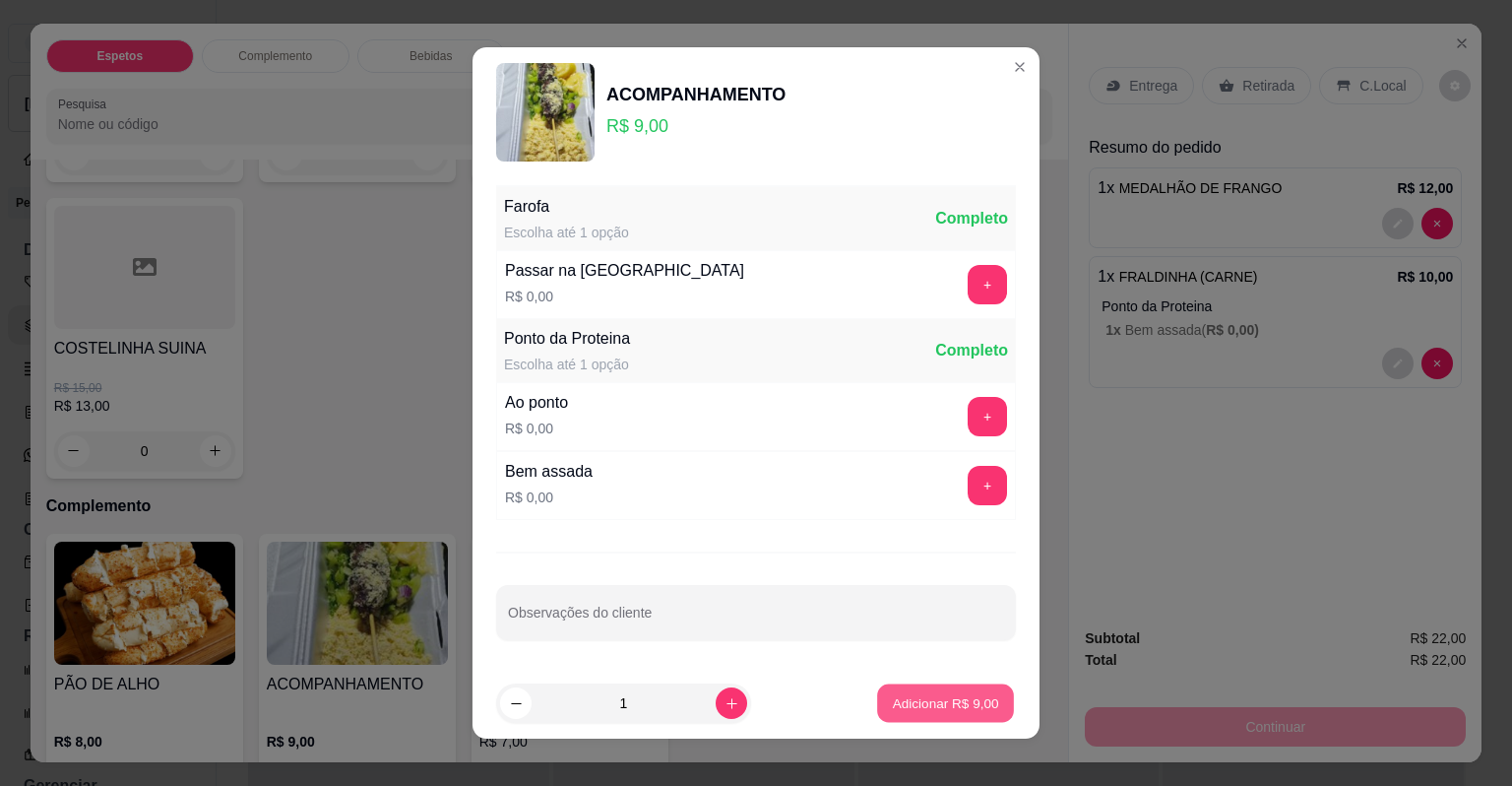 click on "Adicionar   R$ 9,00" at bounding box center [945, 702] 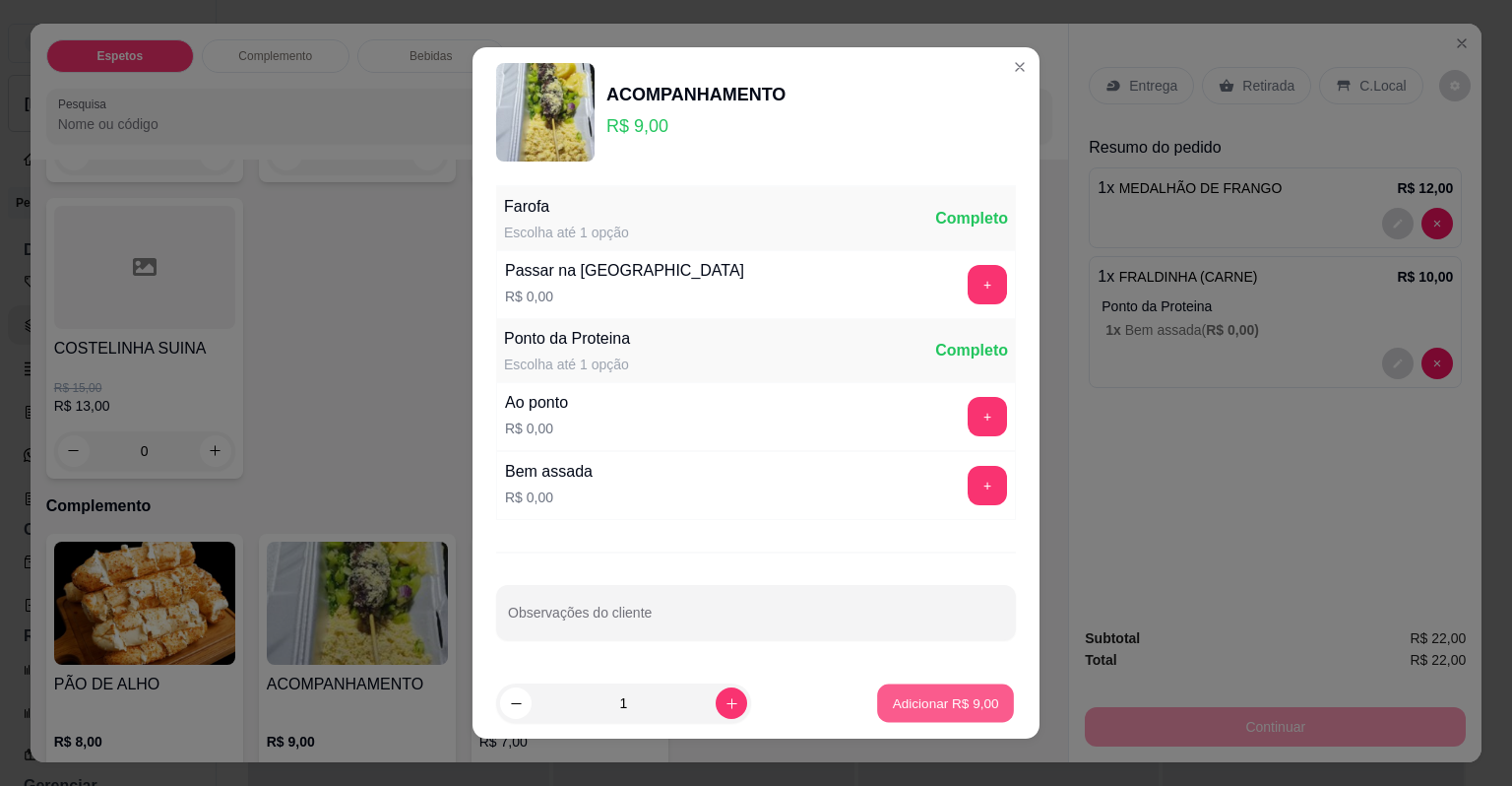 type on "1" 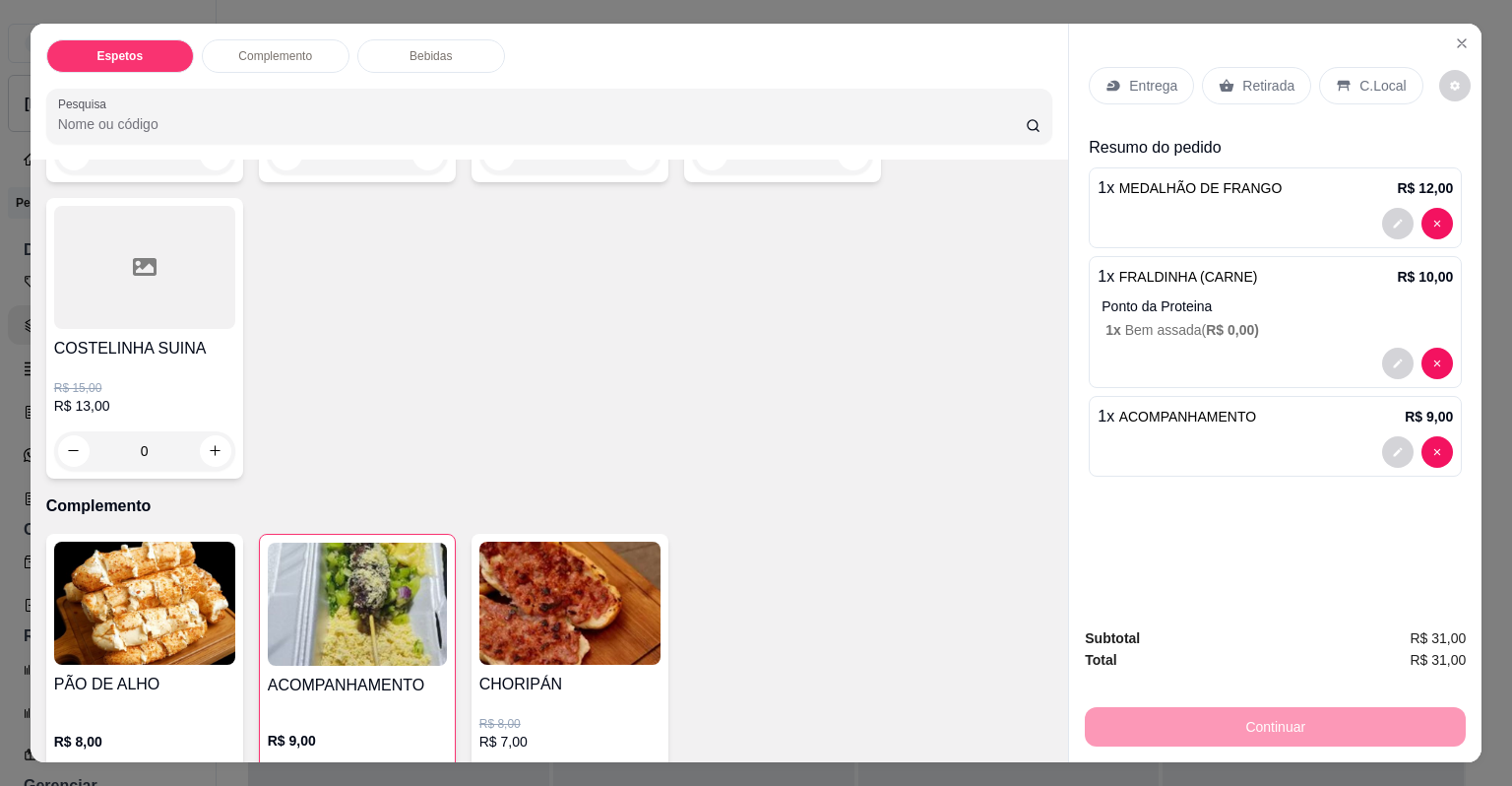 click on "C.Local" at bounding box center [1370, 86] 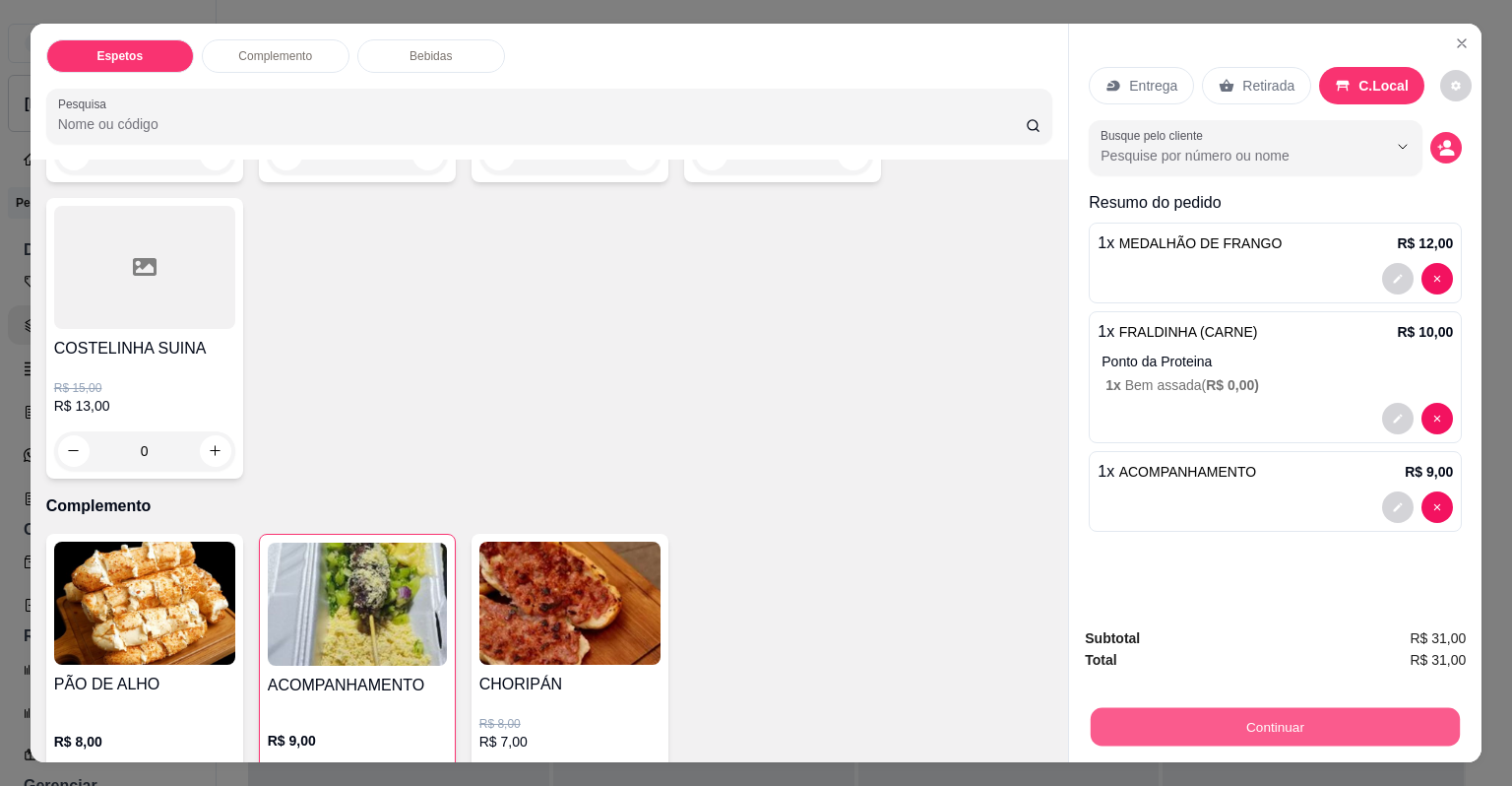 click on "Continuar" at bounding box center (1275, 727) 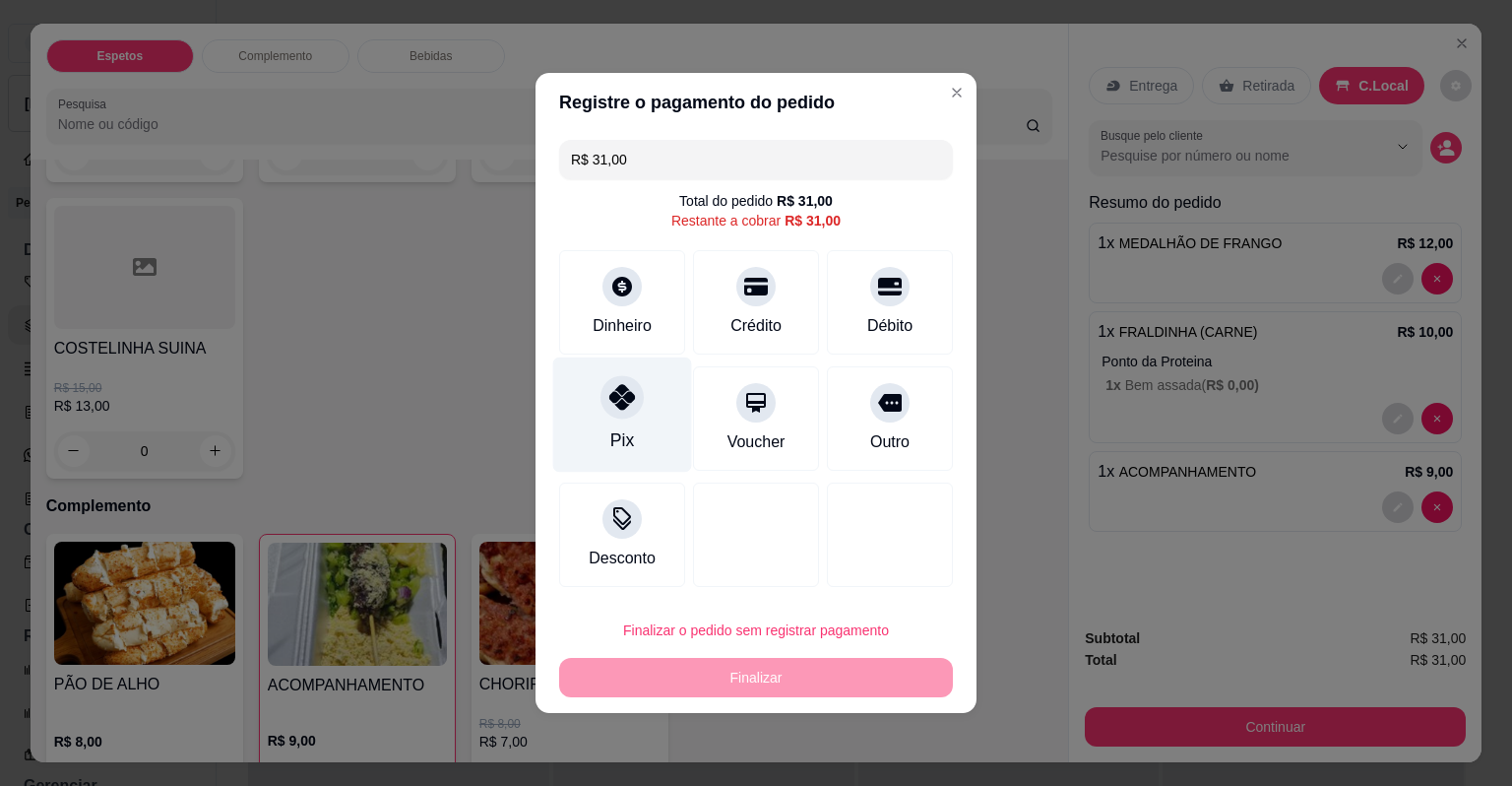 click 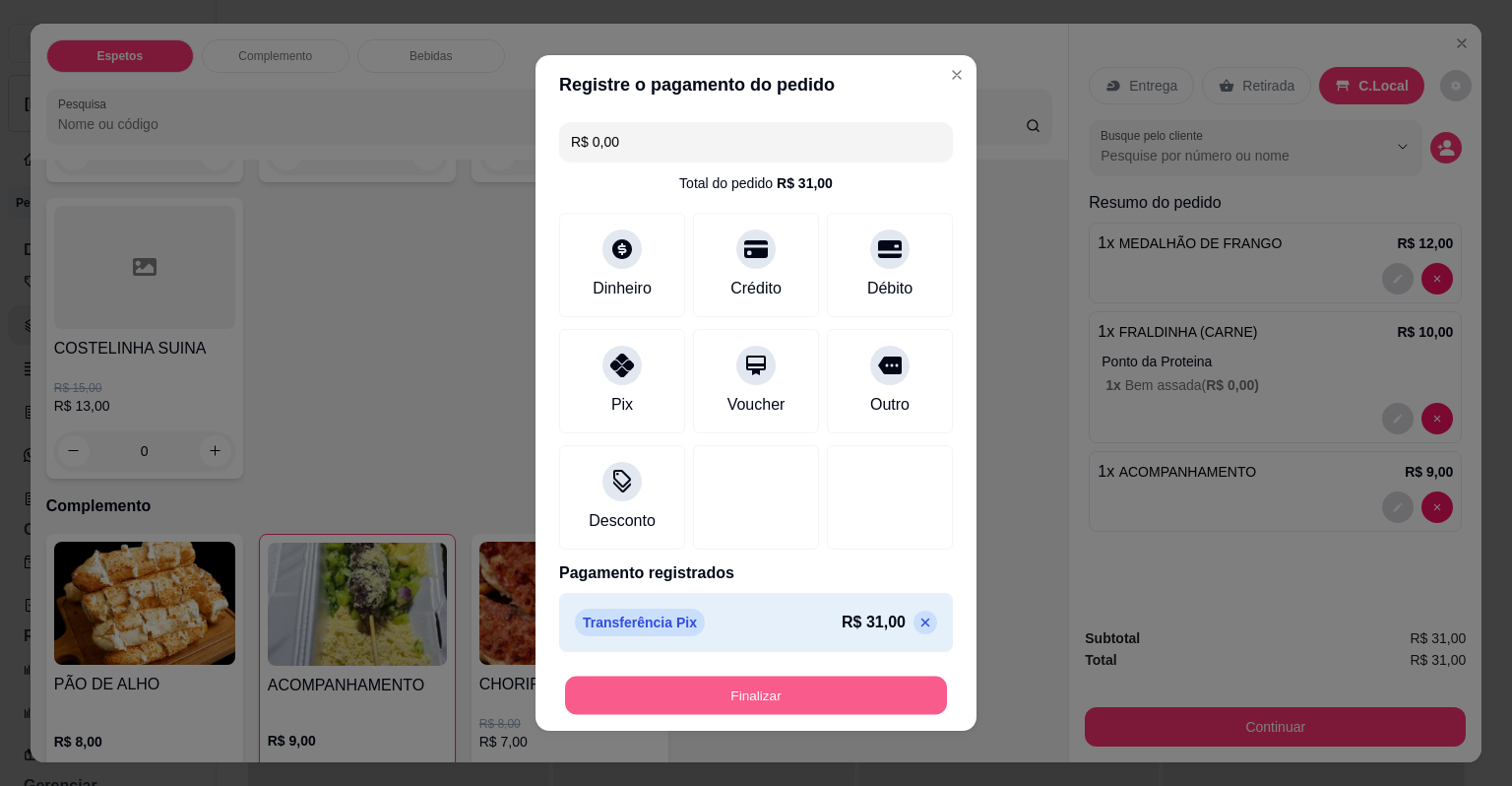 click on "Finalizar" at bounding box center (756, 695) 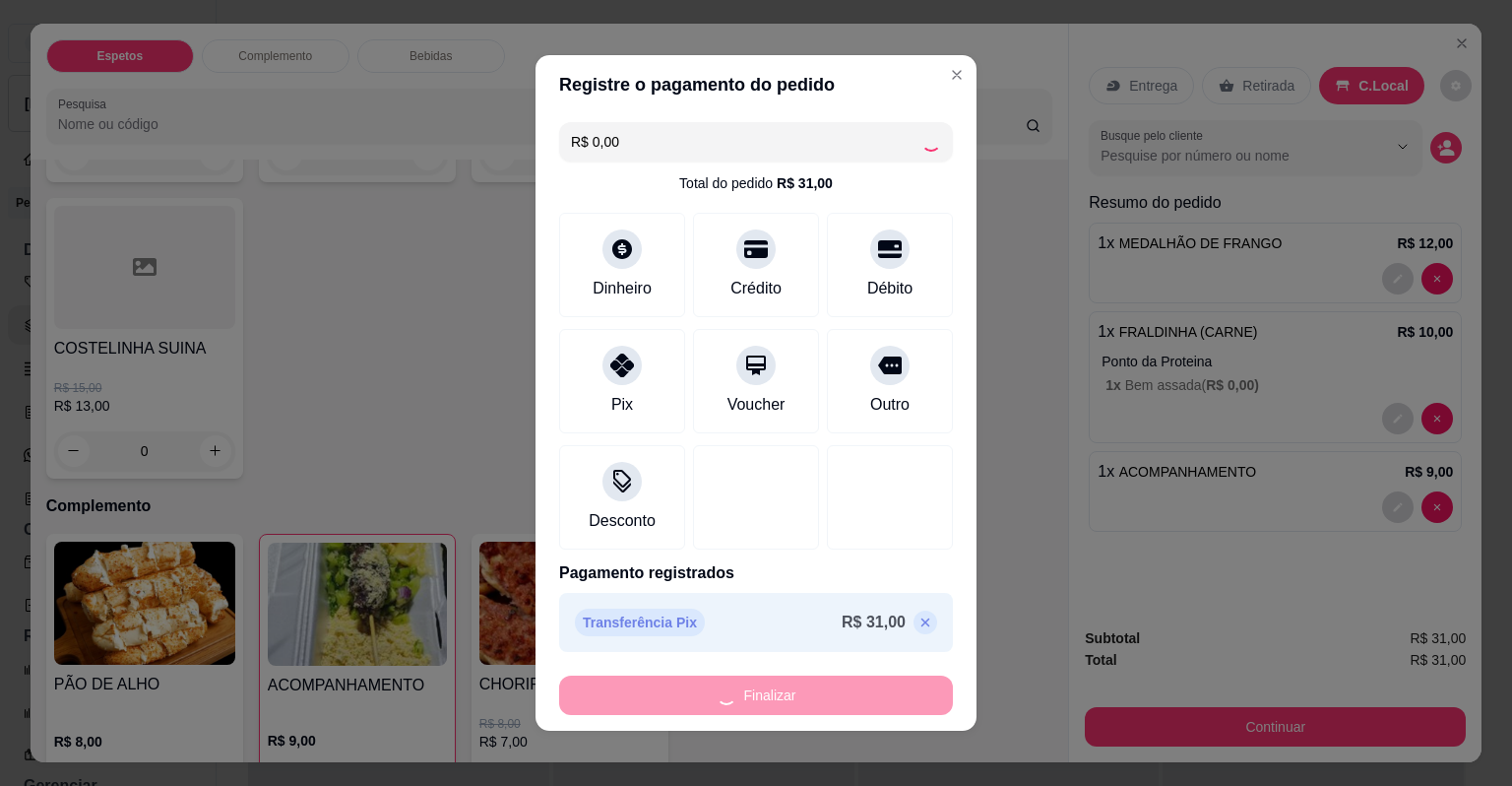 type on "0" 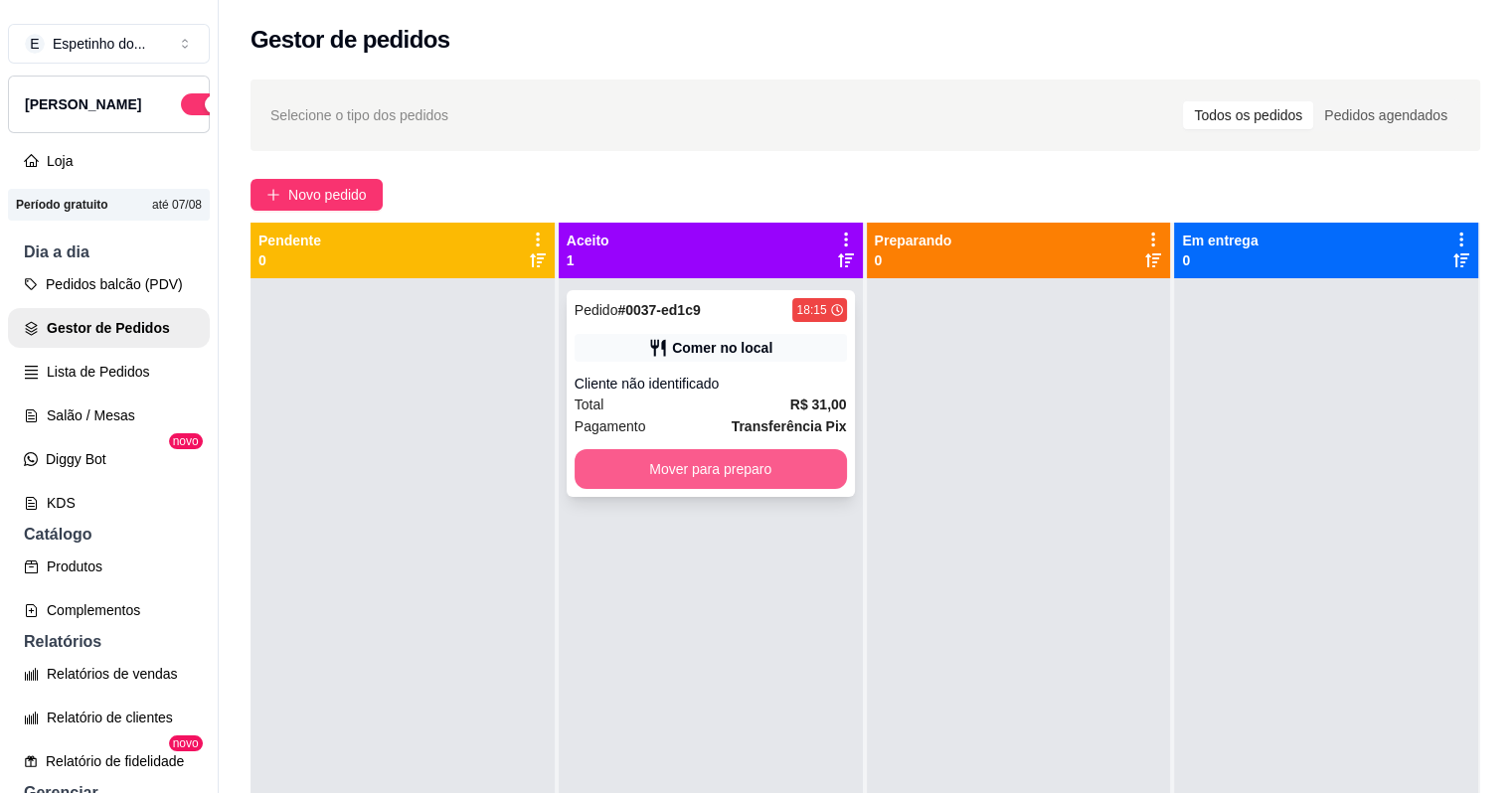 click on "Mover para preparo" at bounding box center [711, 469] 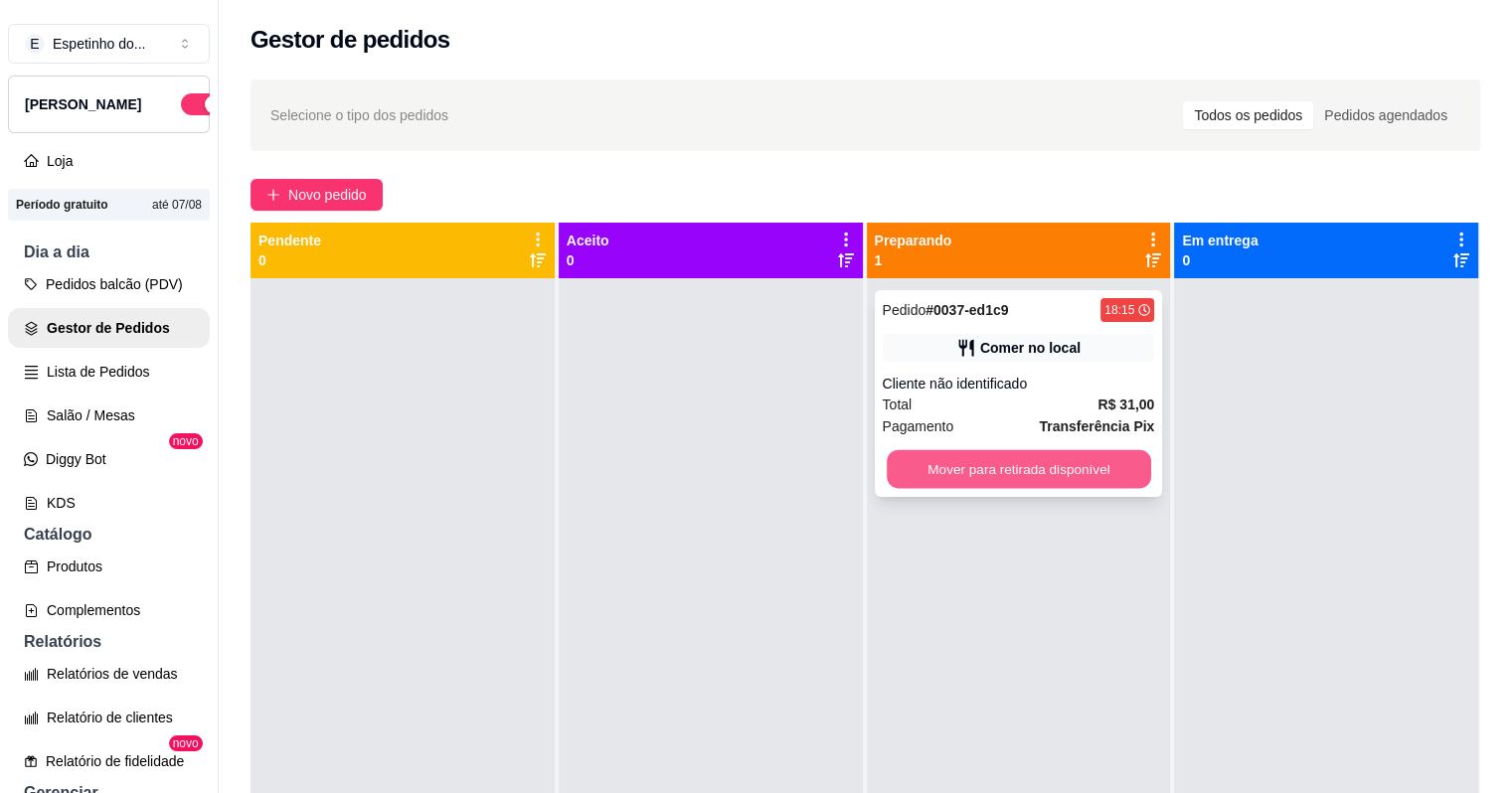 click on "Mover para retirada disponível" at bounding box center [1019, 469] 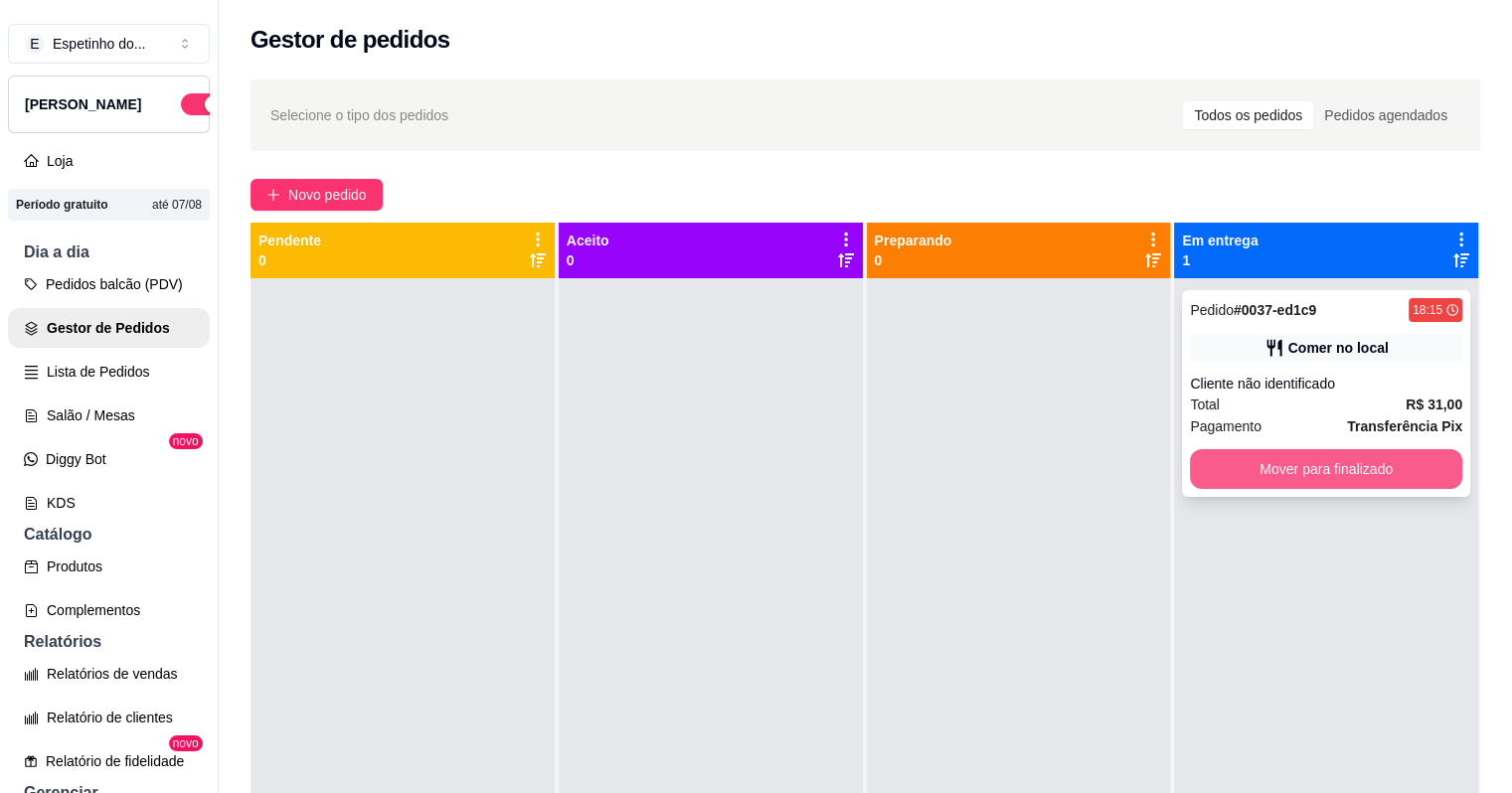 click on "Mover para finalizado" at bounding box center (1326, 469) 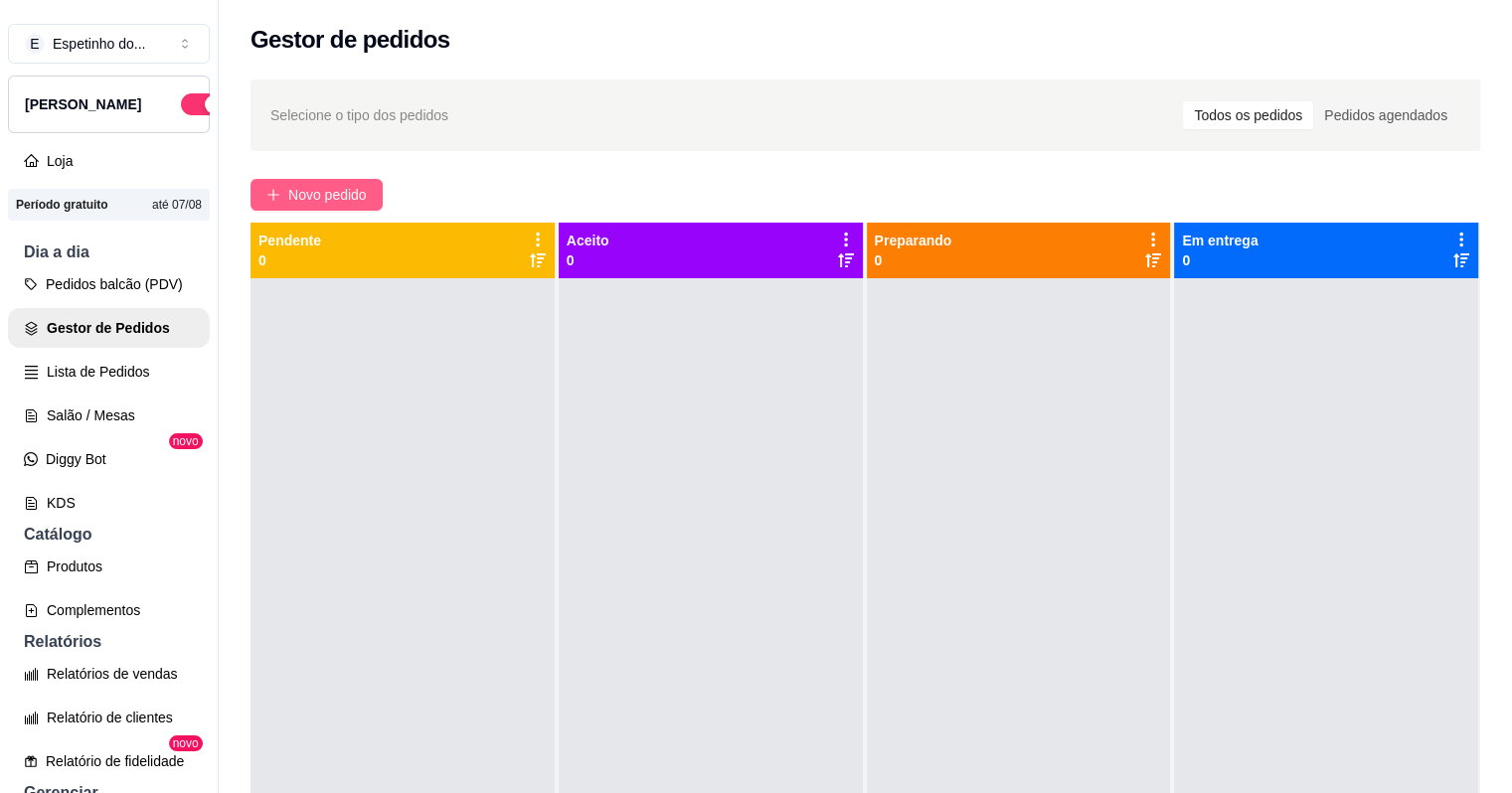 click on "Novo pedido" at bounding box center (327, 195) 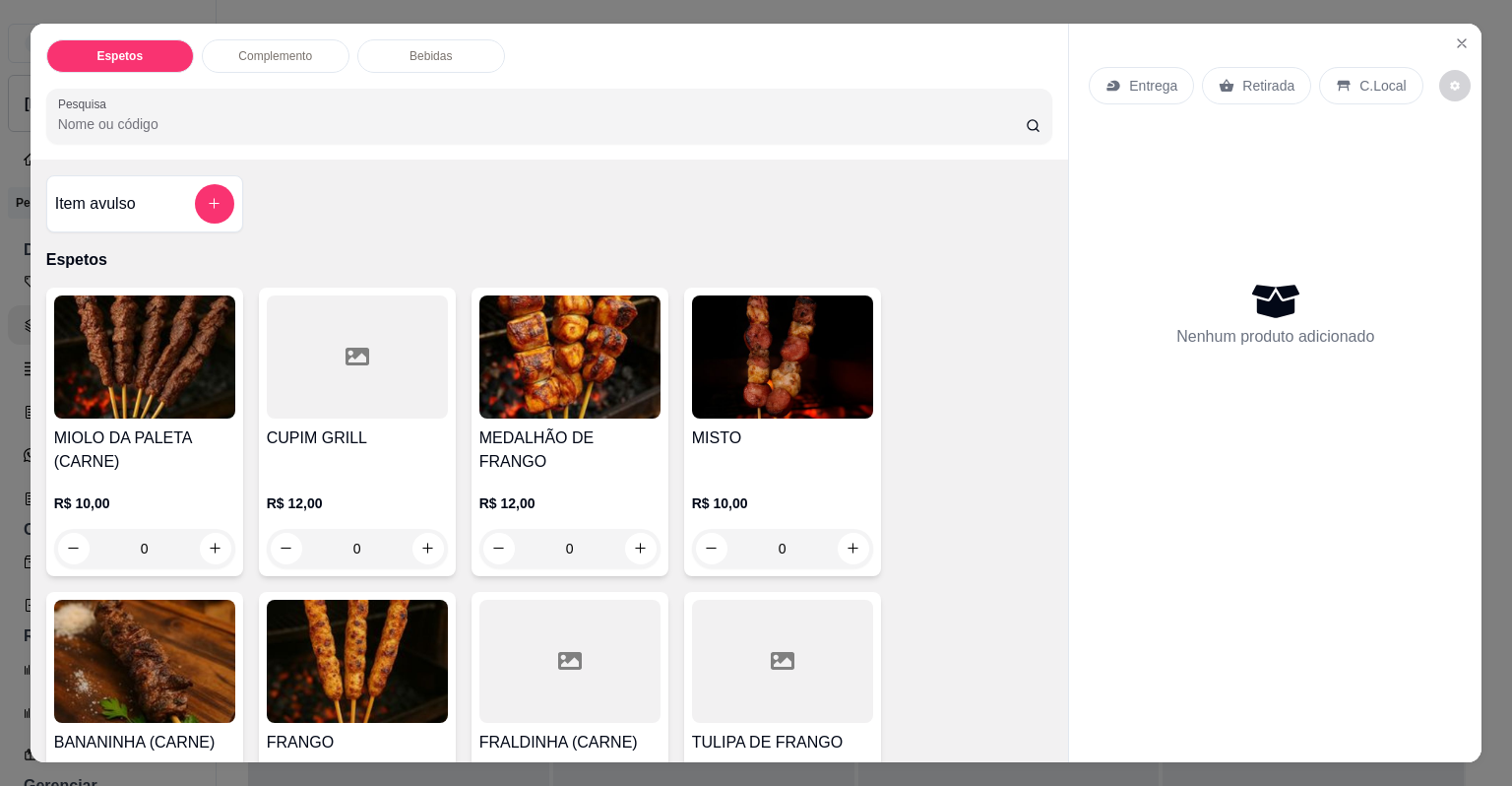 click on "MEDALHÃO DE FRANGO" at bounding box center [570, 450] 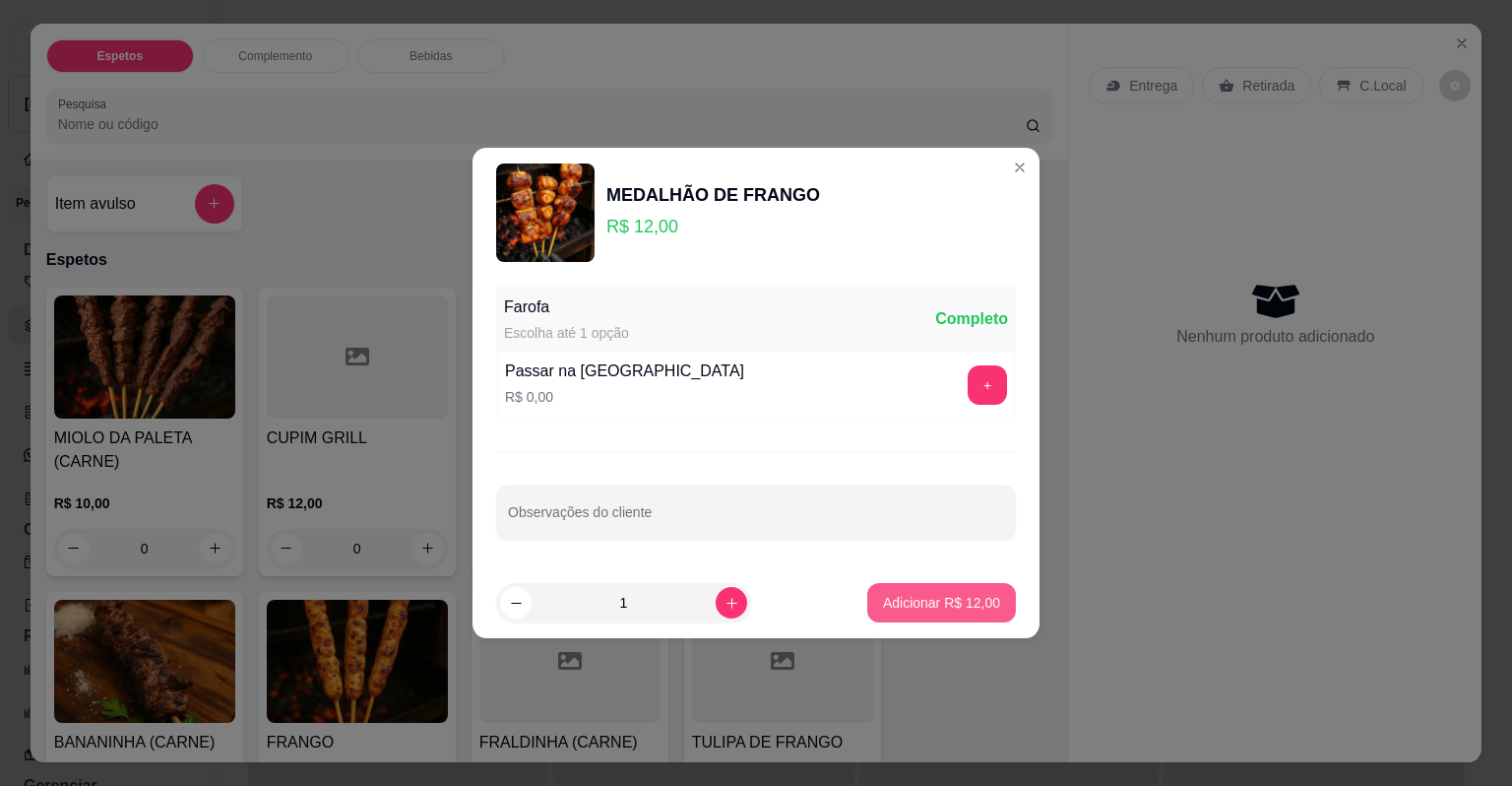 click on "Adicionar   R$ 12,00" at bounding box center (941, 603) 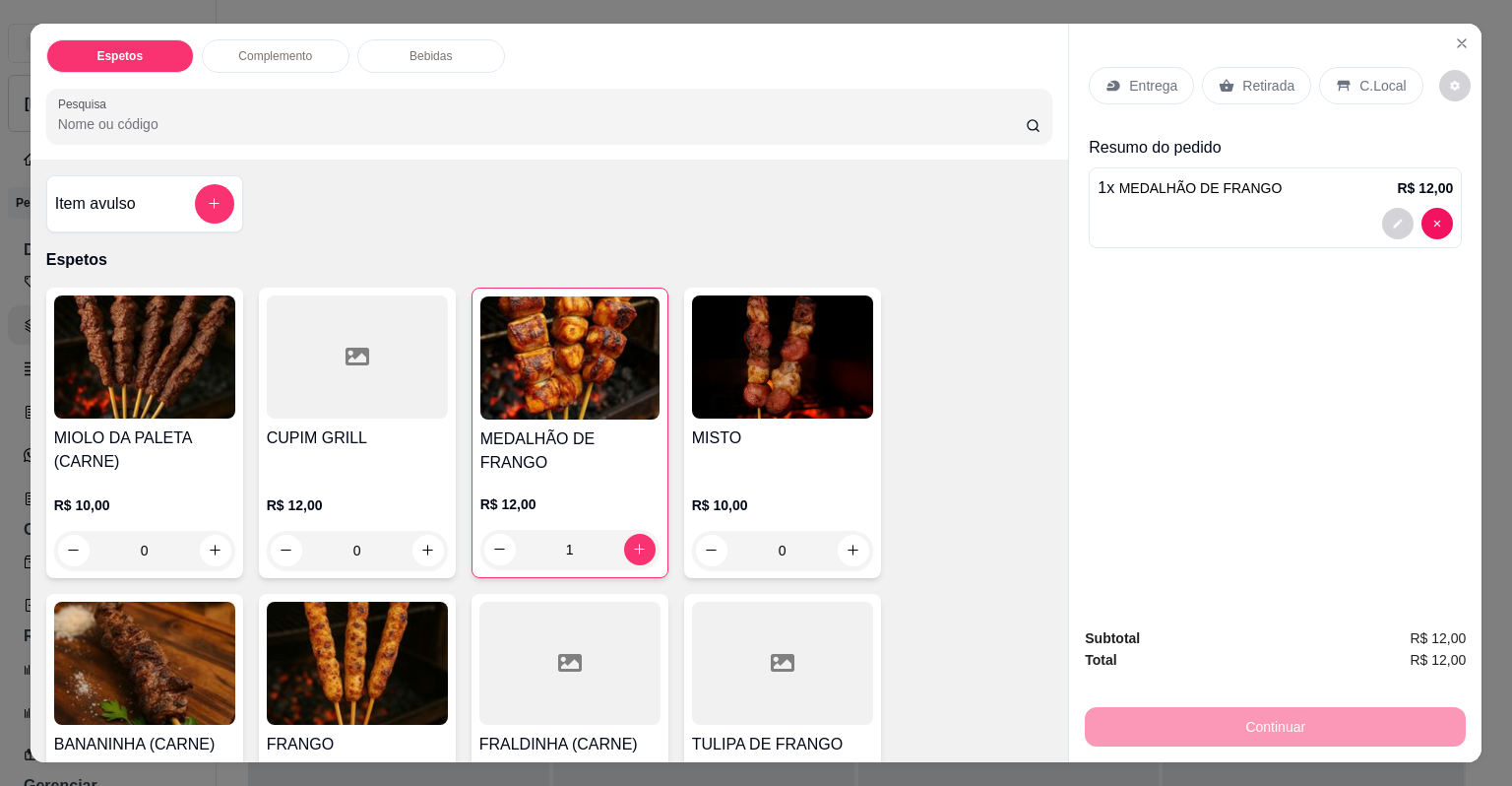 click on "C.Local" at bounding box center (1370, 86) 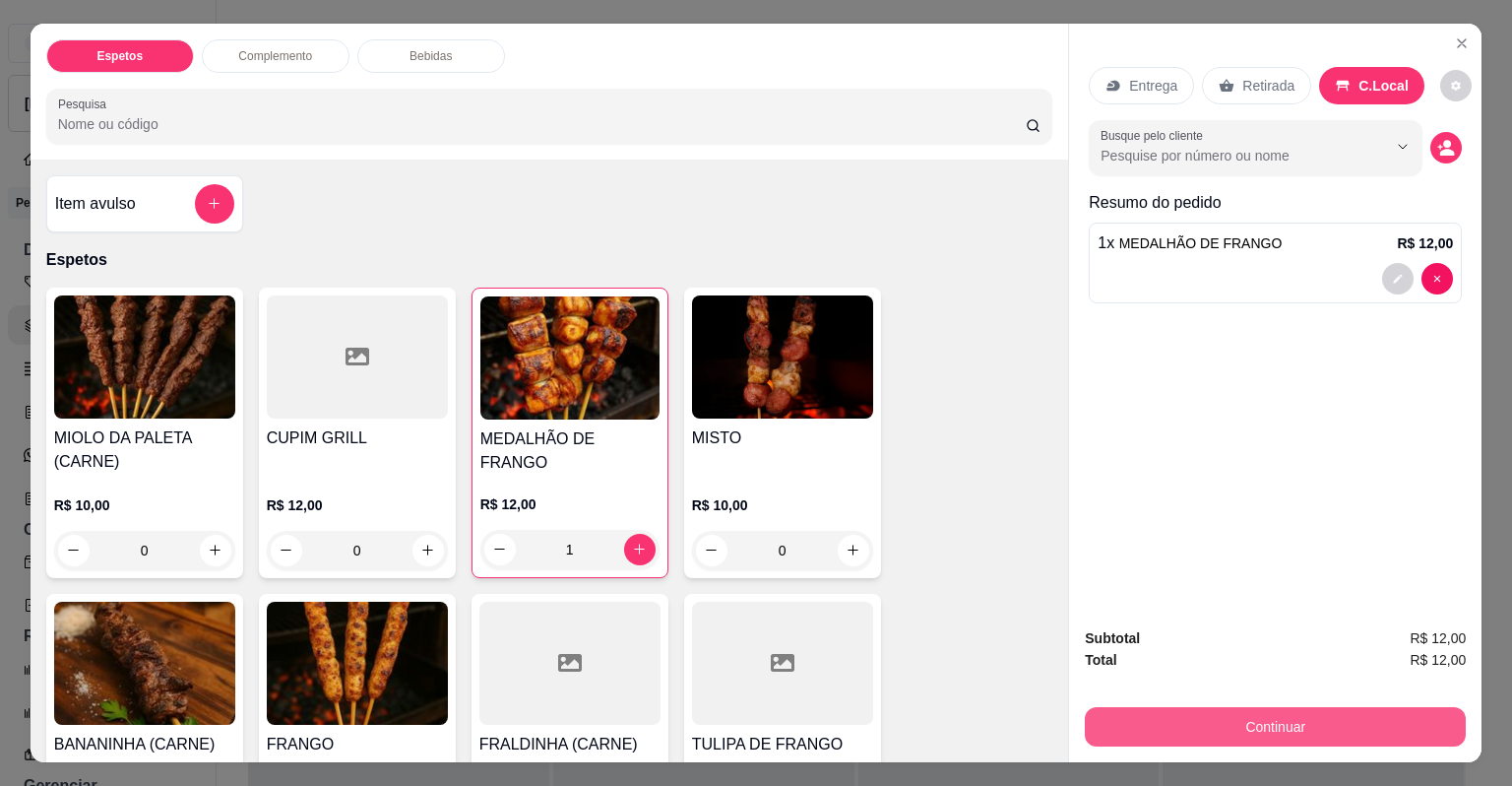 click on "Continuar" at bounding box center [1275, 727] 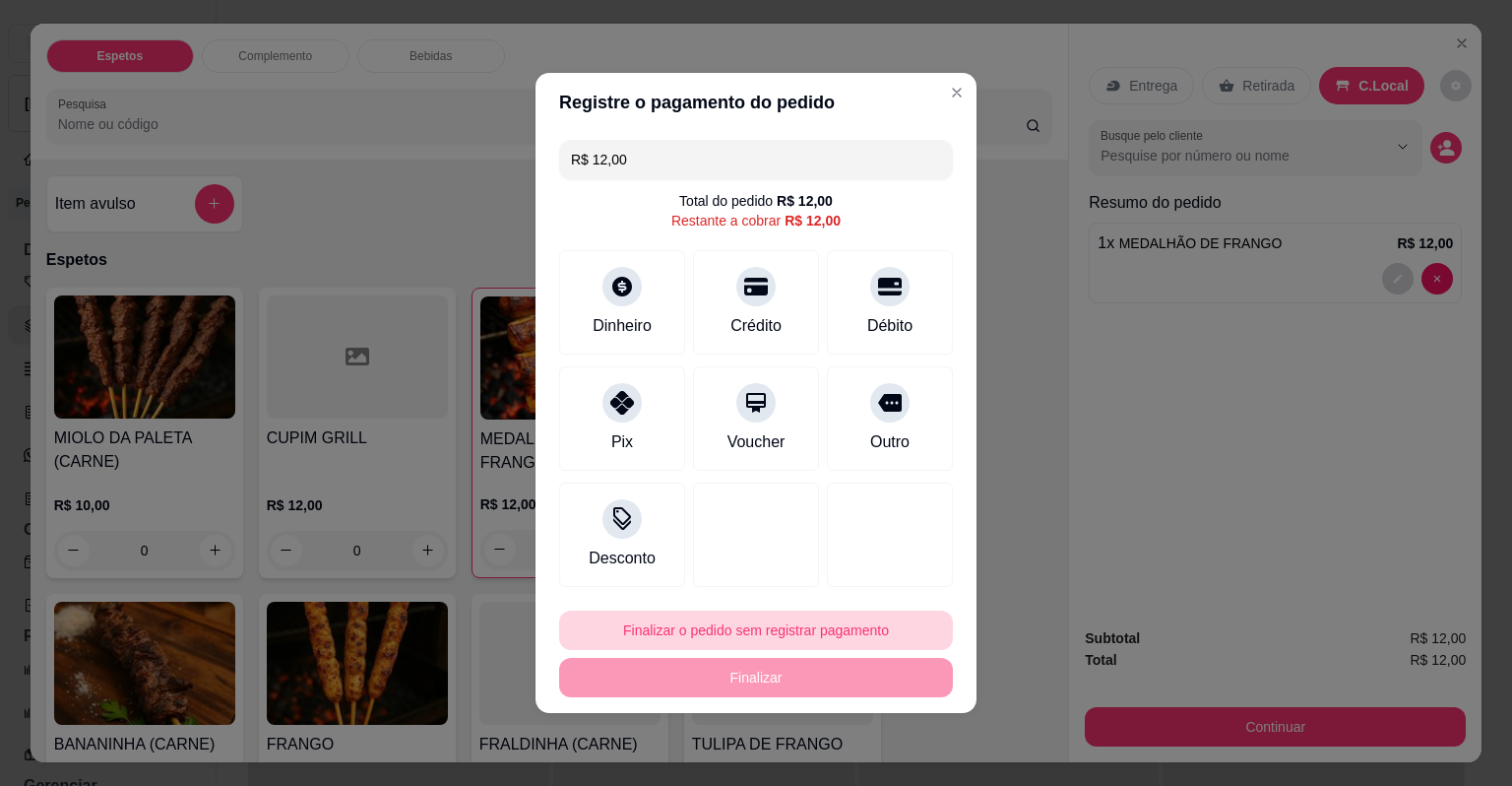 click on "Finalizar o pedido sem registrar pagamento" at bounding box center [756, 630] 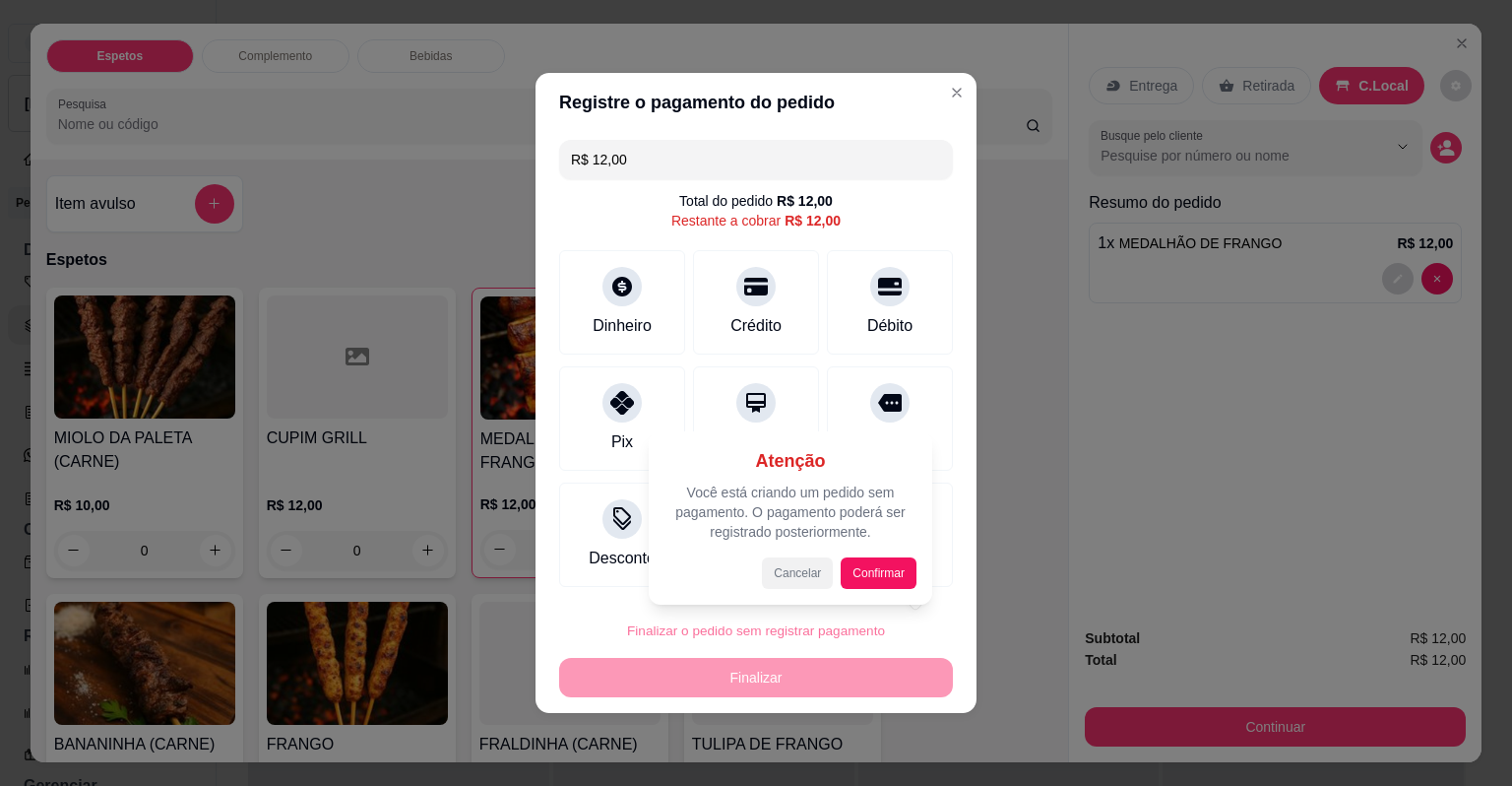 click on "Cancelar" at bounding box center (797, 573) 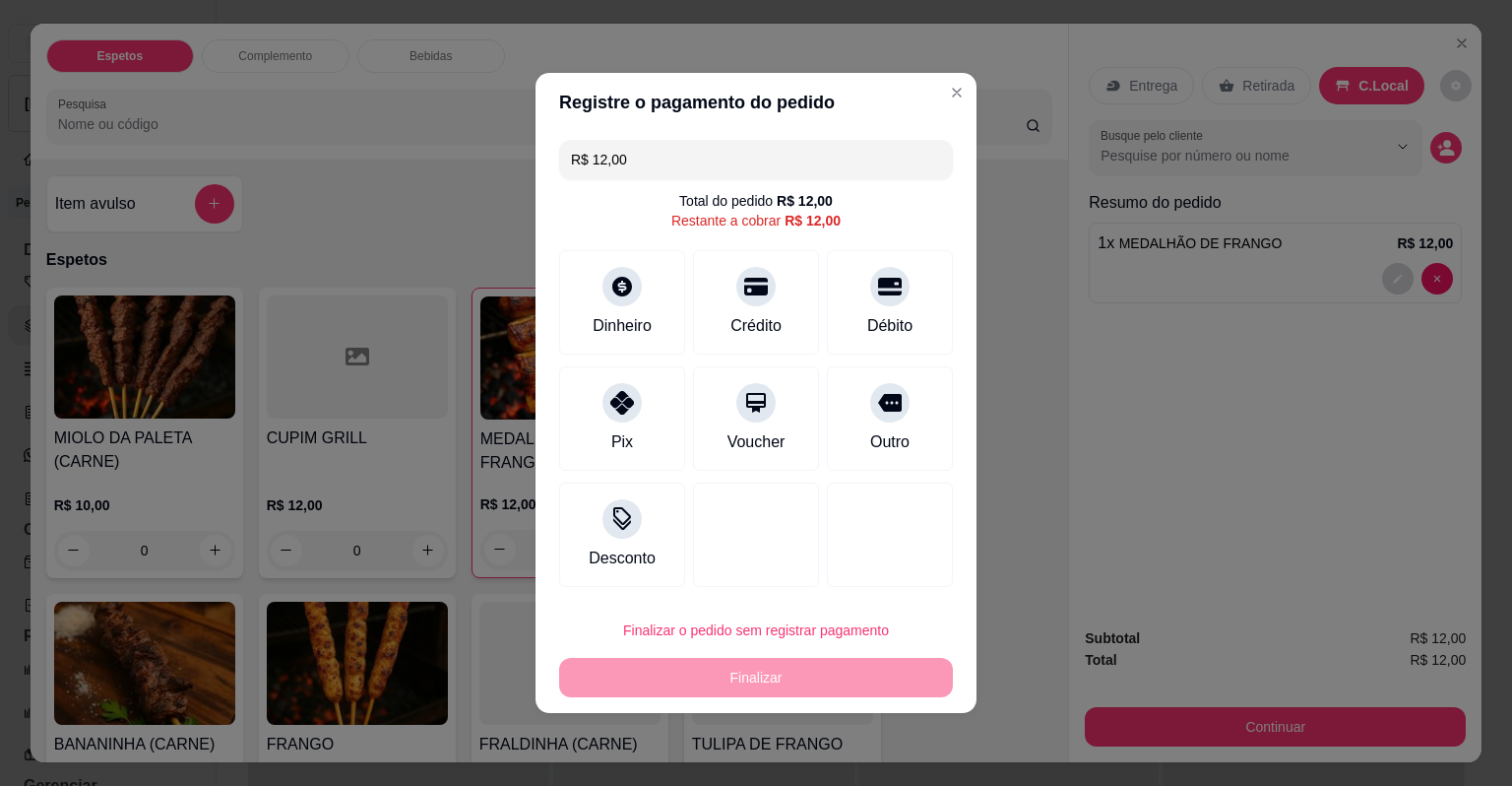 click at bounding box center [756, 535] 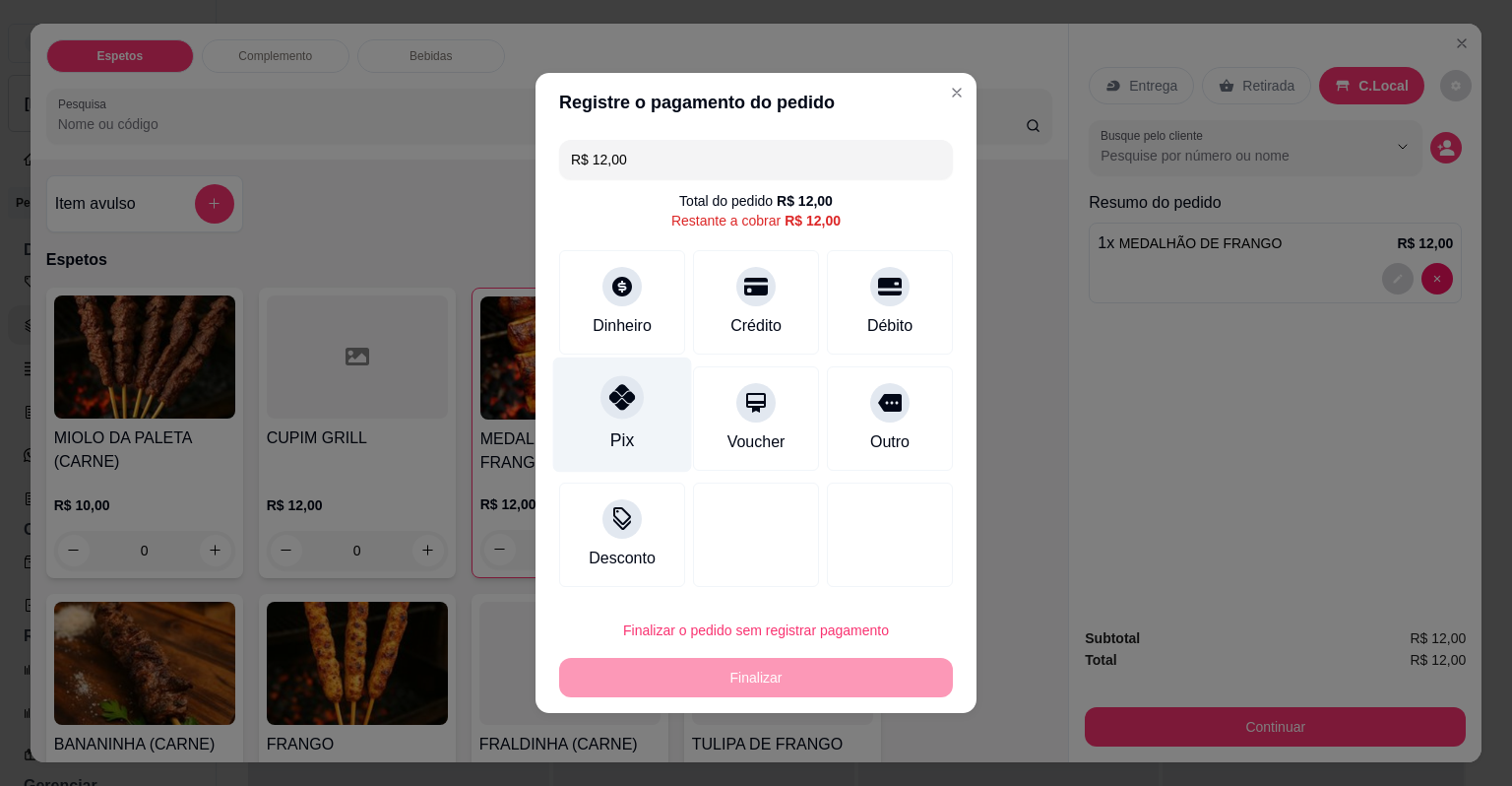 click 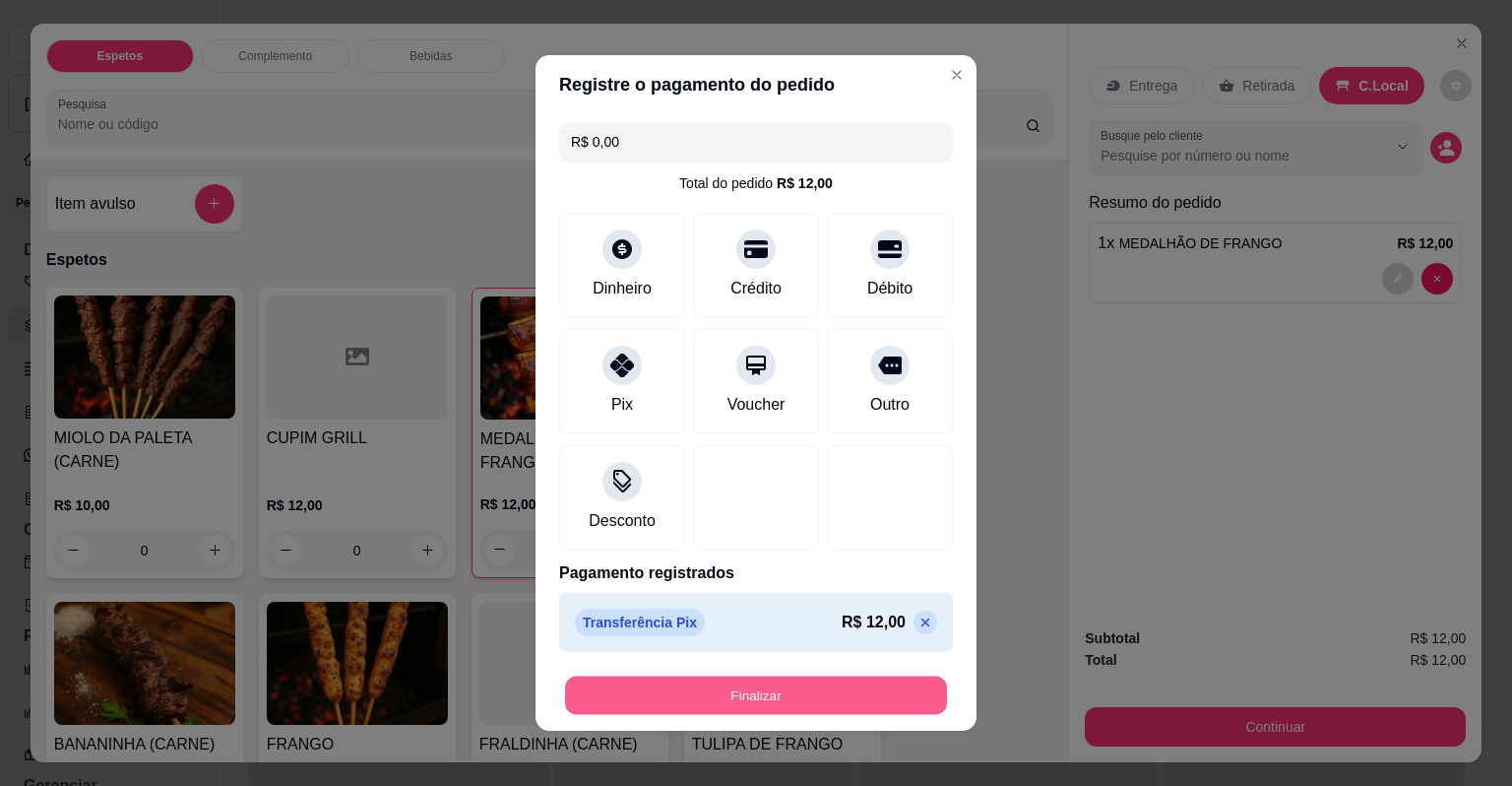 click on "Finalizar" at bounding box center [756, 695] 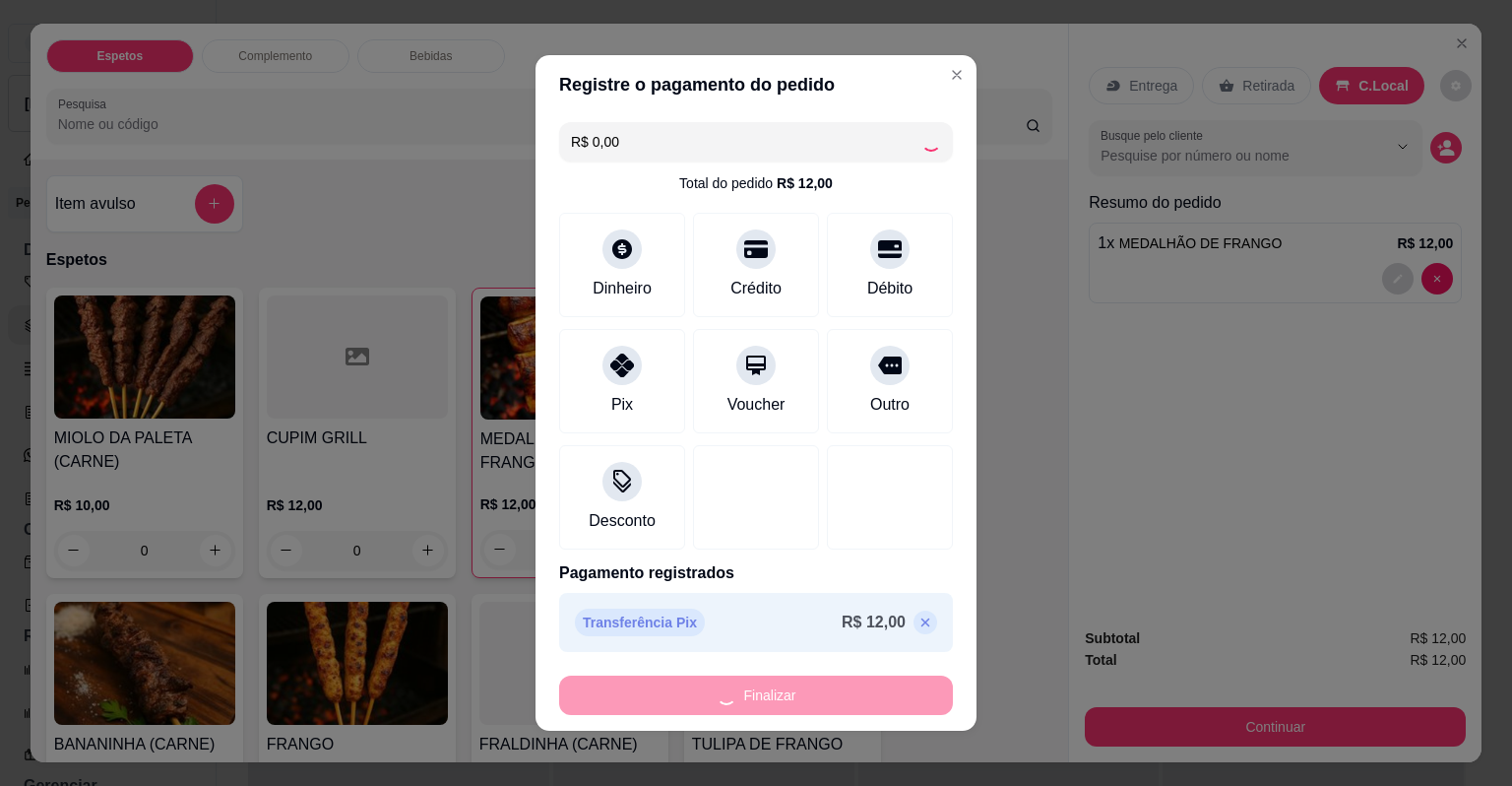 type on "0" 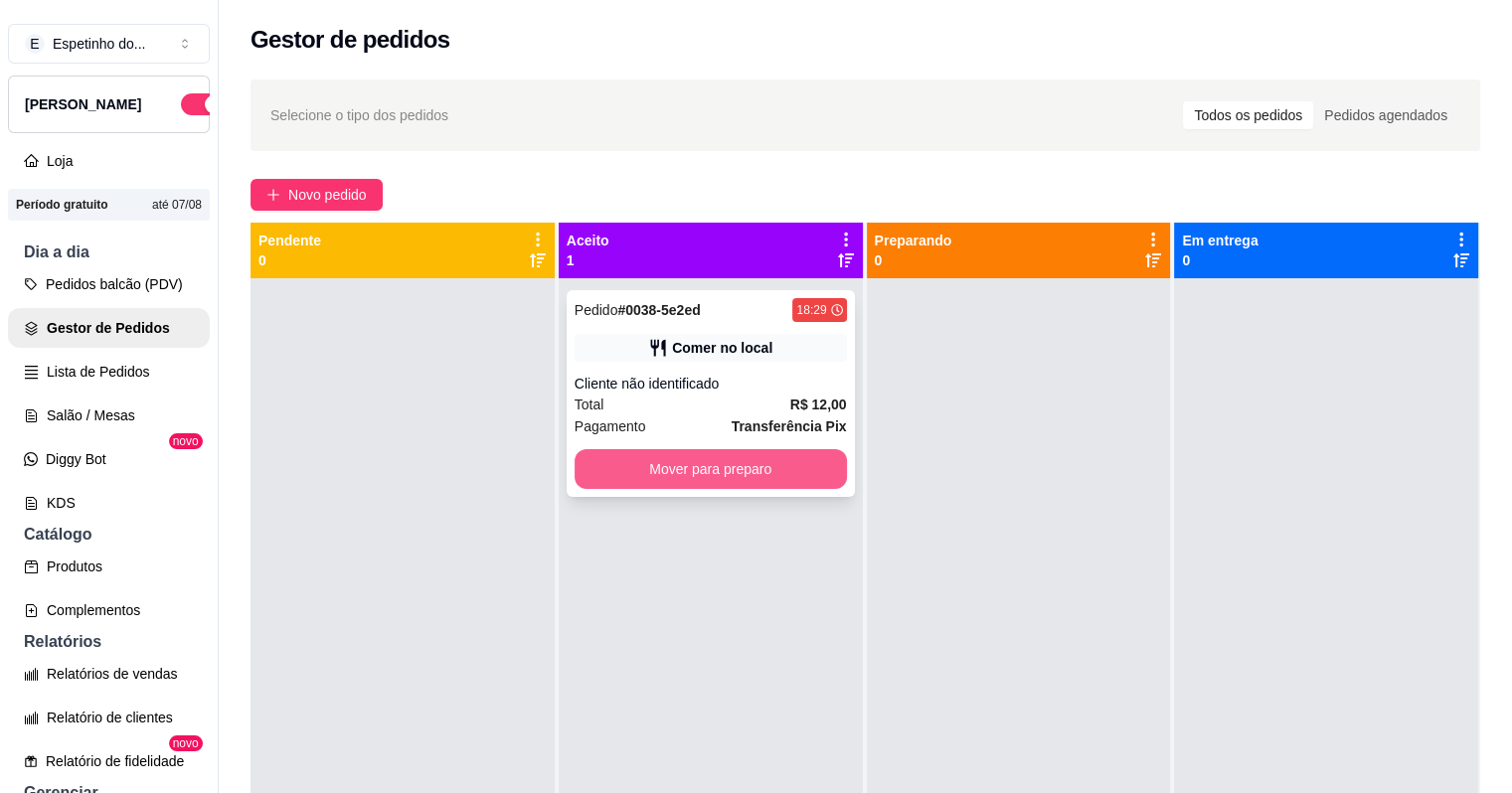 click on "Mover para preparo" at bounding box center [711, 469] 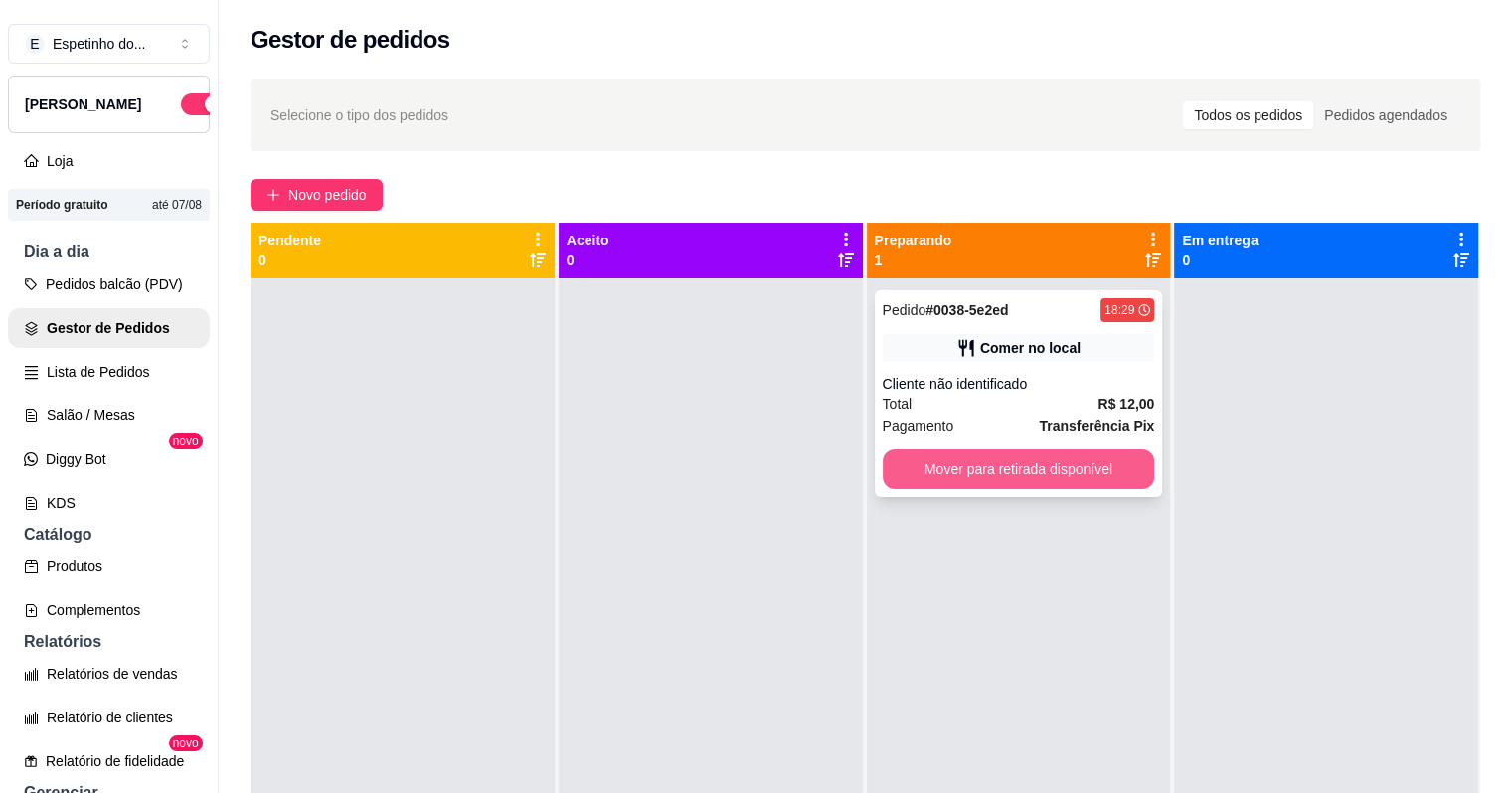 click on "Mover para retirada disponível" at bounding box center [1019, 469] 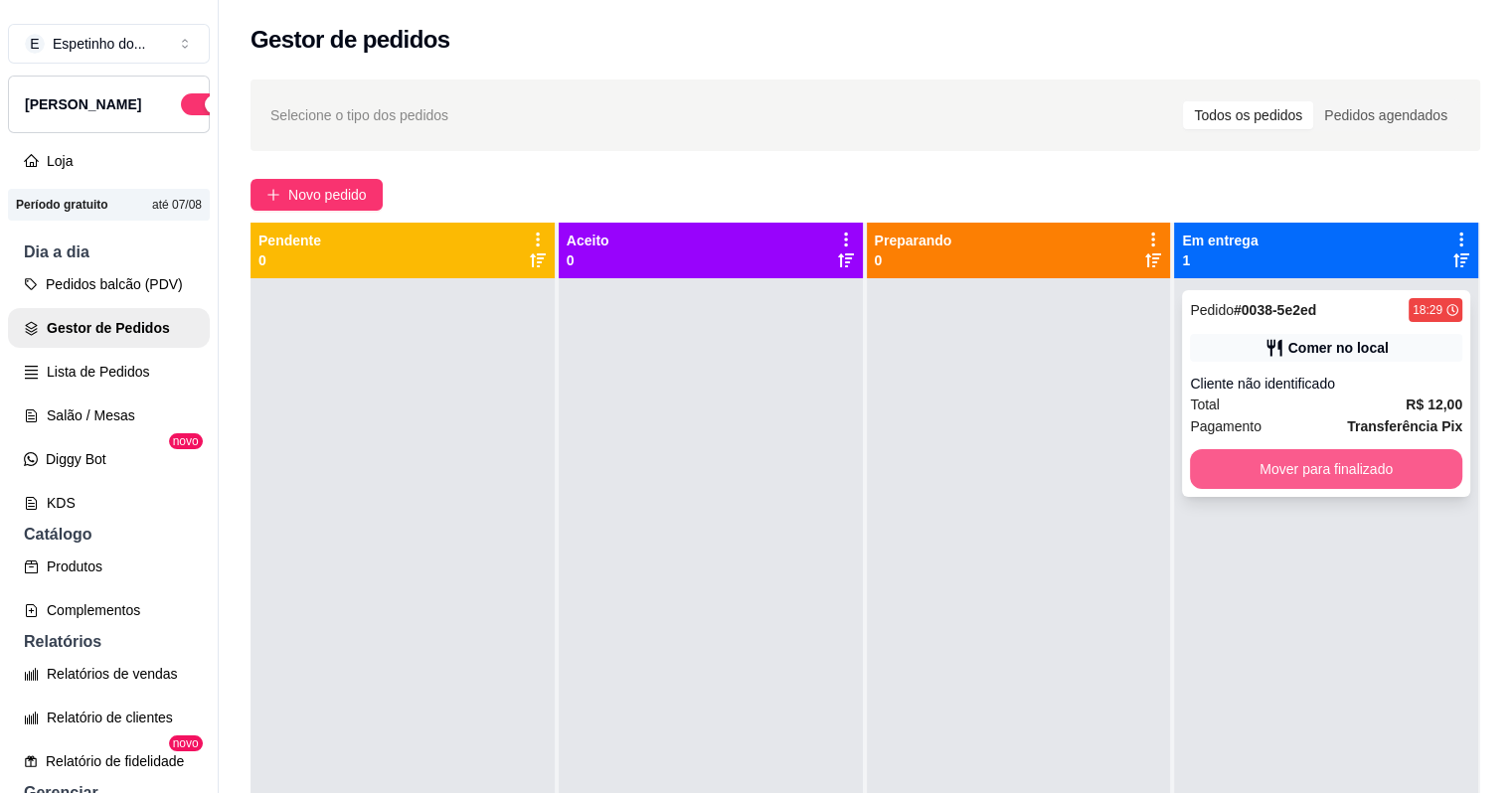 click on "Mover para finalizado" at bounding box center (1326, 469) 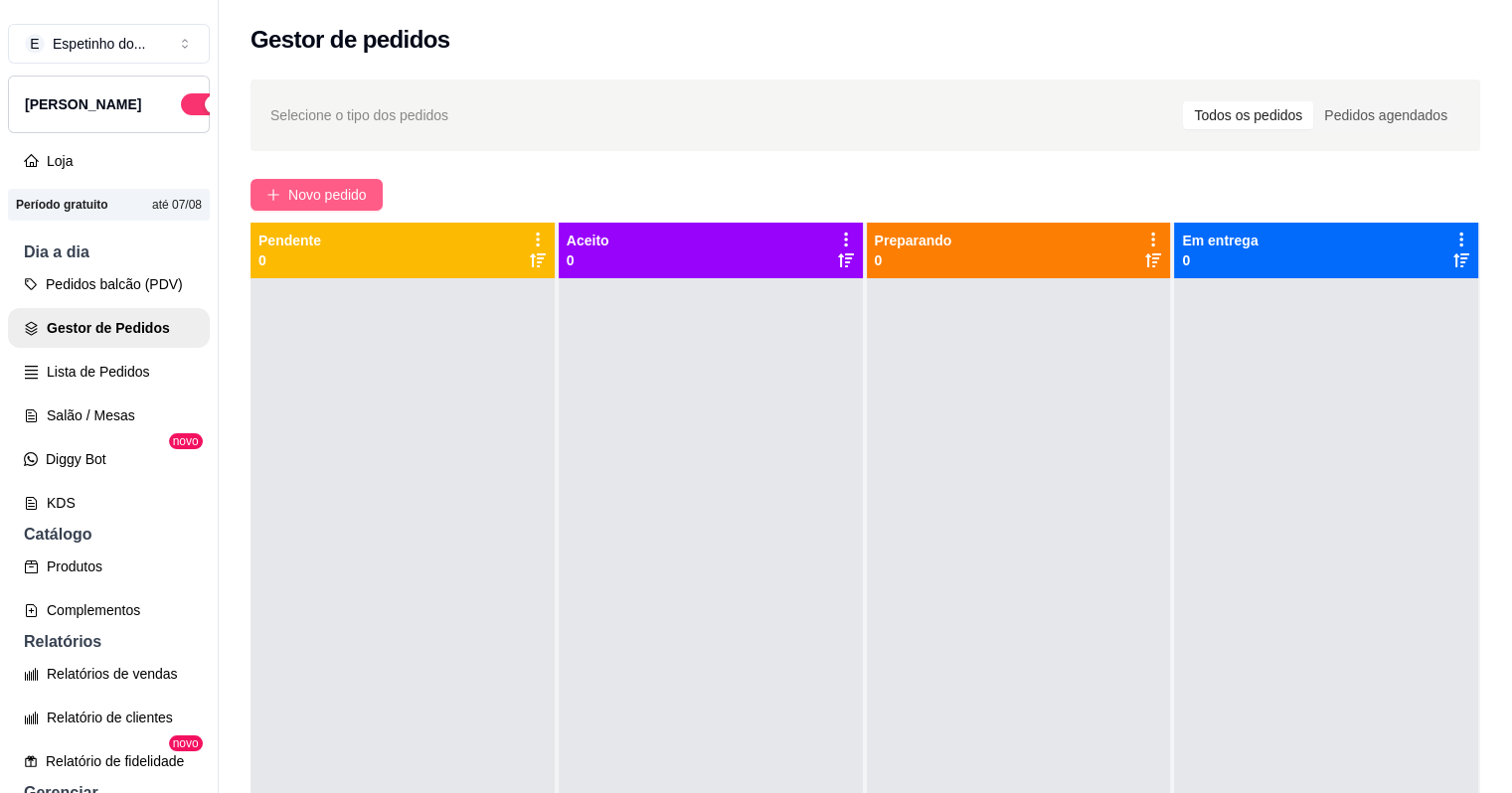 click on "Novo pedido" at bounding box center (327, 195) 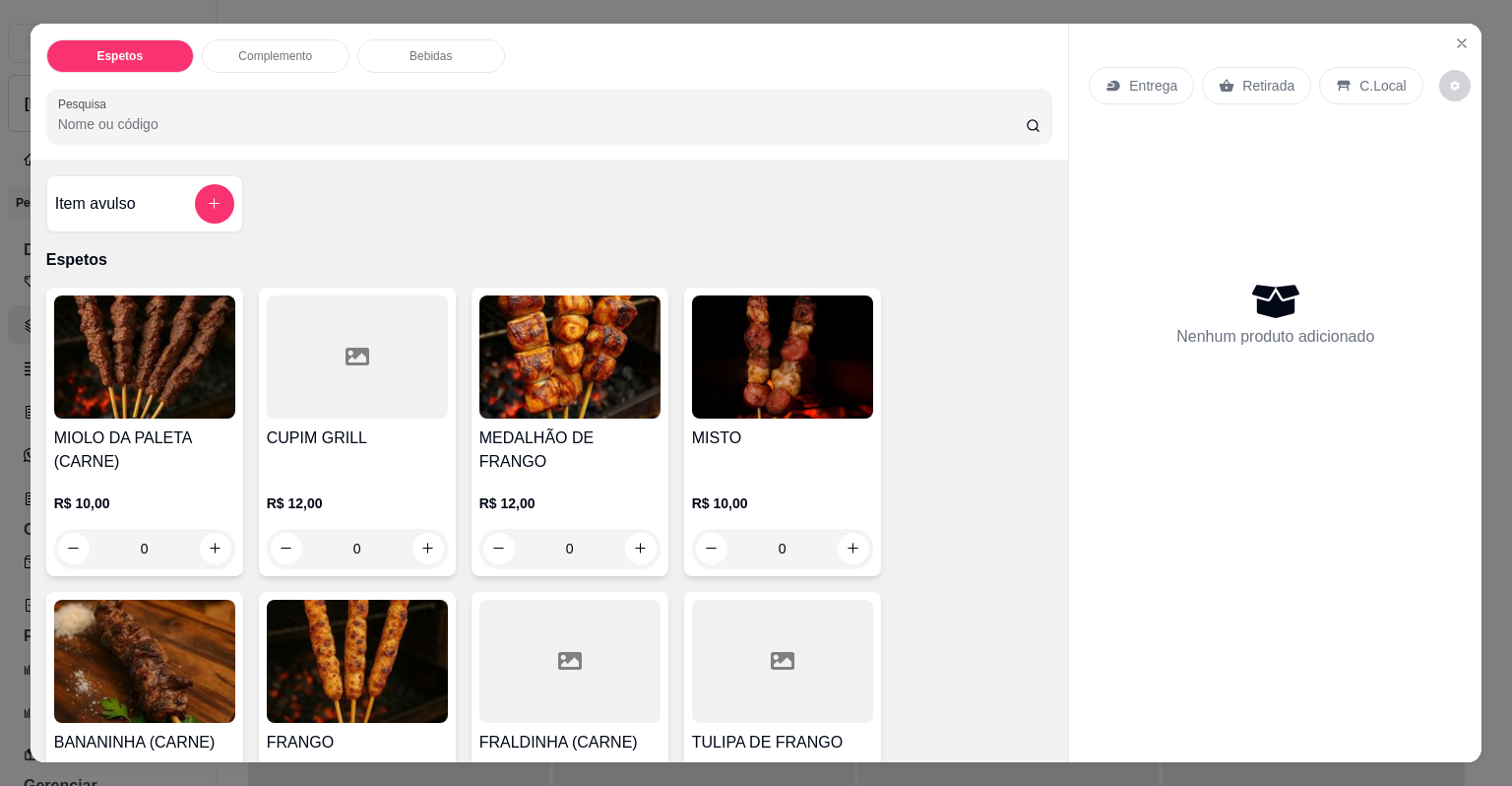 click on "FRALDINHA (CARNE)" at bounding box center (570, 743) 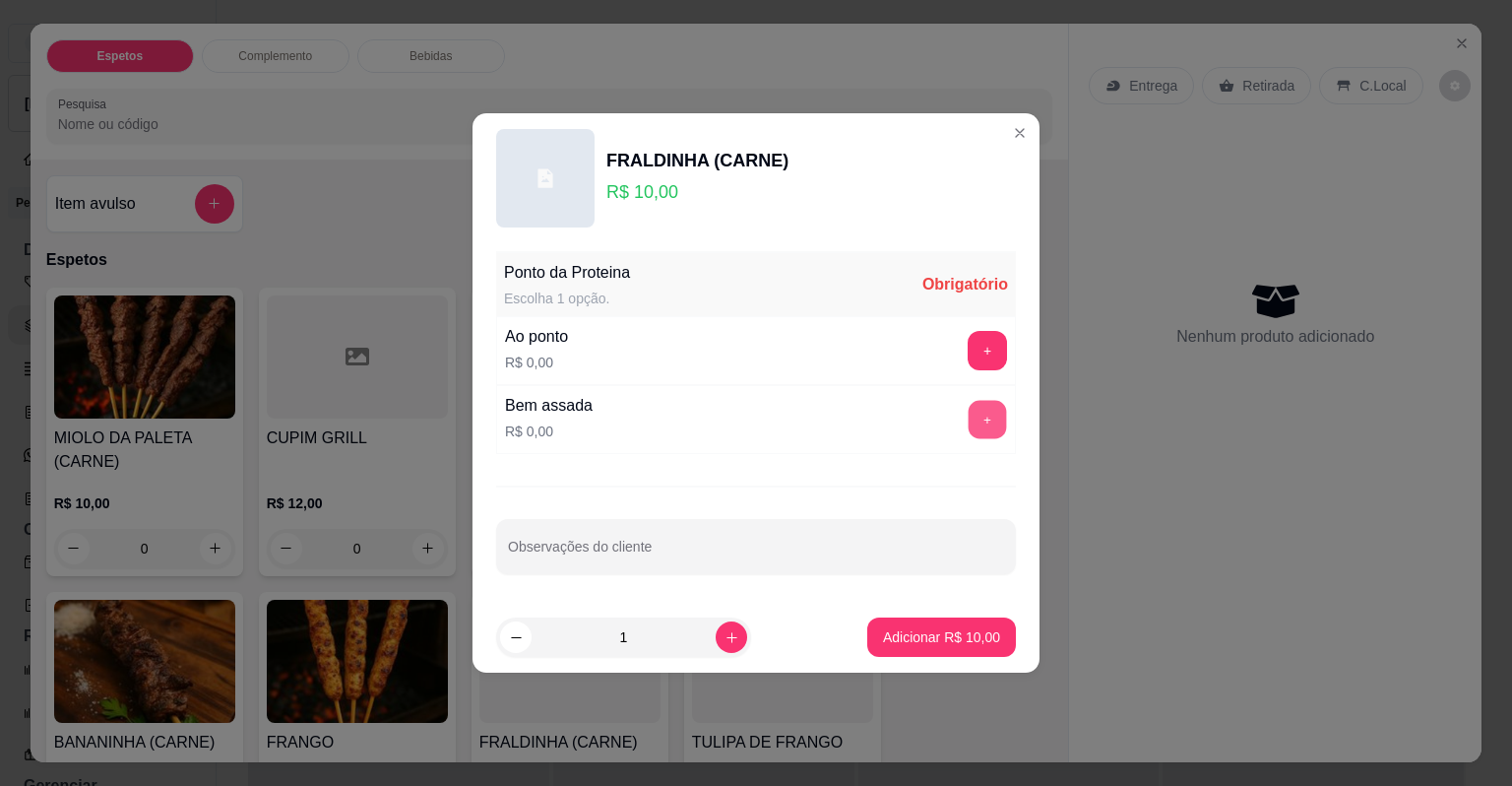 click on "+" at bounding box center [987, 420] 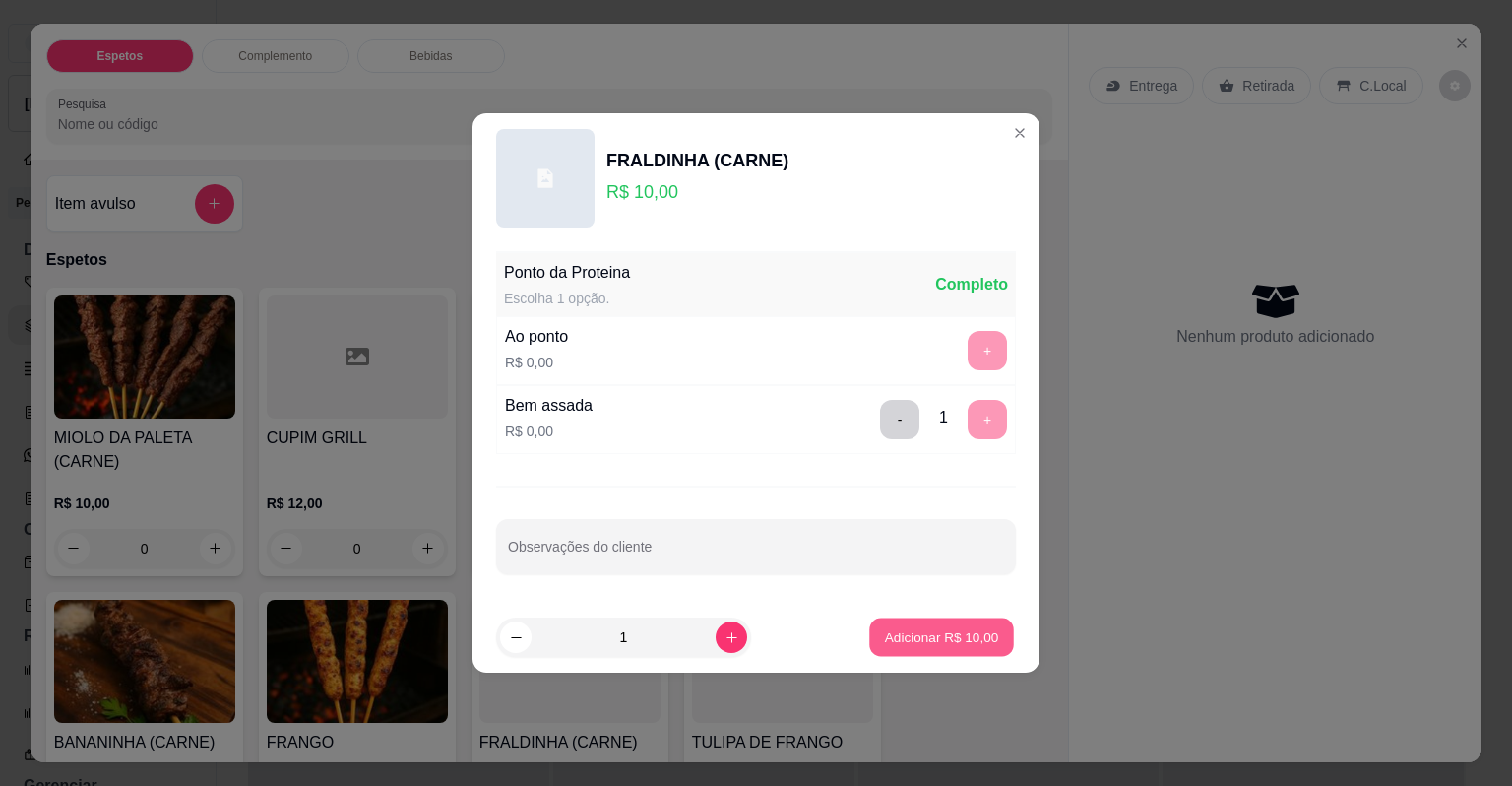 click on "Adicionar   R$ 10,00" at bounding box center (942, 636) 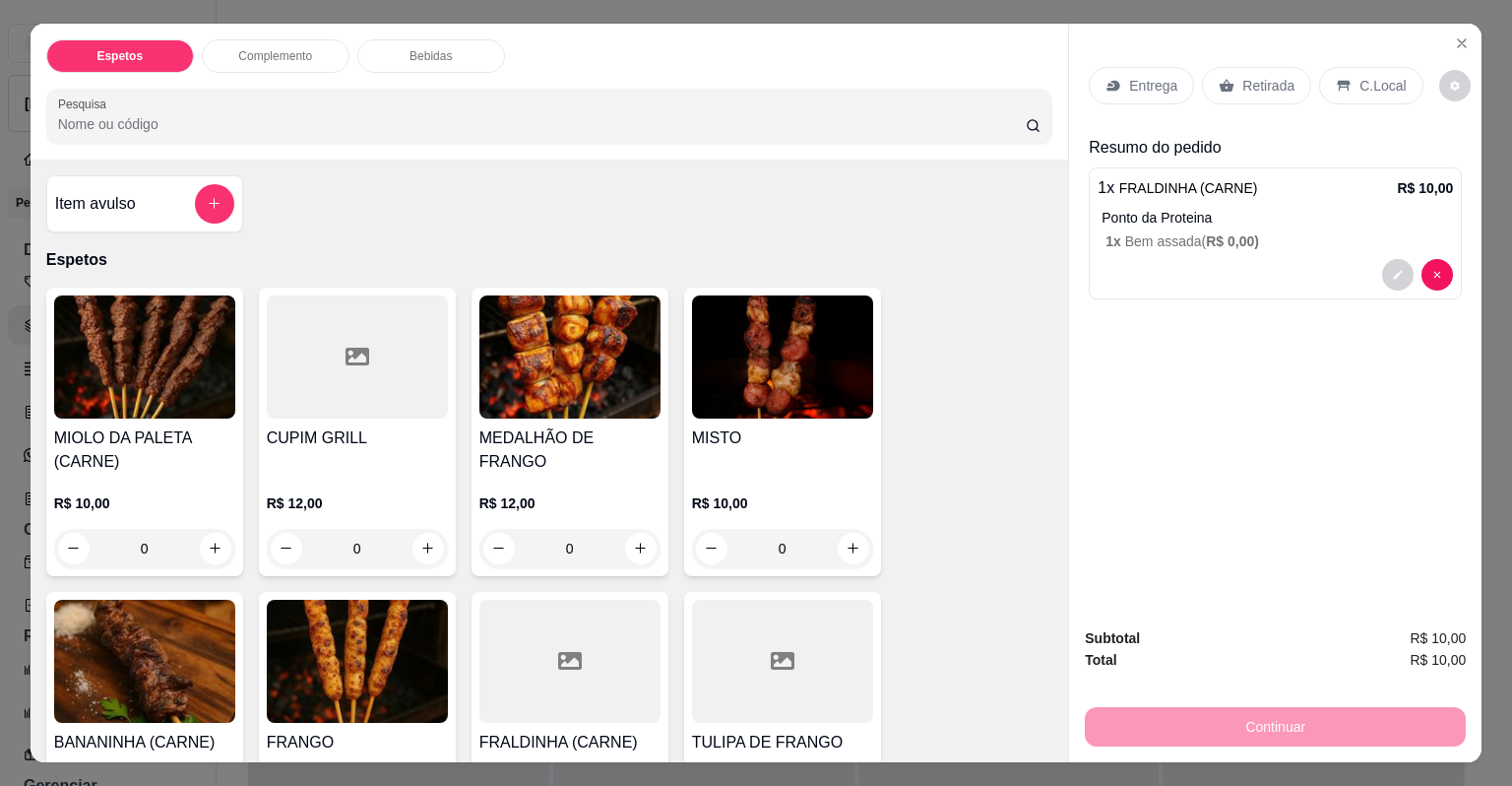 click on "C.Local" at bounding box center (1382, 86) 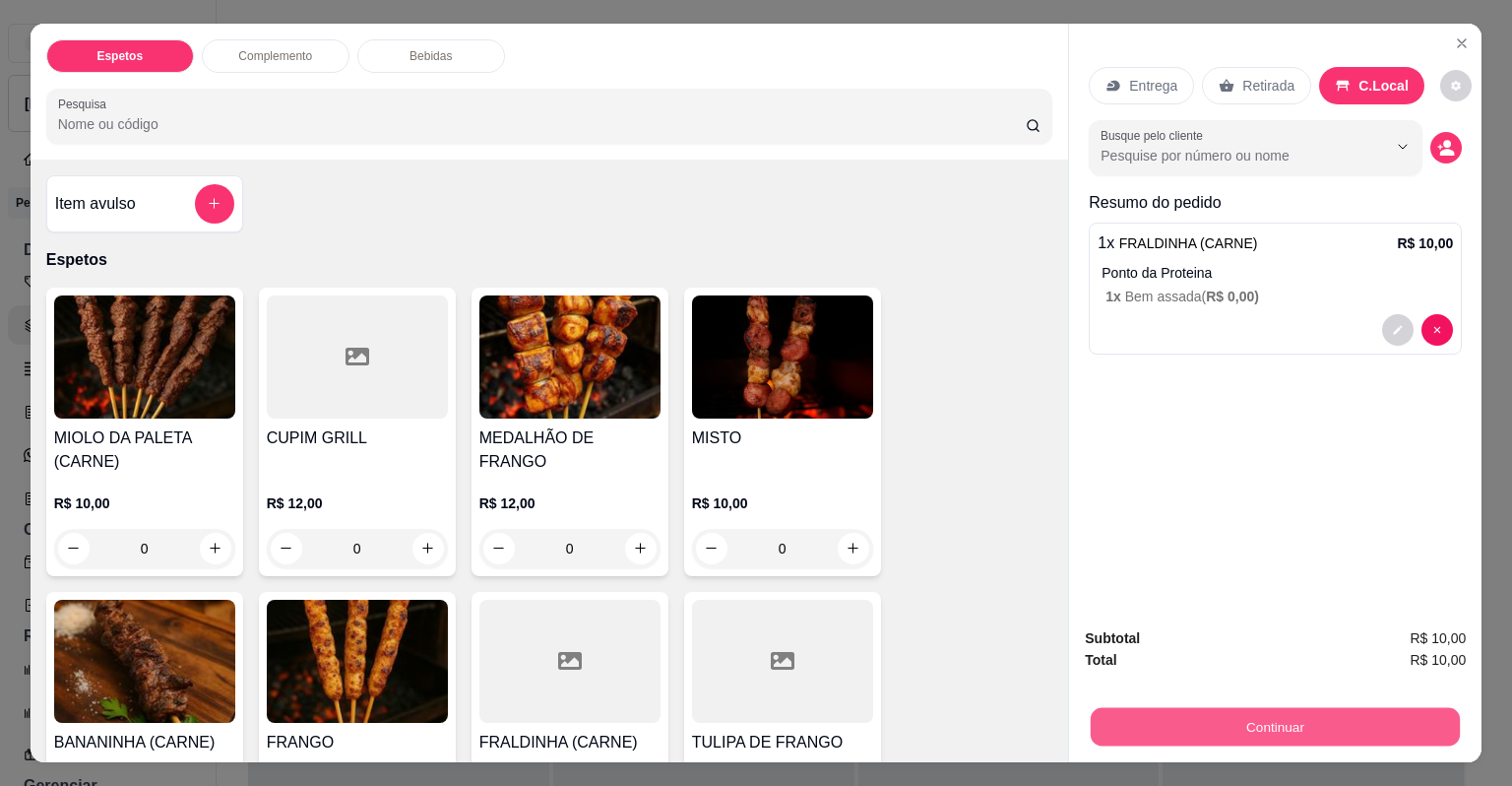 click on "Continuar" at bounding box center [1275, 727] 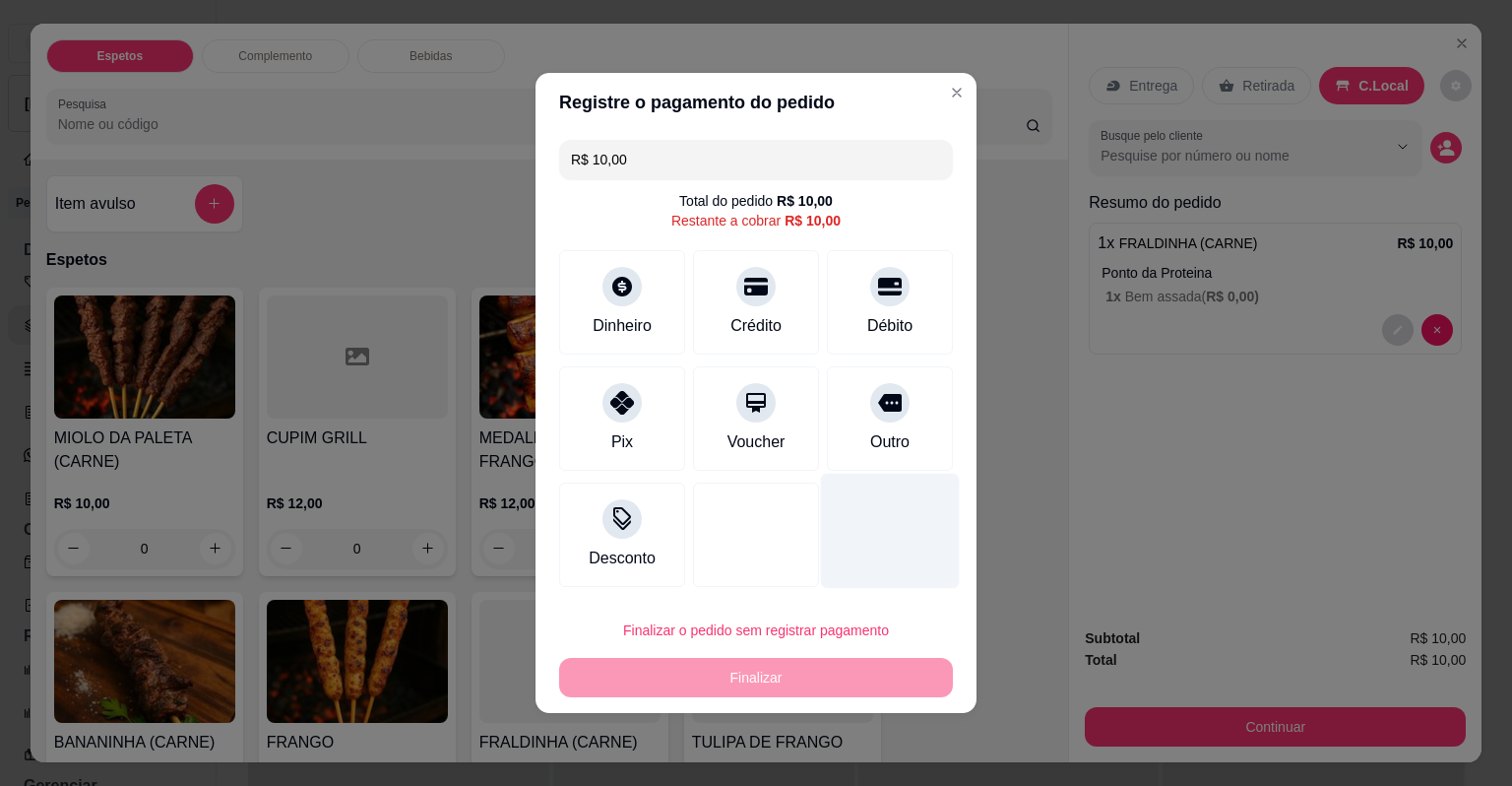 type 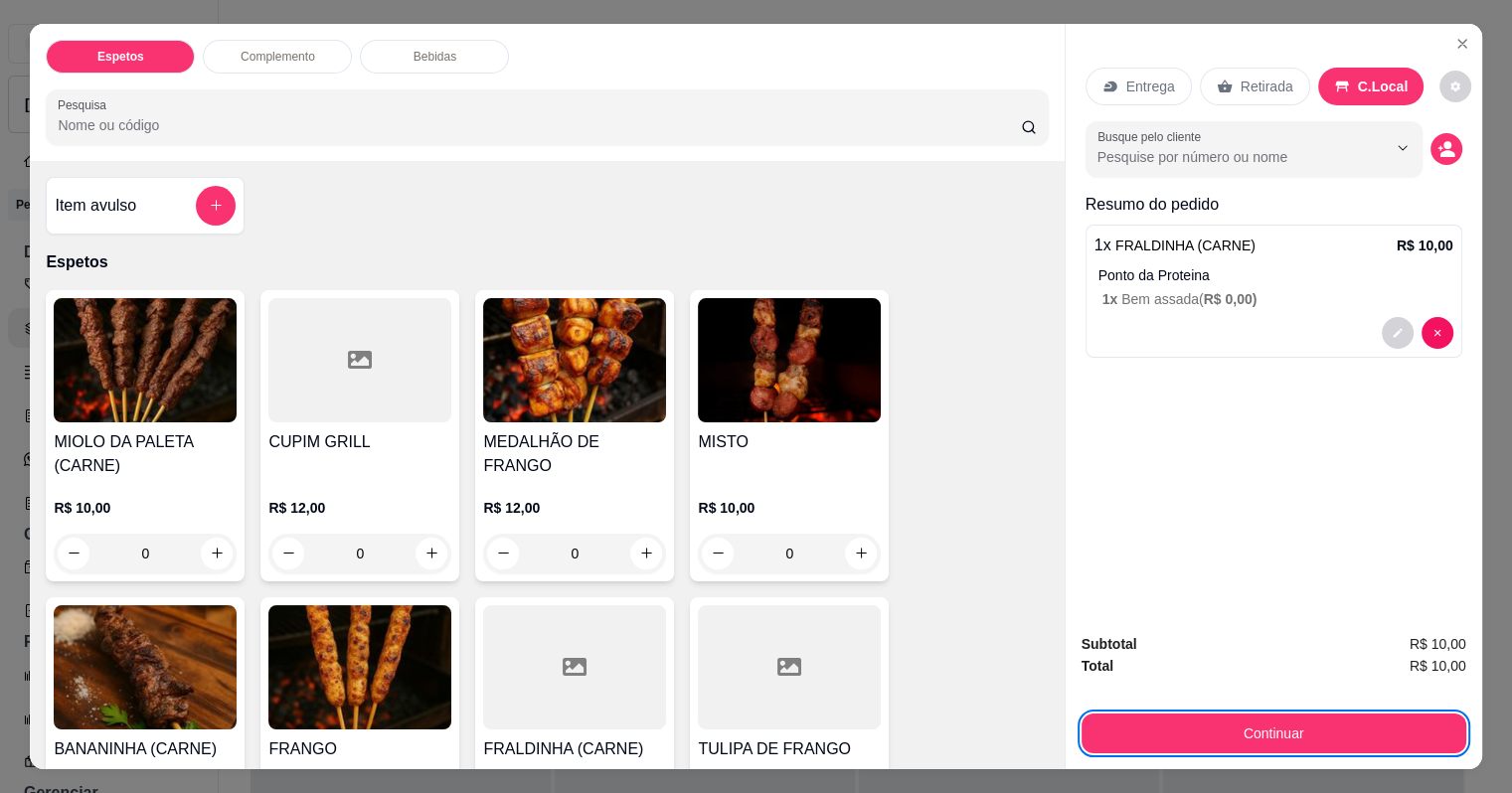 type 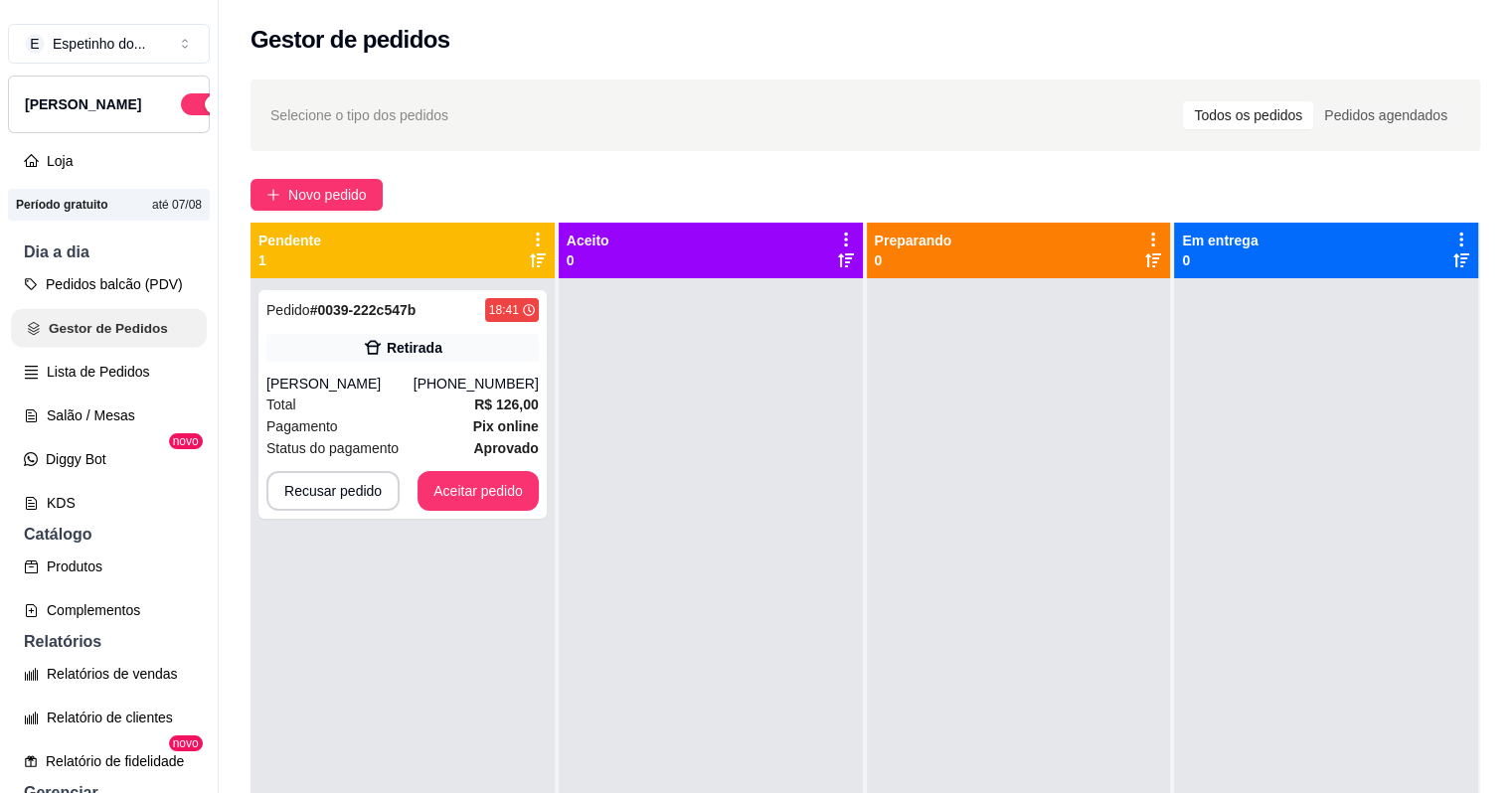 click on "Gestor de Pedidos" at bounding box center (108, 328) 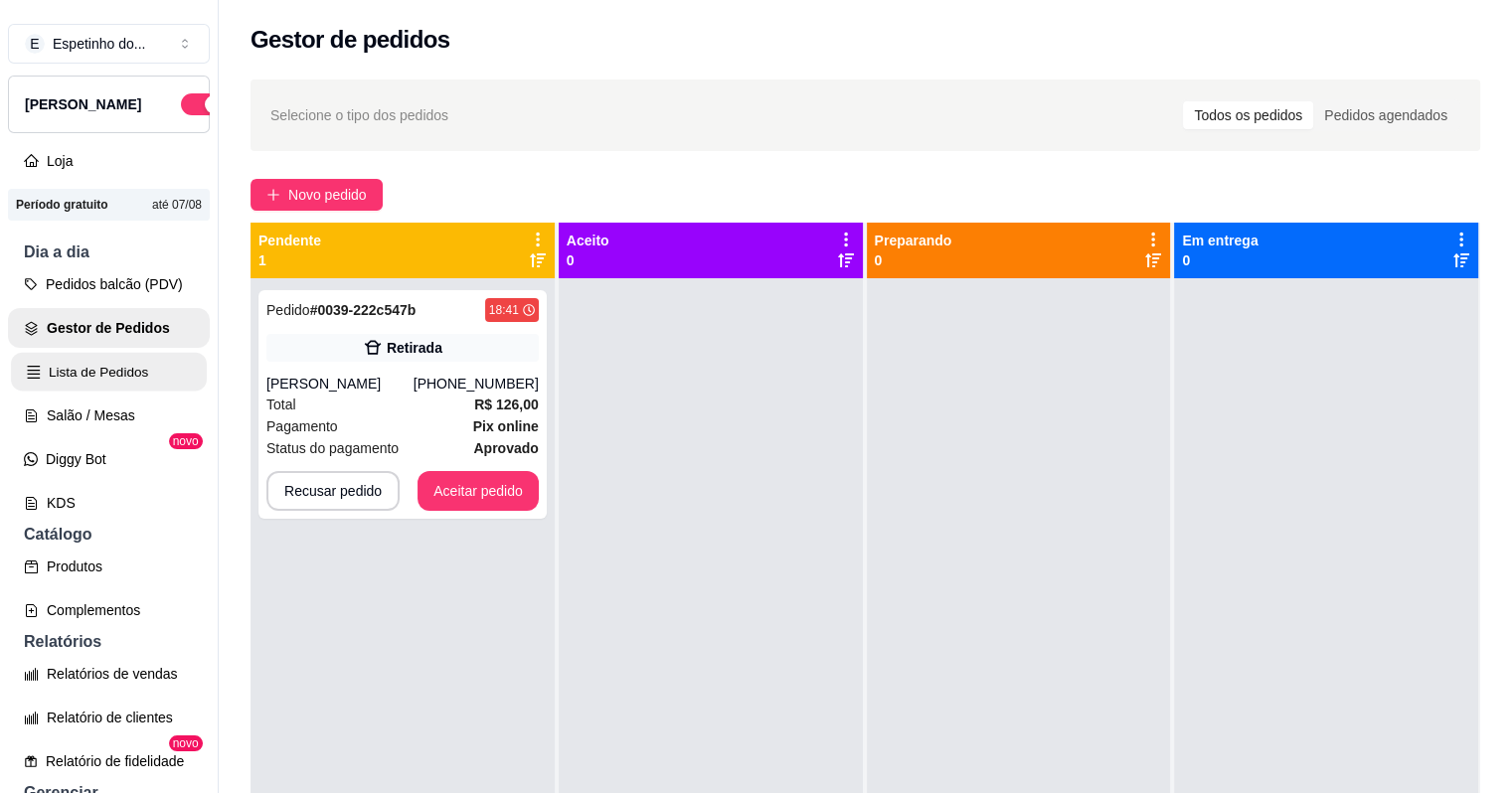 click on "Lista de Pedidos" at bounding box center (108, 372) 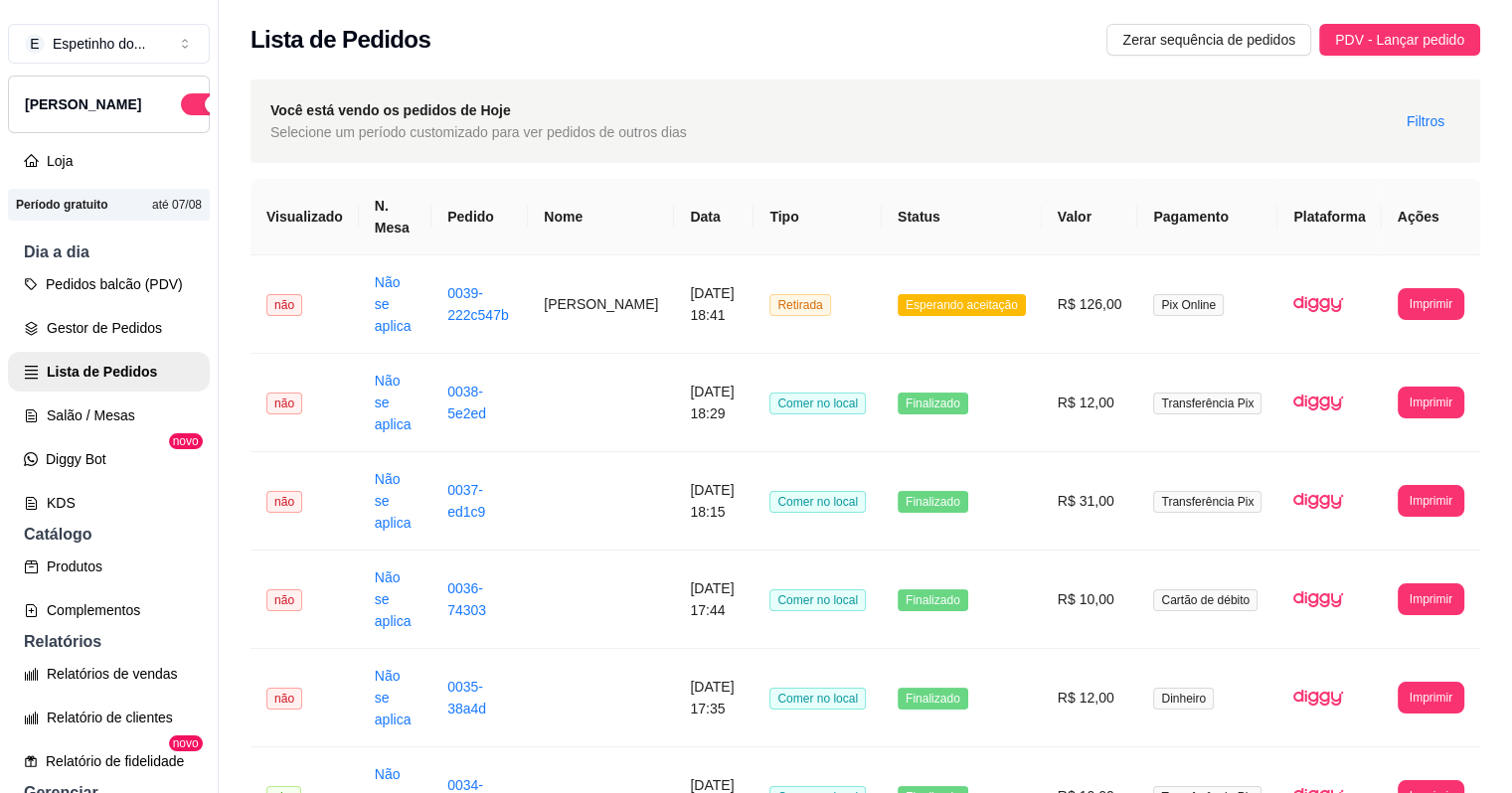 scroll, scrollTop: 113, scrollLeft: 0, axis: vertical 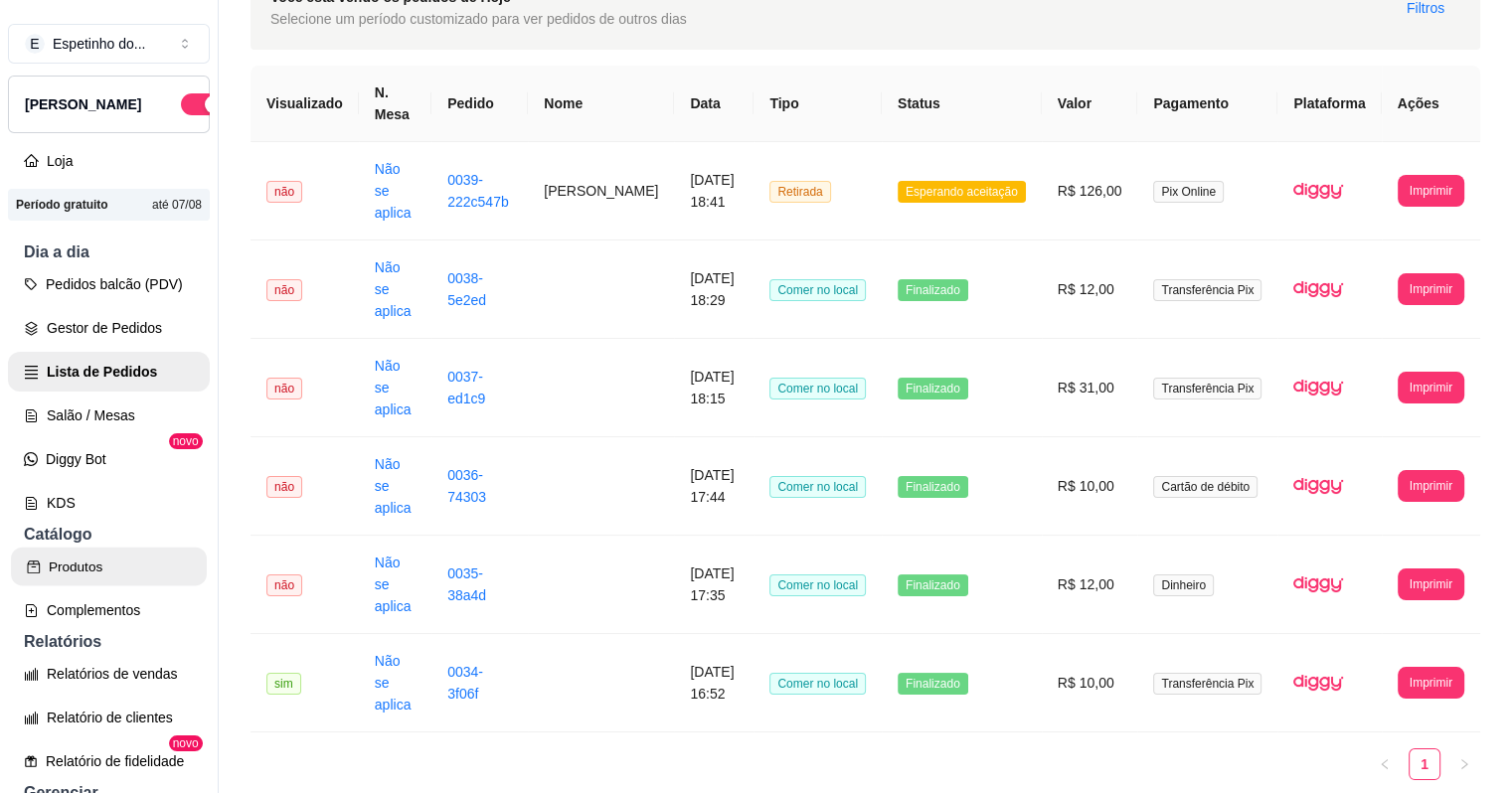 click on "Produtos" at bounding box center (108, 566) 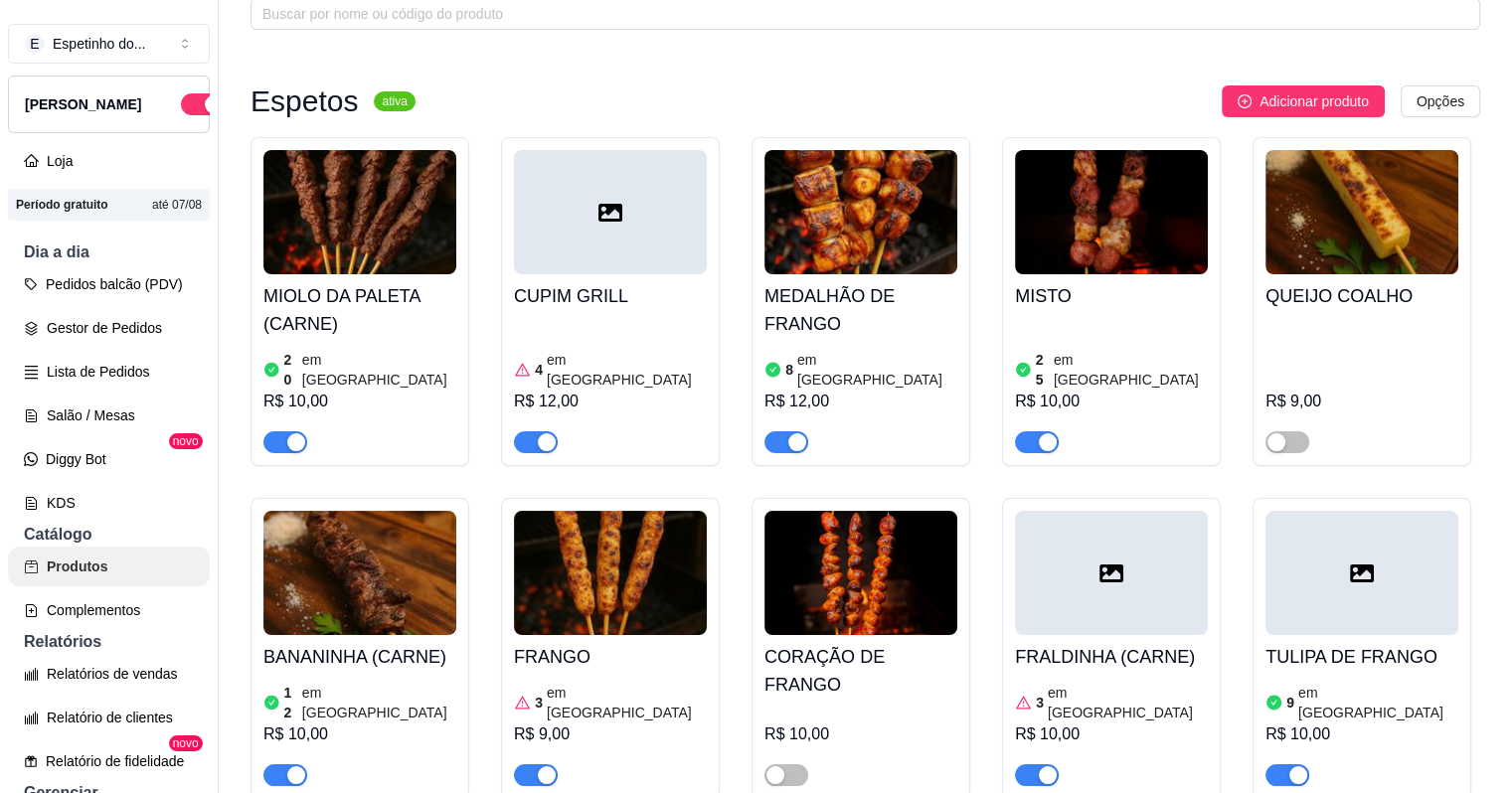 scroll, scrollTop: 0, scrollLeft: 0, axis: both 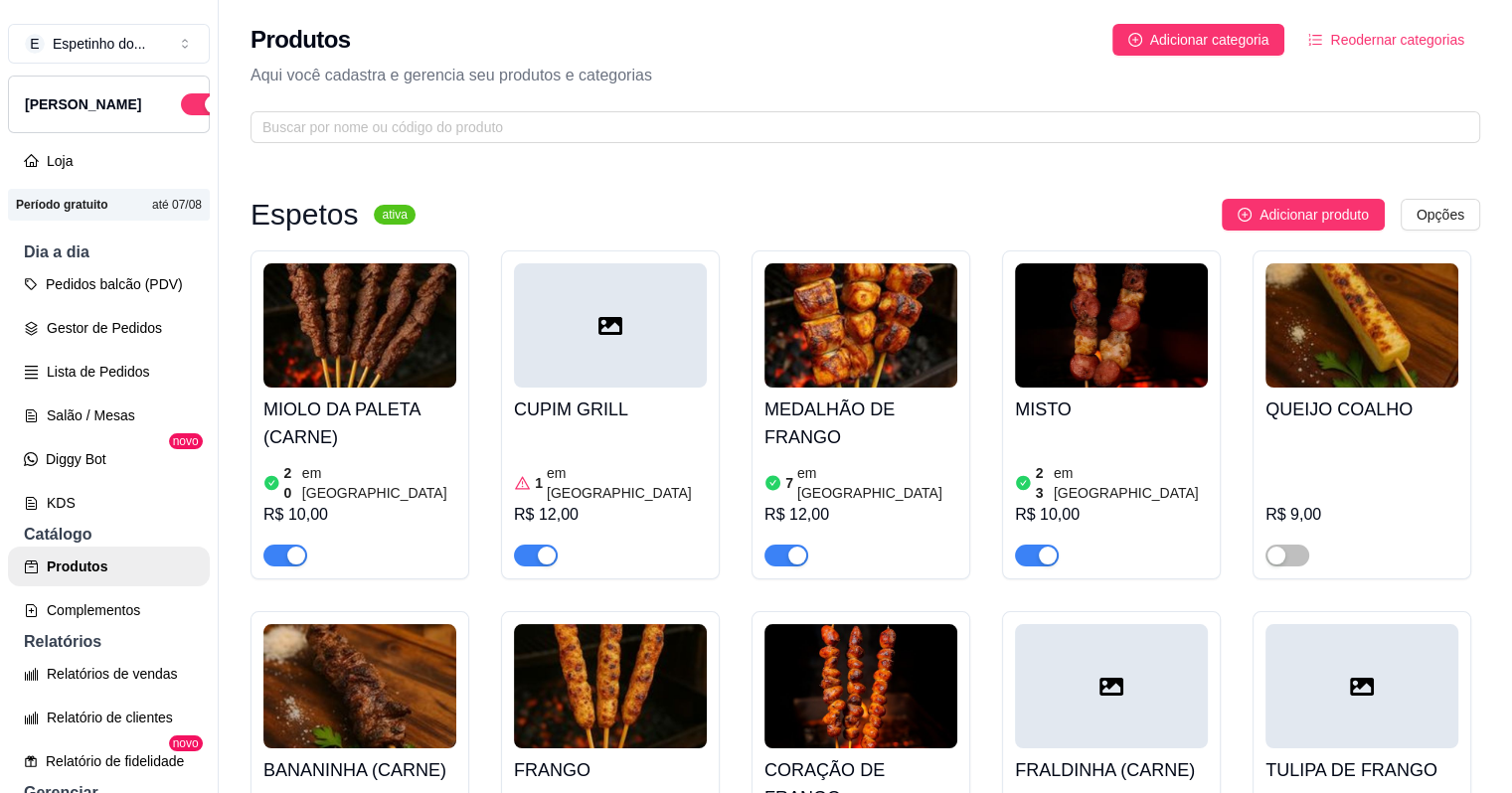 click at bounding box center (547, 555) 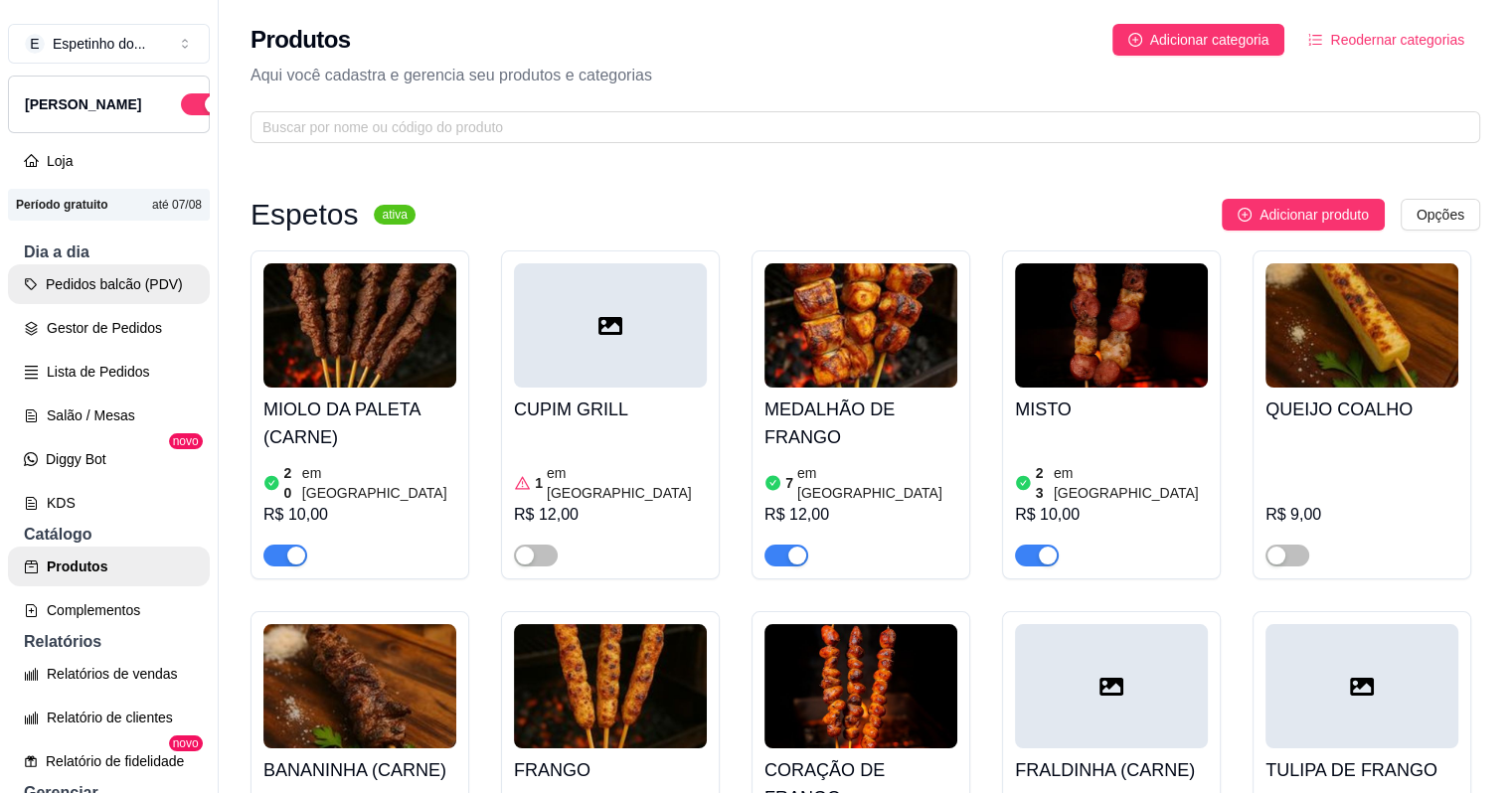 click on "Pedidos balcão (PDV)" at bounding box center [108, 284] 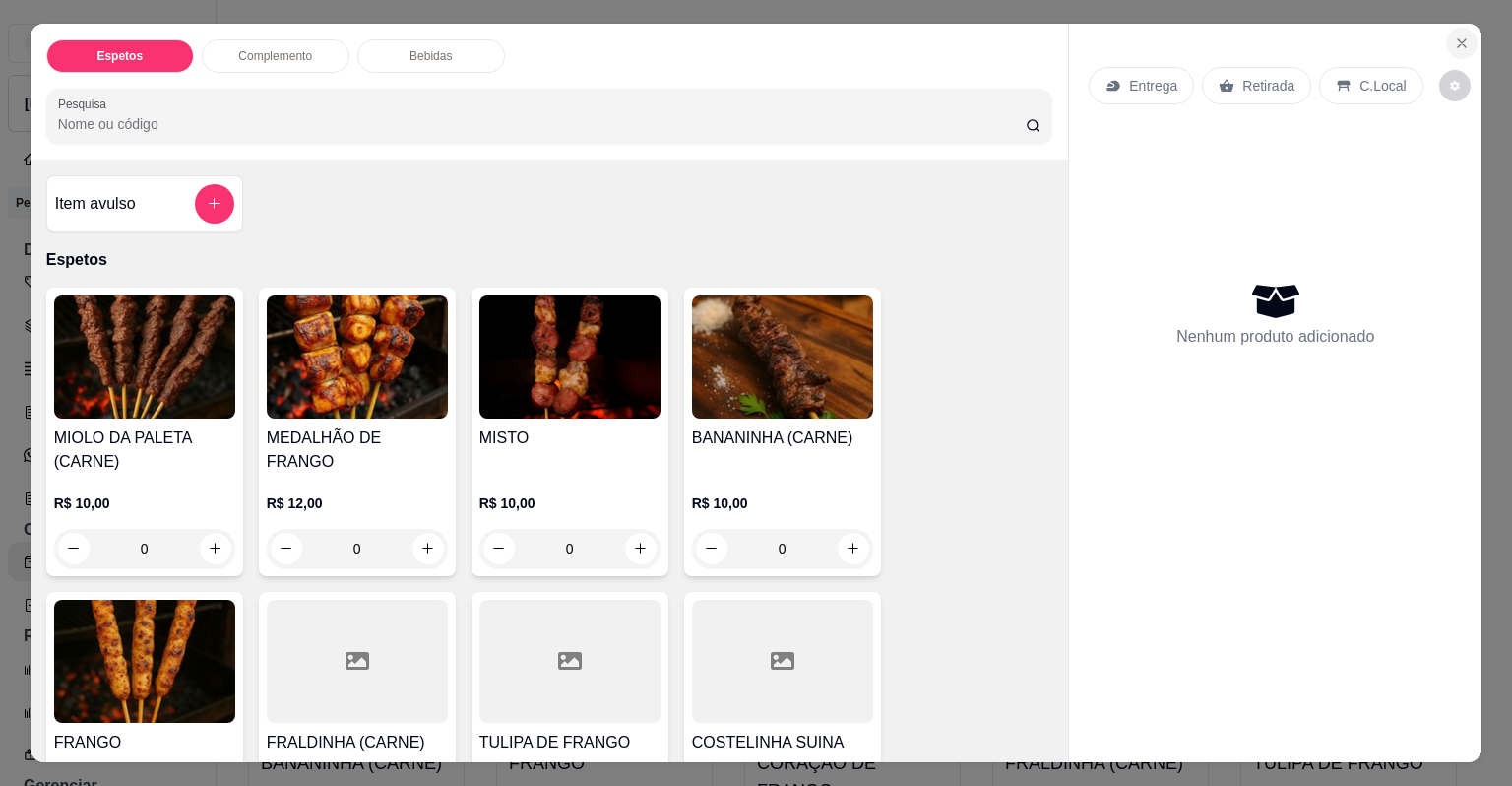 click 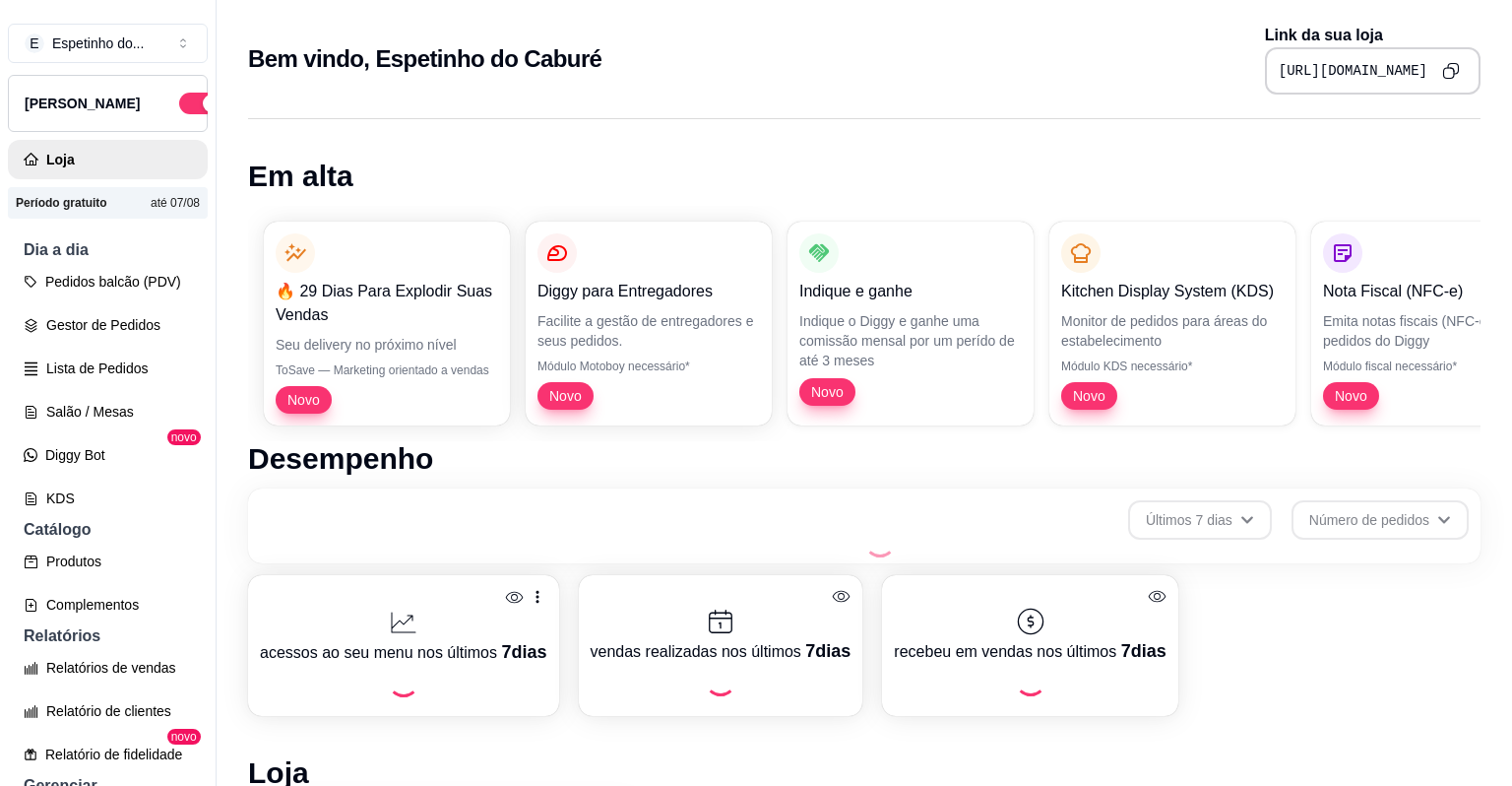 scroll, scrollTop: 0, scrollLeft: 0, axis: both 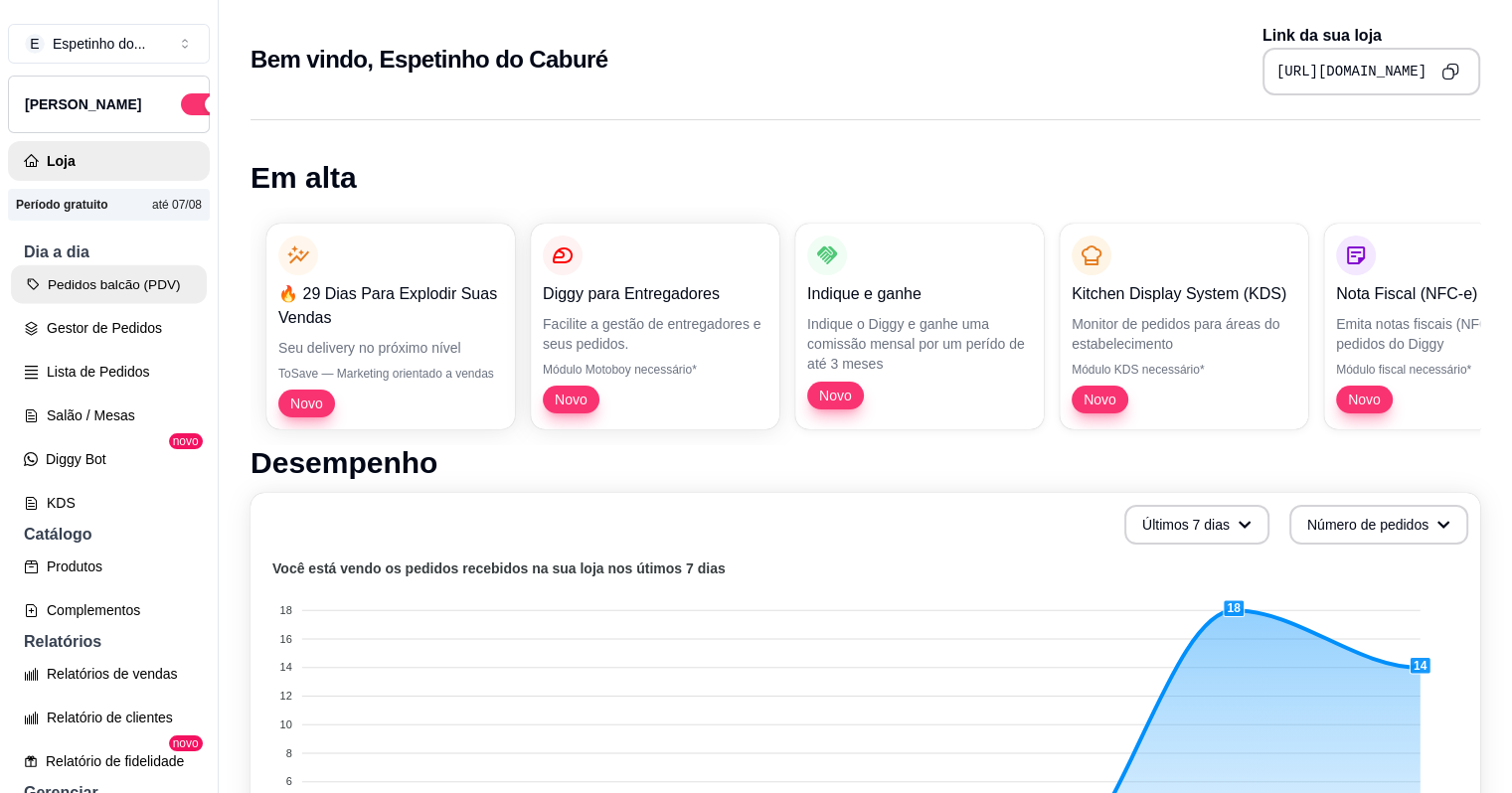 click on "Pedidos balcão (PDV)" at bounding box center (108, 284) 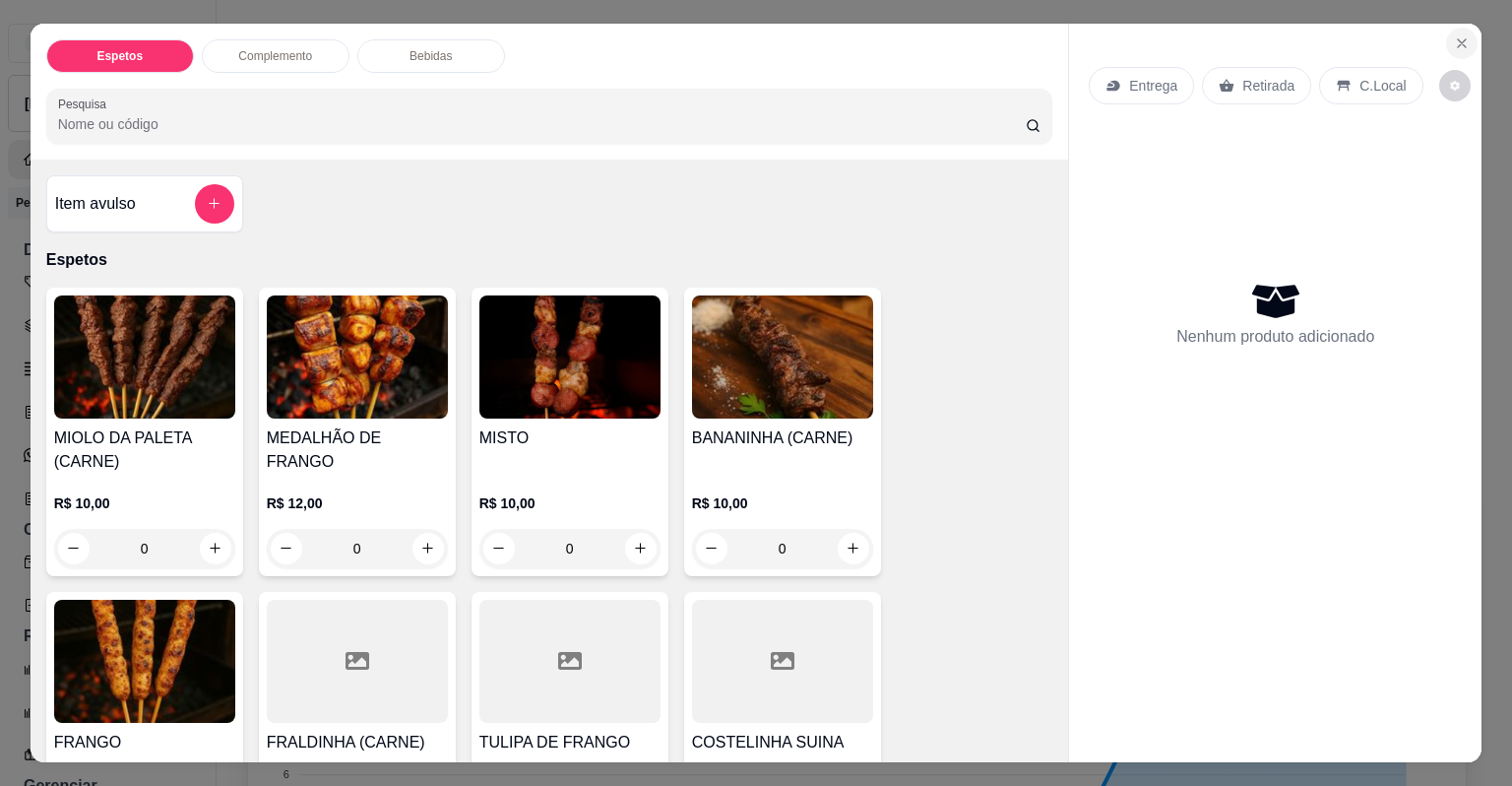 click 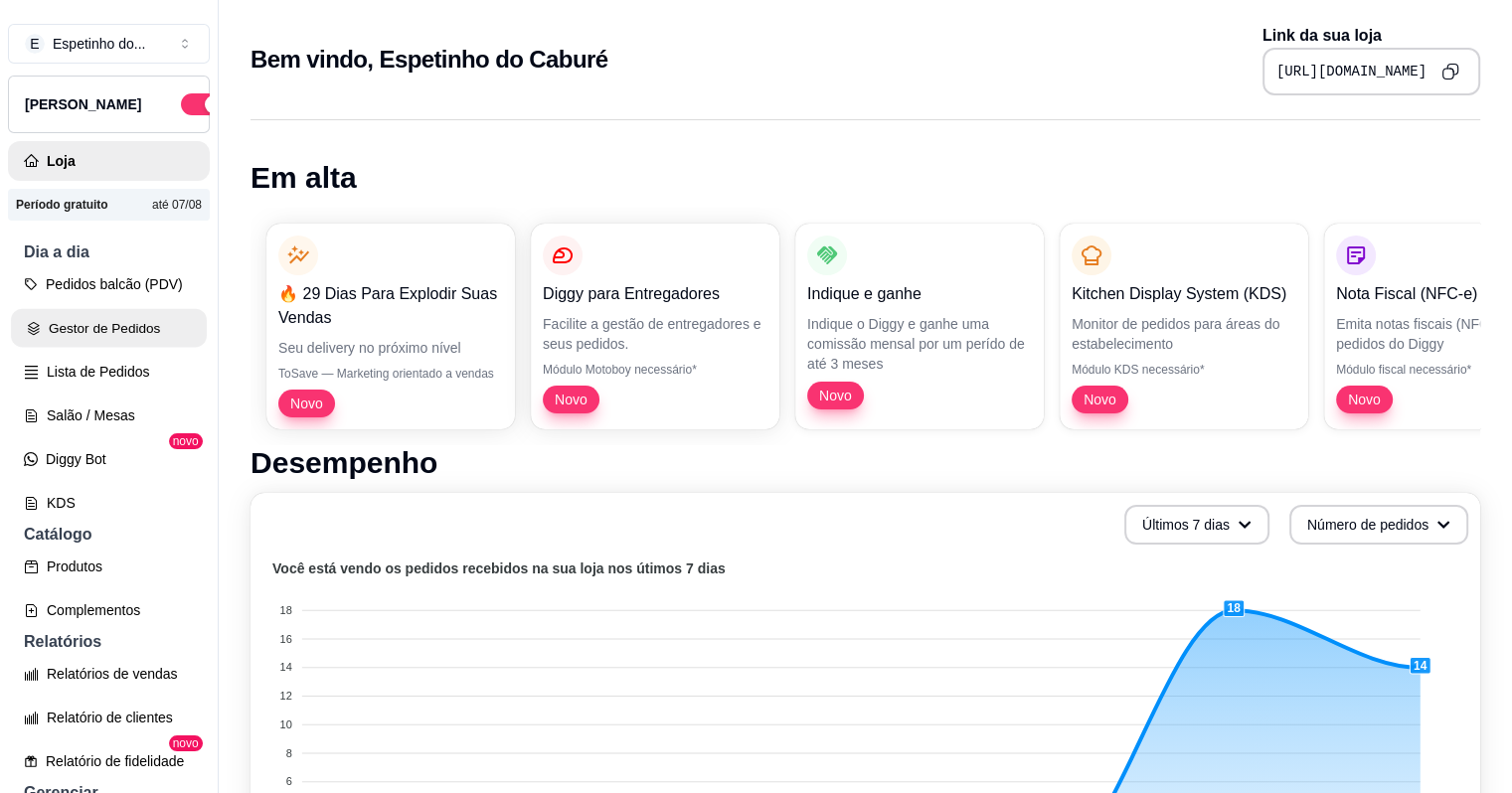 click on "Gestor de Pedidos" at bounding box center [108, 328] 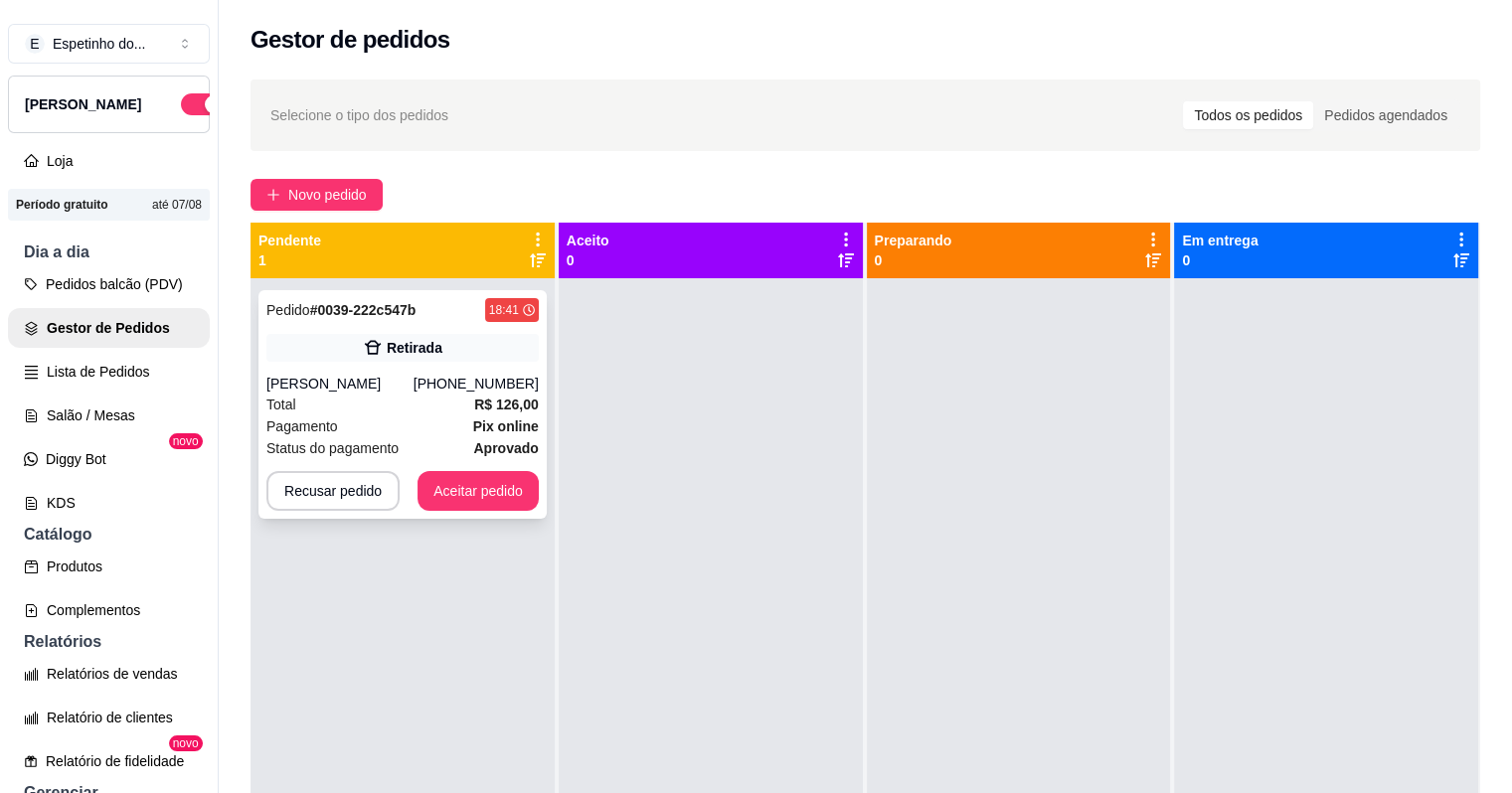click on "Total R$ 126,00" at bounding box center (403, 404) 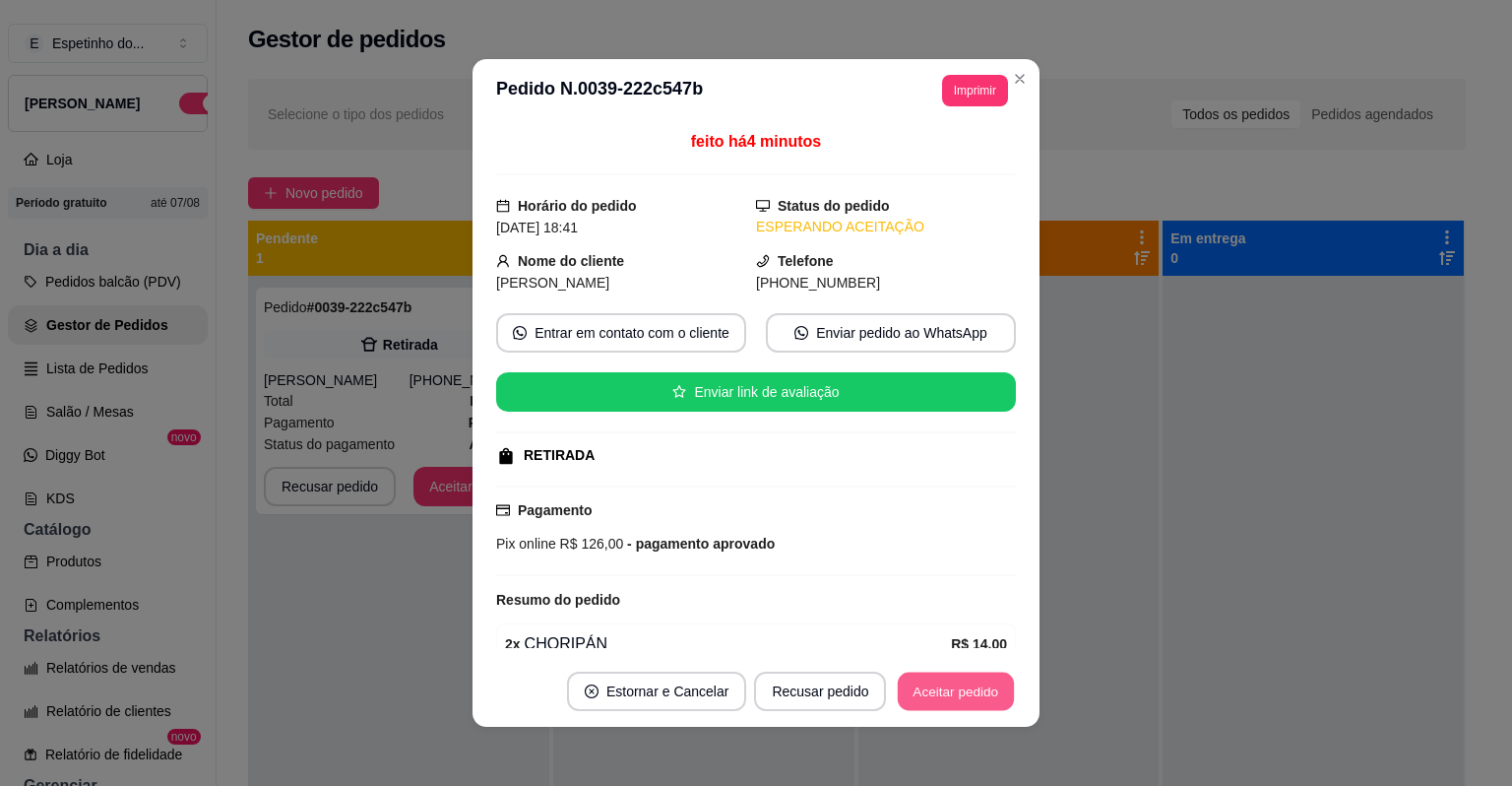 click on "Aceitar pedido" at bounding box center (956, 691) 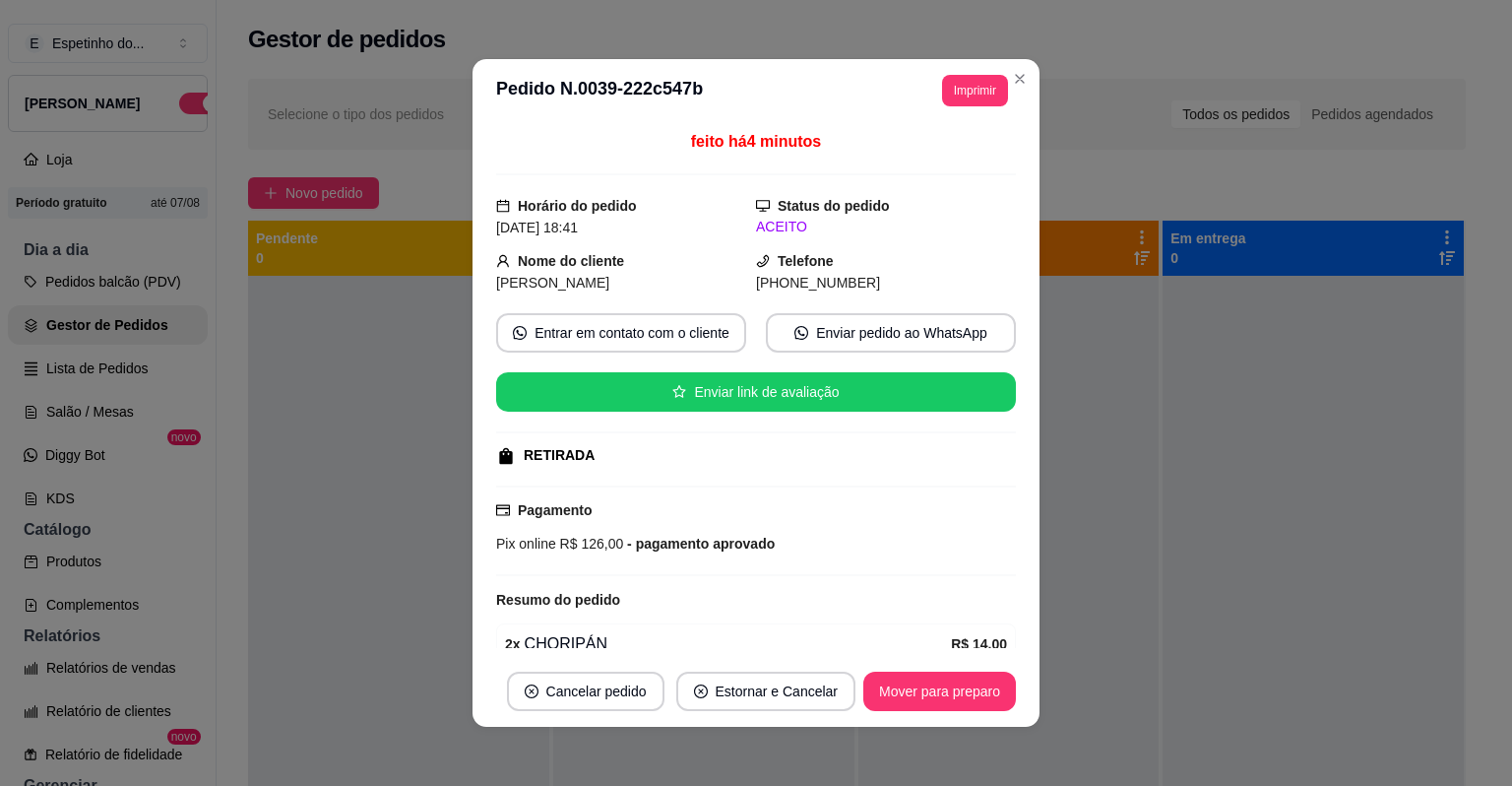 scroll, scrollTop: 453, scrollLeft: 0, axis: vertical 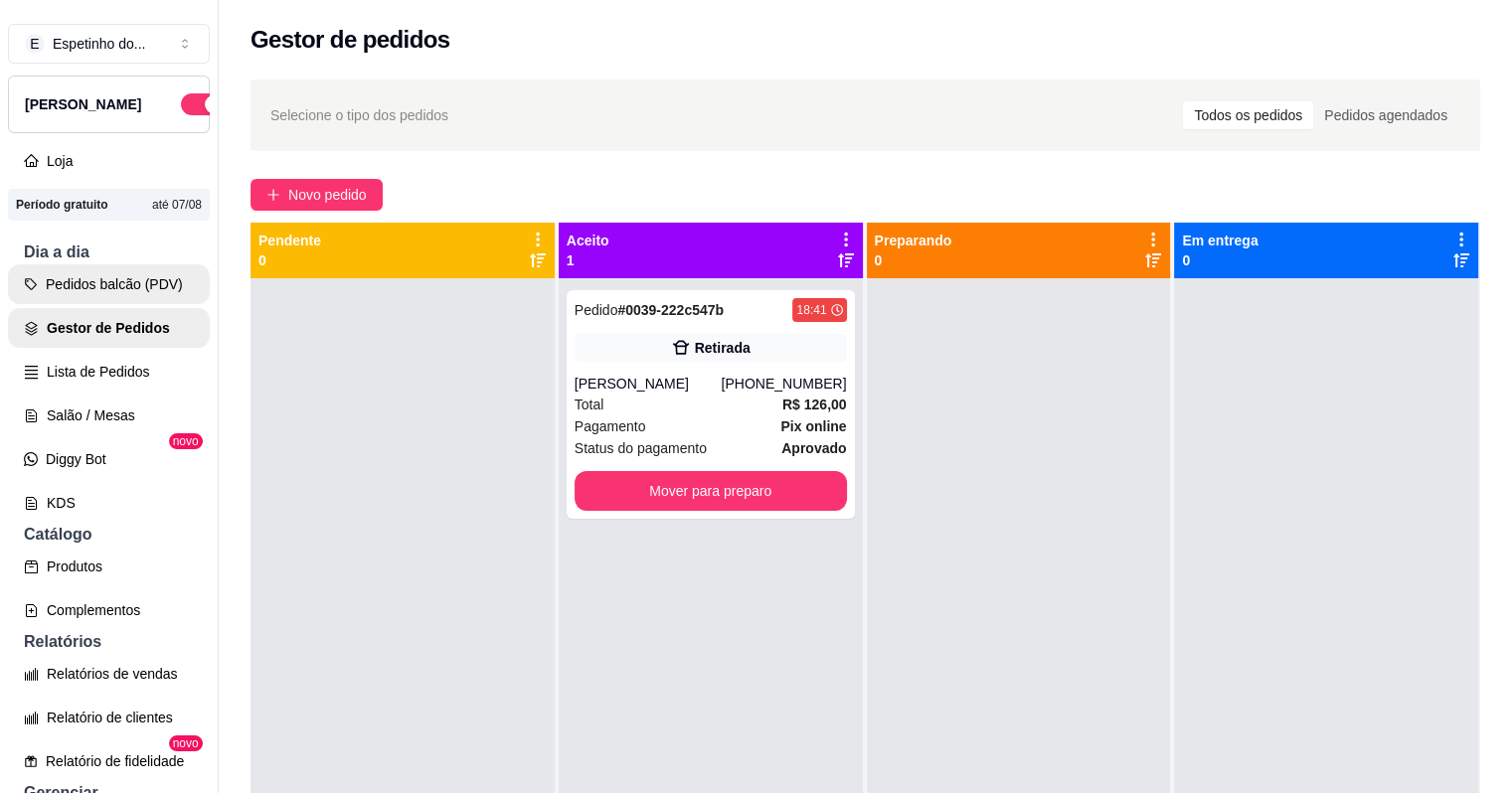 click on "Pedidos balcão (PDV)" at bounding box center [108, 284] 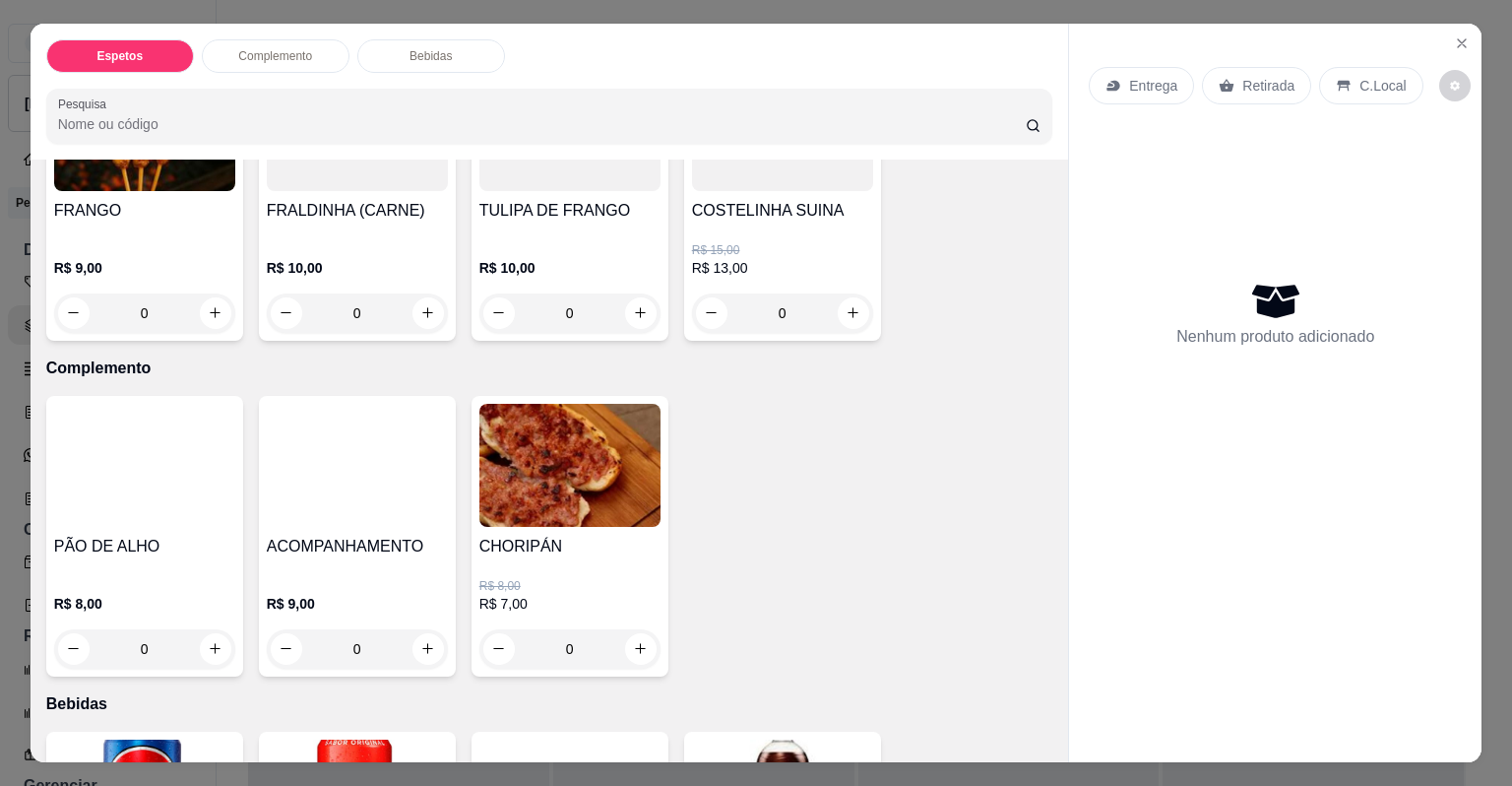 scroll, scrollTop: 535, scrollLeft: 0, axis: vertical 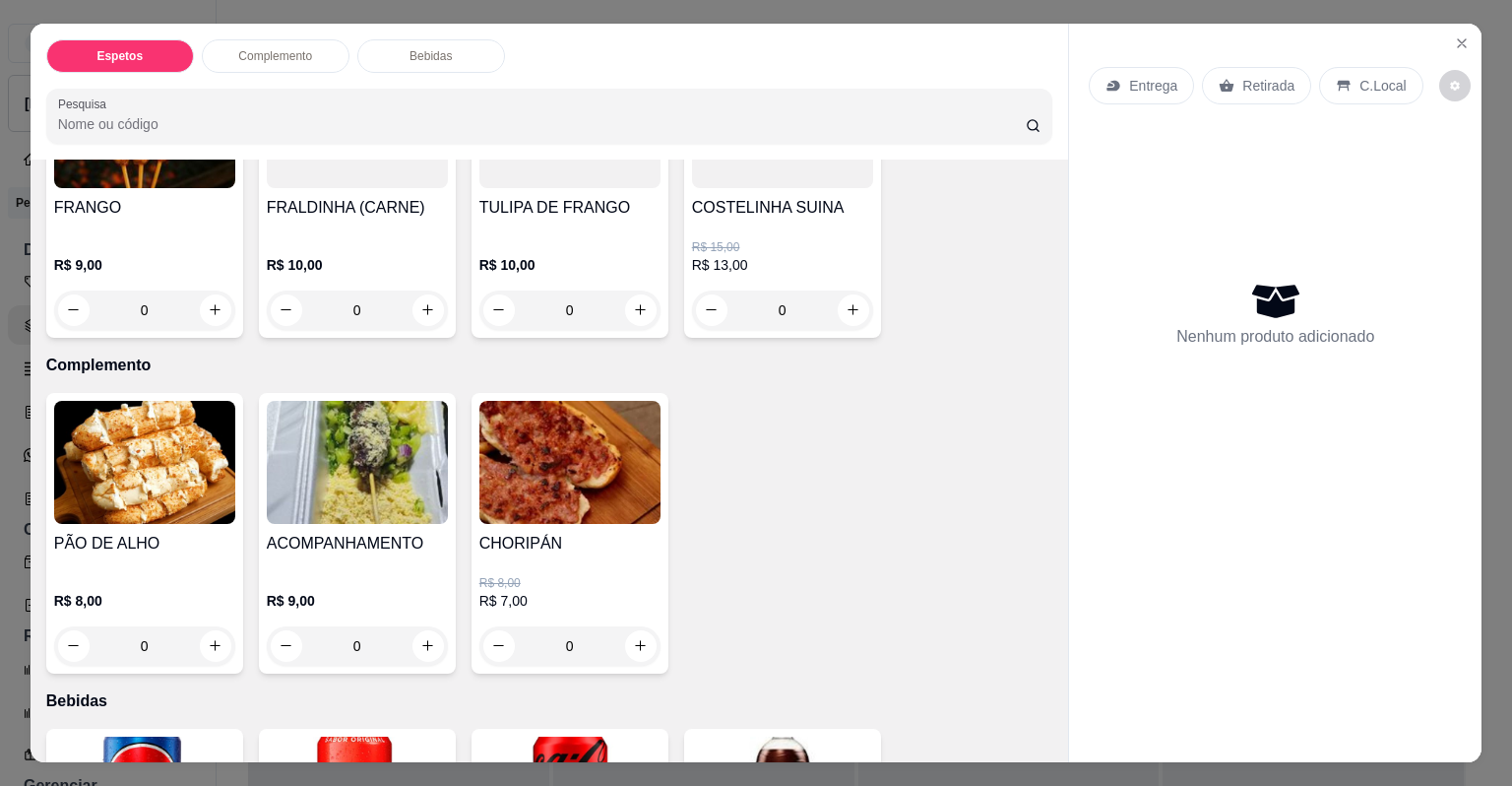 click on "CHORIPÁN" at bounding box center [570, 544] 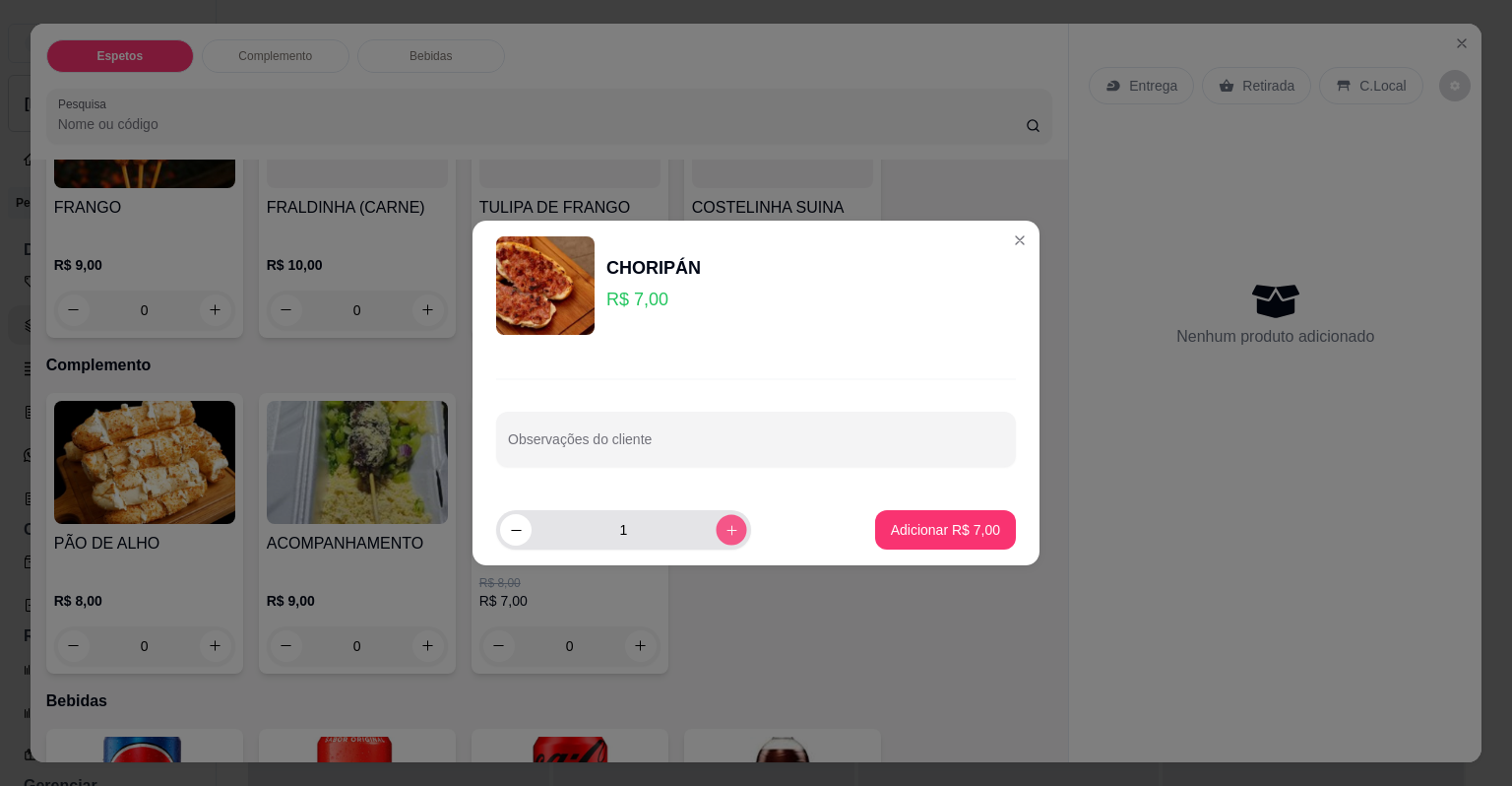 click 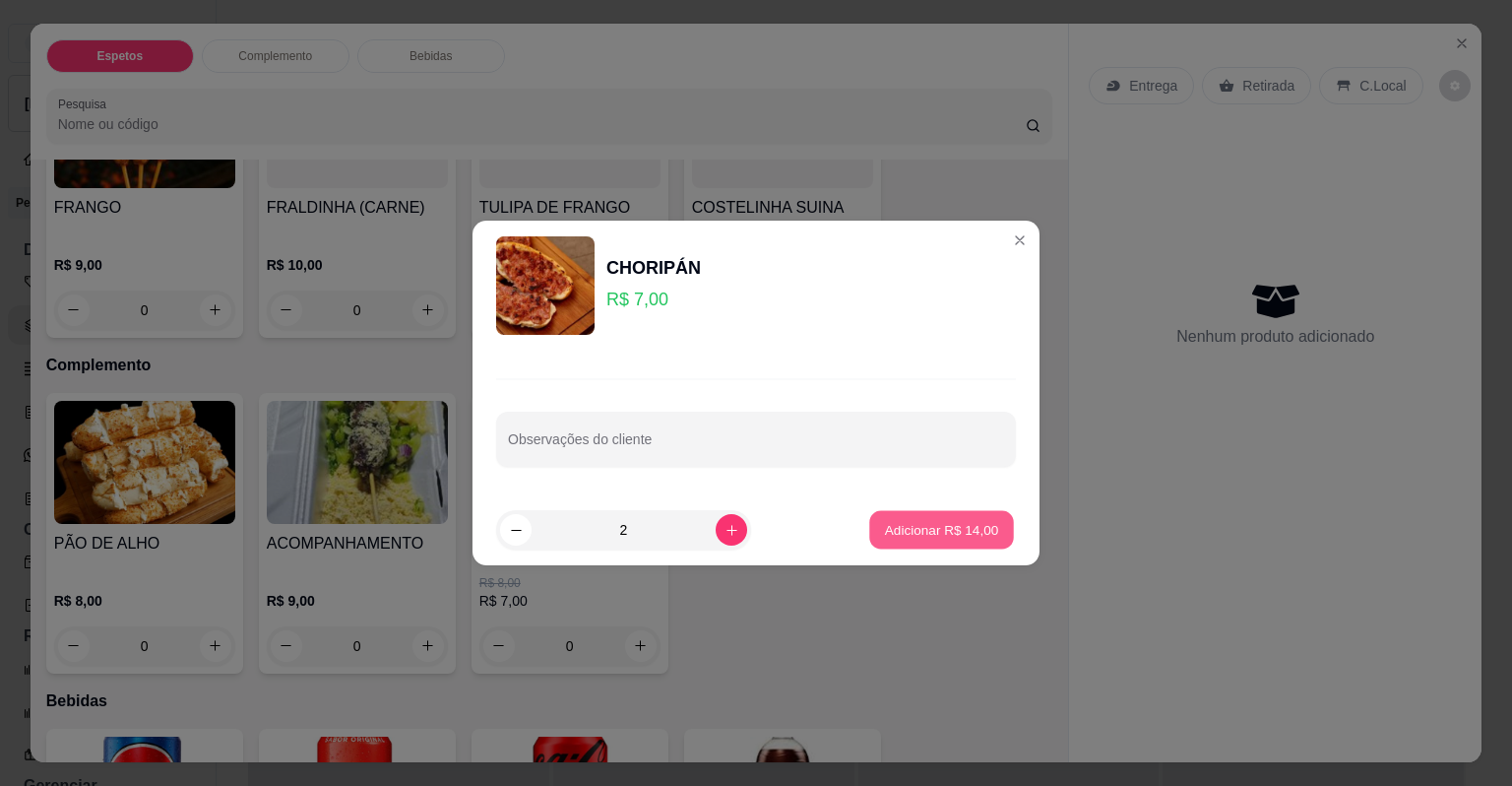 click on "Adicionar   R$ 14,00" at bounding box center [942, 529] 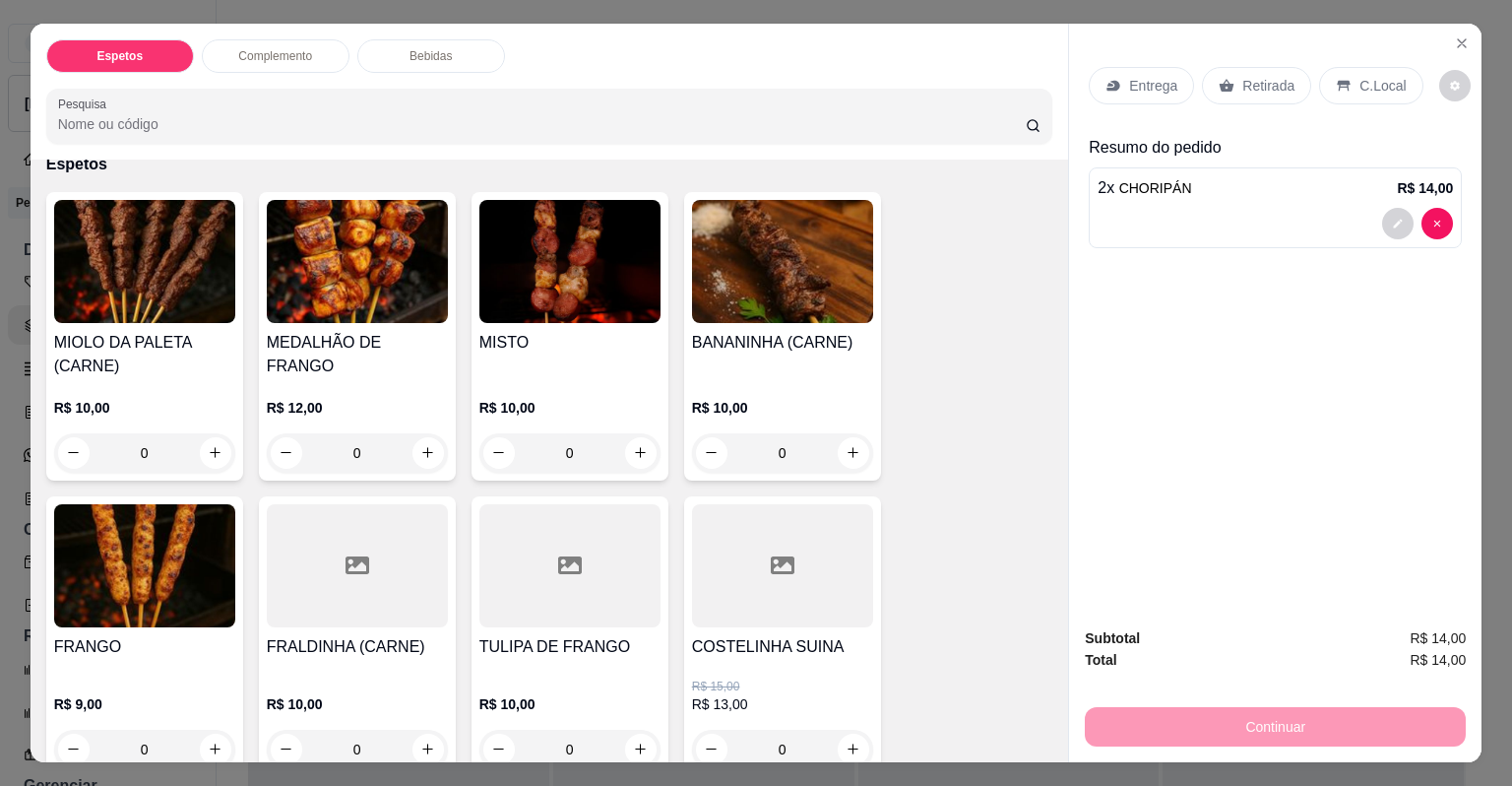 scroll, scrollTop: 87, scrollLeft: 0, axis: vertical 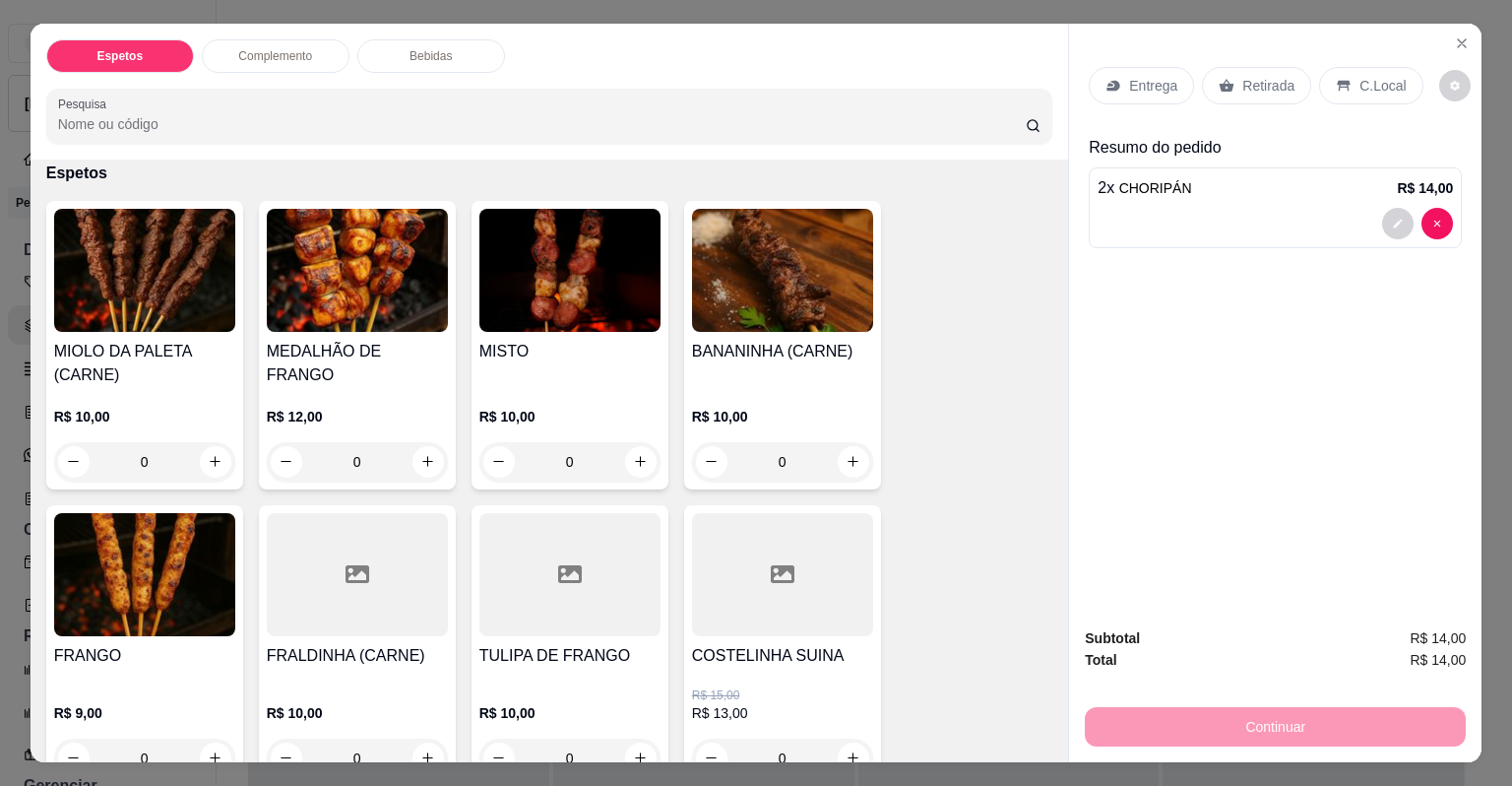 click on "MISTO" at bounding box center [570, 352] 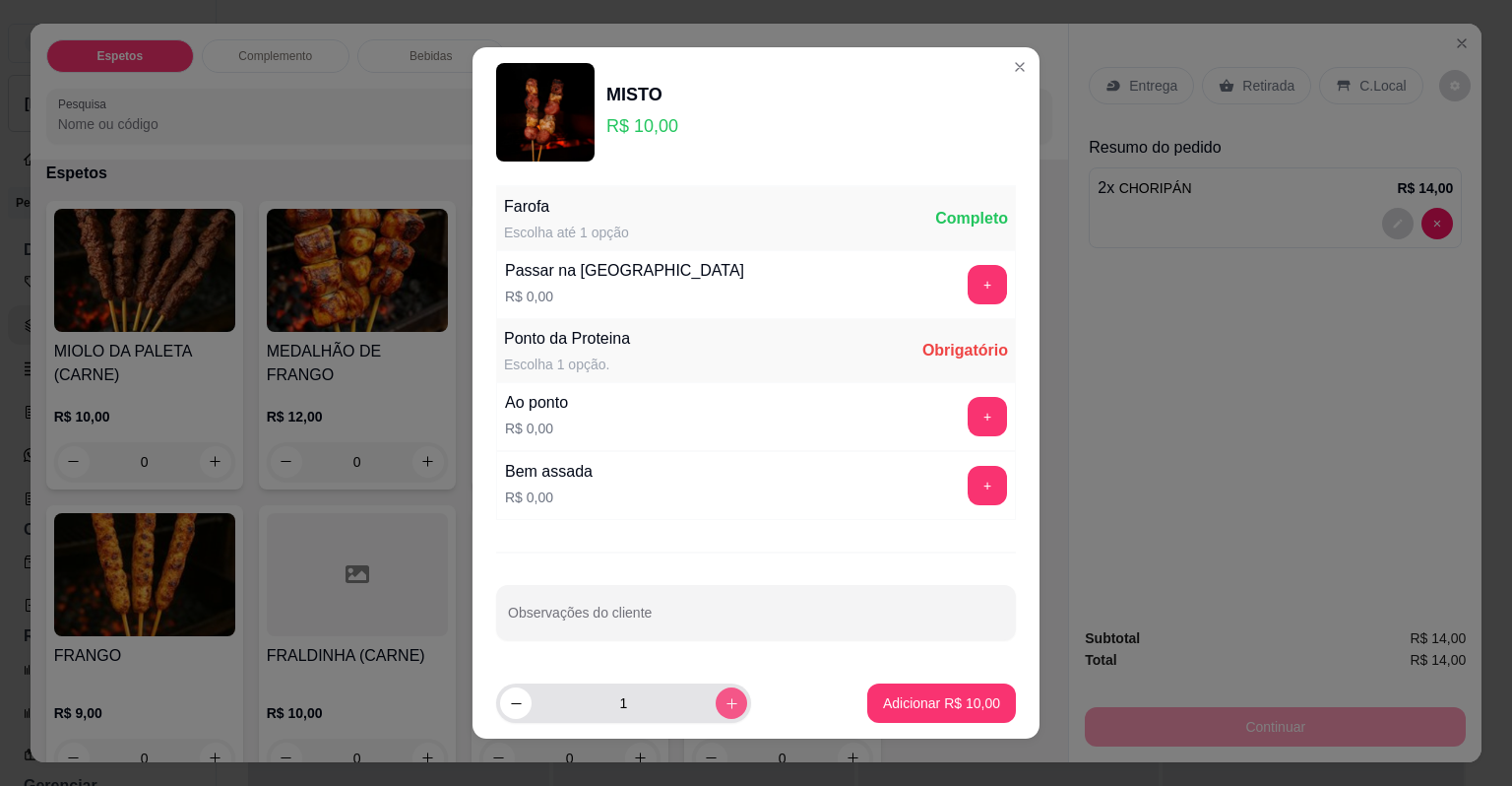 click 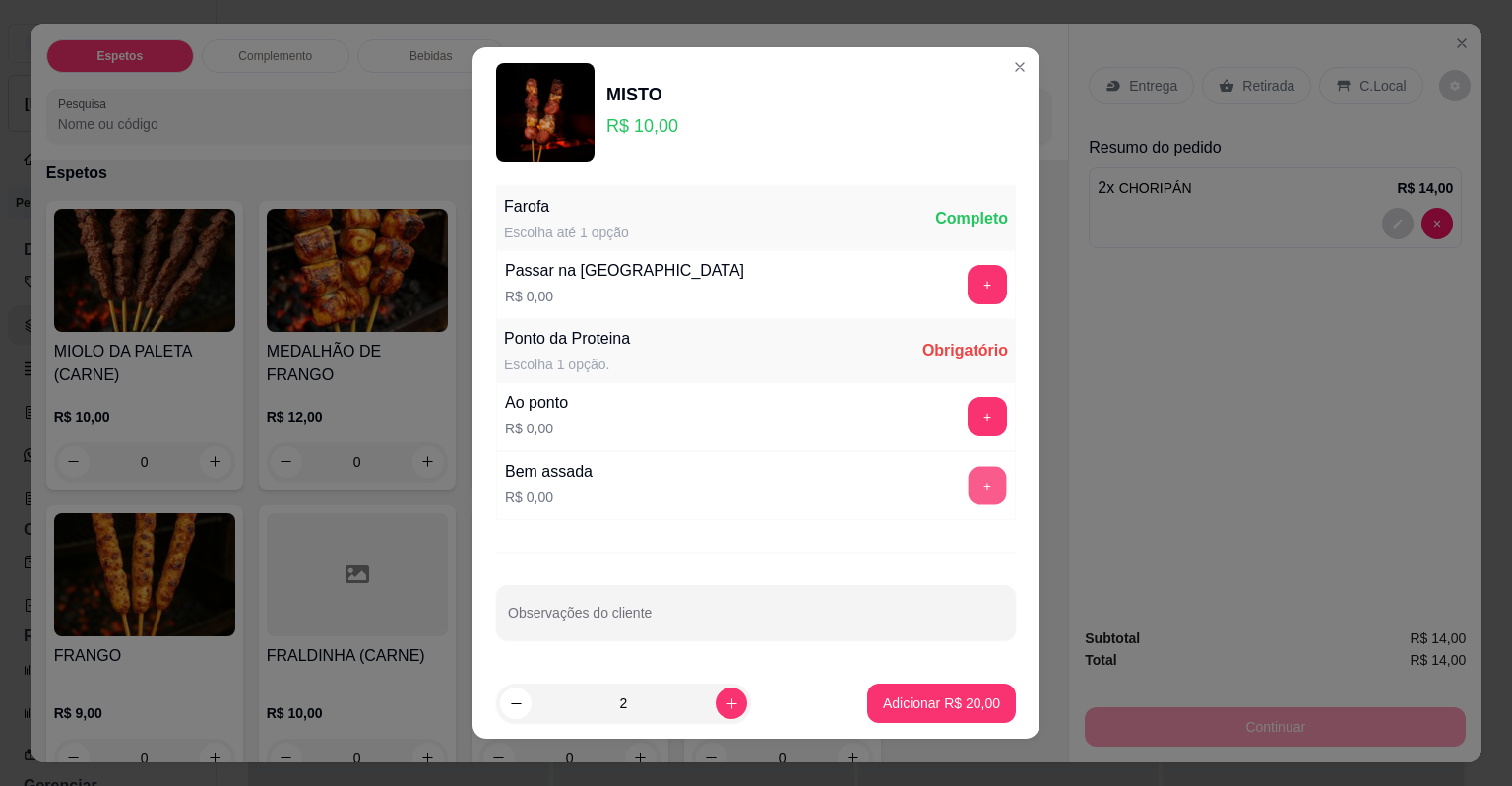 click on "+" at bounding box center (987, 486) 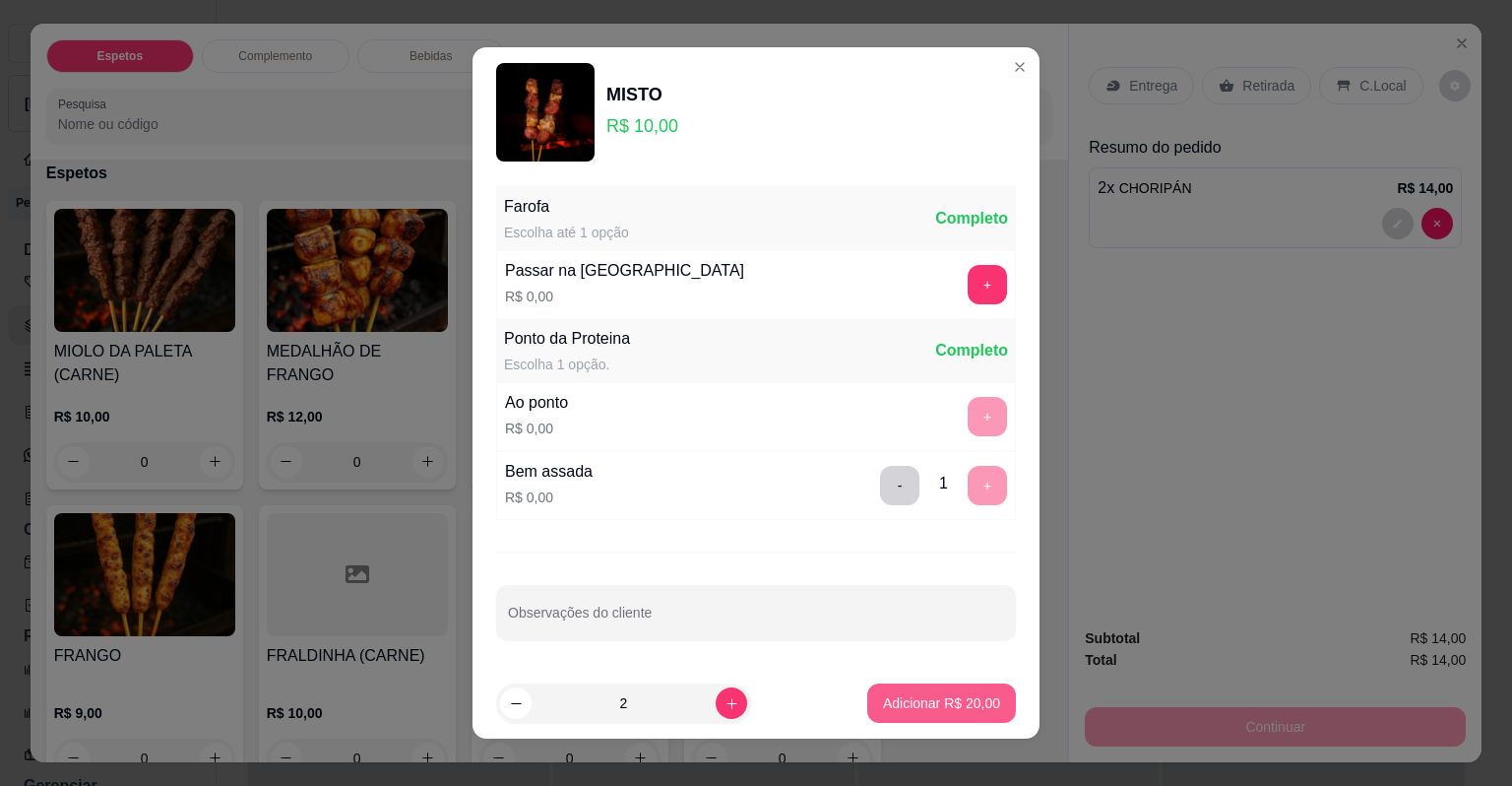 click on "Adicionar   R$ 20,00" at bounding box center (941, 703) 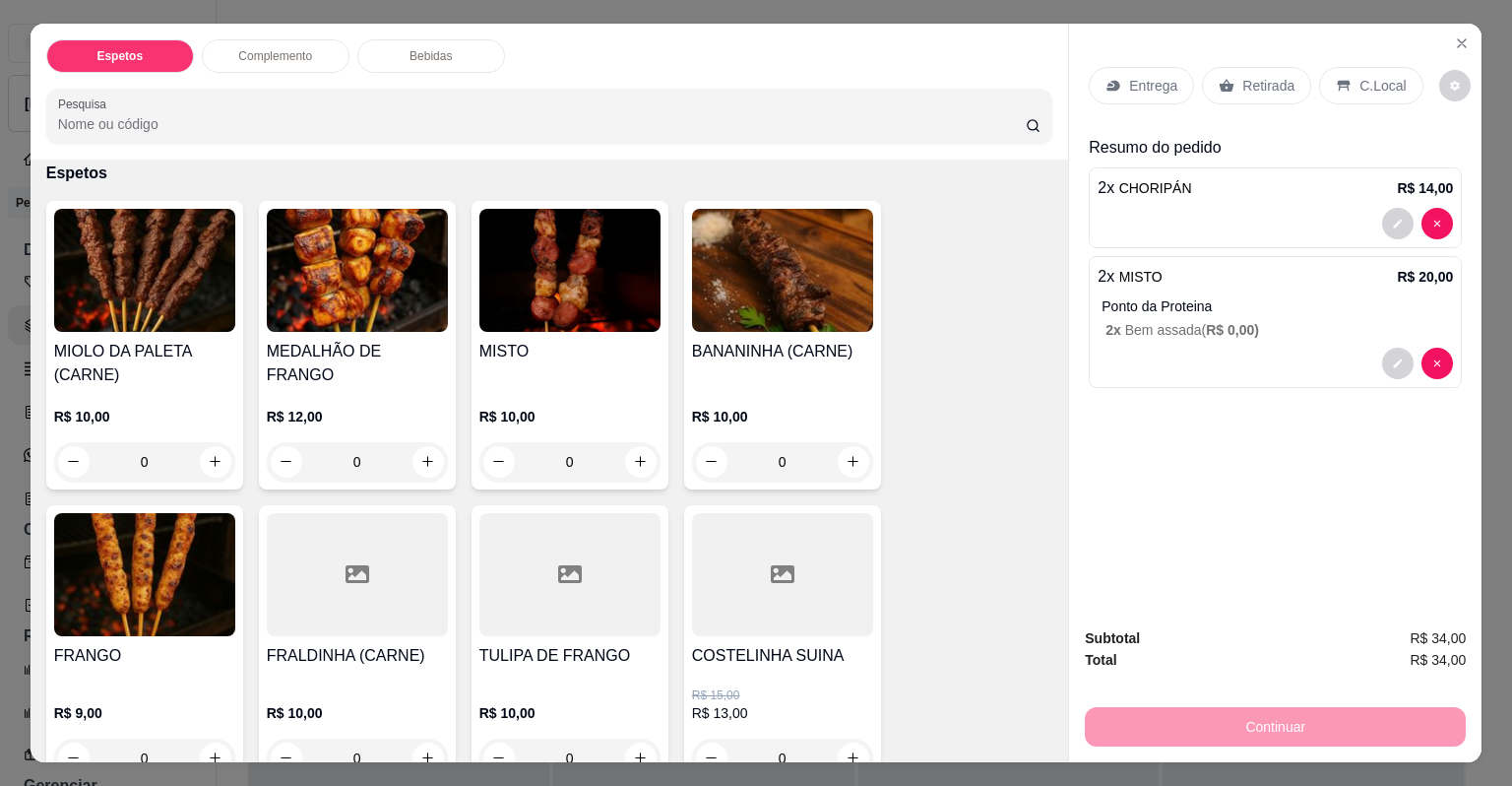 scroll, scrollTop: 498, scrollLeft: 0, axis: vertical 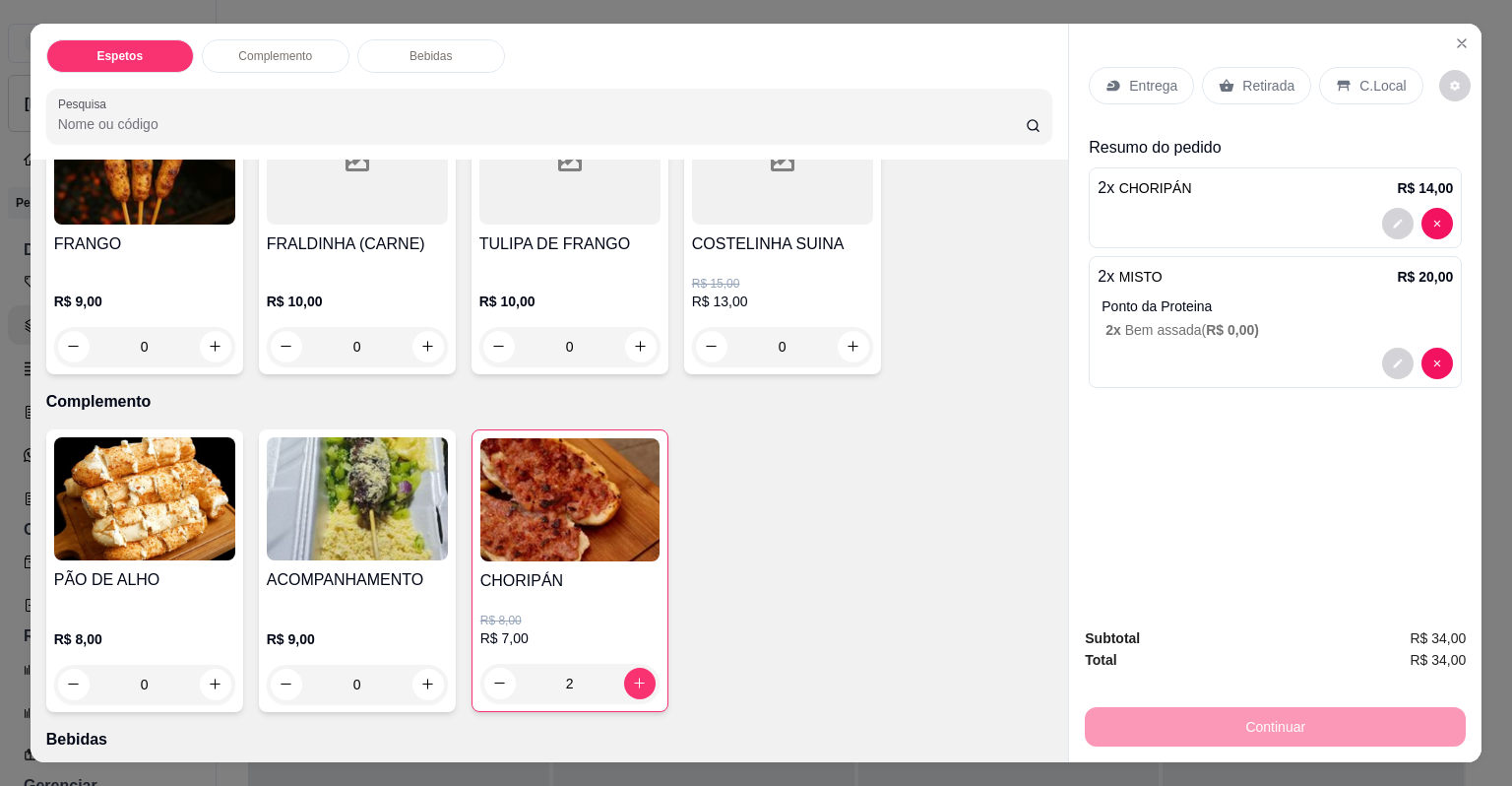 click on "ACOMPANHAMENTO   R$ 9,00 0" at bounding box center (357, 570) 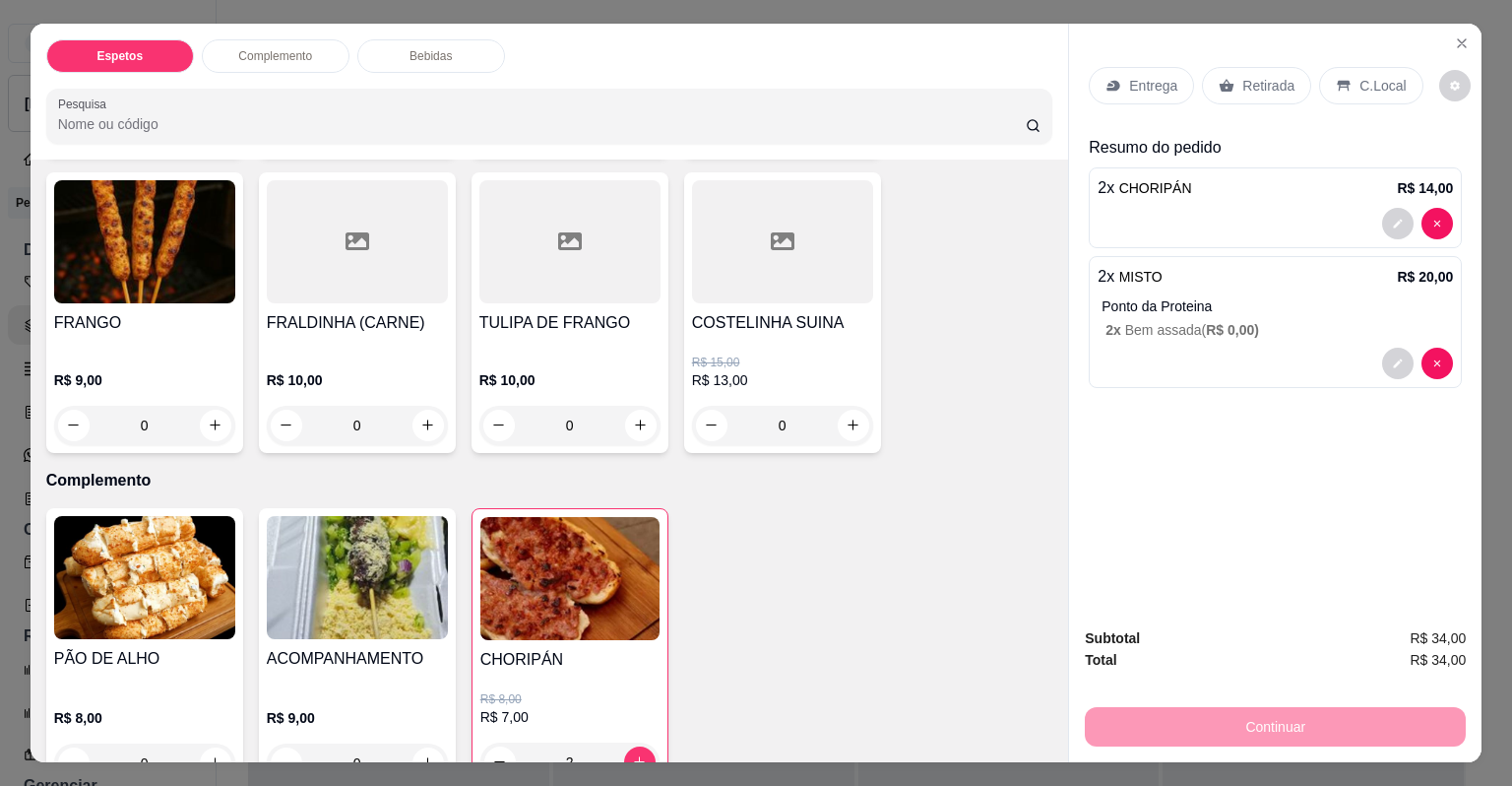 scroll, scrollTop: 341, scrollLeft: 0, axis: vertical 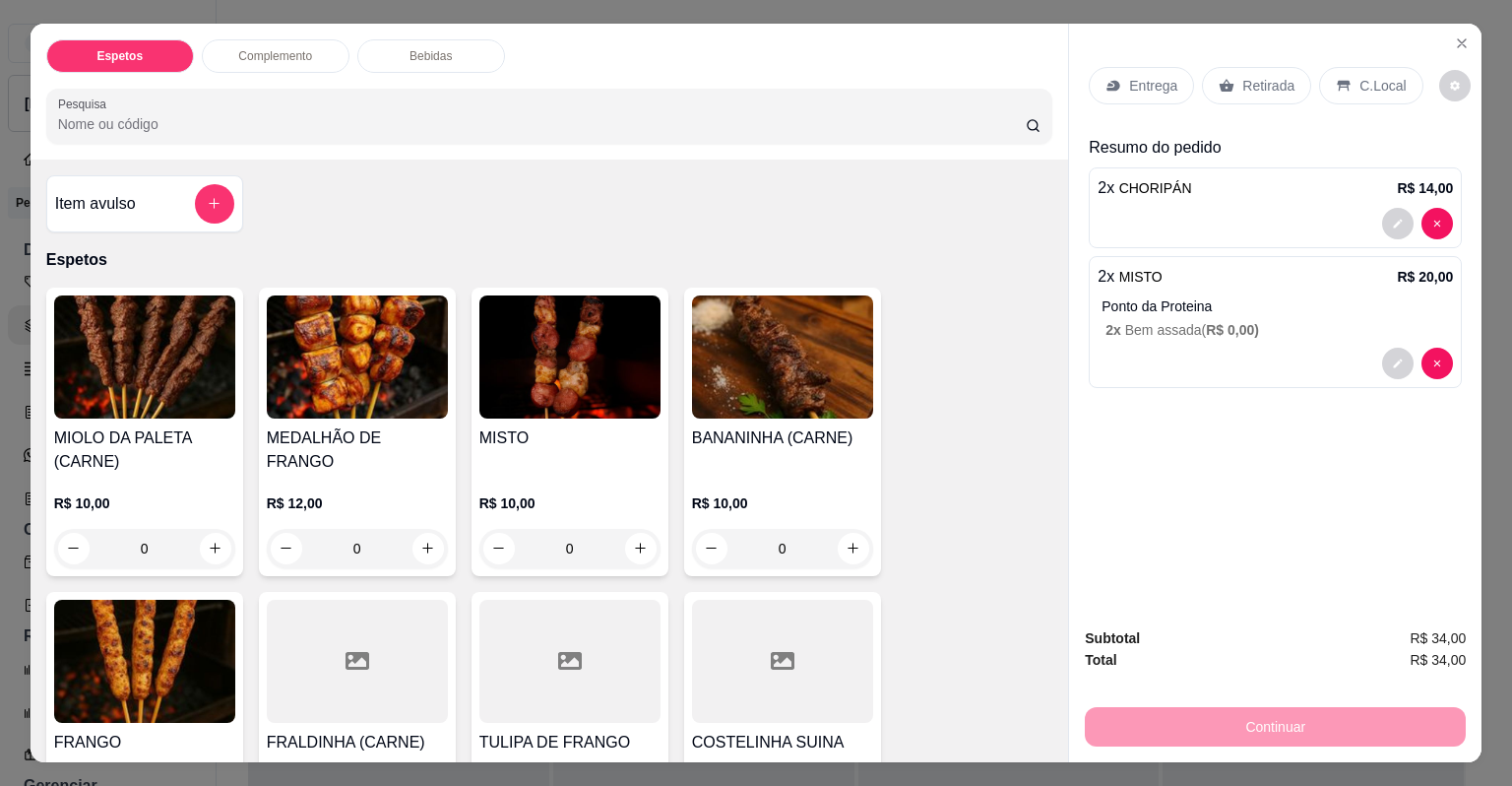 click at bounding box center (783, 357) 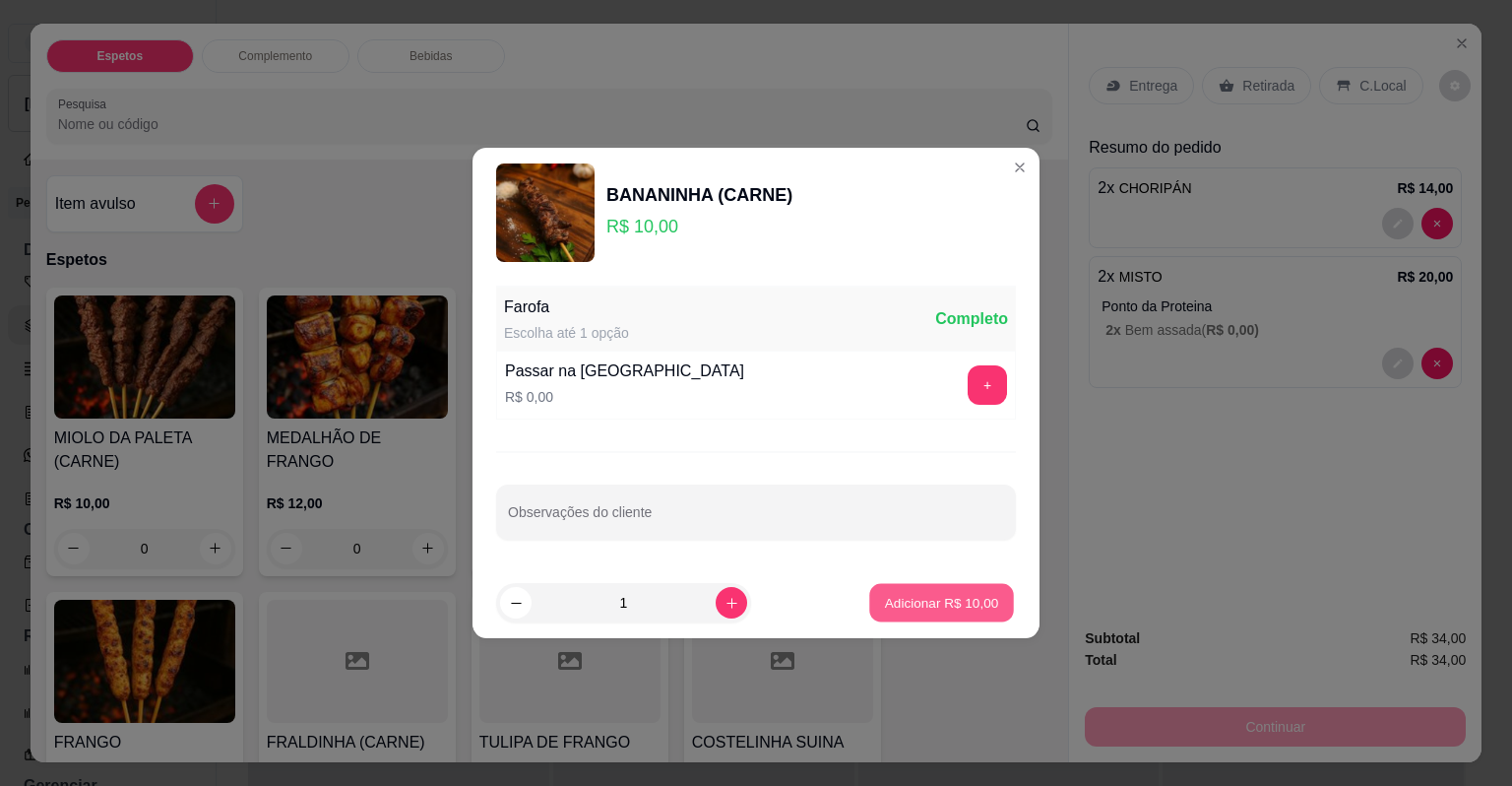 click on "Adicionar   R$ 10,00" at bounding box center (942, 602) 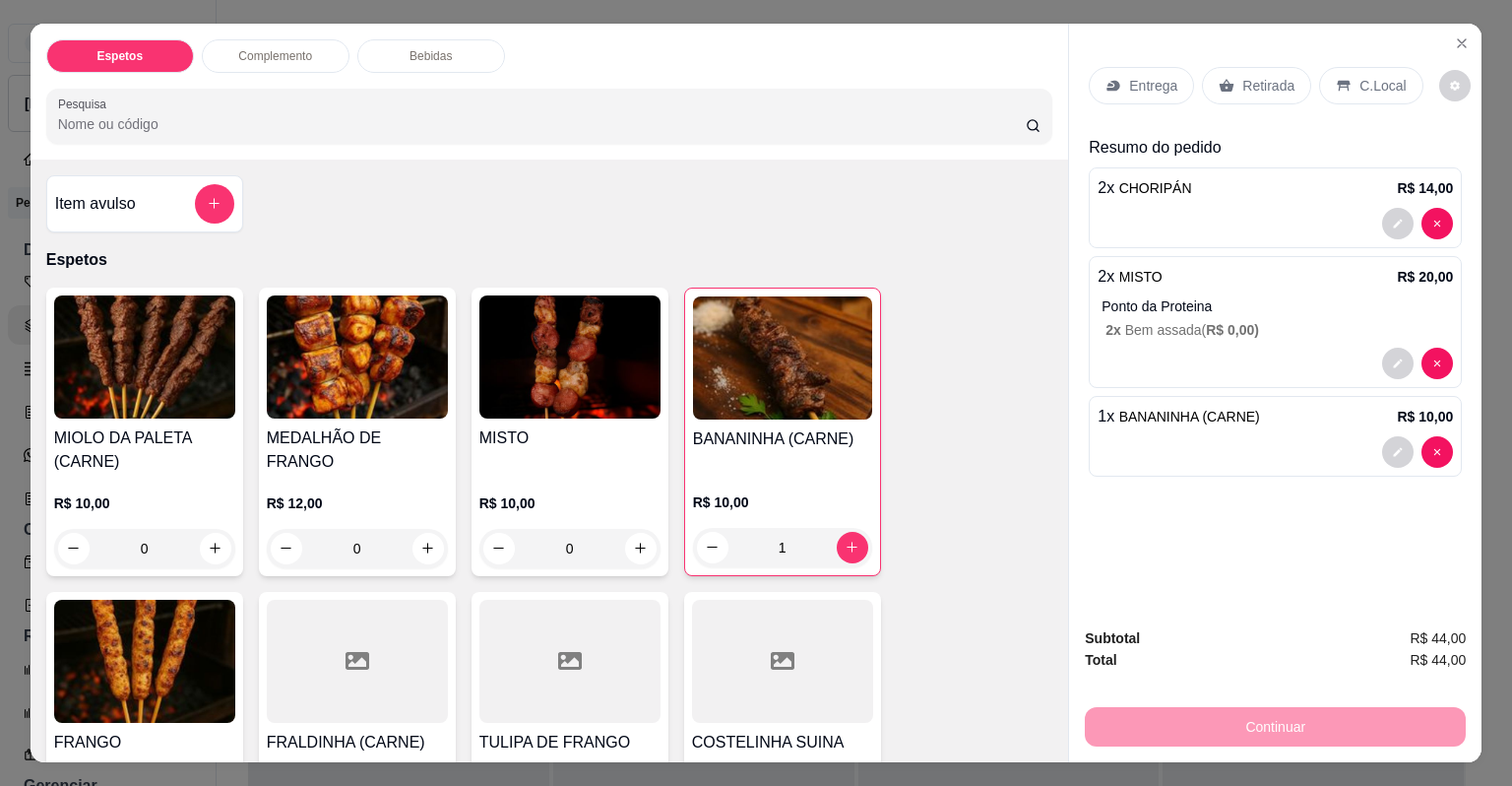 click on "MEDALHÃO DE FRANGO" at bounding box center [357, 450] 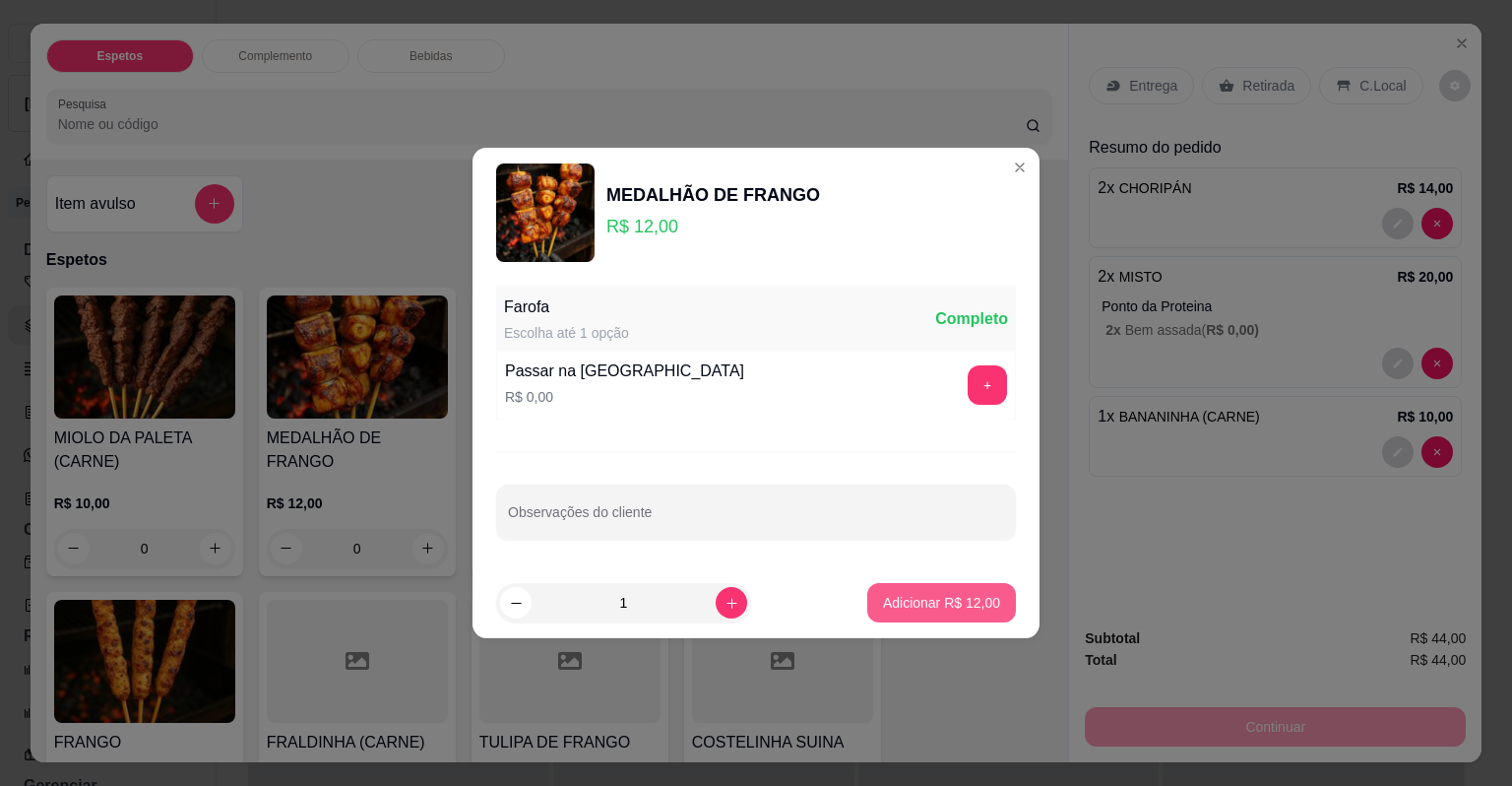 click on "Adicionar   R$ 12,00" at bounding box center (941, 603) 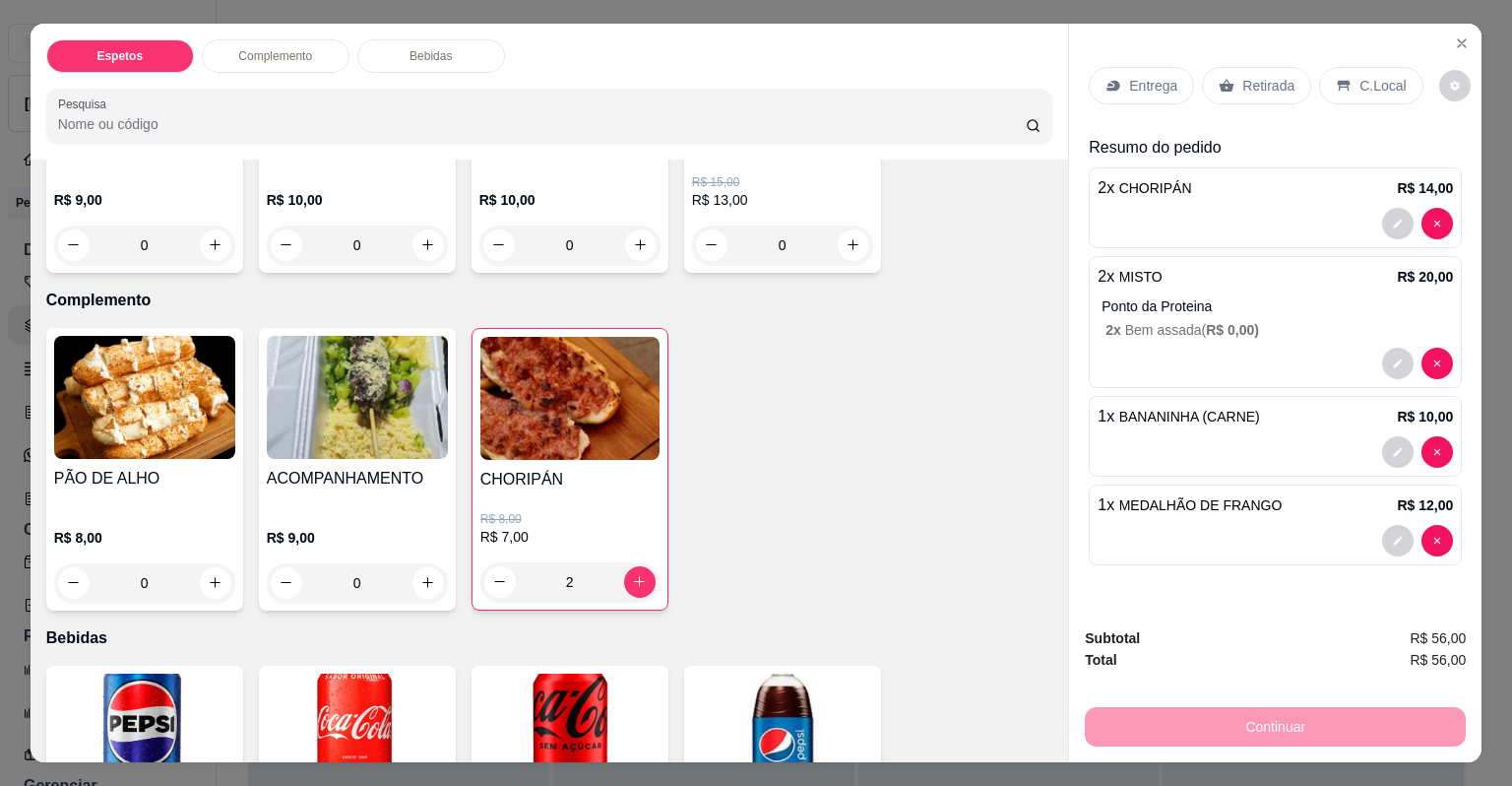 scroll, scrollTop: 637, scrollLeft: 0, axis: vertical 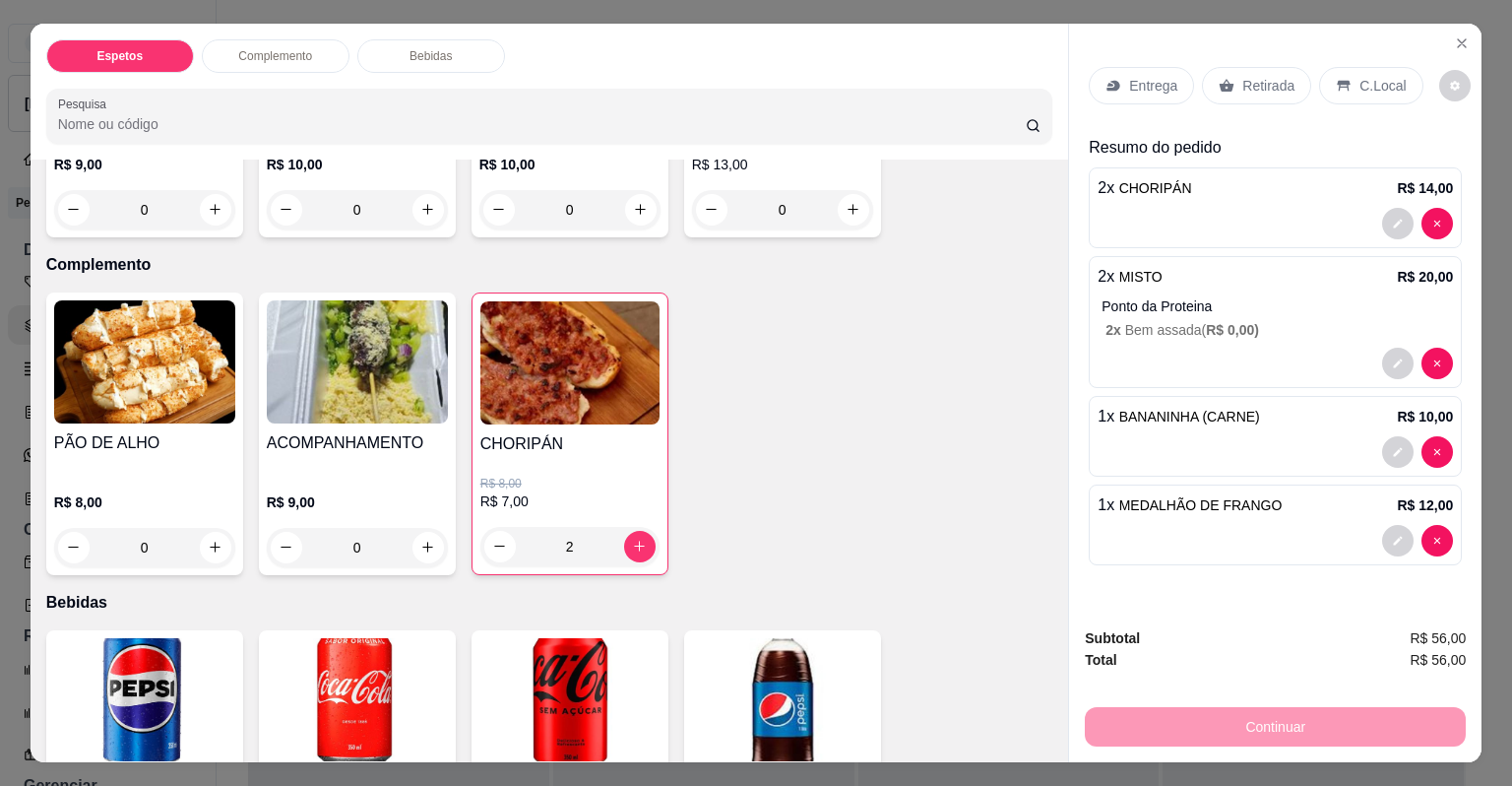 click on "PÃO DE ALHO" at bounding box center [145, 452] 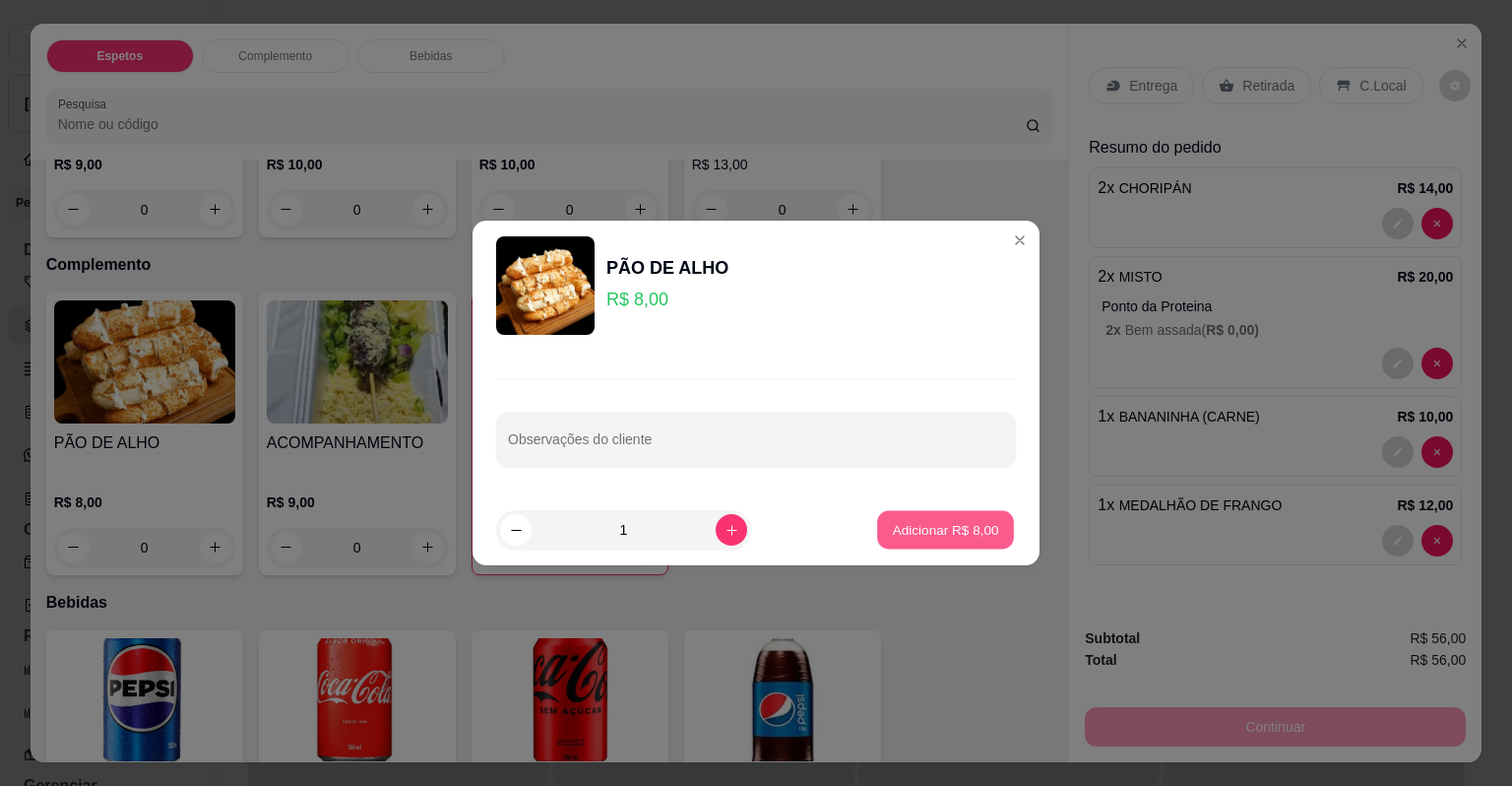 click on "Adicionar   R$ 8,00" at bounding box center (945, 529) 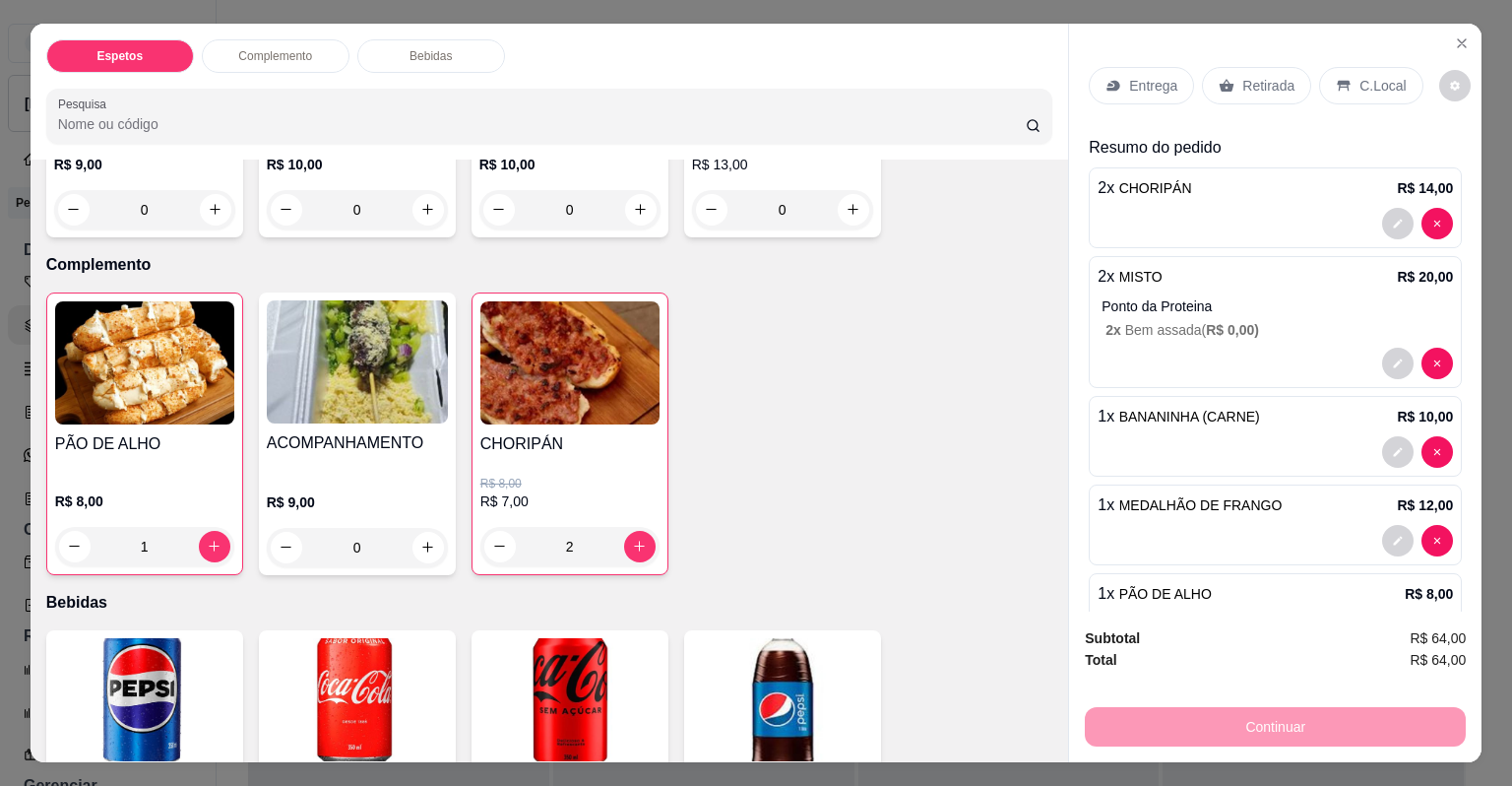 click on "ACOMPANHAMENTO" at bounding box center [357, 443] 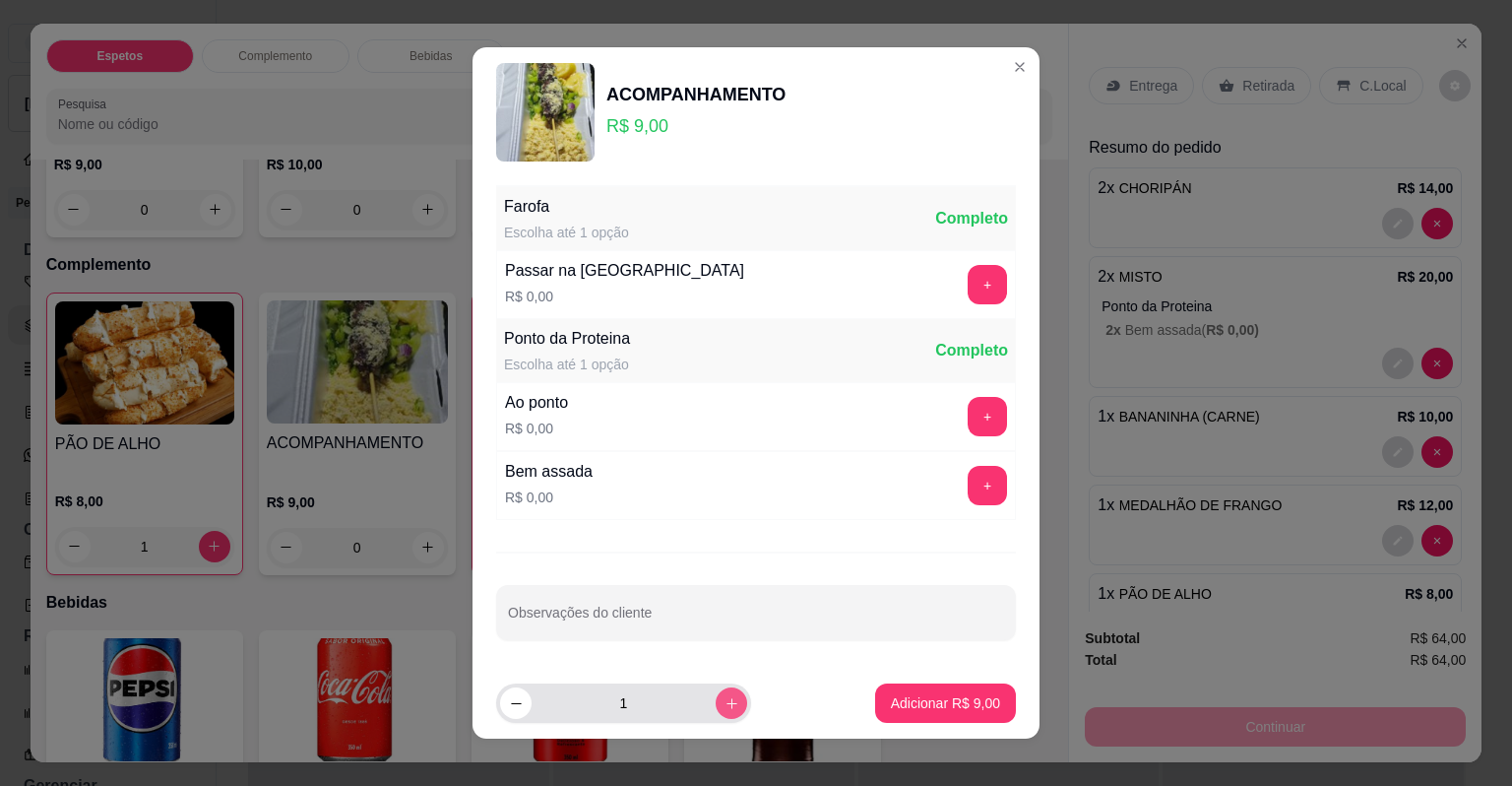 click 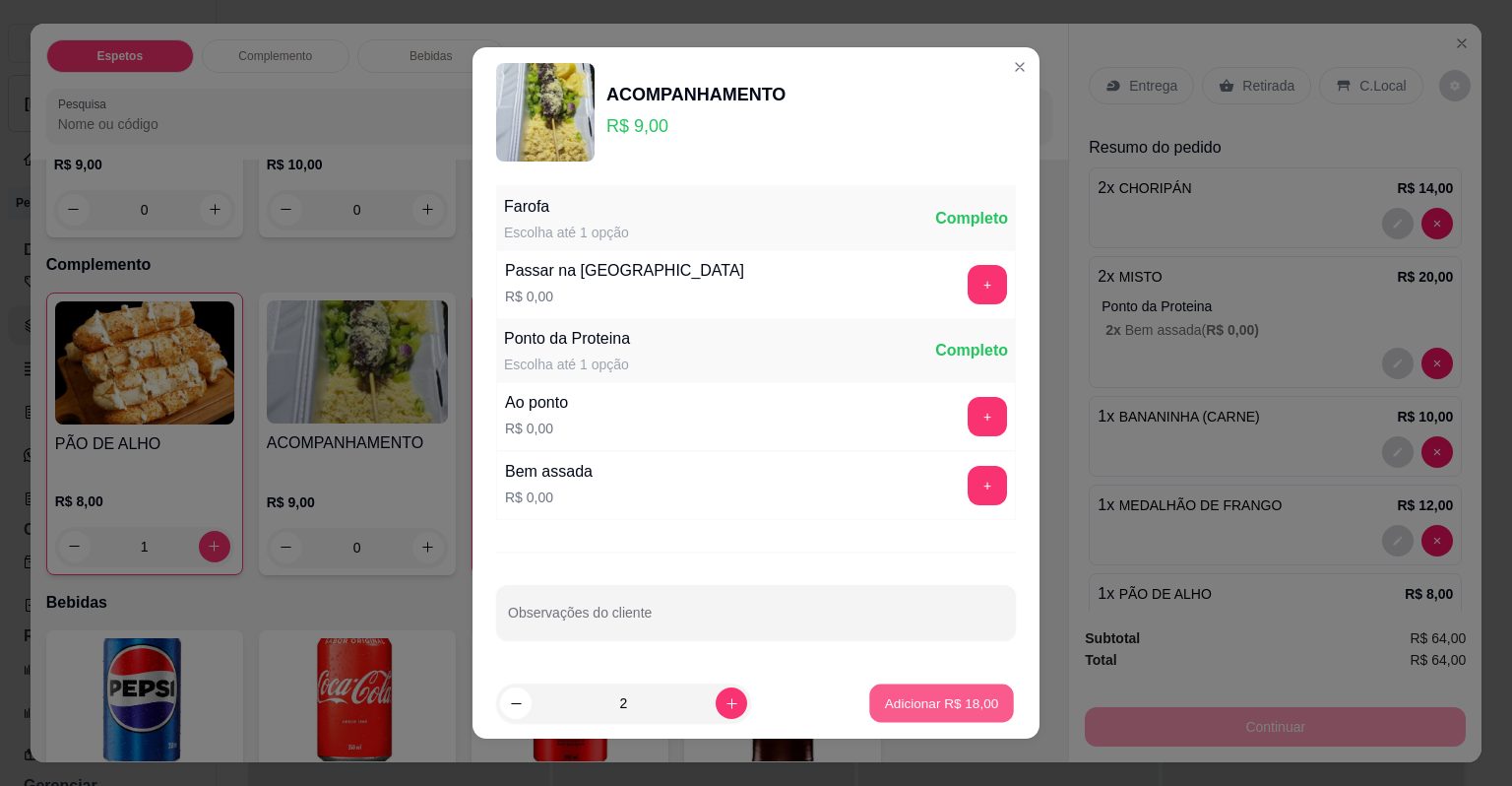 click on "Adicionar   R$ 18,00" at bounding box center [942, 702] 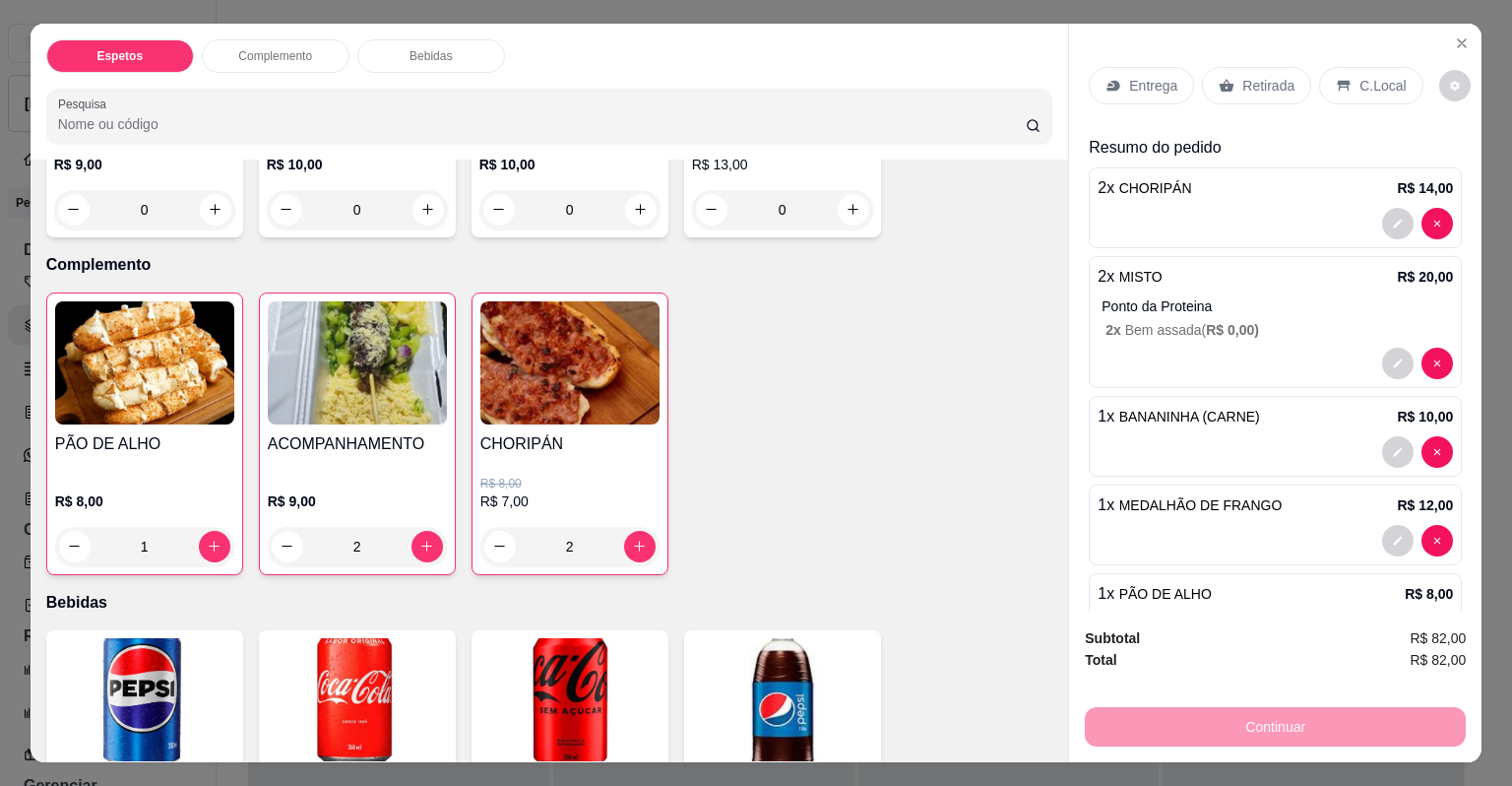 click at bounding box center (783, 699) 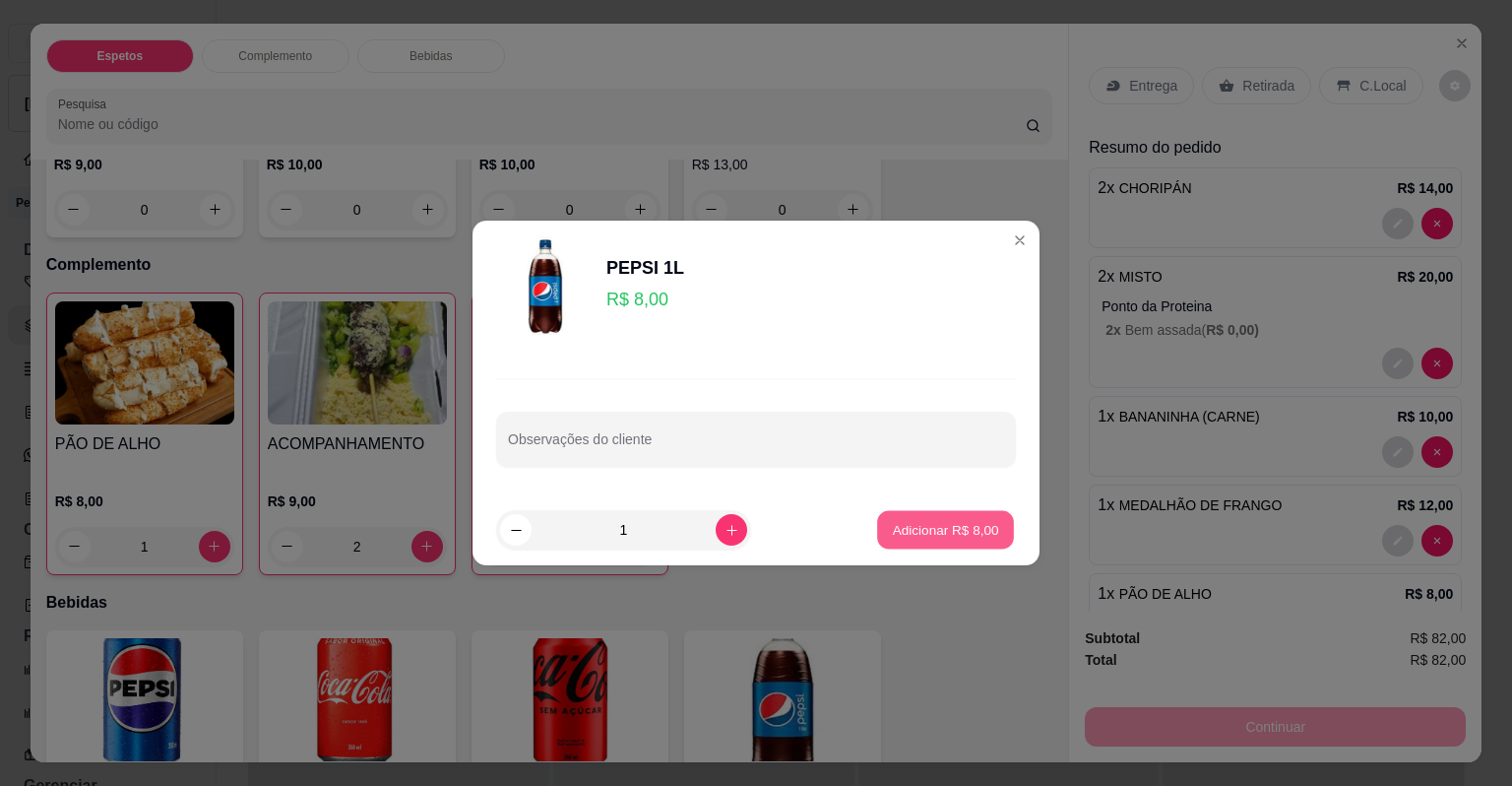 click on "Adicionar   R$ 8,00" at bounding box center [945, 529] 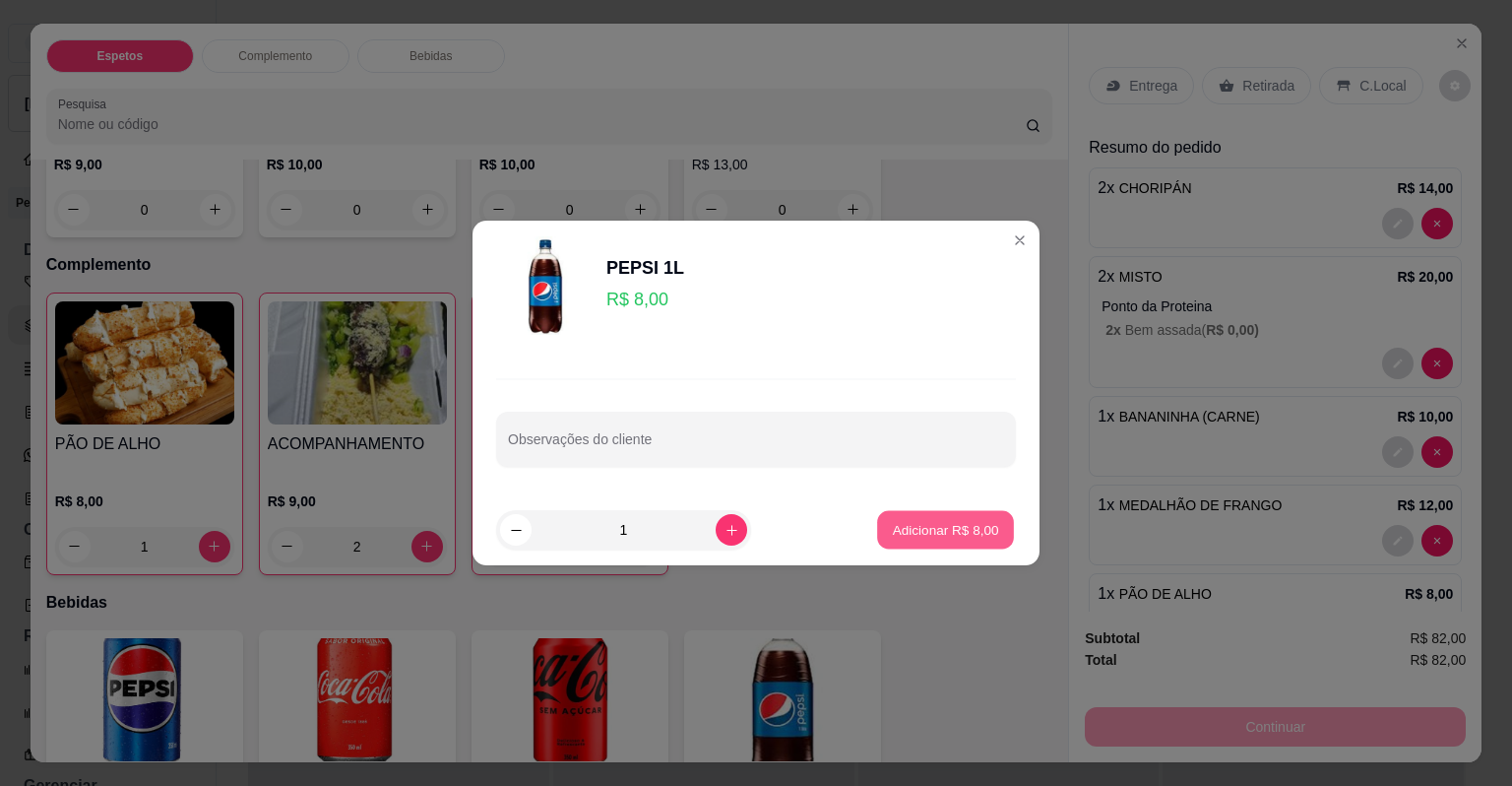 type on "1" 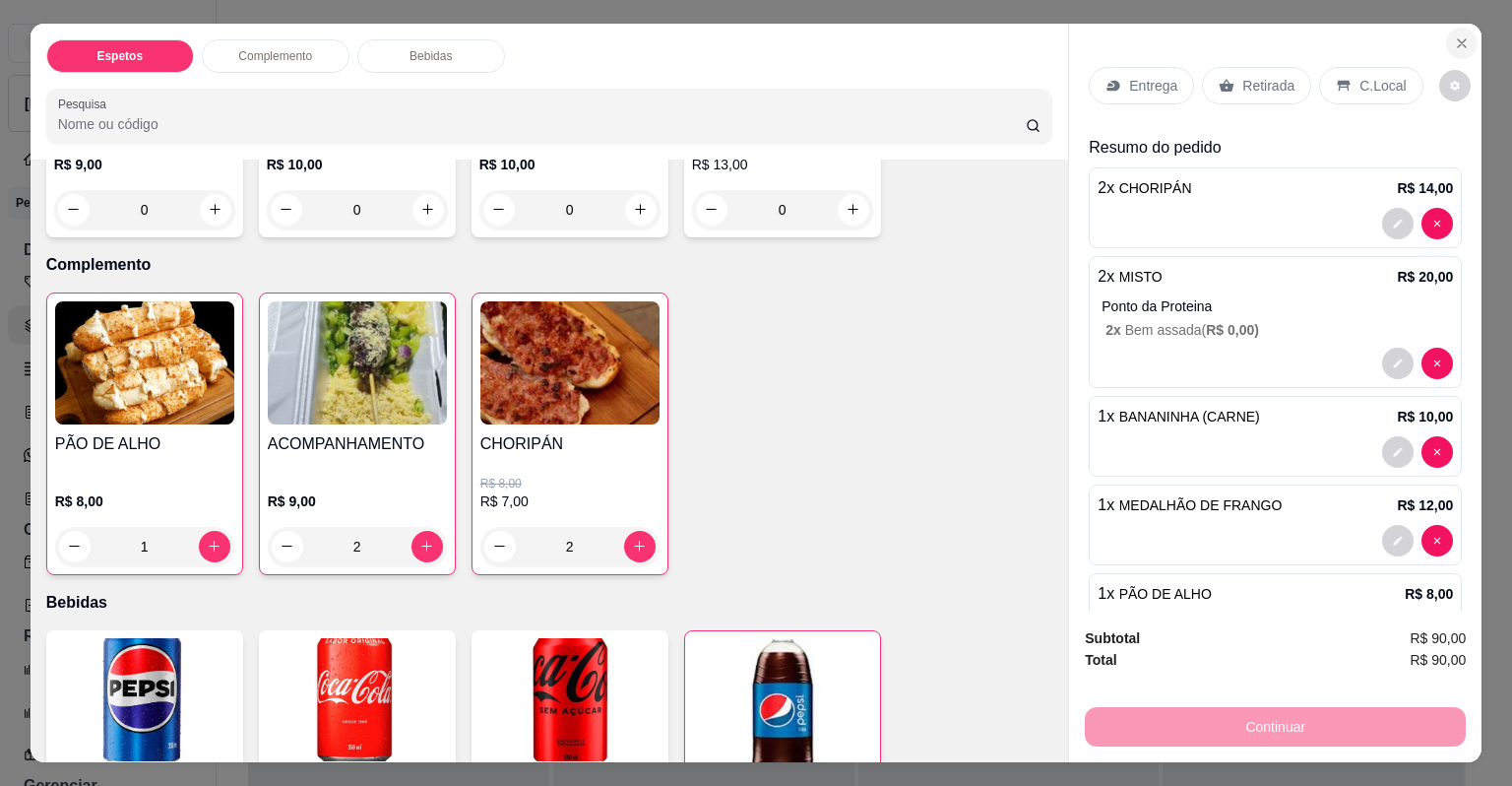 click 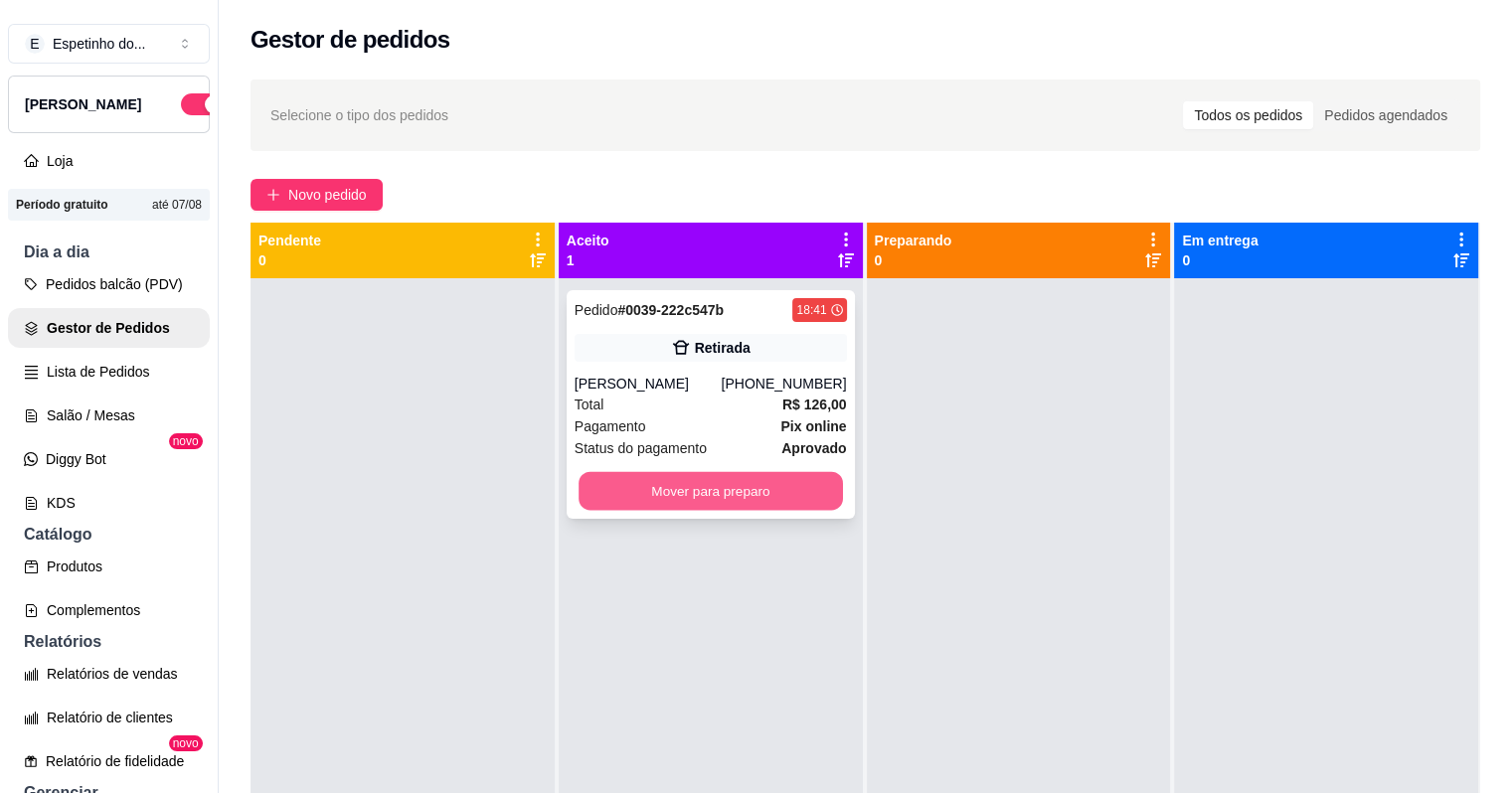 click on "Mover para preparo" at bounding box center [711, 491] 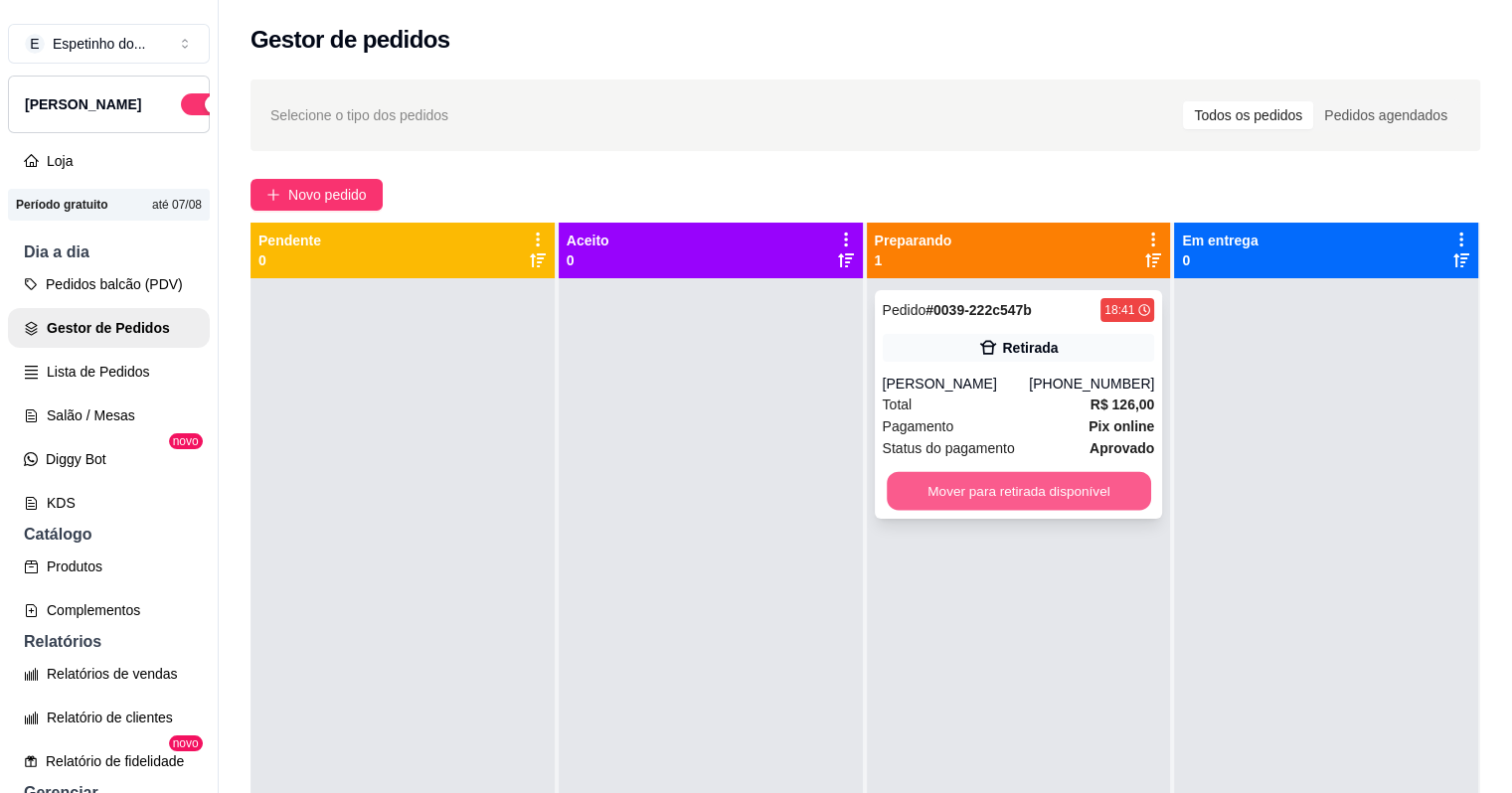 click on "Mover para retirada disponível" at bounding box center [1019, 491] 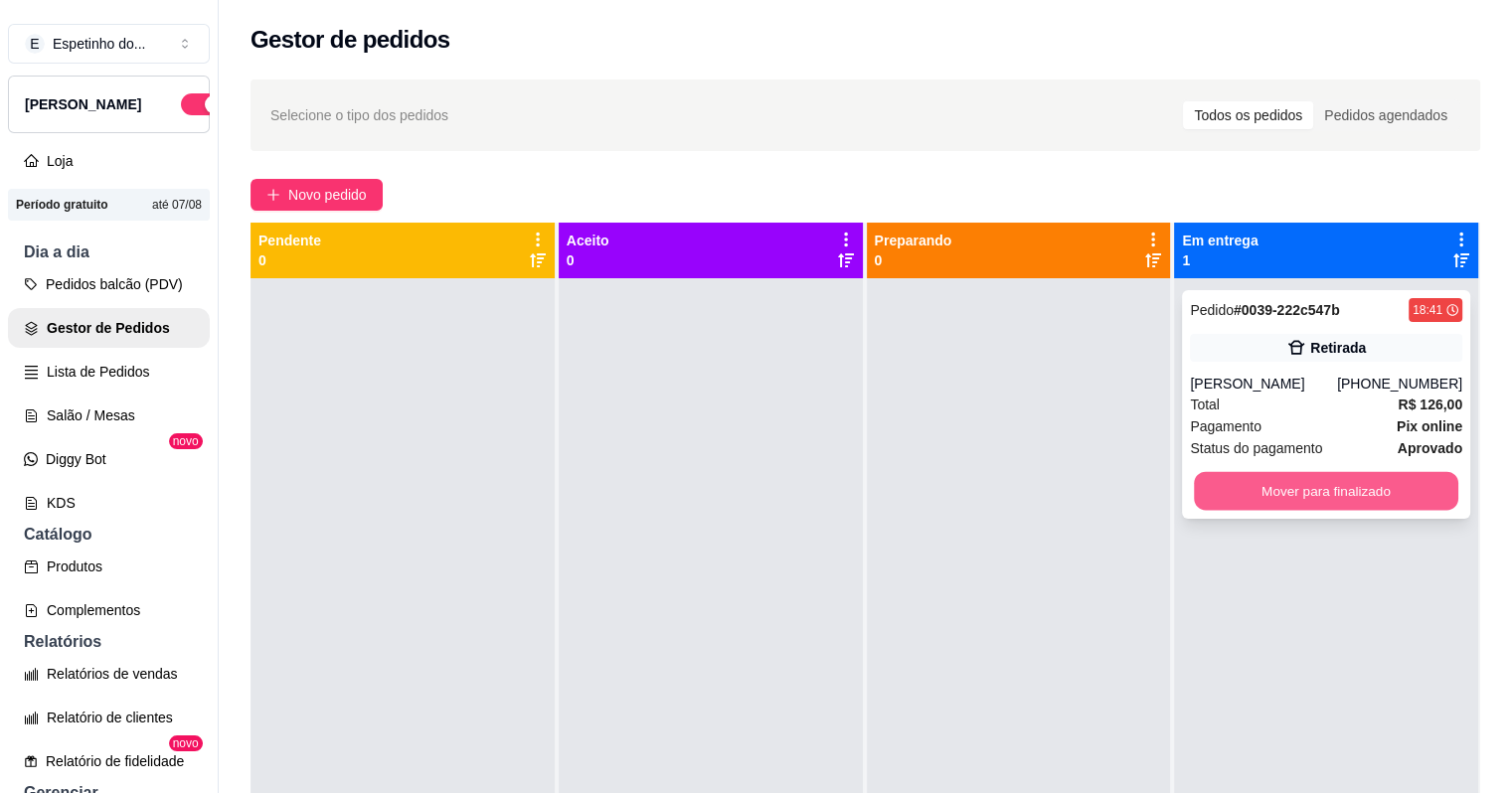 click on "Mover para finalizado" at bounding box center [1326, 491] 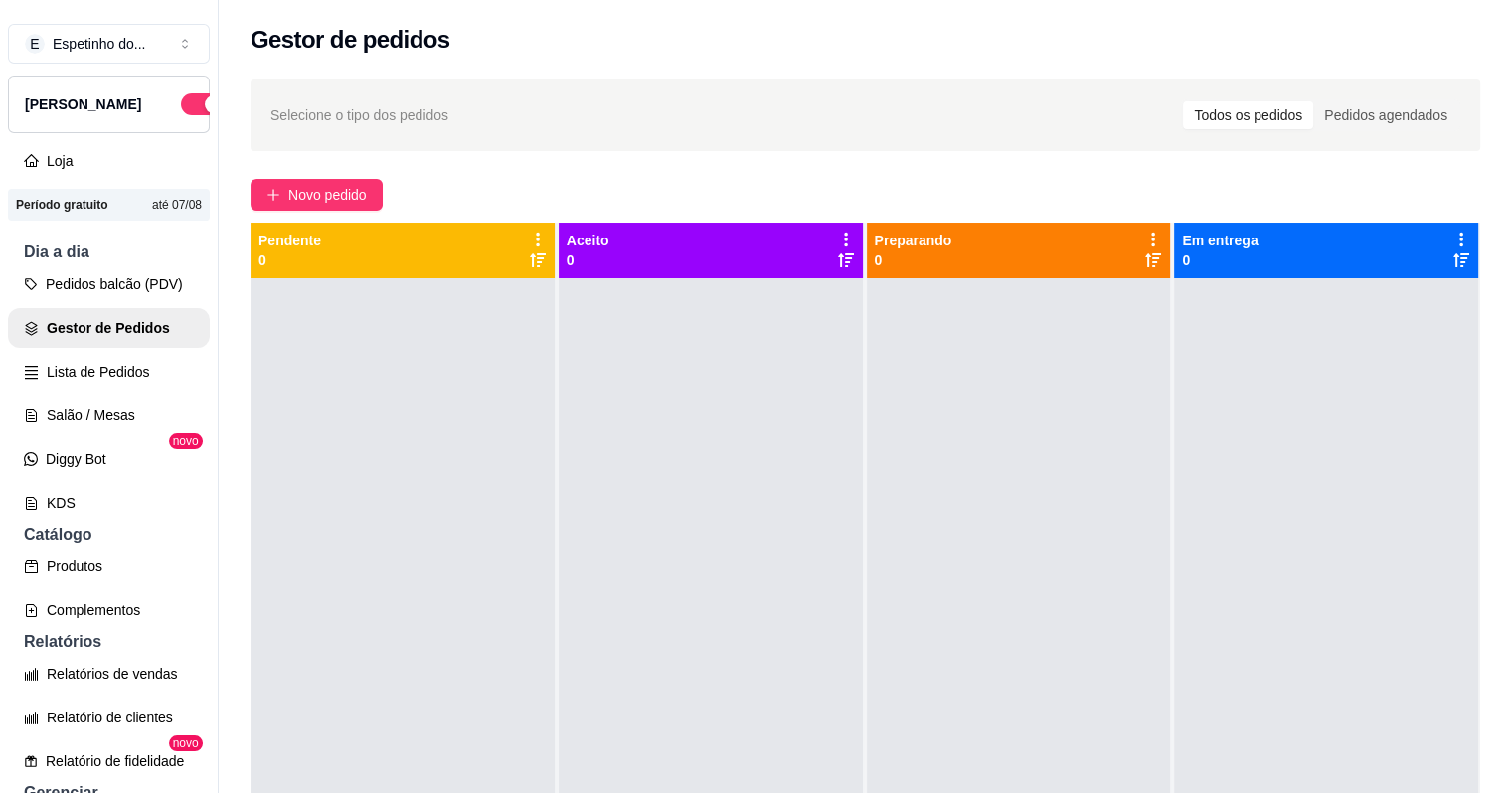 click on "0" at bounding box center [1220, 260] 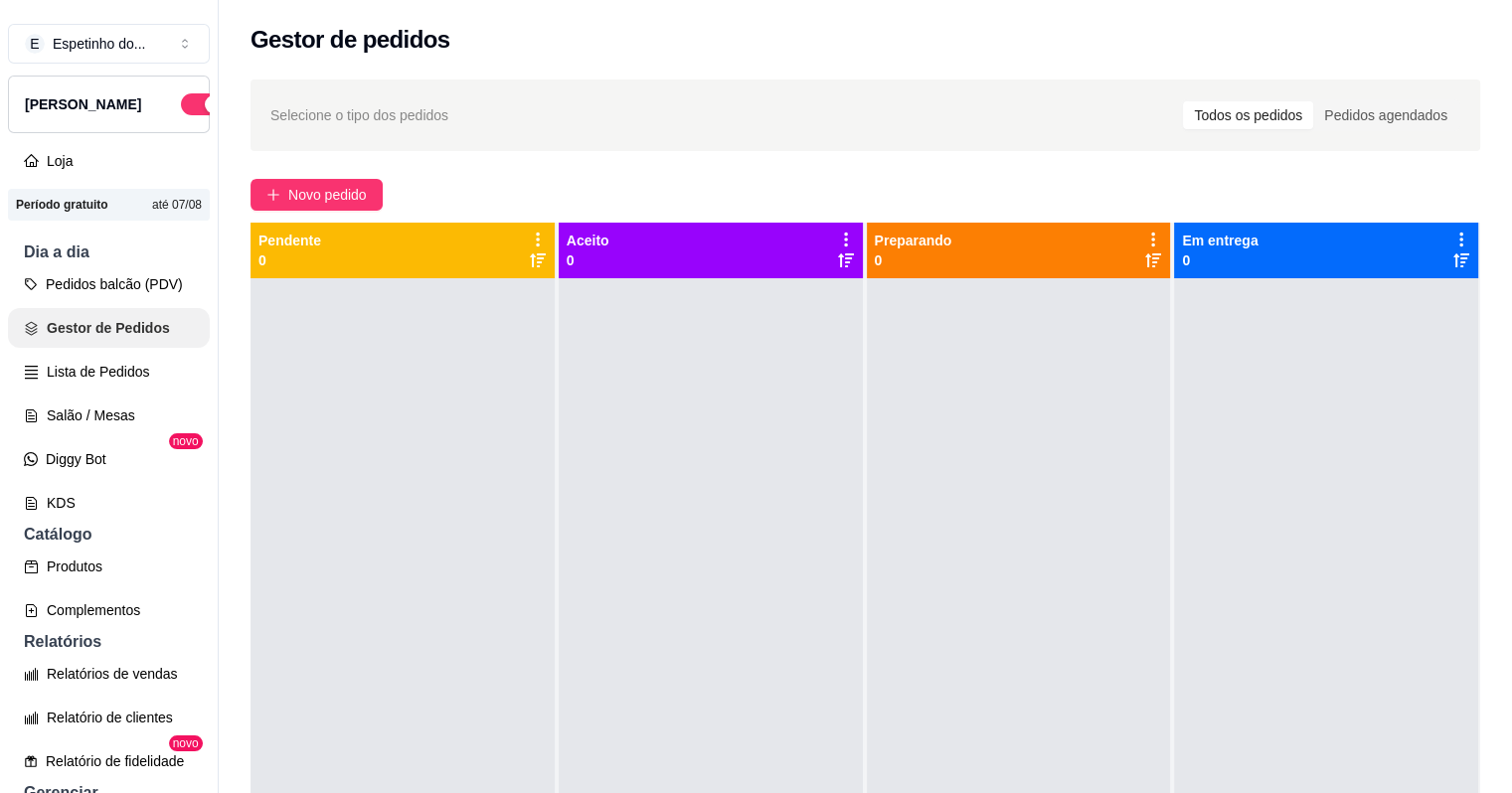 click on "Gestor de Pedidos" at bounding box center (108, 328) 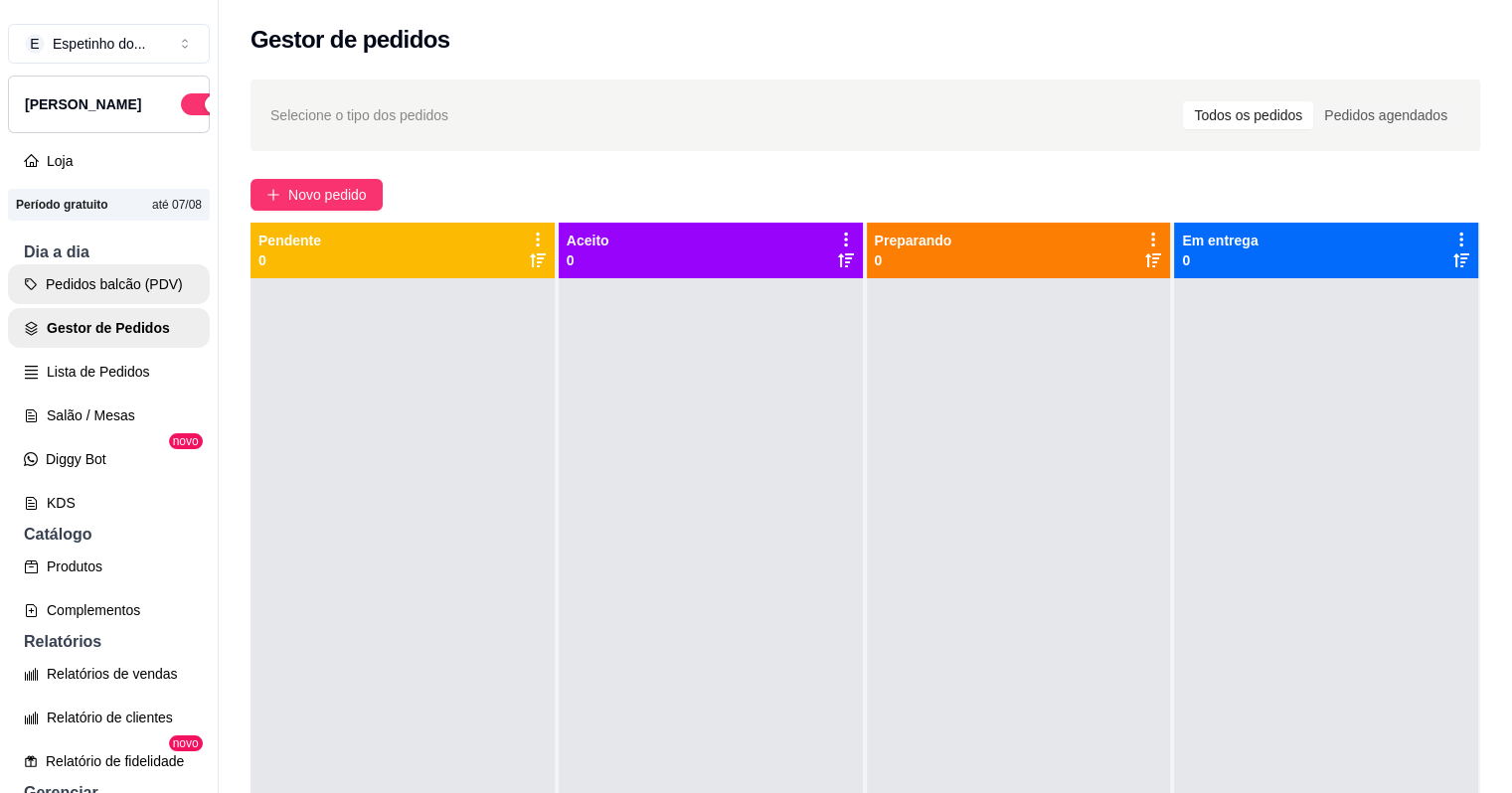 click on "Pedidos balcão (PDV)" at bounding box center [108, 284] 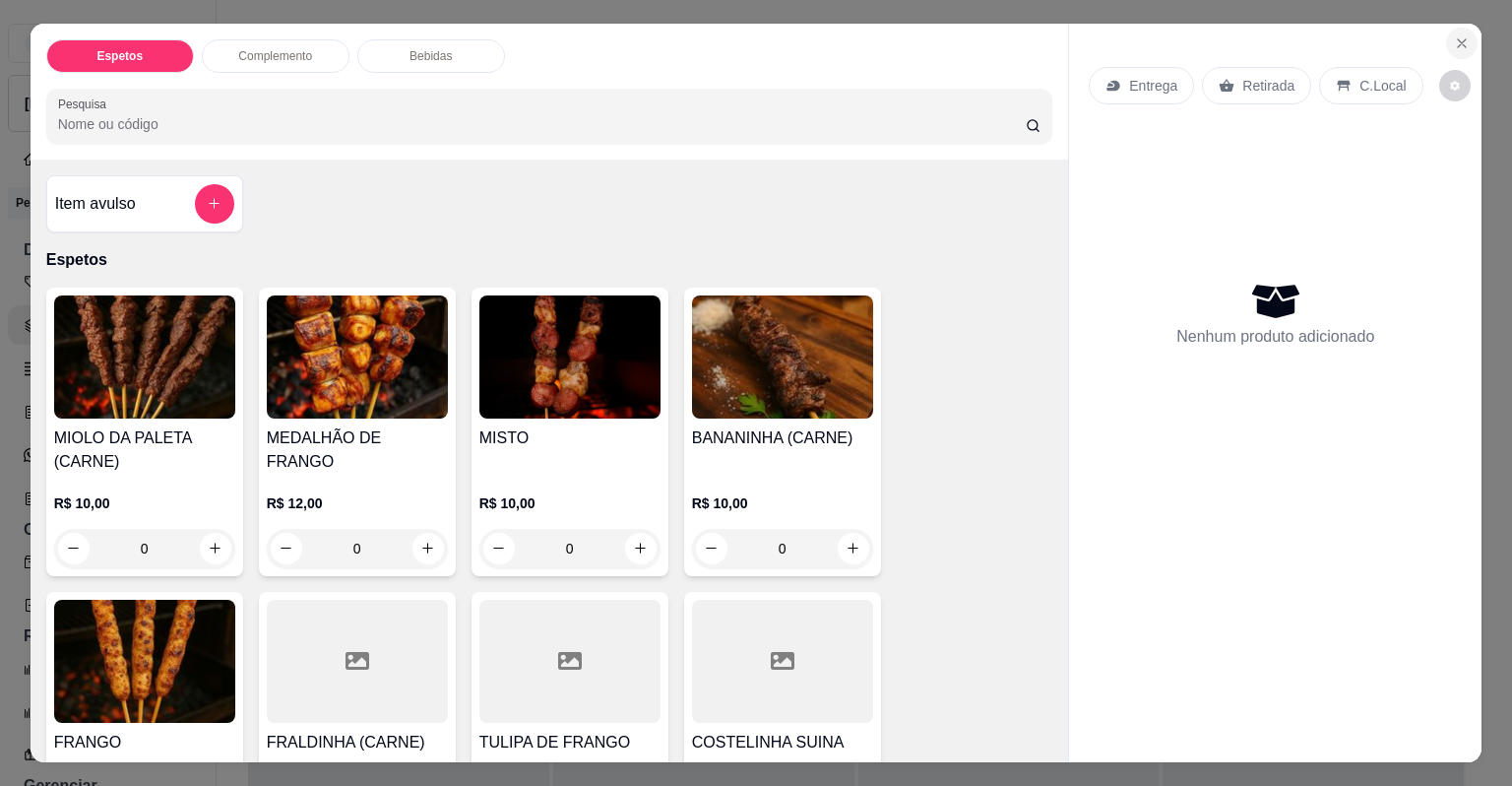 click 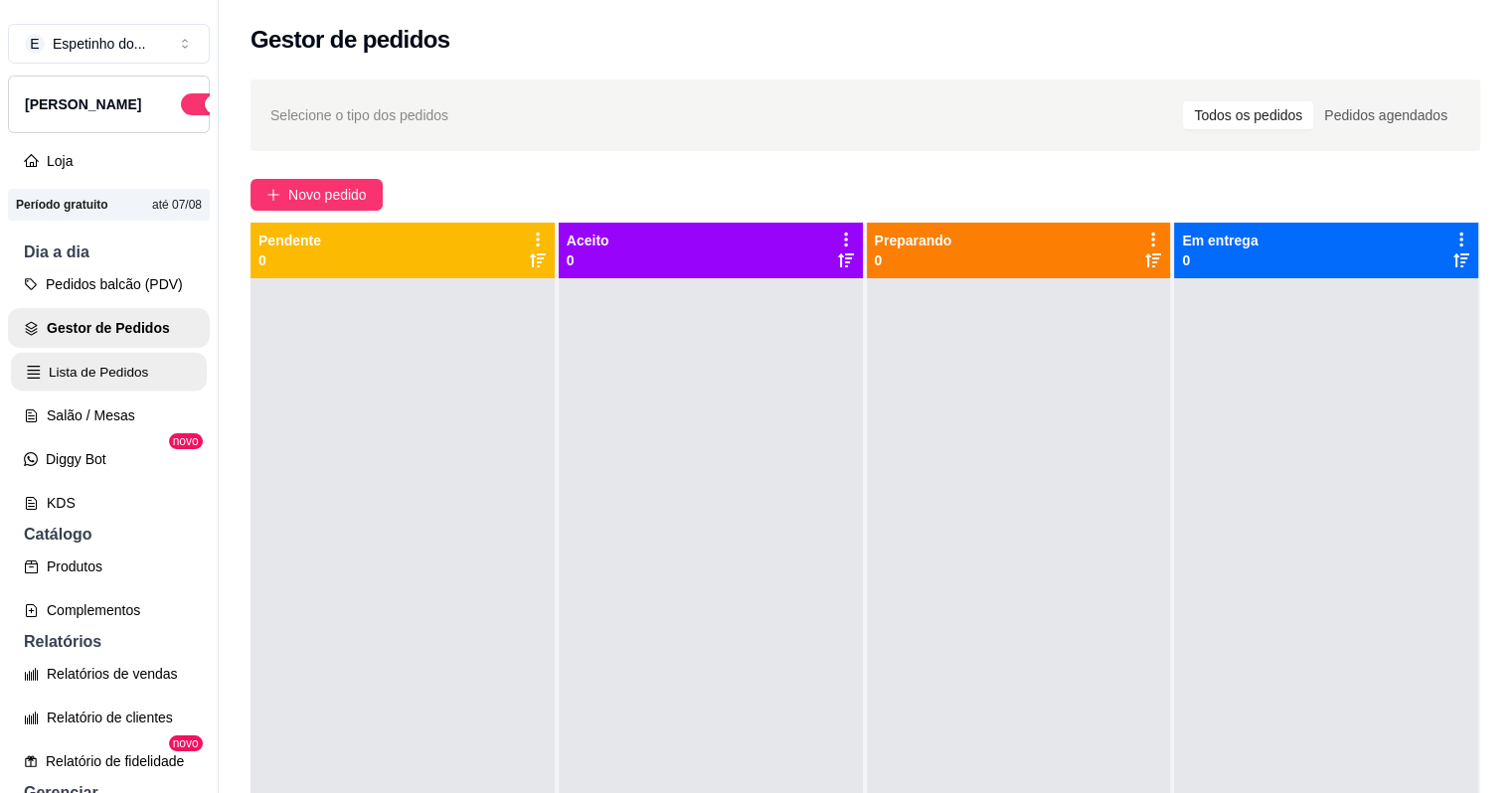click on "Lista de Pedidos" at bounding box center [108, 372] 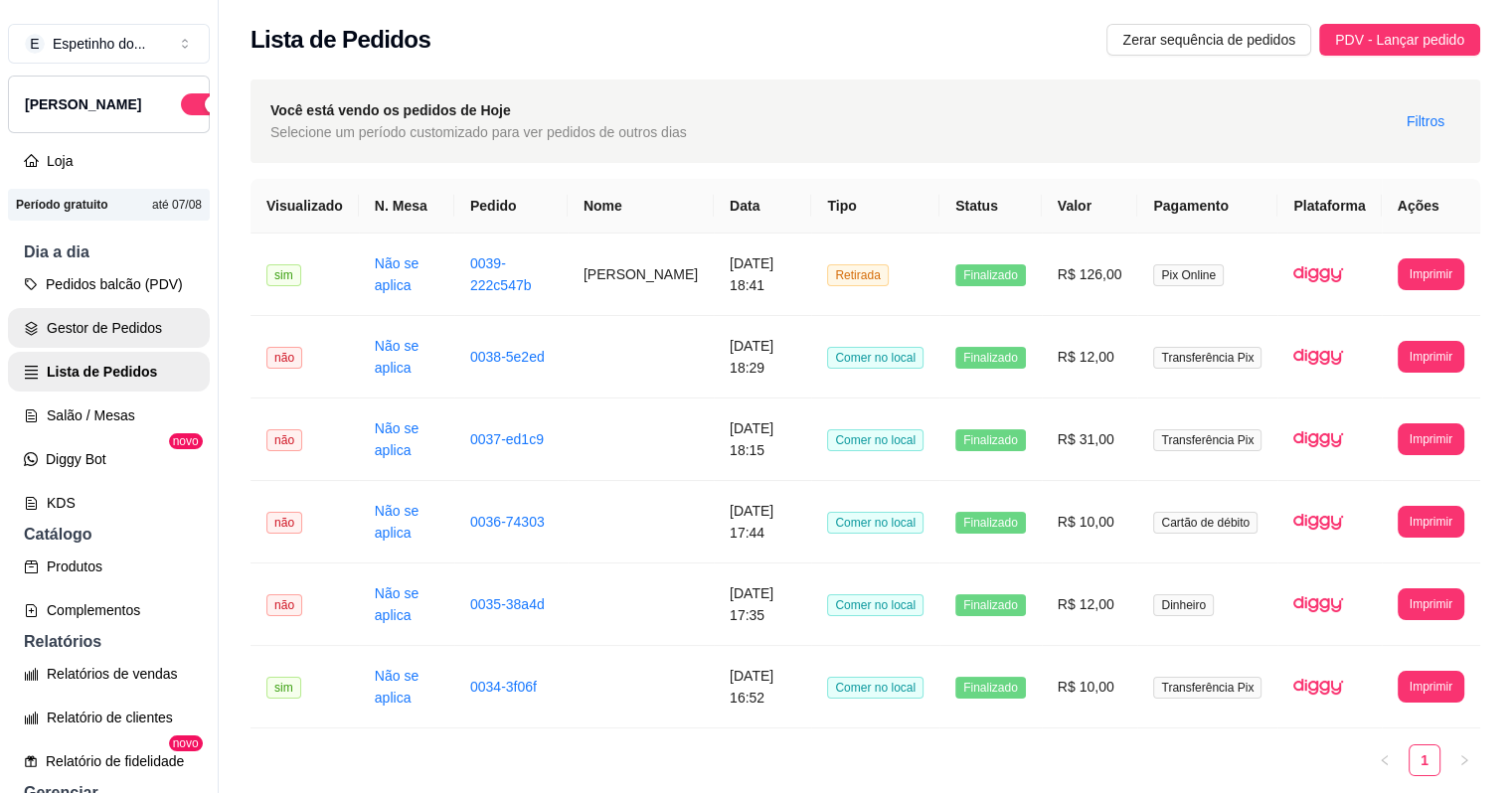 click on "Gestor de Pedidos" at bounding box center [108, 328] 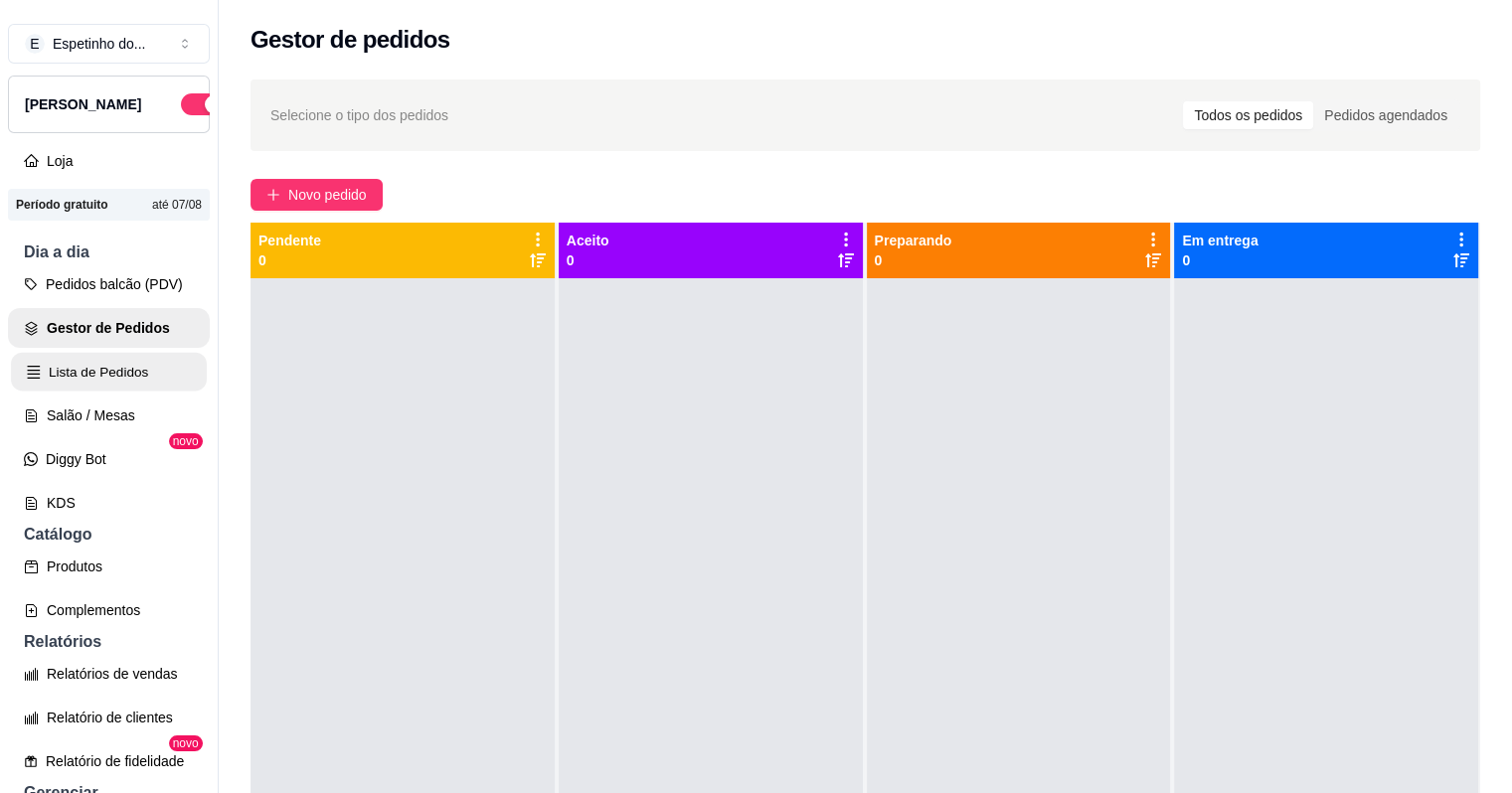 click on "Lista de Pedidos" at bounding box center [108, 372] 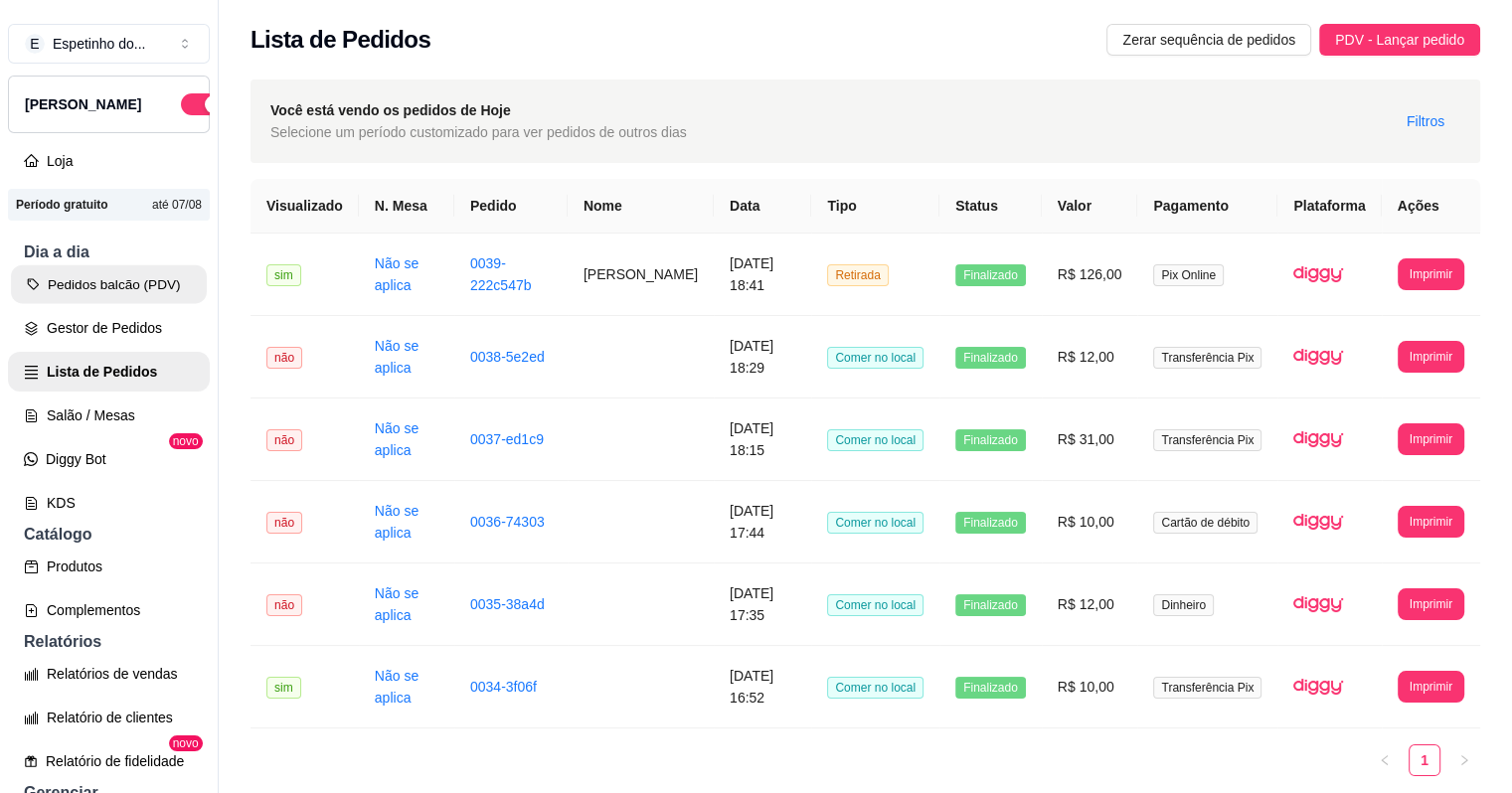 click on "Pedidos balcão (PDV)" at bounding box center [108, 284] 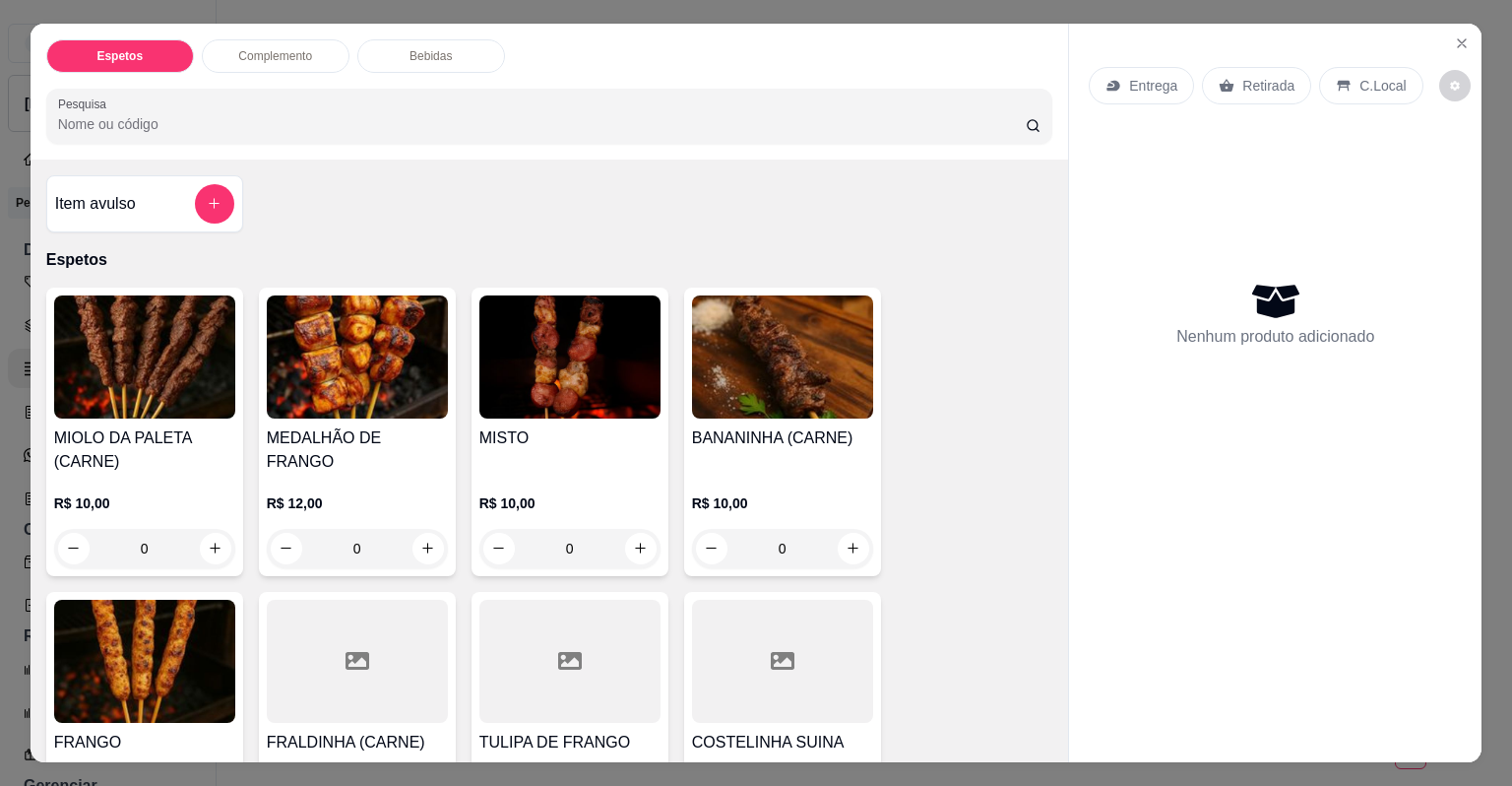 click on "MISTO" at bounding box center [570, 438] 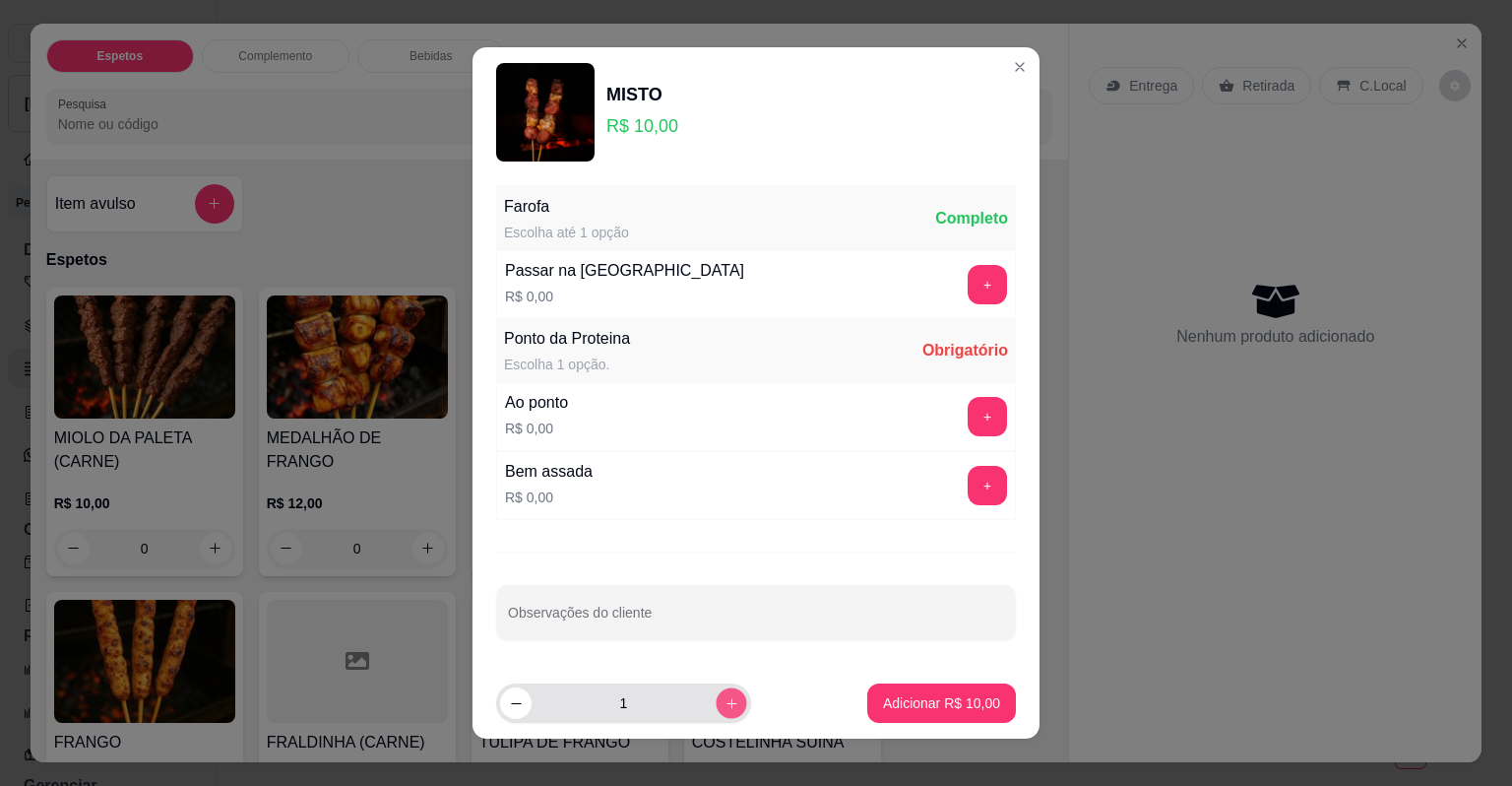click 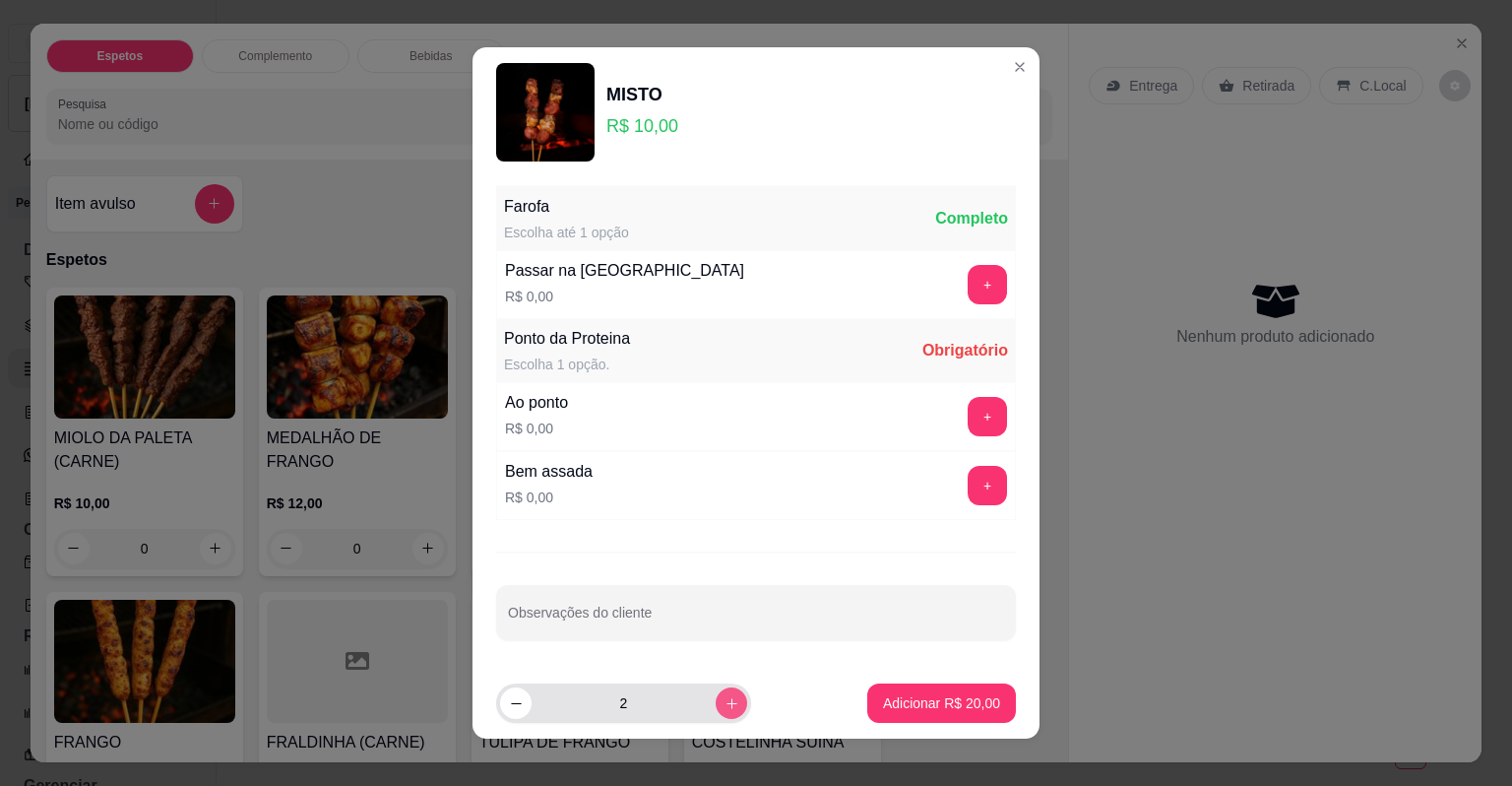 click 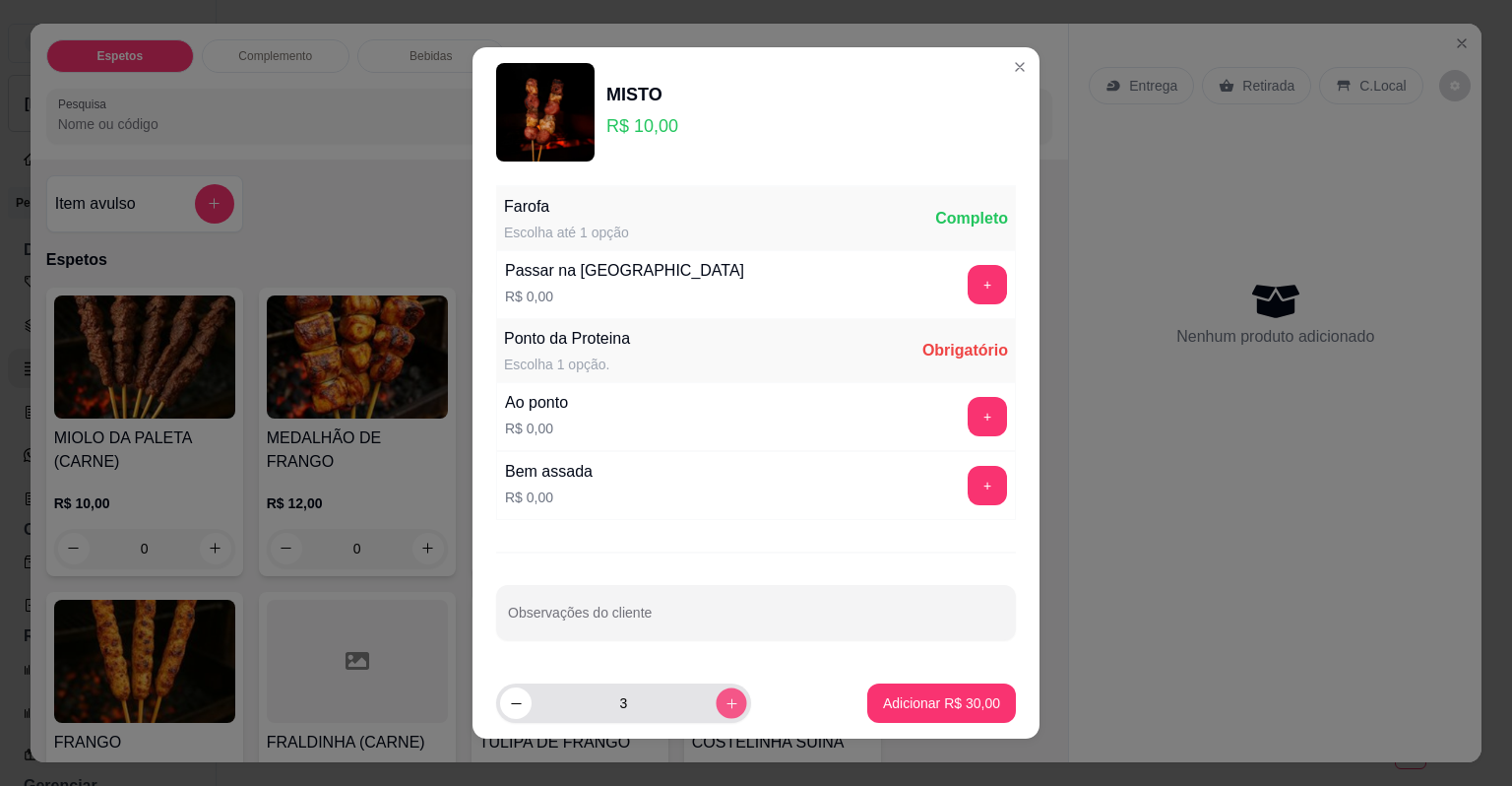 click 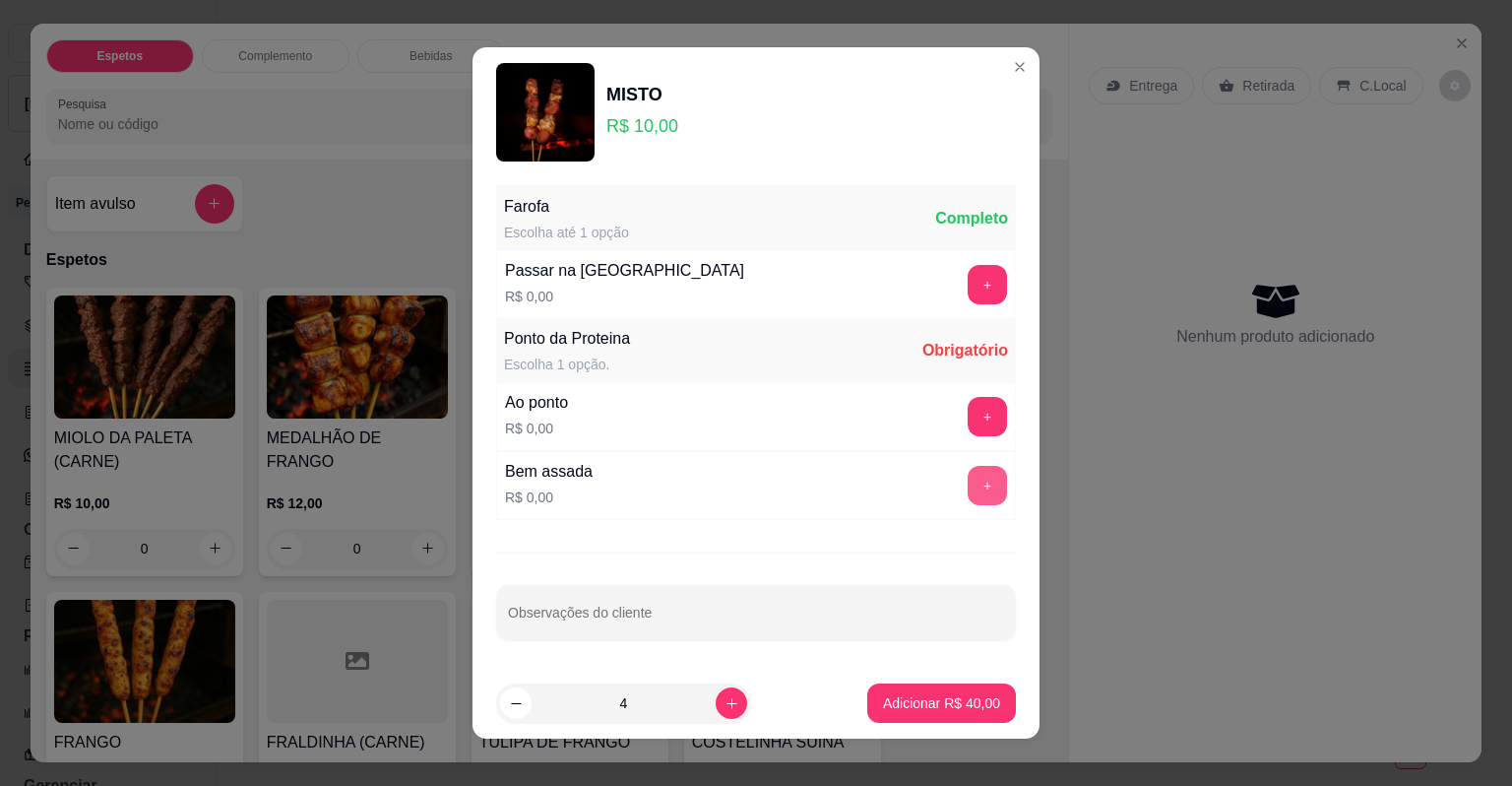 click on "+" at bounding box center [987, 486] 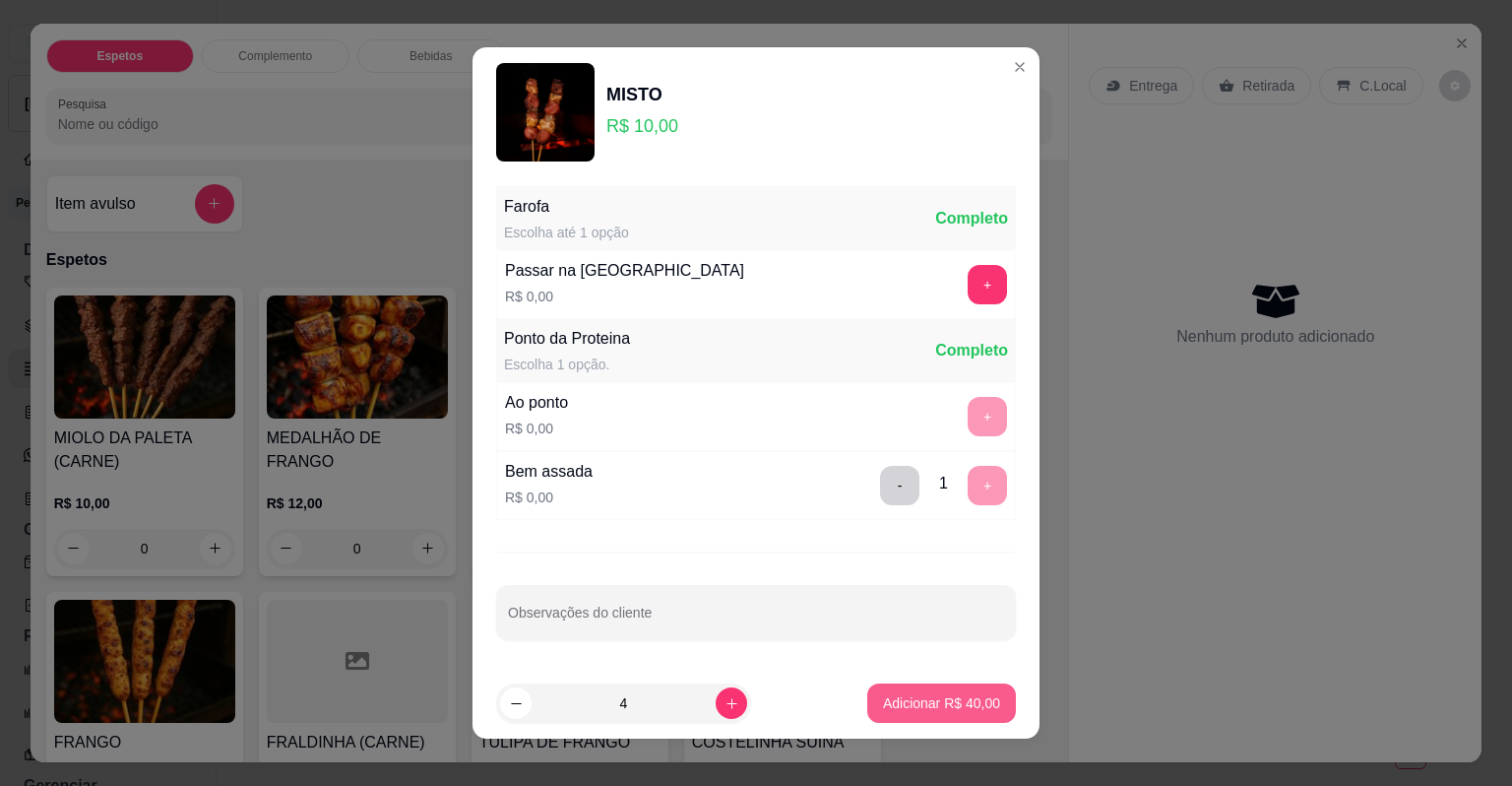click on "Adicionar   R$ 40,00" at bounding box center [941, 703] 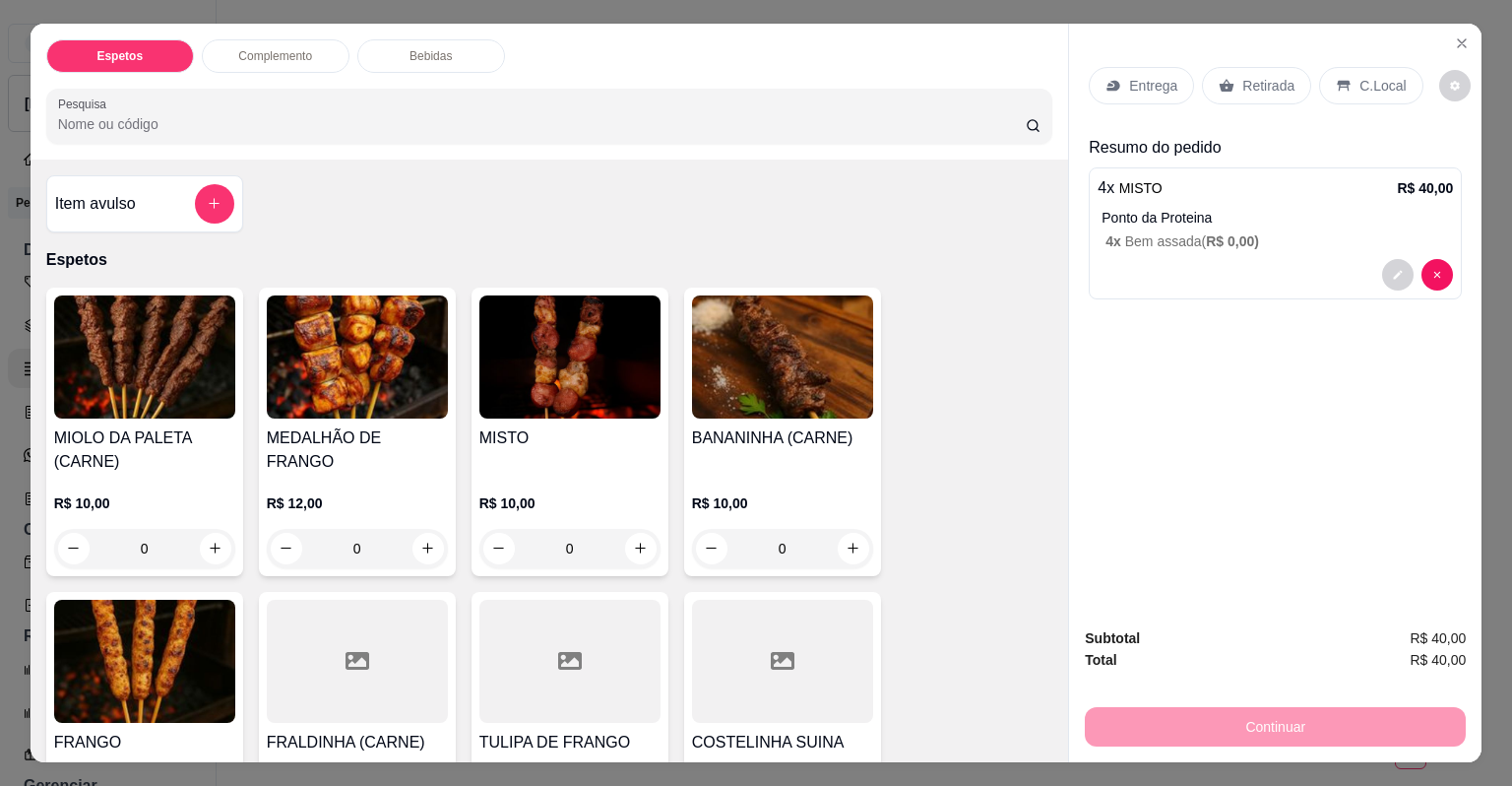 click on "MIOLO DA PALETA (CARNE)   R$ 10,00 0 MEDALHÃO DE FRANGO   R$ 12,00 0 MISTO   R$ 10,00 0 BANANINHA (CARNE)   R$ 10,00 0 FRANGO   R$ 9,00 0 FRALDINHA (CARNE)   R$ 10,00 0 TULIPA DE FRANGO   R$ 10,00 0 COSTELINHA SUINA   R$ 15,00 R$ 13,00 0" at bounding box center (549, 580) 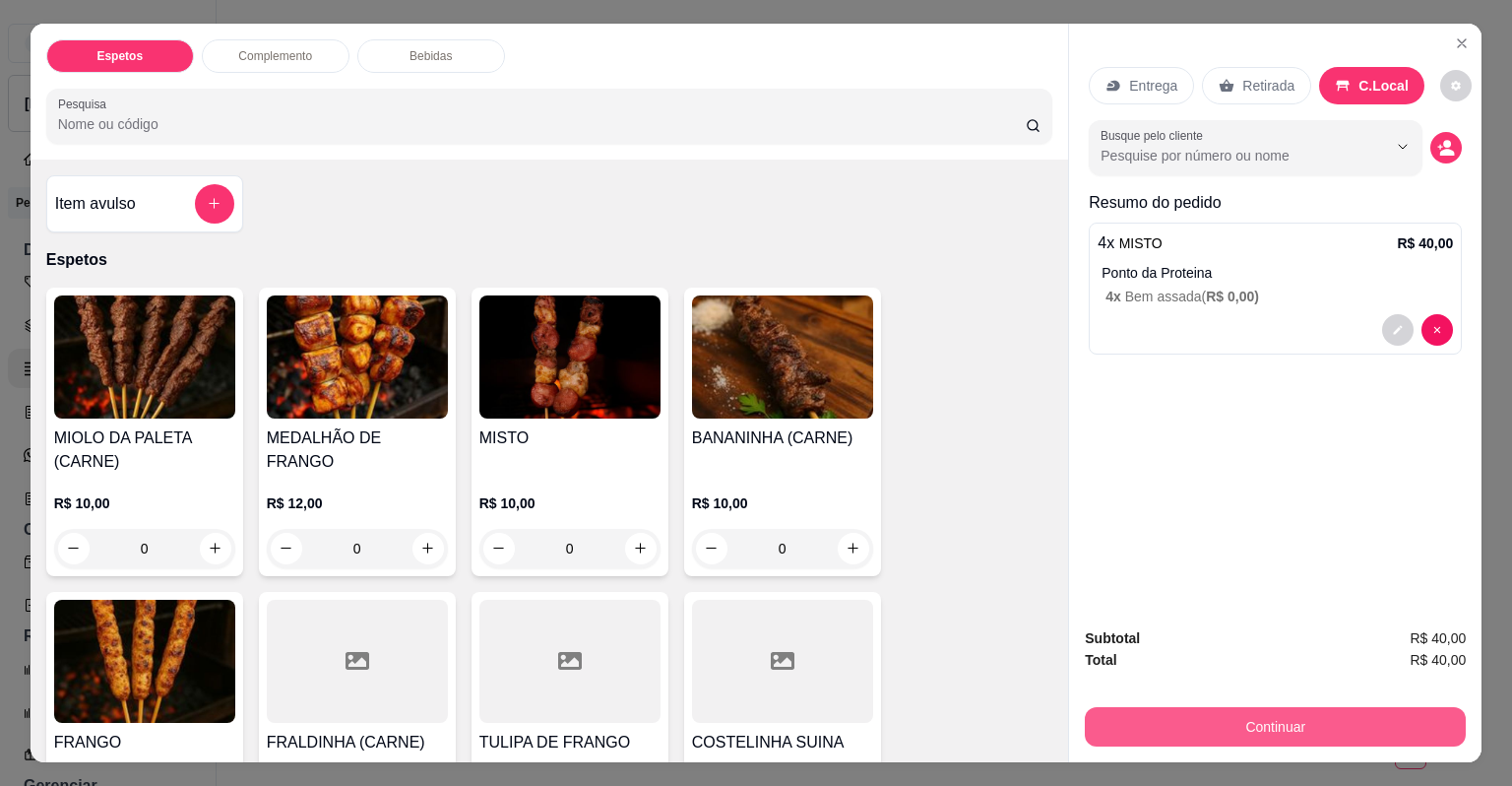 click on "Continuar" at bounding box center [1275, 727] 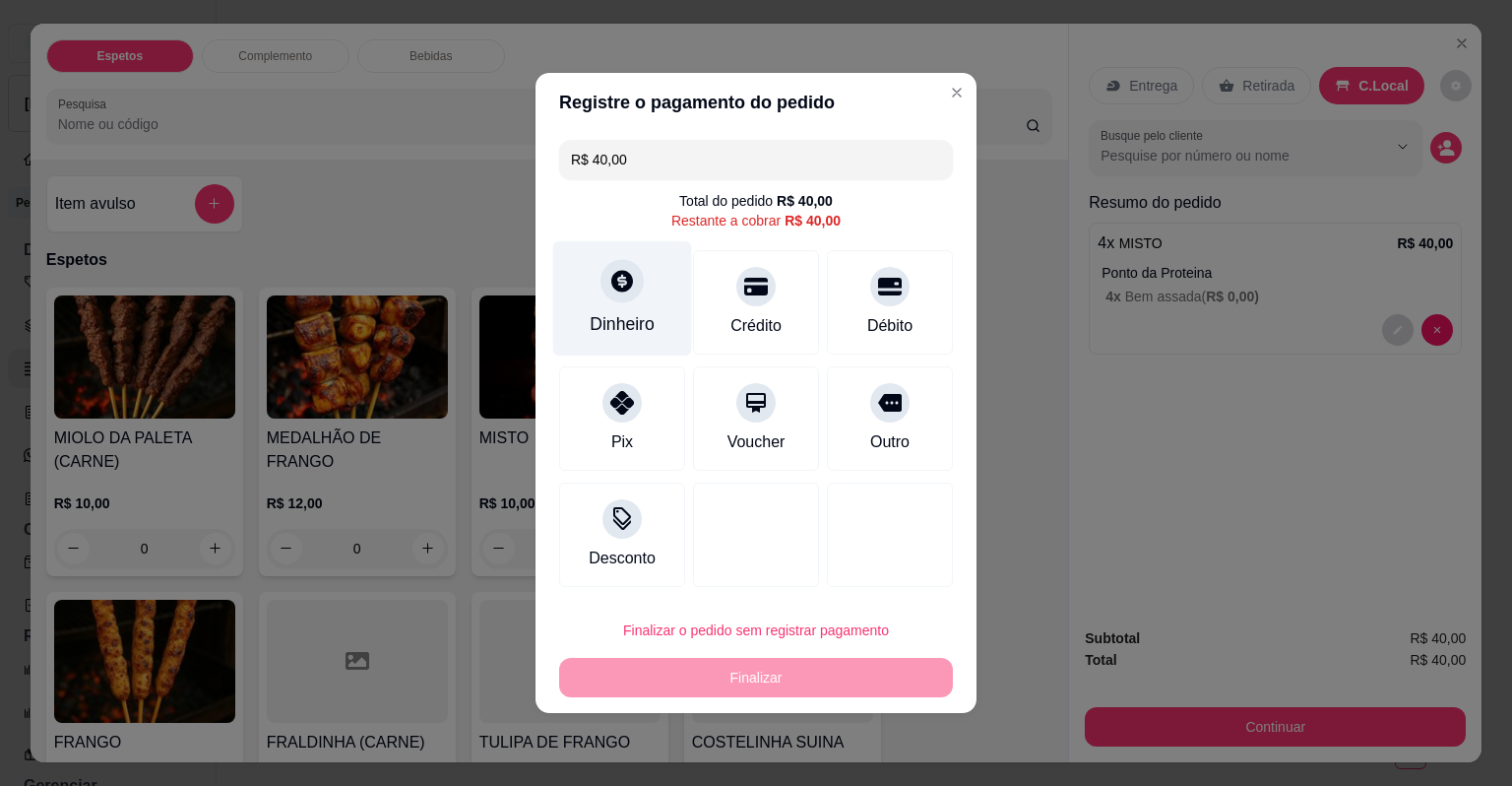 click at bounding box center [622, 281] 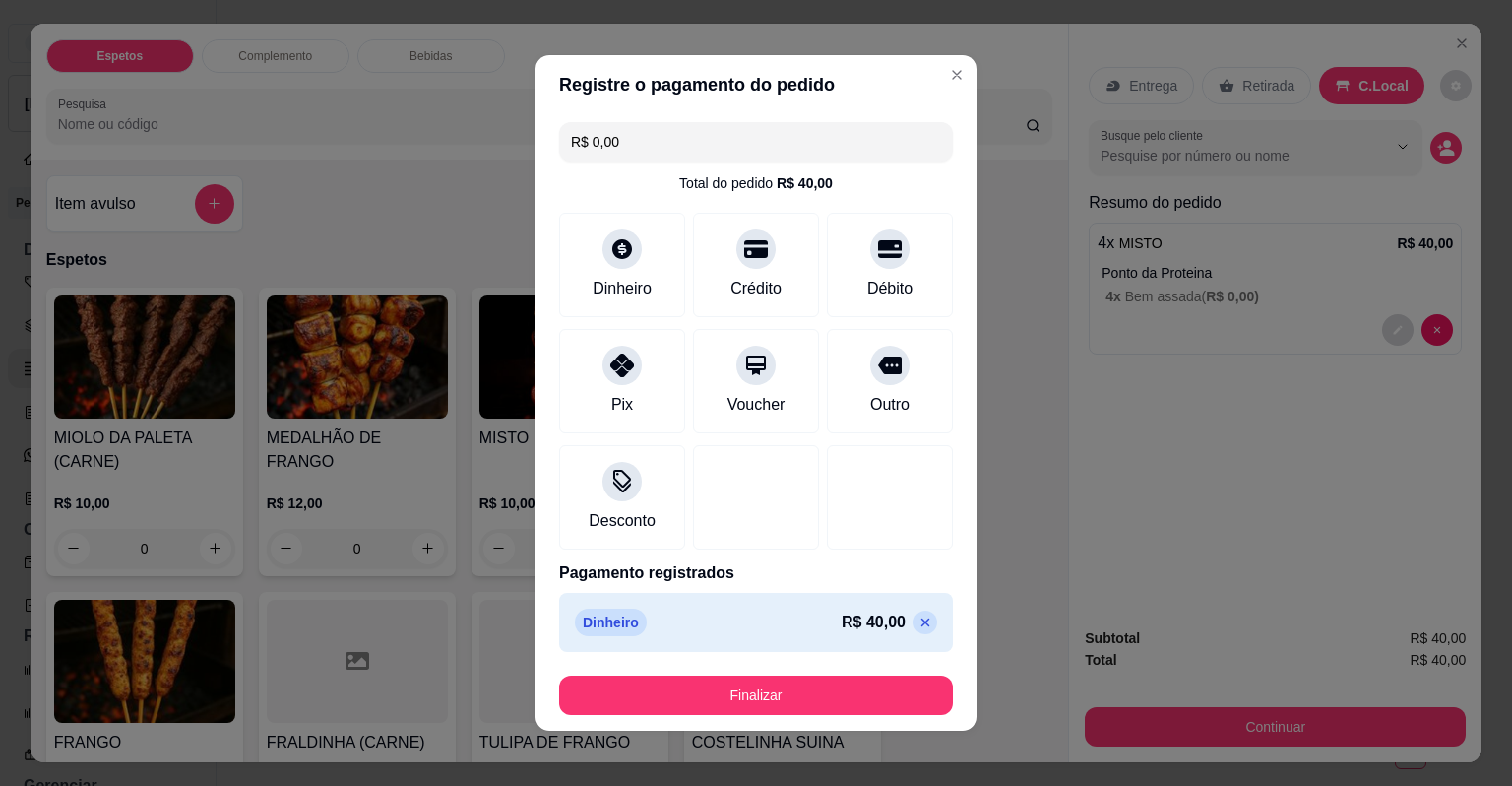 click 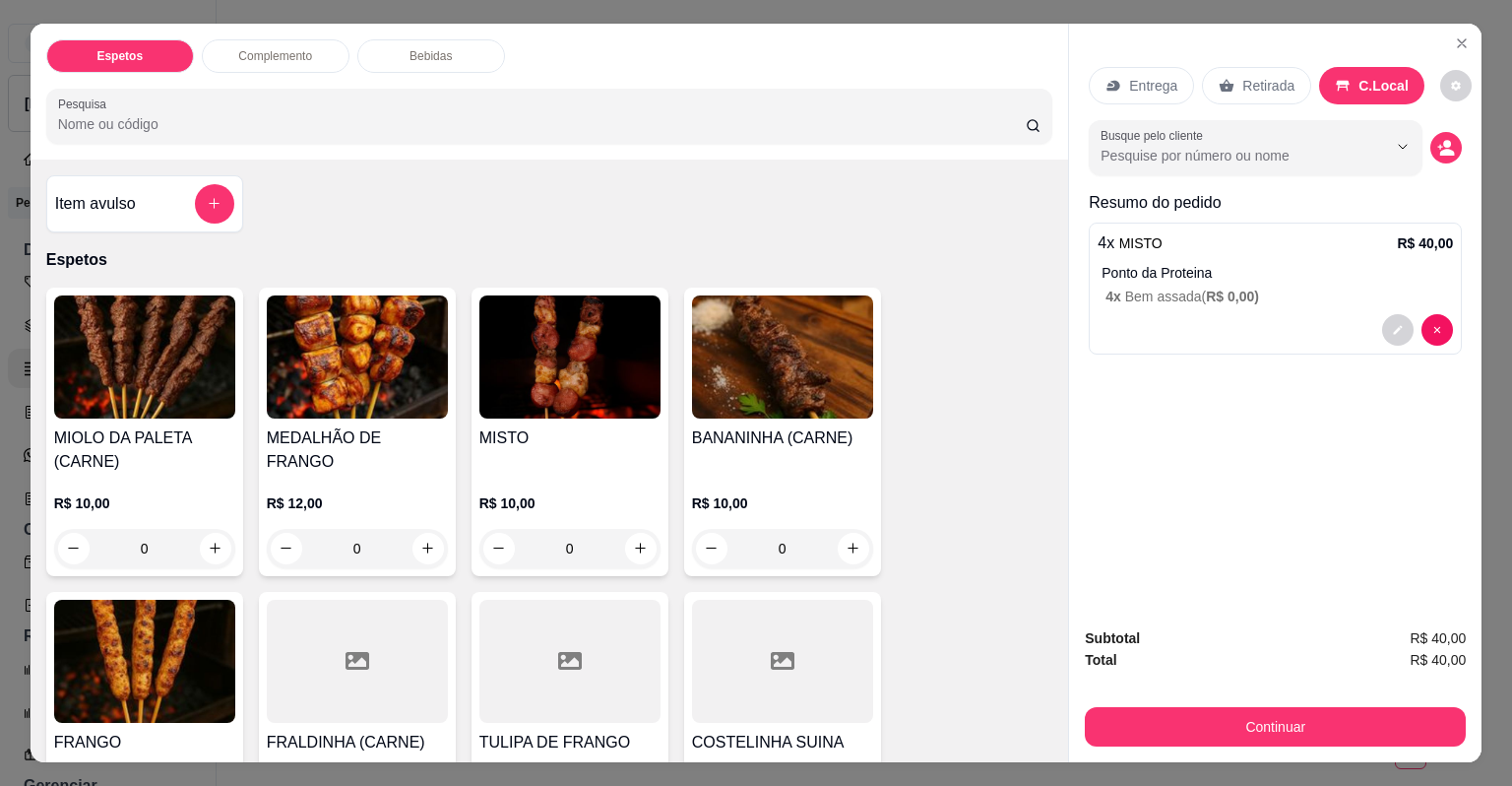 click on "4 x   MISTO R$ 40,00" at bounding box center [1275, 243] 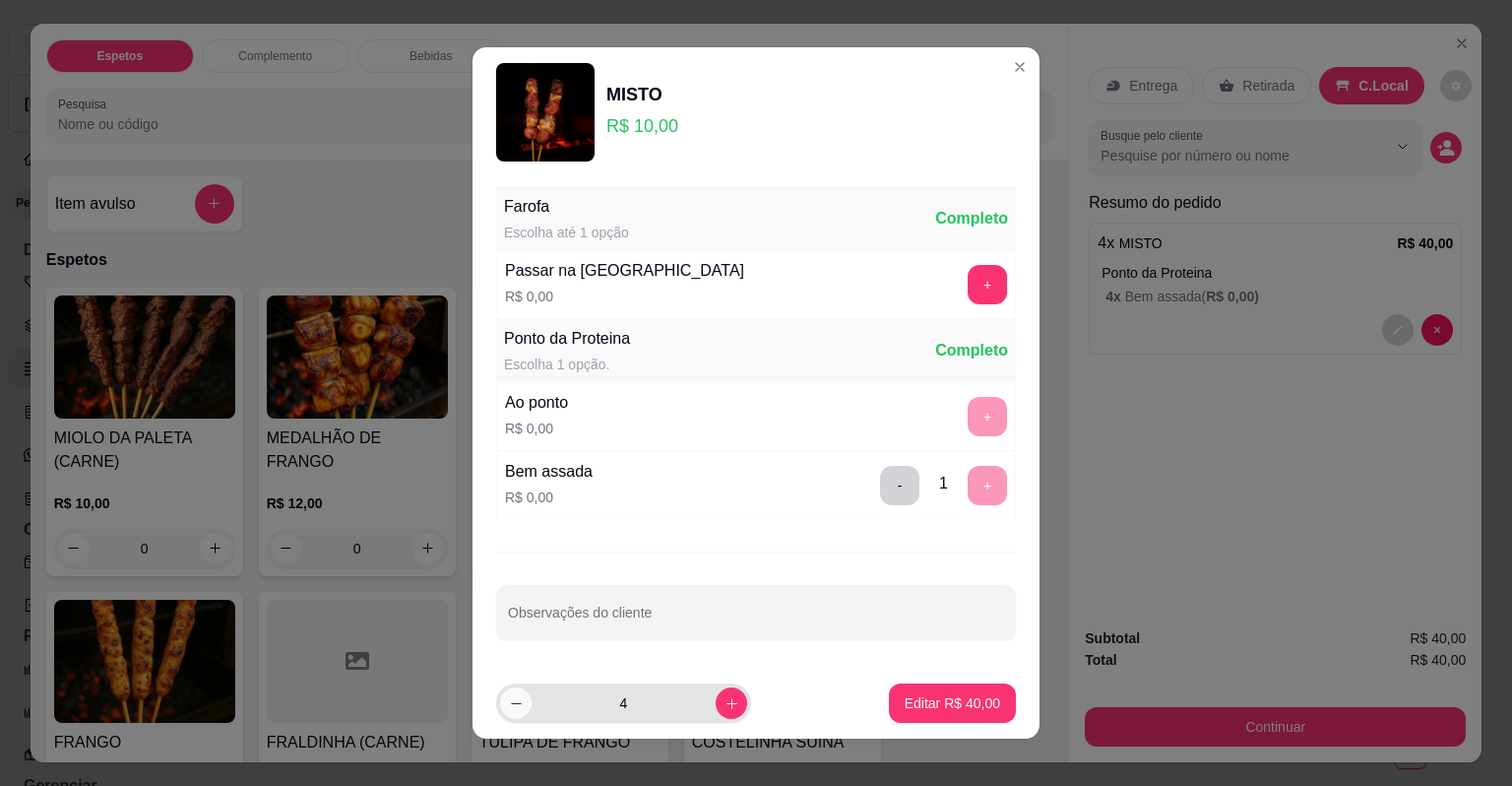 click 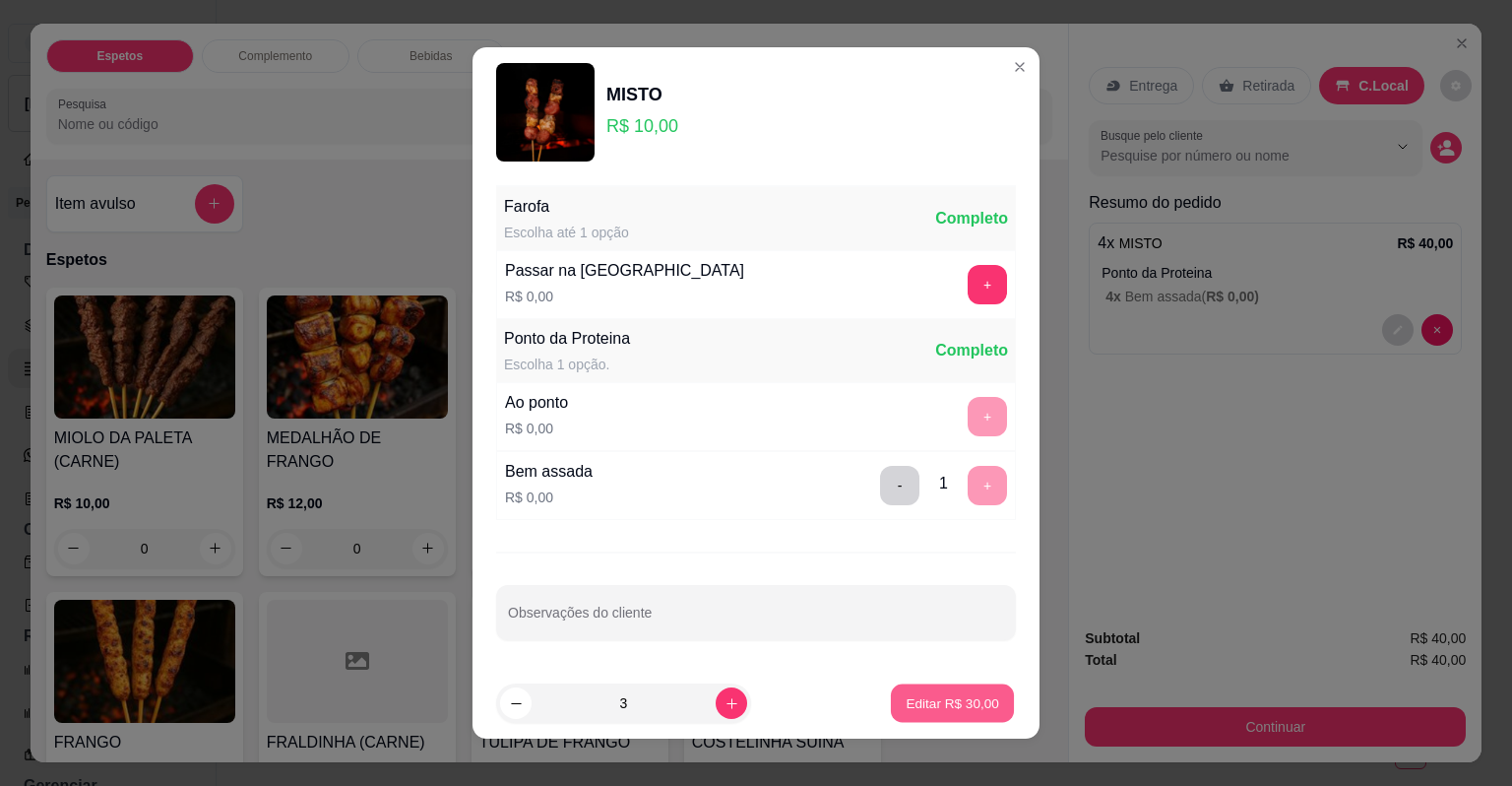 click on "Editar   R$ 30,00" at bounding box center (952, 702) 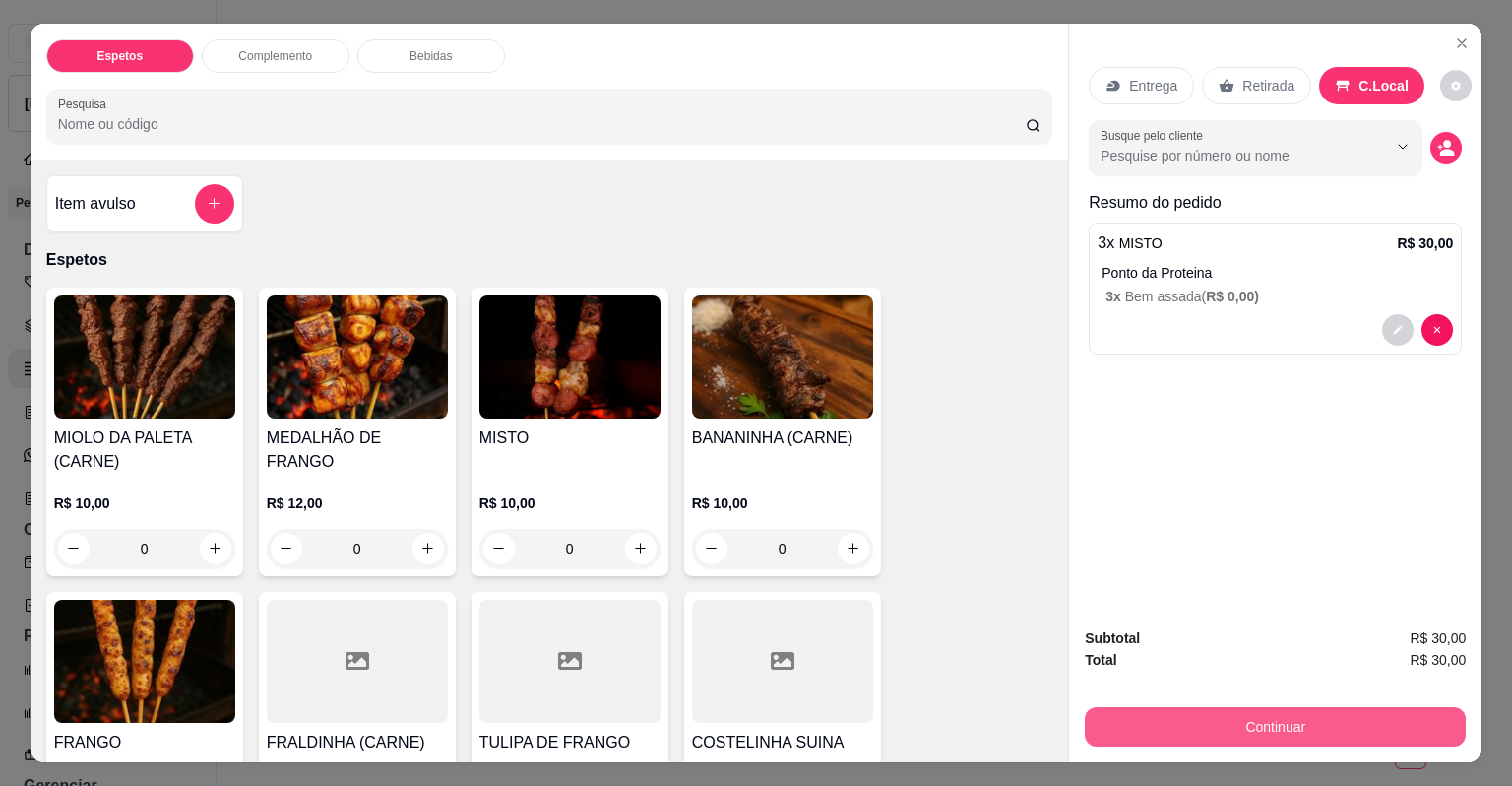 click on "Continuar" at bounding box center [1275, 727] 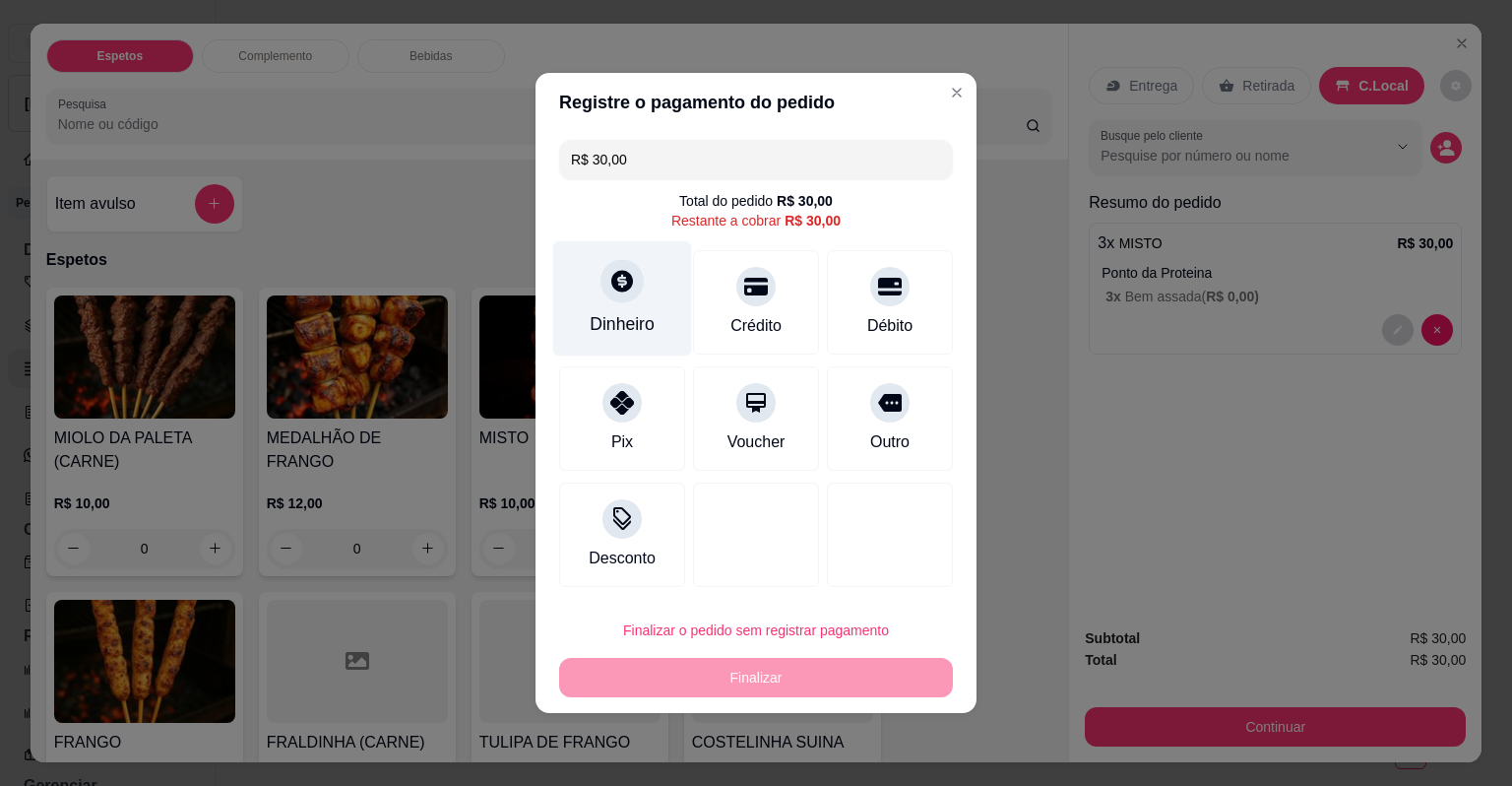click 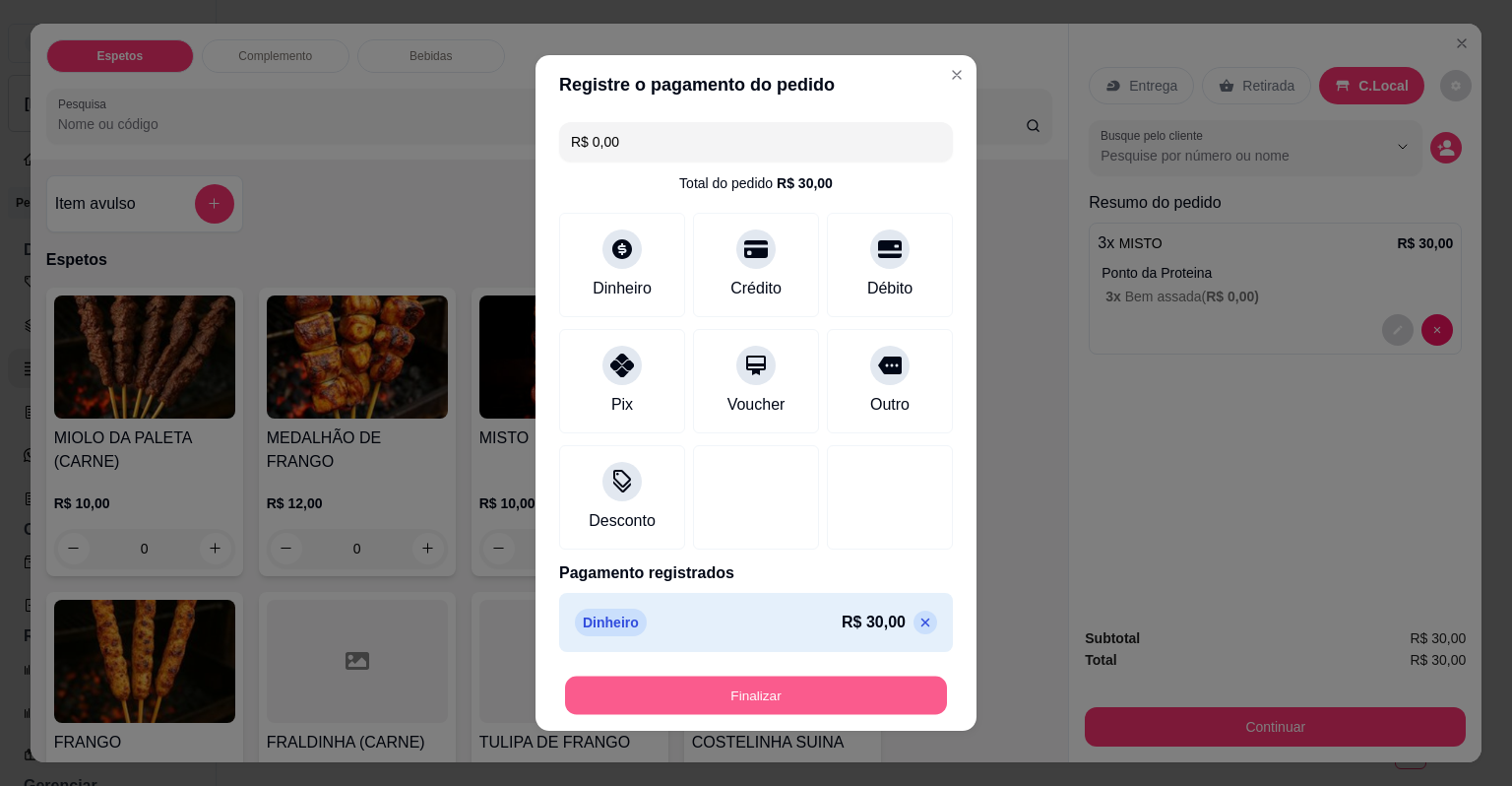 click on "Finalizar" at bounding box center [756, 695] 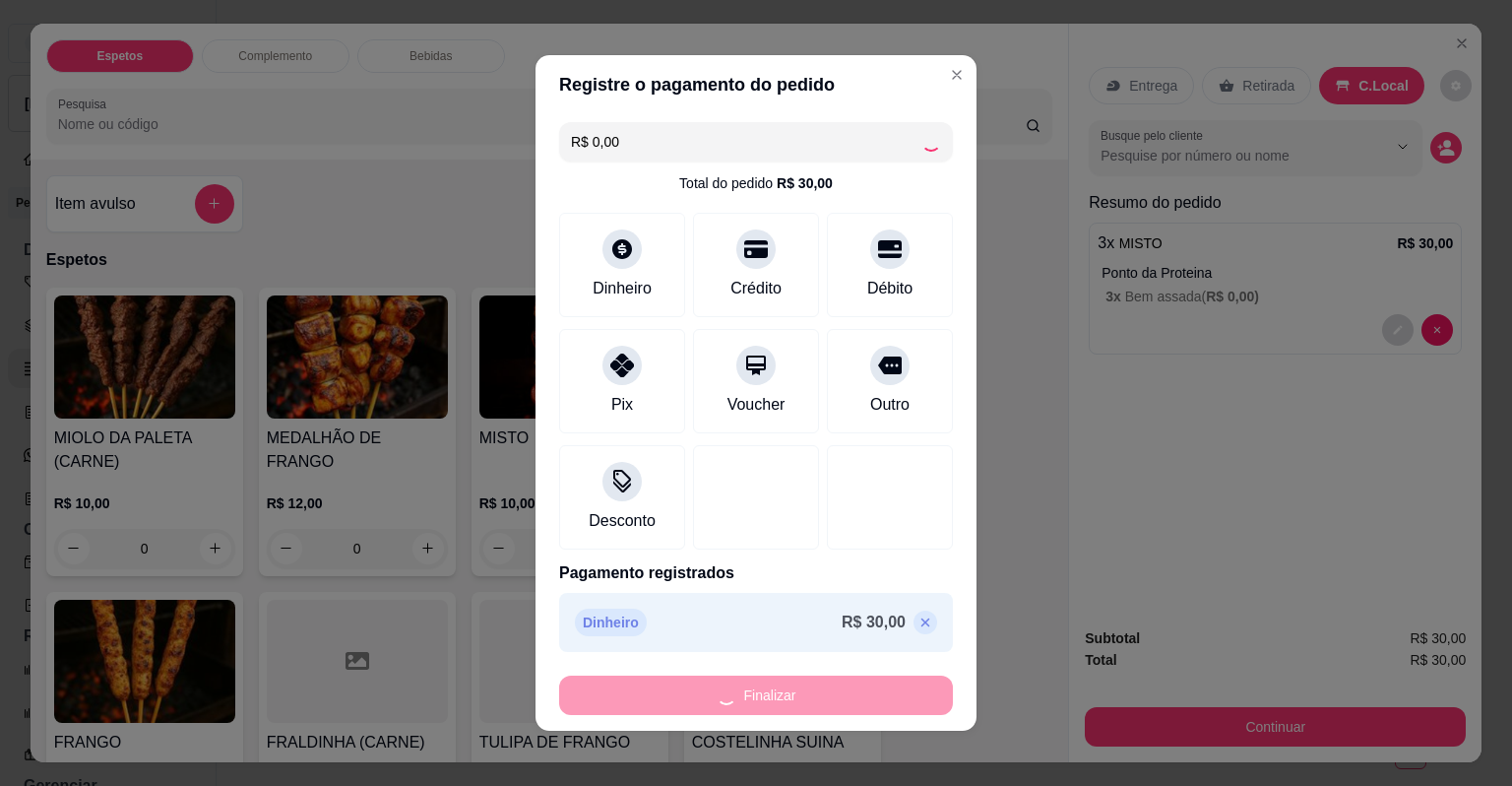type on "-R$ 30,00" 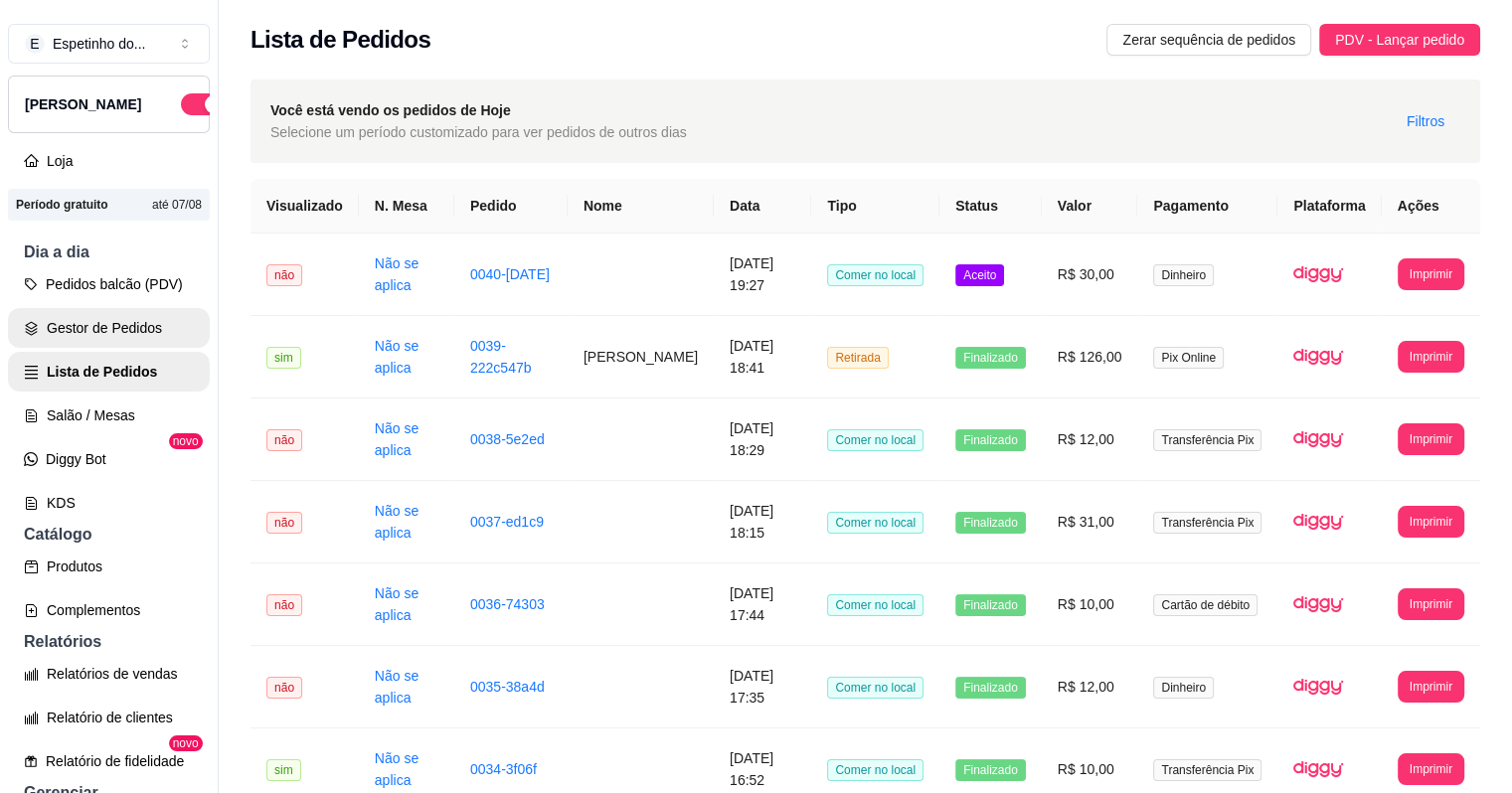 click on "Gestor de Pedidos" at bounding box center (108, 328) 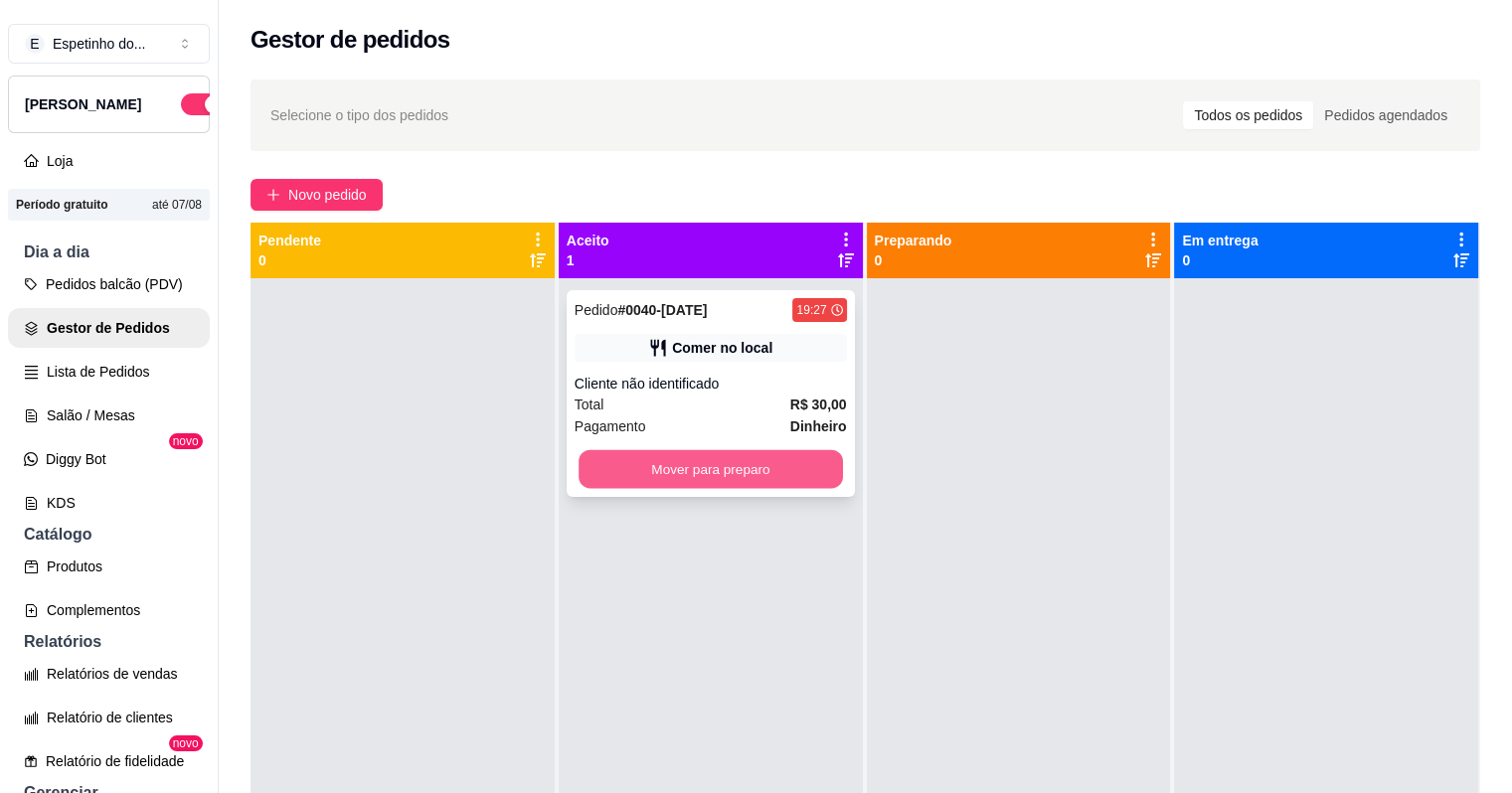 click on "Mover para preparo" at bounding box center (711, 469) 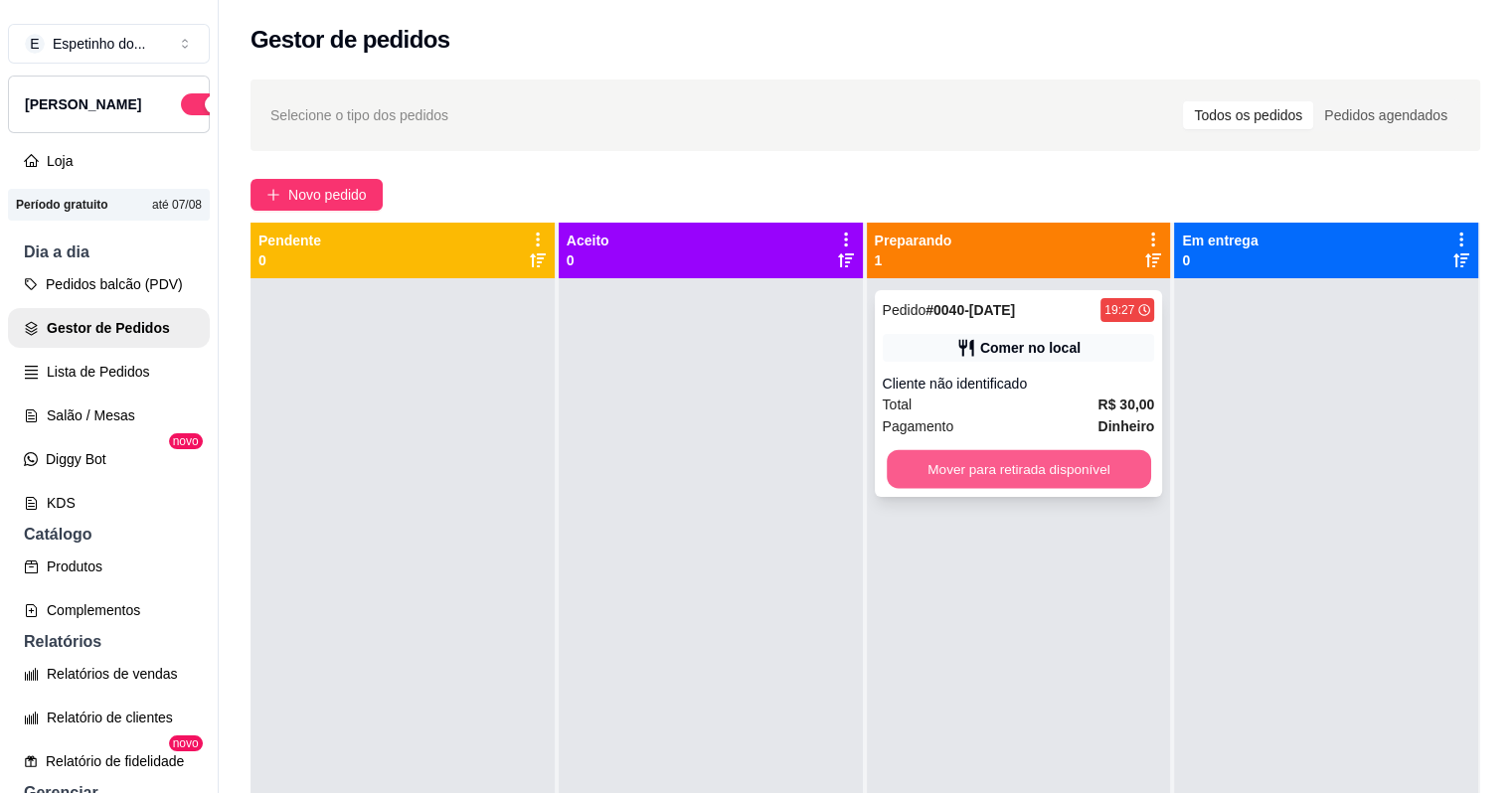 click on "Mover para retirada disponível" at bounding box center [1019, 469] 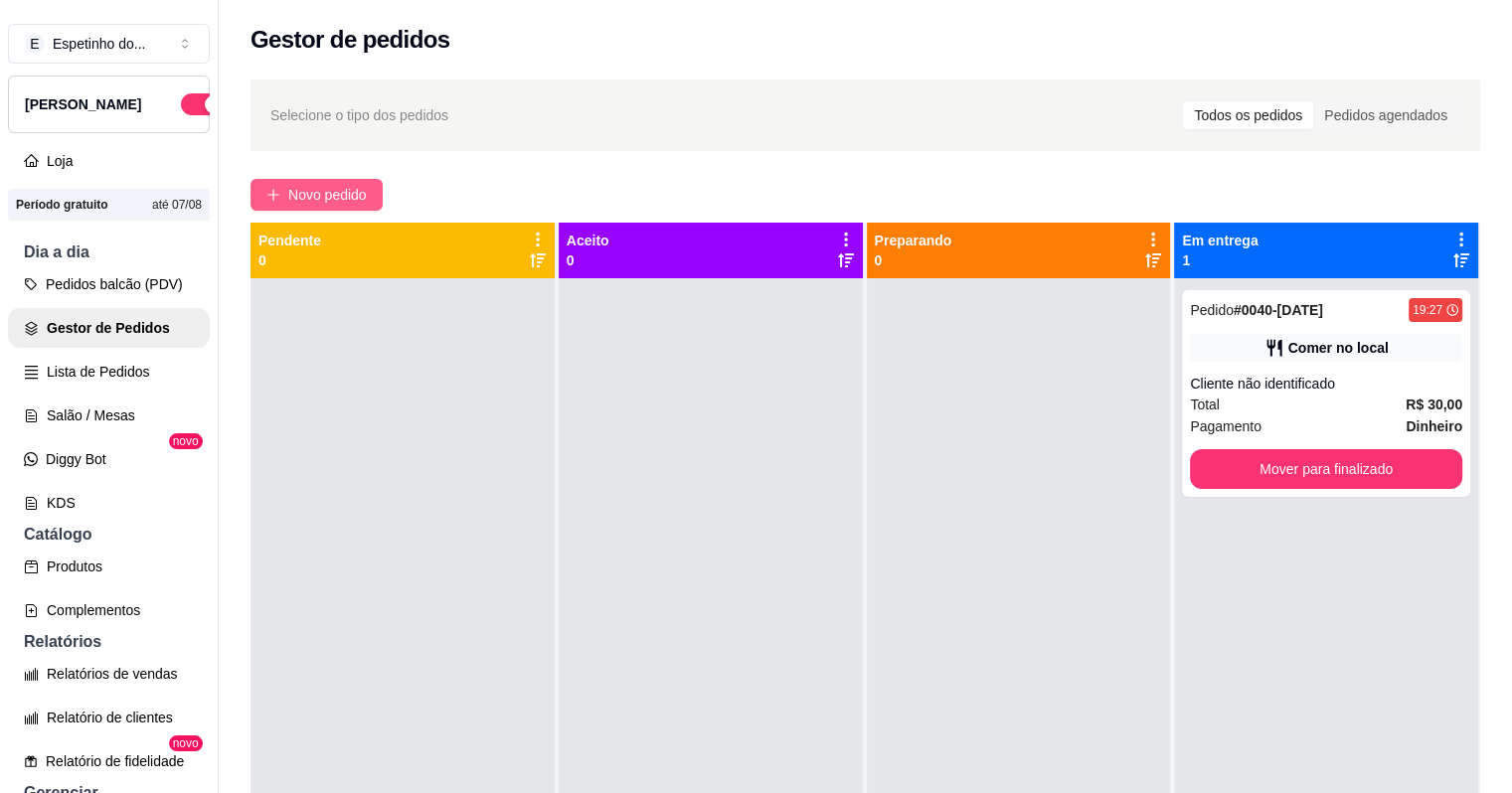 click on "Novo pedido" at bounding box center [327, 195] 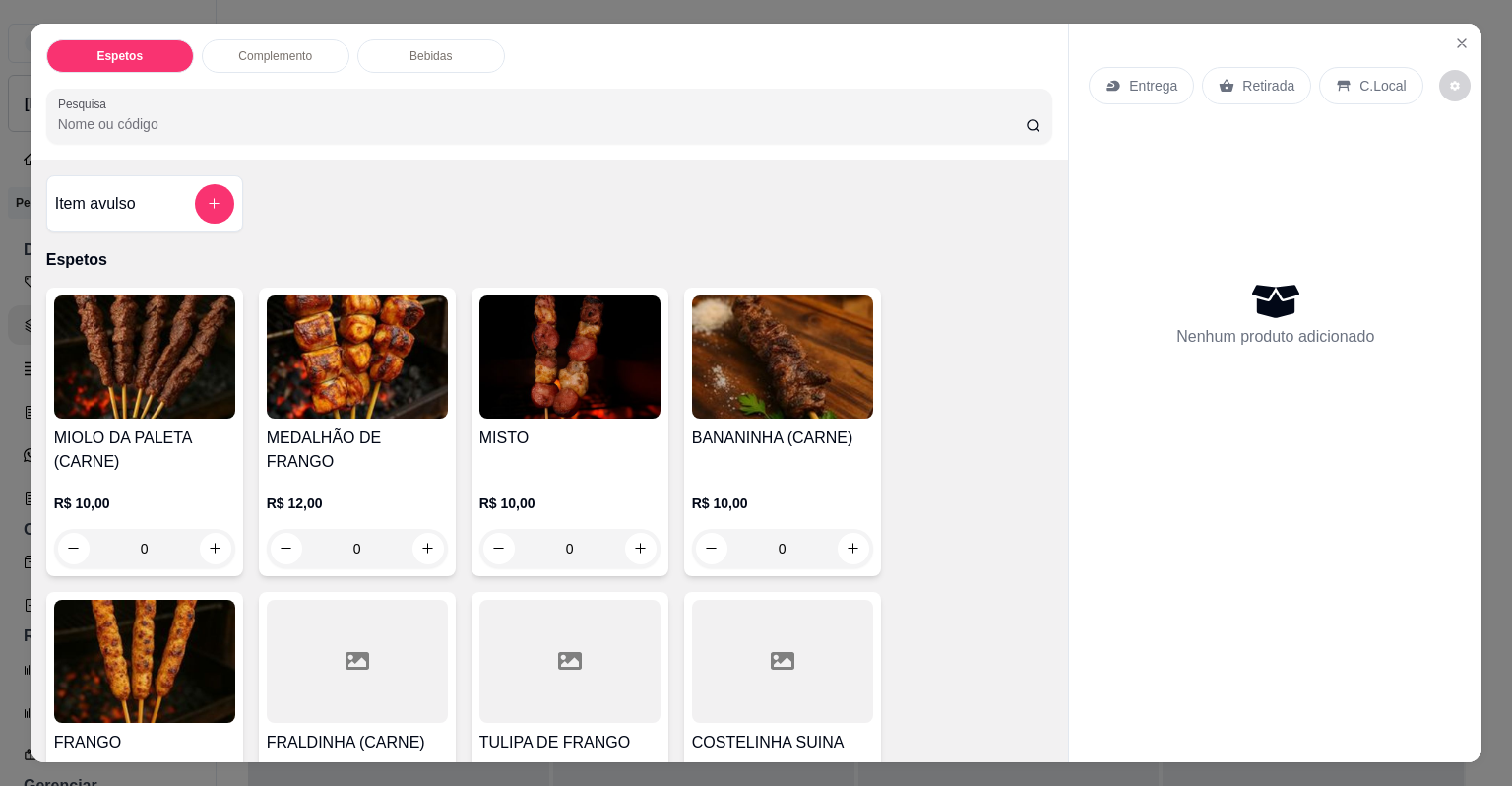 click at bounding box center [783, 661] 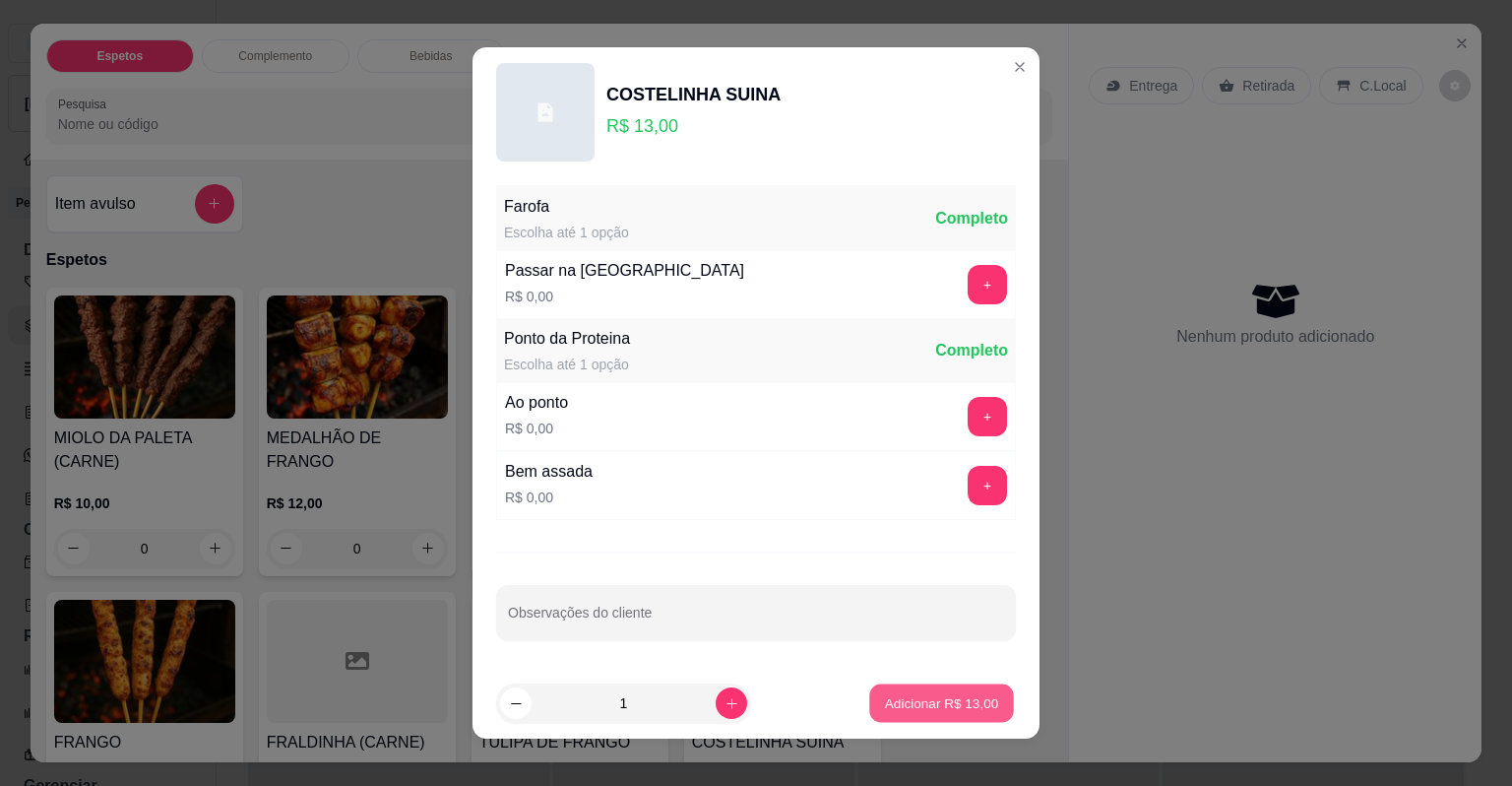 click on "Adicionar   R$ 13,00" at bounding box center (942, 702) 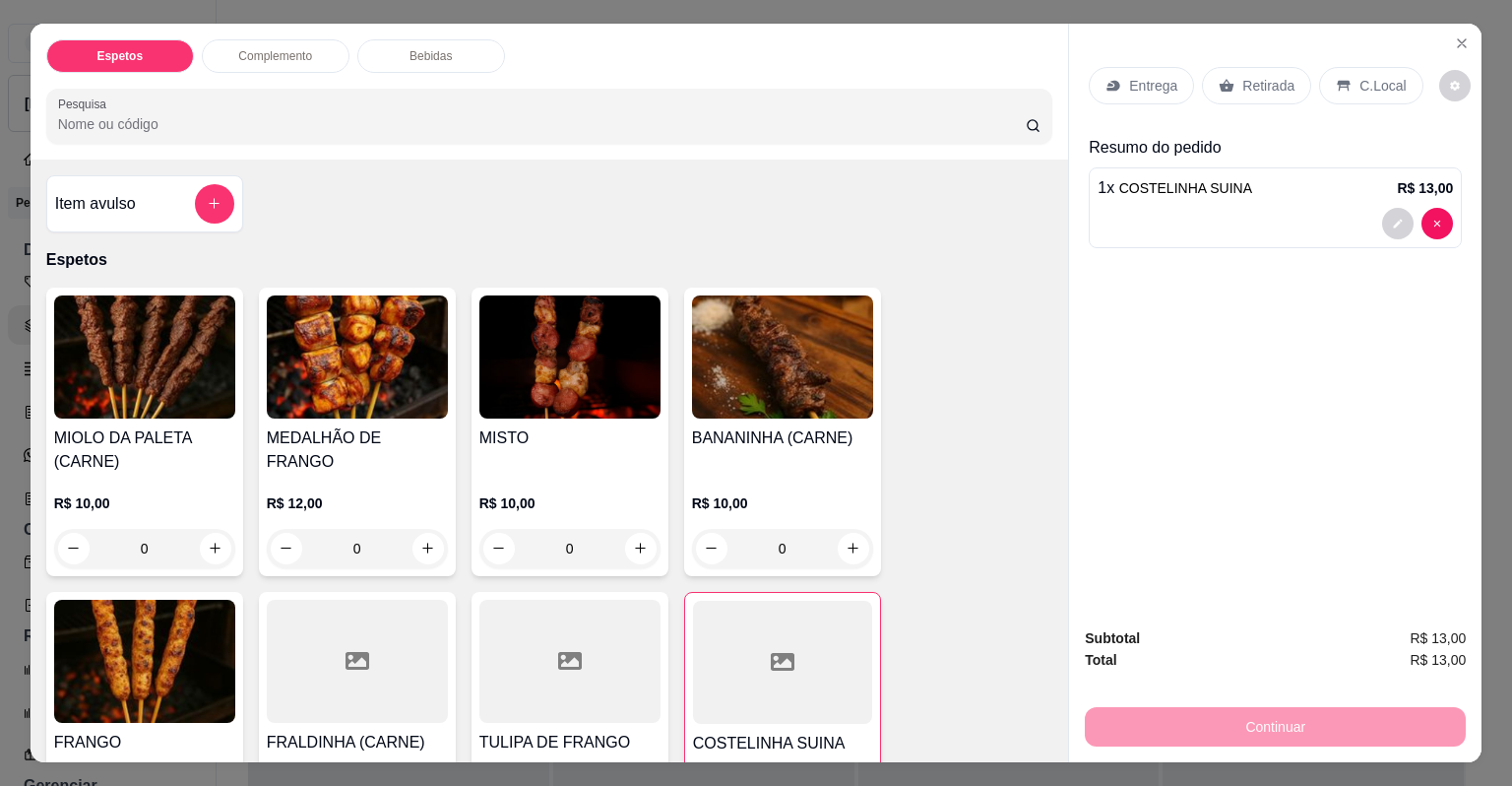 click on "MEDALHÃO DE FRANGO" at bounding box center (357, 450) 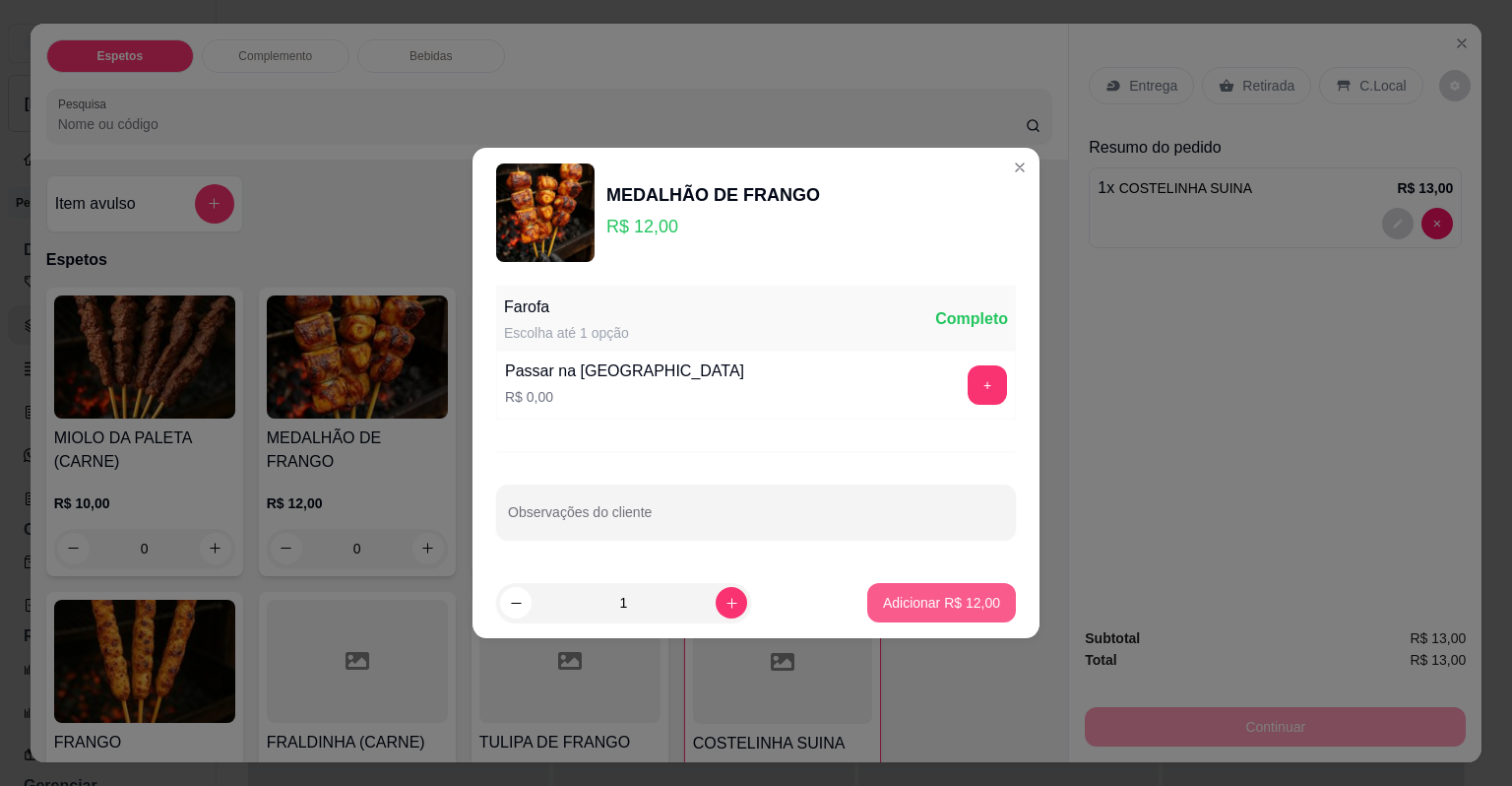 click on "Adicionar   R$ 12,00" at bounding box center (941, 603) 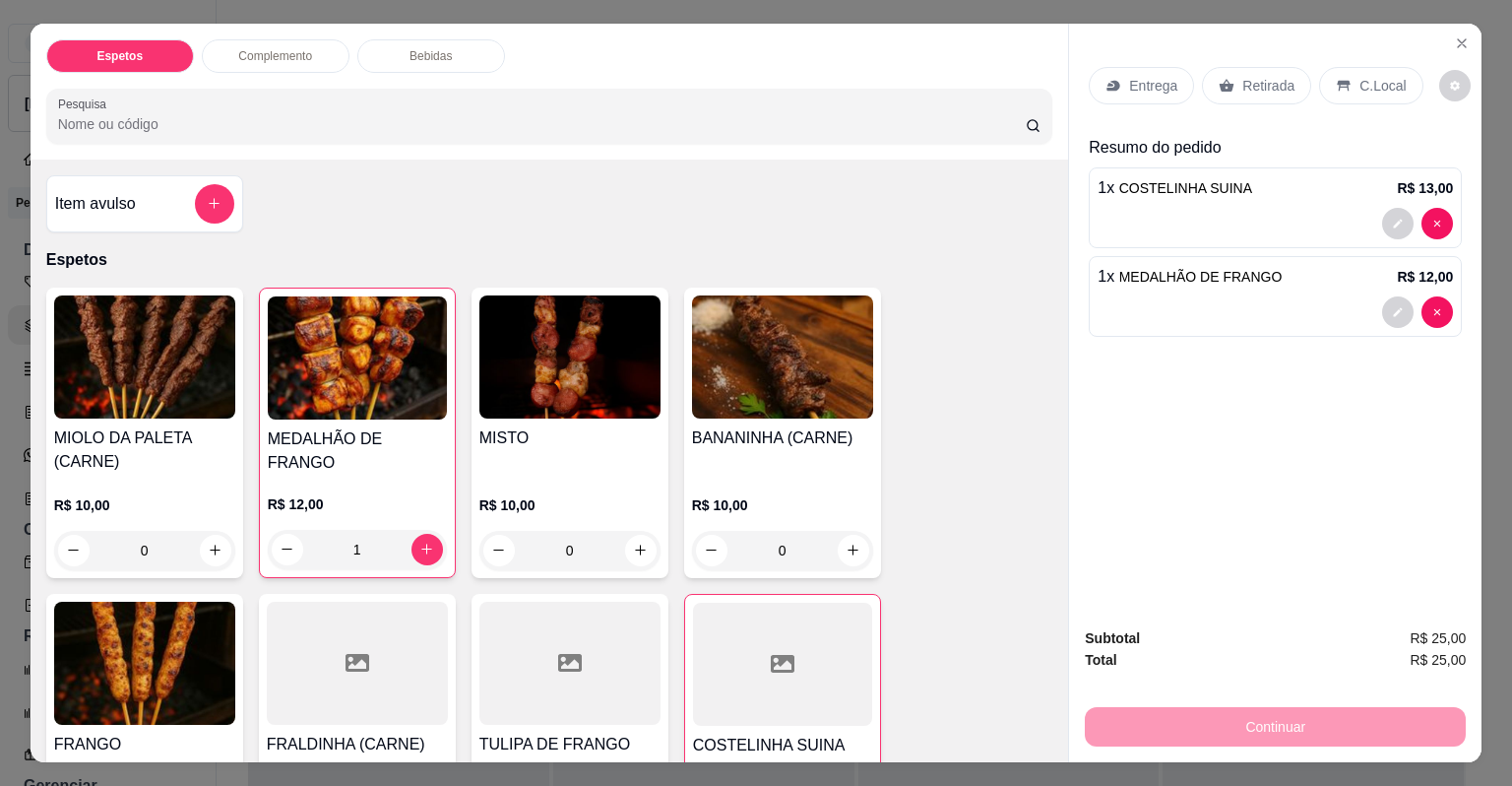 click on "MISTO" at bounding box center [570, 451] 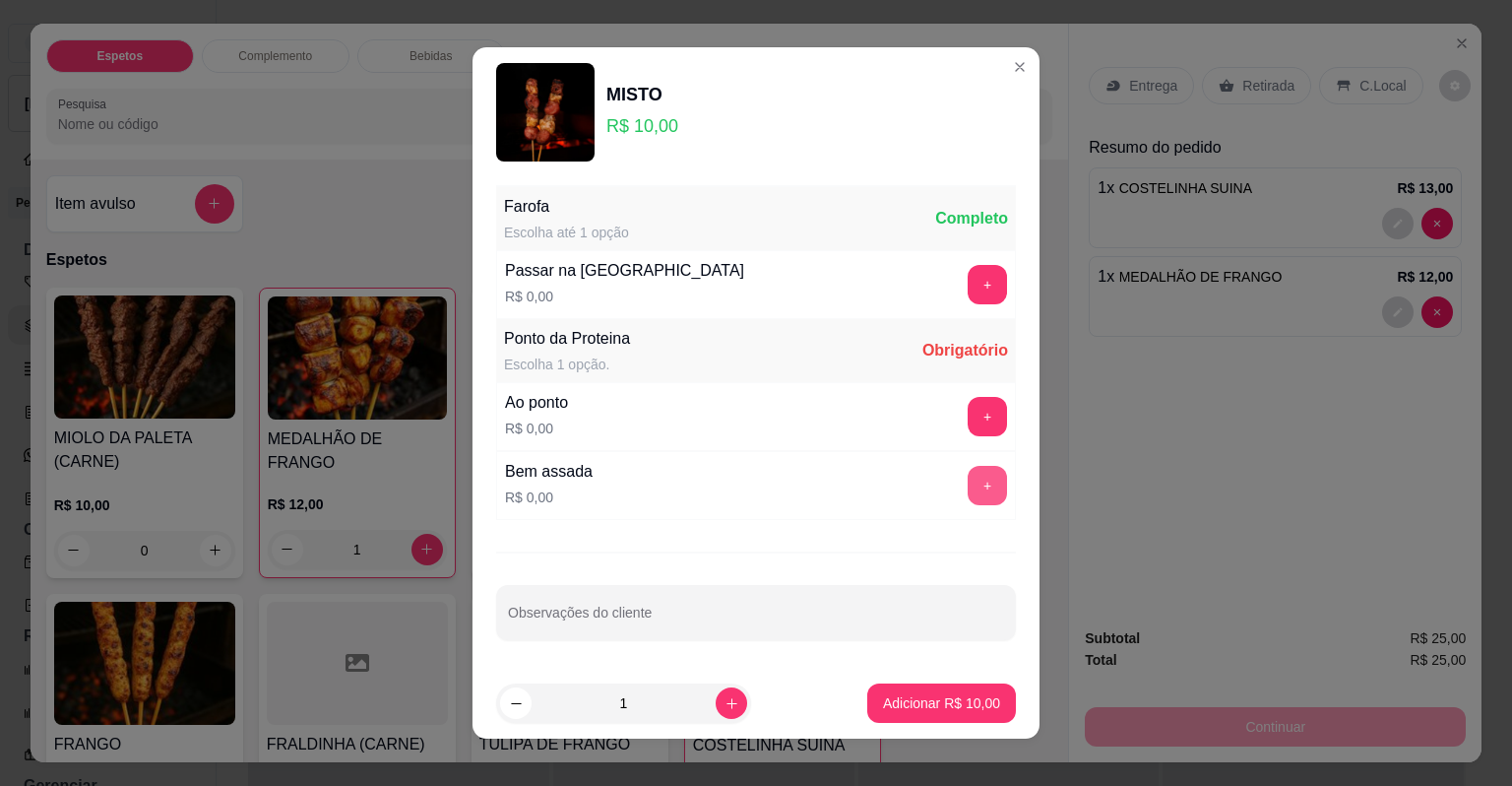 click on "+" at bounding box center (987, 486) 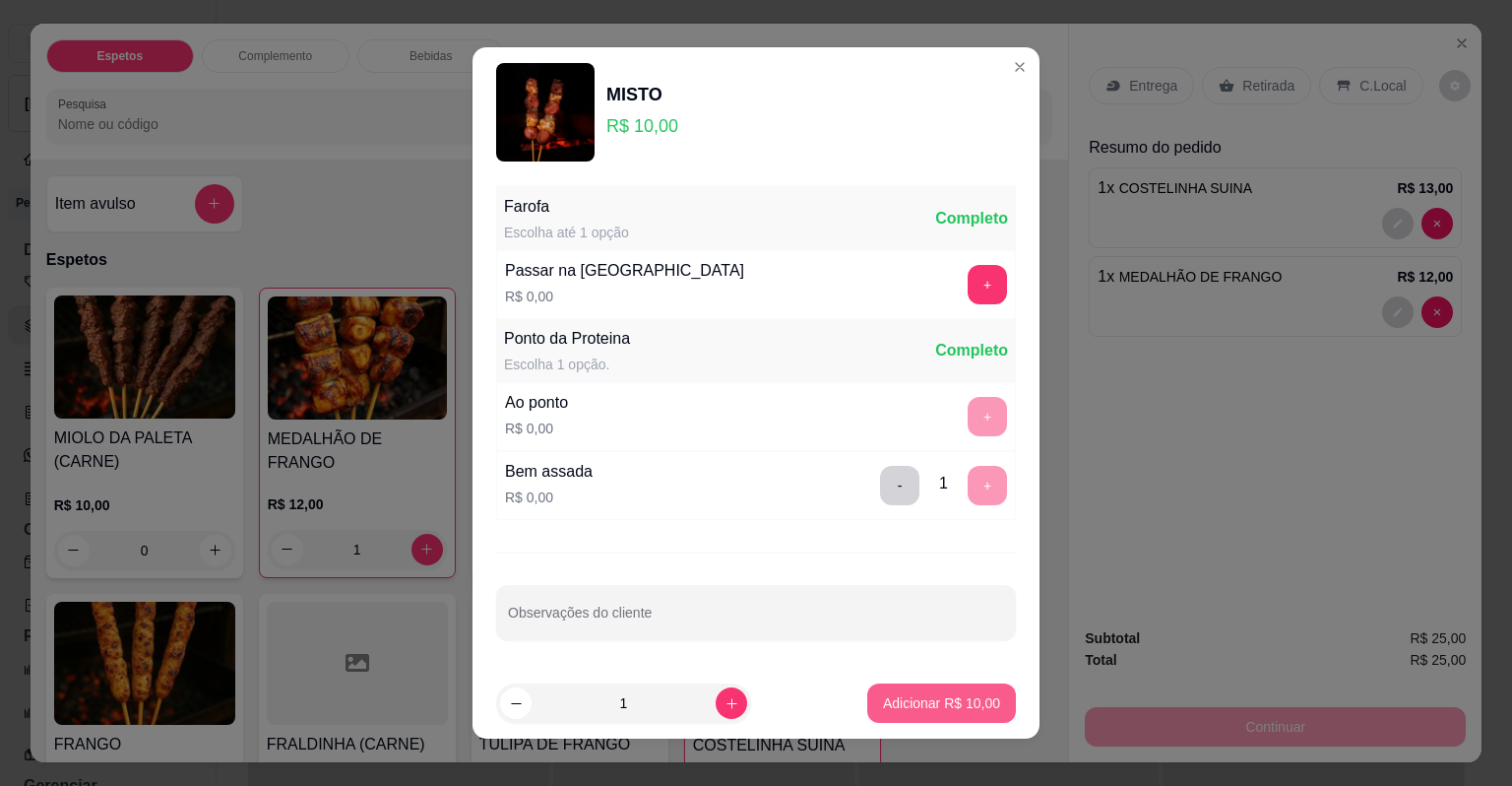 click on "Adicionar   R$ 10,00" at bounding box center (941, 703) 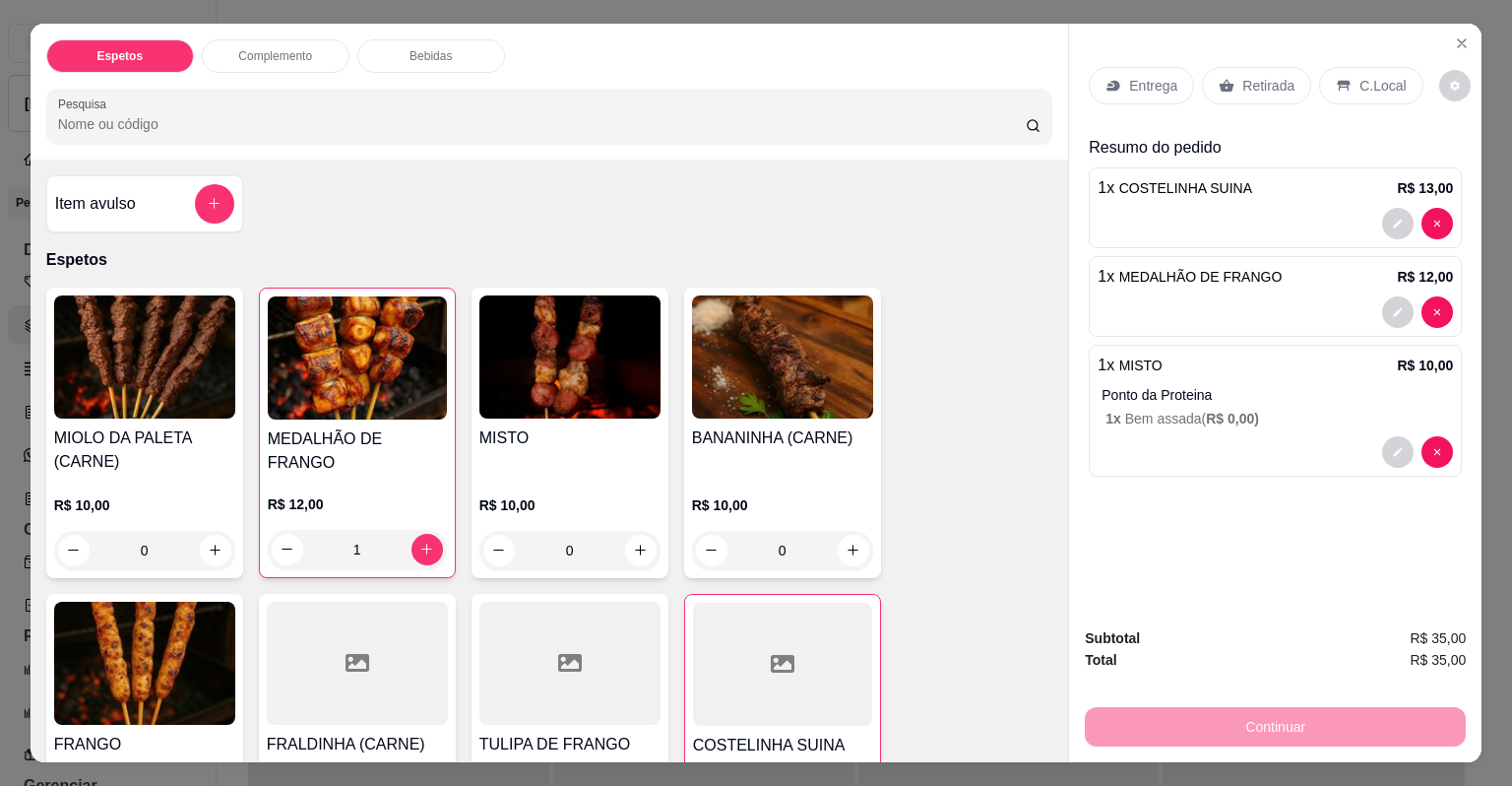 click on "0" at bounding box center [783, 551] 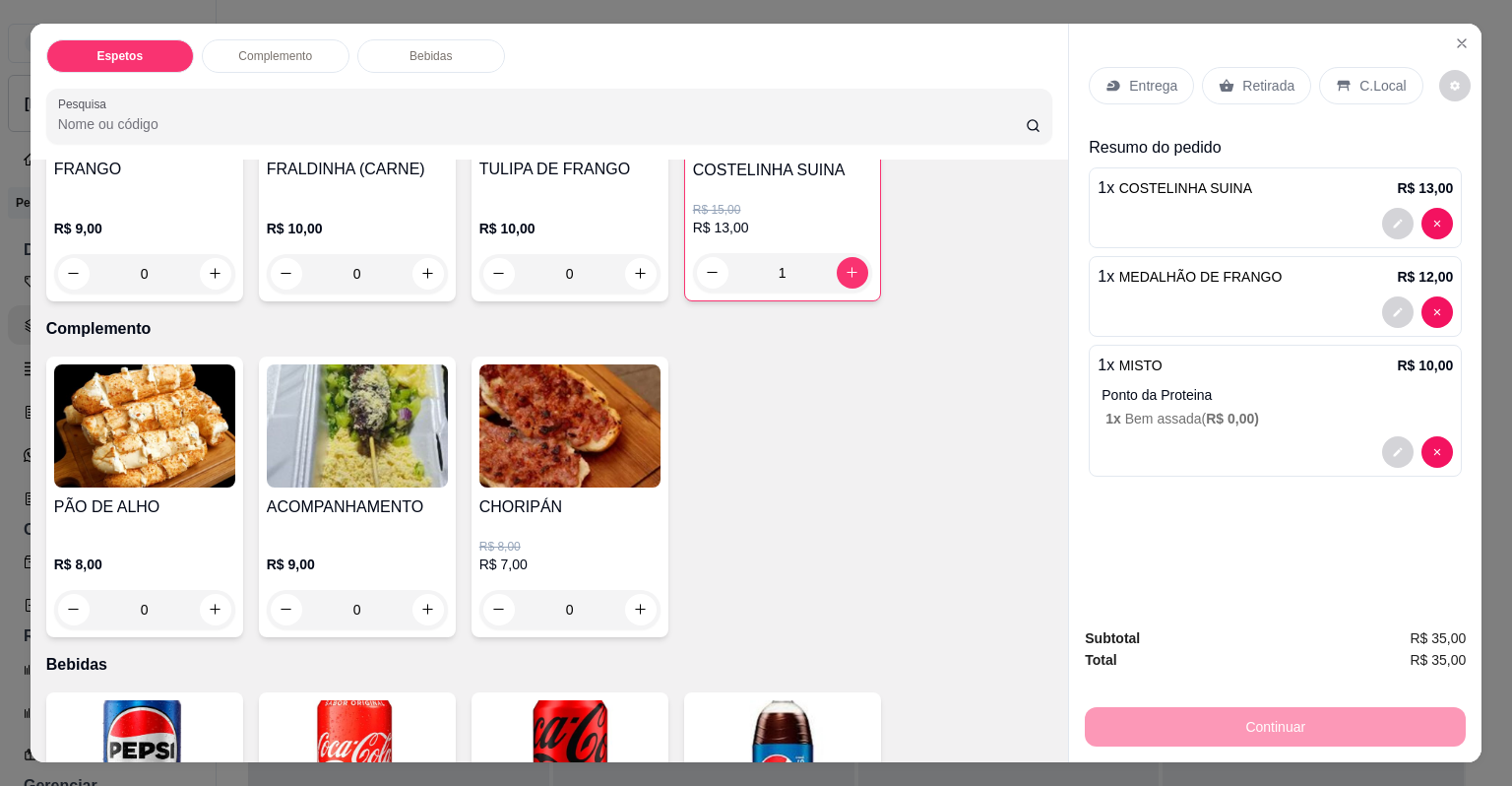 scroll, scrollTop: 615, scrollLeft: 0, axis: vertical 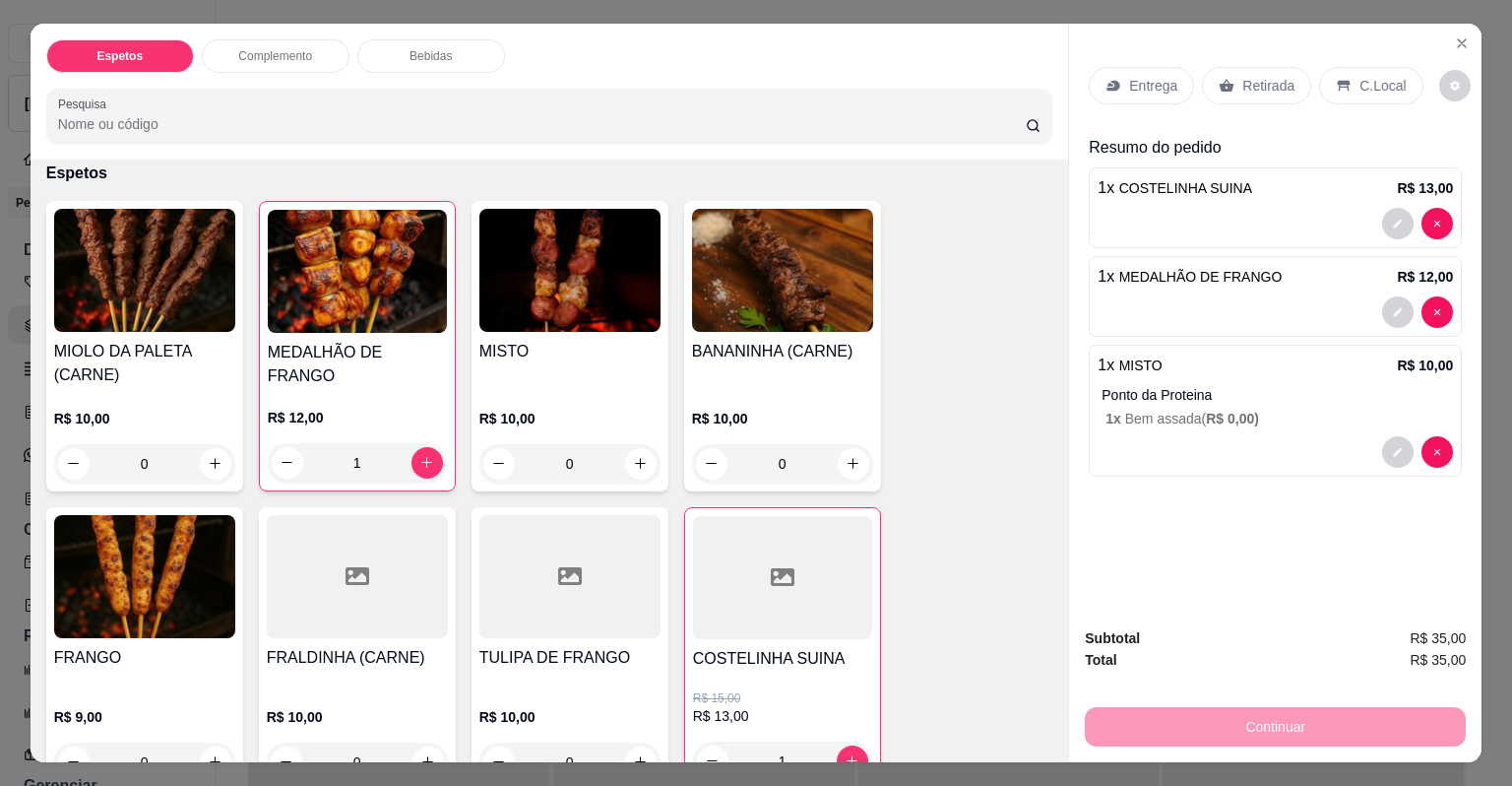 click on "FRALDINHA (CARNE)" at bounding box center (357, 658) 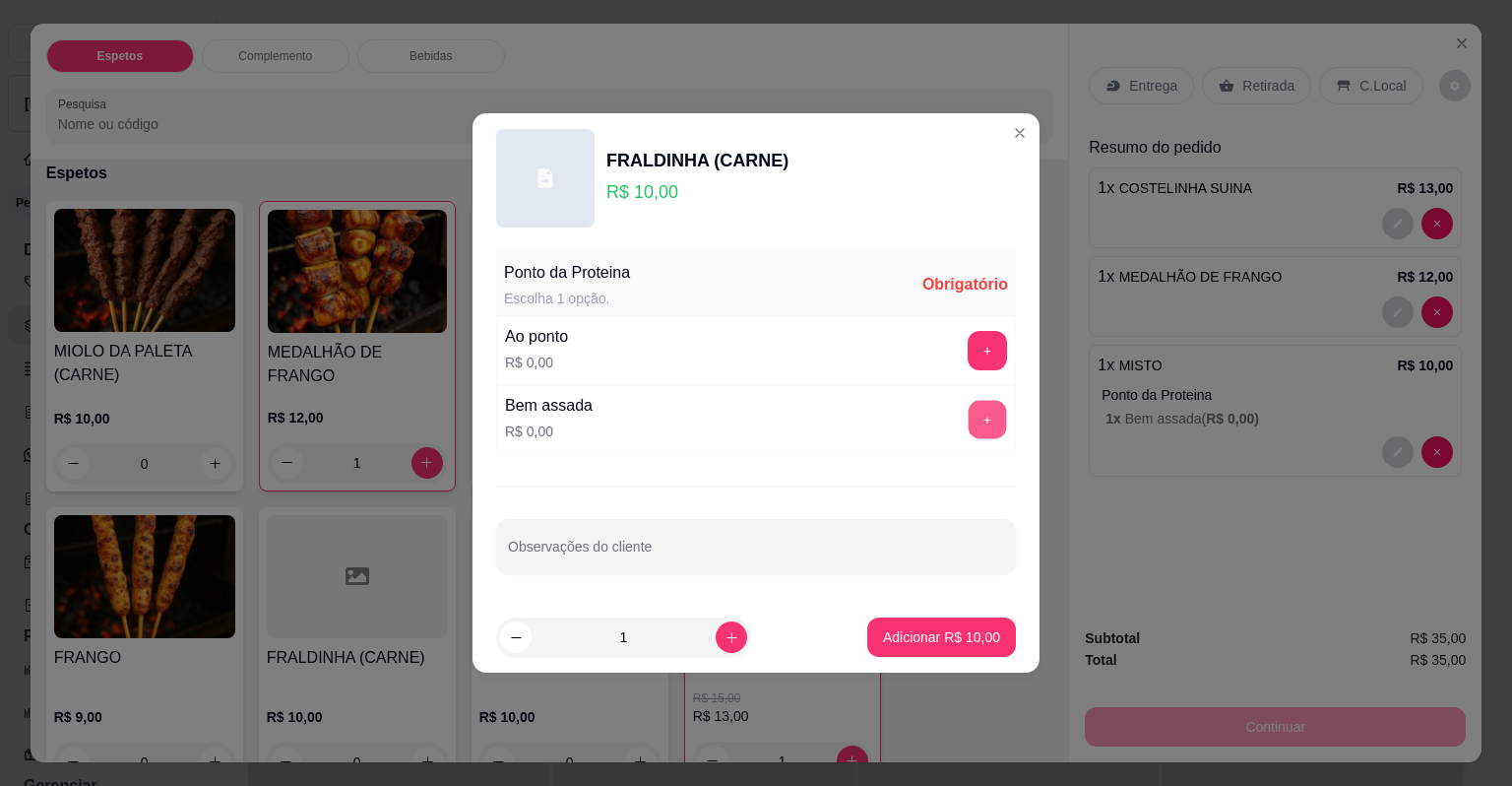 click on "+" at bounding box center (987, 420) 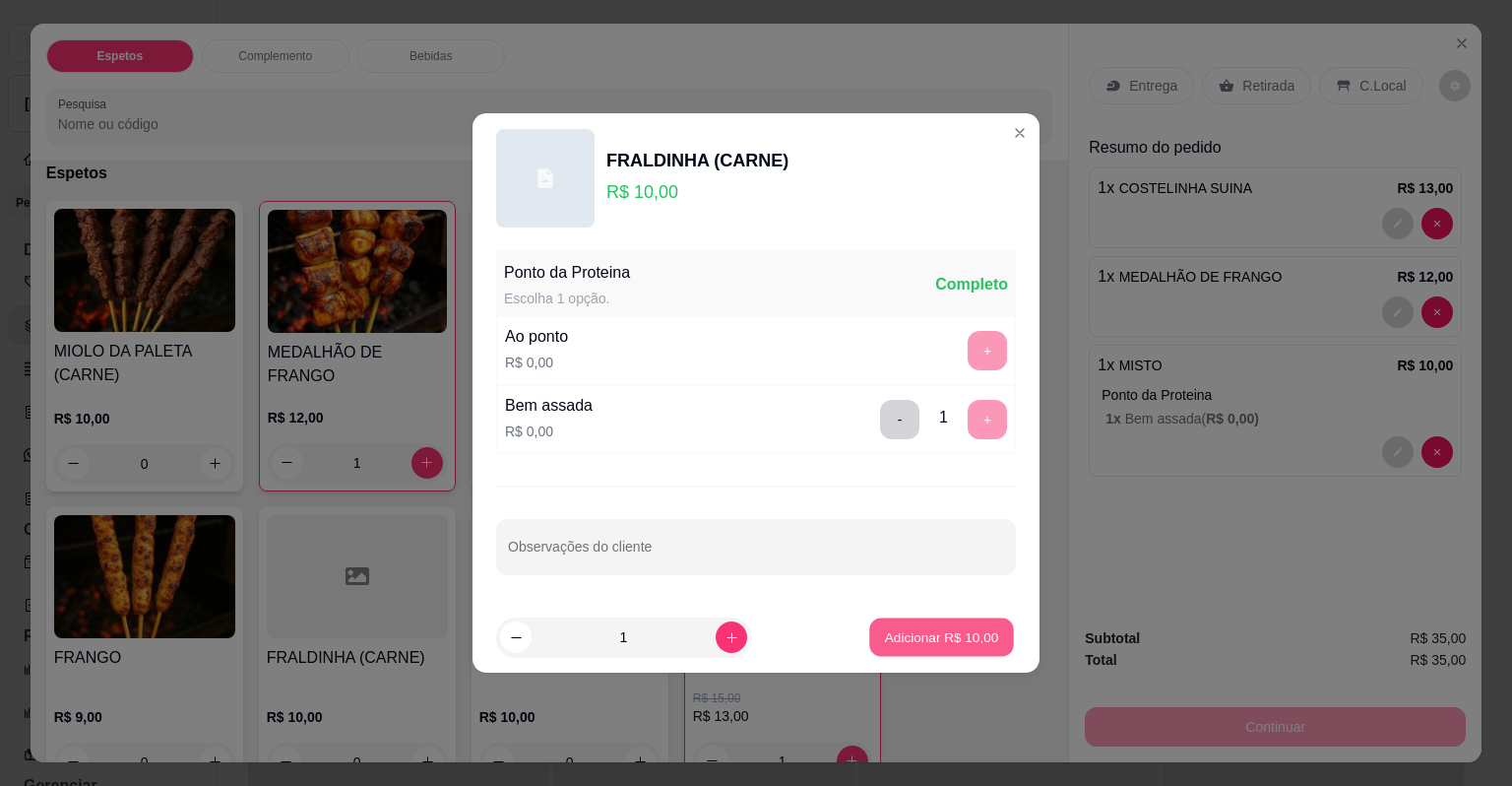 click on "Adicionar   R$ 10,00" at bounding box center (942, 636) 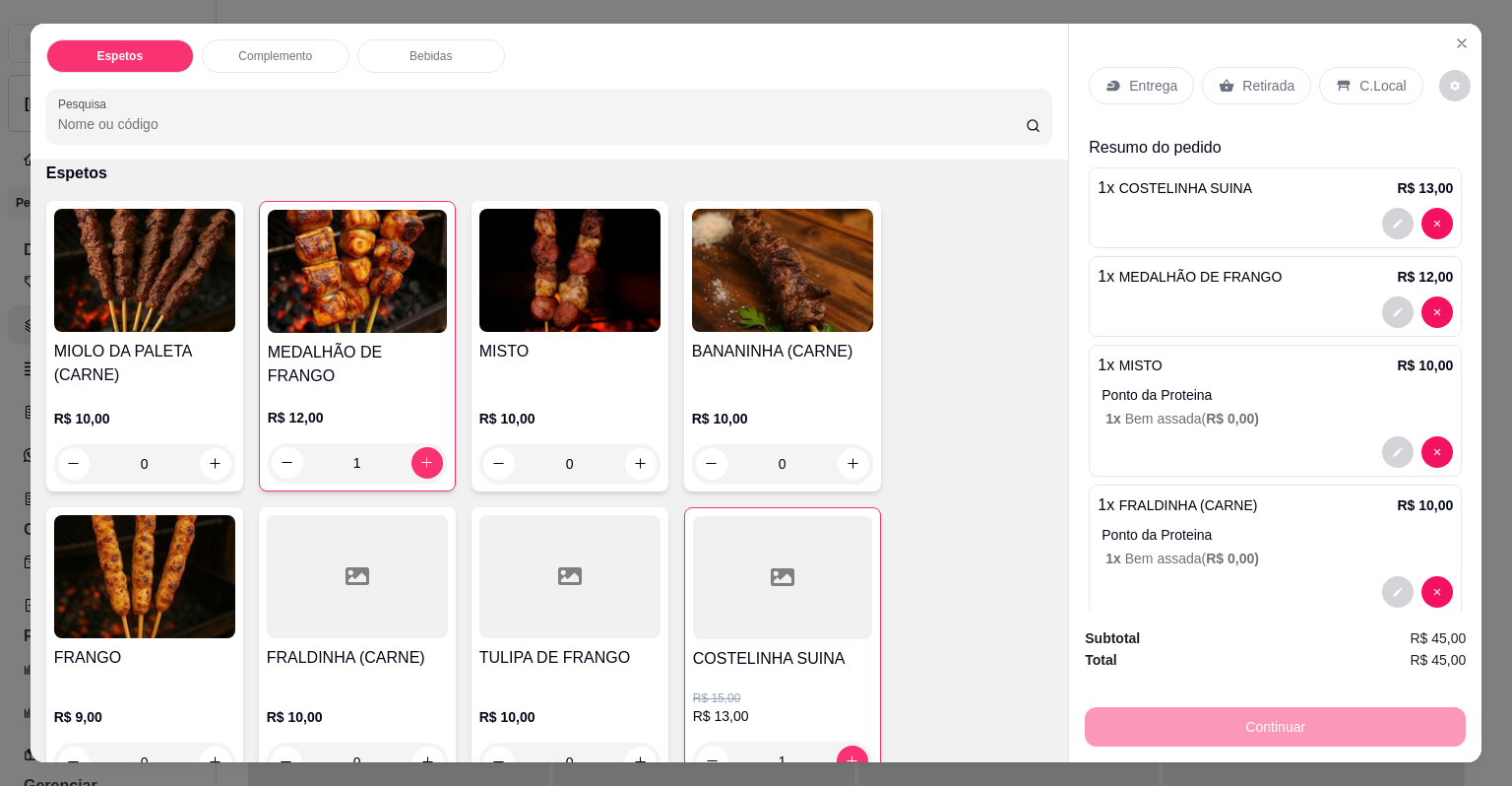 click on "FRALDINHA (CARNE)   R$ 10,00 0" at bounding box center (357, 648) 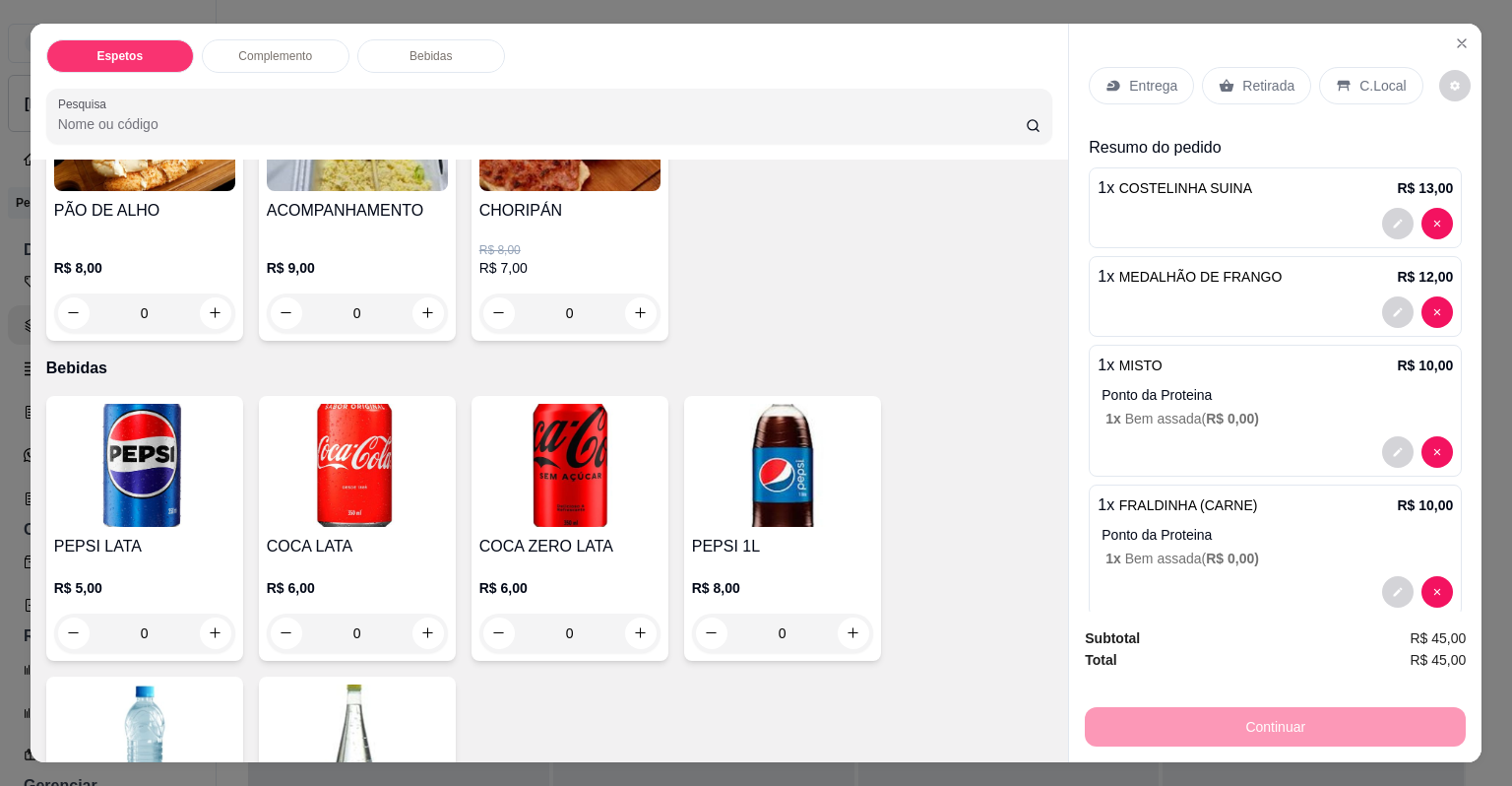 scroll, scrollTop: 879, scrollLeft: 0, axis: vertical 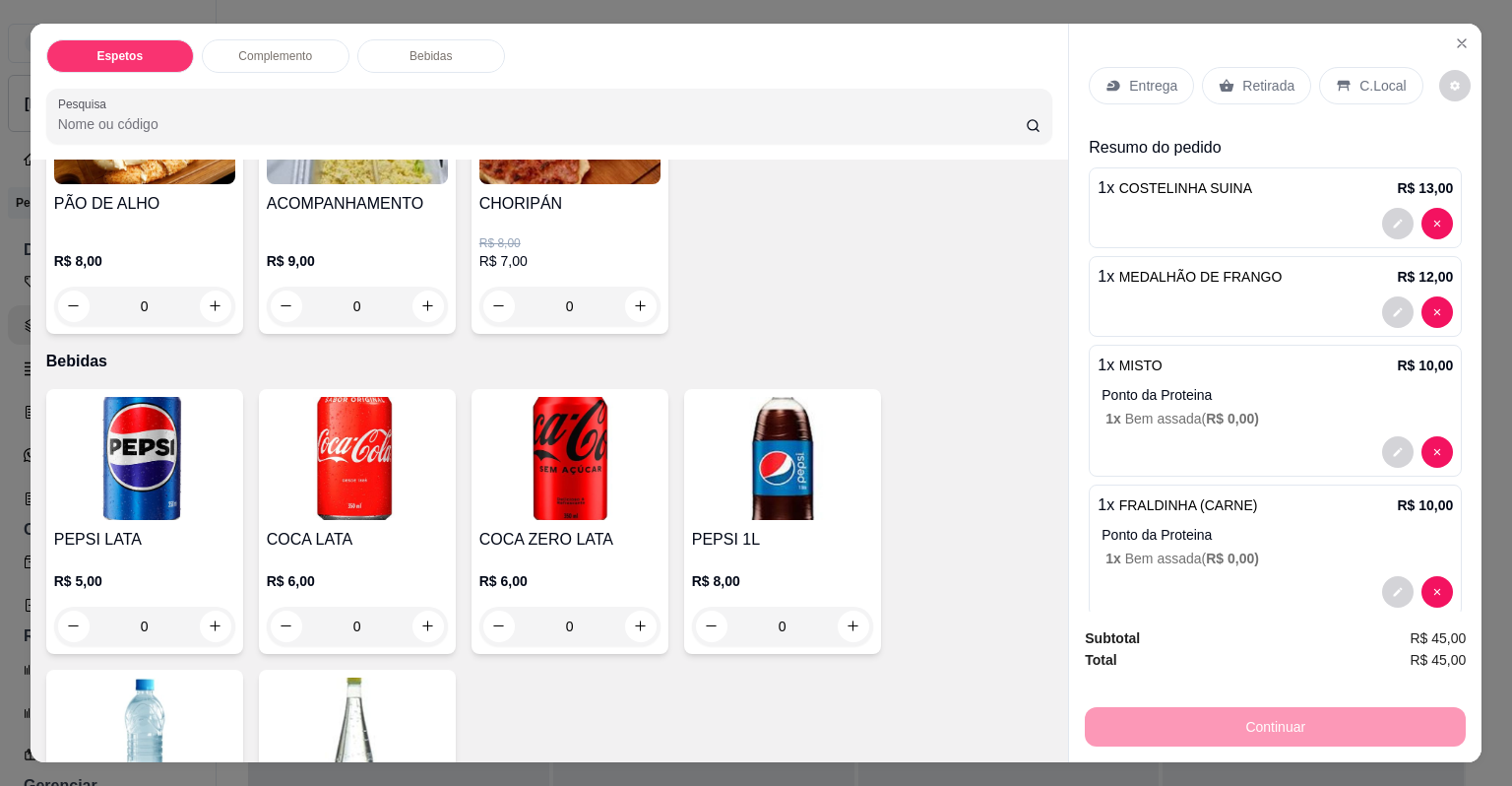 click on "ACOMPANHAMENTO" at bounding box center (357, 204) 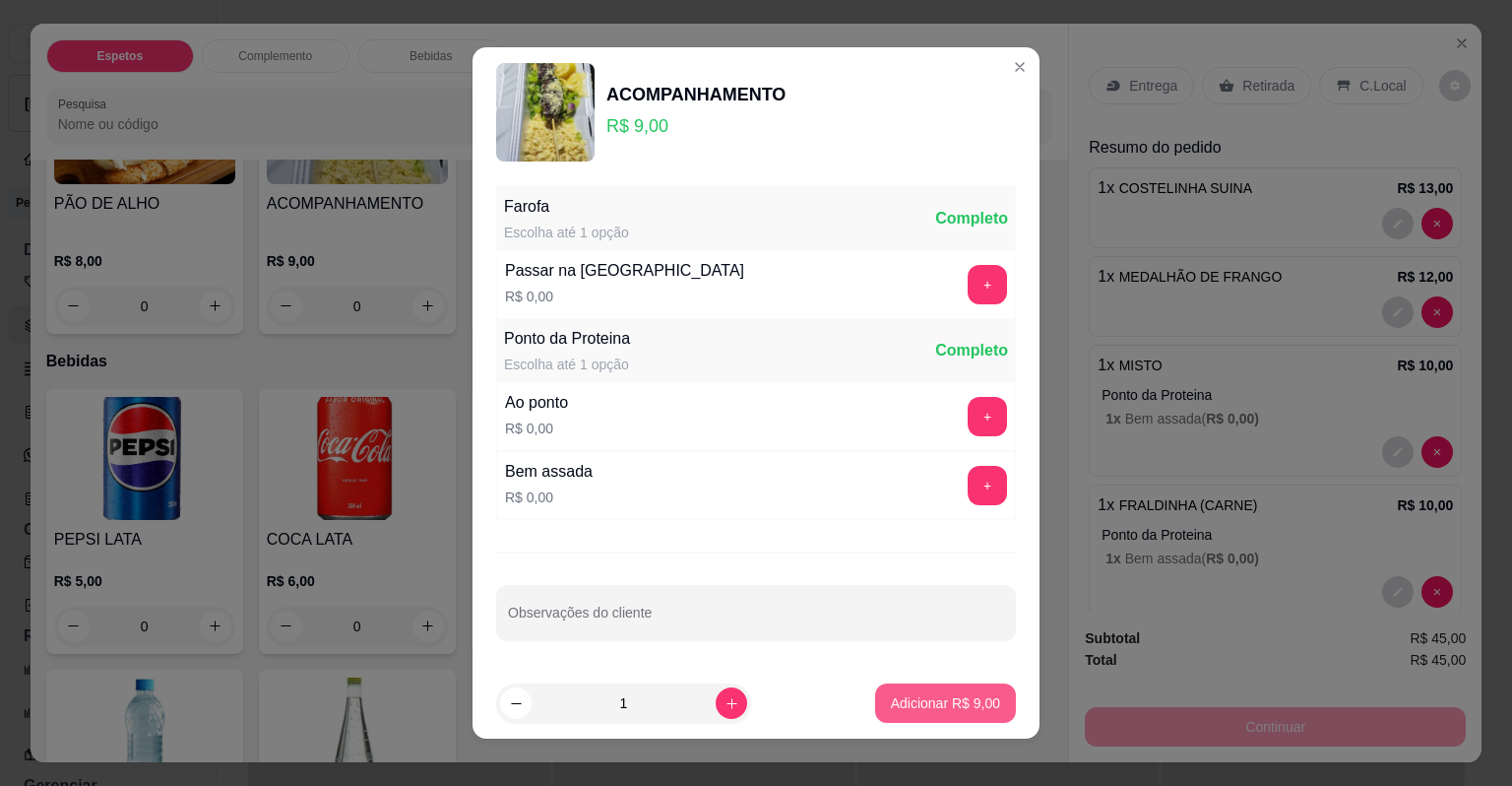 click on "Adicionar   R$ 9,00" at bounding box center [945, 703] 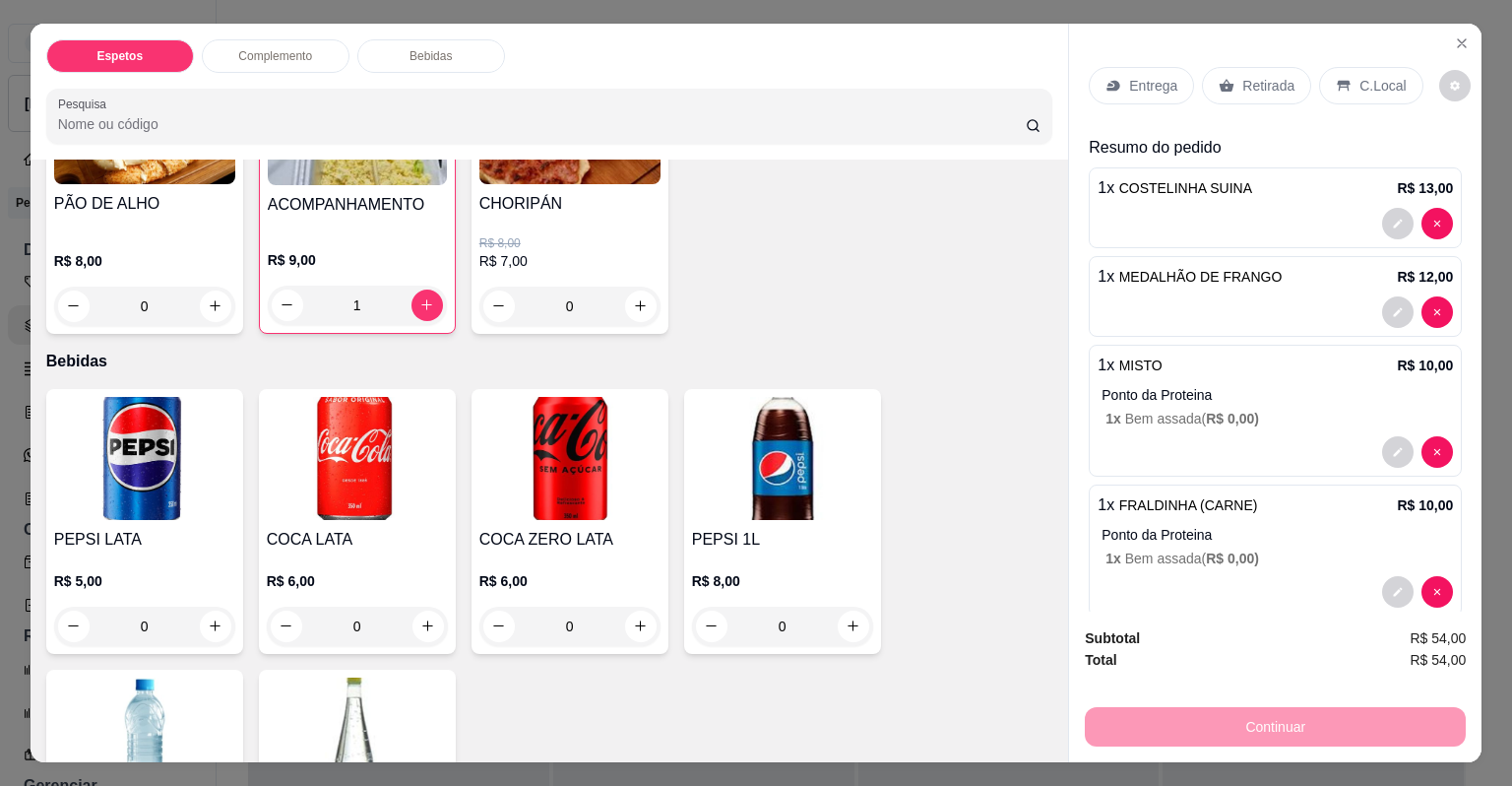 click on "Continuar" at bounding box center [1275, 724] 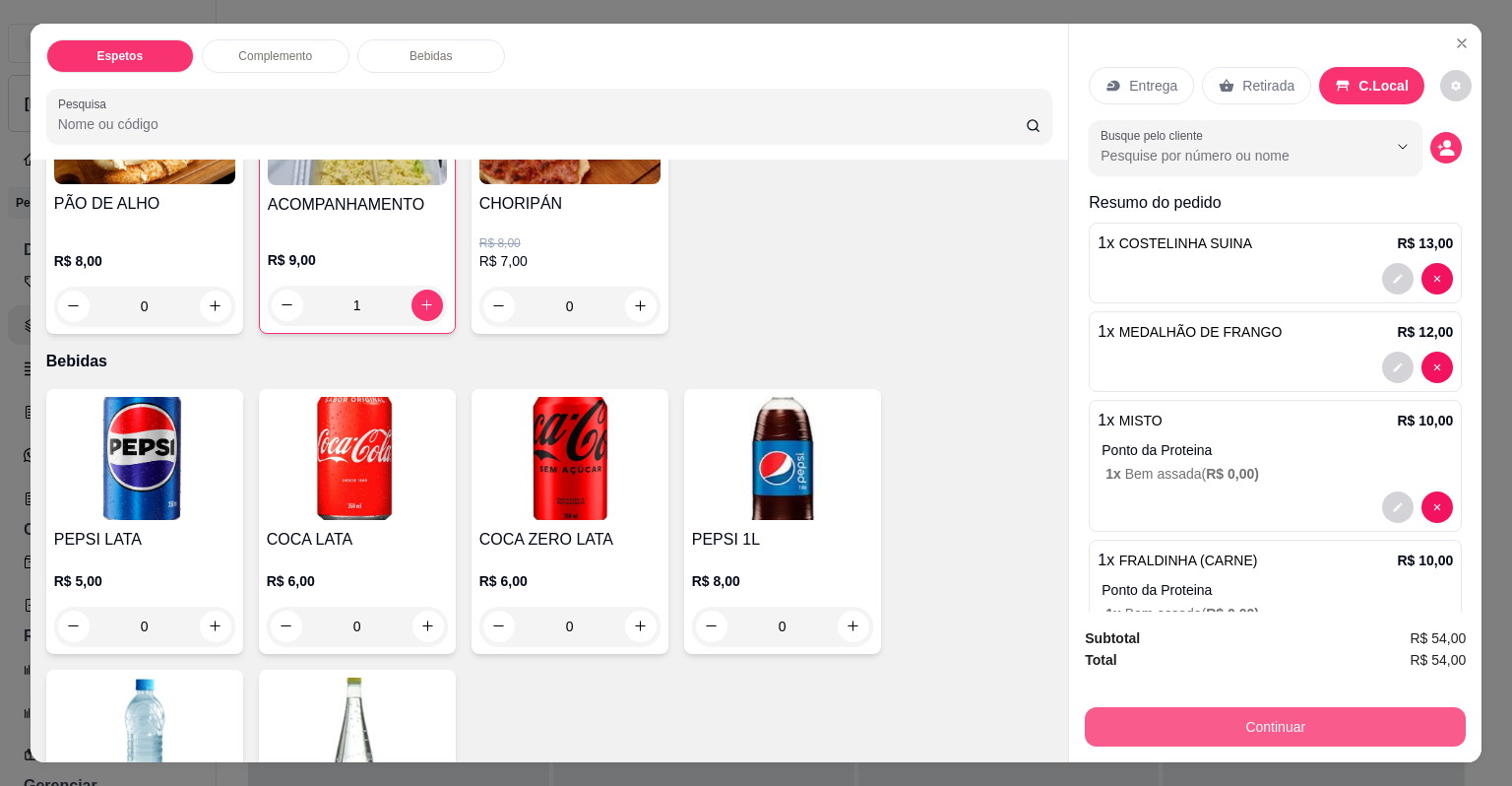 click on "Continuar" at bounding box center [1275, 727] 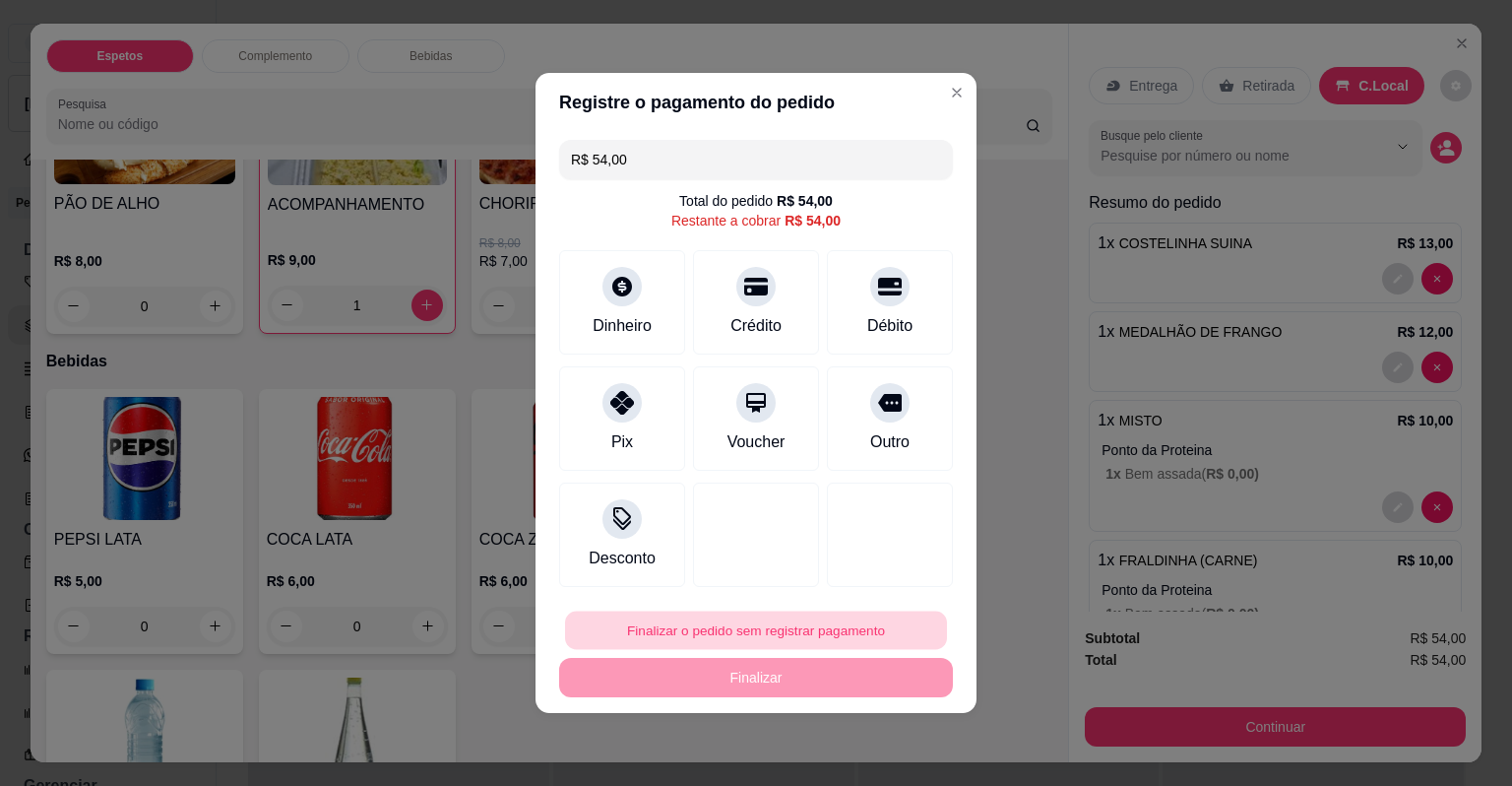click on "Finalizar o pedido sem registrar pagamento" at bounding box center (756, 630) 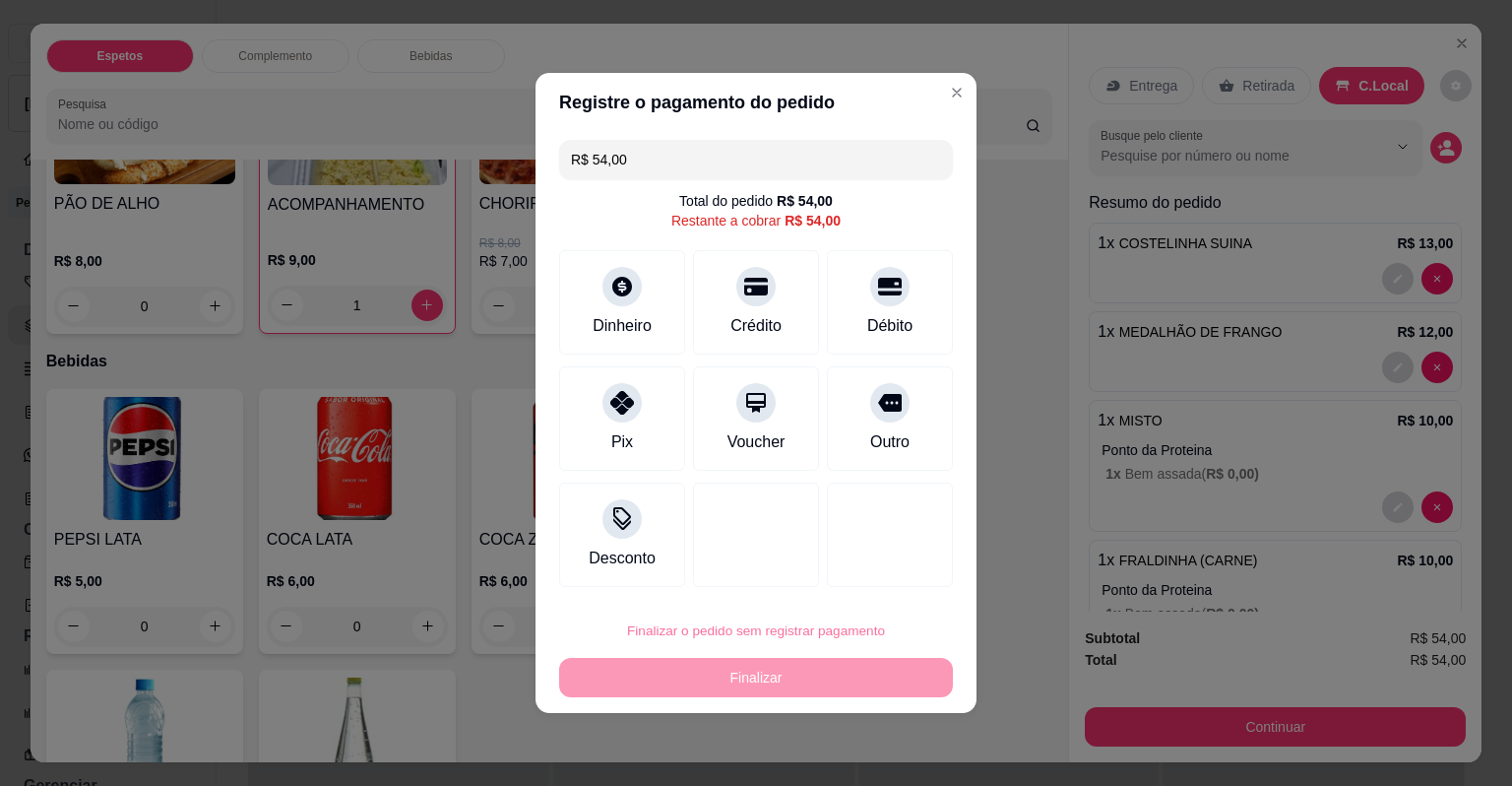 click on "Confirmar" at bounding box center (874, 574) 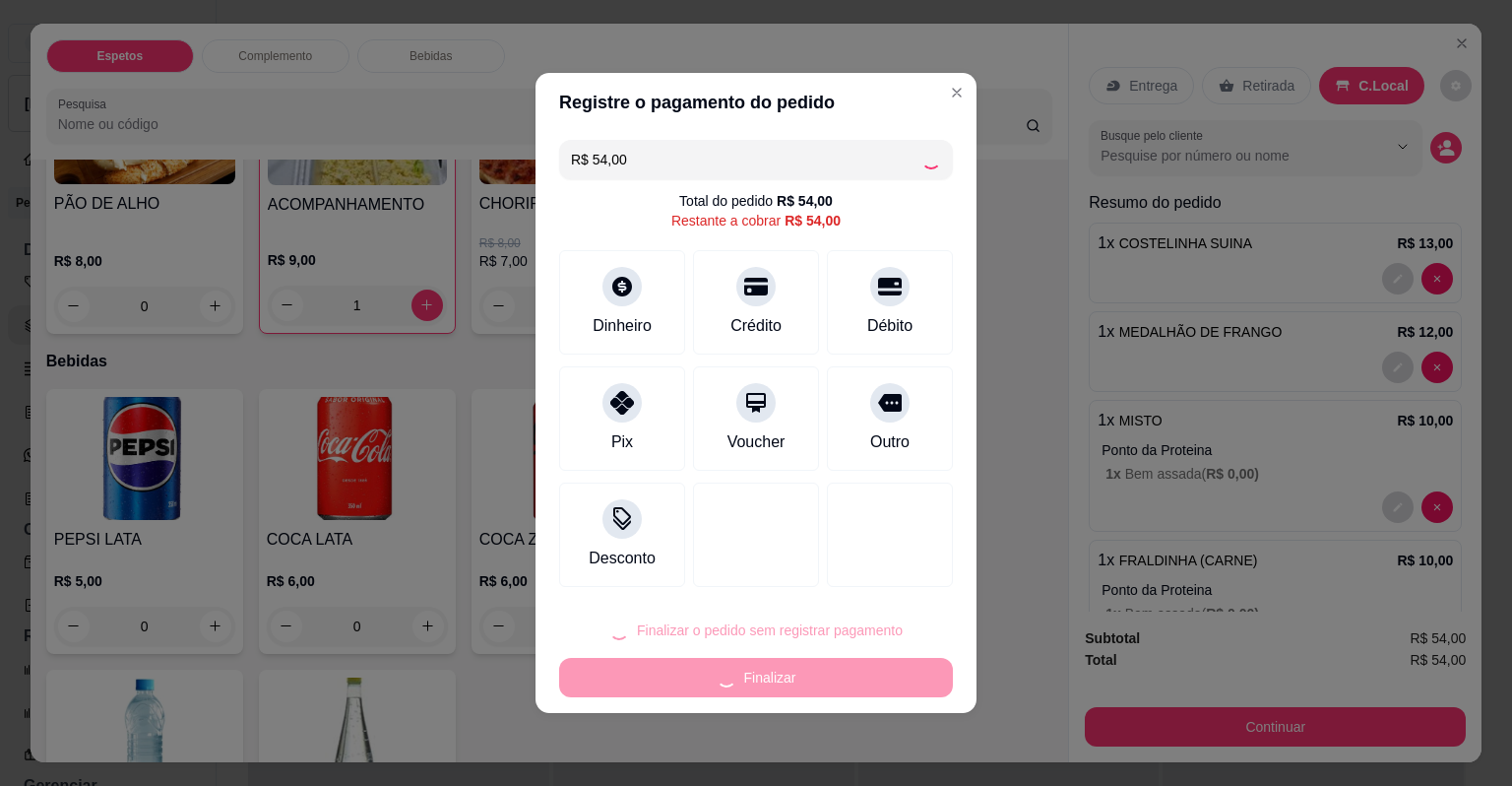 type on "0" 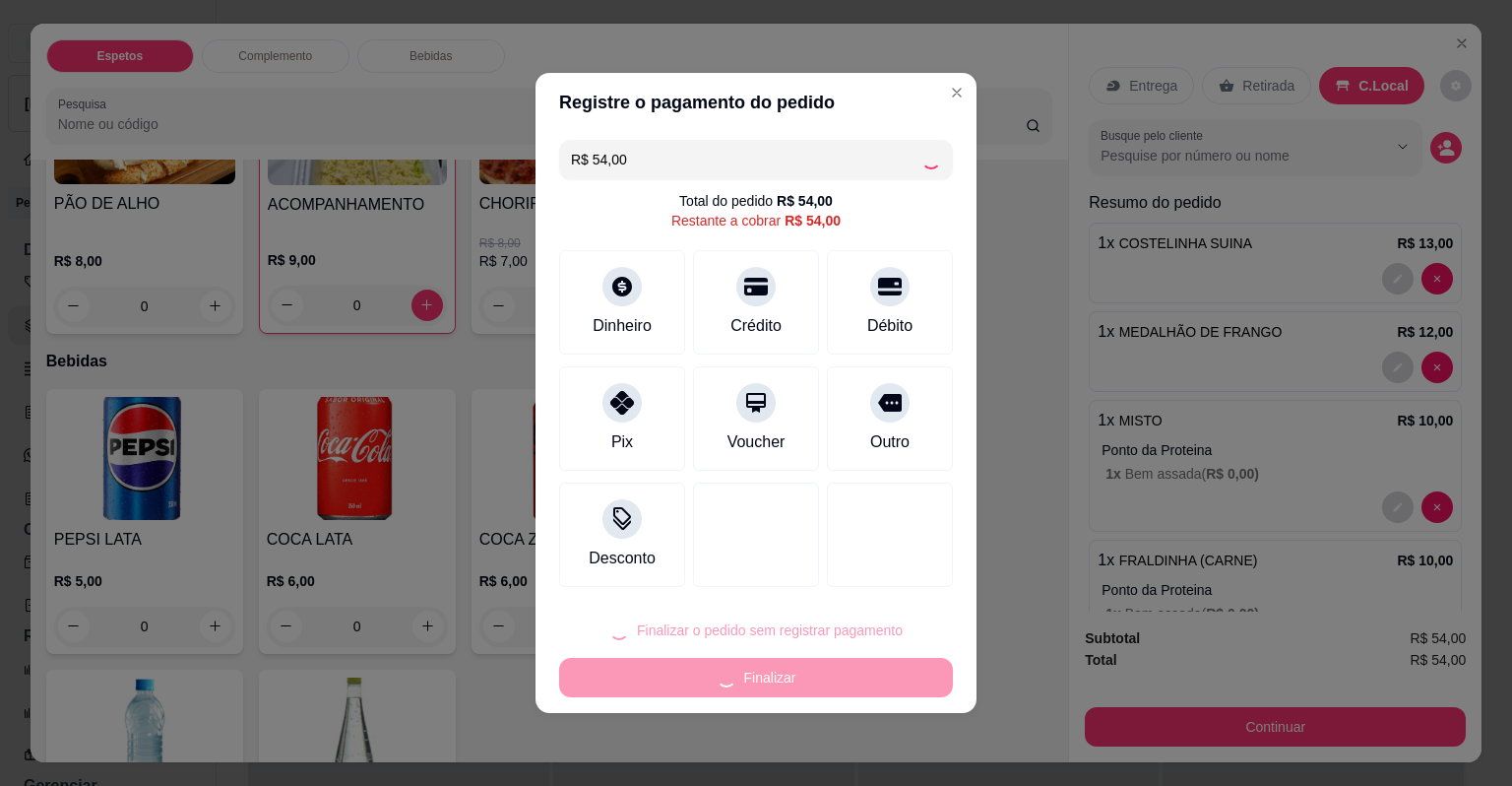 type on "R$ 0,00" 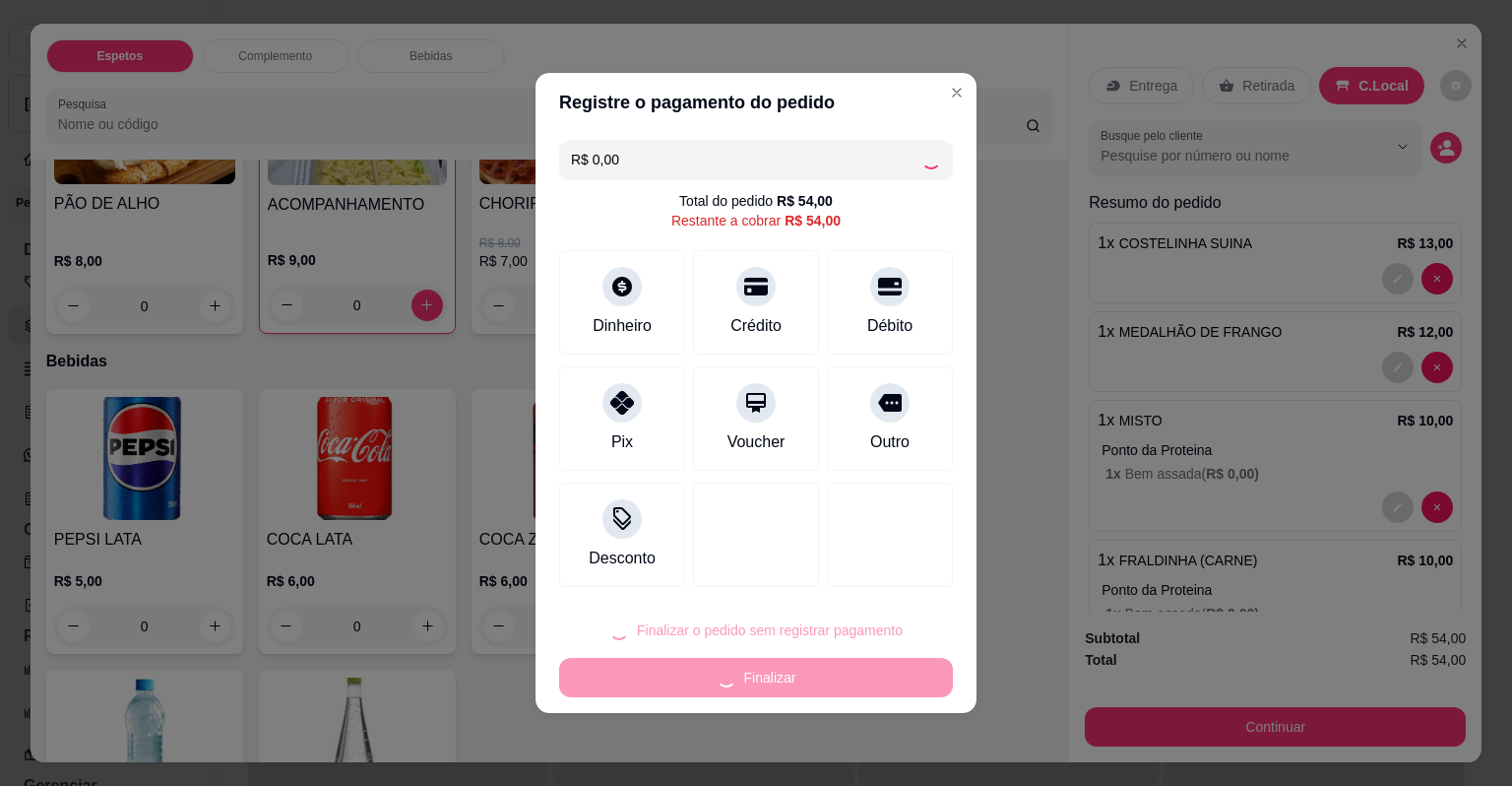 scroll, scrollTop: 878, scrollLeft: 0, axis: vertical 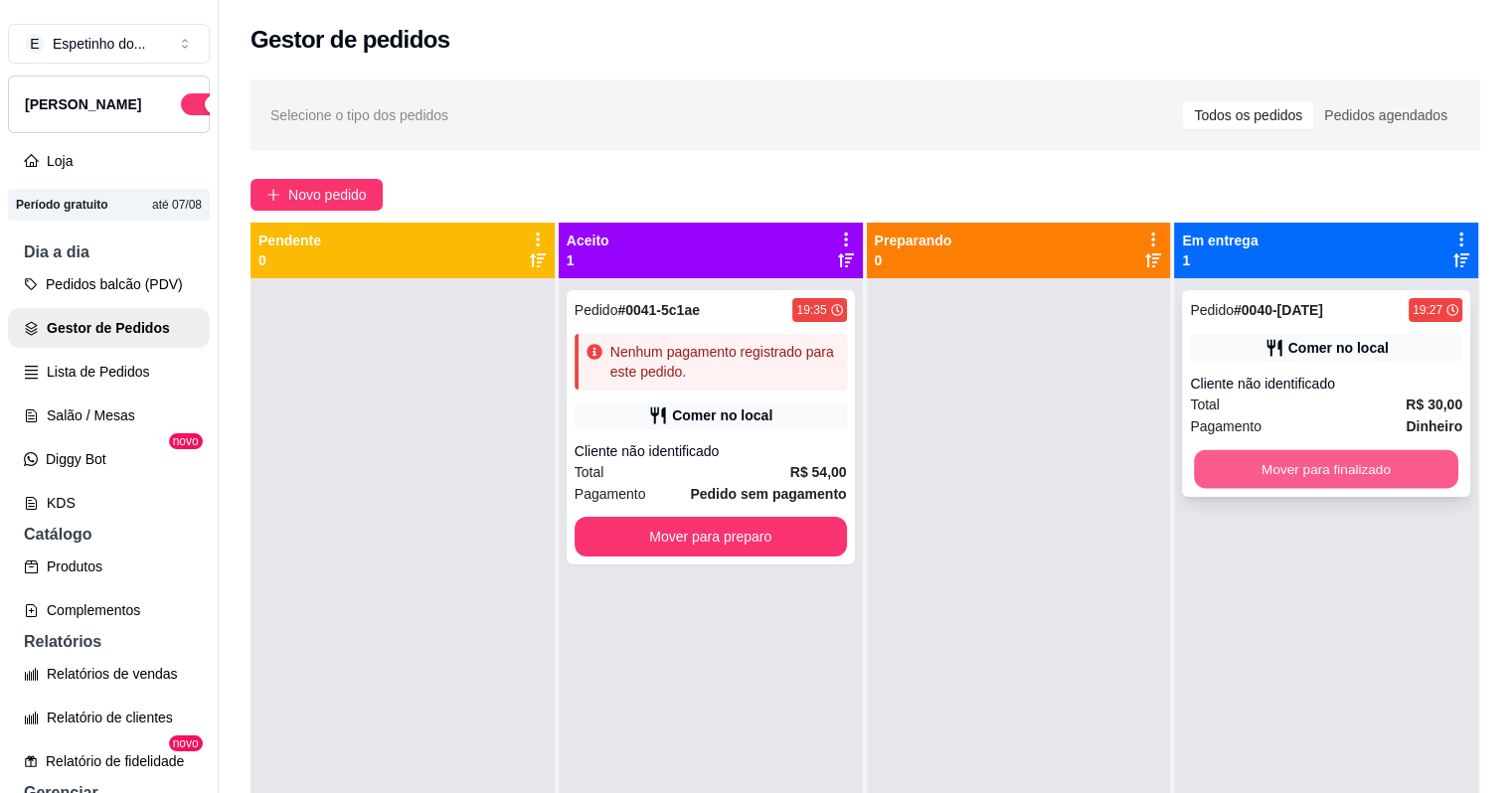 click on "Mover para finalizado" at bounding box center [1326, 469] 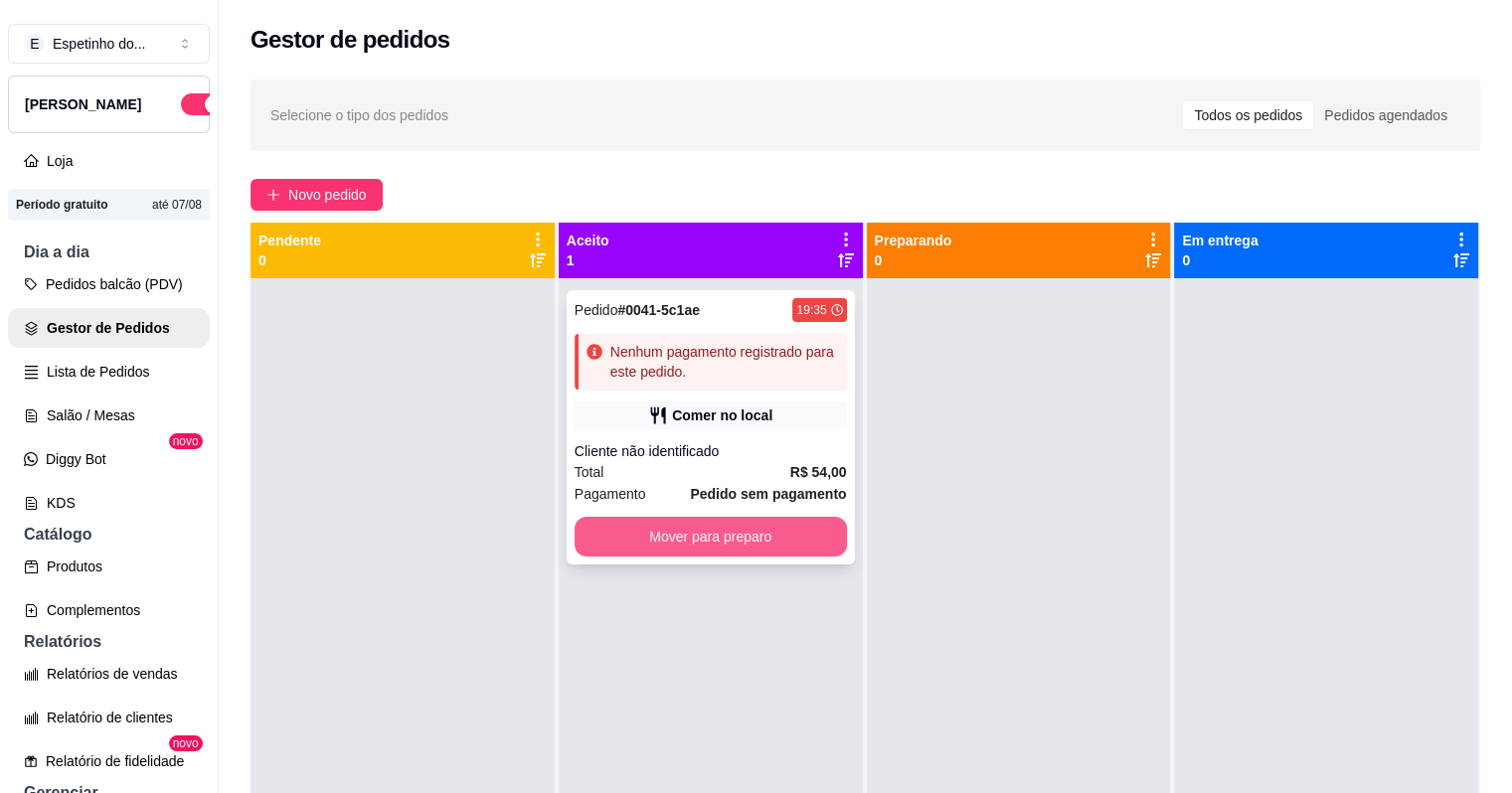 click on "Mover para preparo" at bounding box center [711, 537] 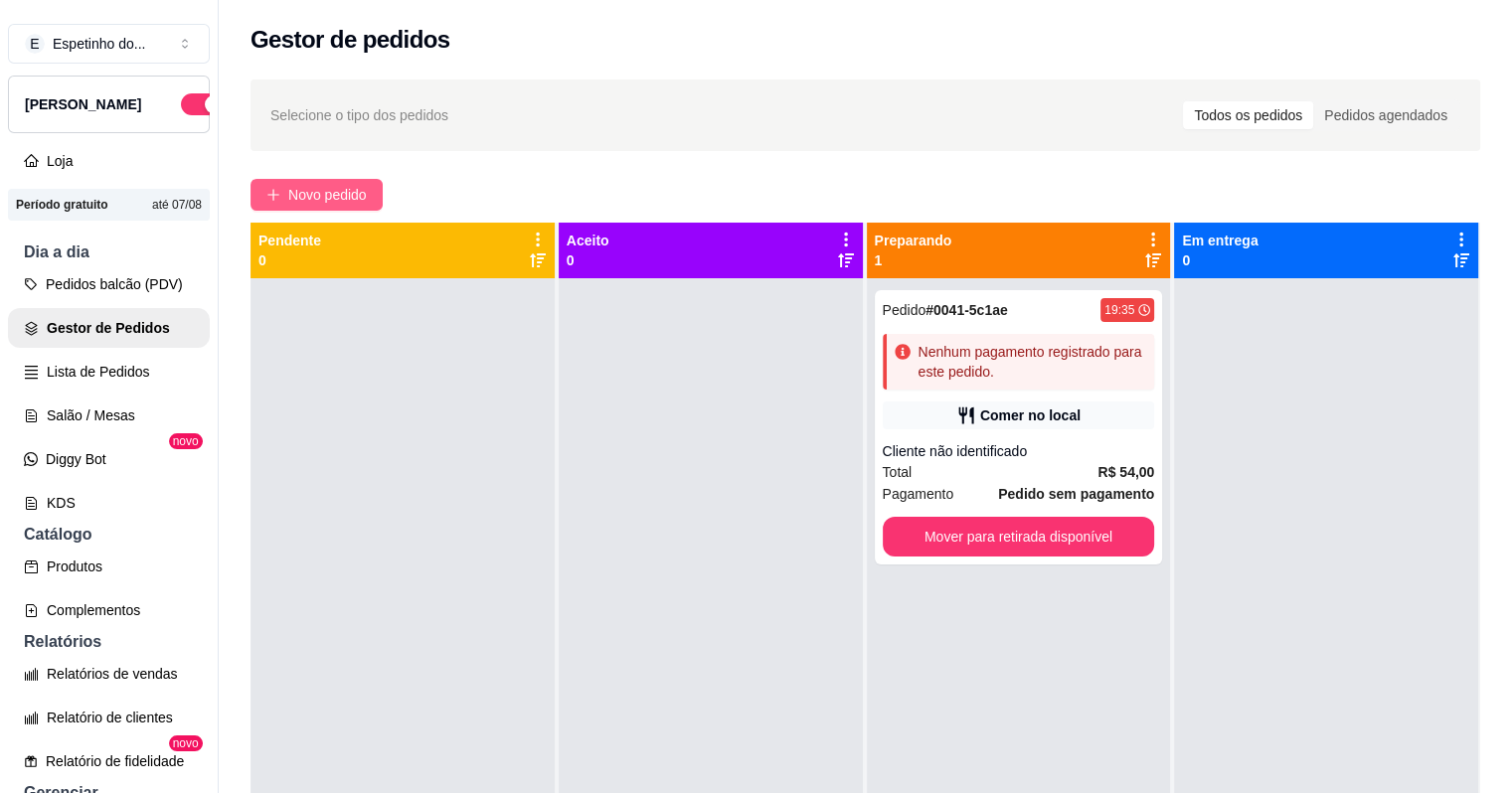 click on "Novo pedido" at bounding box center [327, 195] 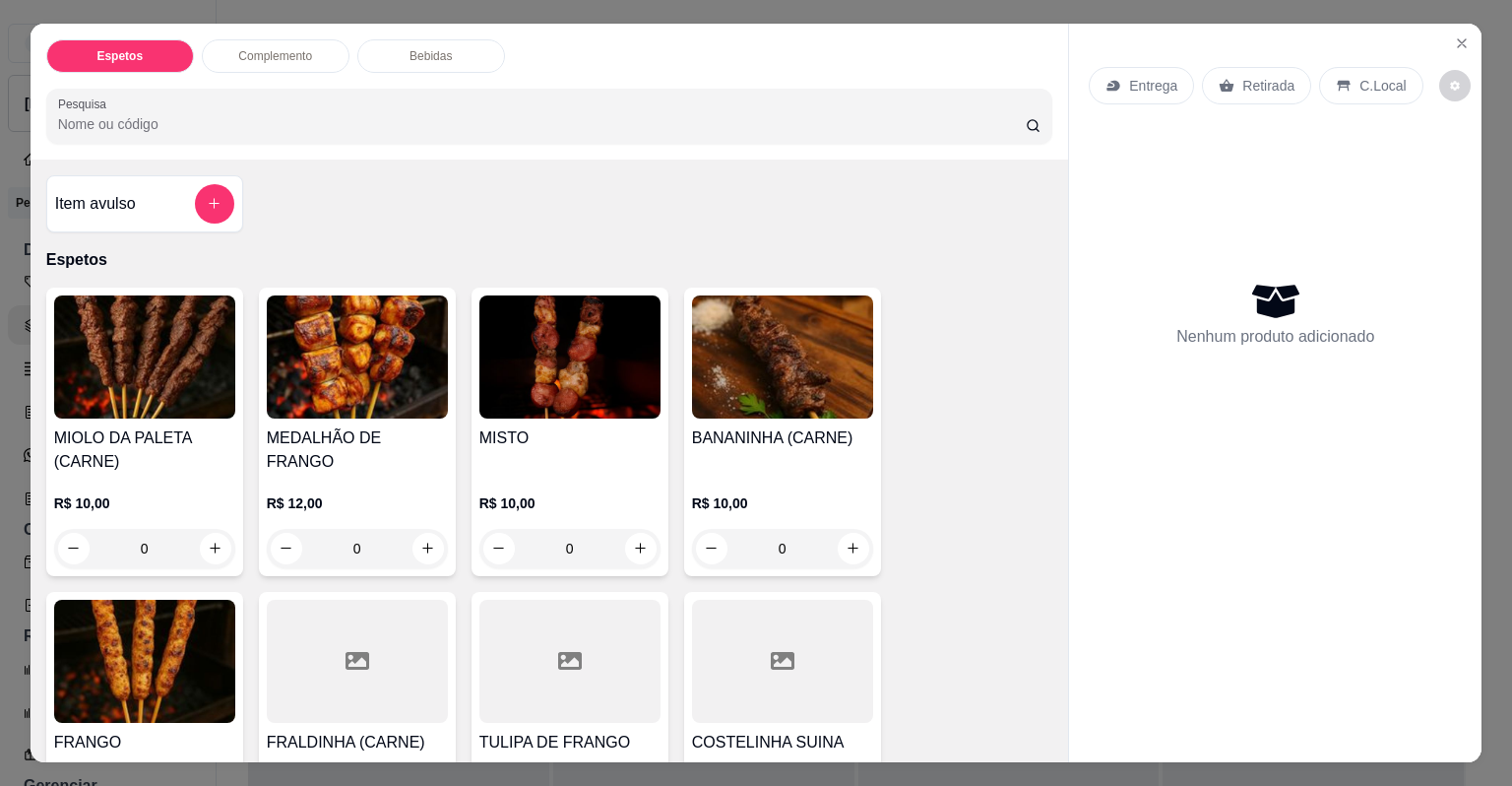 click on "MISTO" at bounding box center [570, 438] 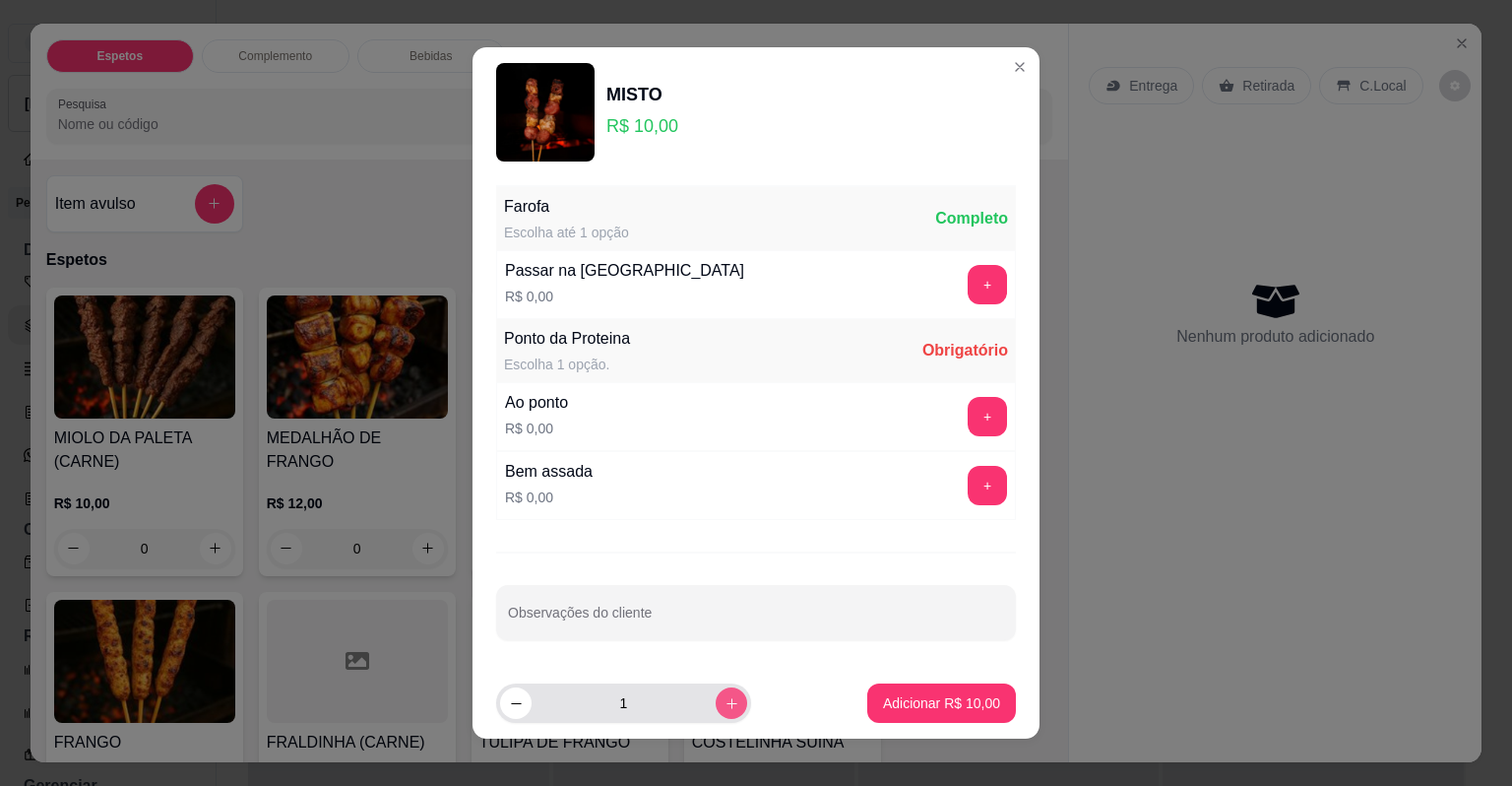 click 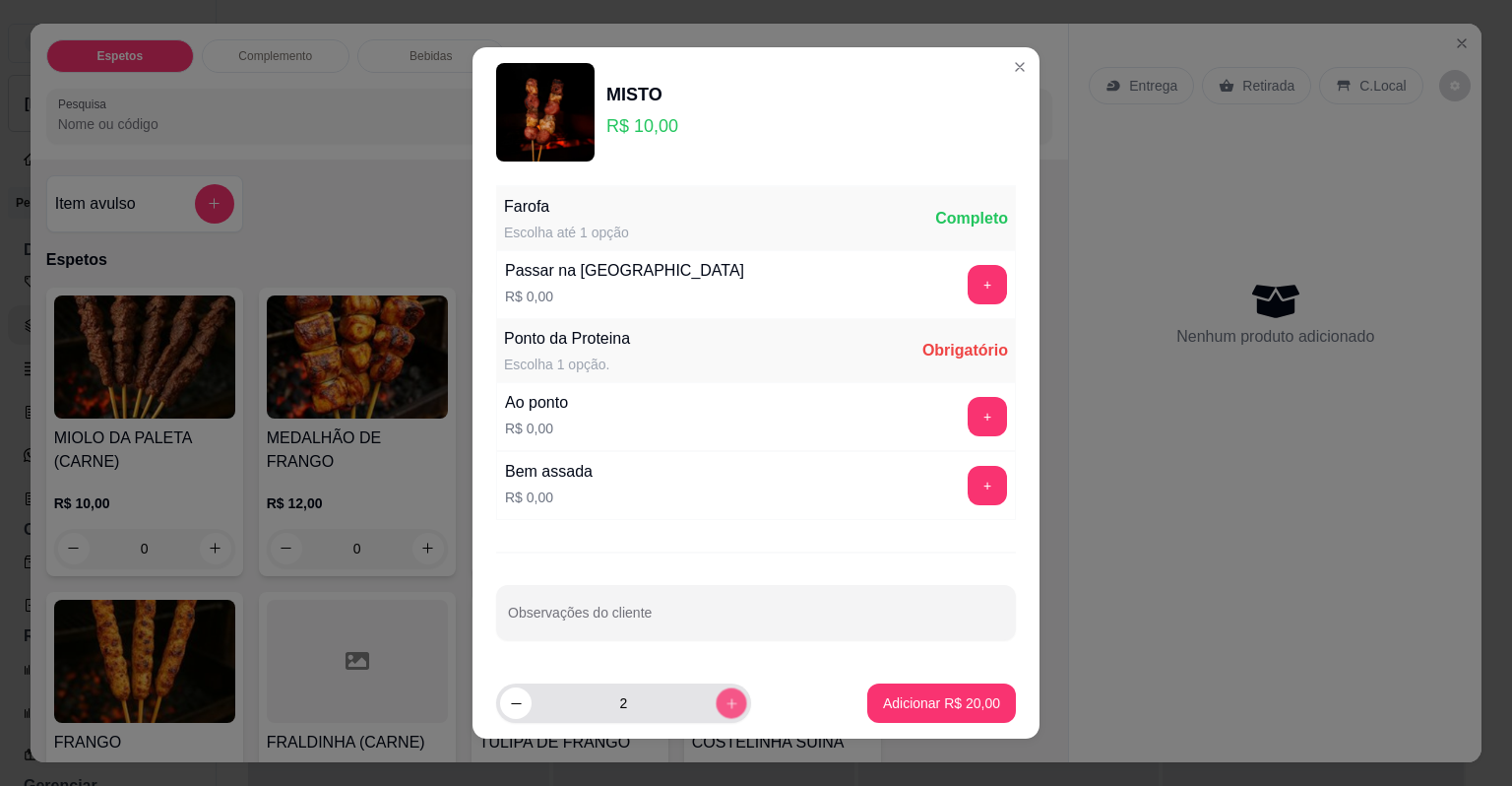 click 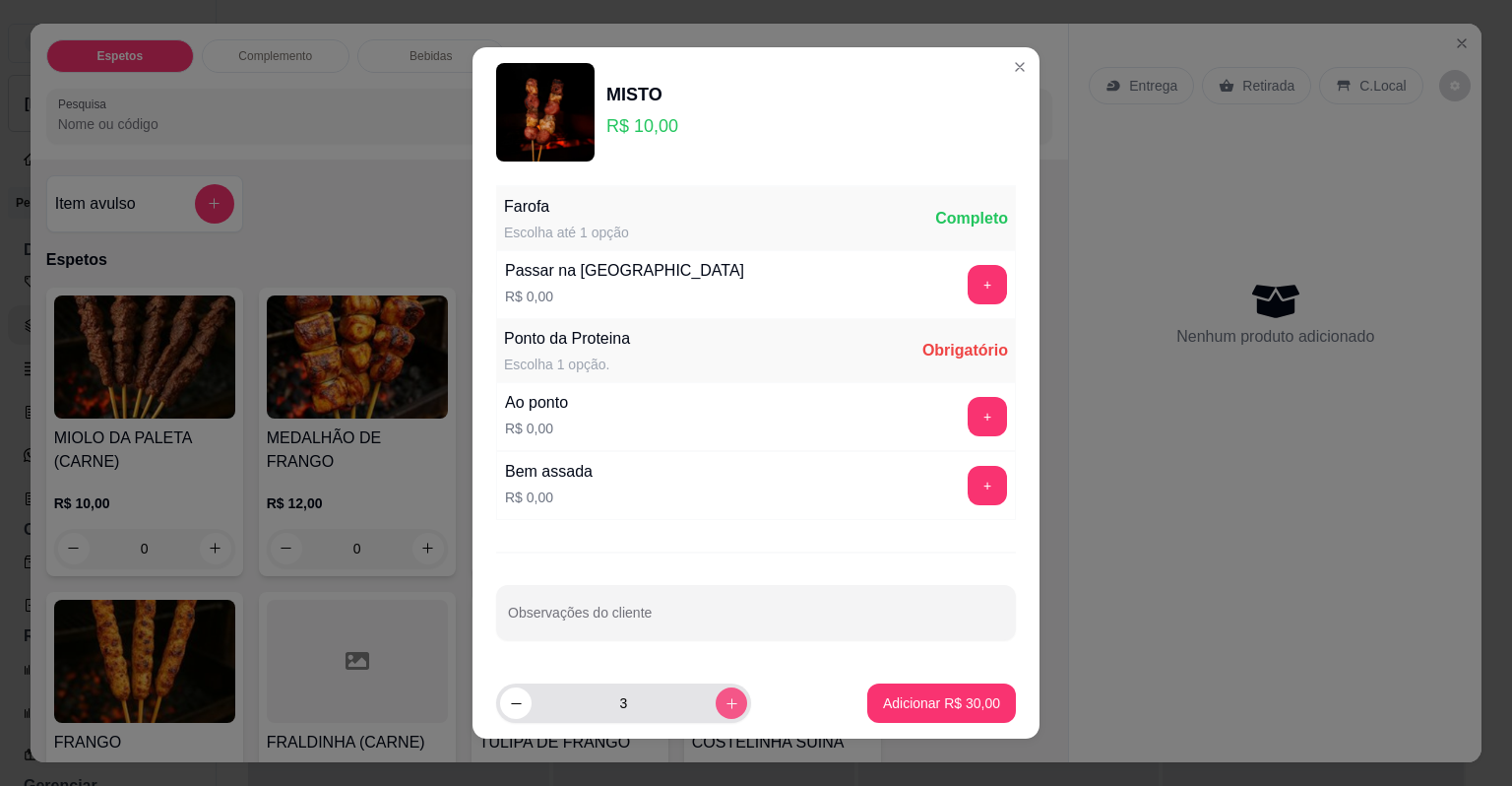 click 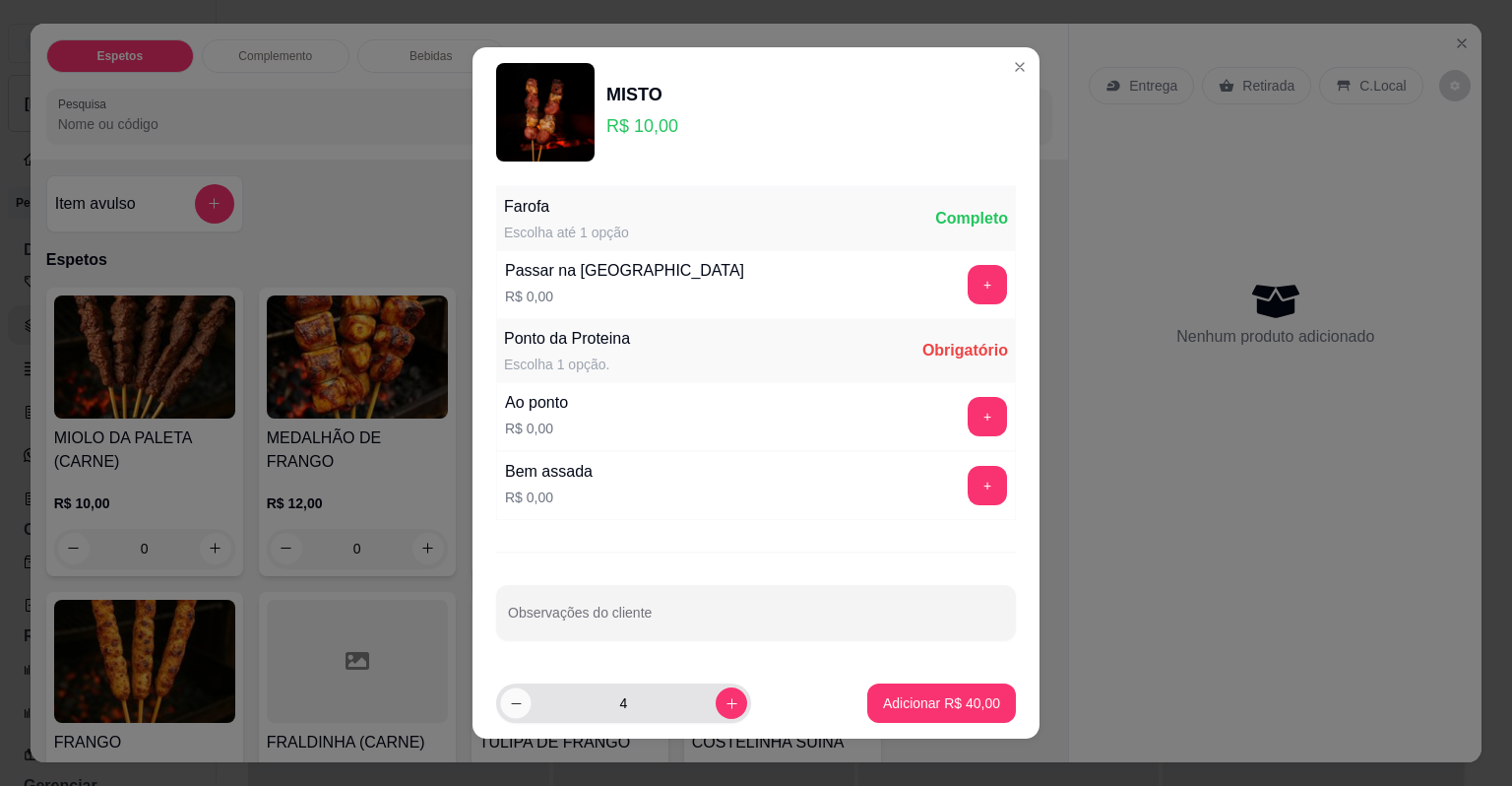click at bounding box center (515, 702) 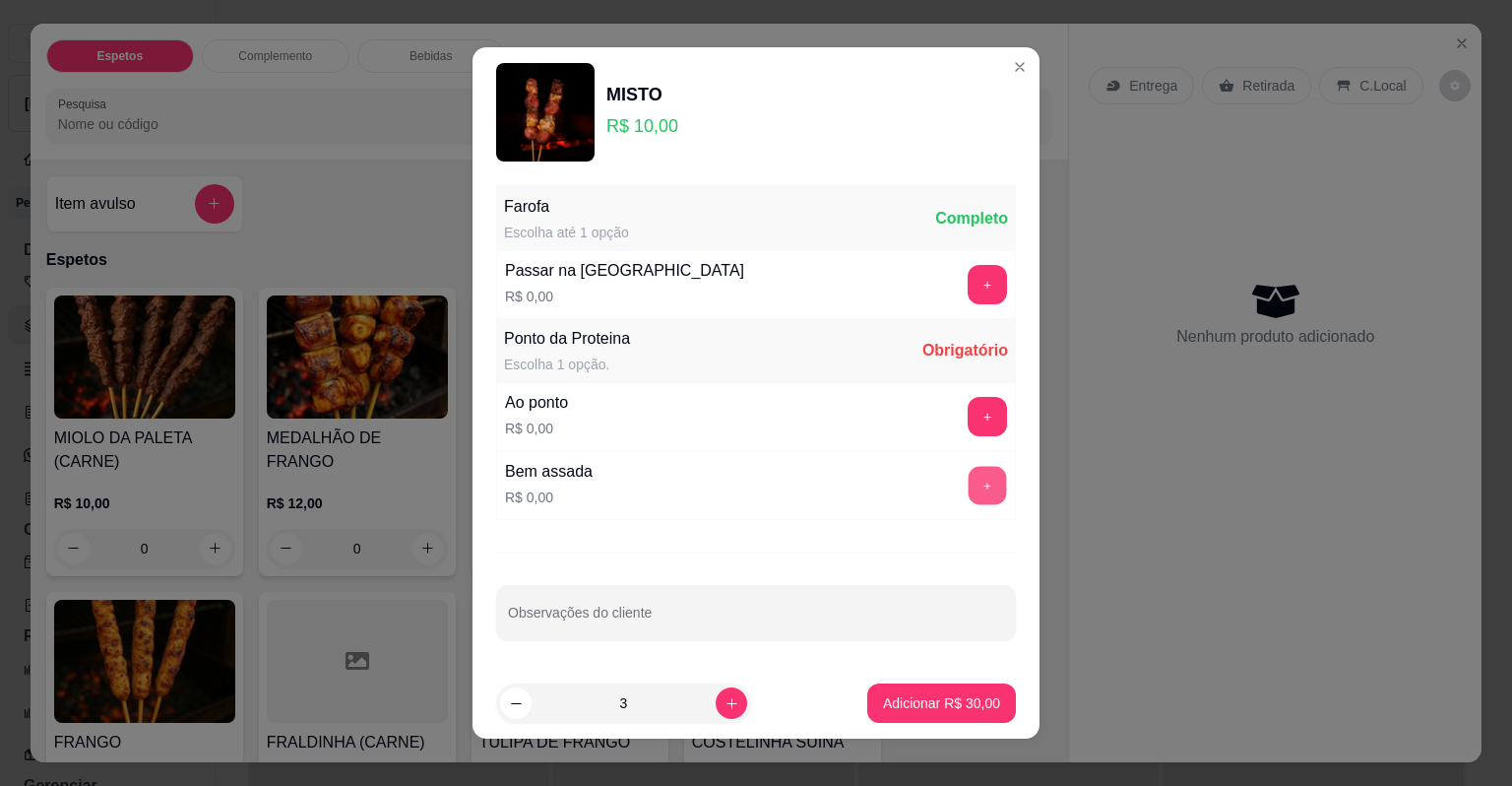click on "+" at bounding box center (987, 486) 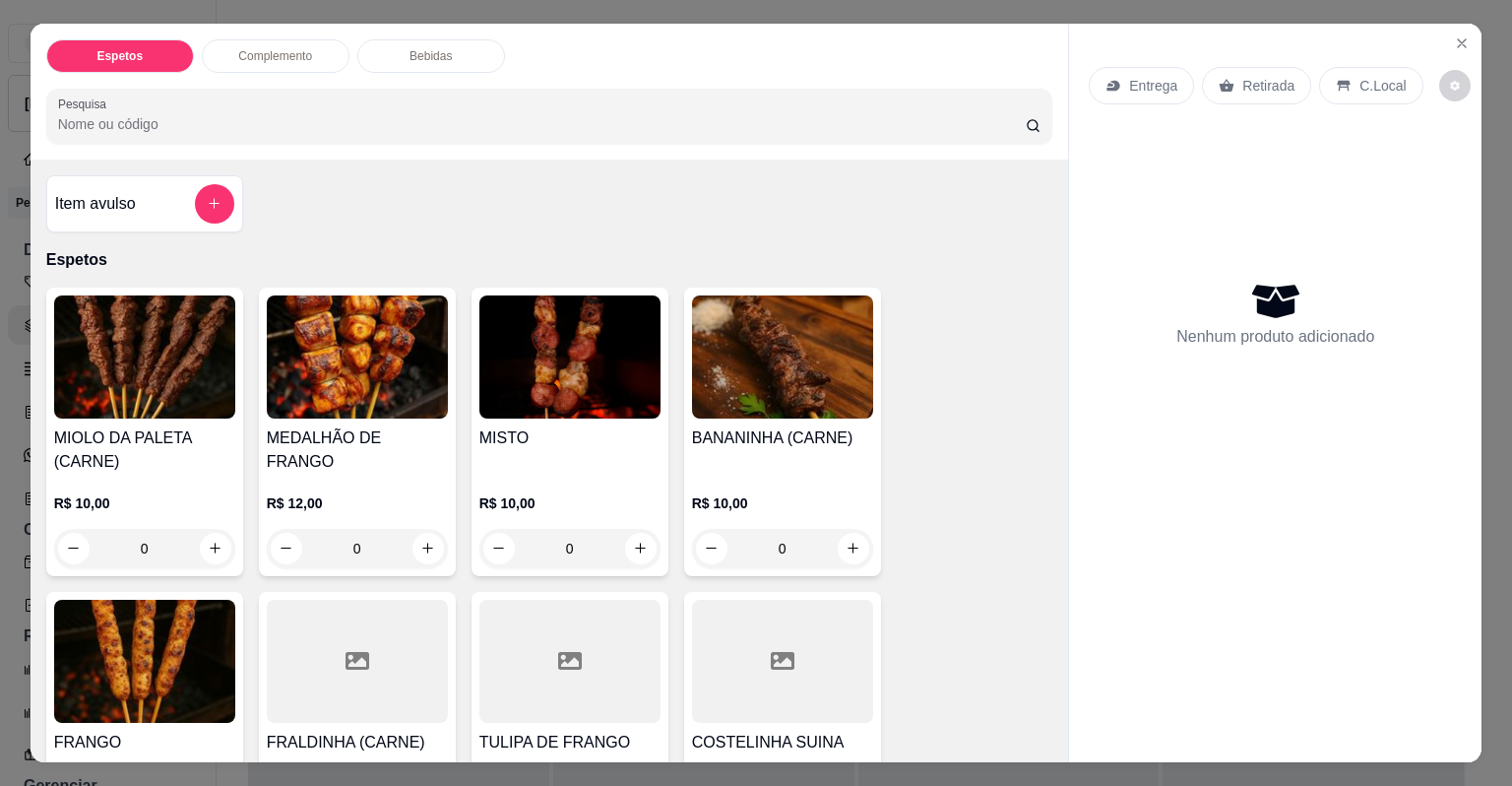 click on "MISTO" at bounding box center [570, 438] 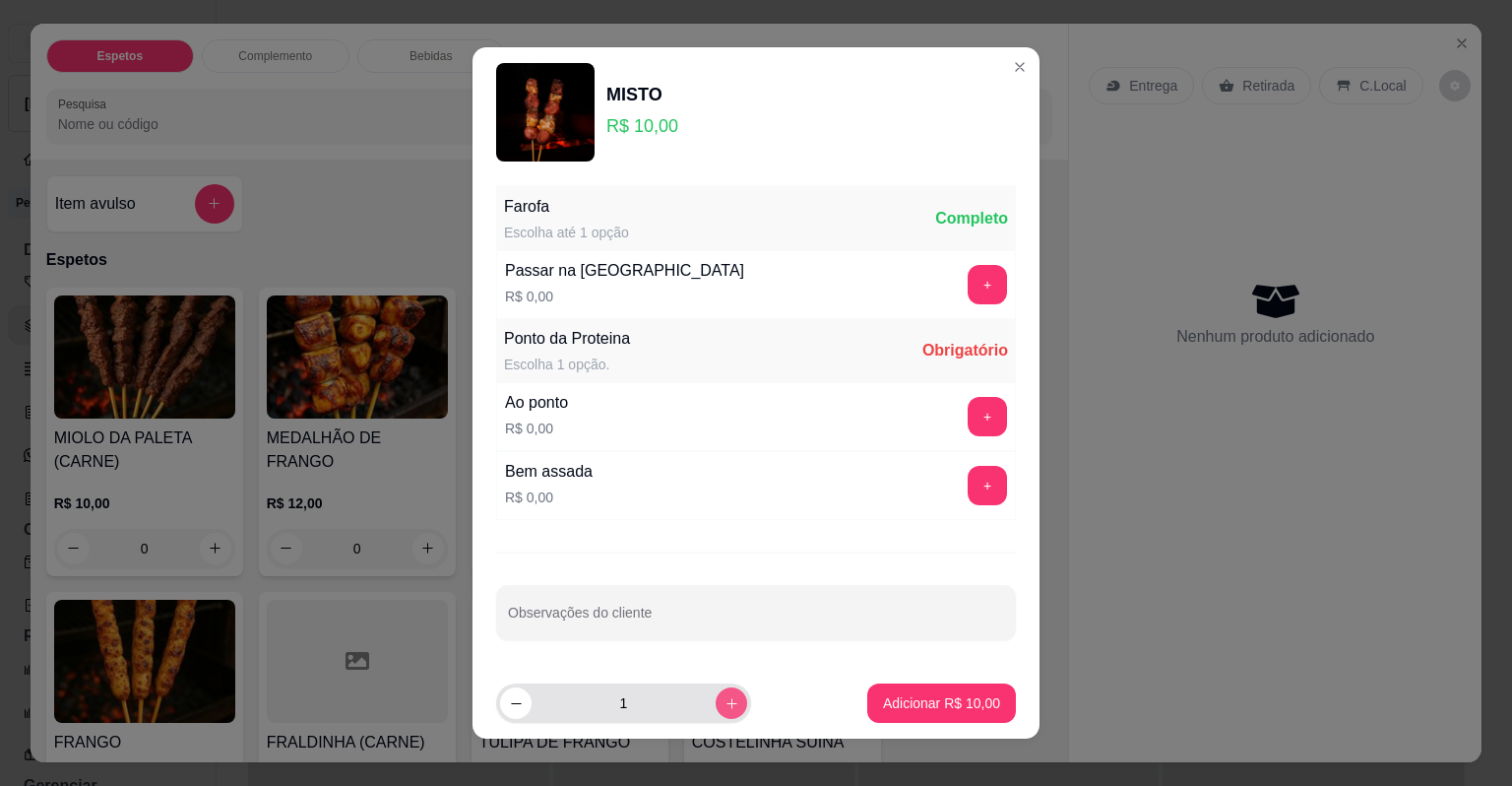 click at bounding box center (731, 703) 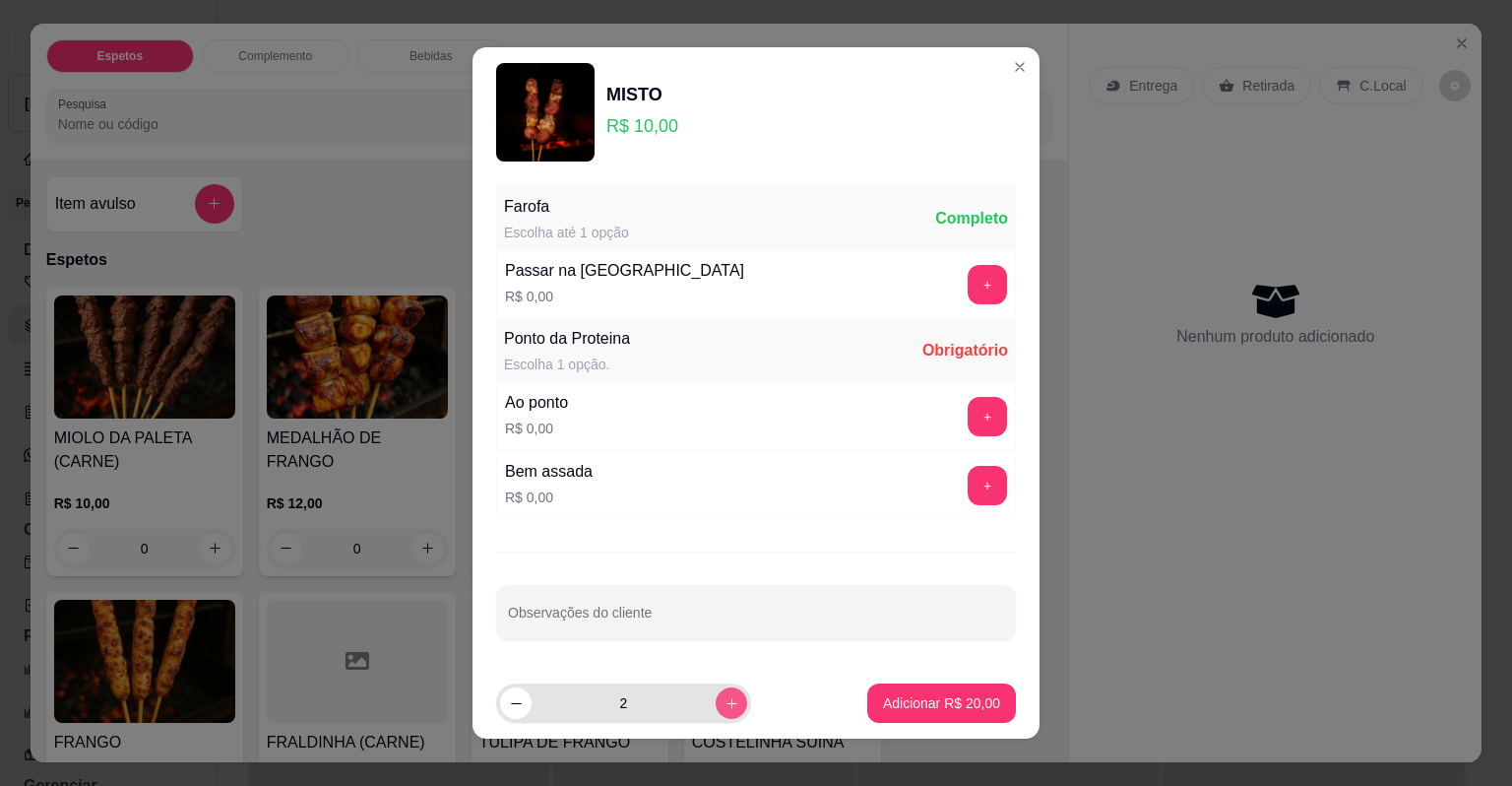 click at bounding box center [731, 703] 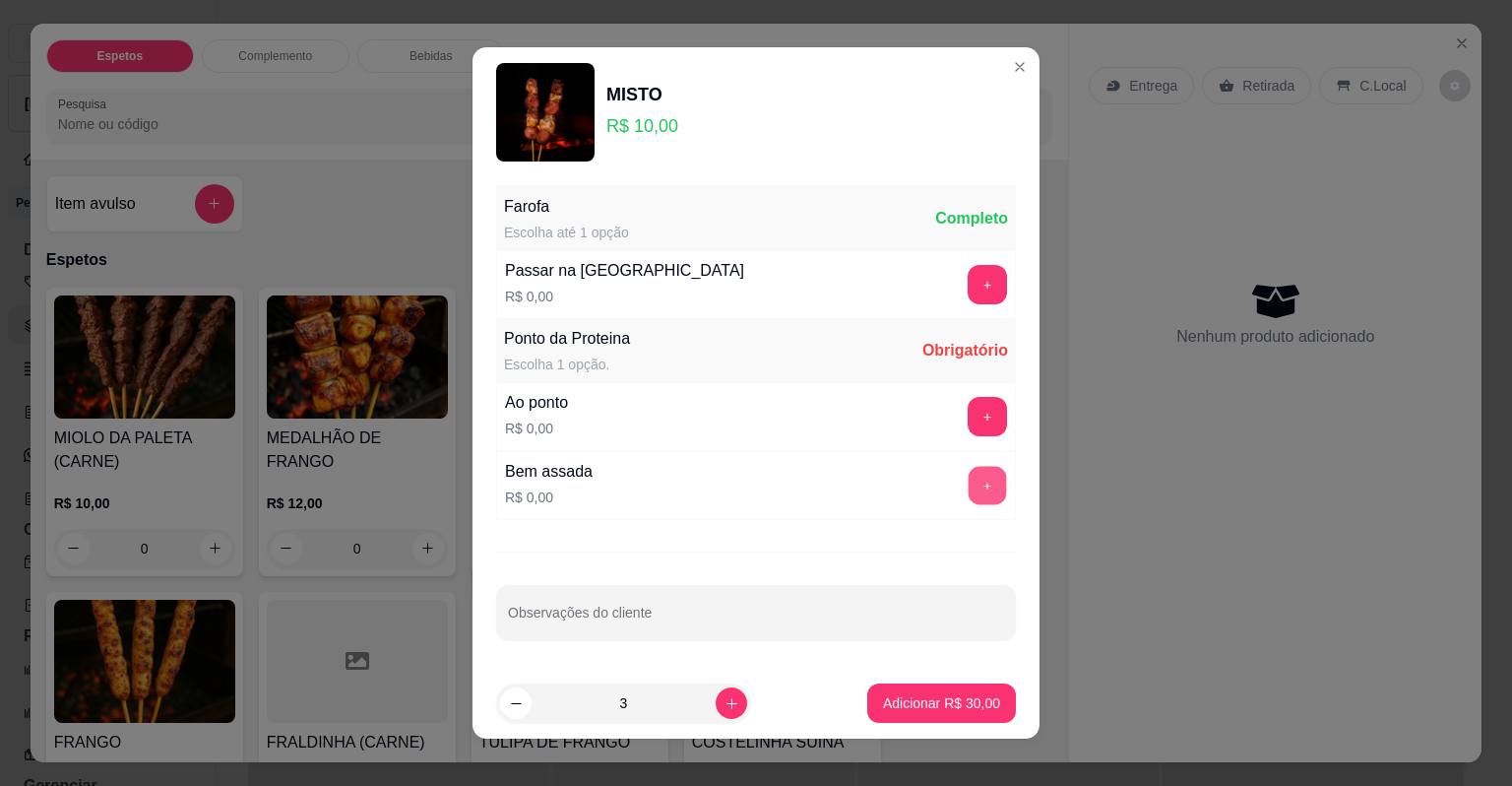 click on "+" at bounding box center (987, 486) 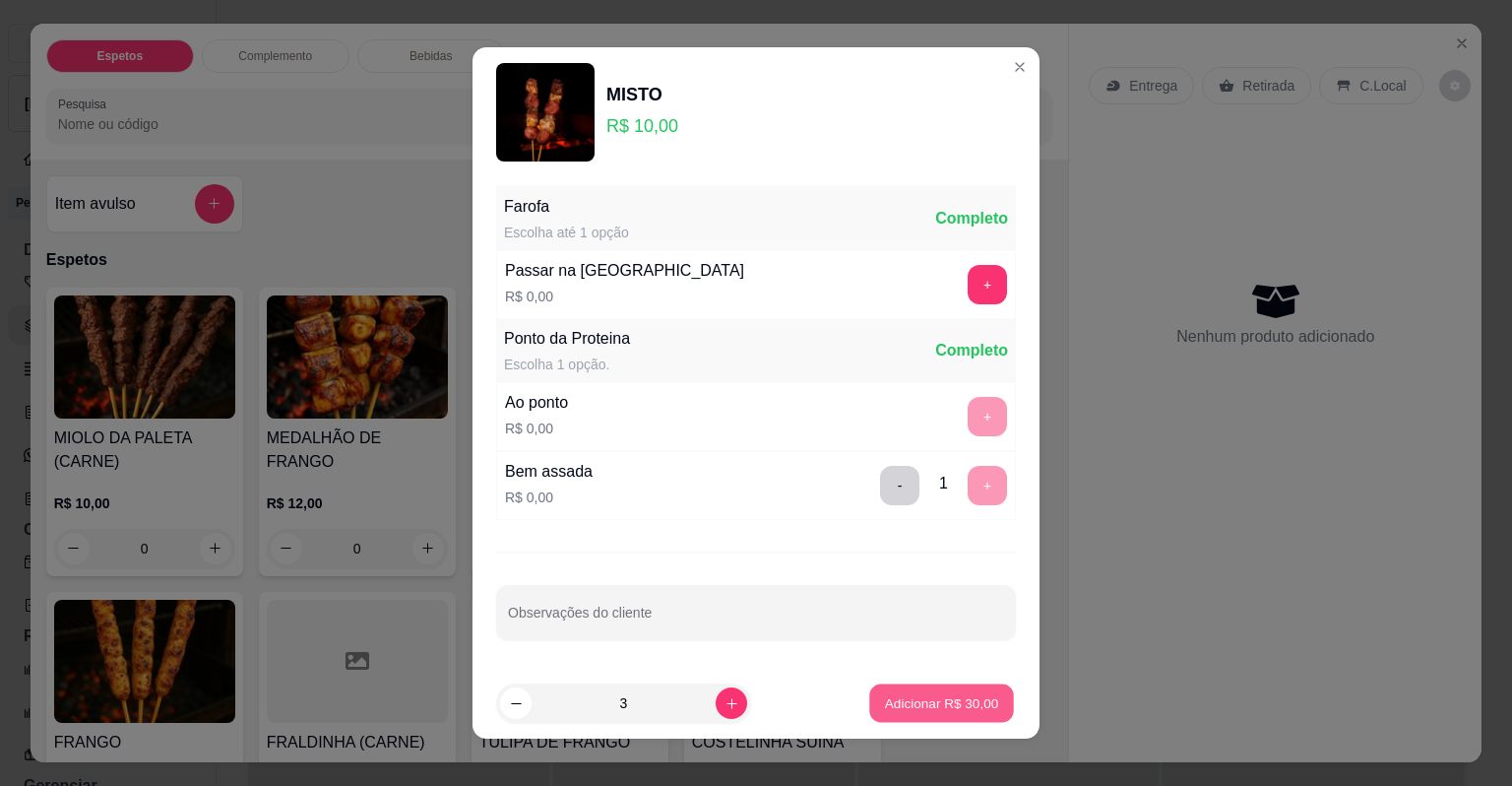 click on "Adicionar   R$ 30,00" at bounding box center [941, 703] 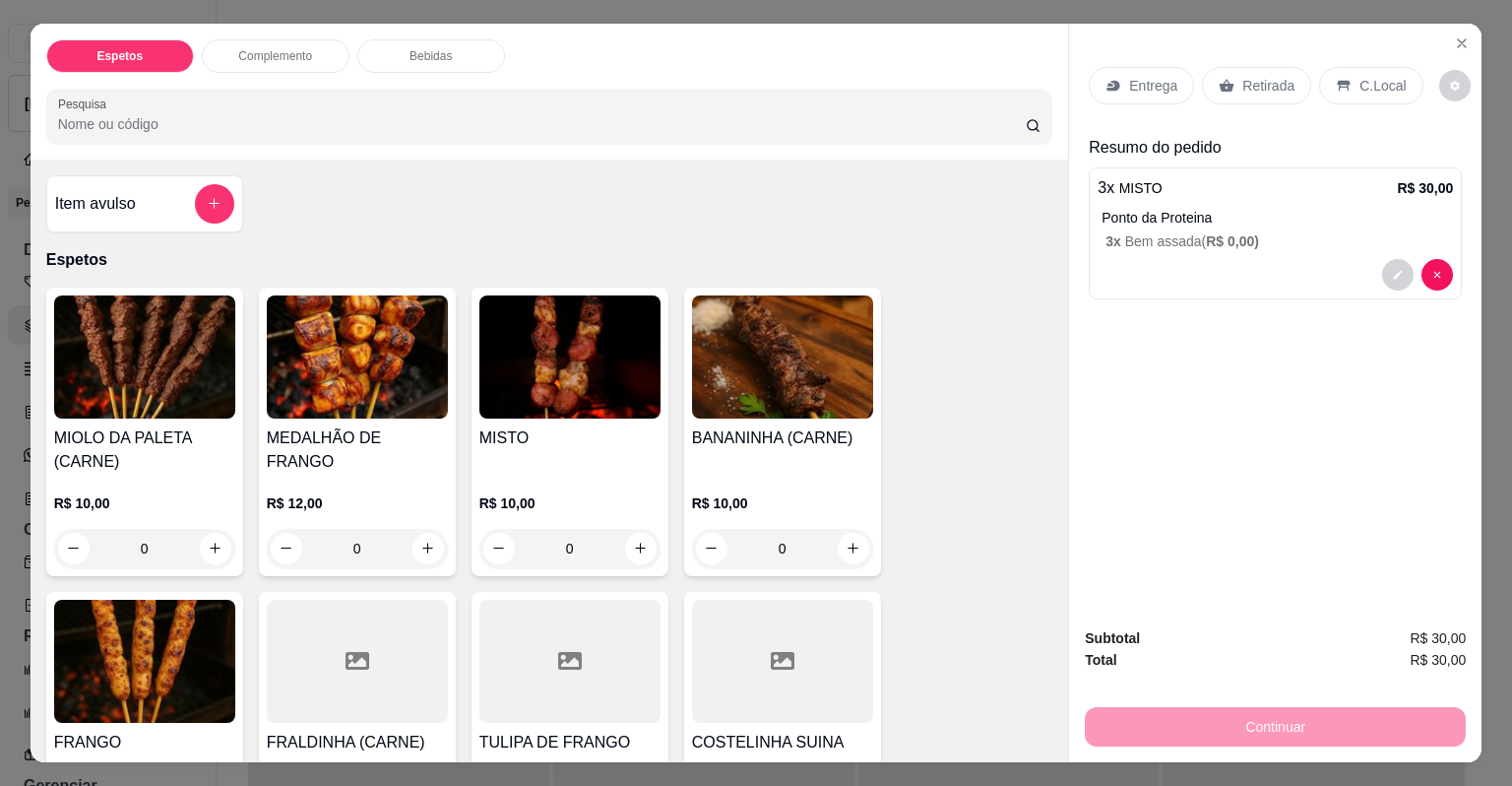 scroll, scrollTop: 459, scrollLeft: 0, axis: vertical 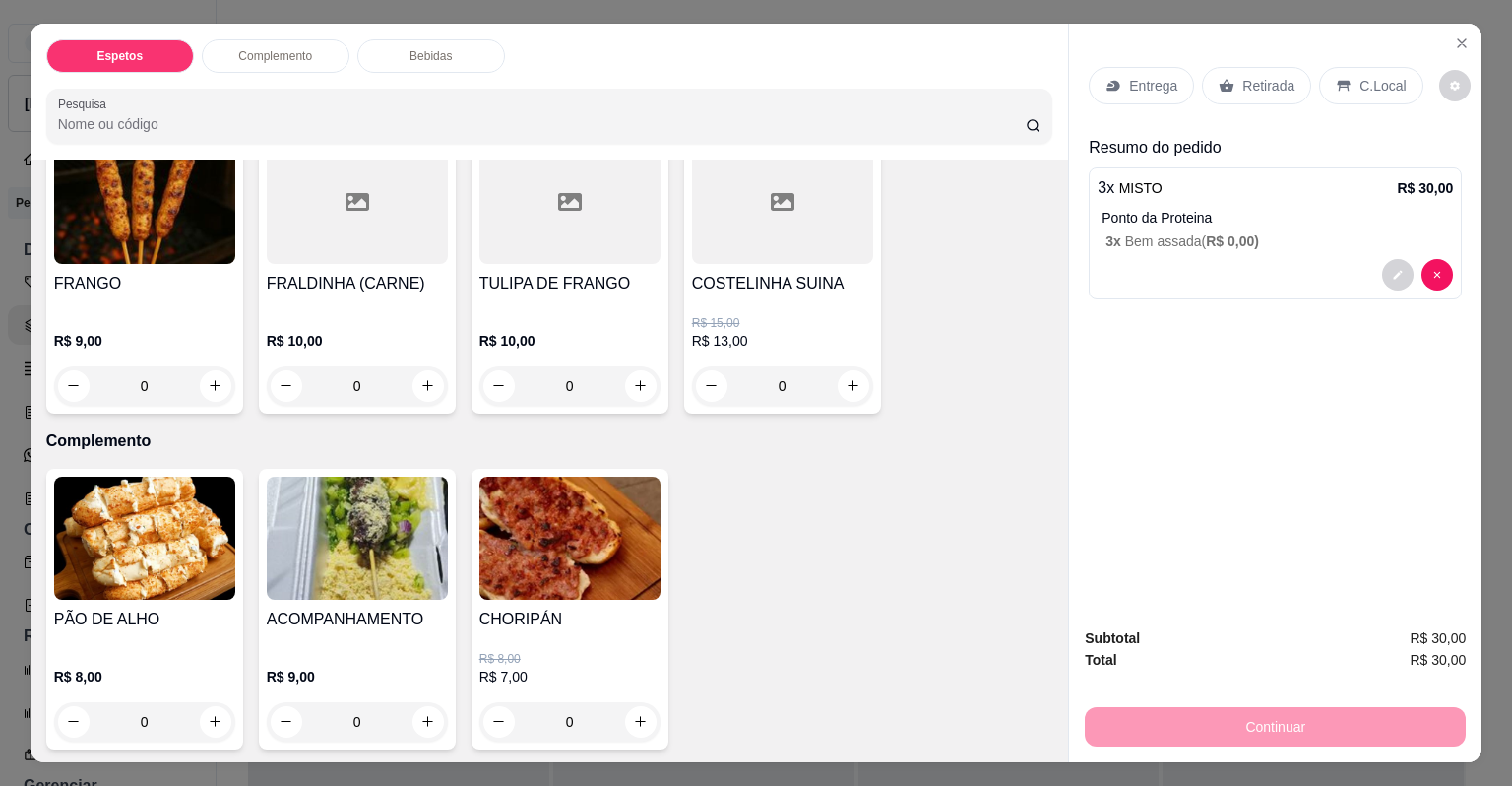 click on "ACOMPANHAMENTO" at bounding box center [357, 620] 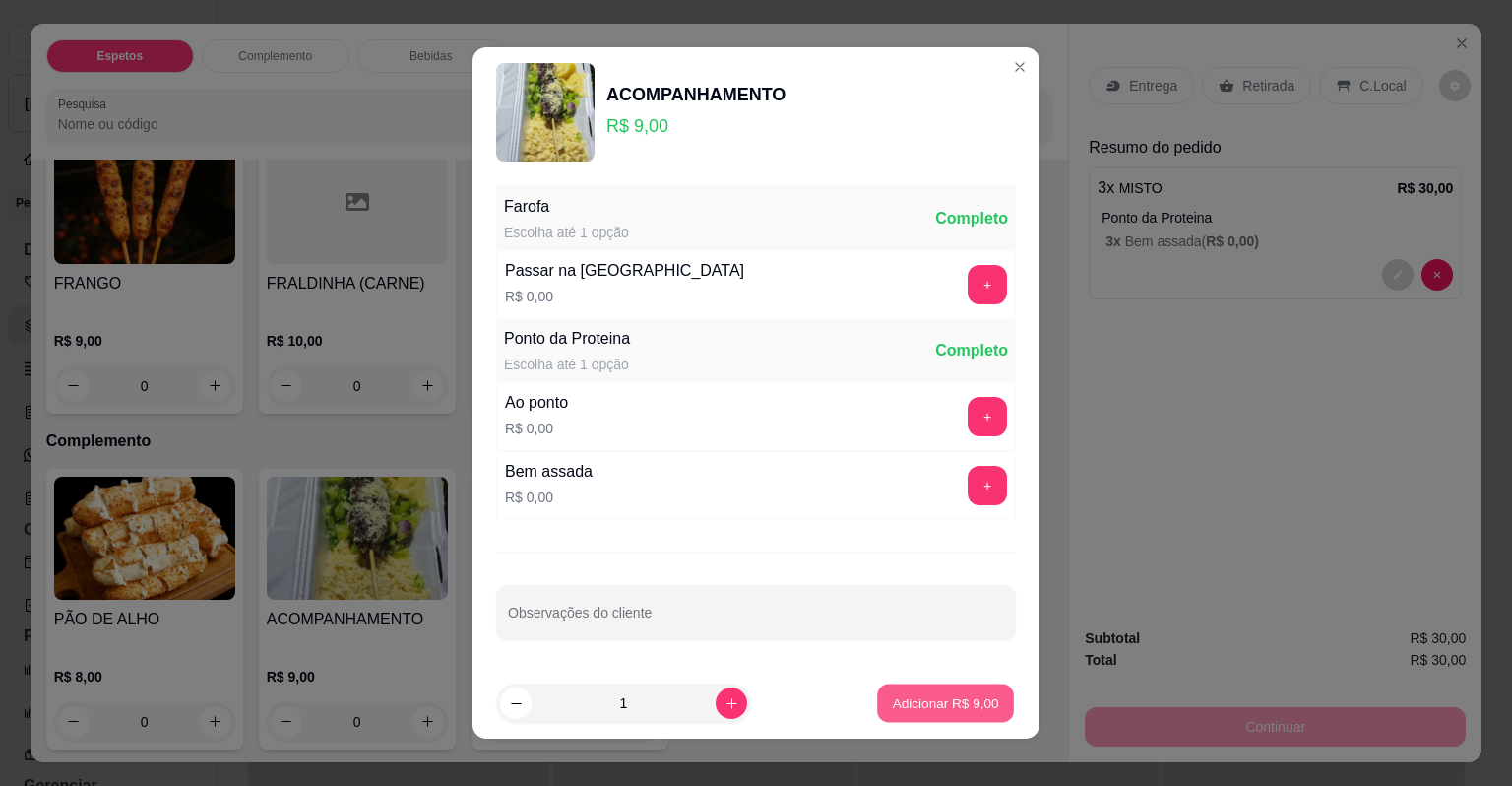 click on "Adicionar   R$ 9,00" at bounding box center [945, 702] 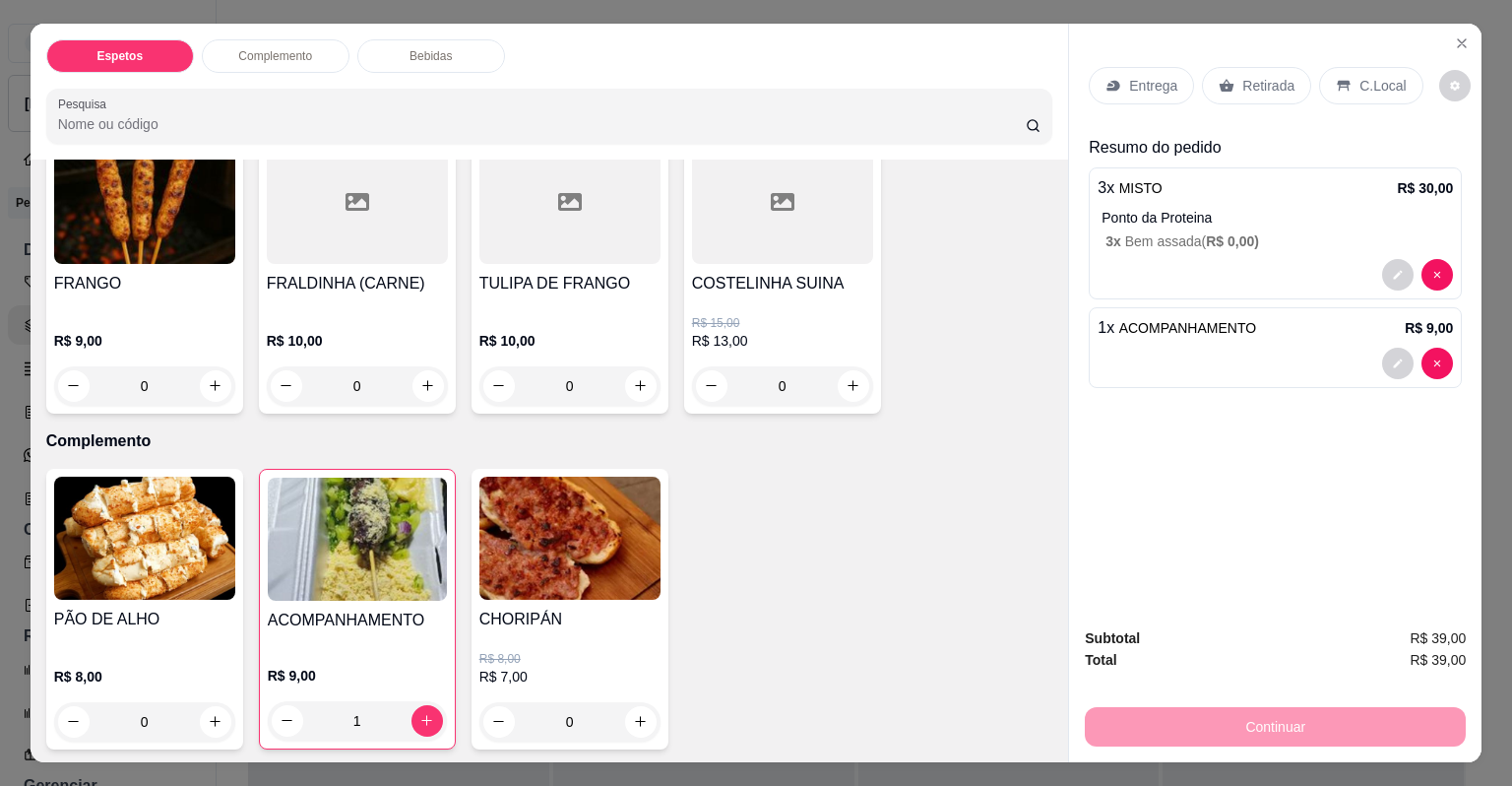 click on "C.Local" at bounding box center (1382, 86) 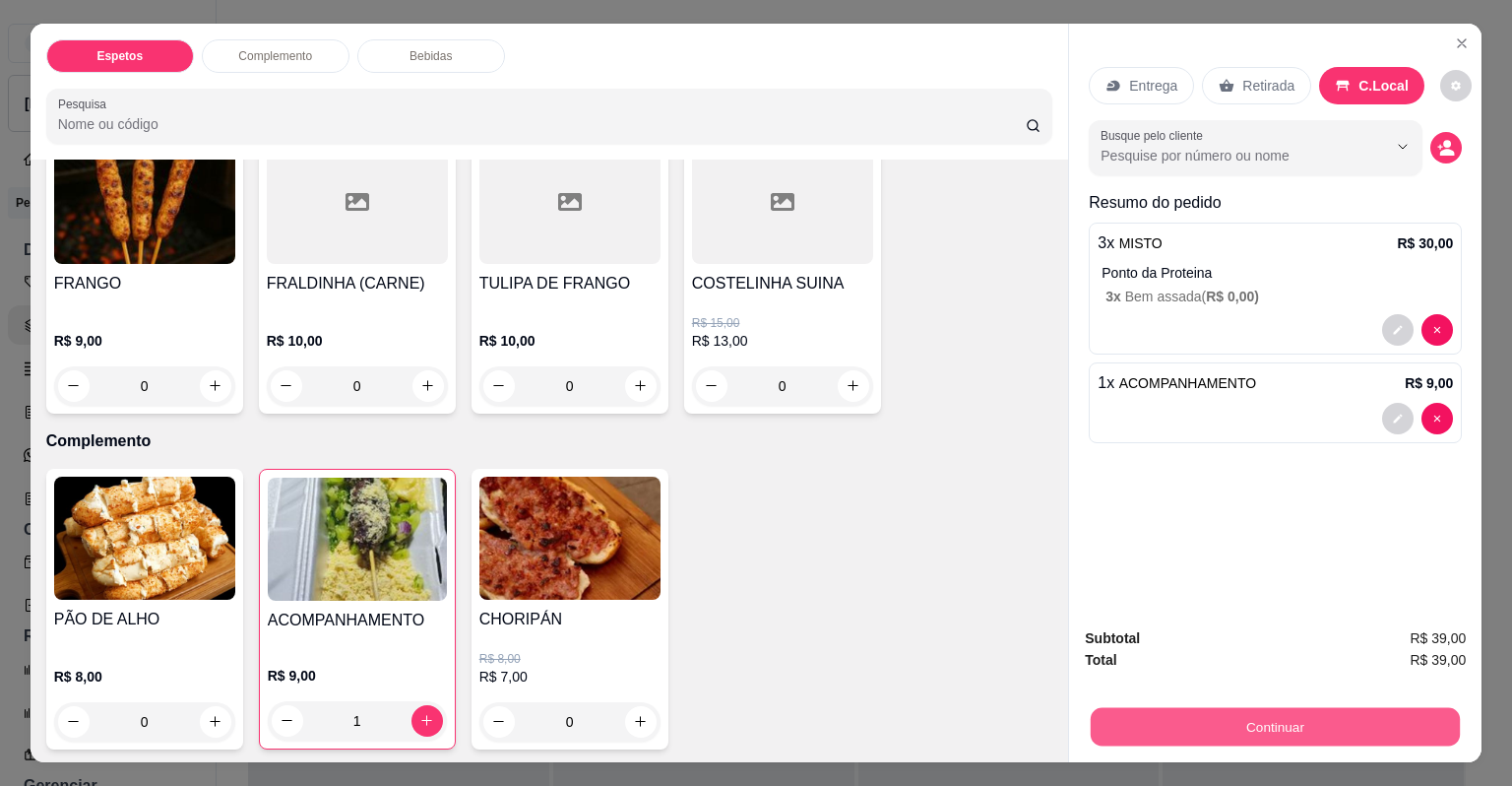 click on "Continuar" at bounding box center (1275, 727) 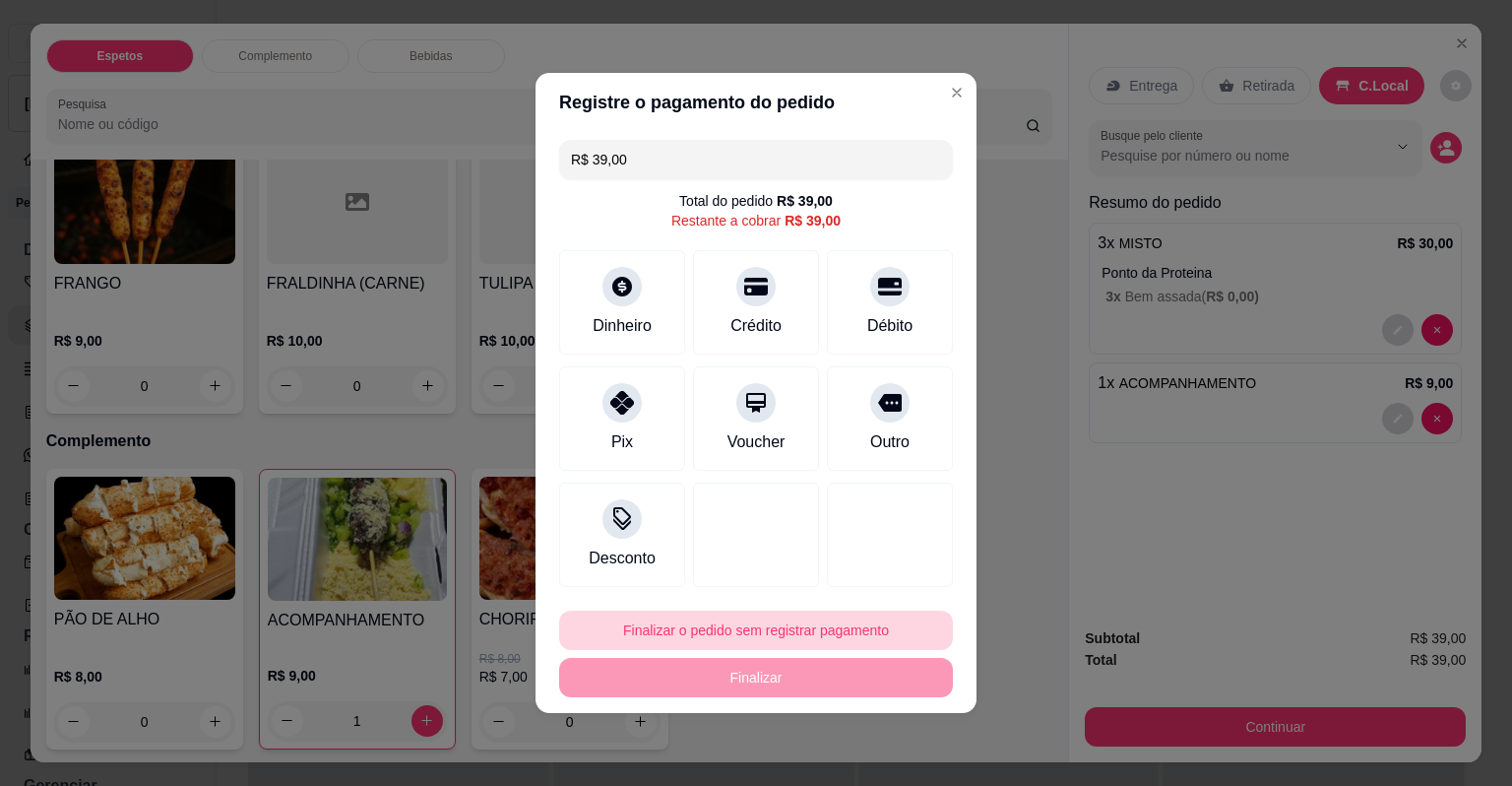 click on "Finalizar o pedido sem registrar pagamento" at bounding box center (756, 630) 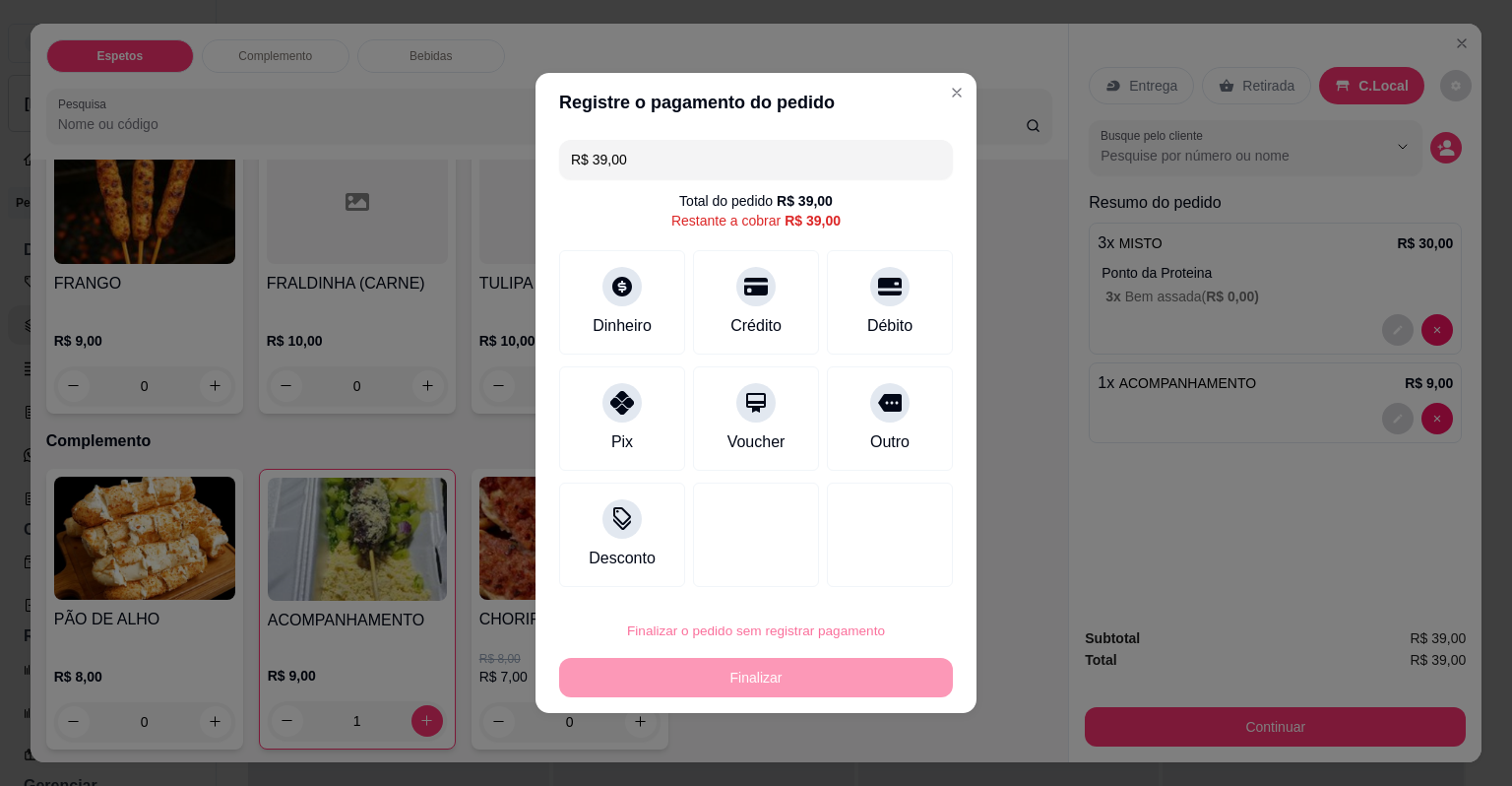 click on "Confirmar" at bounding box center [875, 574] 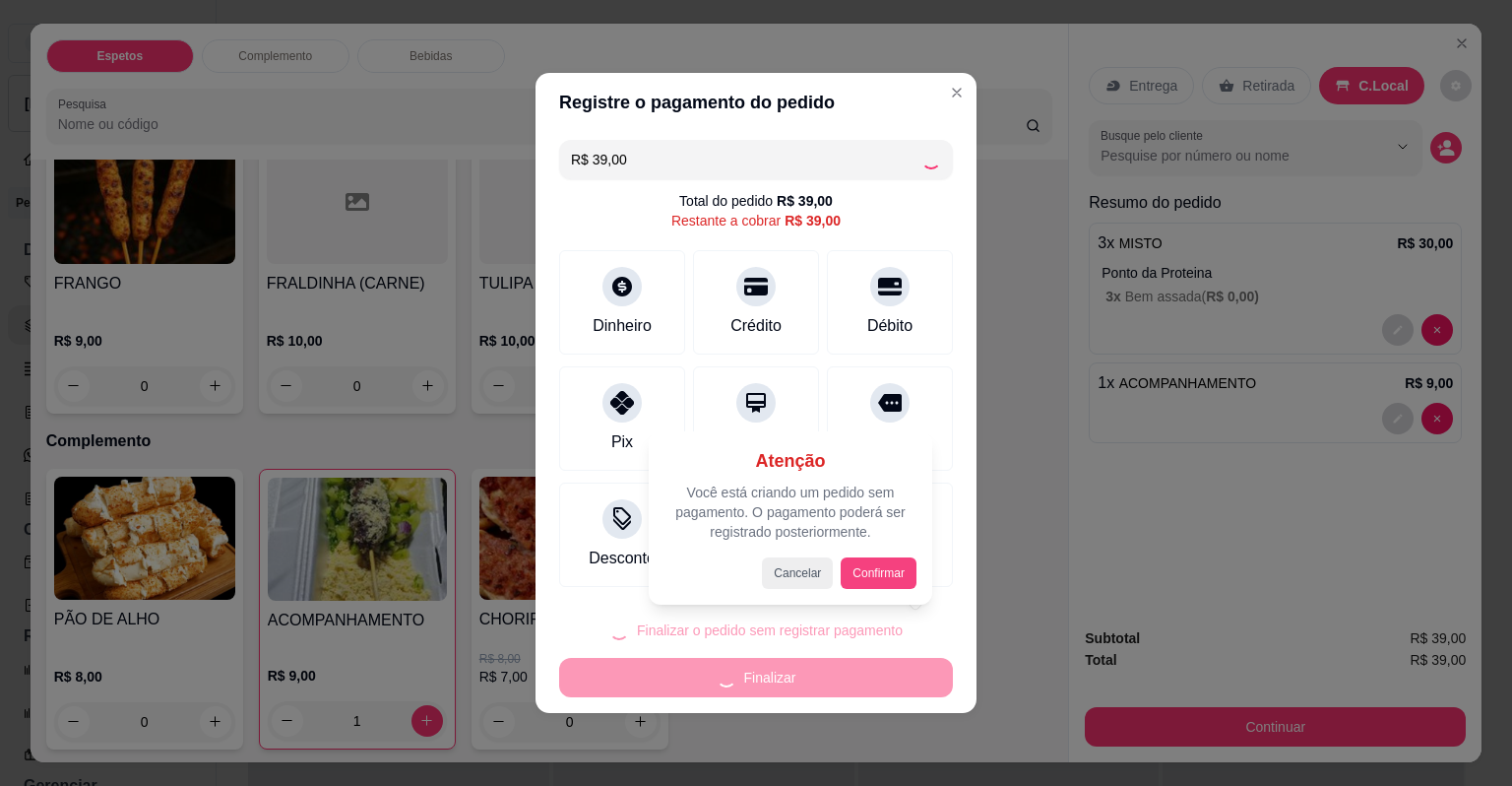type on "0" 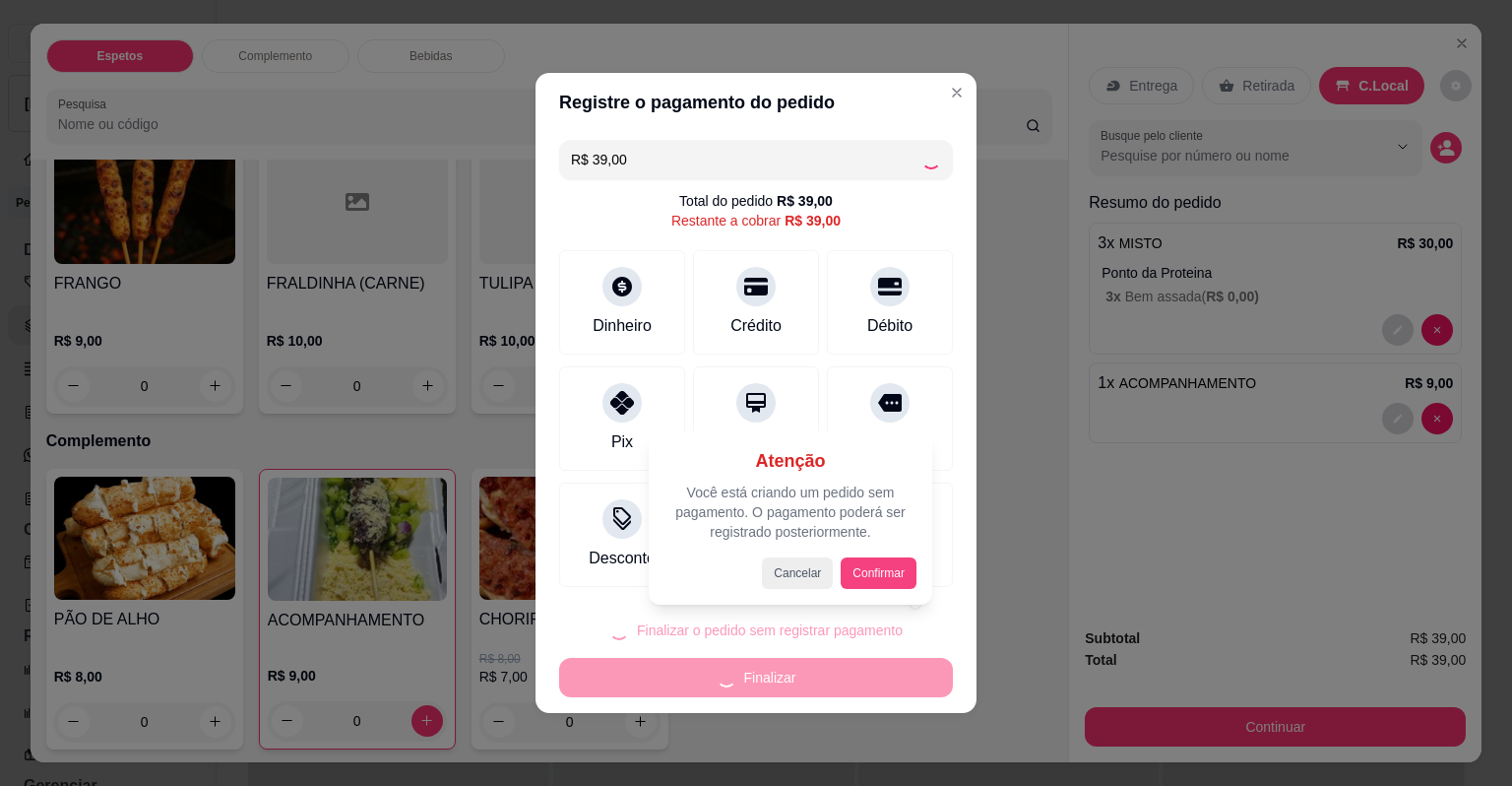 type on "R$ 0,00" 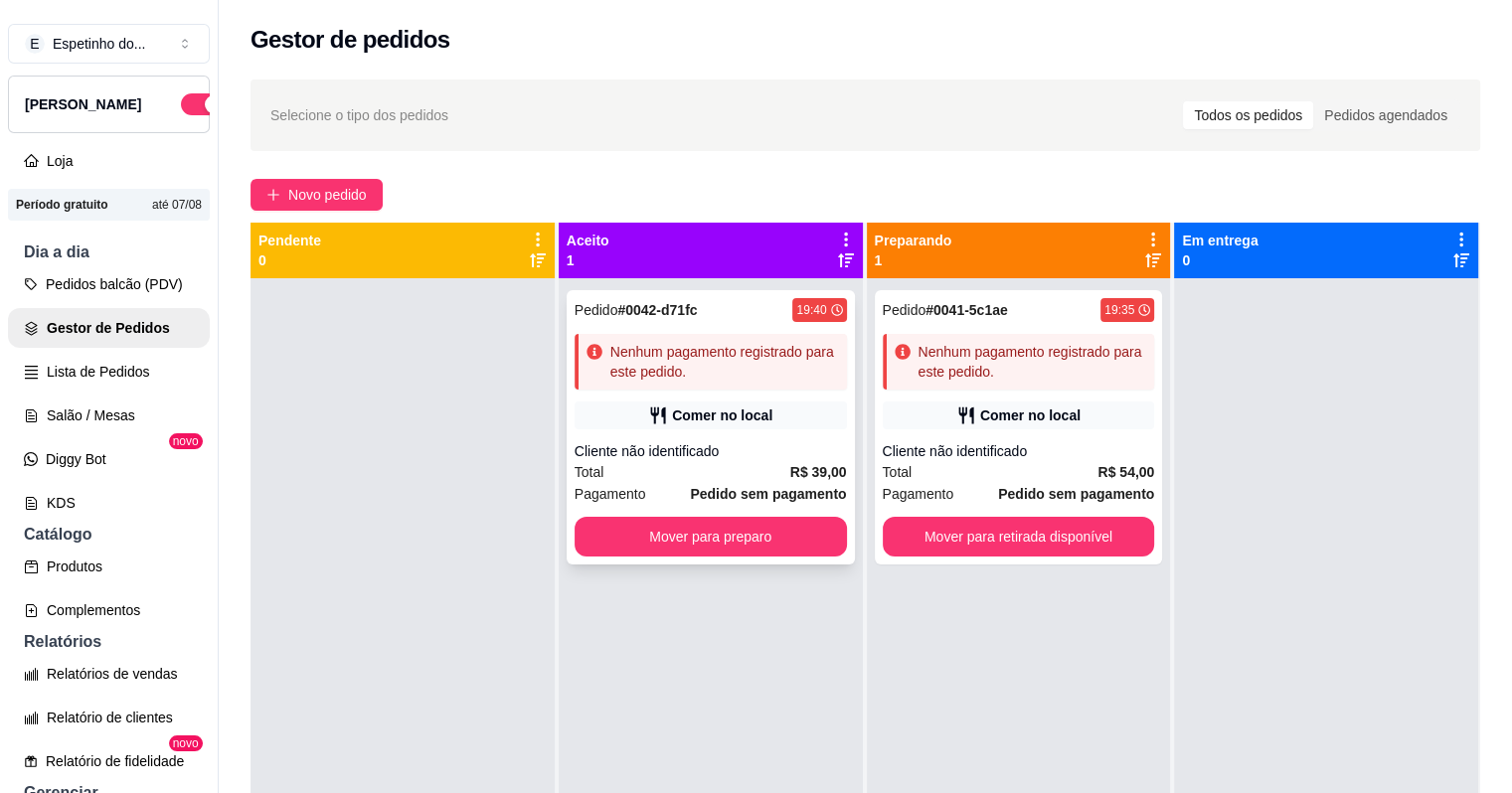 click on "Cliente não identificado" at bounding box center [711, 451] 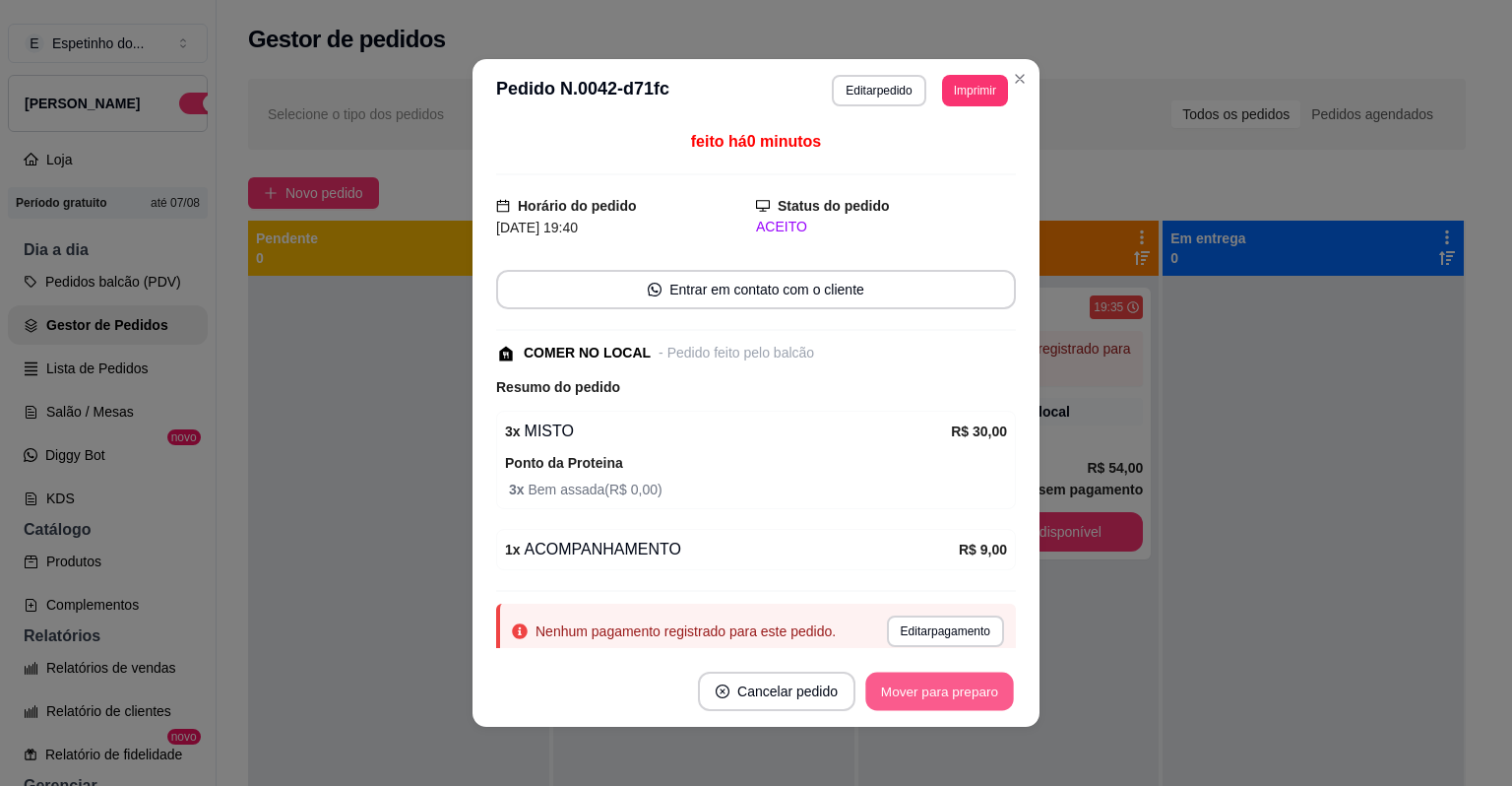 click on "Mover para preparo" at bounding box center (939, 691) 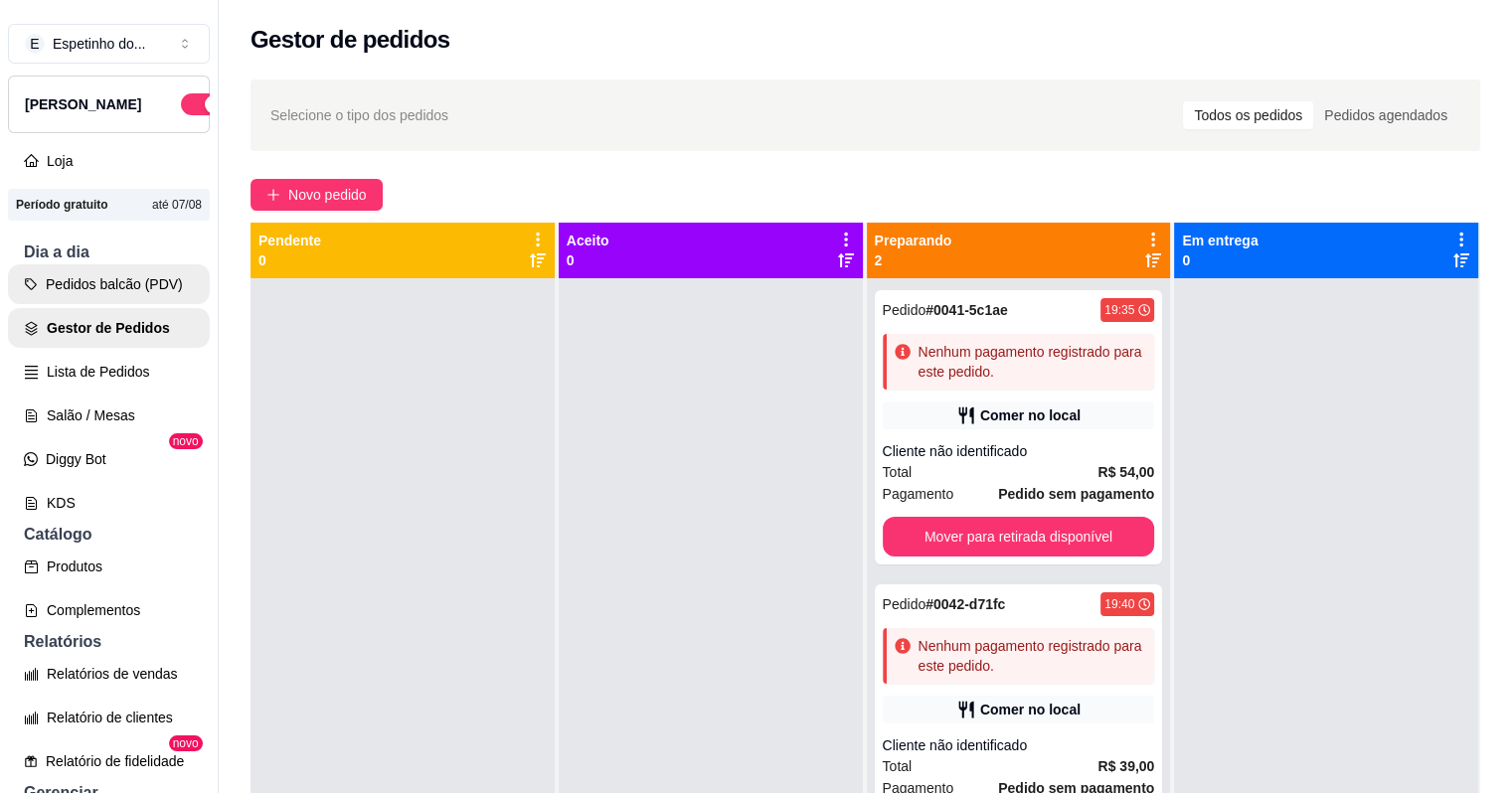 click on "Pedidos balcão (PDV)" at bounding box center (108, 284) 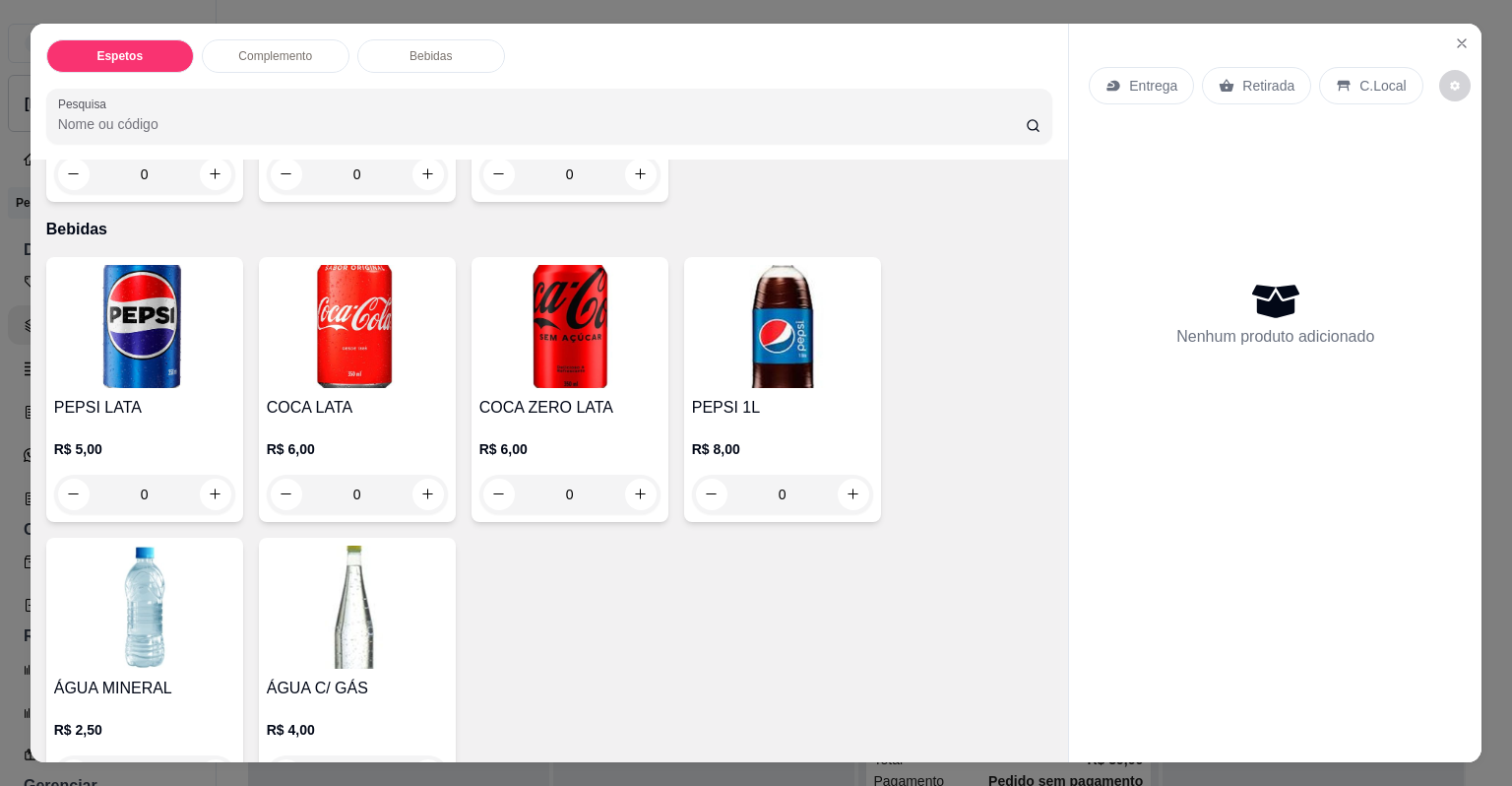 scroll, scrollTop: 1017, scrollLeft: 0, axis: vertical 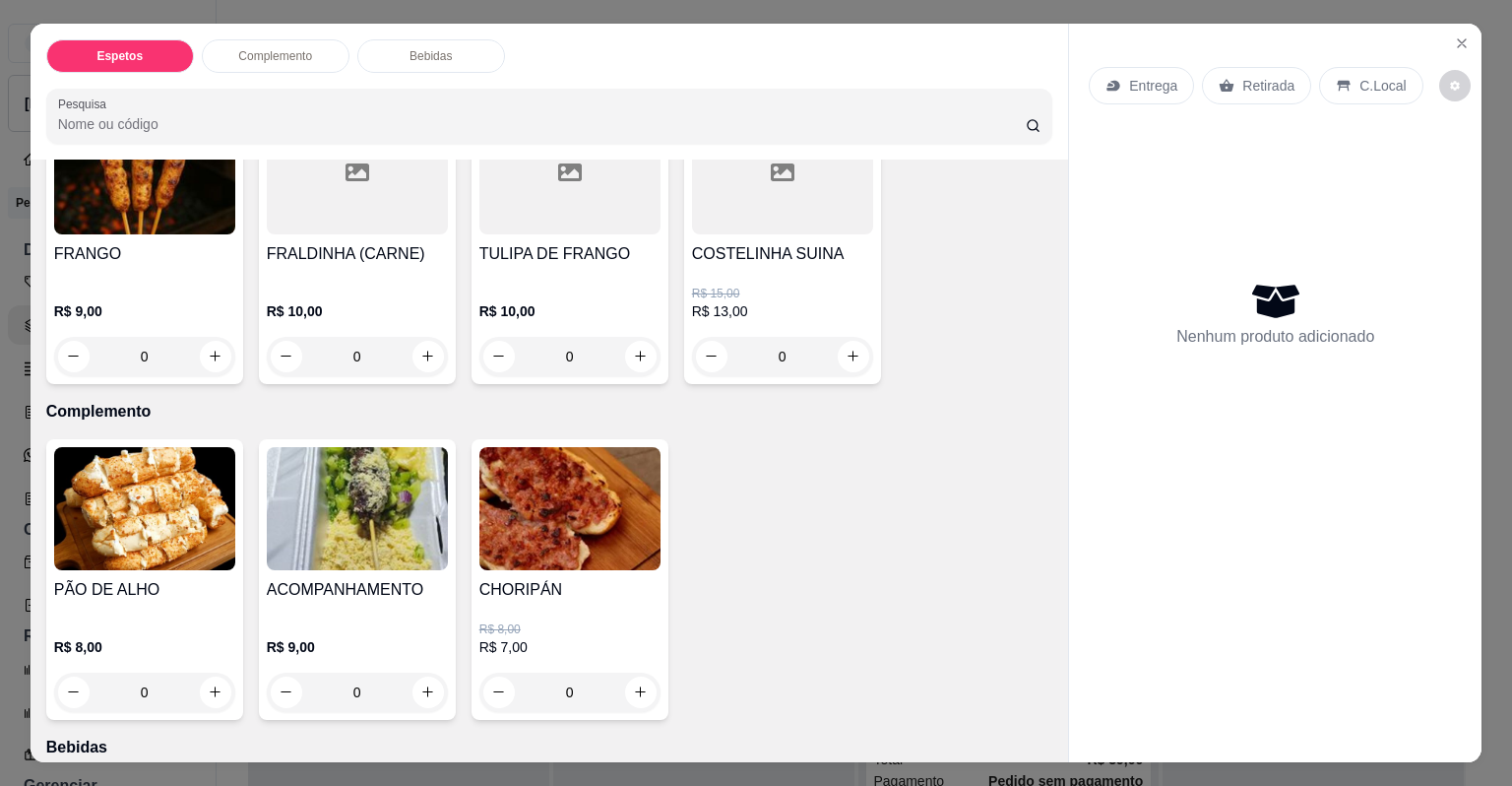 click on "ACOMPANHAMENTO" at bounding box center [357, 590] 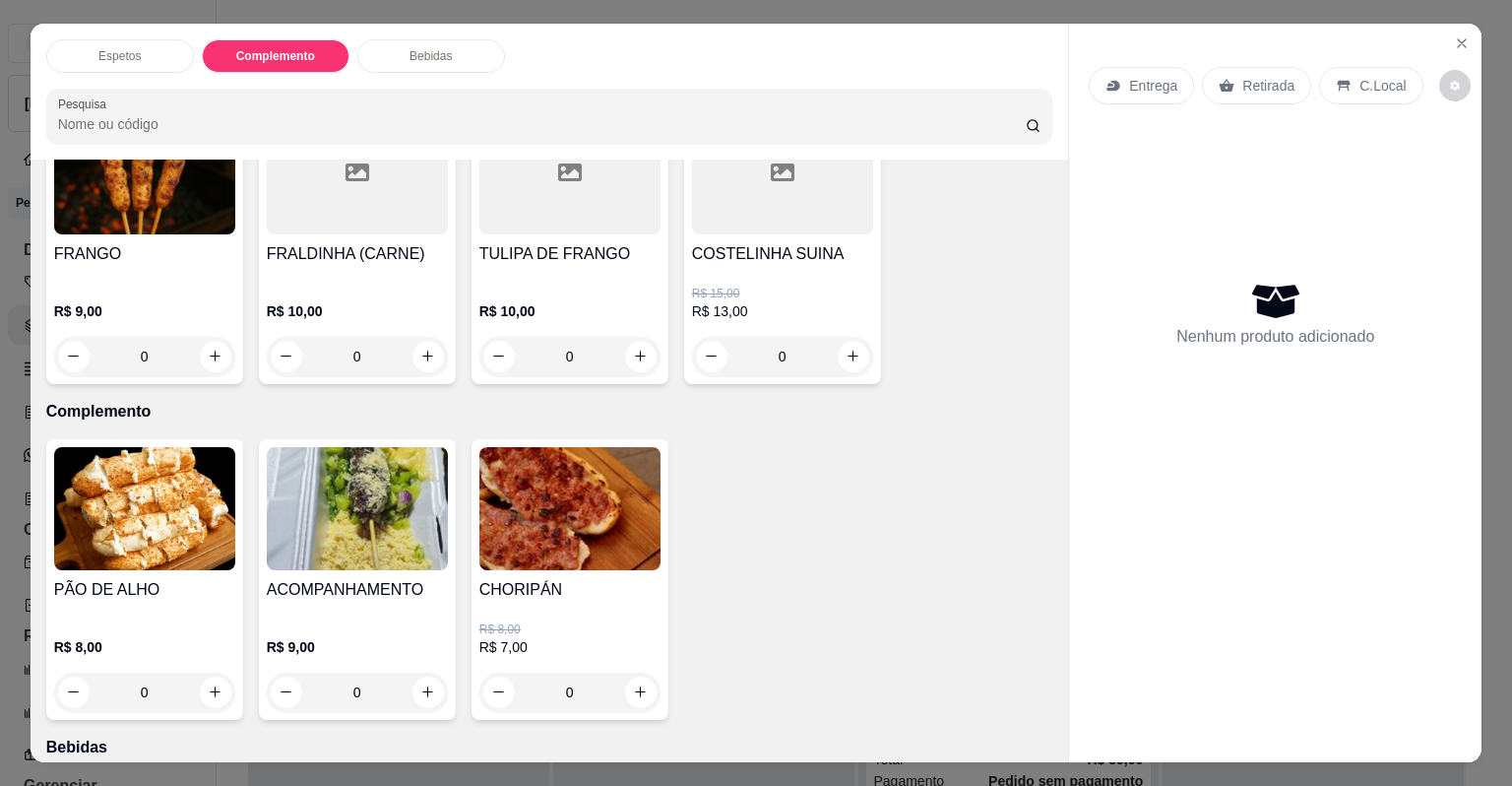 scroll, scrollTop: 729, scrollLeft: 0, axis: vertical 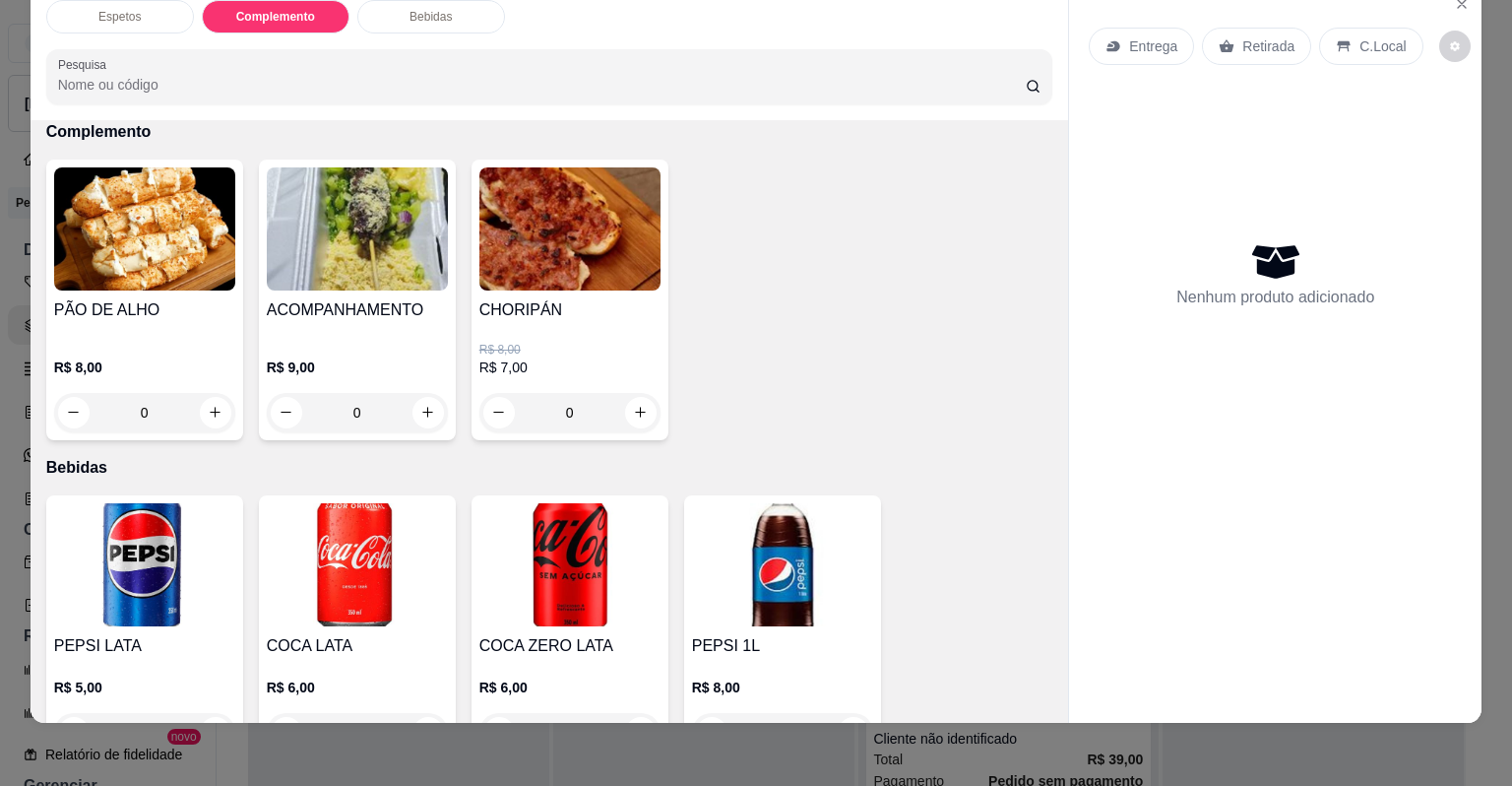 click on "Complemento" at bounding box center [276, 17] 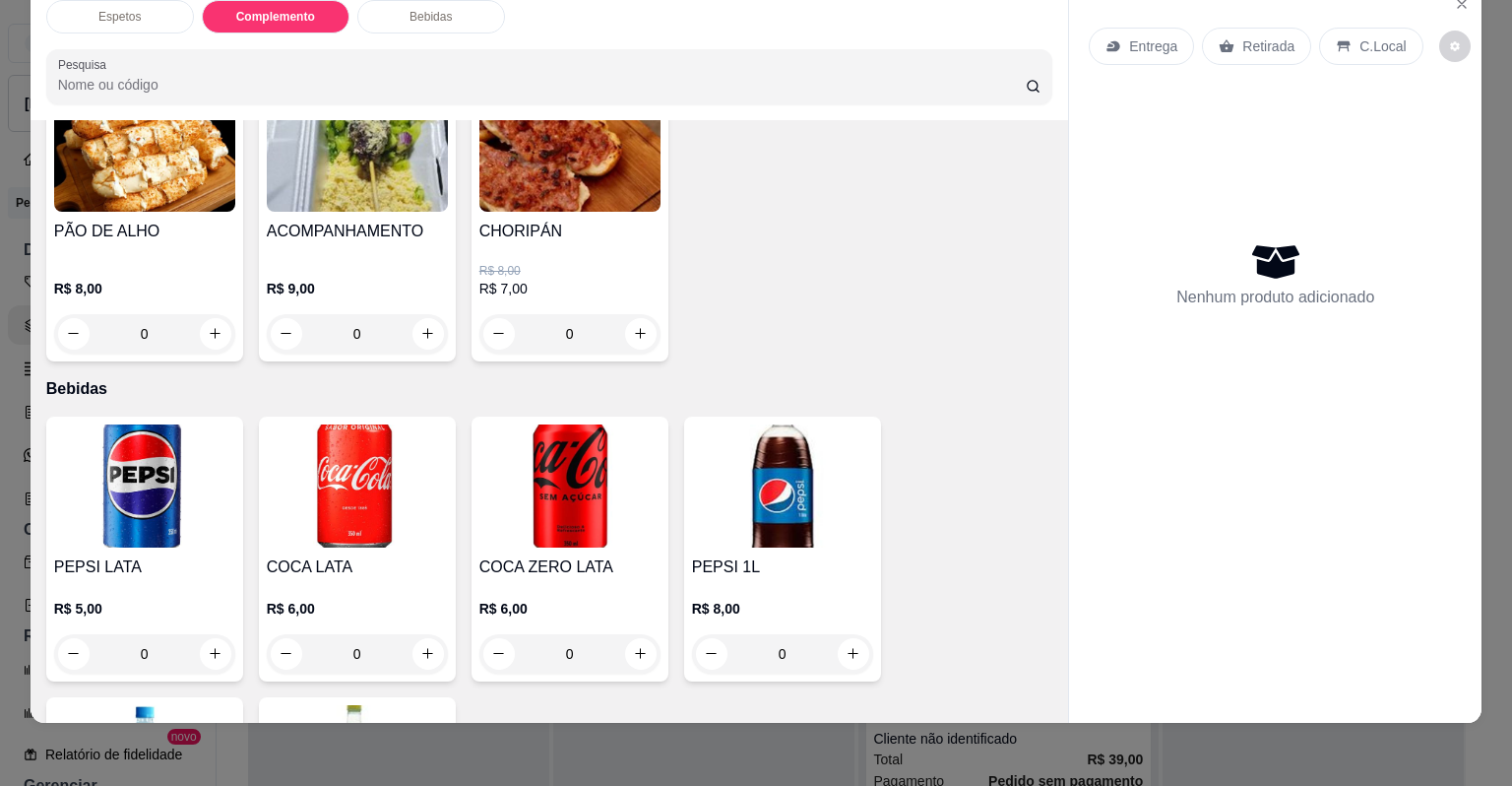 scroll, scrollTop: 847, scrollLeft: 0, axis: vertical 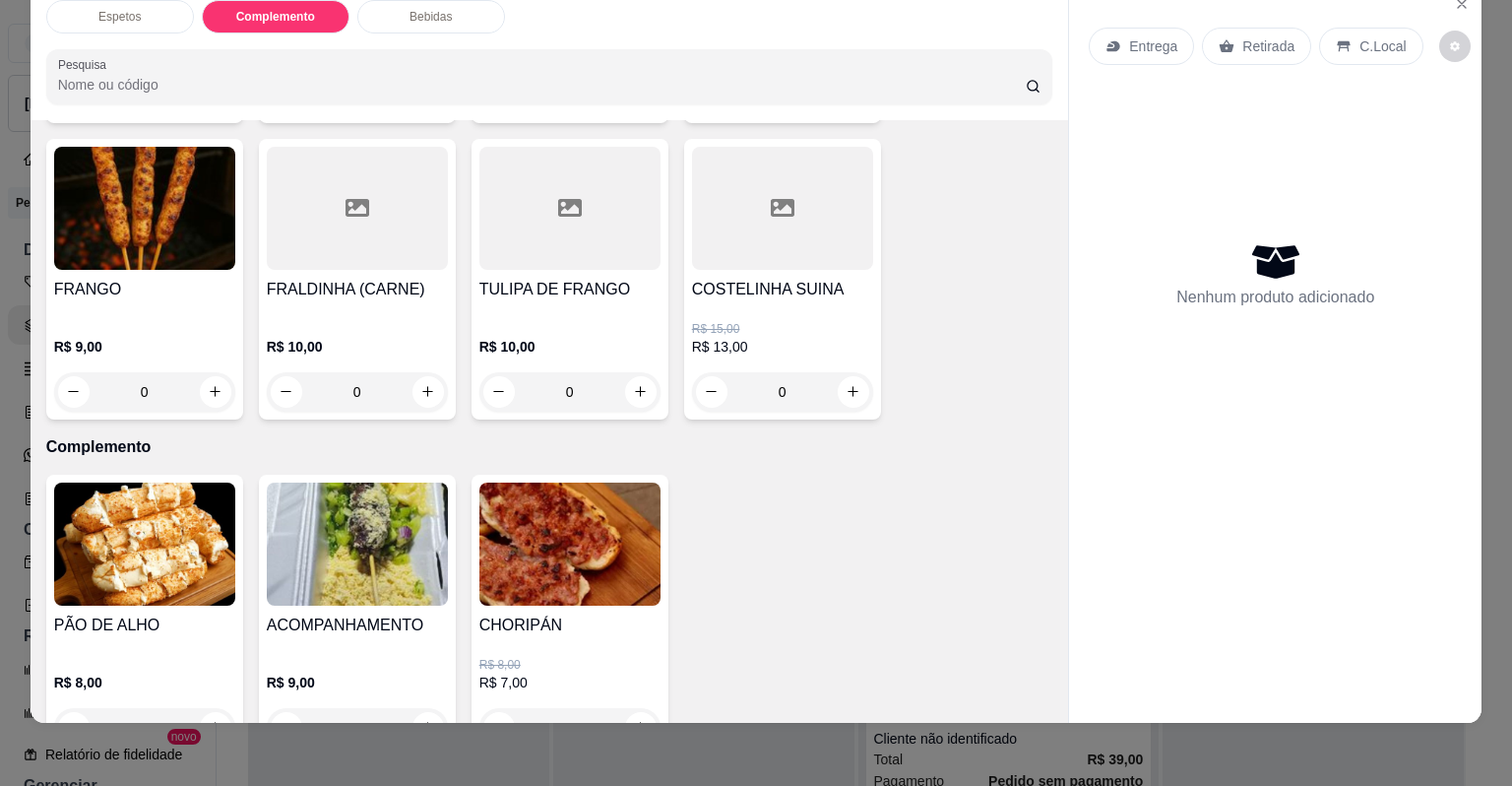 click on "Espetos" at bounding box center (120, 17) 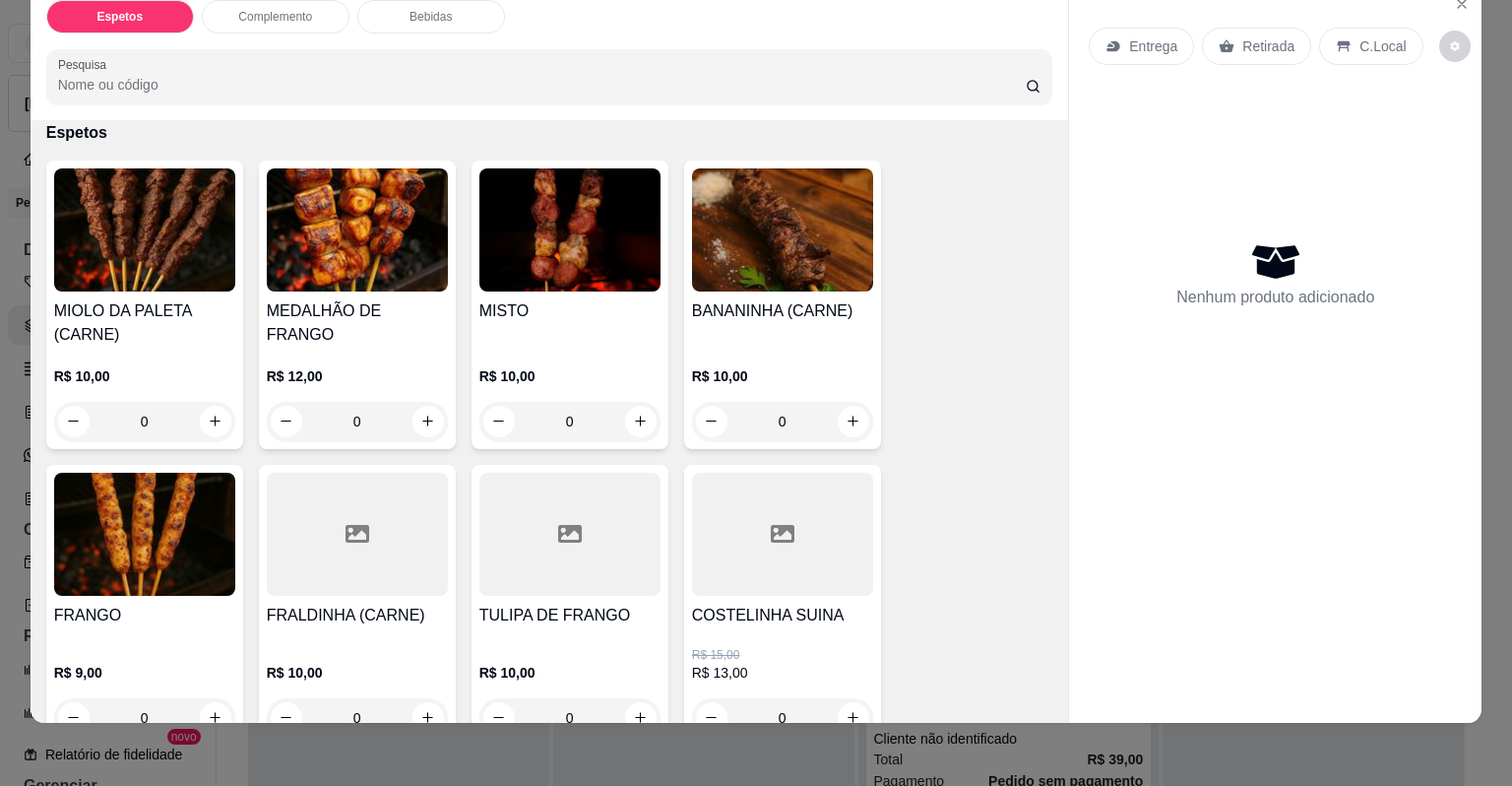 click on "Espetos Complemento Bebidas Pesquisa Item avulso Espetos MIOLO DA PALETA (CARNE)   R$ 10,00 0 MEDALHÃO DE FRANGO   R$ 12,00 0 MISTO   R$ 10,00 0 BANANINHA (CARNE)   R$ 10,00 0 FRANGO   R$ 9,00 0 FRALDINHA (CARNE)   R$ 10,00 0 TULIPA DE FRANGO   R$ 10,00 0 COSTELINHA SUINA   R$ 15,00 R$ 13,00 0 Complemento PÃO DE ALHO   R$ 8,00 0 ACOMPANHAMENTO   R$ 9,00 0 CHORIPÁN   R$ 8,00 R$ 7,00 0 Bebidas PEPSI LATA   R$ 5,00 0 COCA LATA   R$ 6,00 0 COCA ZERO LATA   R$ 6,00 0 PEPSI 1L   R$ 8,00 0 ÁGUA MINERAL   R$ 2,50 0 ÁGUA C/ GÁS   R$ 4,00 0 Entrega Retirada C.Local Nenhum produto adicionado" at bounding box center (756, 393) 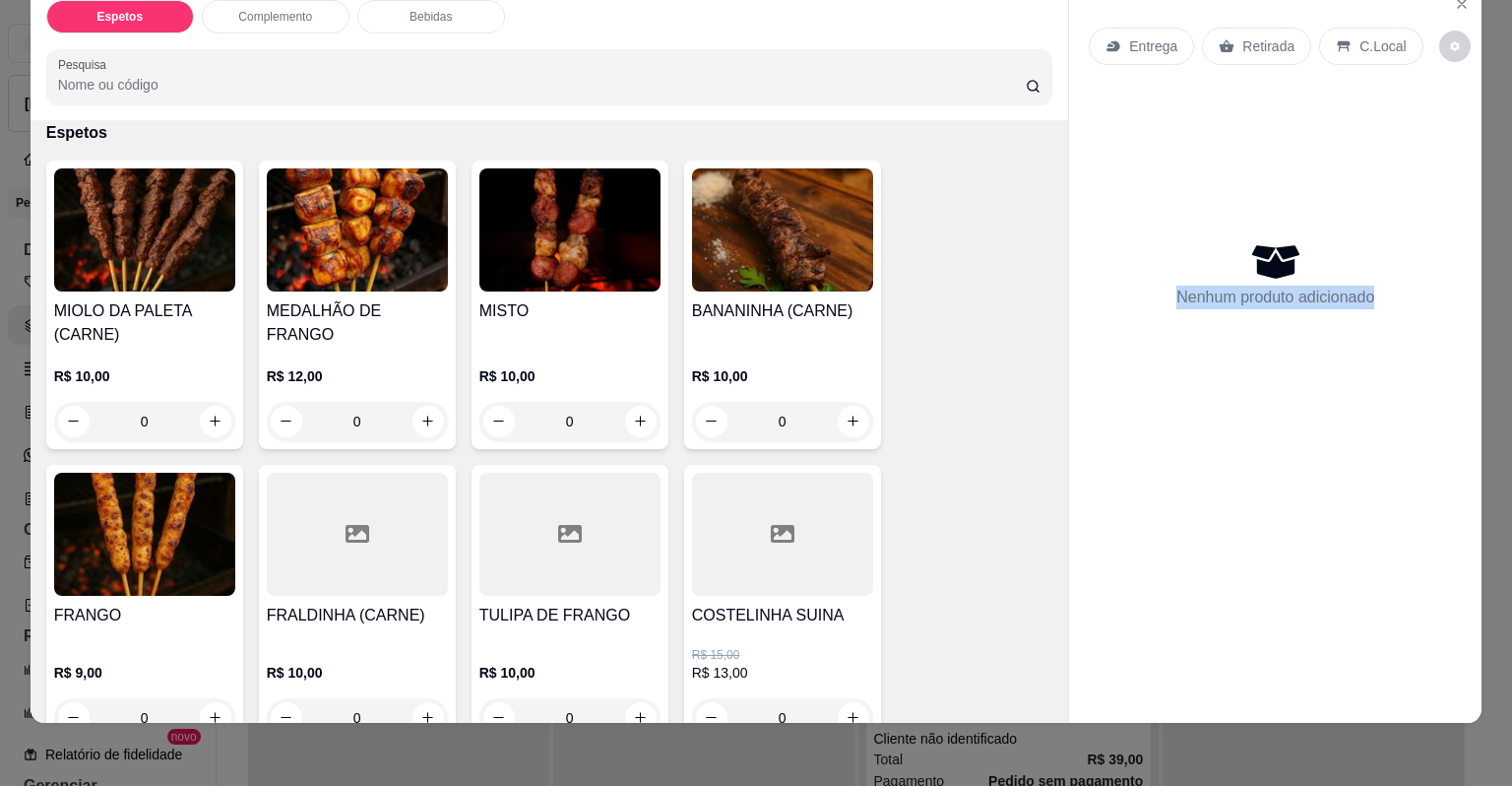 scroll, scrollTop: 43, scrollLeft: 0, axis: vertical 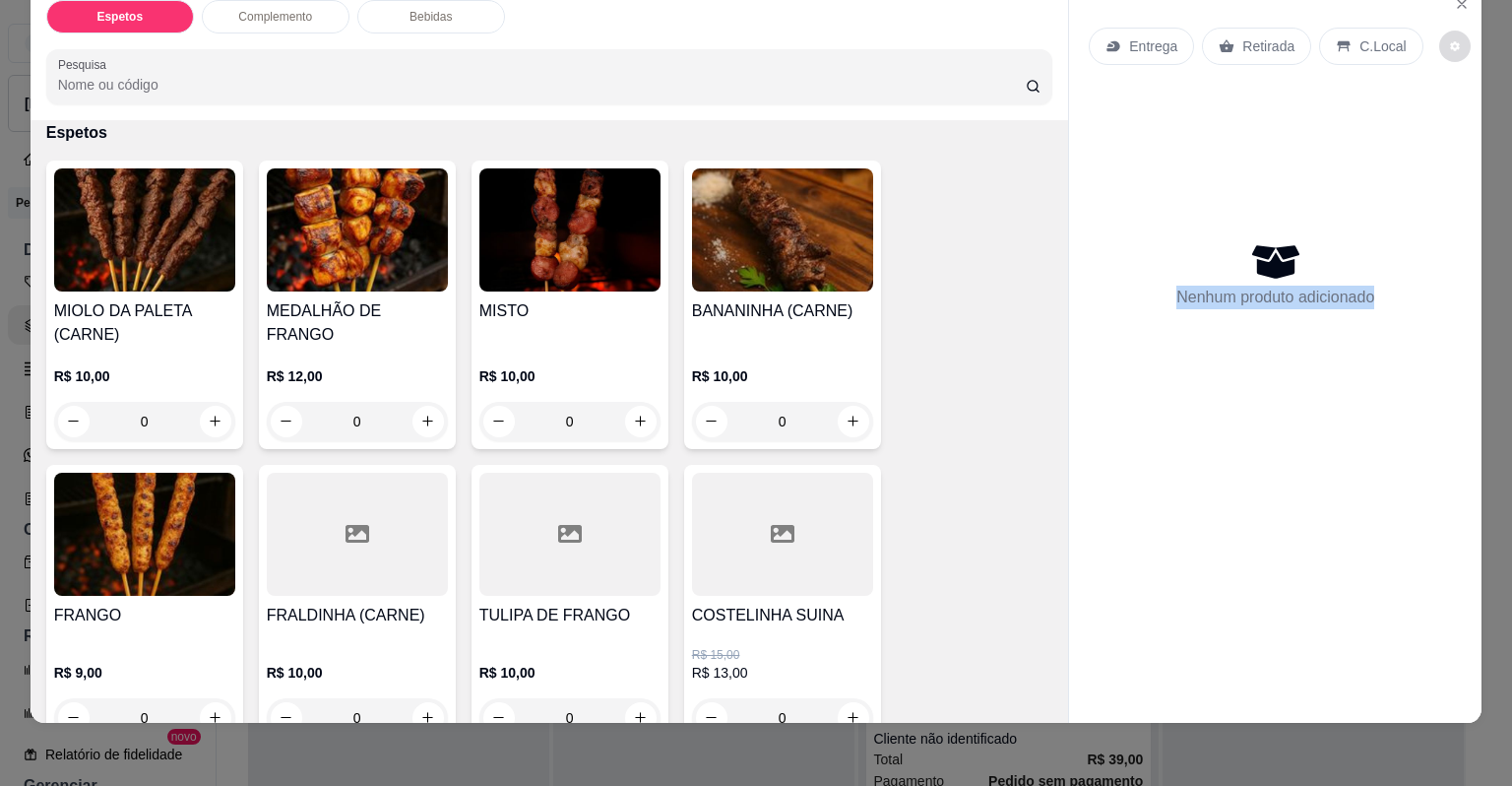 drag, startPoint x: 1490, startPoint y: 12, endPoint x: 1401, endPoint y: 35, distance: 91.92388 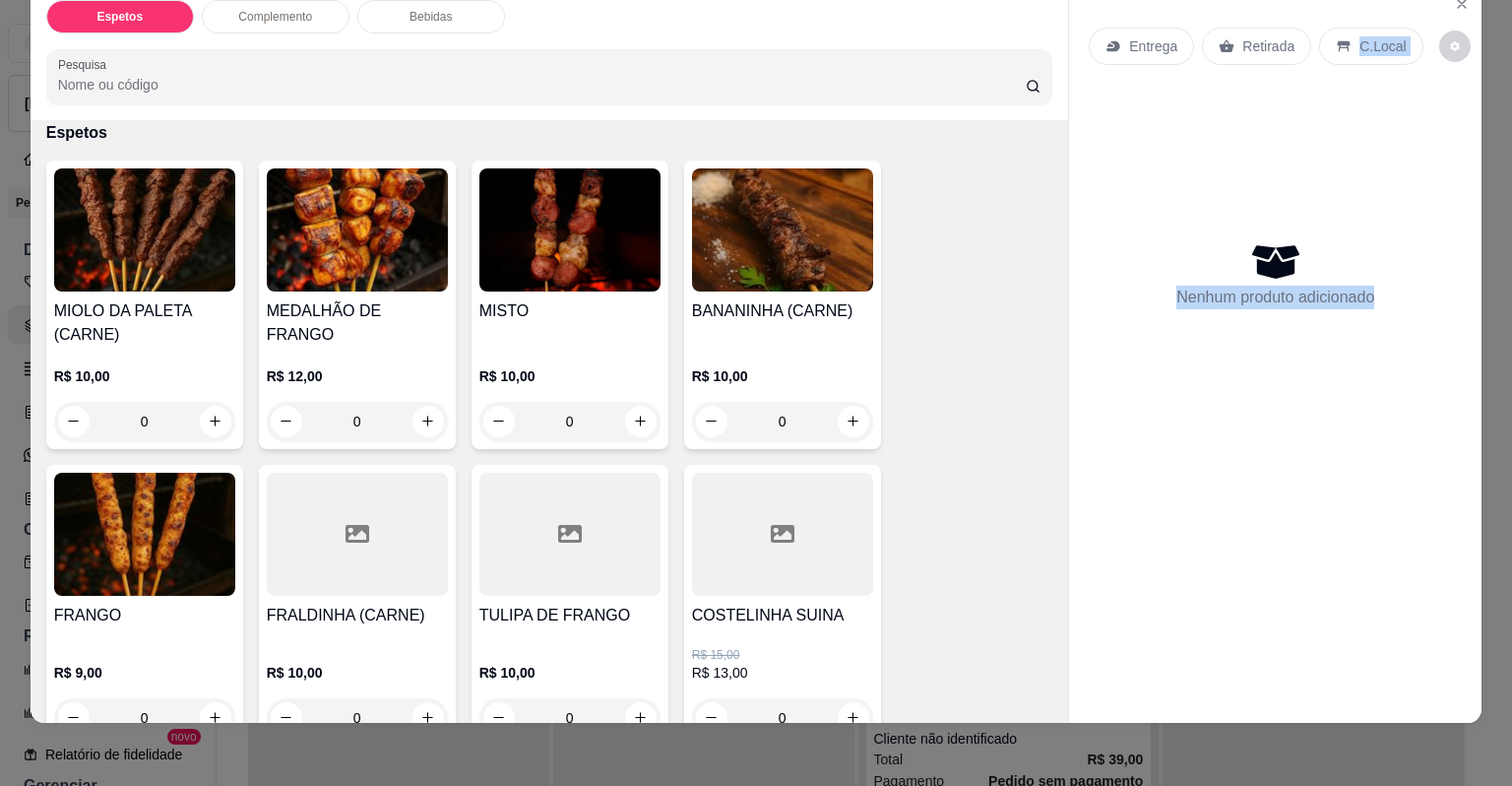 click on "C.Local" at bounding box center (1382, 46) 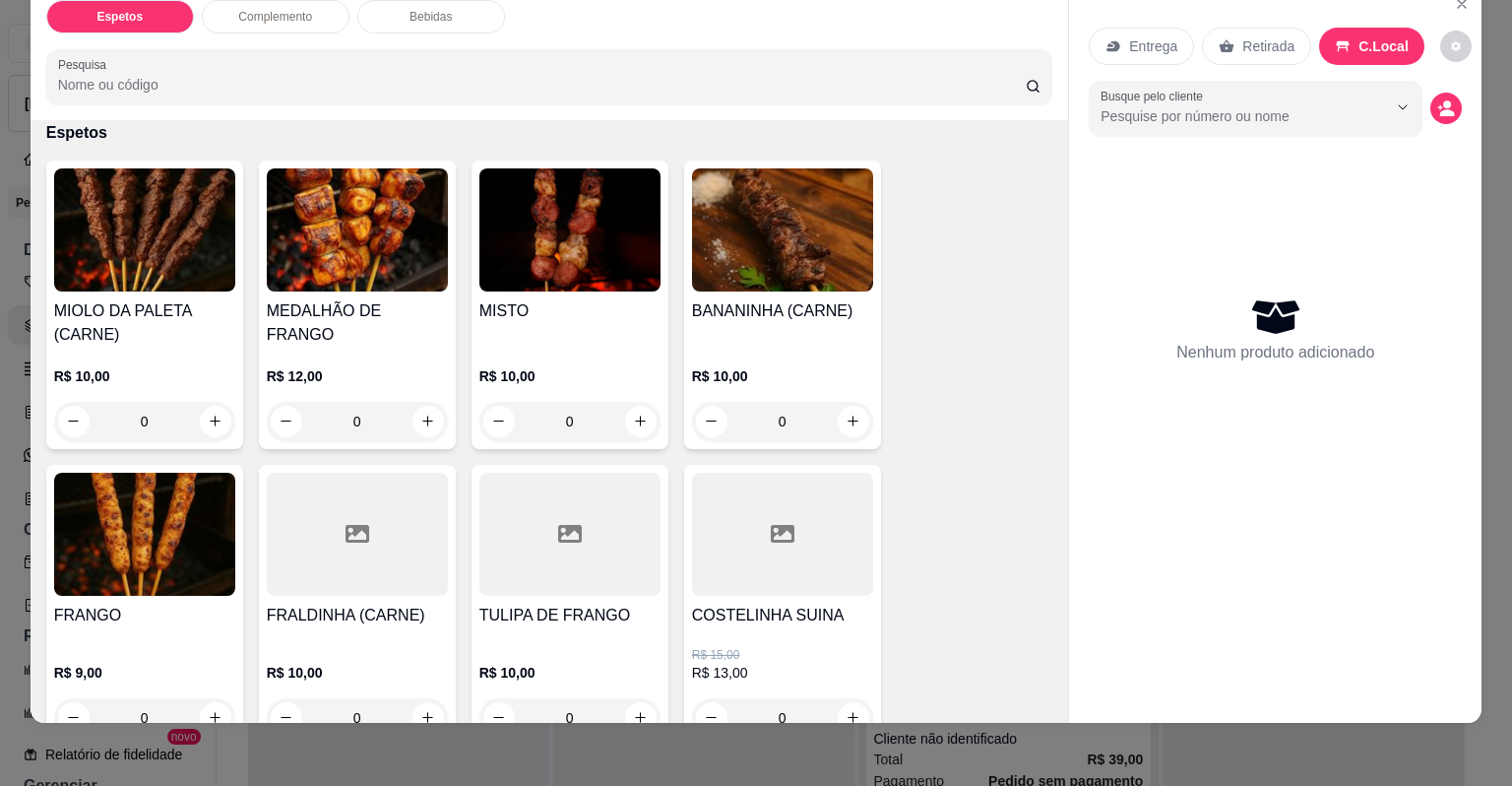 click on "C.Local" at bounding box center (1383, 46) 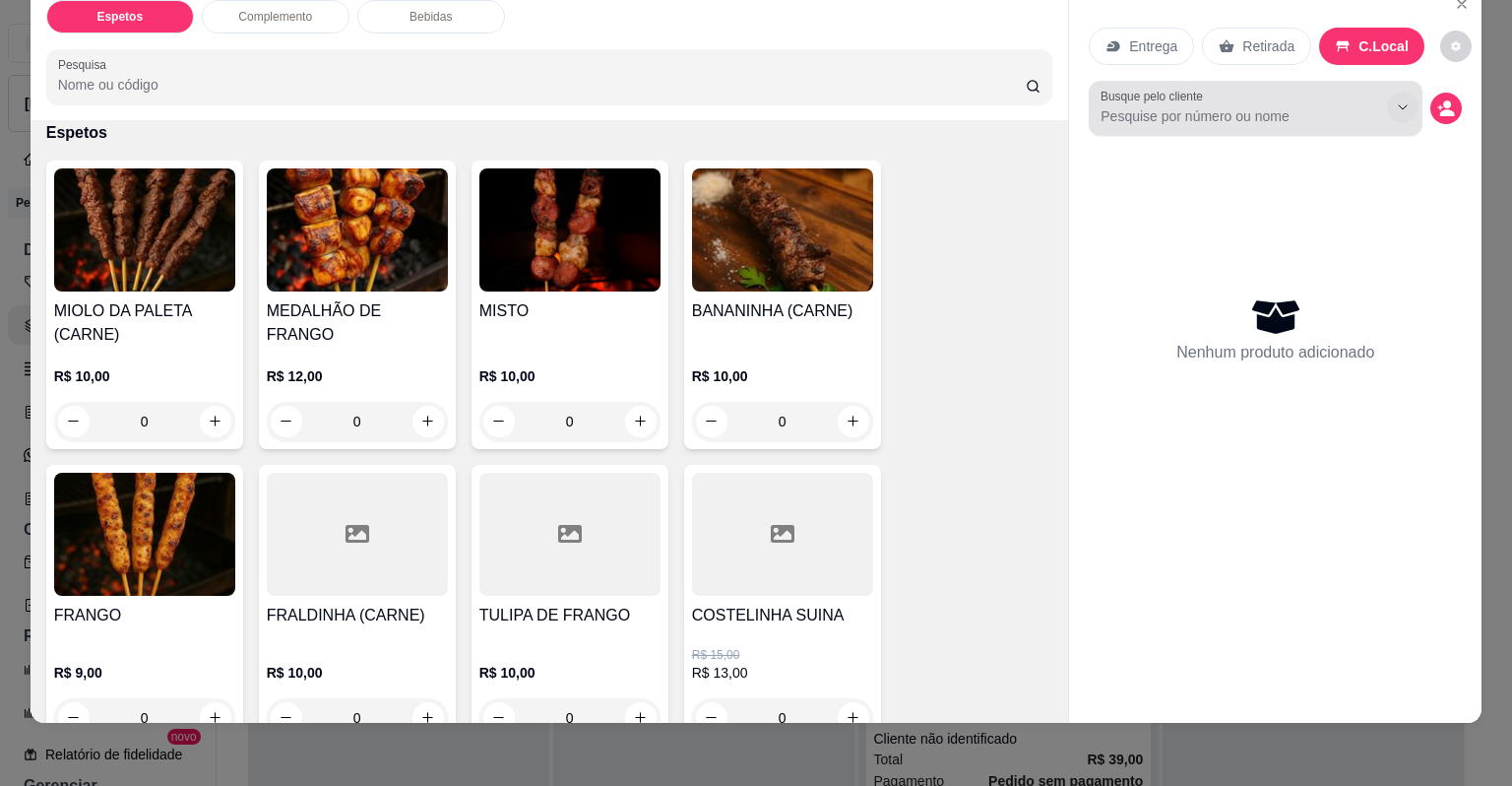 click 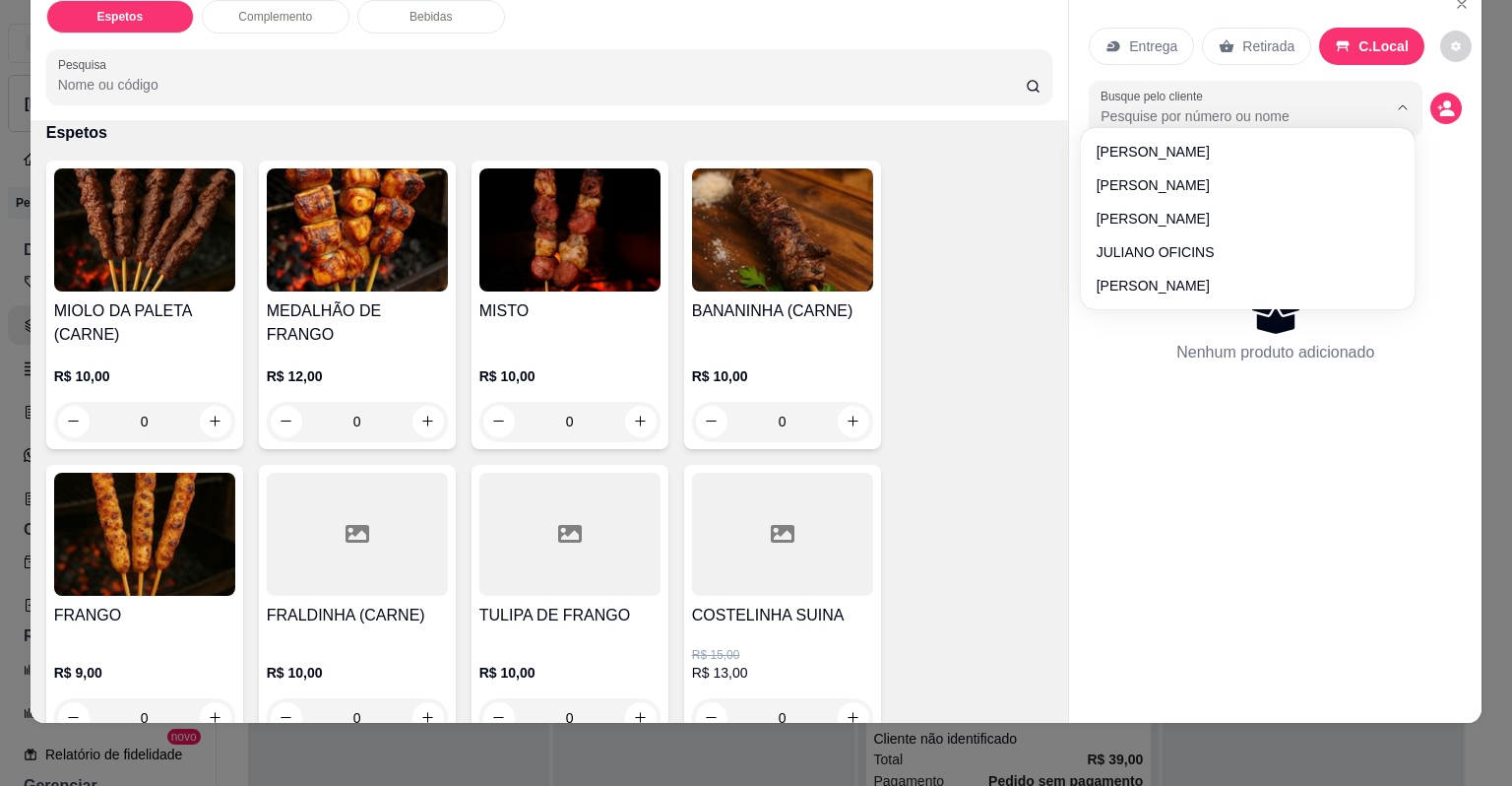 click on "MIOLO DA PALETA (CARNE)   R$ 10,00 0 MEDALHÃO DE FRANGO   R$ 12,00 0 MISTO   R$ 10,00 0 BANANINHA (CARNE)   R$ 10,00 0 FRANGO   R$ 9,00 0 FRALDINHA (CARNE)   R$ 10,00 0 TULIPA DE FRANGO   R$ 10,00 0 COSTELINHA SUINA   R$ 15,00 R$ 13,00 0" at bounding box center (549, 453) 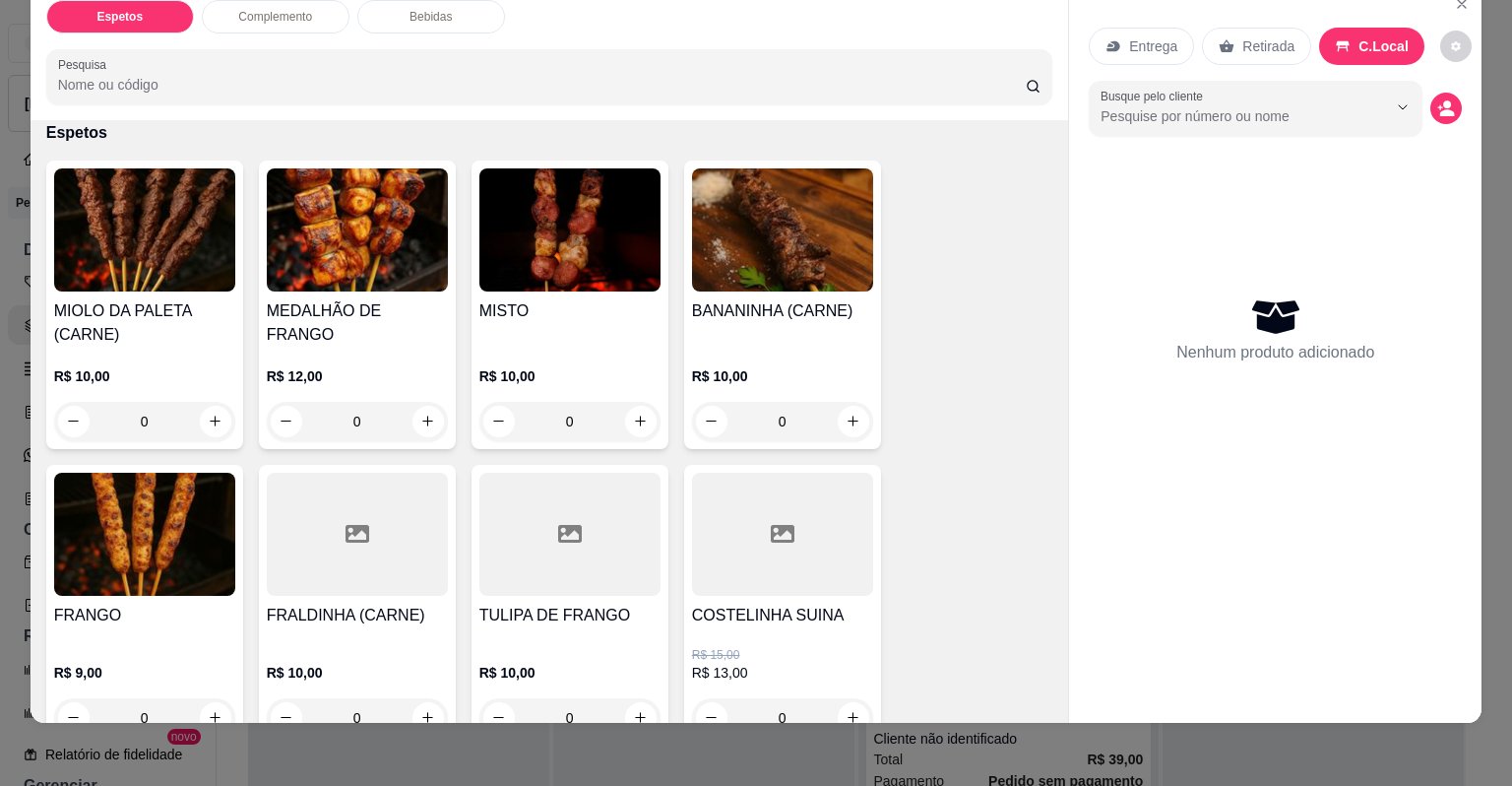 click on "Espetos Complemento Bebidas Pesquisa Item avulso Espetos MIOLO DA PALETA (CARNE)   R$ 10,00 0 MEDALHÃO DE FRANGO   R$ 12,00 0 MISTO   R$ 10,00 0 BANANINHA (CARNE)   R$ 10,00 0 FRANGO   R$ 9,00 0 FRALDINHA (CARNE)   R$ 10,00 0 TULIPA DE FRANGO   R$ 10,00 0 COSTELINHA SUINA   R$ 15,00 R$ 13,00 0 Complemento PÃO DE ALHO   R$ 8,00 0 ACOMPANHAMENTO   R$ 9,00 0 CHORIPÁN   R$ 8,00 R$ 7,00 0 Bebidas PEPSI LATA   R$ 5,00 0 COCA LATA   R$ 6,00 0 COCA ZERO LATA   R$ 6,00 0 PEPSI 1L   R$ 8,00 0 ÁGUA MINERAL   R$ 2,50 0 ÁGUA C/ GÁS   R$ 4,00 0 Entrega Retirada C.Local Busque pelo cliente Nenhum produto adicionado" at bounding box center [756, 393] 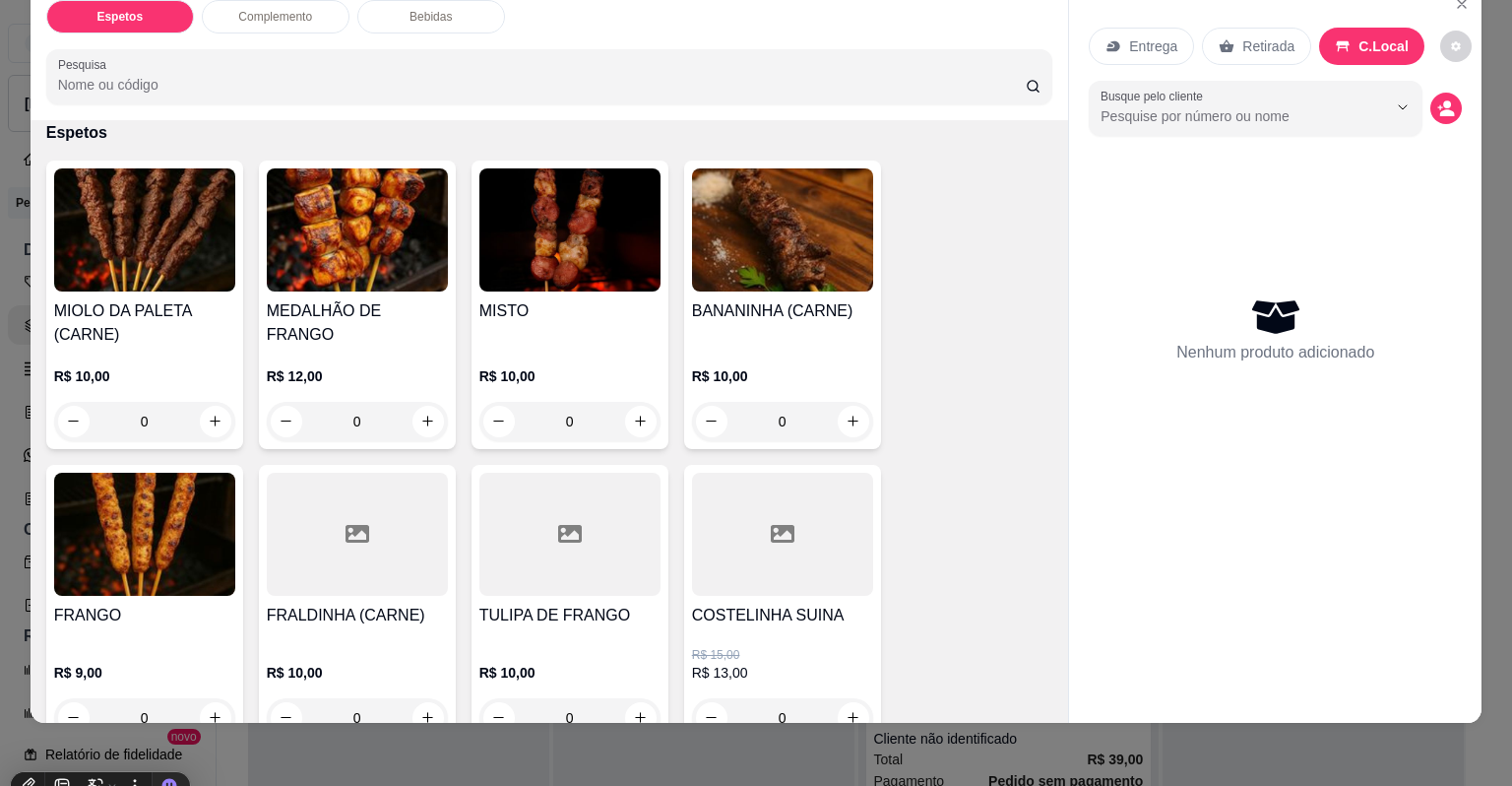 scroll, scrollTop: 32, scrollLeft: 0, axis: vertical 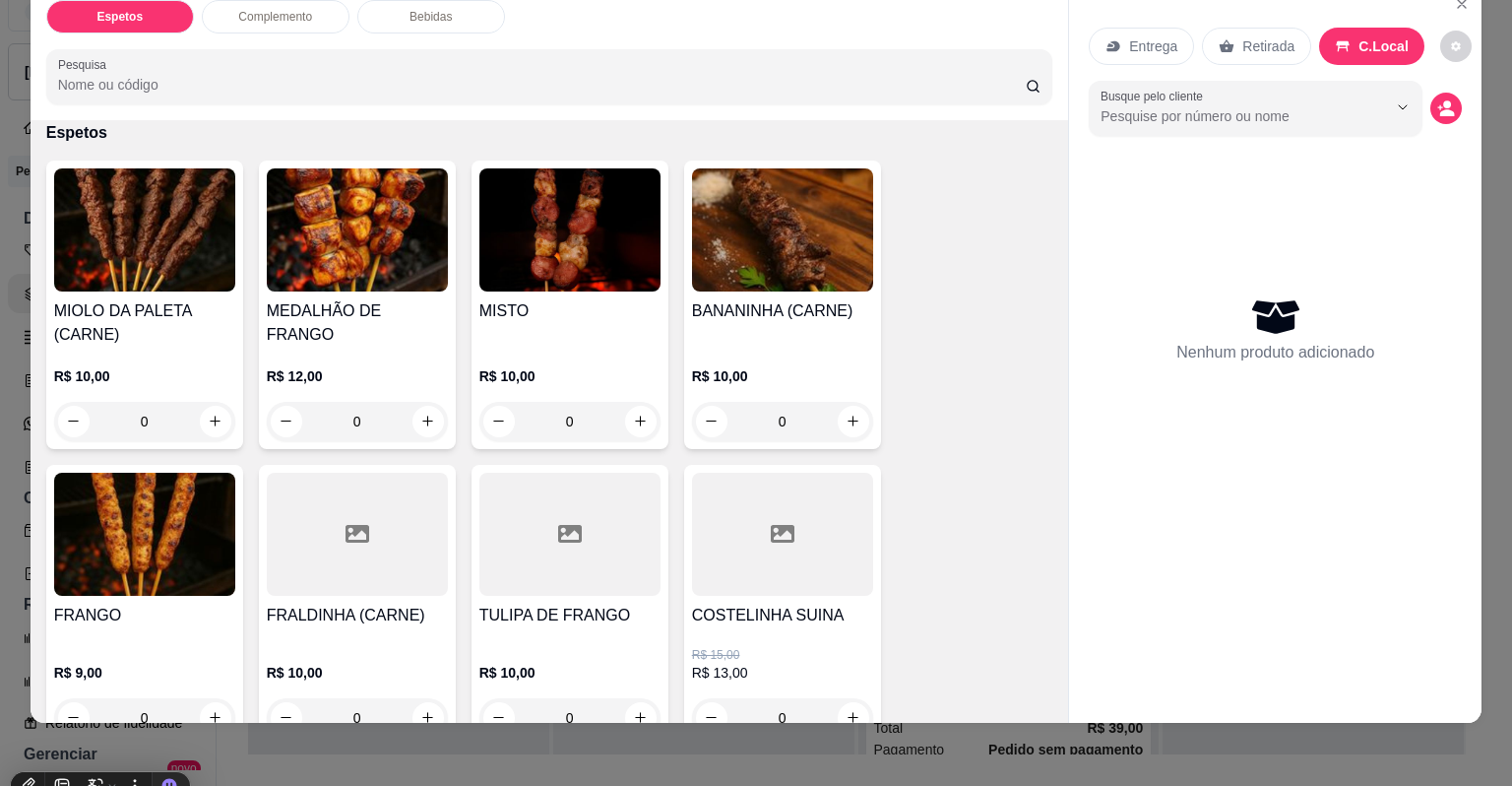 click at bounding box center [98, 786] 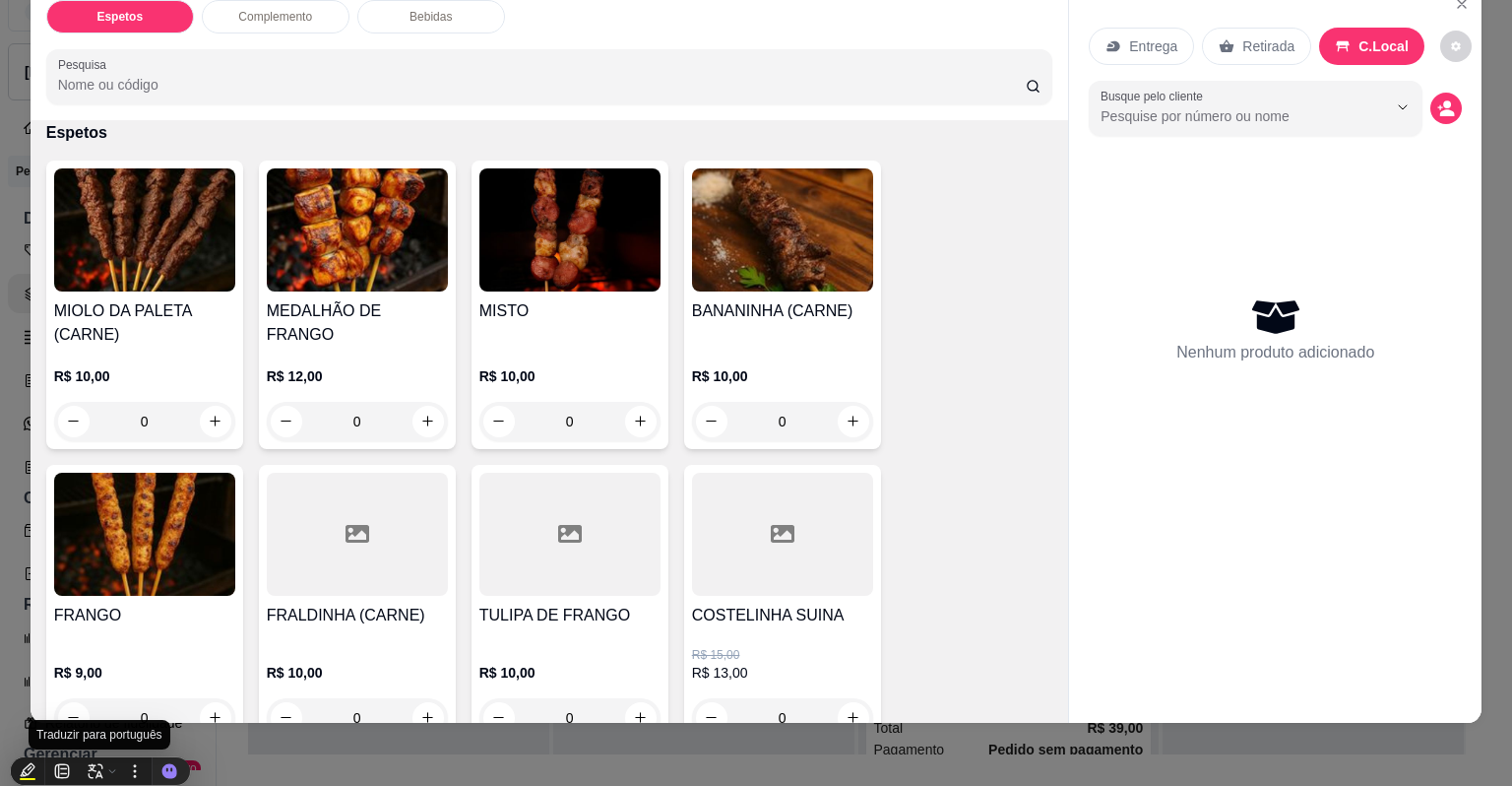 click at bounding box center [98, 771] 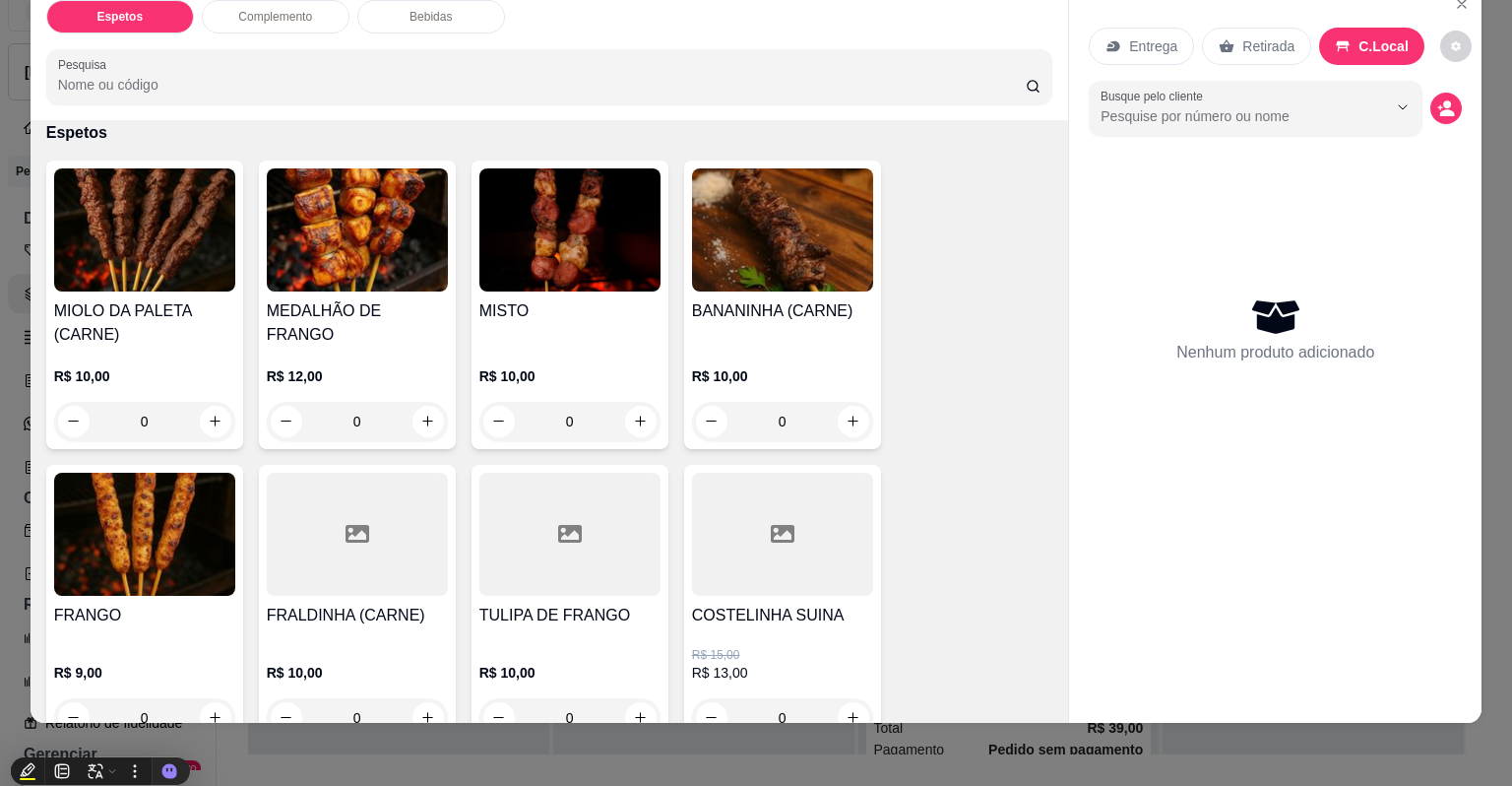 click on "Espetos Complemento Bebidas Pesquisa Item avulso Espetos MIOLO DA PALETA (CARNE)   R$ 10,00 0 MEDALHÃO DE FRANGO   R$ 12,00 0 MISTO   R$ 10,00 0 BANANINHA (CARNE)   R$ 10,00 0 FRANGO   R$ 9,00 0 FRALDINHA (CARNE)   R$ 10,00 0 TULIPA DE FRANGO   R$ 10,00 0 COSTELINHA SUINA   R$ 15,00 R$ 13,00 0 Complemento PÃO DE ALHO   R$ 8,00 0 ACOMPANHAMENTO   R$ 9,00 0 CHORIPÁN   R$ 8,00 R$ 7,00 0 Bebidas PEPSI LATA   R$ 5,00 0 COCA LATA   R$ 6,00 0 COCA ZERO LATA   R$ 6,00 0 PEPSI 1L   R$ 8,00 0 ÁGUA MINERAL   R$ 2,50 0 ÁGUA C/ GÁS   R$ 4,00 0 Entrega Retirada C.Local Busque pelo cliente Nenhum produto adicionado" at bounding box center (756, 393) 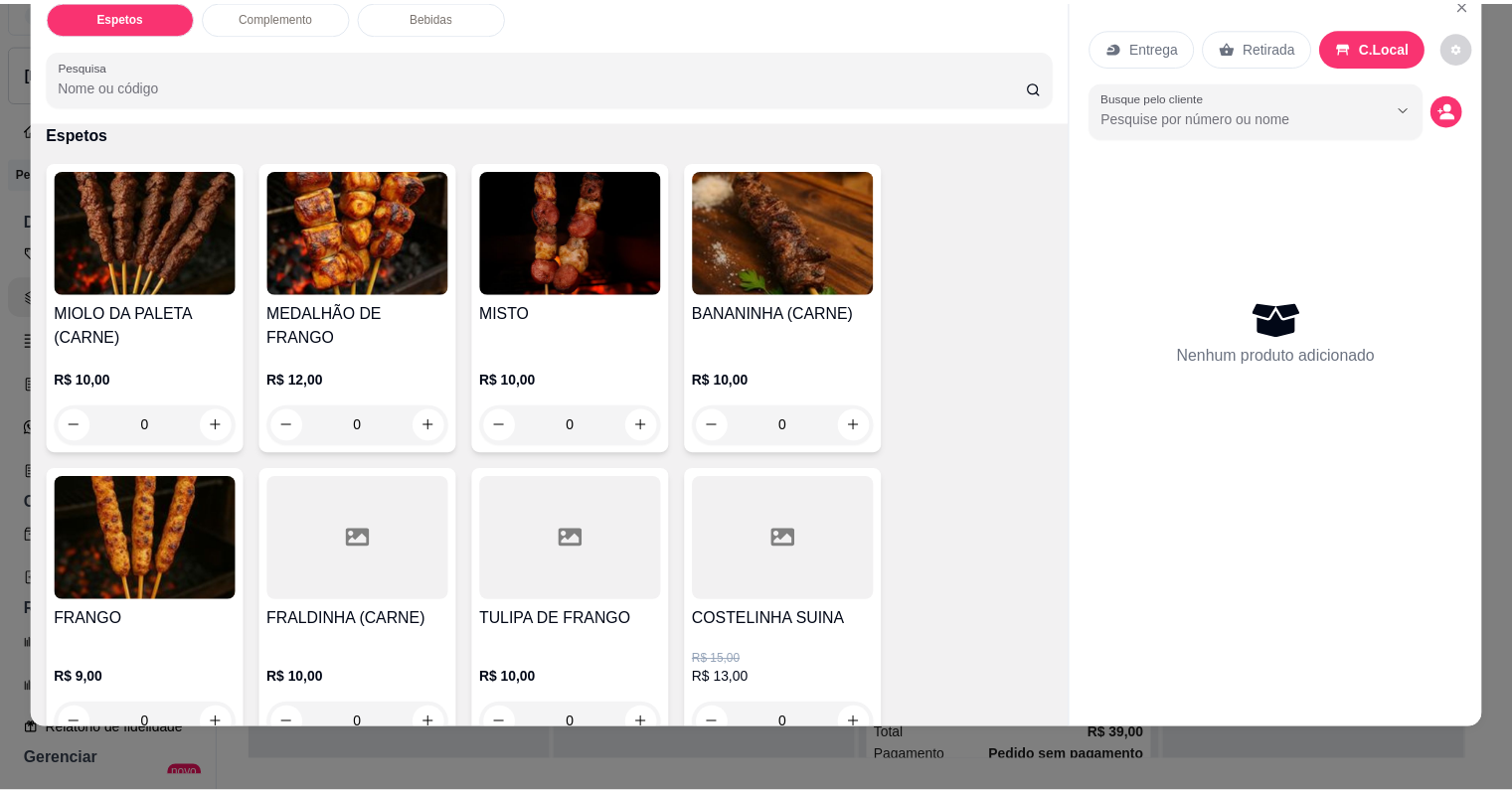 scroll, scrollTop: 0, scrollLeft: 0, axis: both 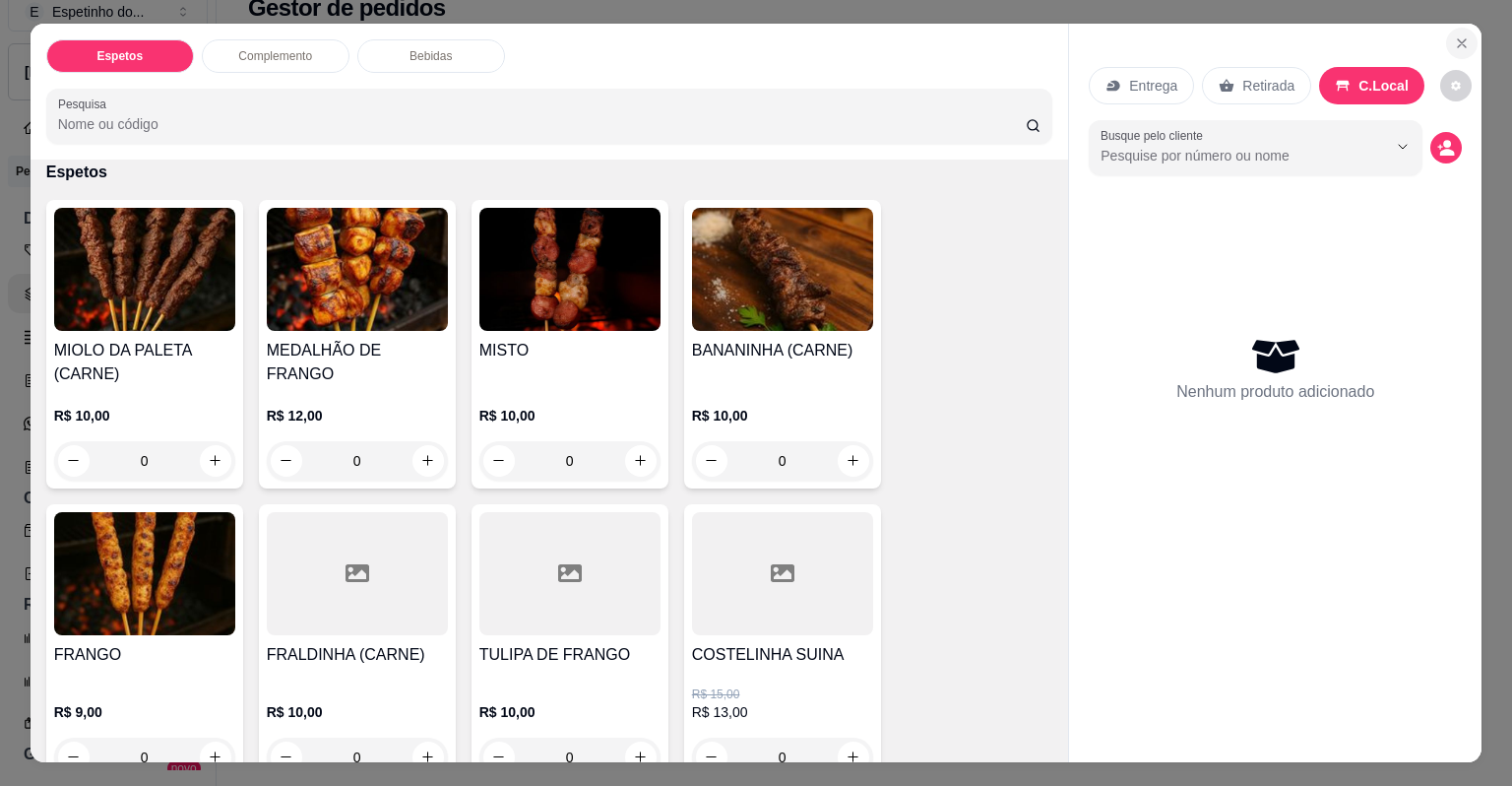 click 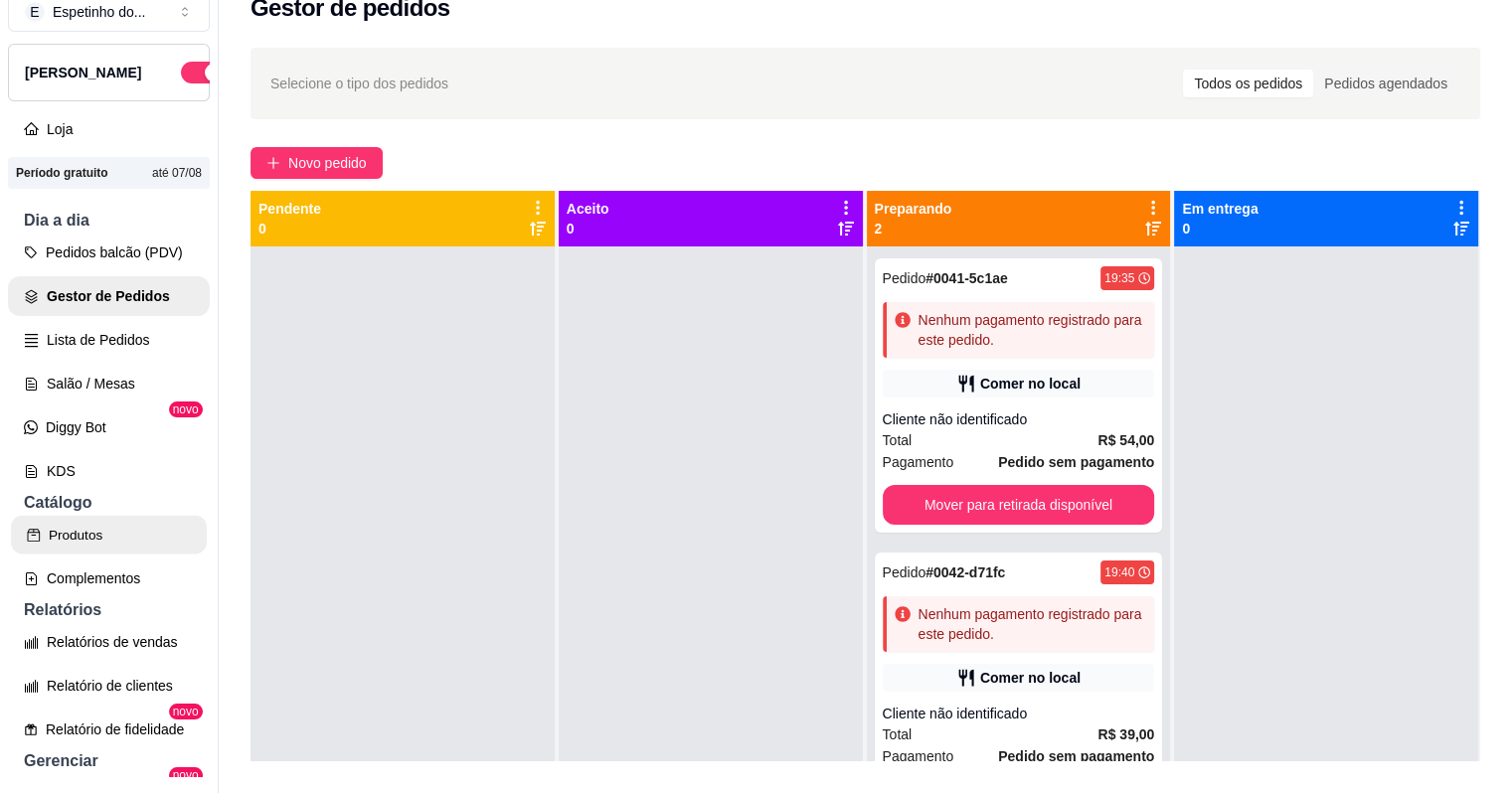 click on "Produtos" at bounding box center [108, 535] 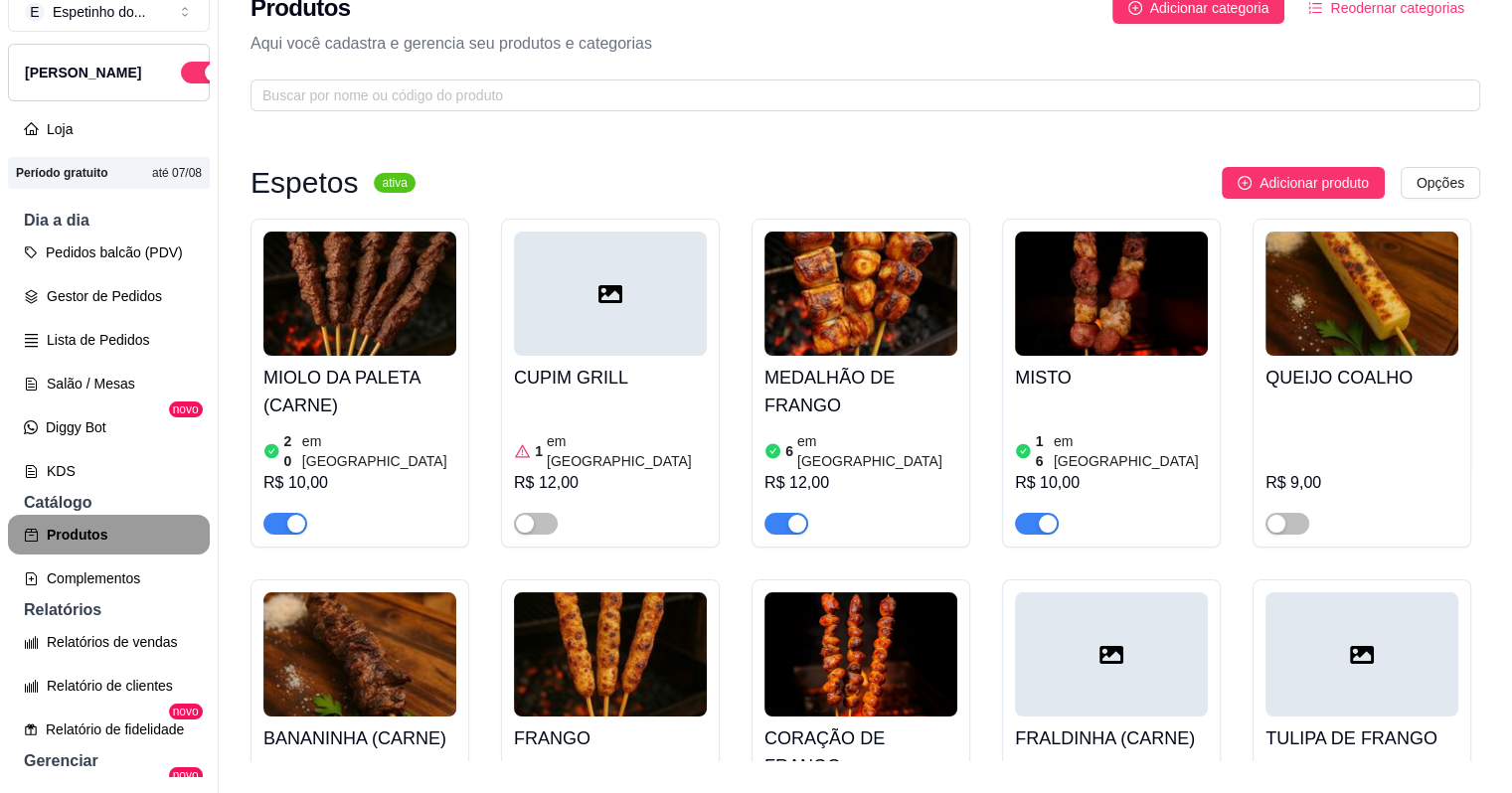 scroll, scrollTop: 0, scrollLeft: 0, axis: both 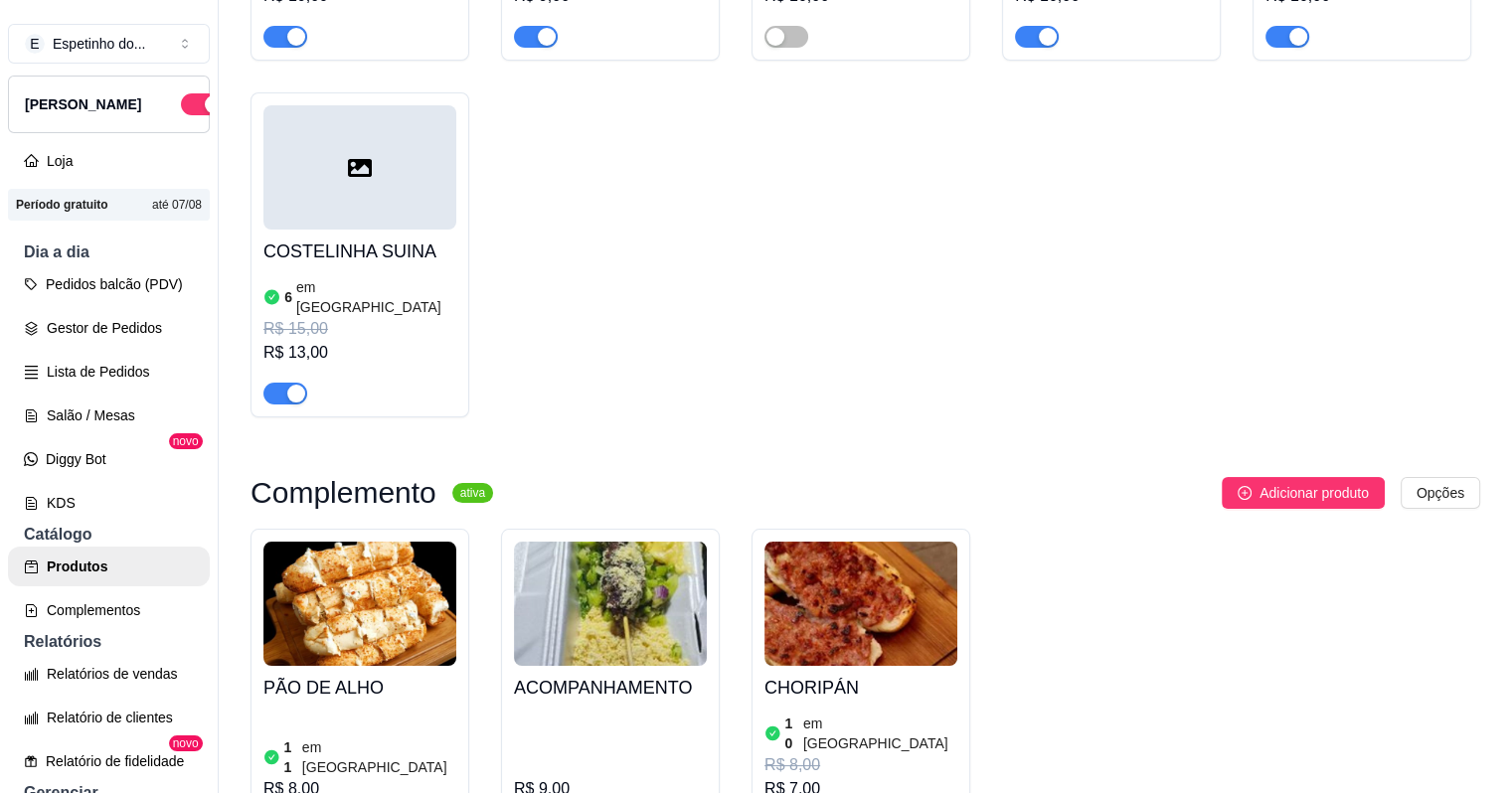 click at bounding box center (536, 830) 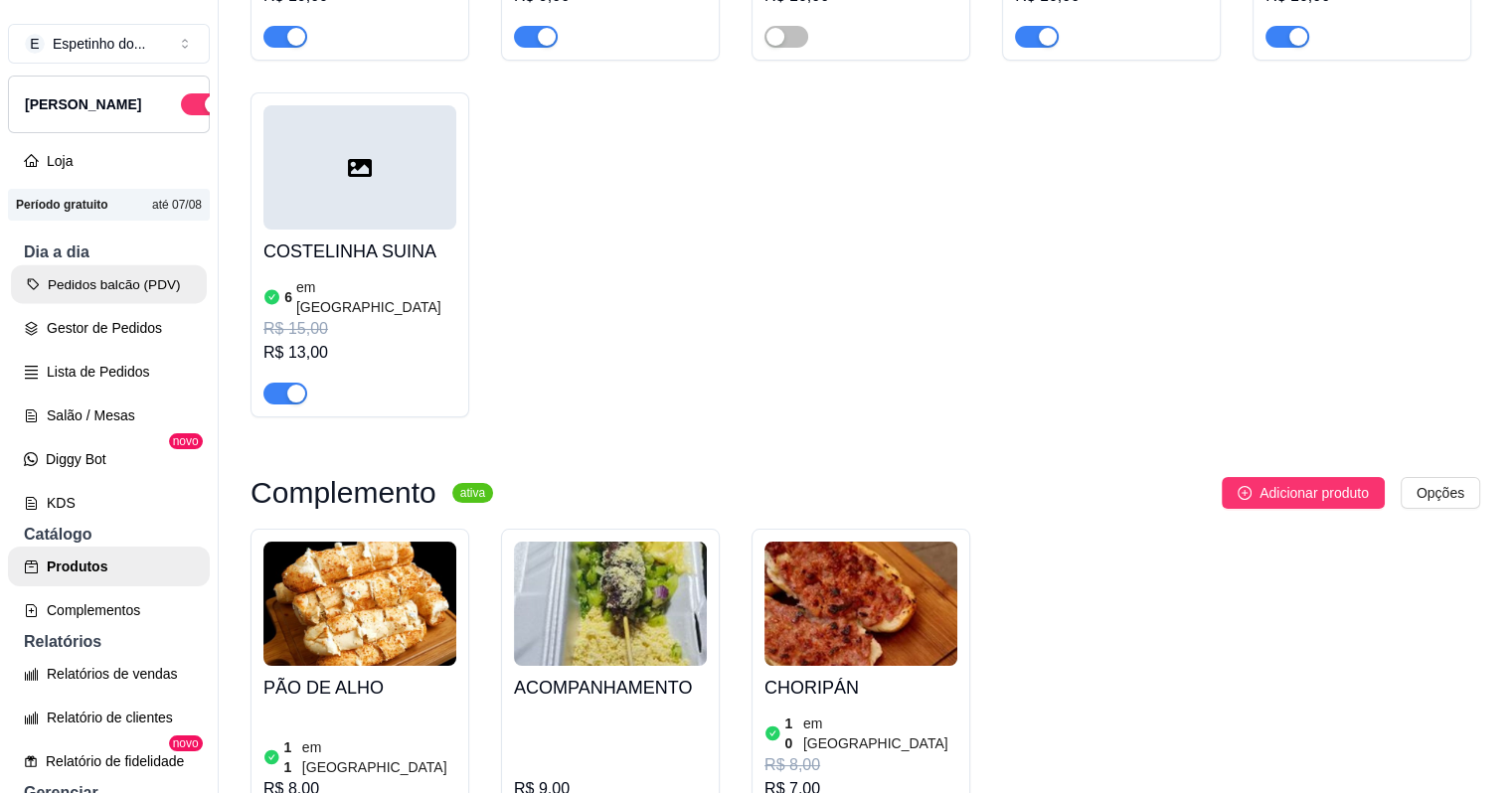click on "Pedidos balcão (PDV)" at bounding box center [108, 284] 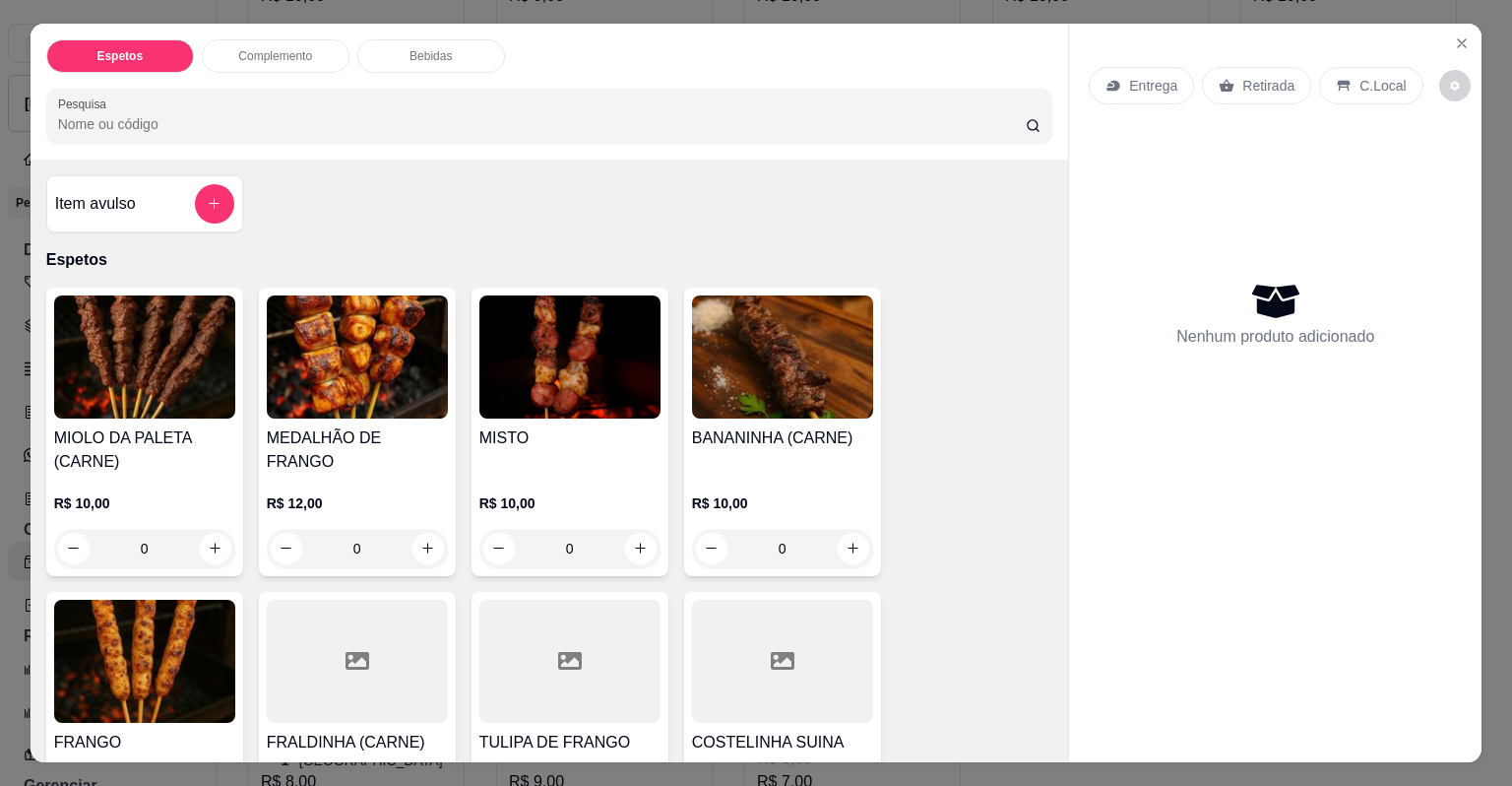 click on "C.Local" at bounding box center [1382, 86] 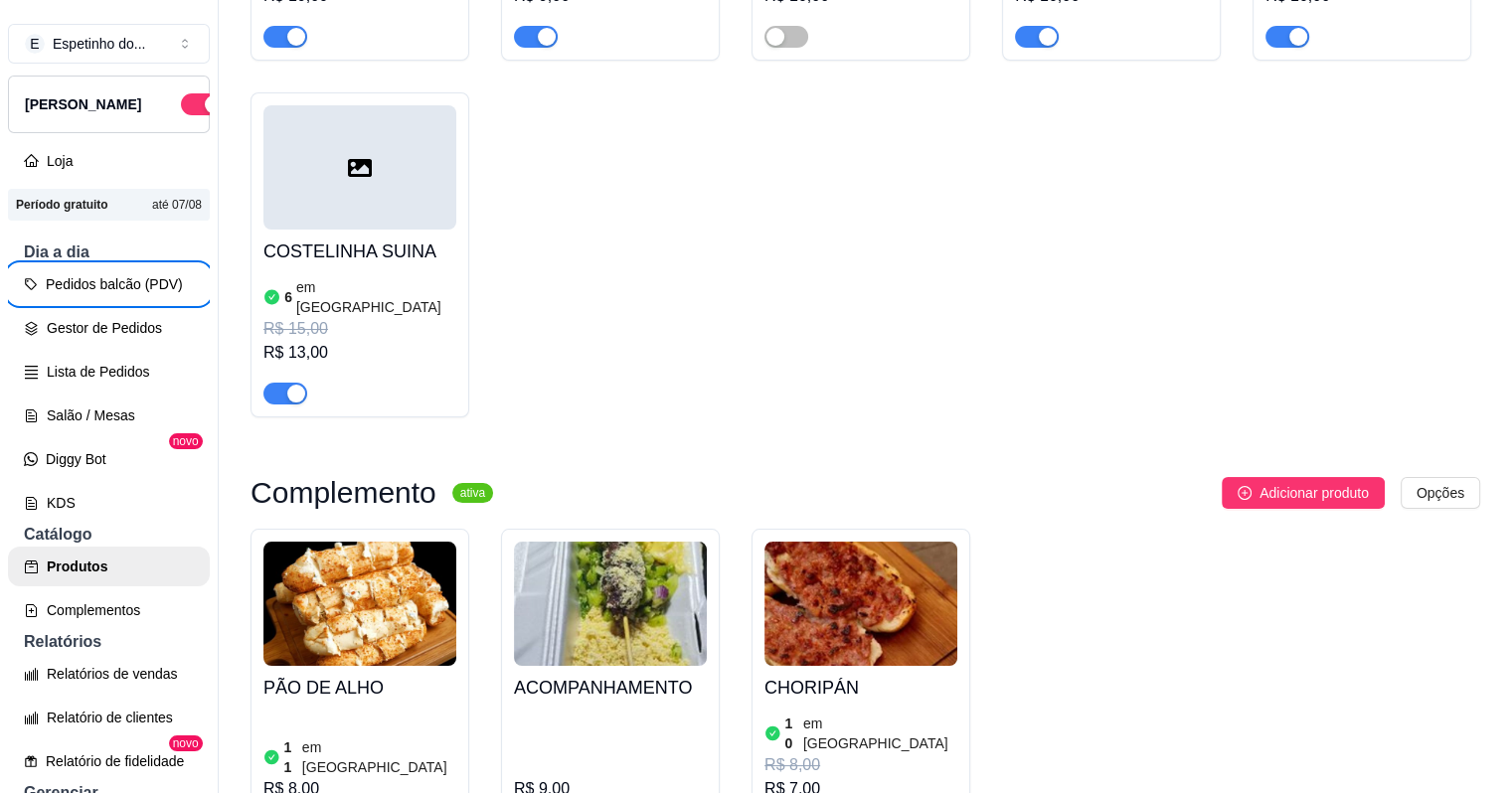 type 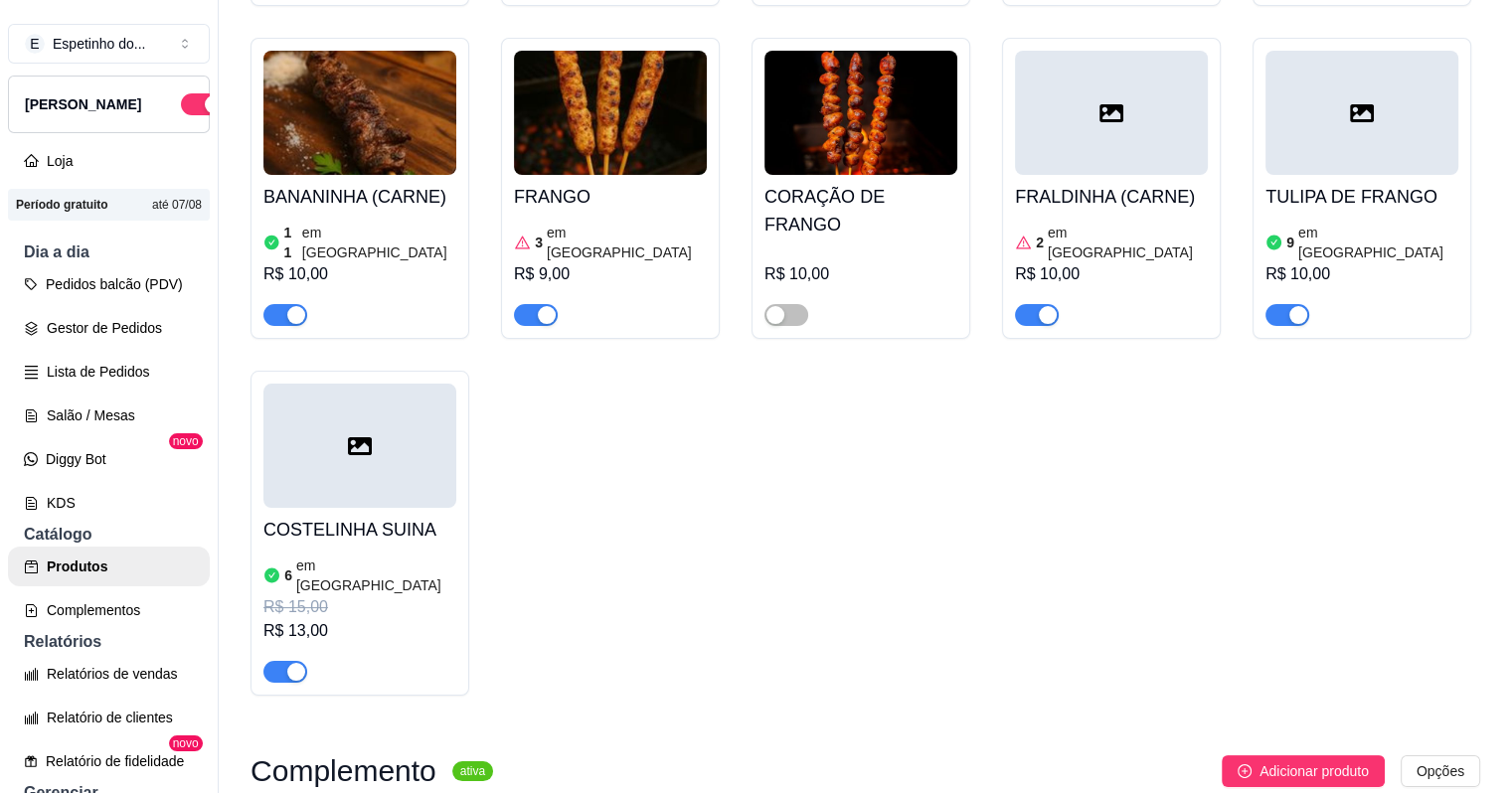 scroll, scrollTop: 534, scrollLeft: 0, axis: vertical 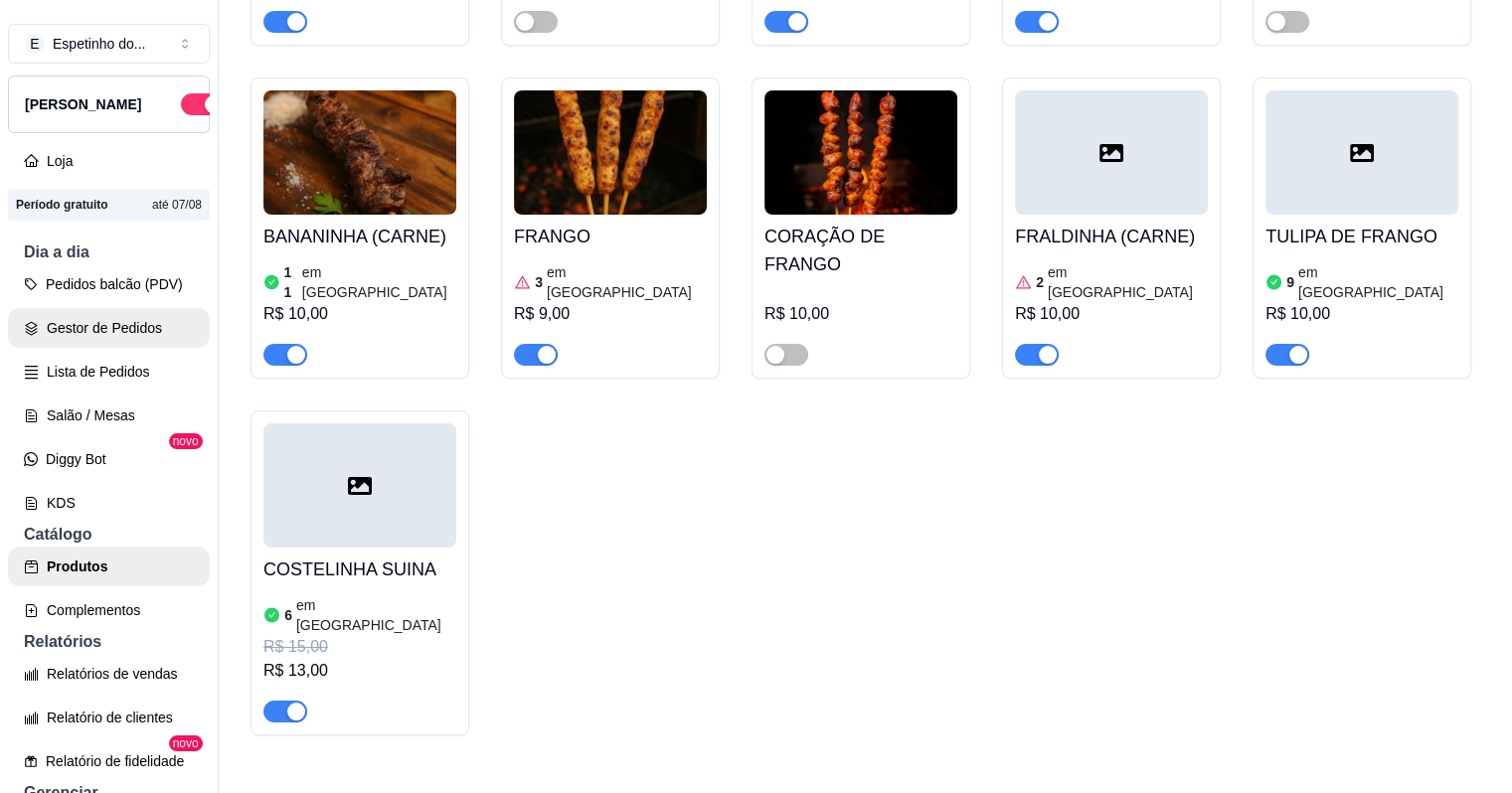click on "Gestor de Pedidos" at bounding box center [108, 328] 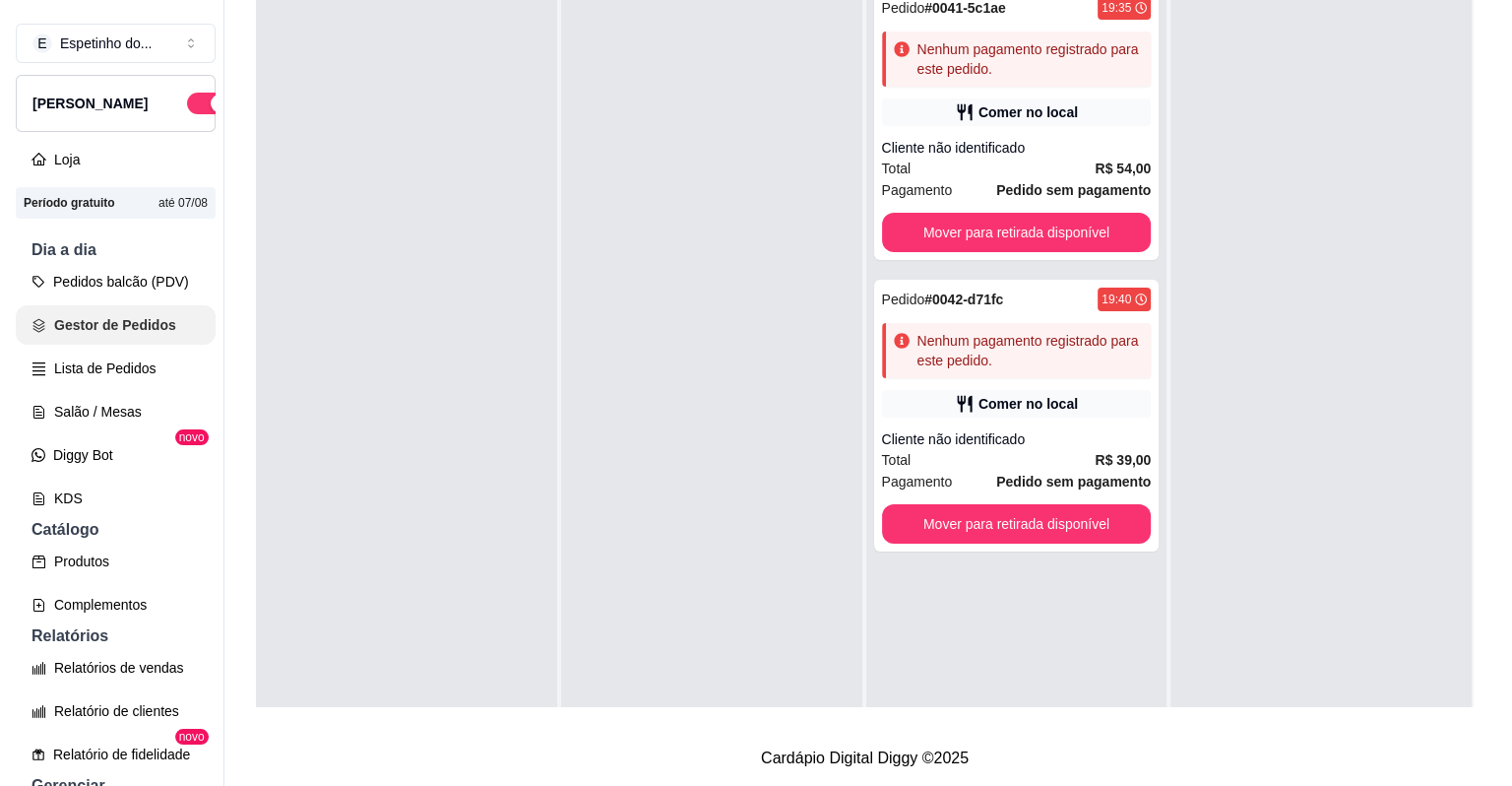 scroll, scrollTop: 0, scrollLeft: 0, axis: both 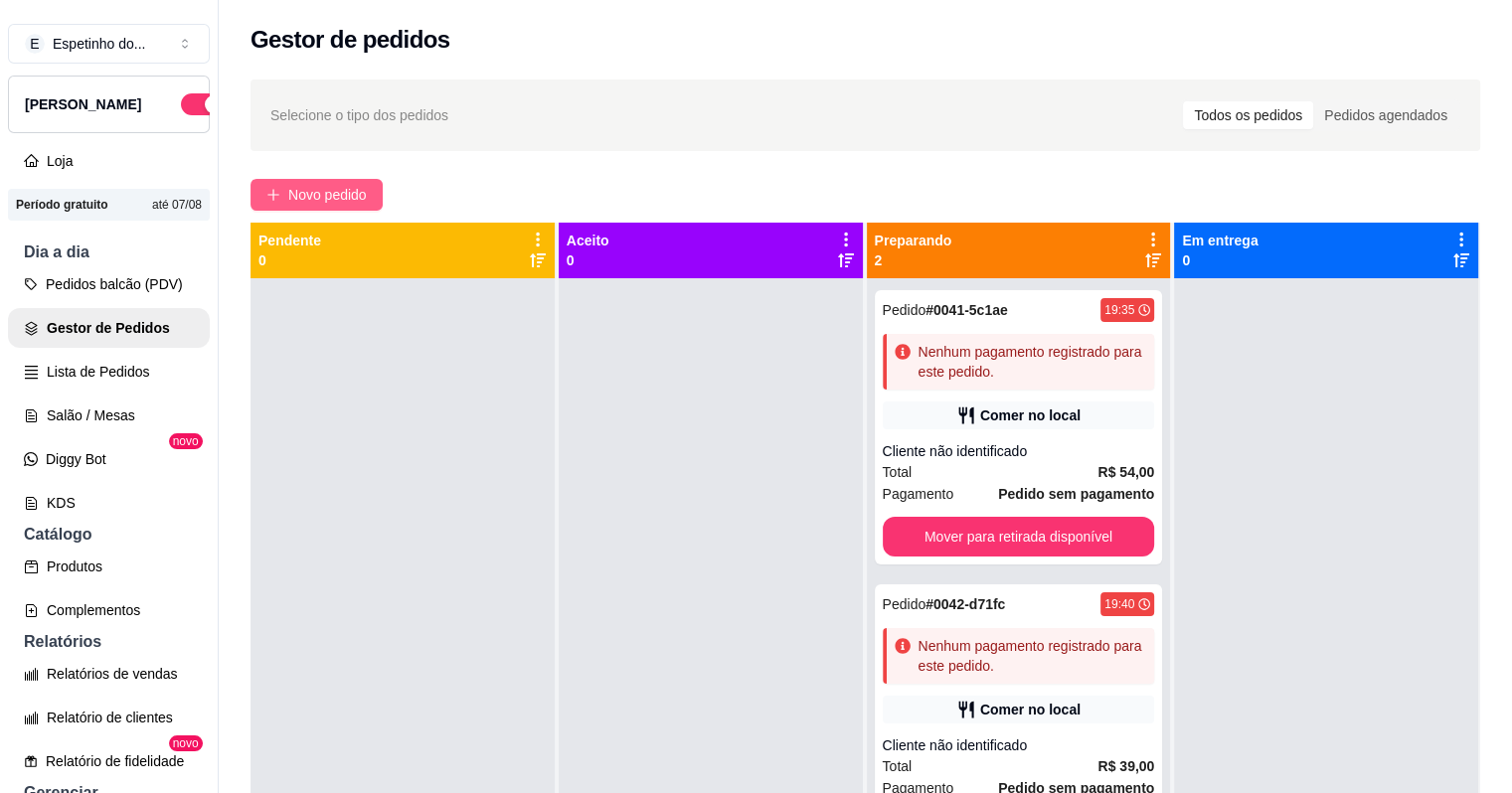 click on "Novo pedido" at bounding box center [327, 195] 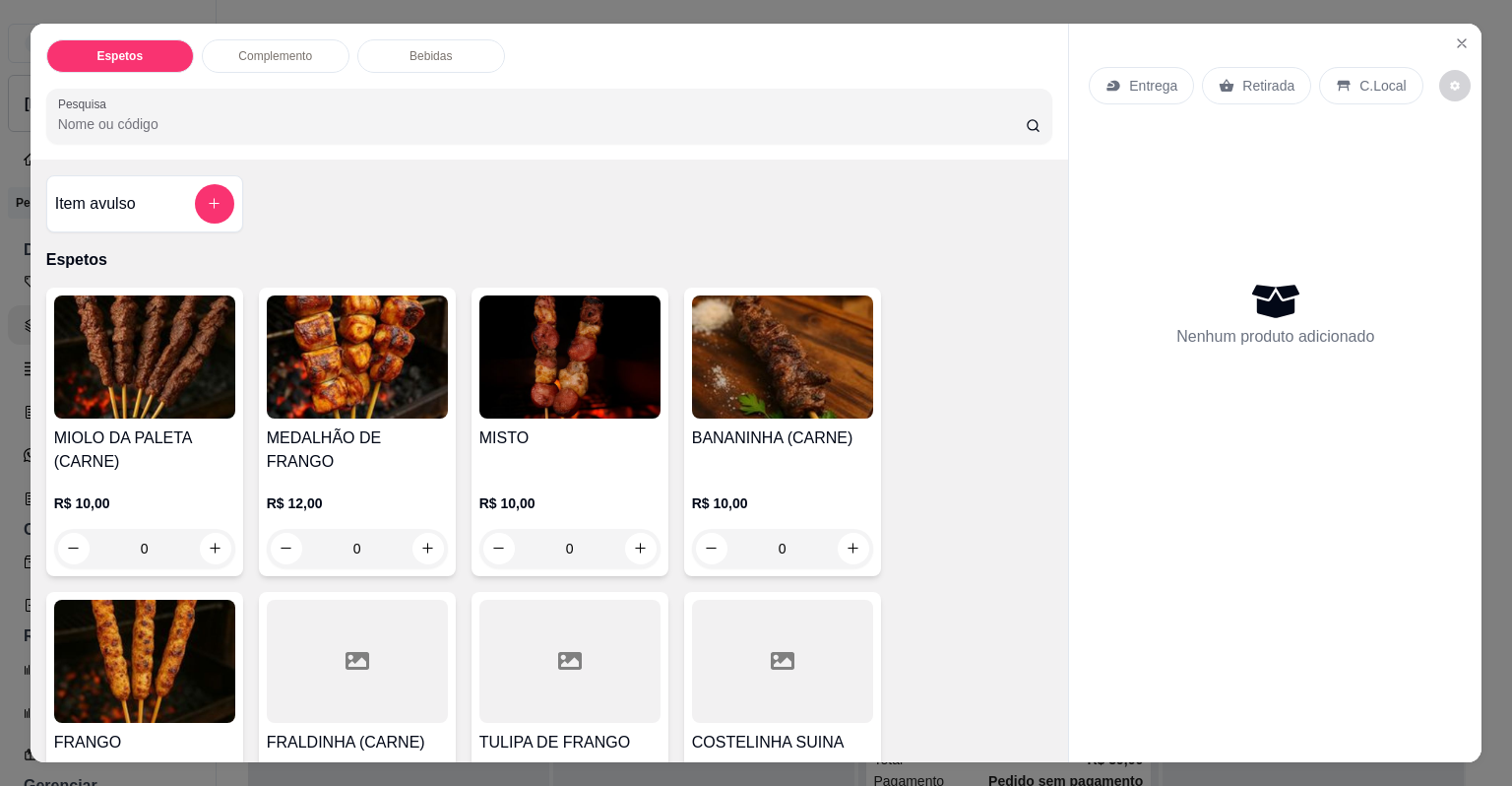 click at bounding box center (357, 661) 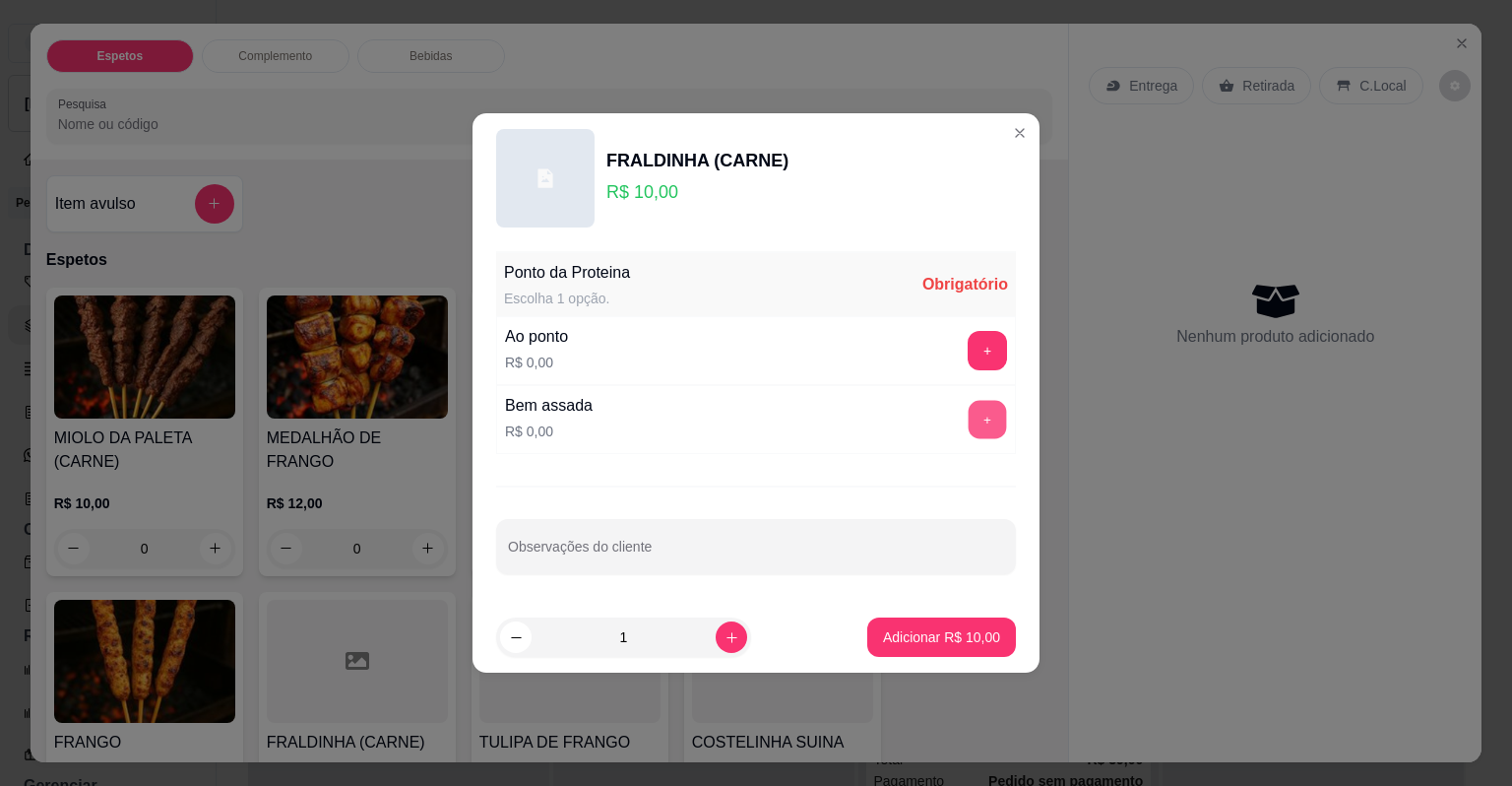 click on "+" at bounding box center (987, 420) 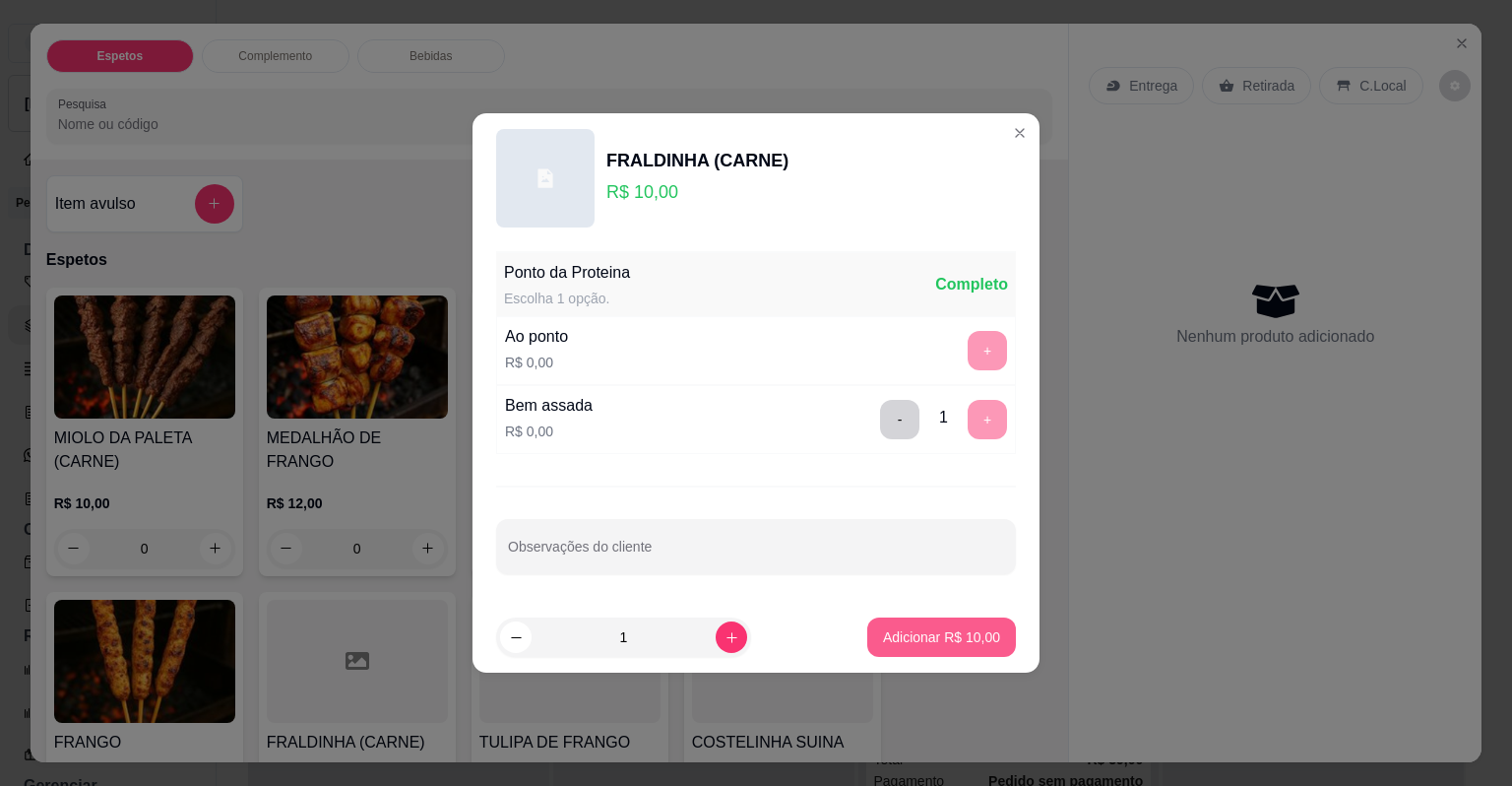 click on "Adicionar   R$ 10,00" at bounding box center [941, 637] 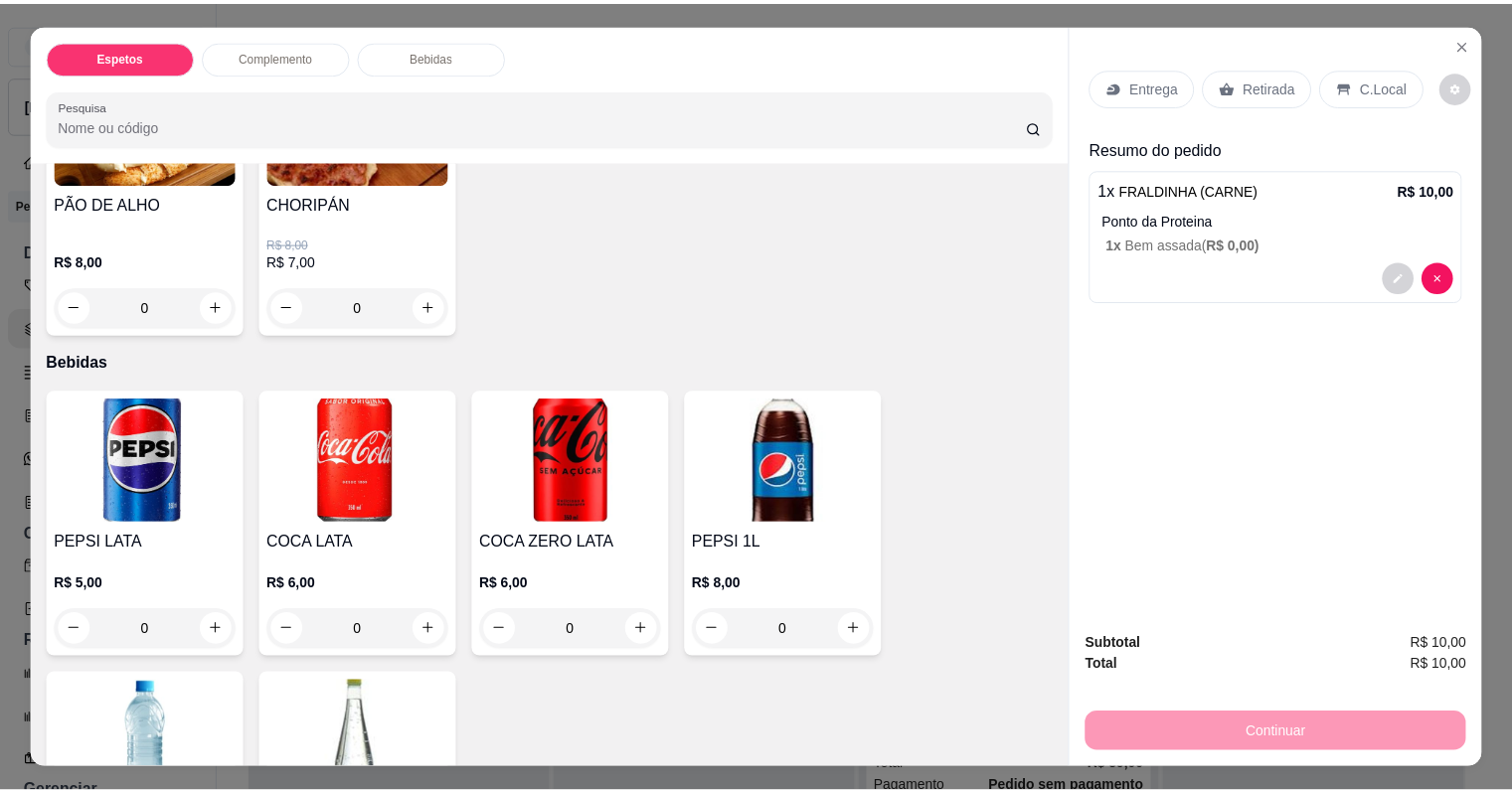 scroll, scrollTop: 901, scrollLeft: 0, axis: vertical 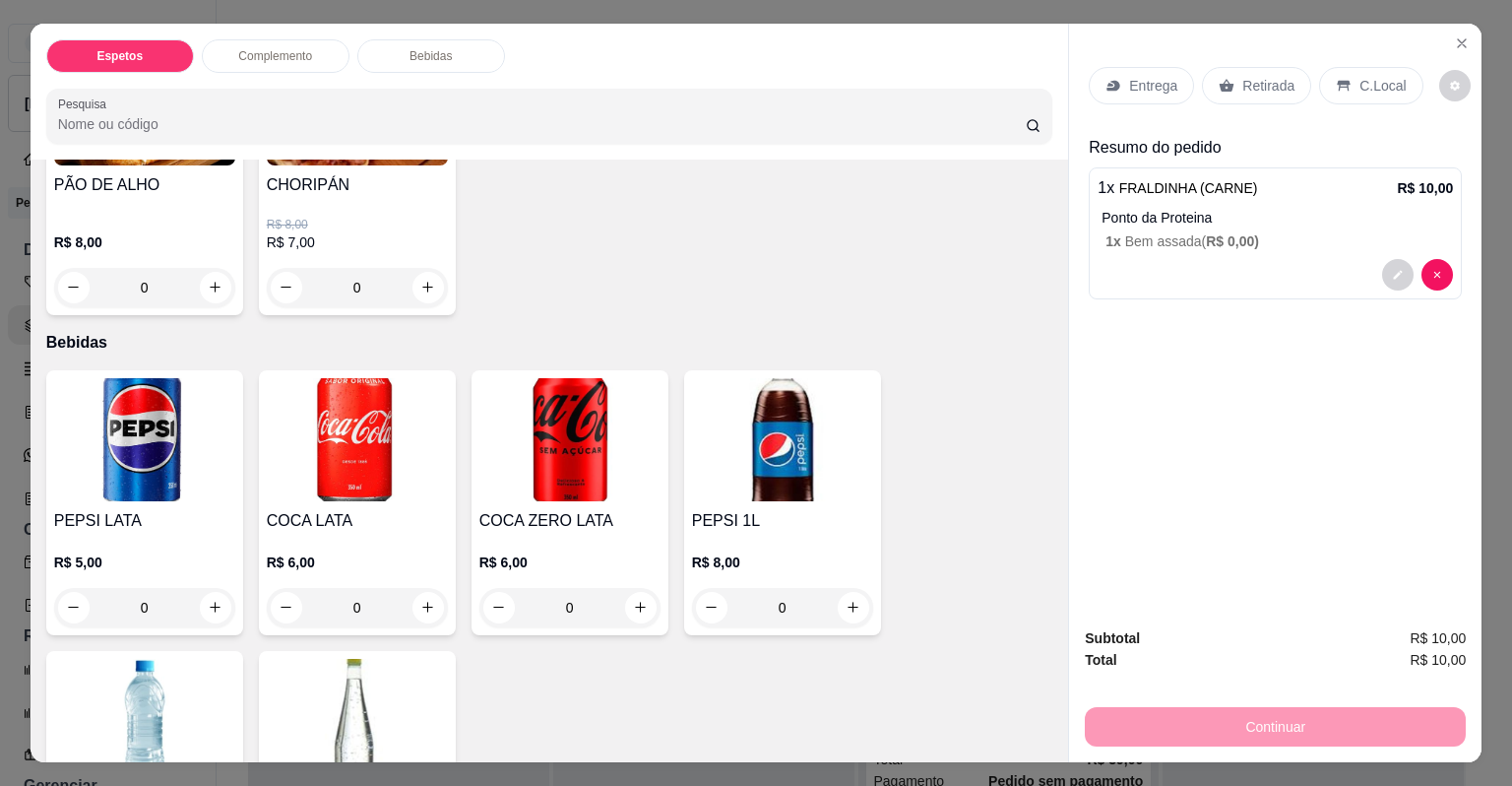 click at bounding box center [145, 439] 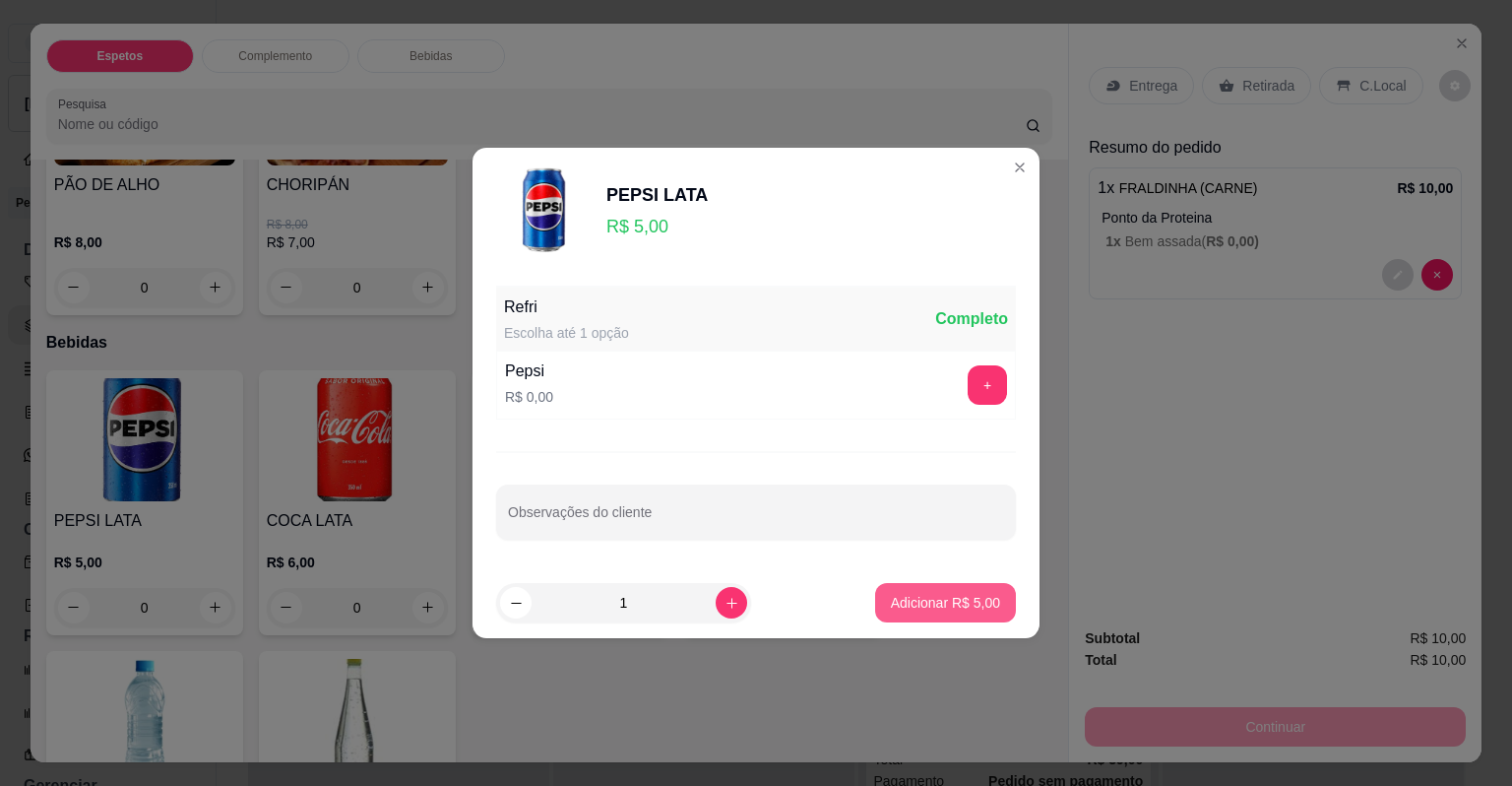 click on "Adicionar   R$ 5,00" at bounding box center [945, 603] 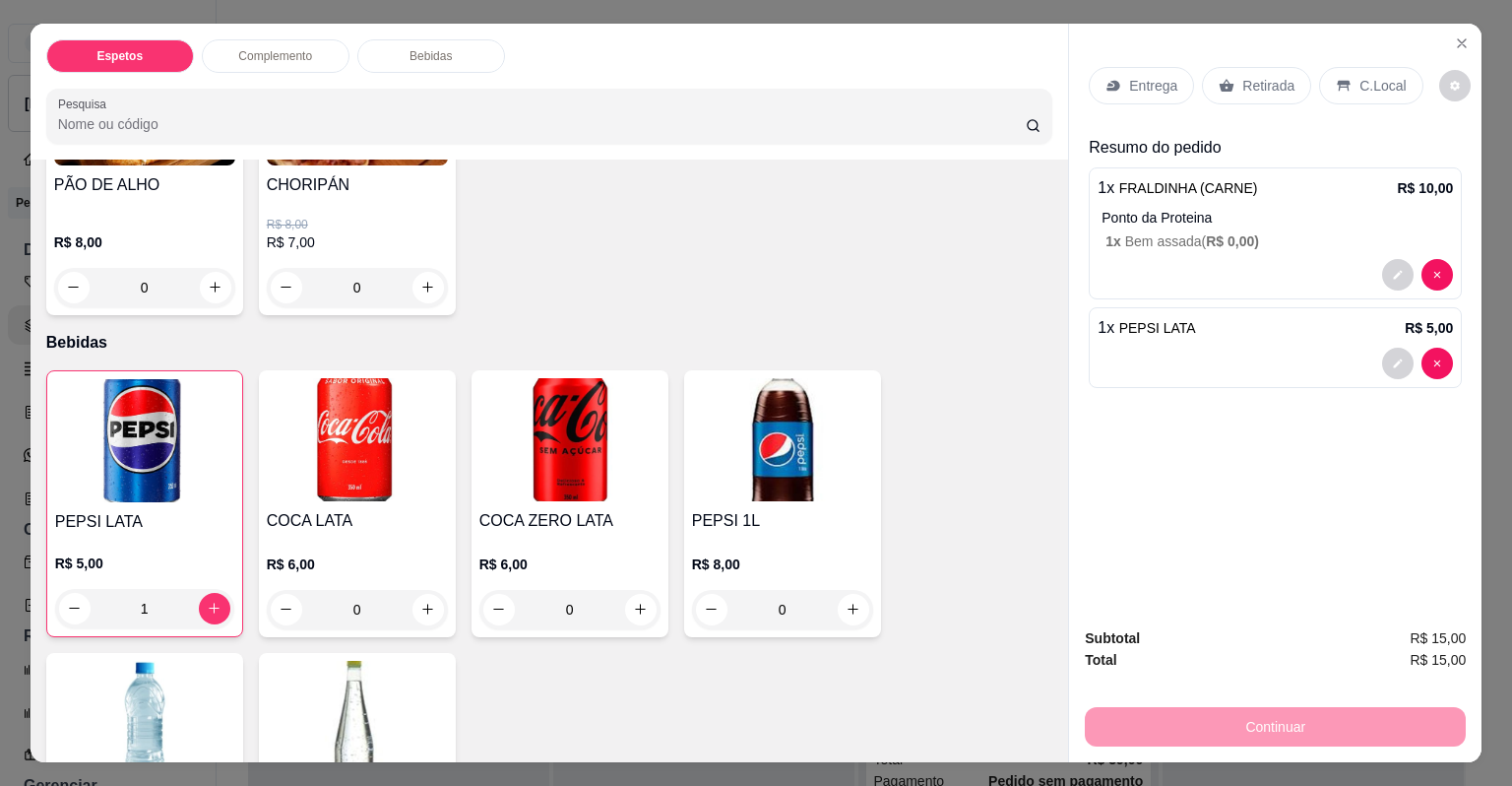 click on "C.Local" at bounding box center (1382, 86) 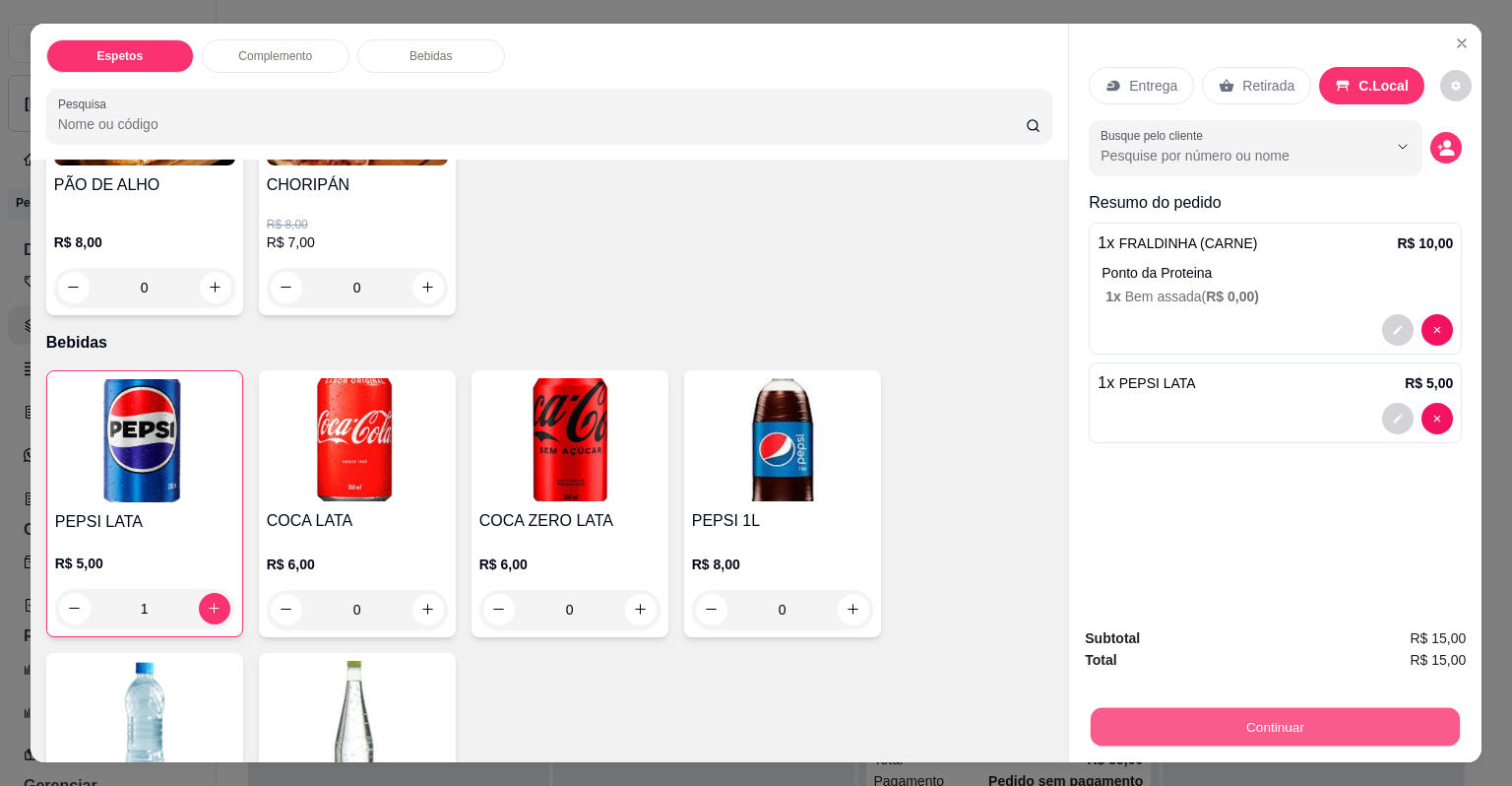 click on "Continuar" at bounding box center [1275, 727] 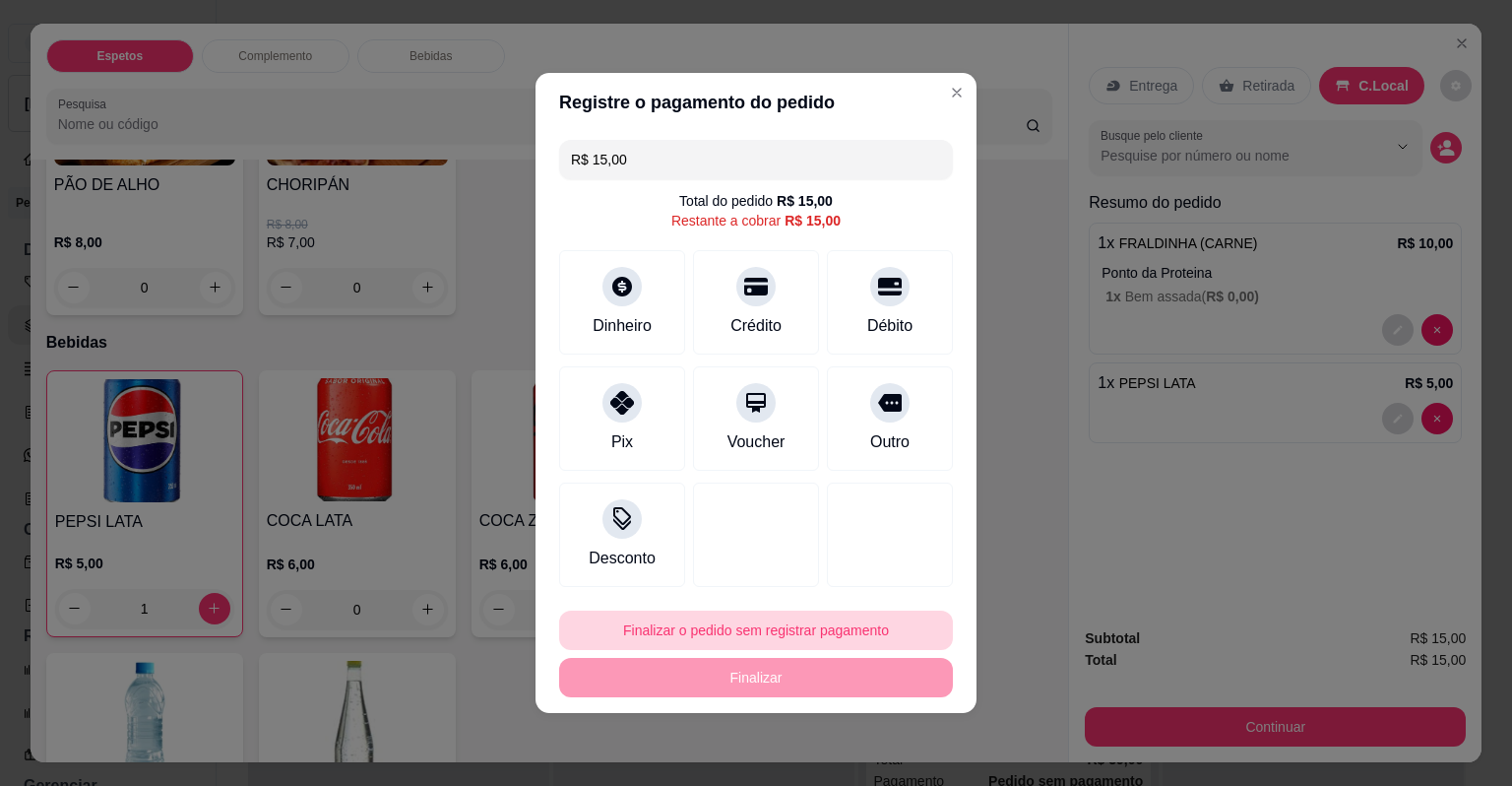 click on "Finalizar o pedido sem registrar pagamento" at bounding box center [756, 630] 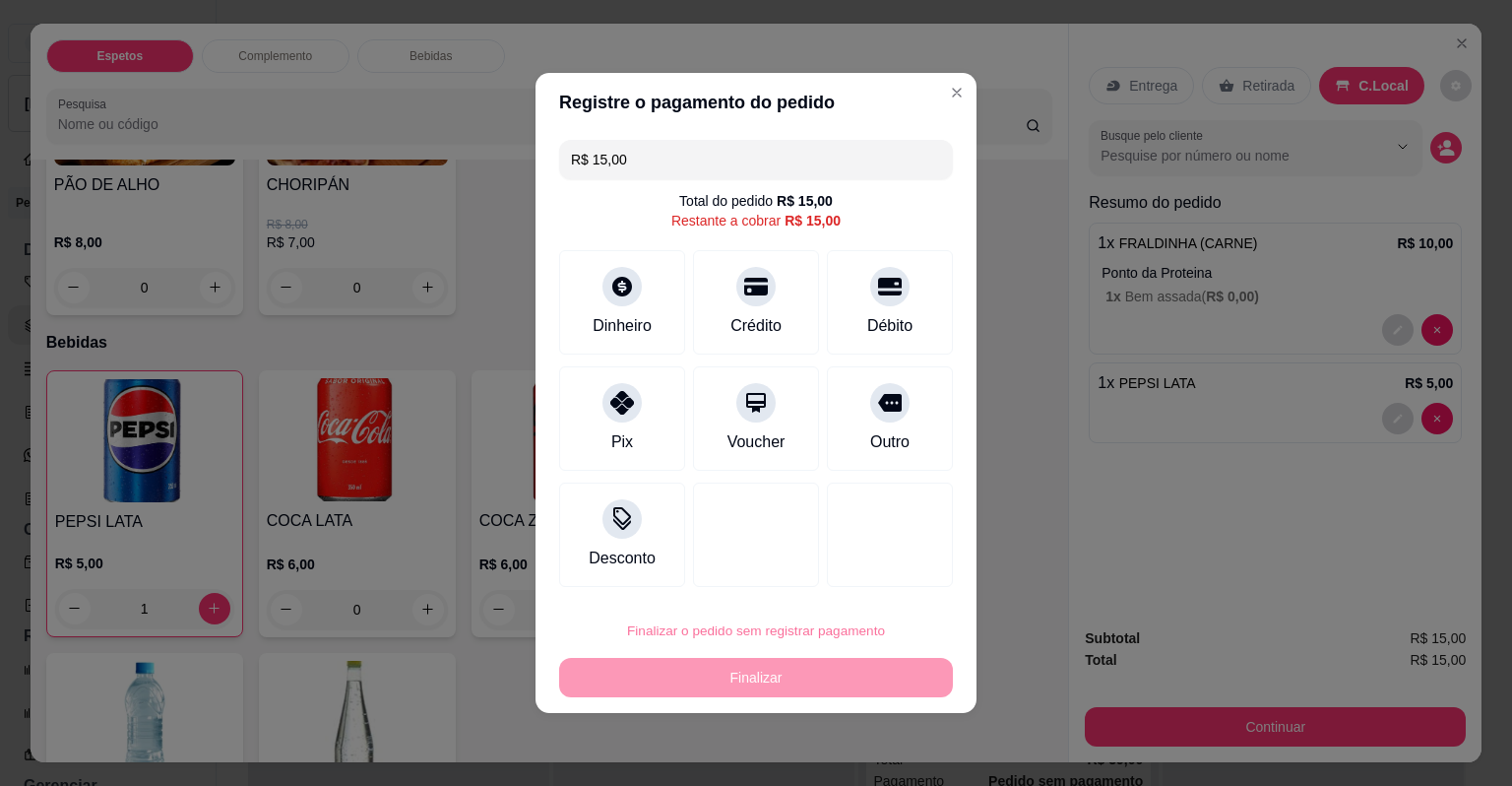 click on "Confirmar" at bounding box center [874, 574] 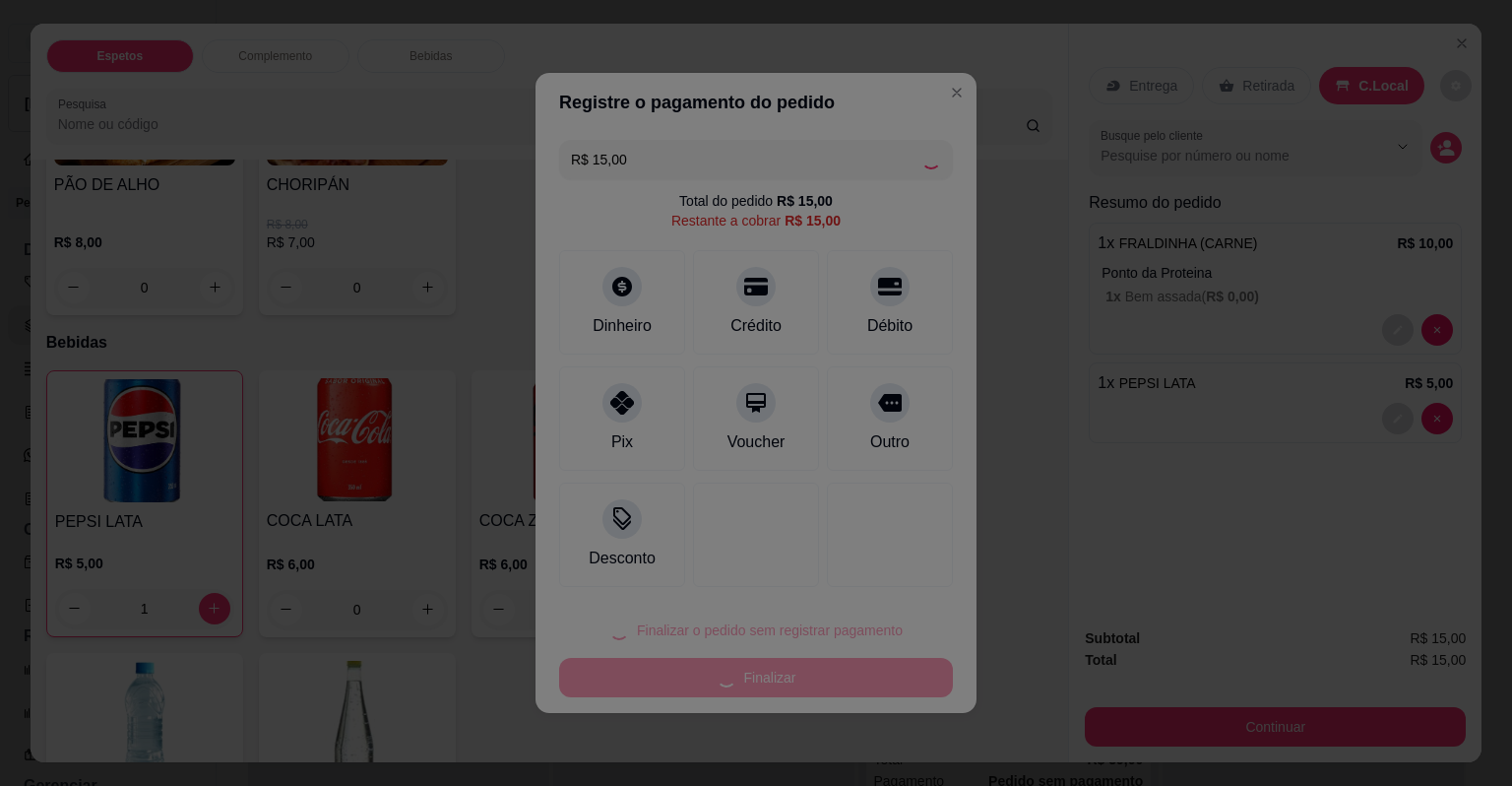 type on "0" 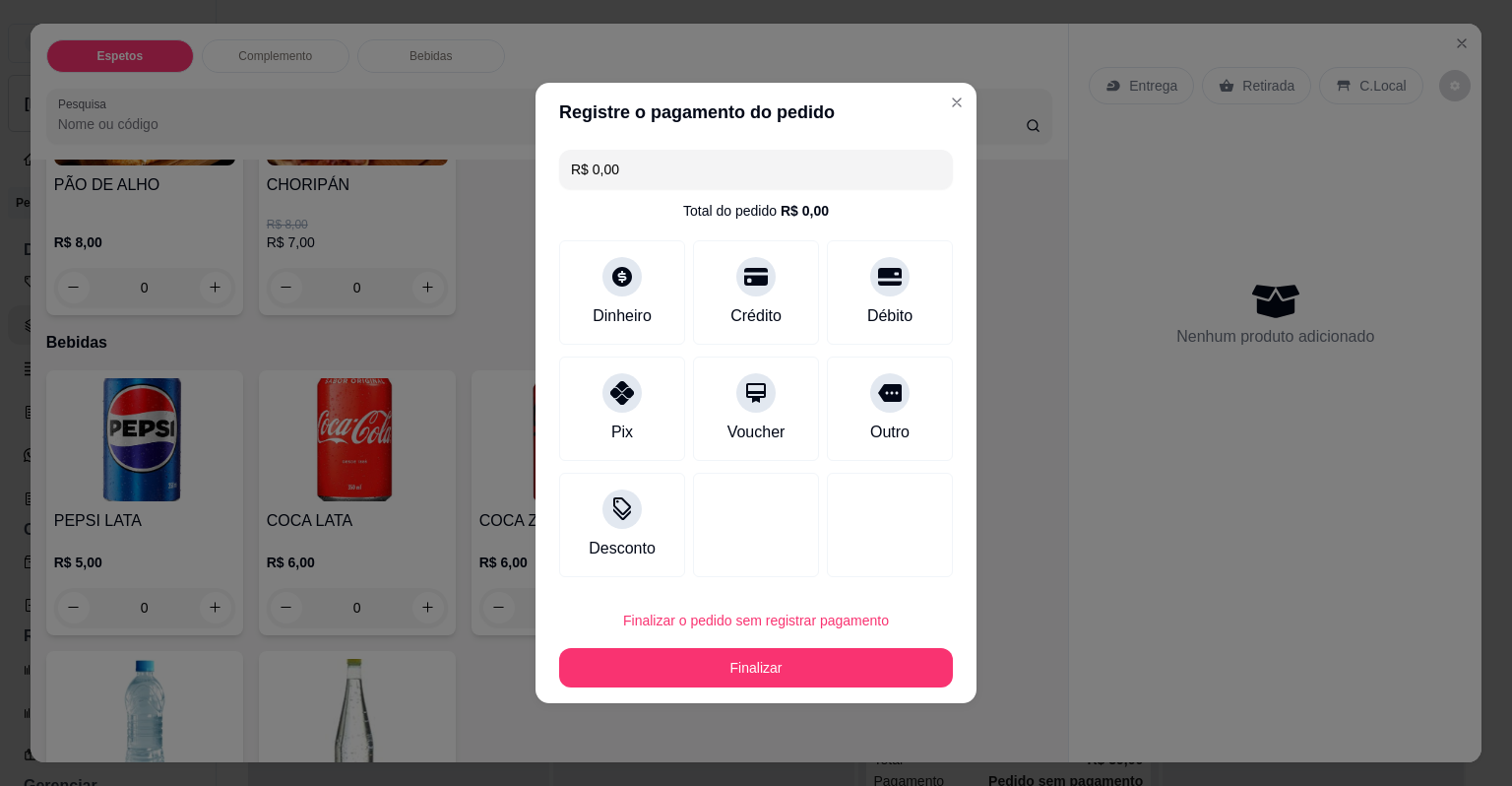 type on "R$ 0,00" 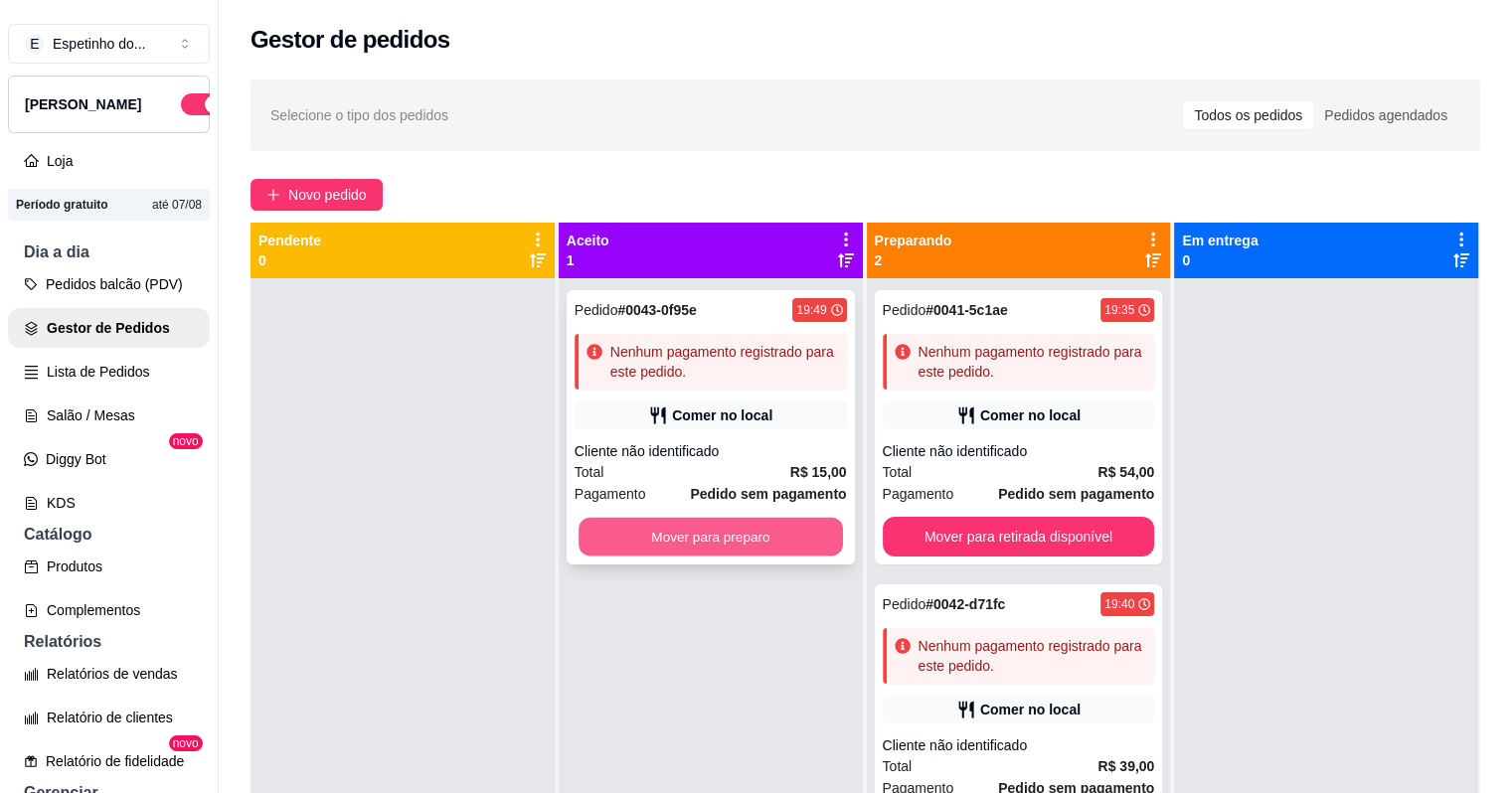 click on "Mover para preparo" at bounding box center [711, 537] 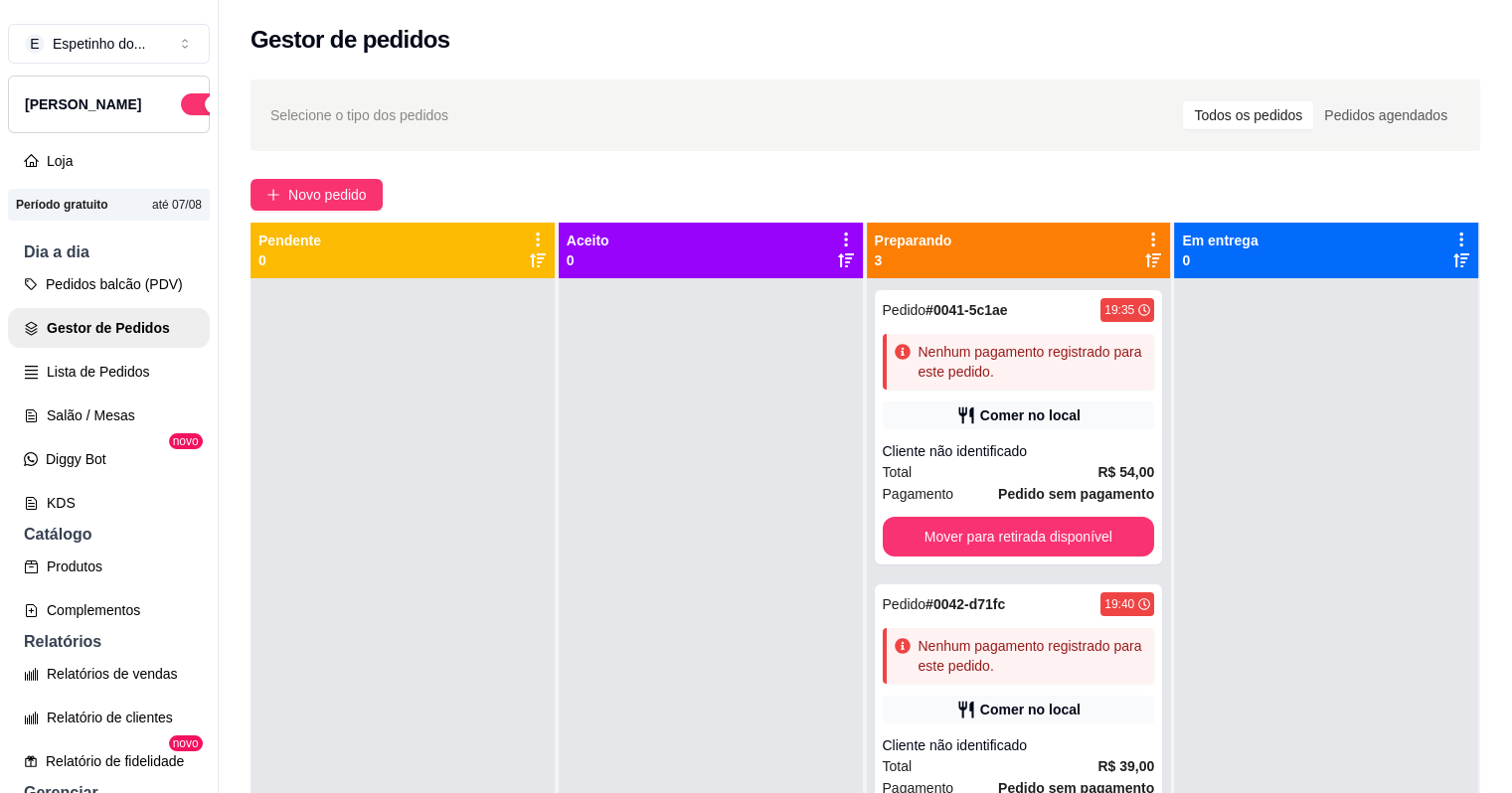 scroll, scrollTop: 110, scrollLeft: 0, axis: vertical 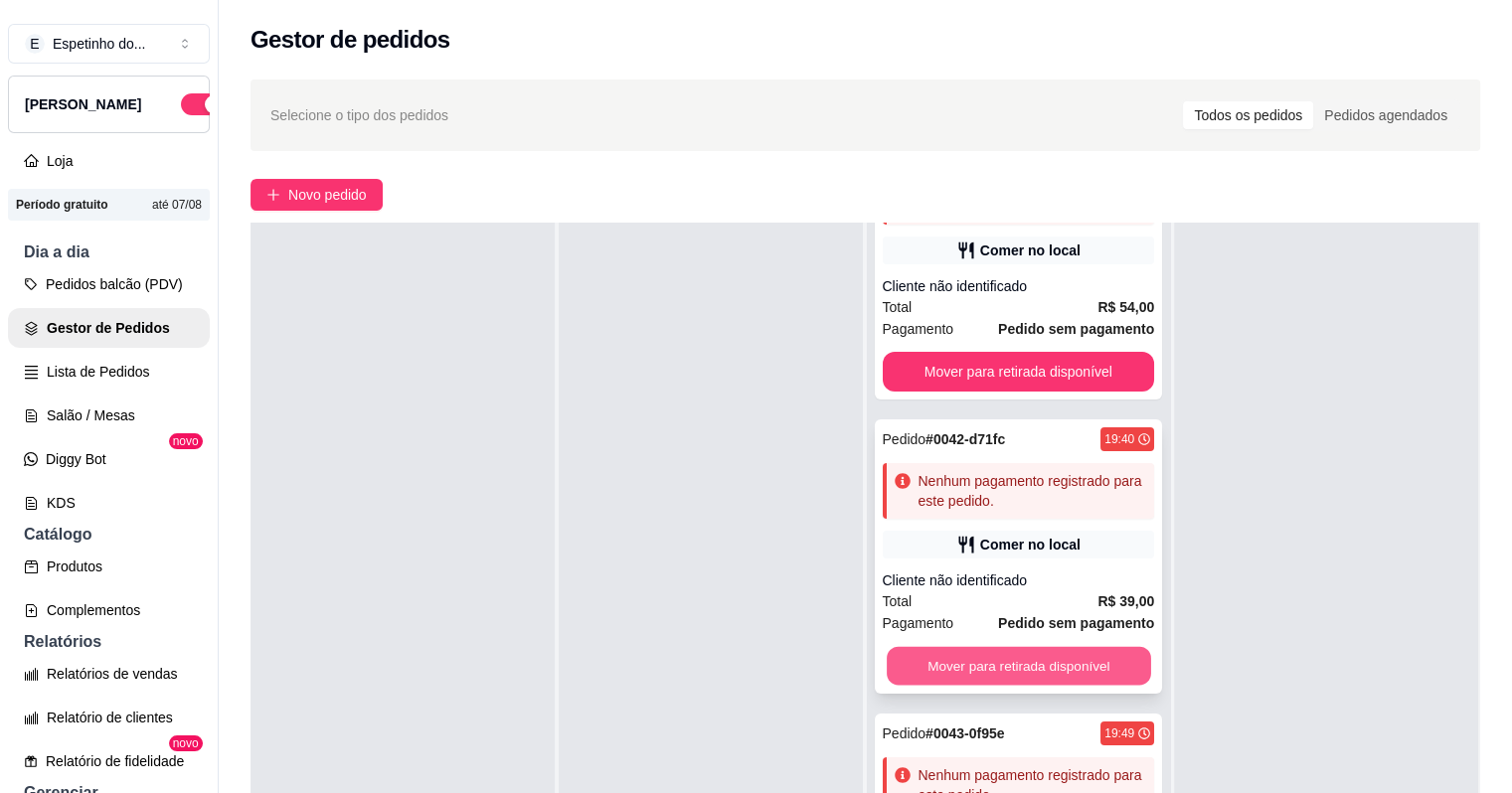 click on "Mover para retirada disponível" at bounding box center [1019, 666] 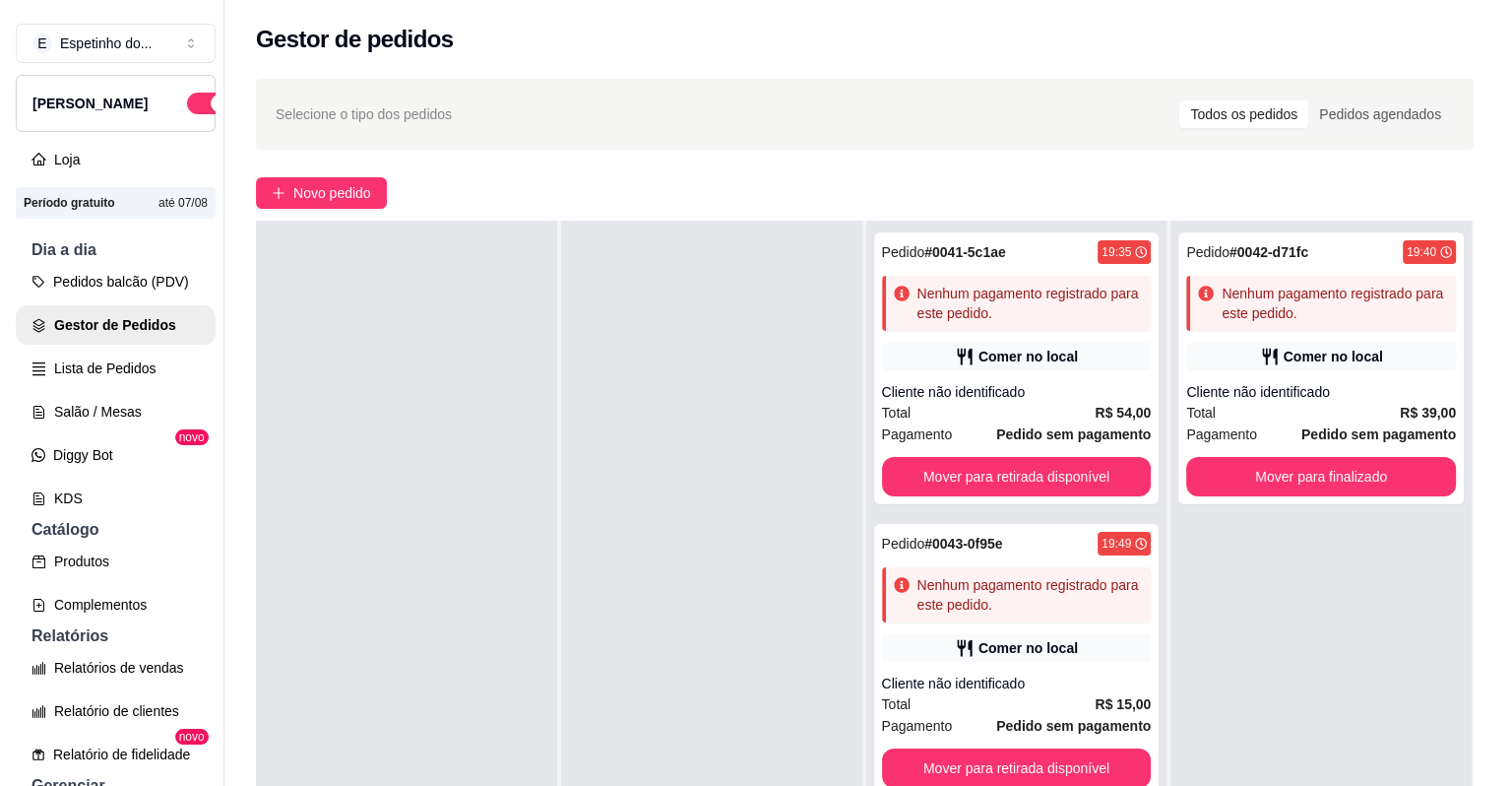 scroll, scrollTop: 0, scrollLeft: 0, axis: both 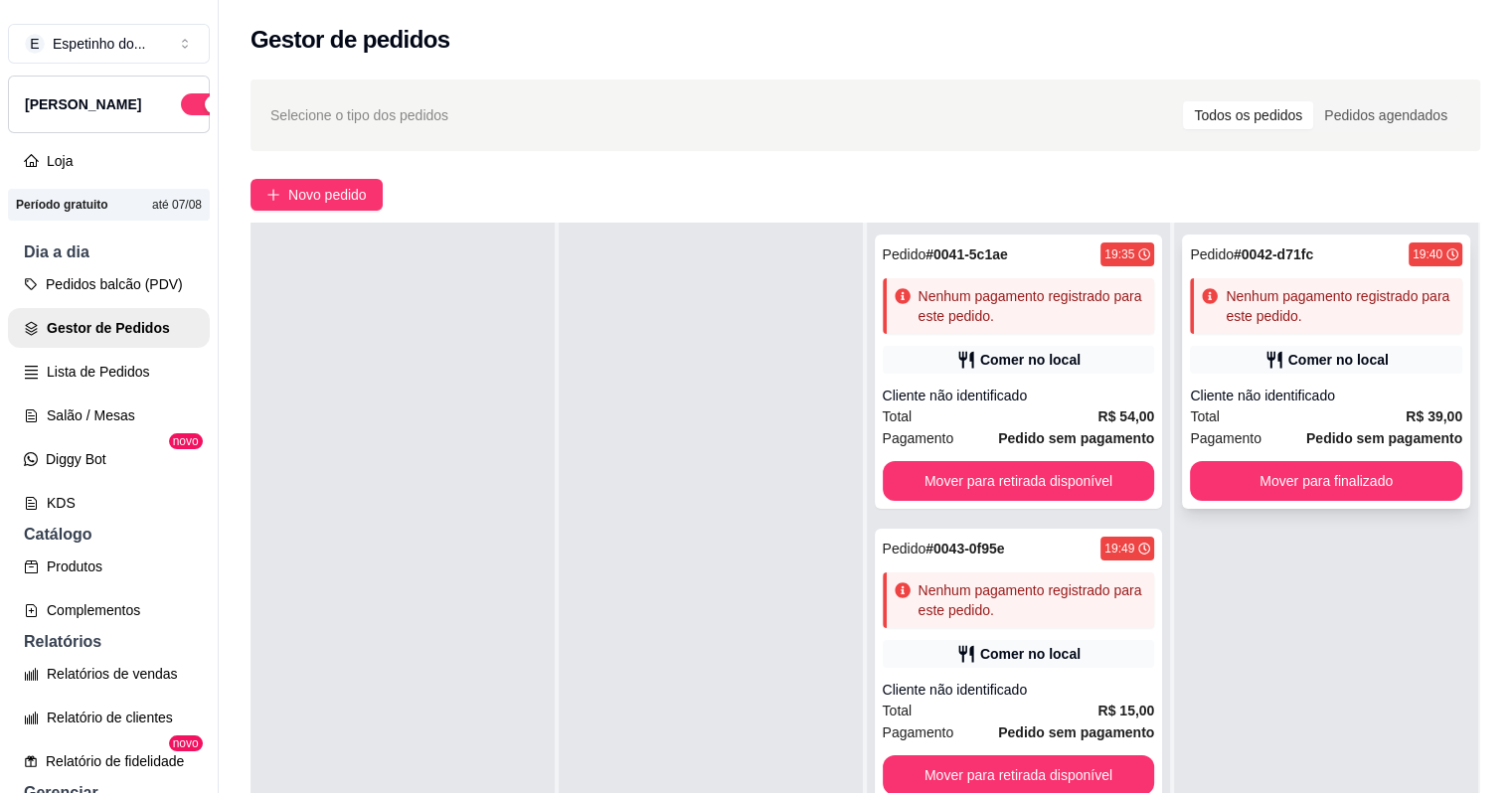 click on "Cliente não identificado" at bounding box center [1326, 396] 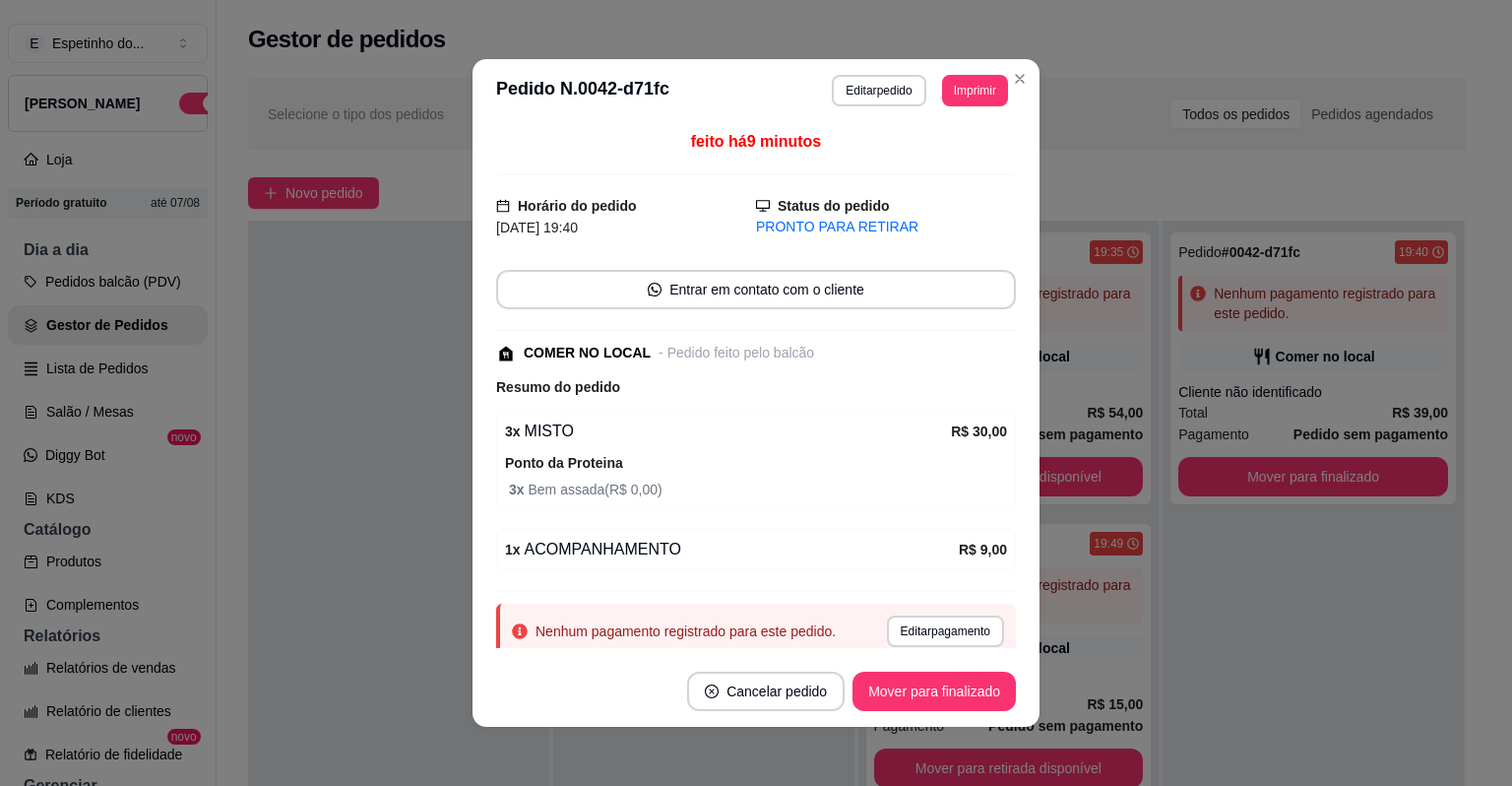 scroll, scrollTop: 66, scrollLeft: 0, axis: vertical 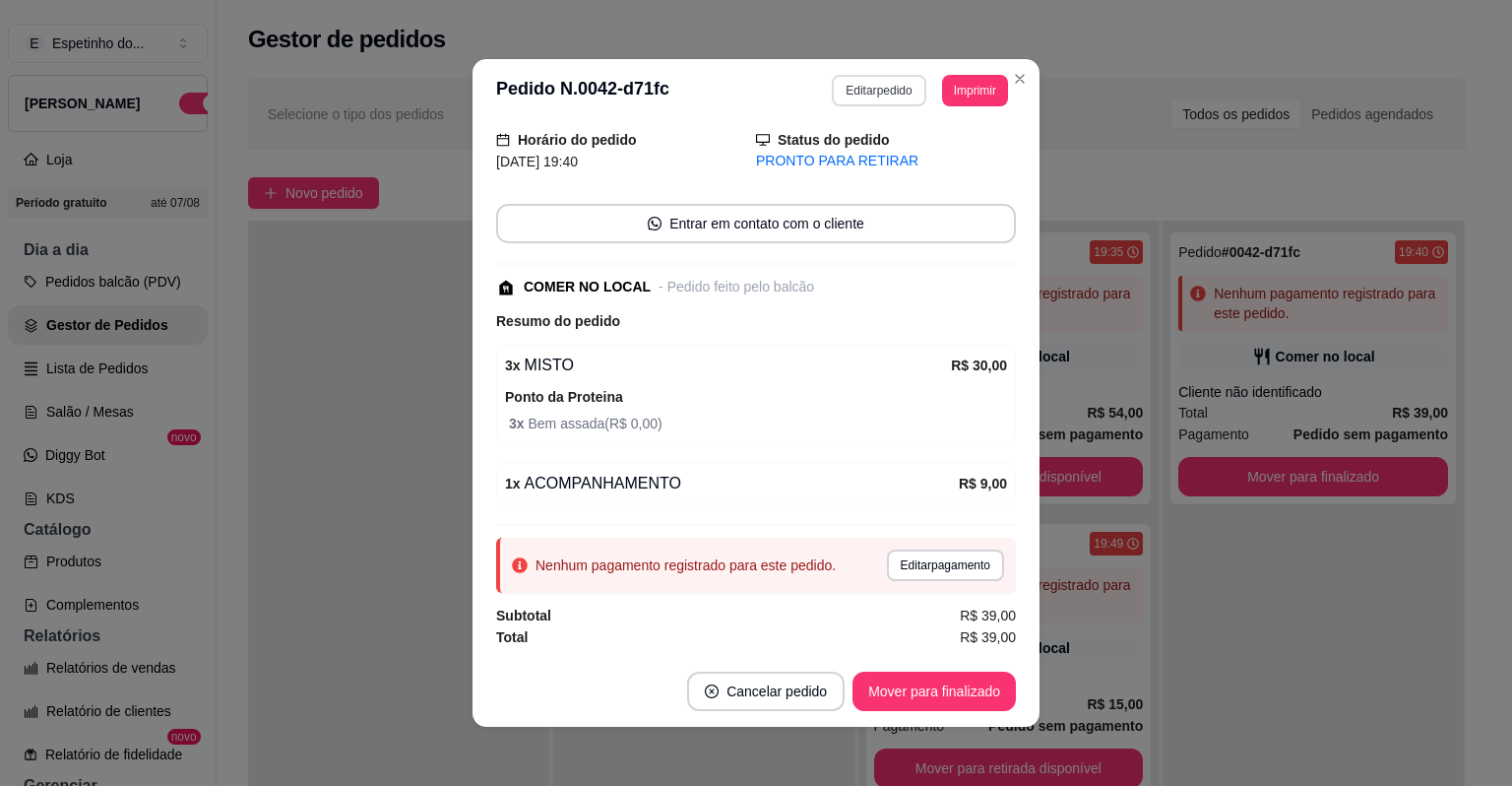 click on "Editar  pedido" at bounding box center [878, 91] 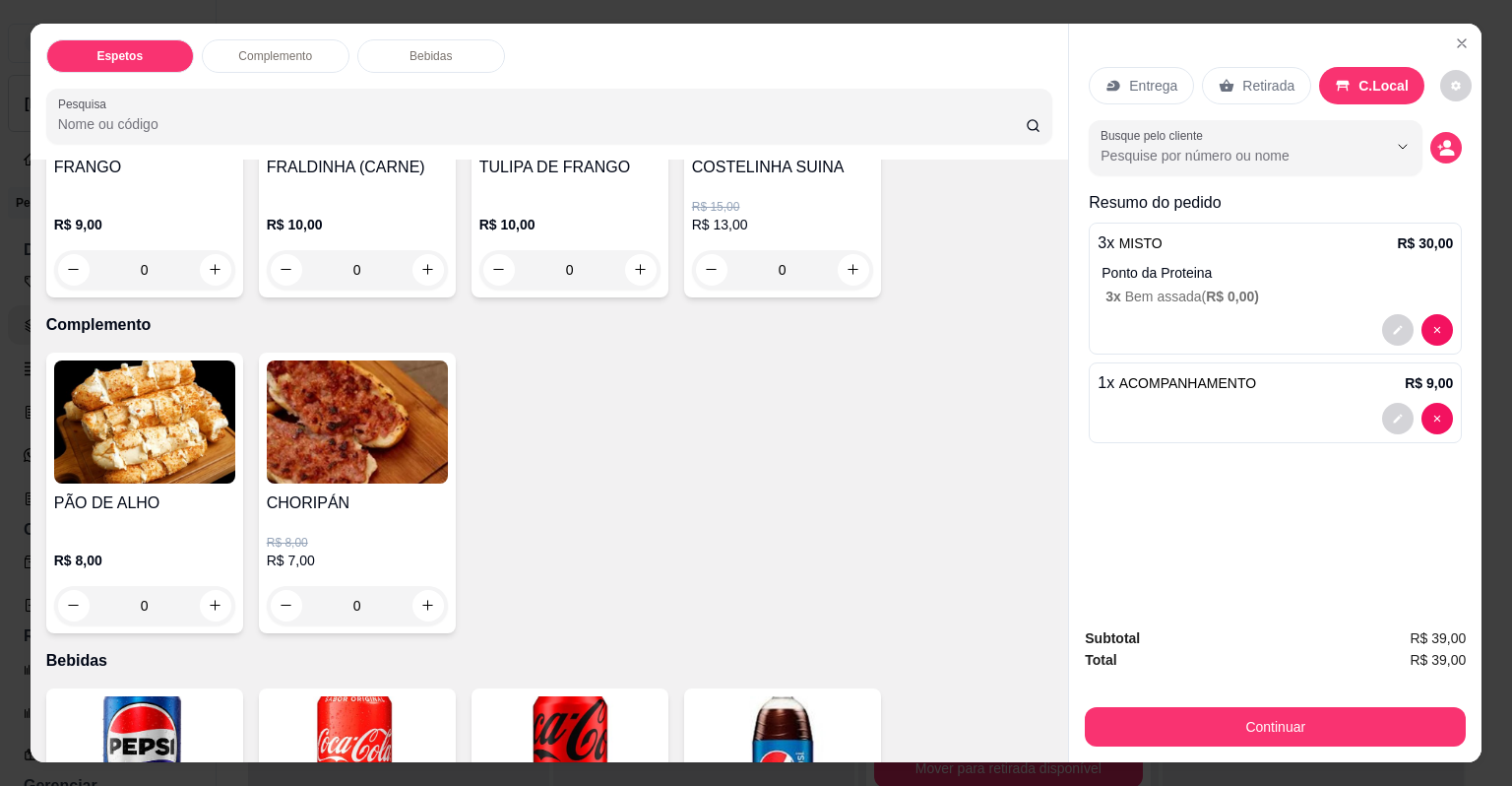 scroll, scrollTop: 650, scrollLeft: 0, axis: vertical 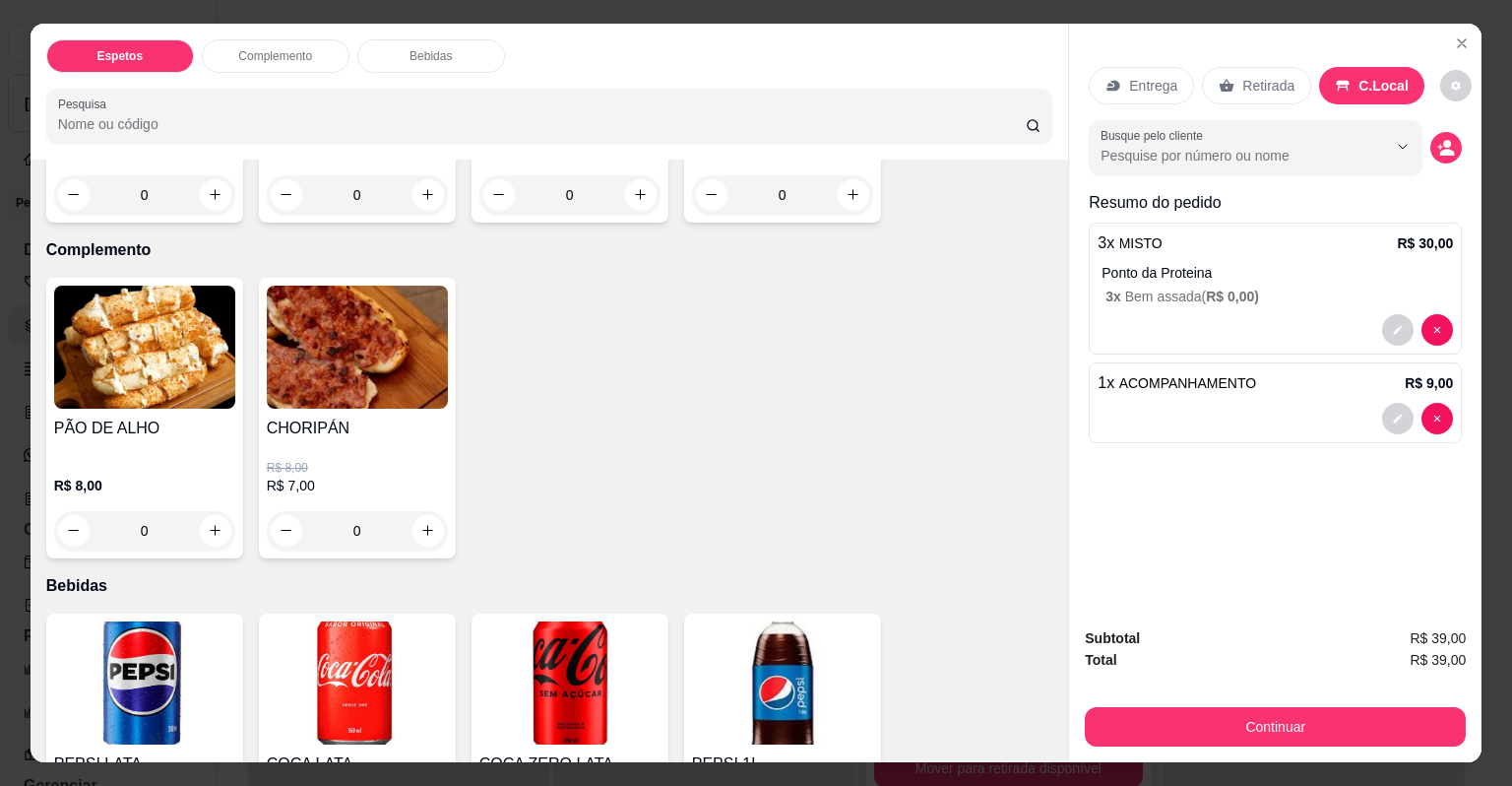 click at bounding box center (145, 683) 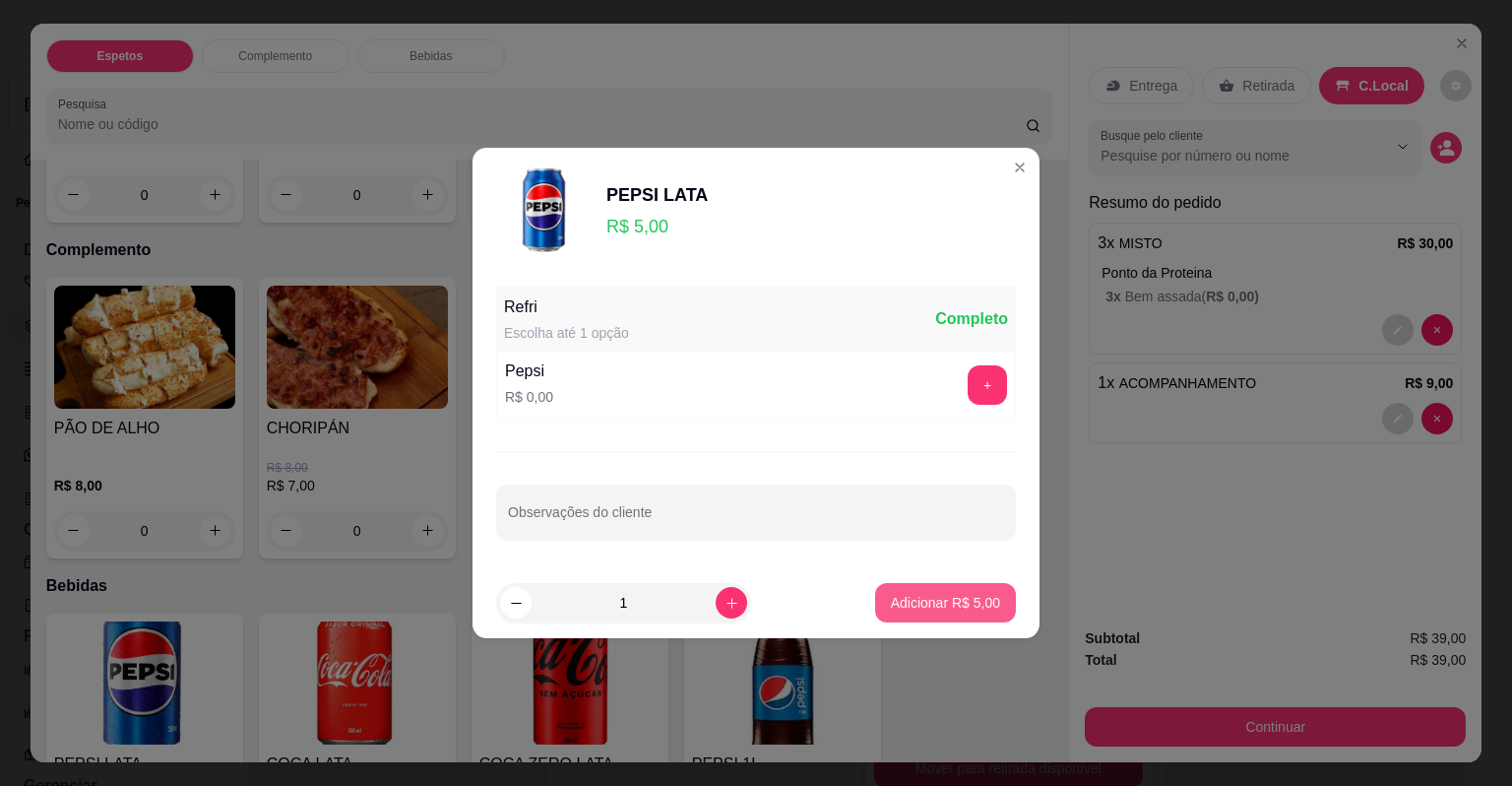 click on "Adicionar   R$ 5,00" at bounding box center (945, 603) 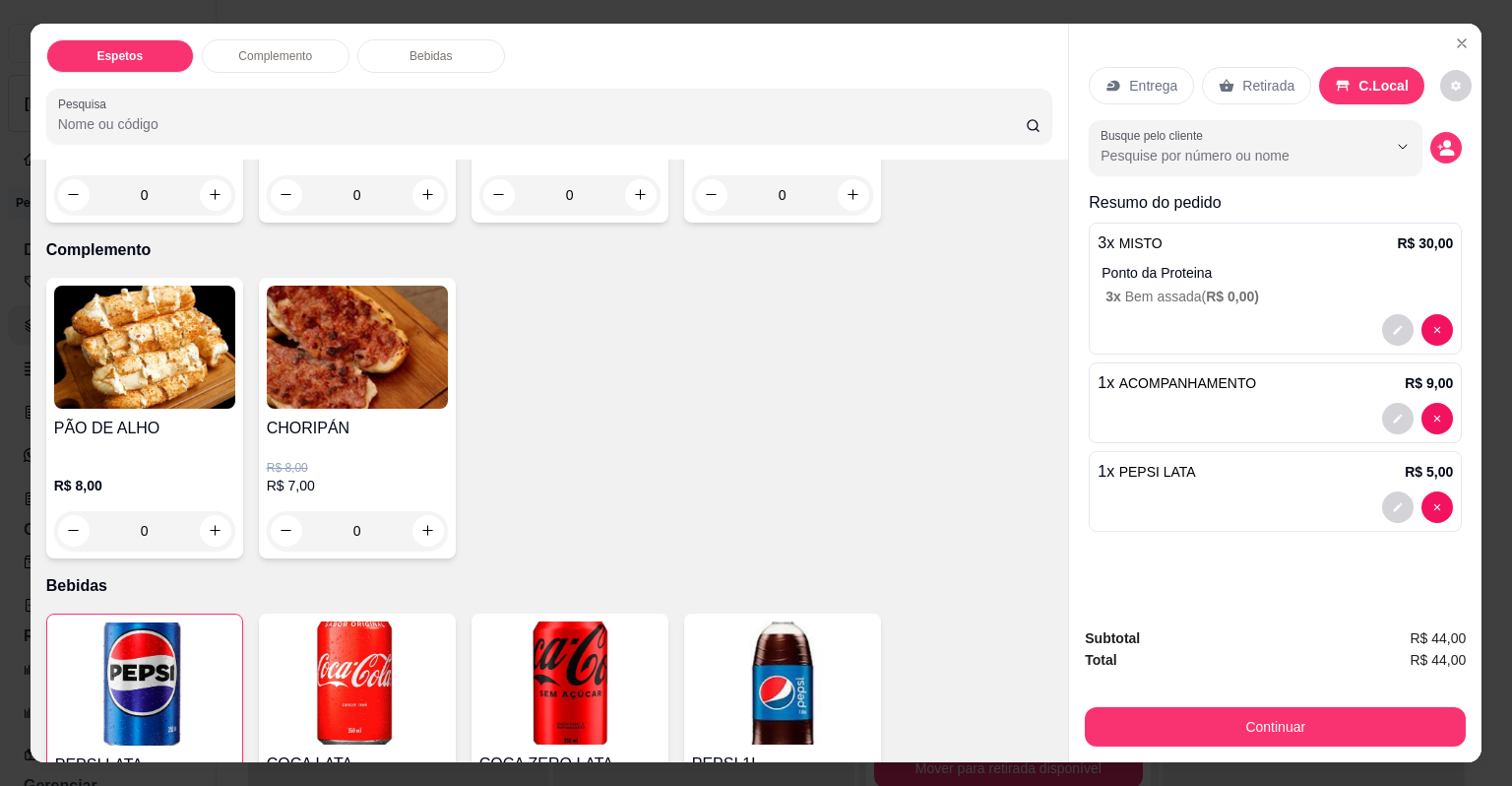 click on "C.Local" at bounding box center [1383, 86] 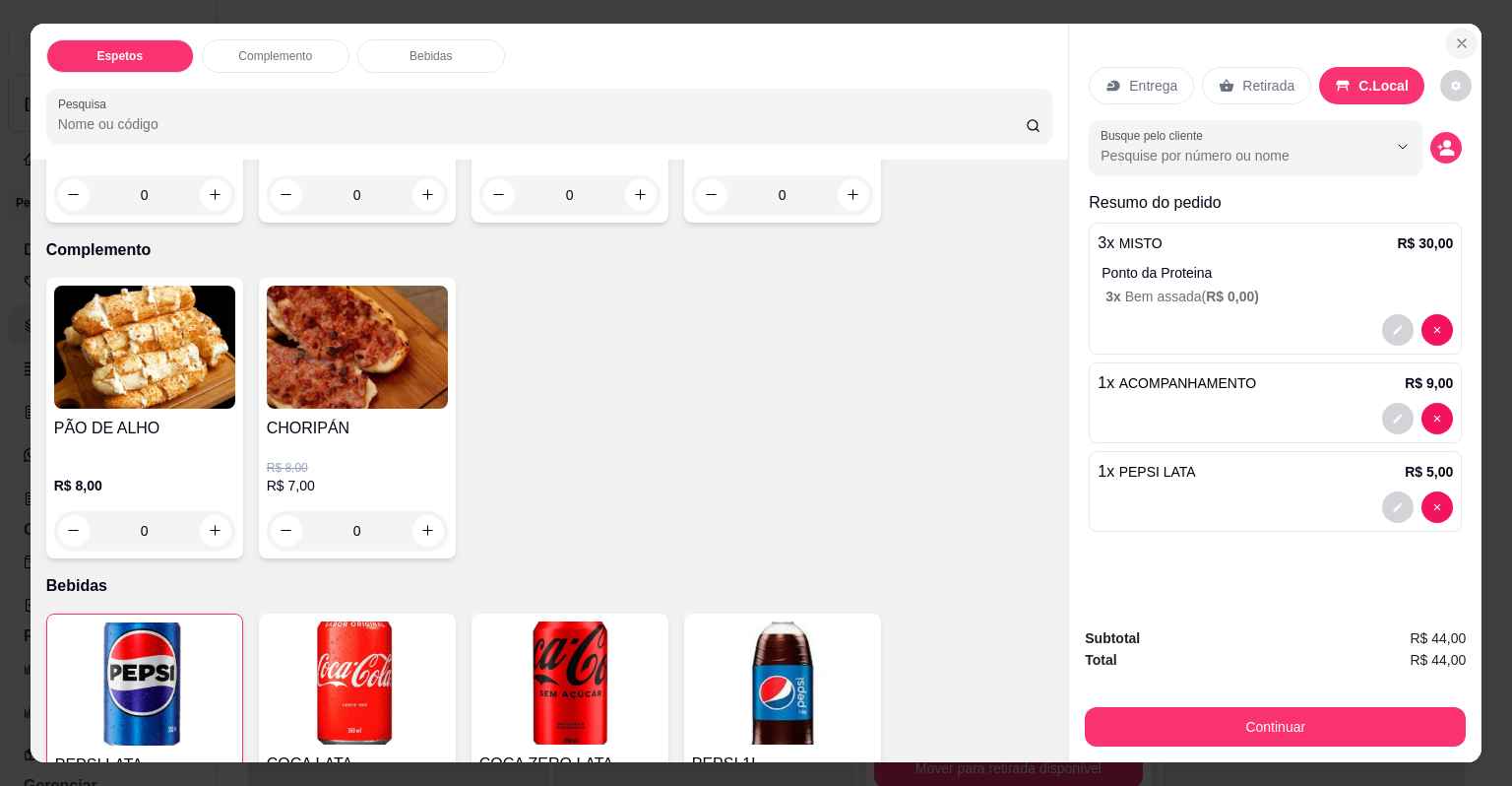 click 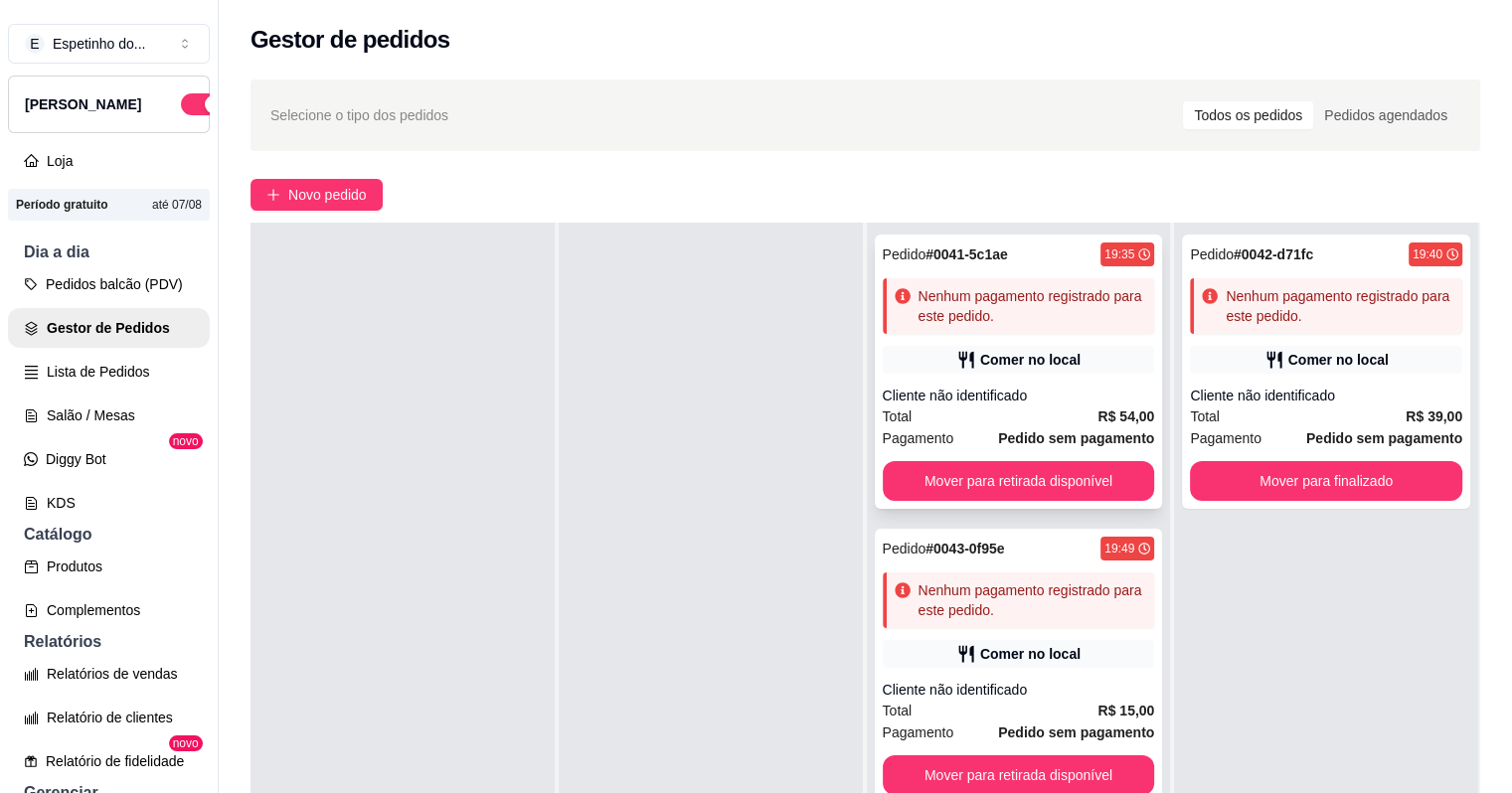 click on "Pedido sem pagamento" at bounding box center (1076, 438) 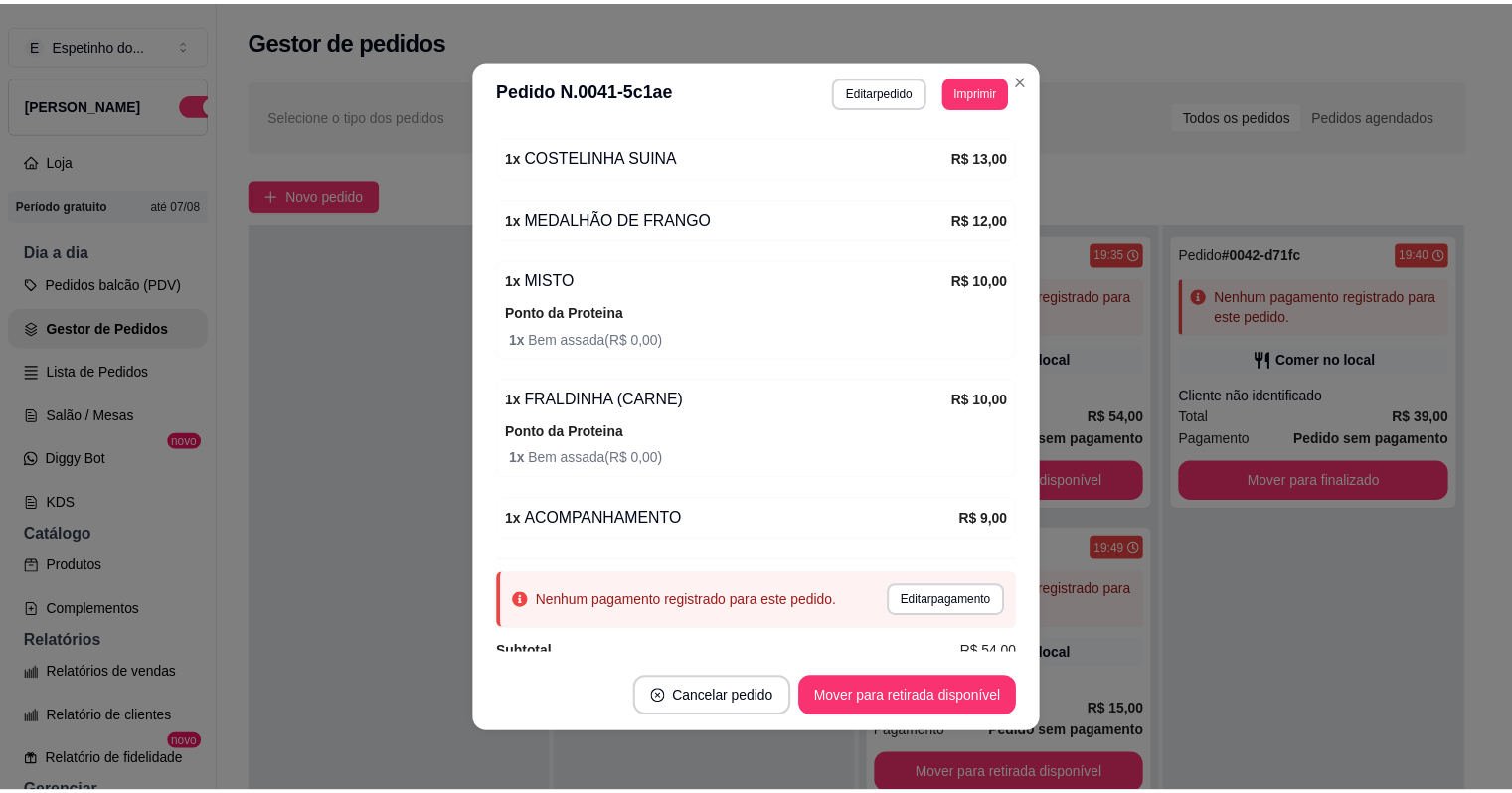 scroll, scrollTop: 309, scrollLeft: 0, axis: vertical 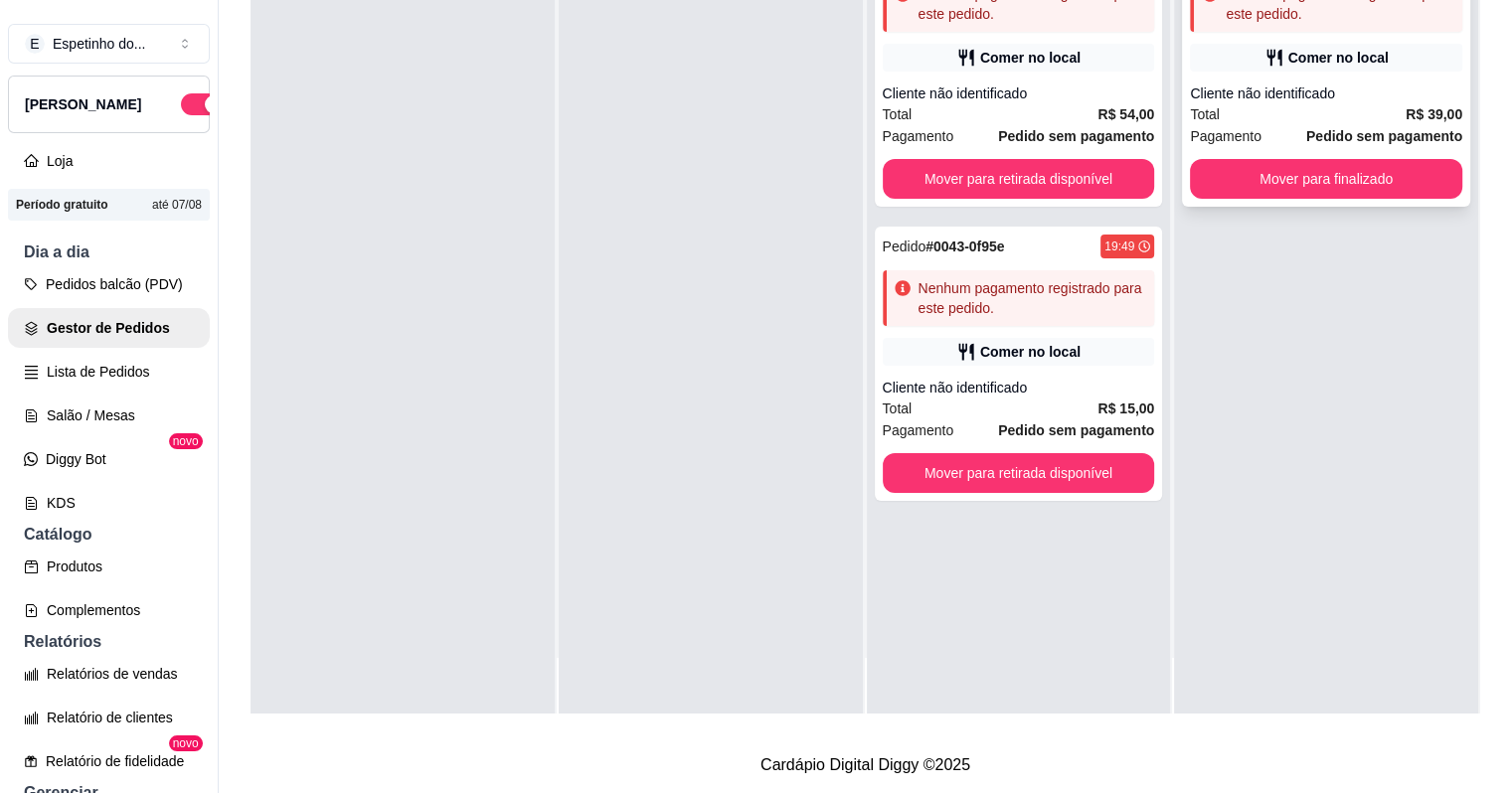click on "Cliente não identificado" at bounding box center (1326, 93) 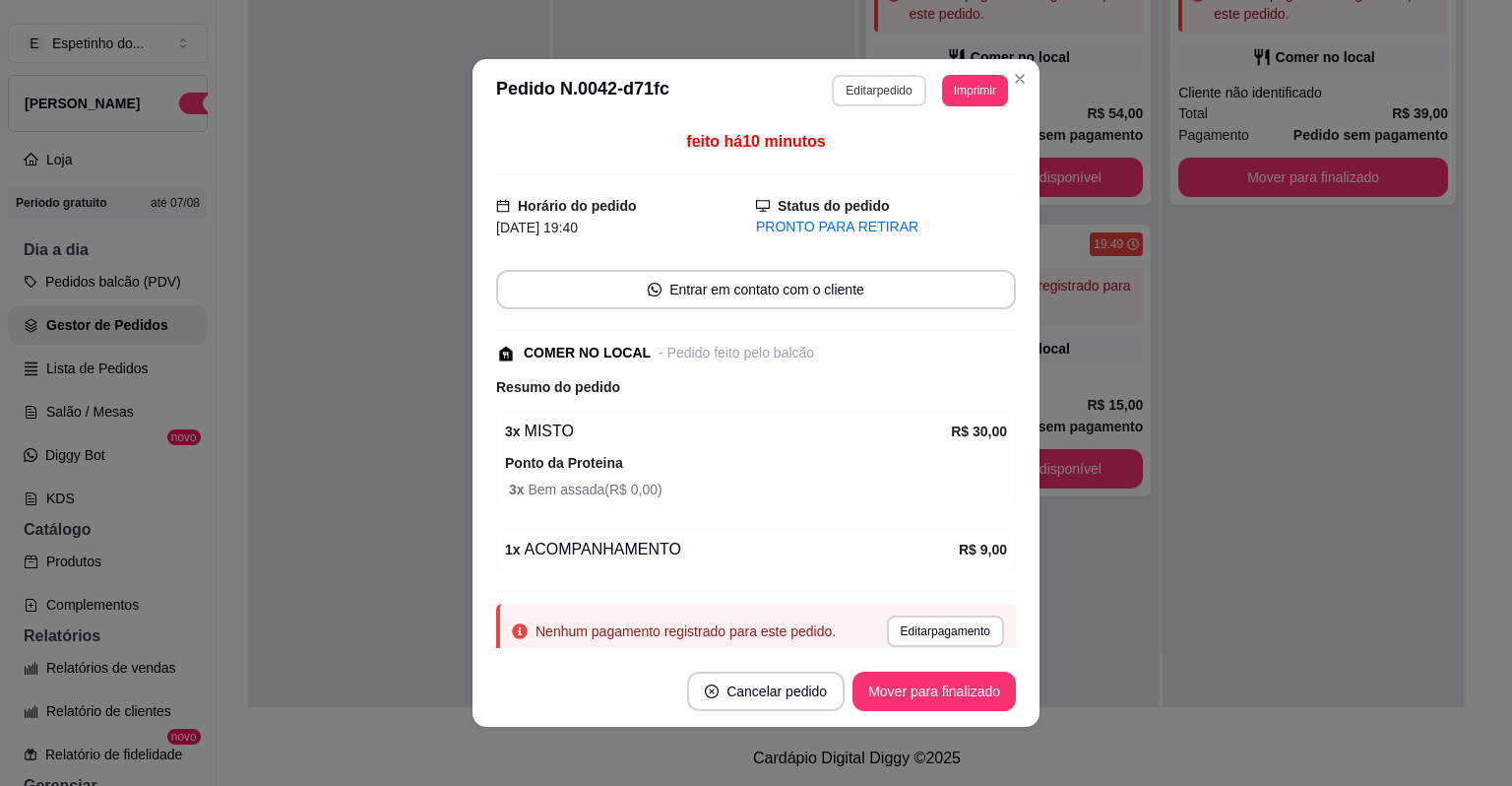 click on "Editar  pedido" at bounding box center (878, 91) 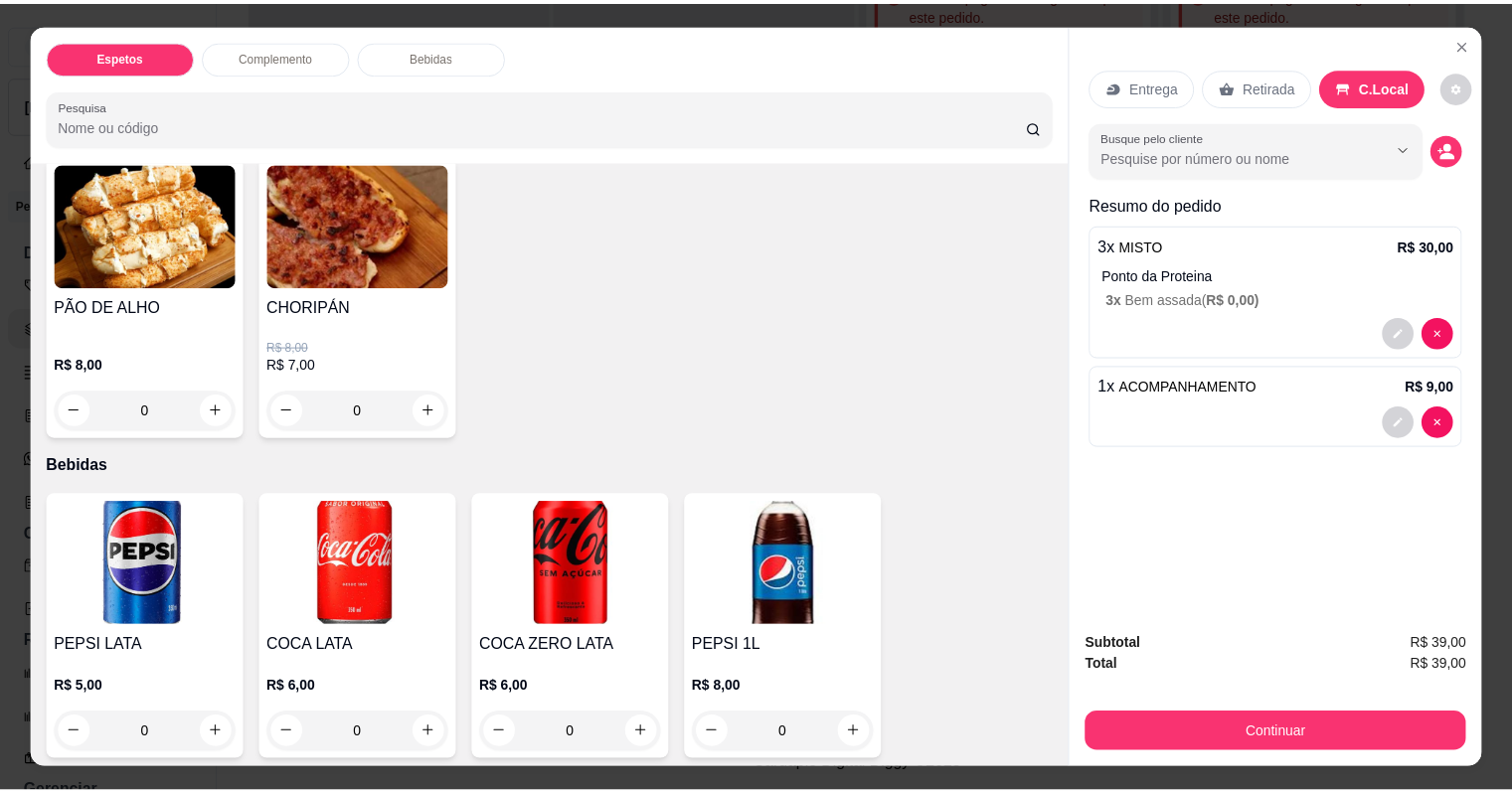 scroll, scrollTop: 872, scrollLeft: 0, axis: vertical 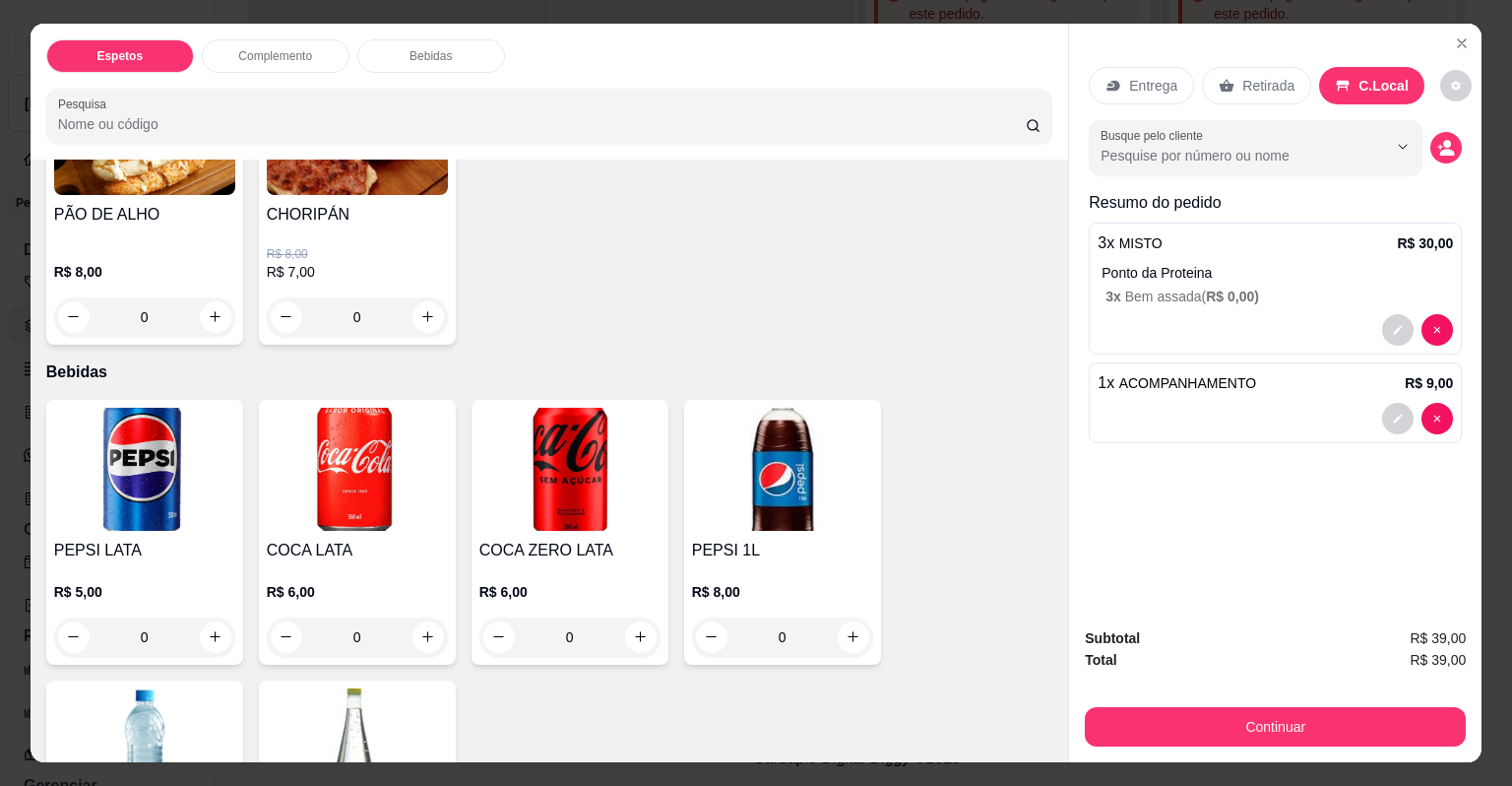 click at bounding box center (145, 469) 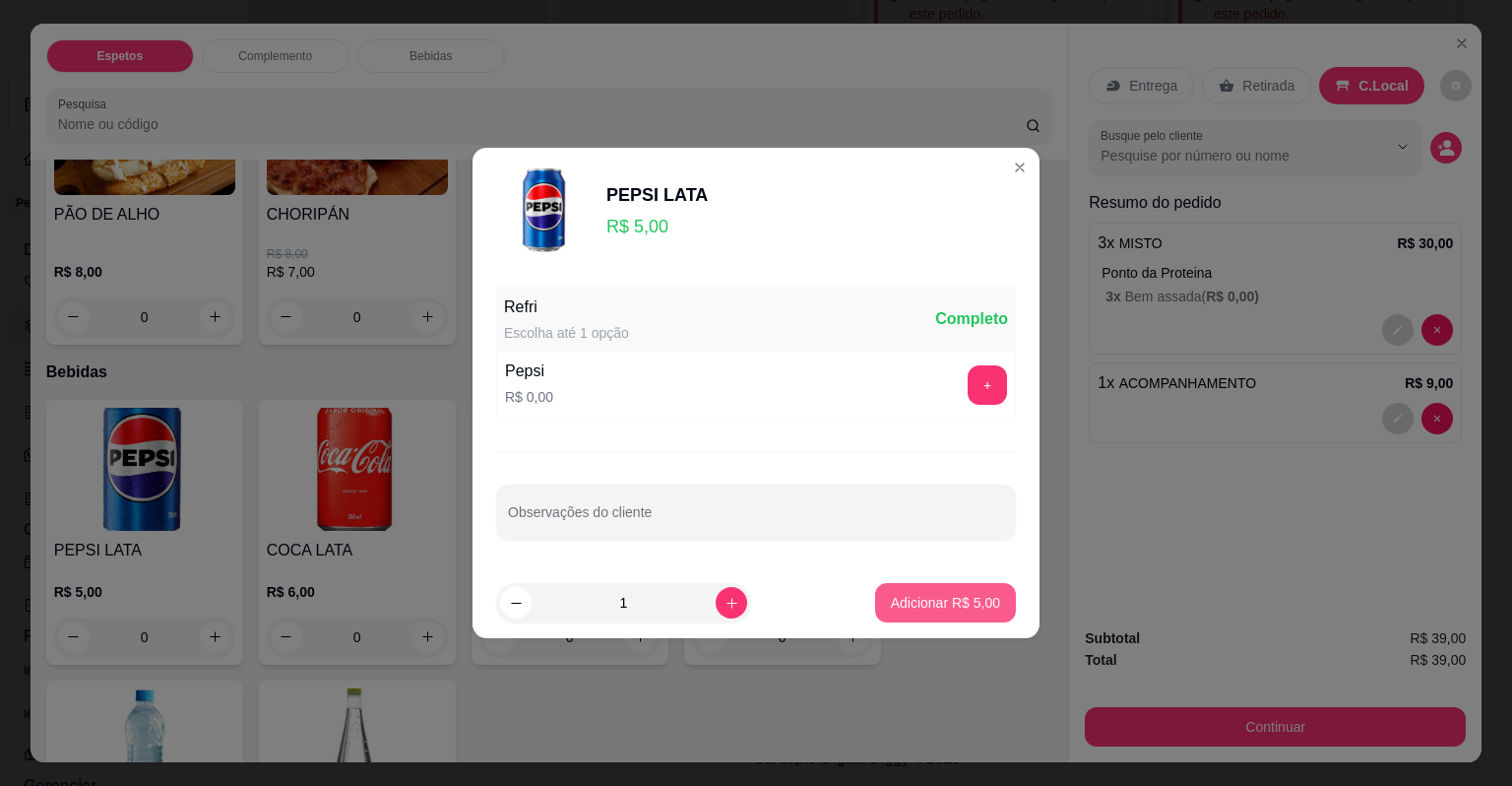 click on "Adicionar   R$ 5,00" at bounding box center (945, 603) 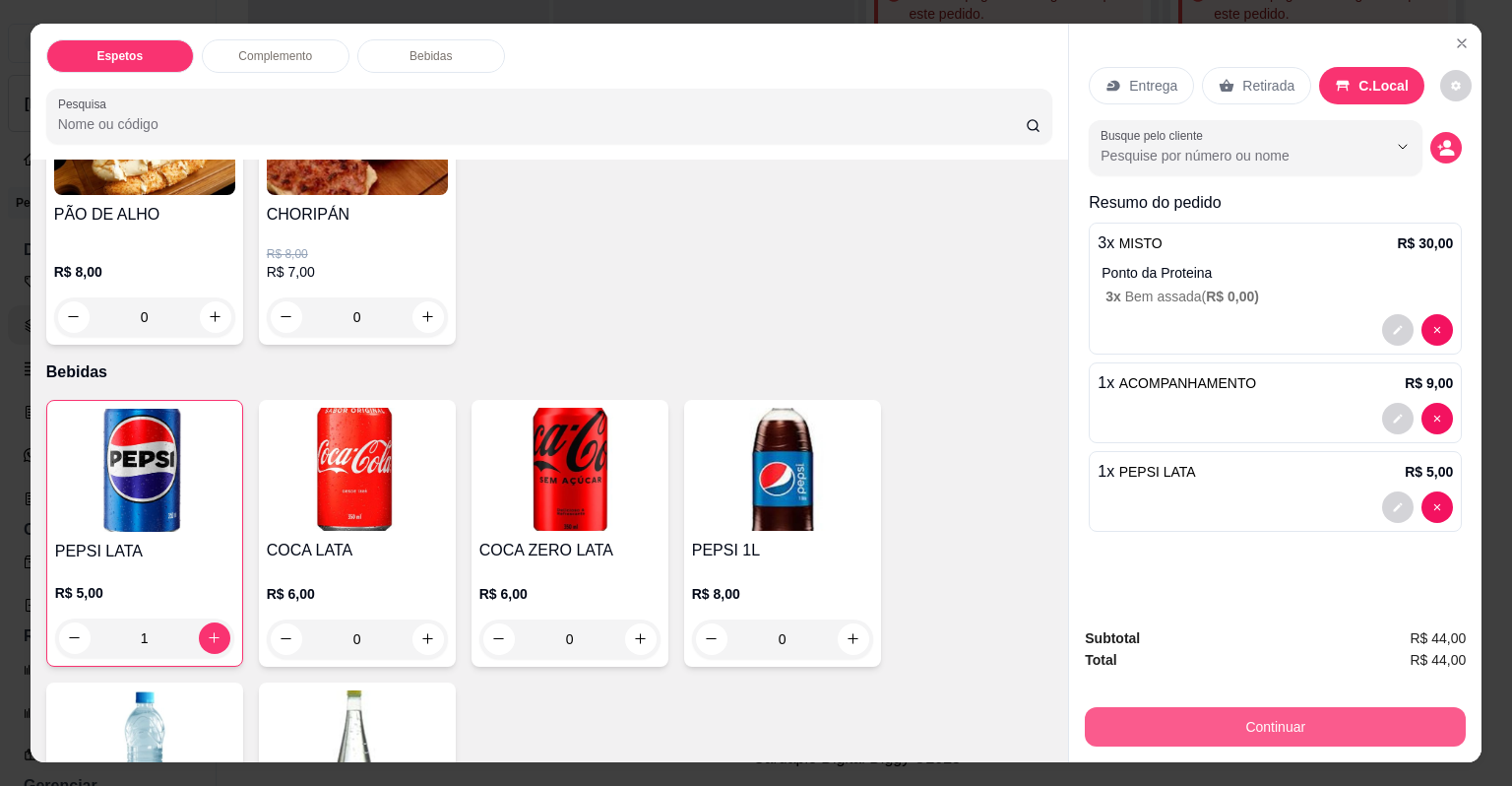 click on "Continuar" at bounding box center (1275, 727) 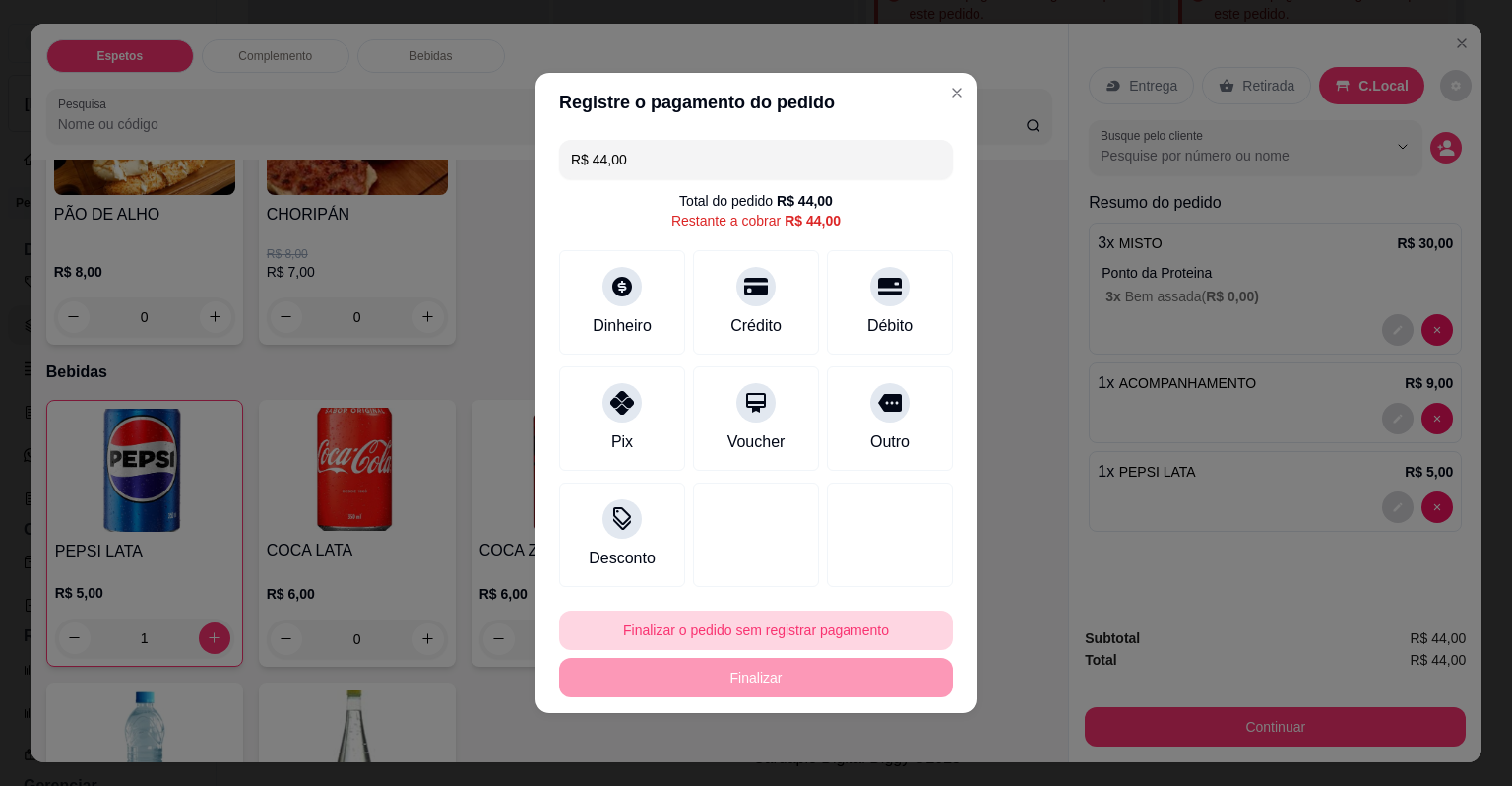 click on "Finalizar o pedido sem registrar pagamento" at bounding box center (756, 630) 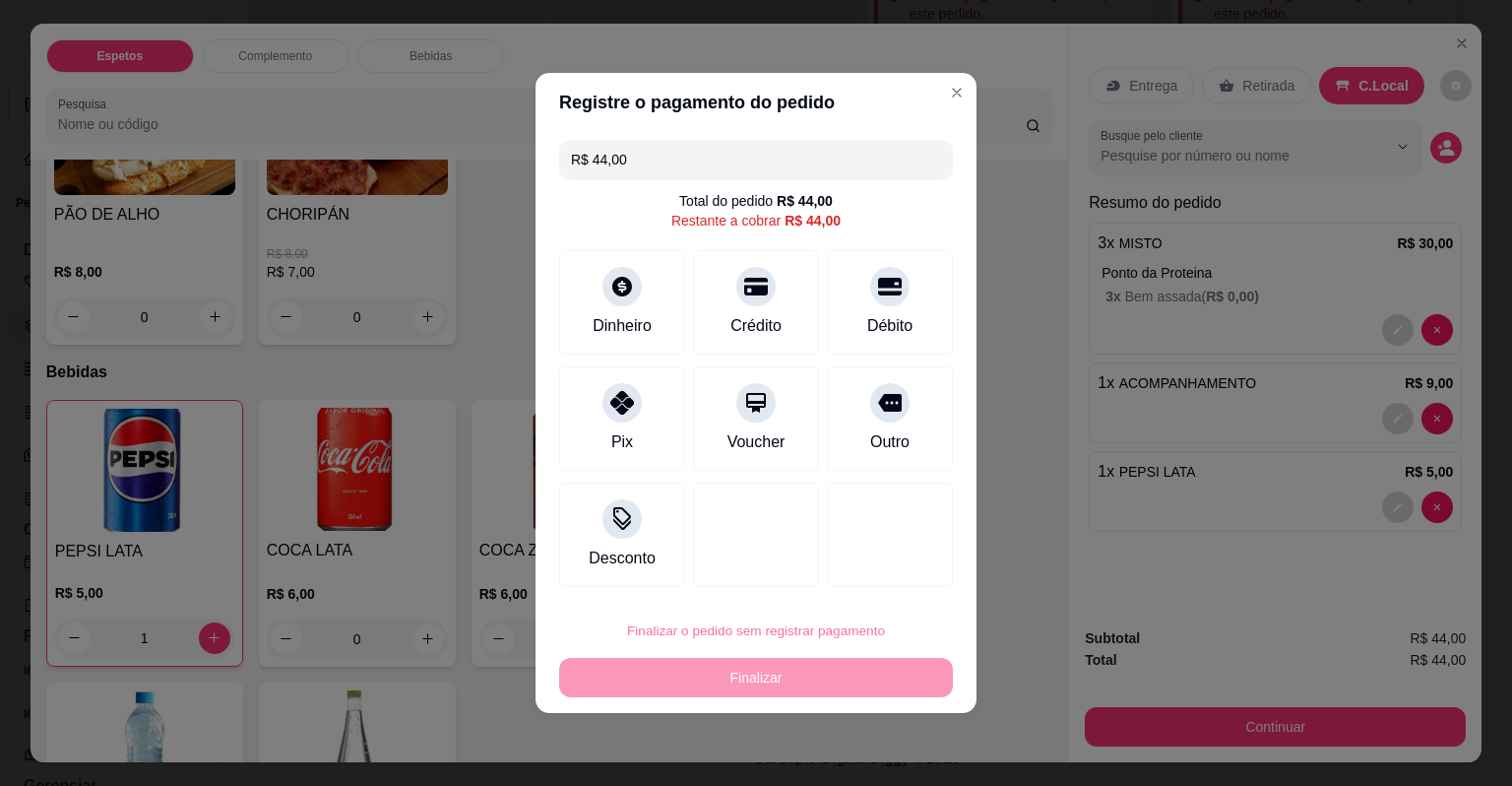 click on "Confirmar" at bounding box center [874, 574] 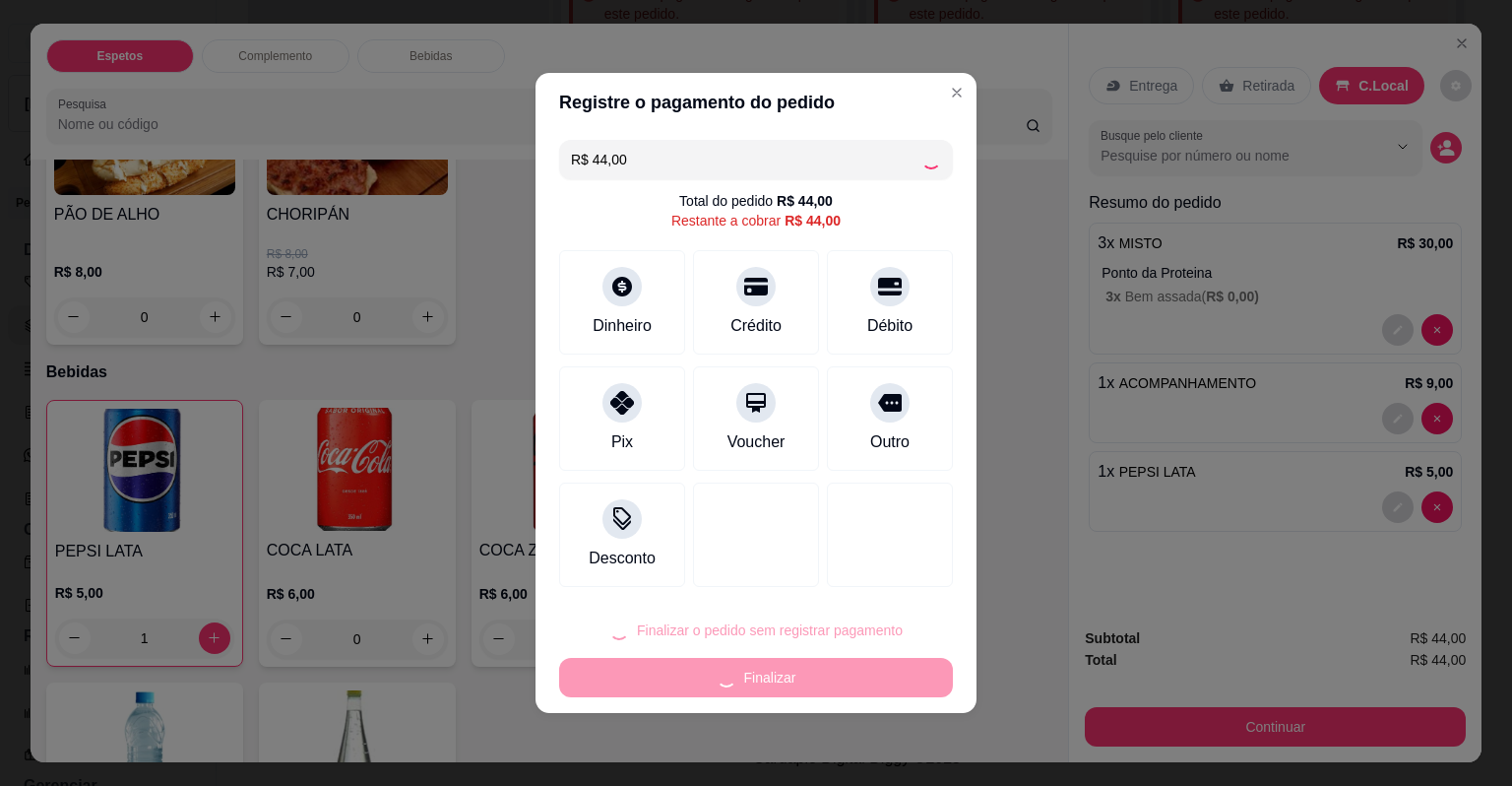 type on "0" 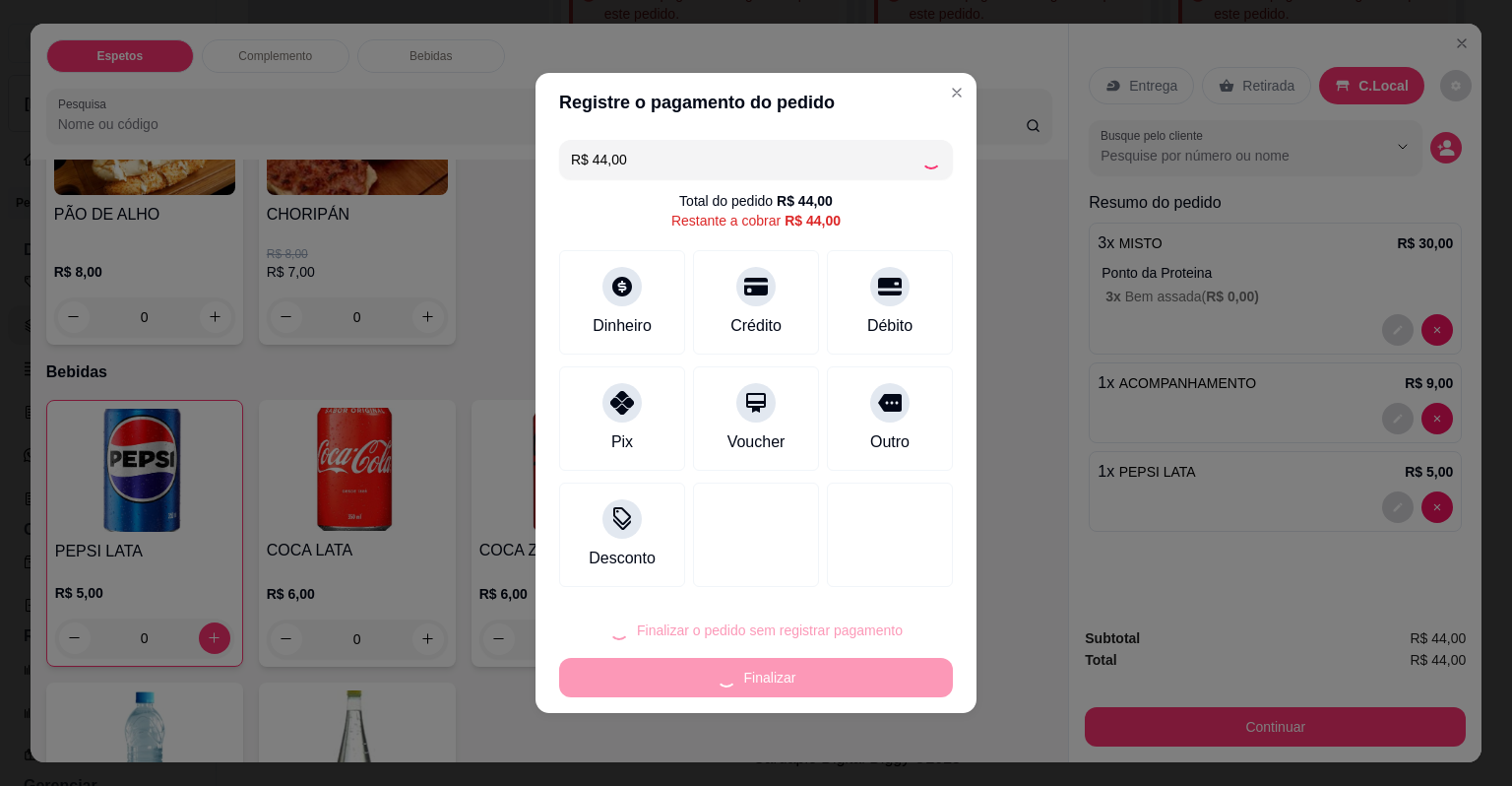 type on "R$ 0,00" 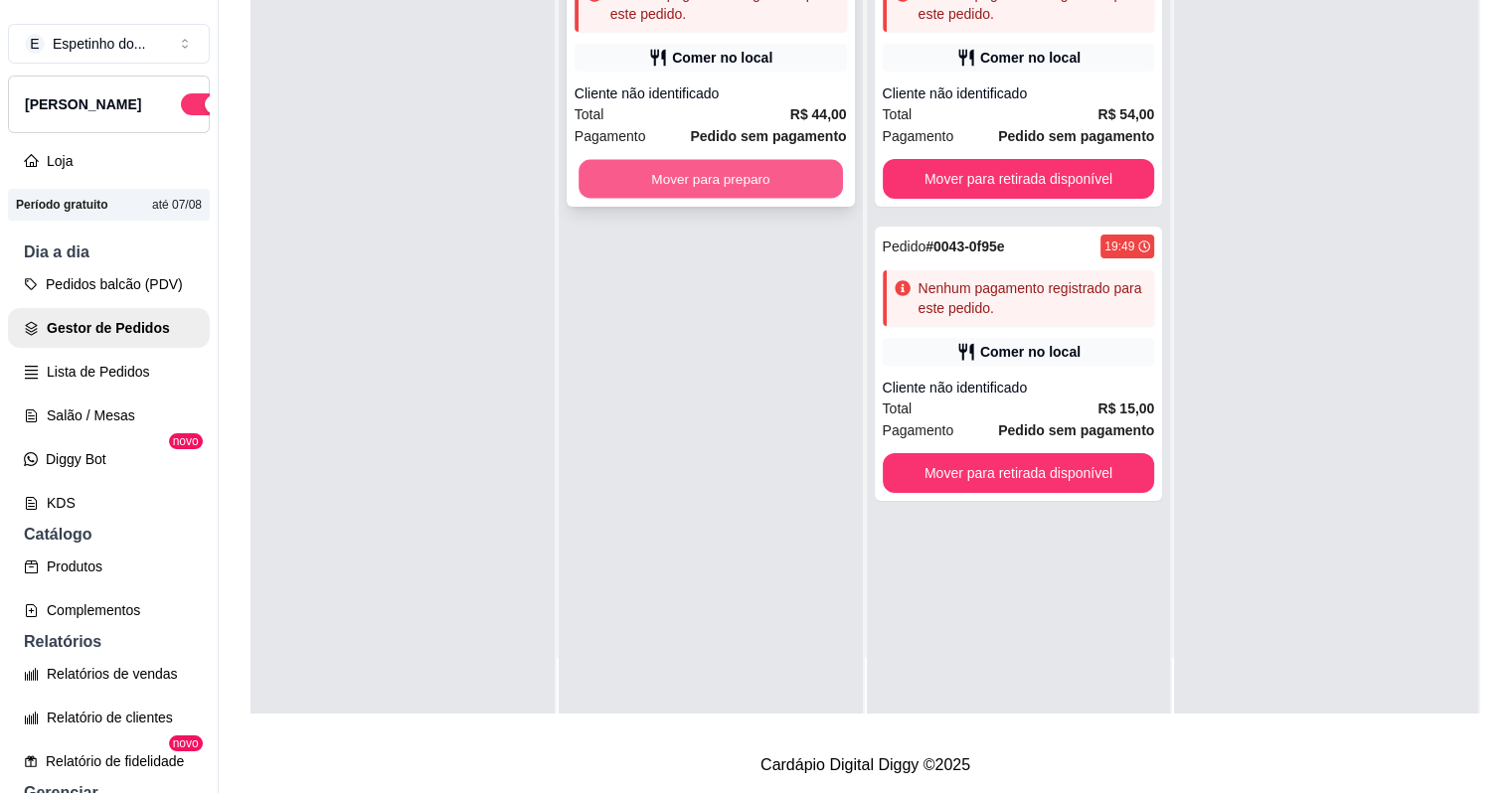 click on "Mover para preparo" at bounding box center [711, 179] 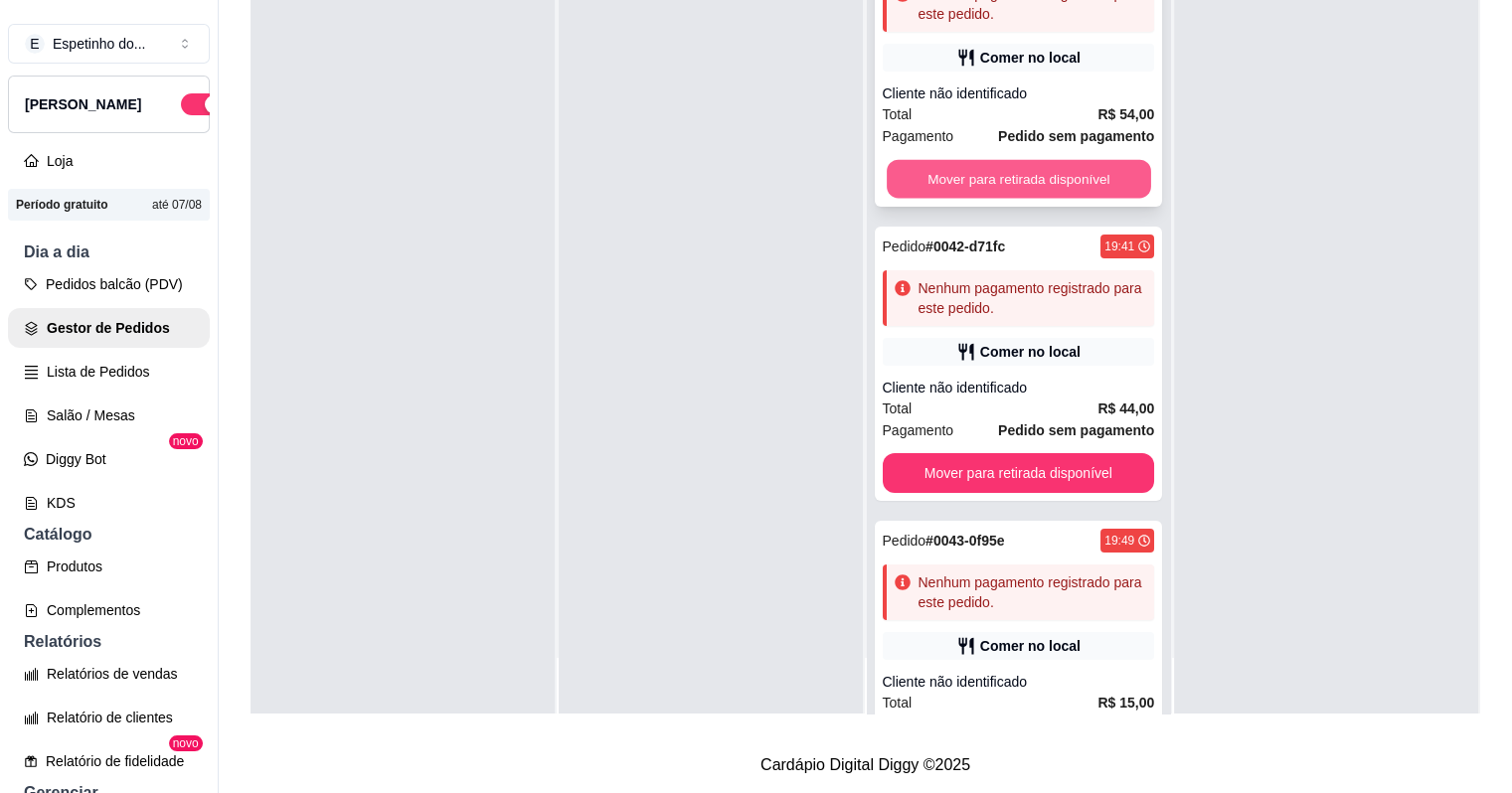 click on "Mover para retirada disponível" at bounding box center (1019, 179) 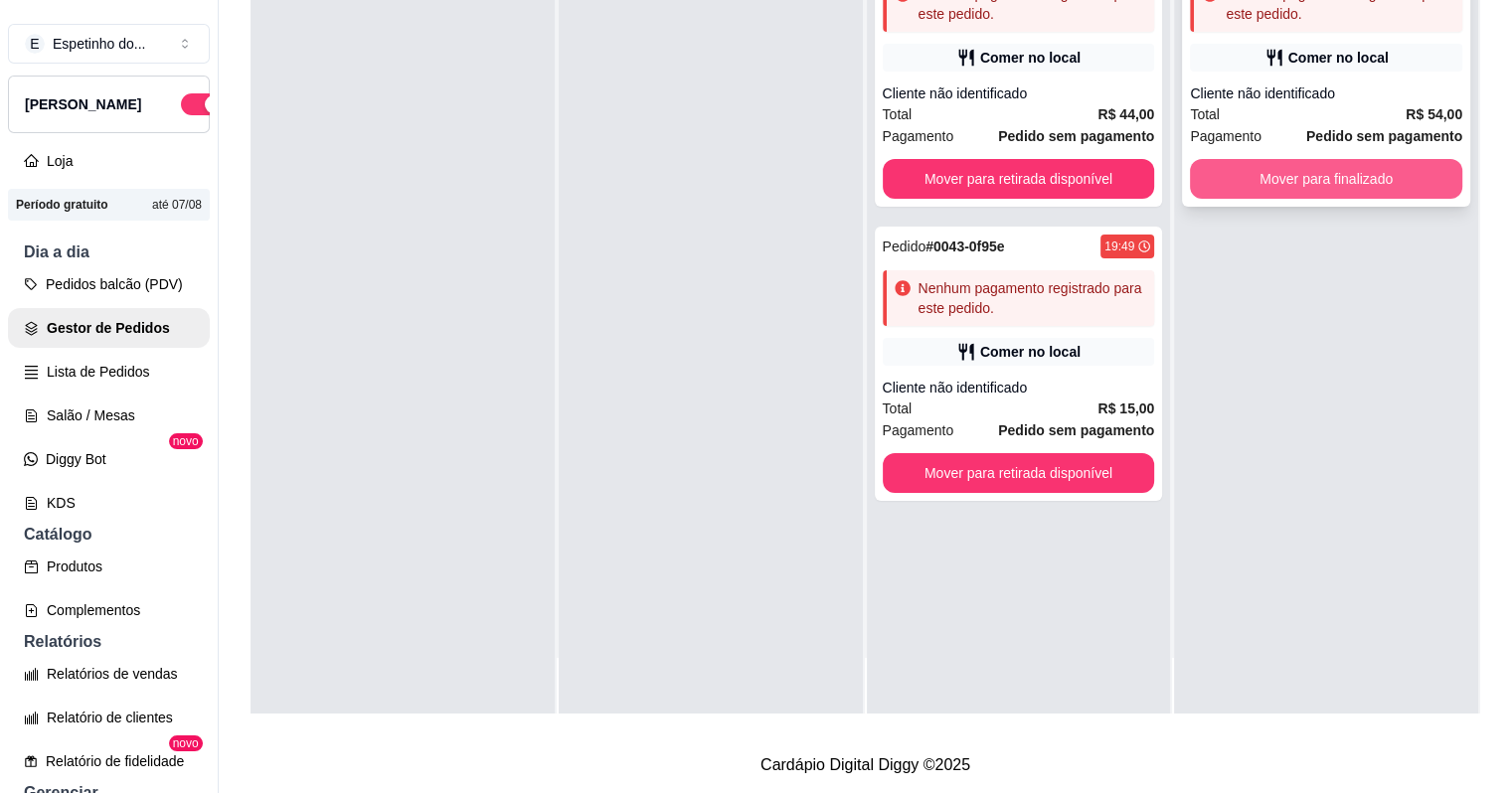 click on "Mover para finalizado" at bounding box center (1326, 179) 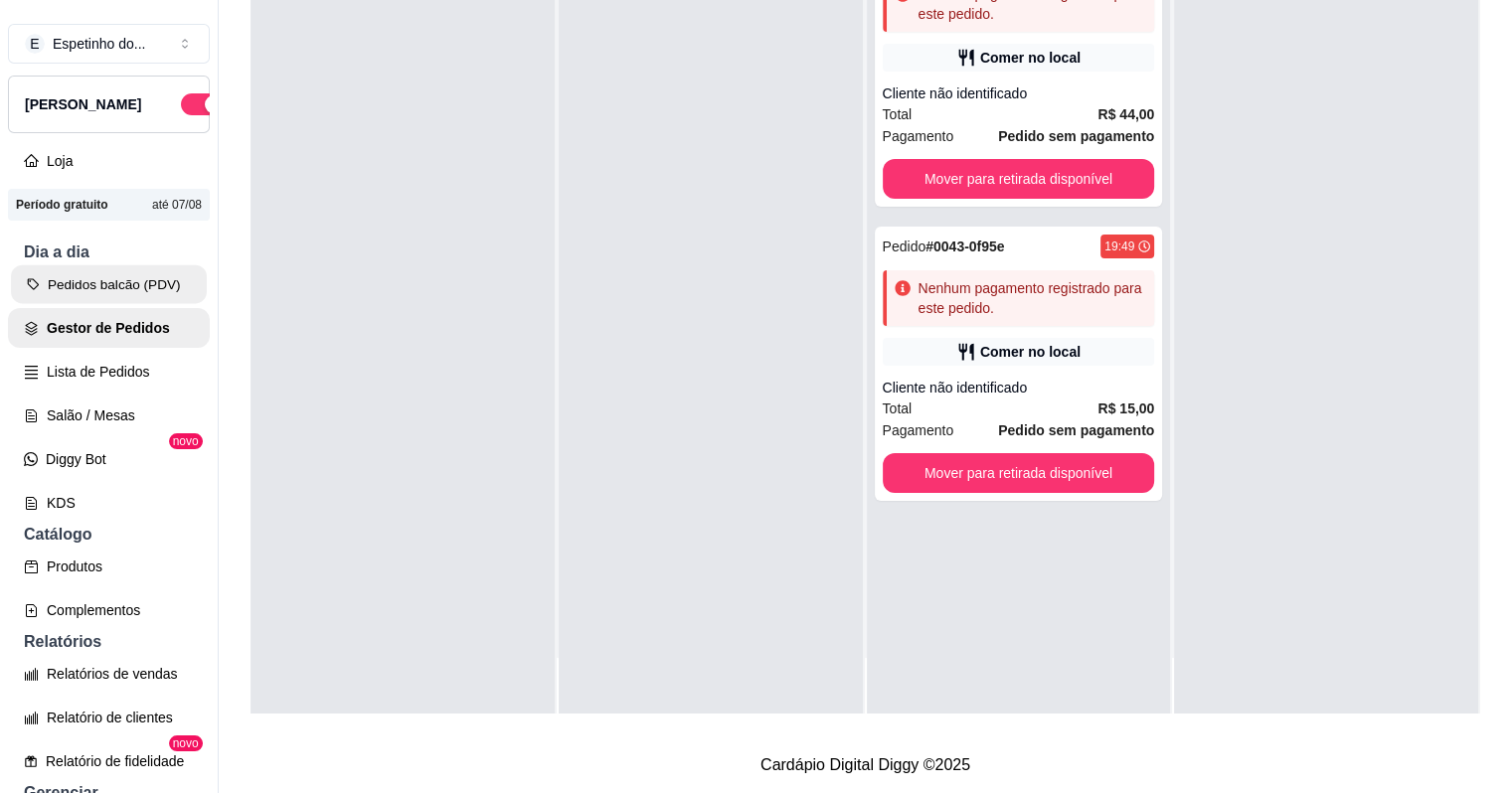 click on "Pedidos balcão (PDV)" at bounding box center (108, 284) 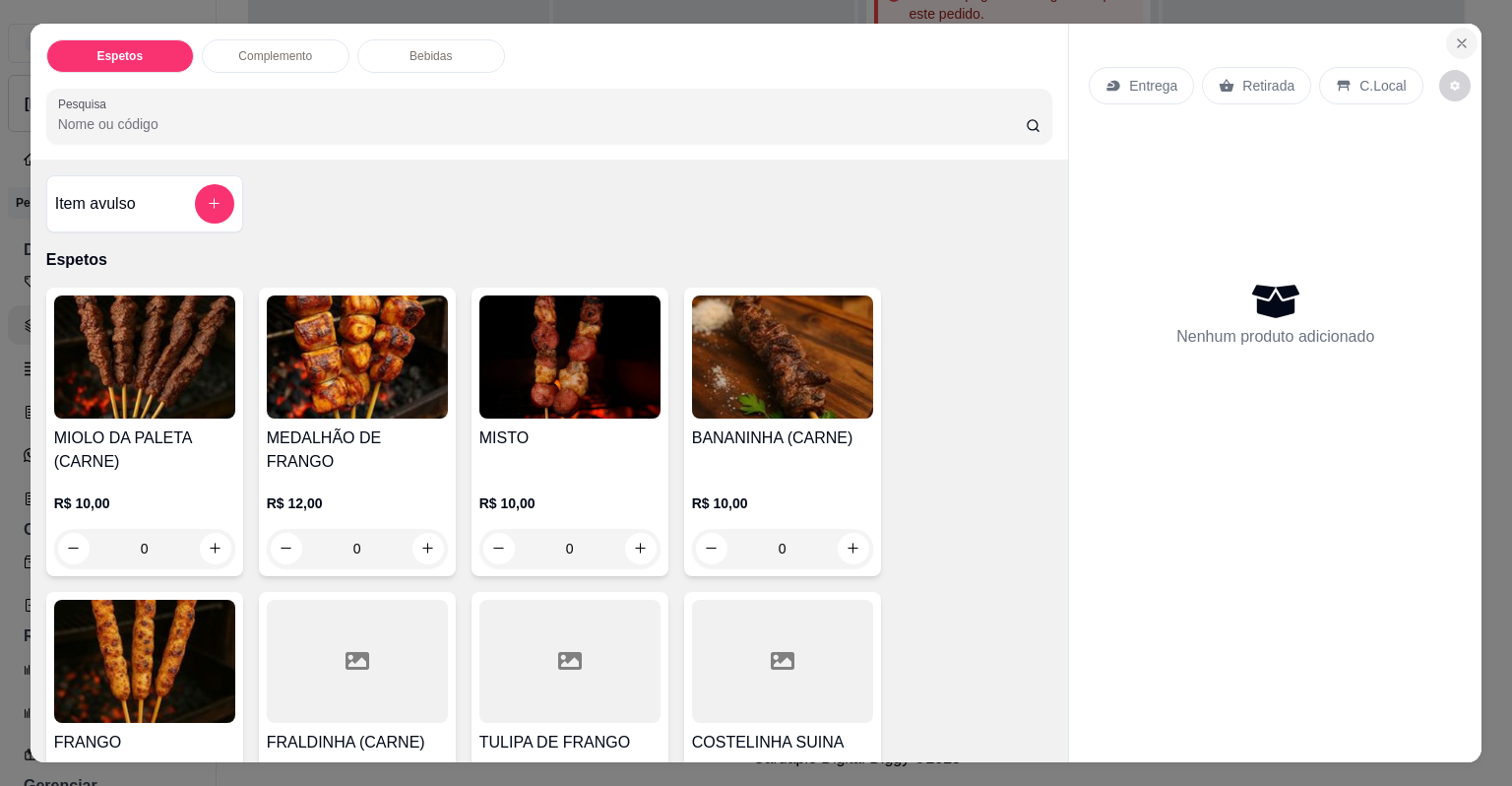 click 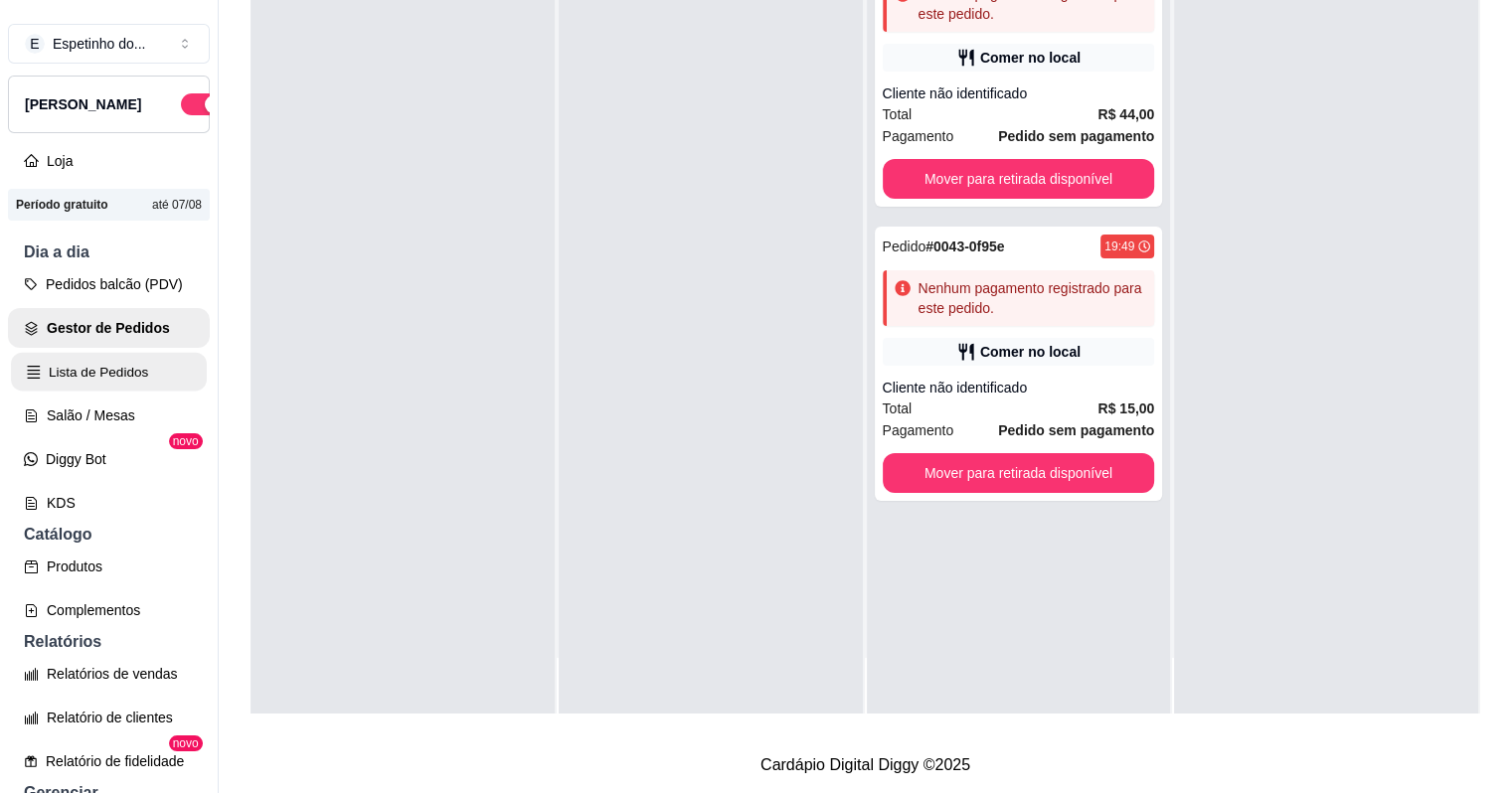 click on "Lista de Pedidos" at bounding box center (108, 372) 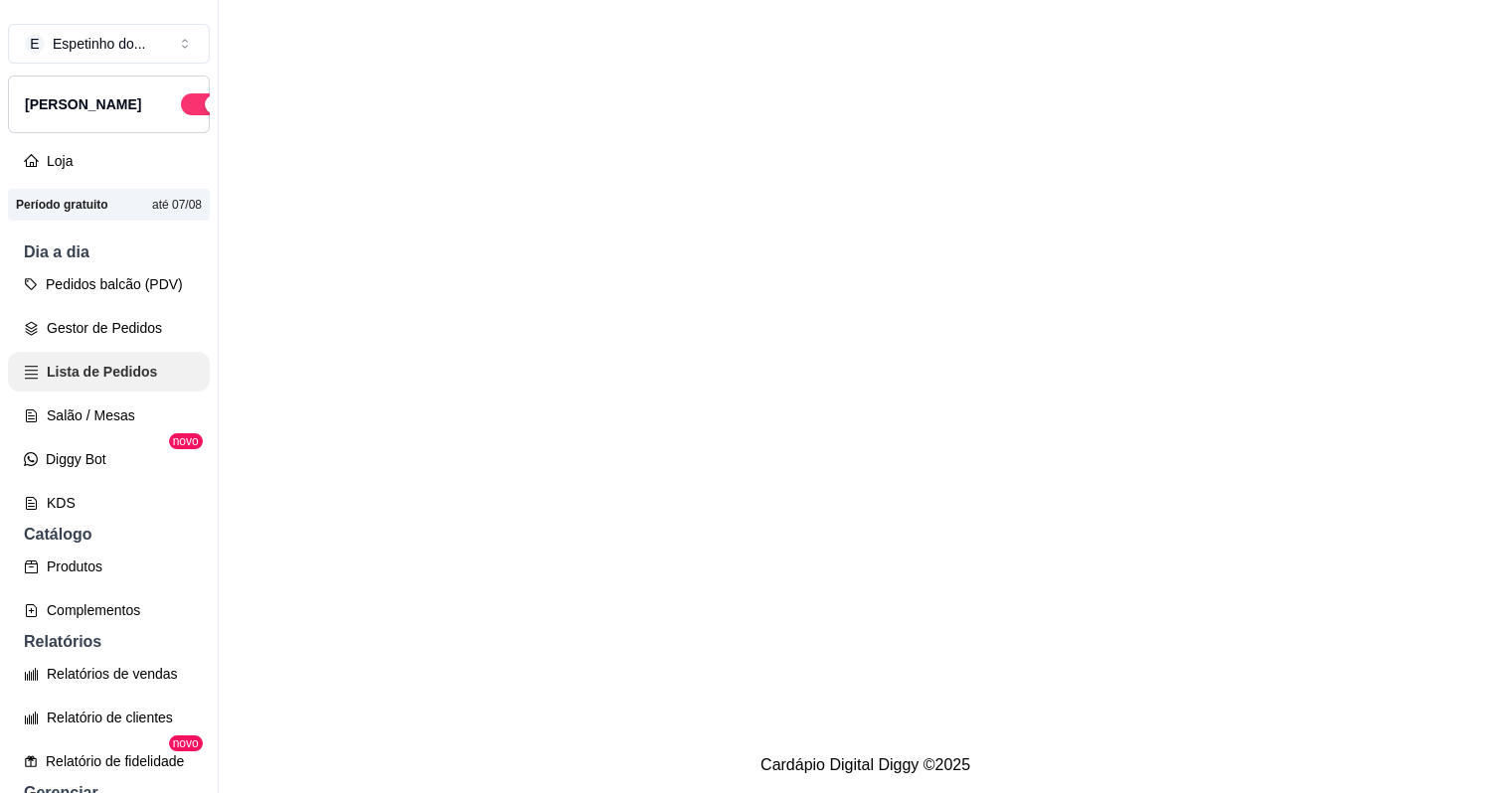 scroll, scrollTop: 0, scrollLeft: 0, axis: both 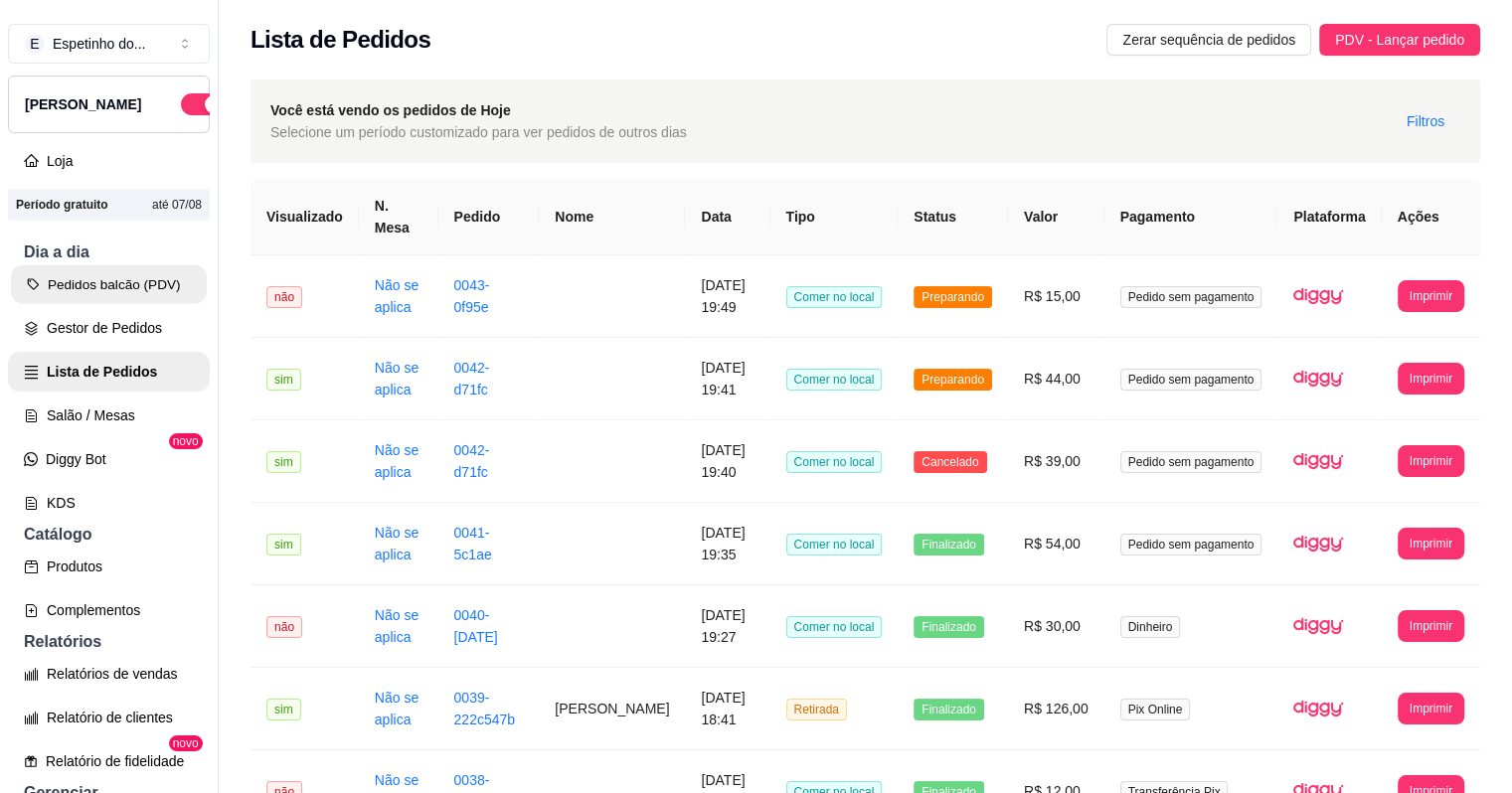click on "Pedidos balcão (PDV)" at bounding box center [108, 284] 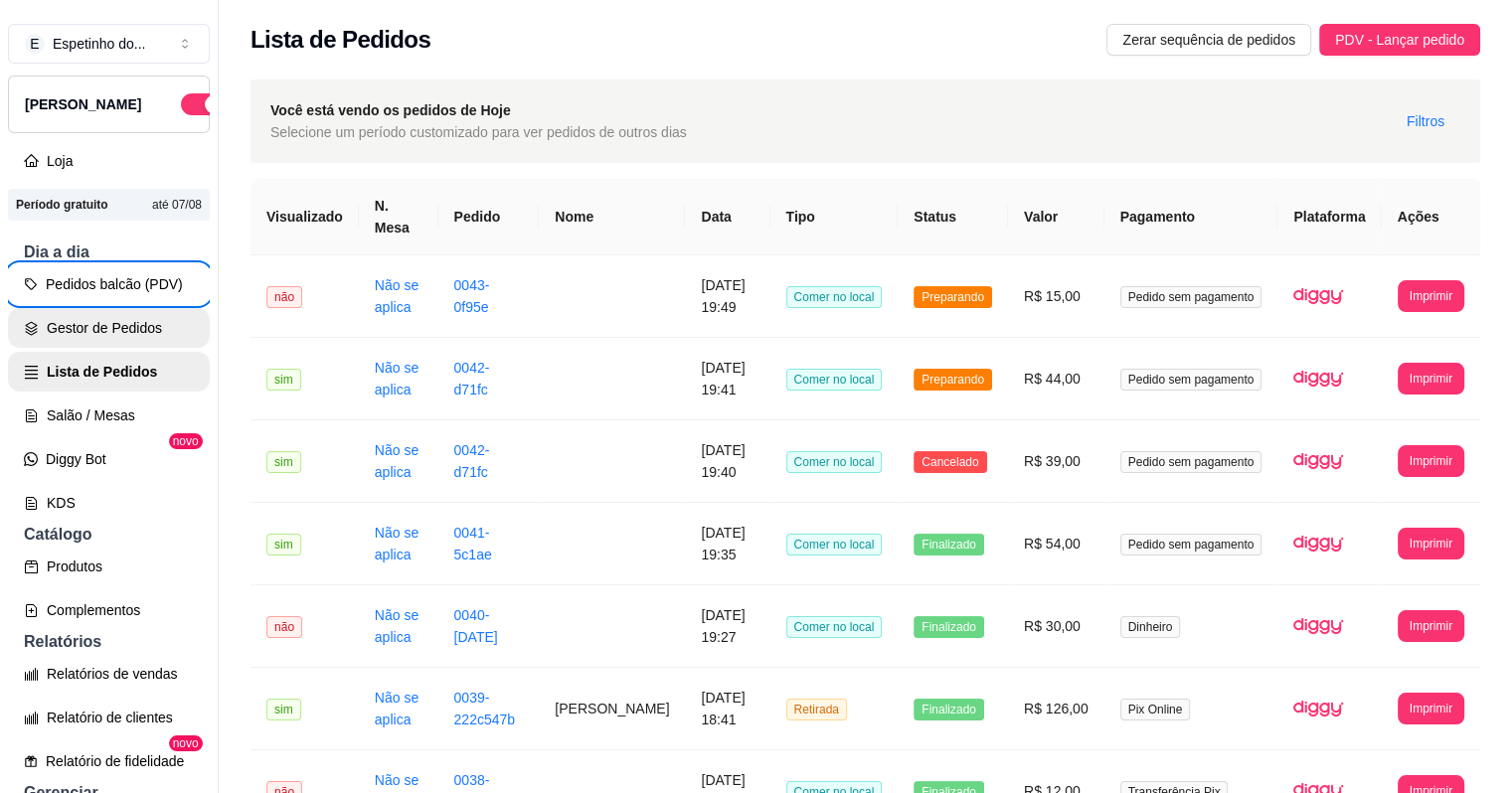click on "Gestor de Pedidos" at bounding box center [108, 328] 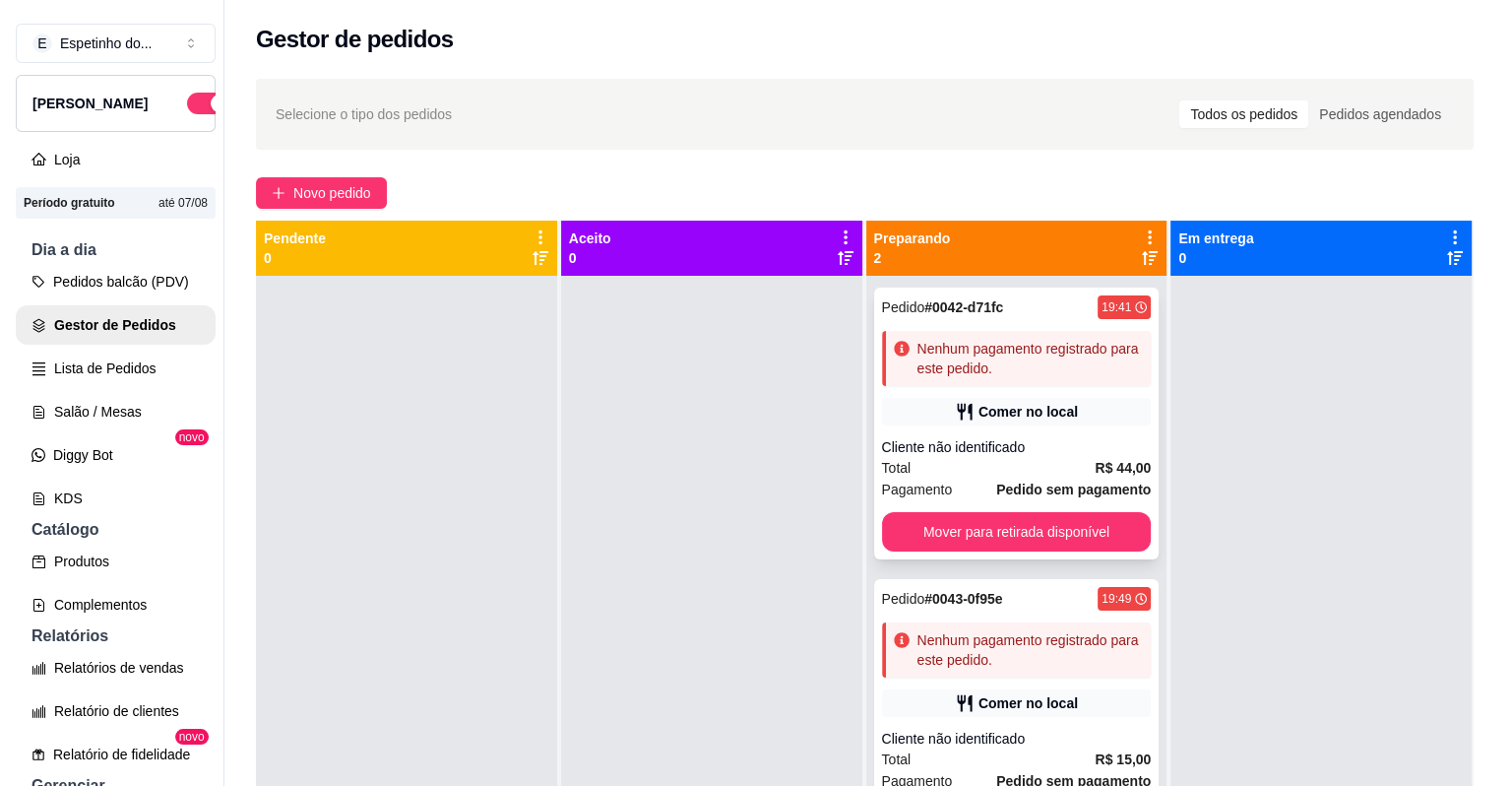 scroll, scrollTop: 55, scrollLeft: 0, axis: vertical 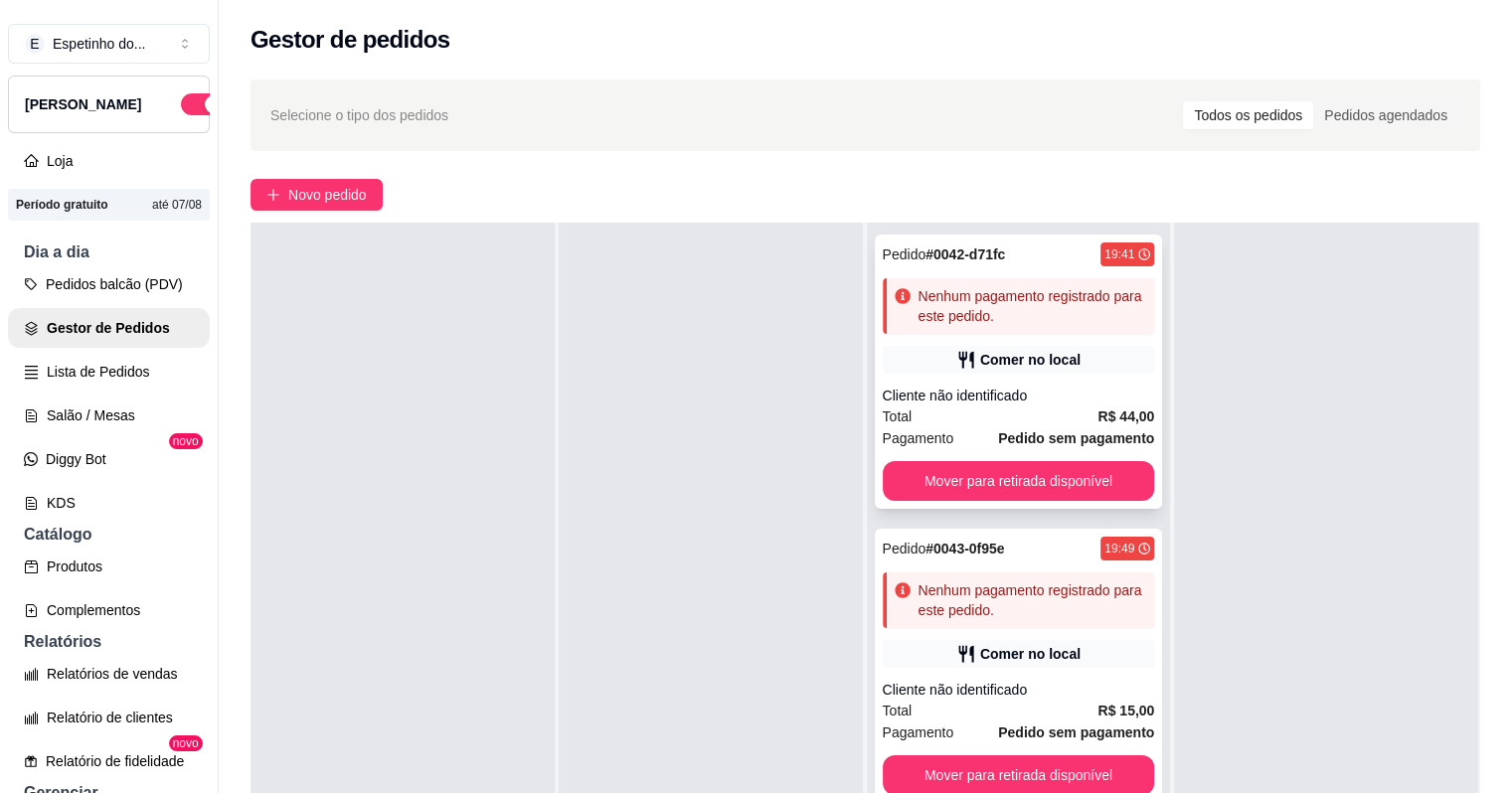 click on "Cliente não identificado" at bounding box center (1019, 396) 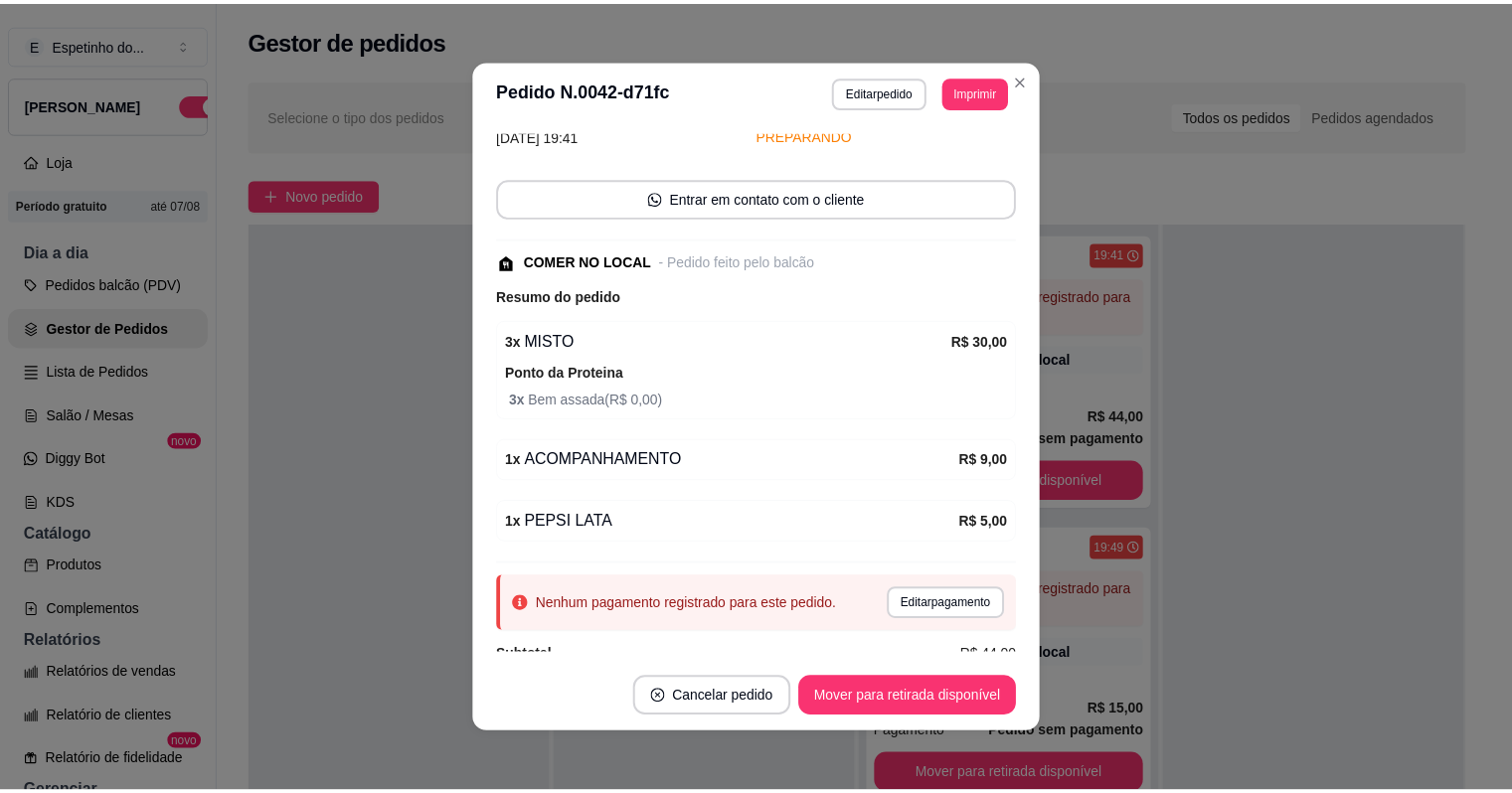scroll, scrollTop: 141, scrollLeft: 0, axis: vertical 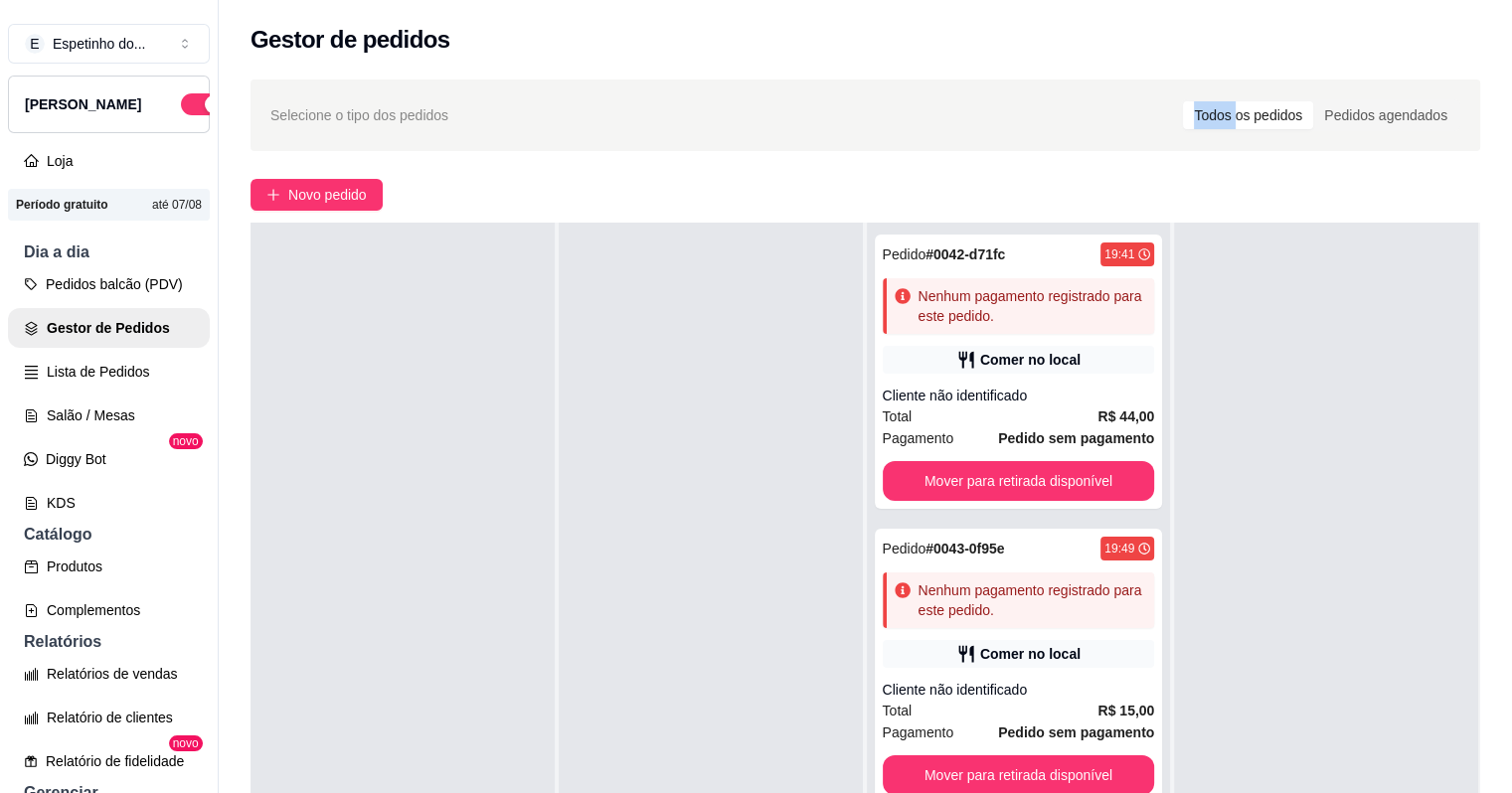 click on "Selecione o tipo dos pedidos Todos os pedidos Pedidos agendados Novo pedido Pendente 0 Aceito 0 Preparando 2 Pedido  # 0042-d71fc 19:41 Nenhum pagamento registrado para este pedido. Comer no local Cliente não identificado Total R$ 44,00 Pagamento Pedido sem pagamento Mover para retirada disponível Pedido  # 0043-0f95e 19:49 Nenhum pagamento registrado para este pedido. Comer no local Cliente não identificado Total R$ 15,00 Pagamento Pedido sem pagamento Mover para retirada disponível Em entrega 0" at bounding box center (865, 554) 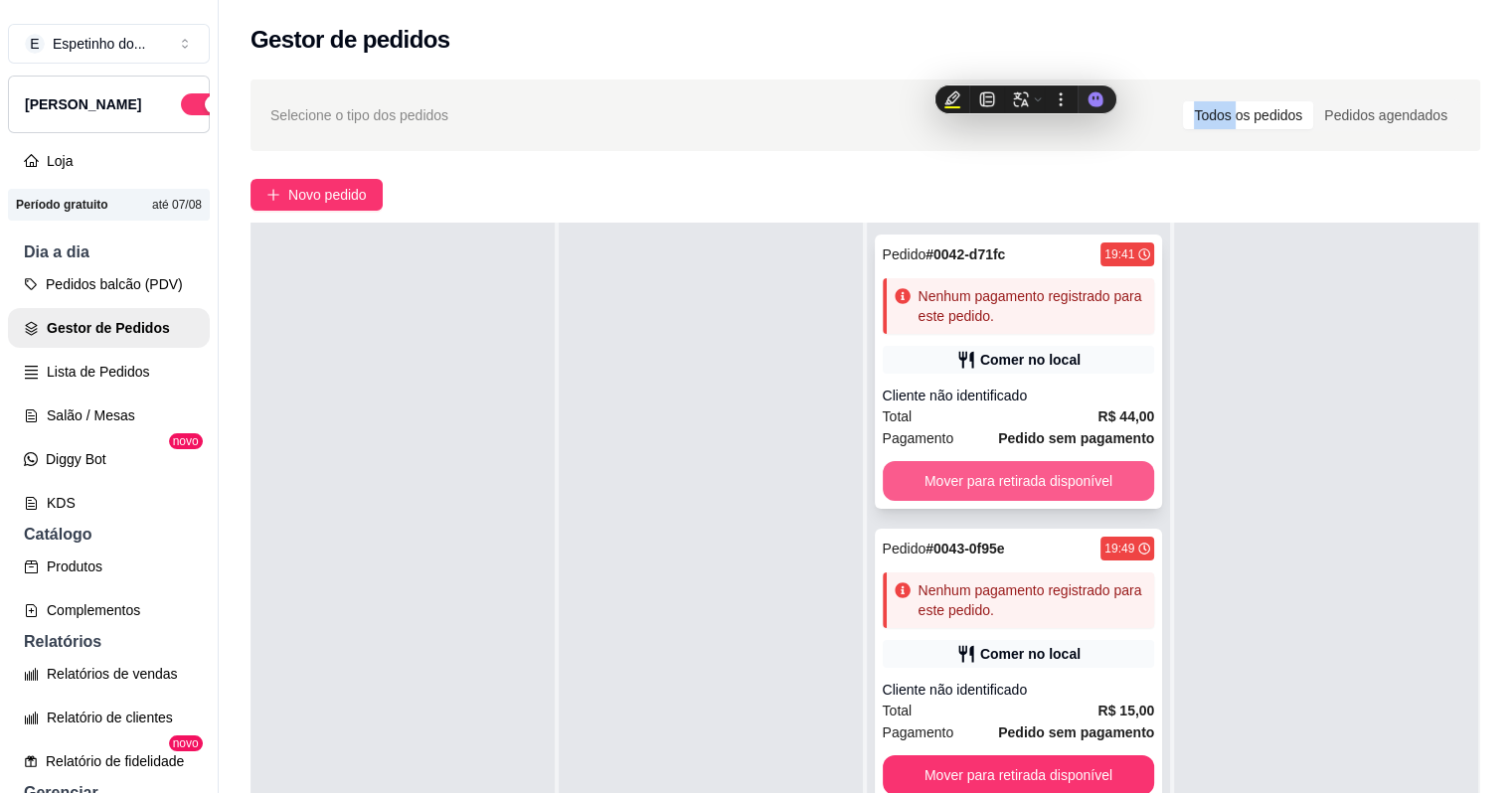 scroll, scrollTop: 259, scrollLeft: 0, axis: vertical 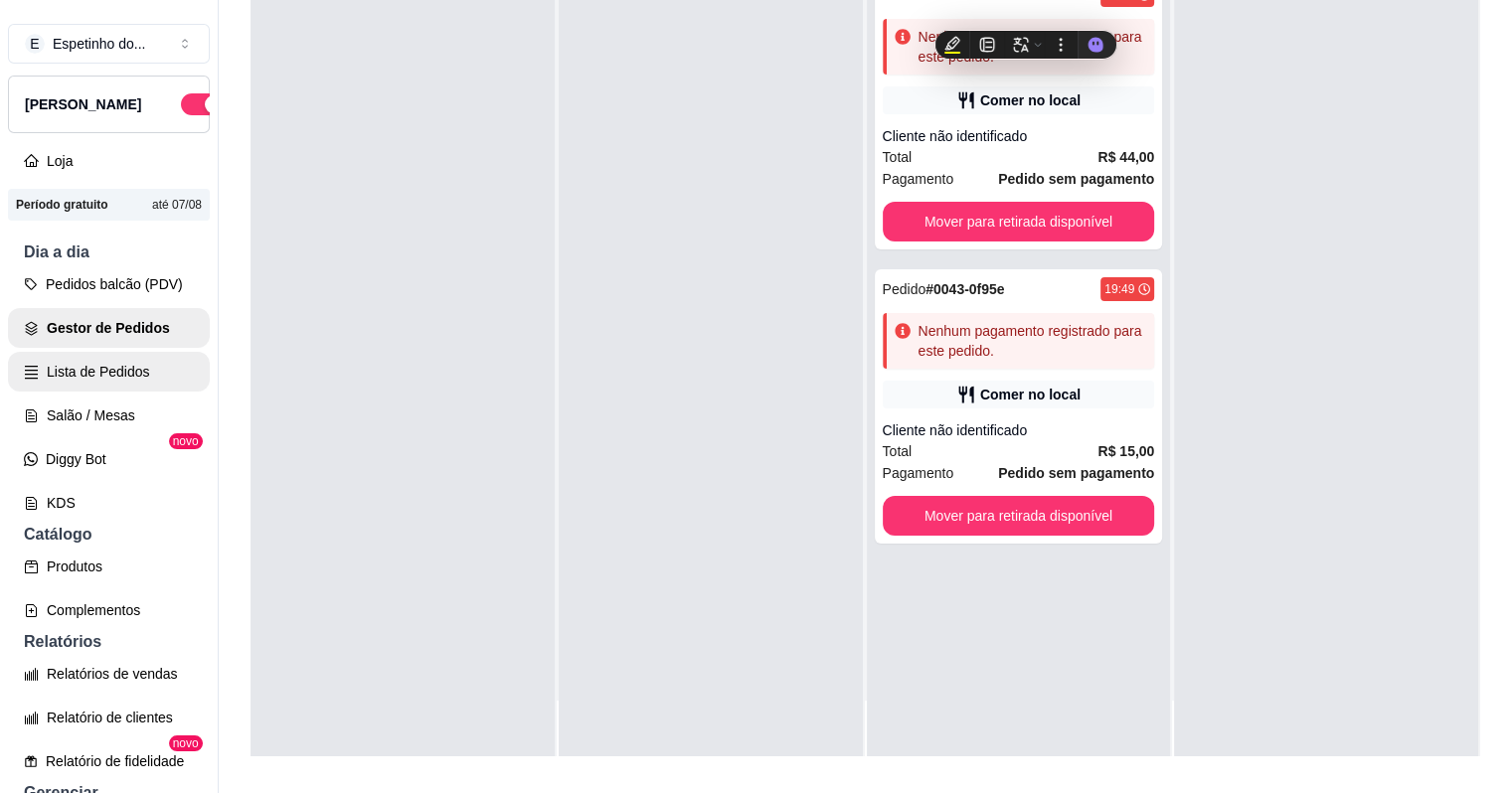 click on "Lista de Pedidos" at bounding box center (108, 372) 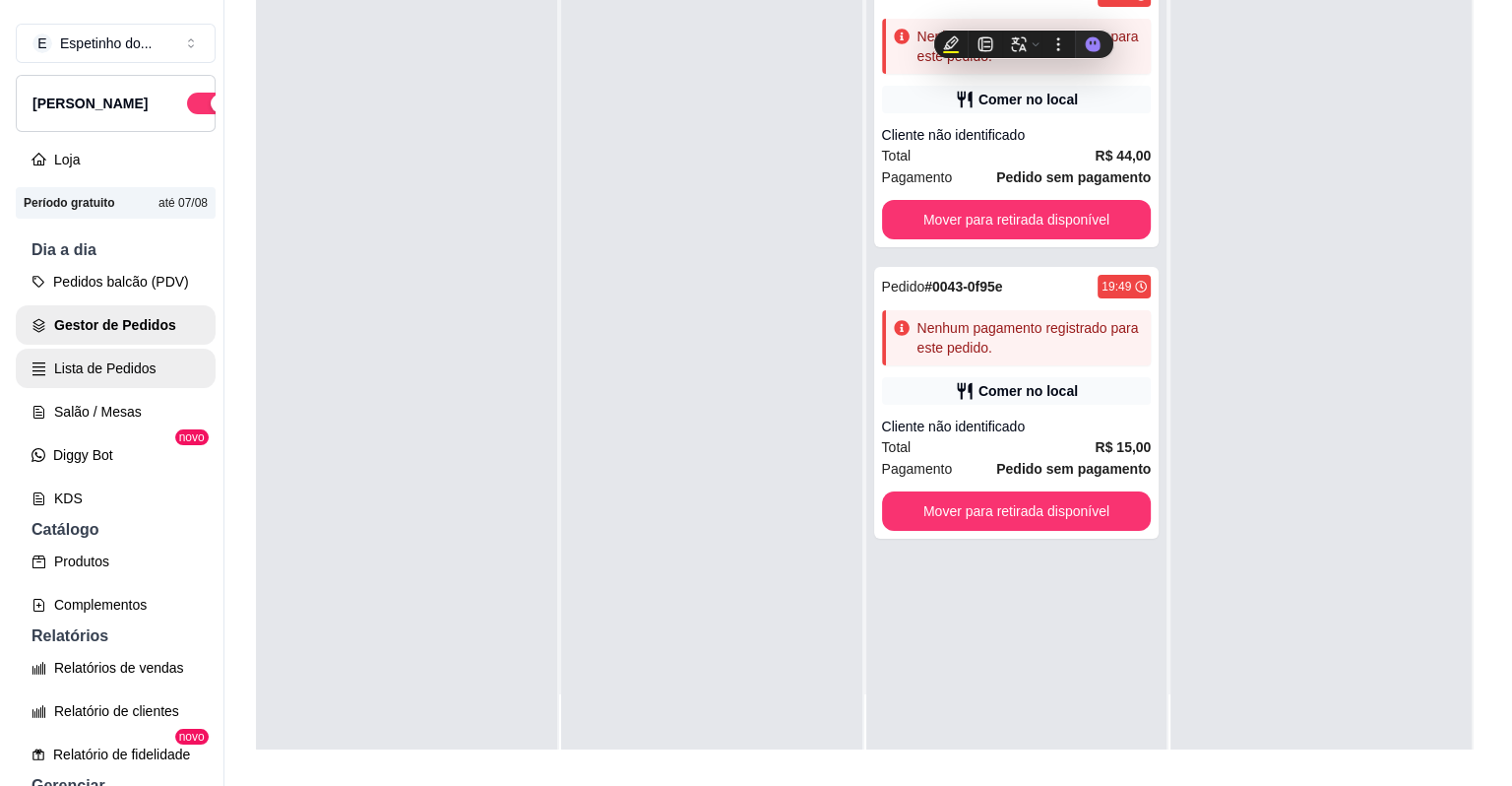 scroll, scrollTop: 0, scrollLeft: 0, axis: both 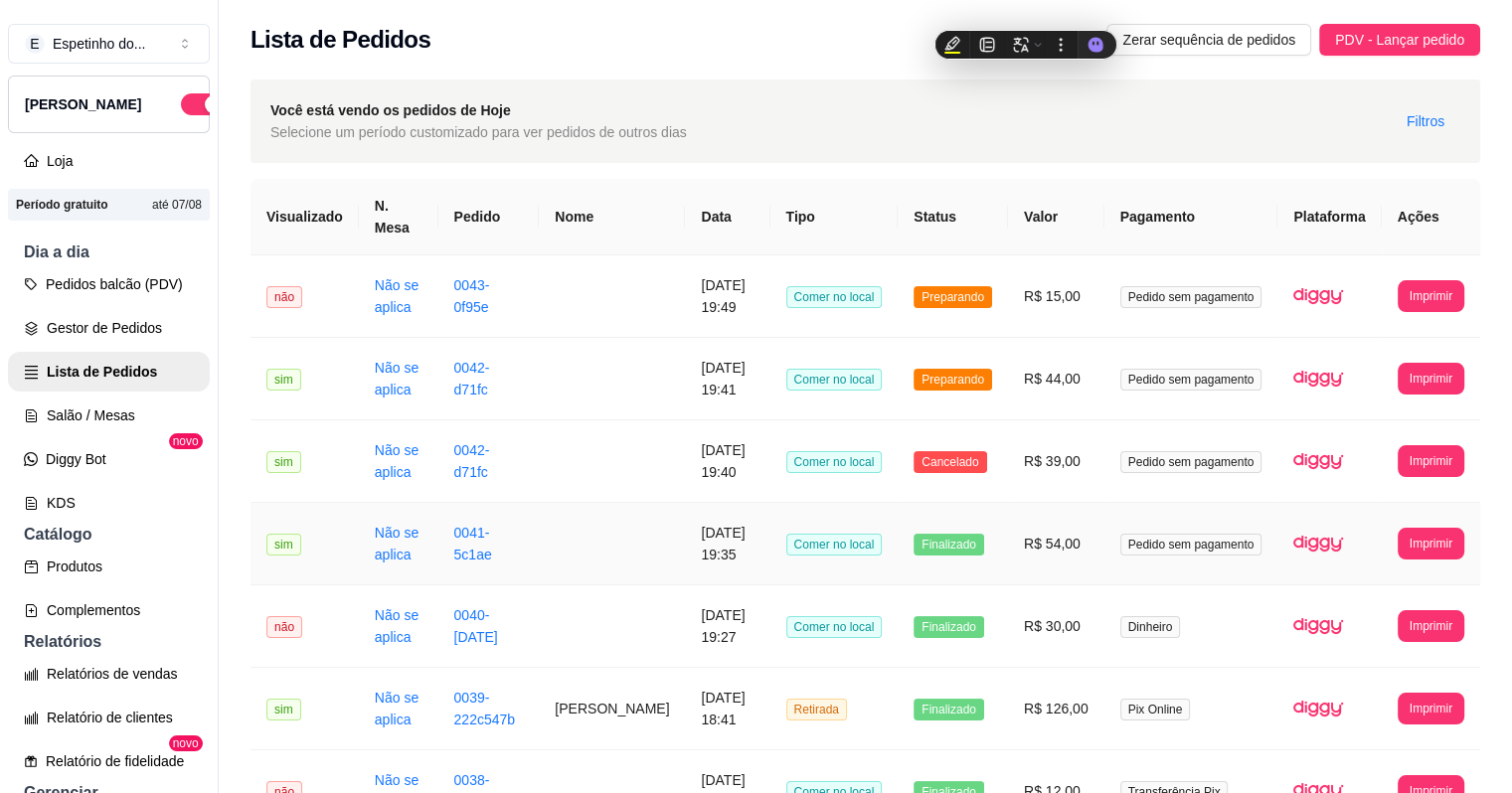 click on "26/07/2025 às 19:35" at bounding box center [727, 544] 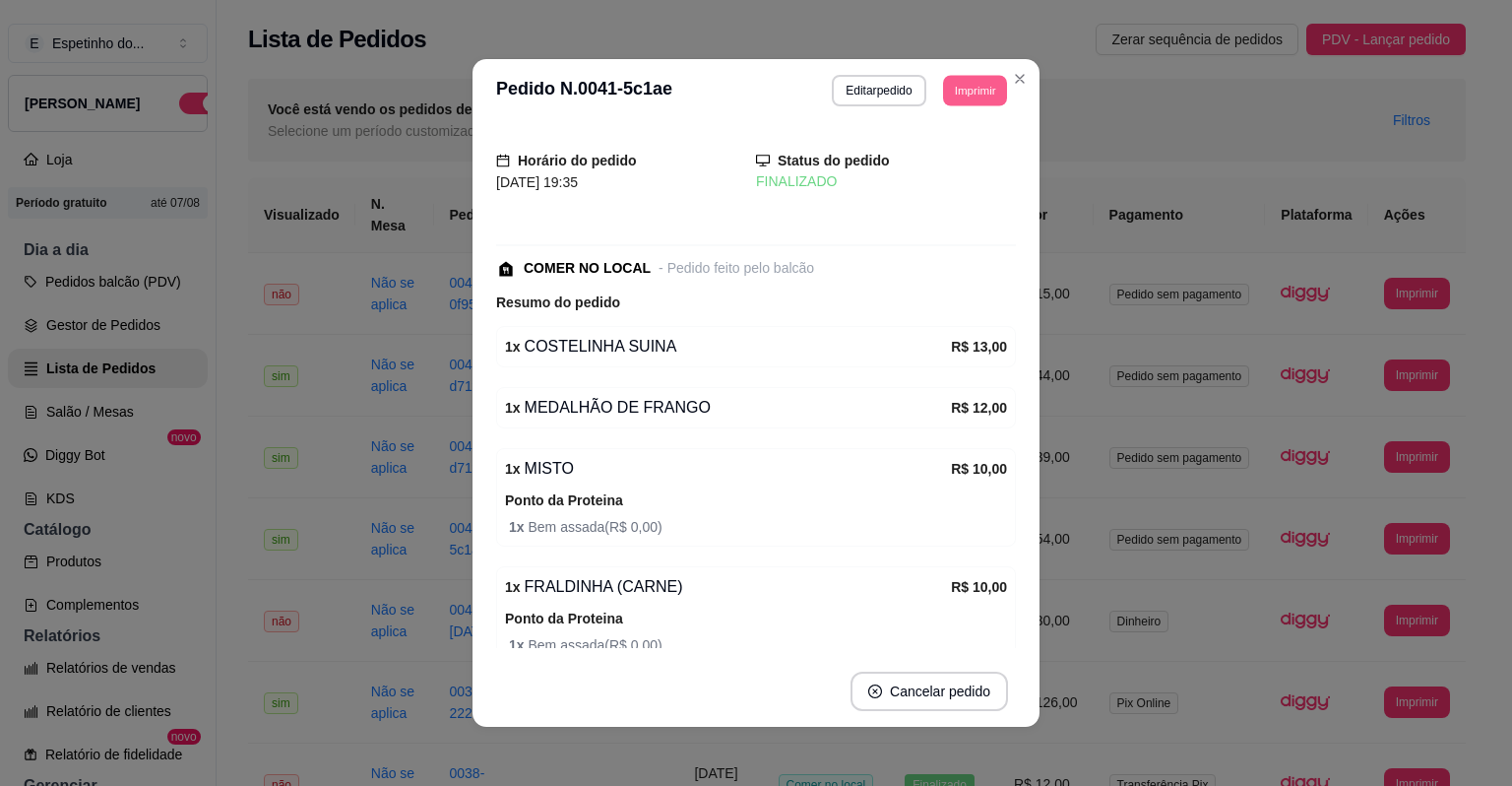 click on "Imprimir" at bounding box center (975, 90) 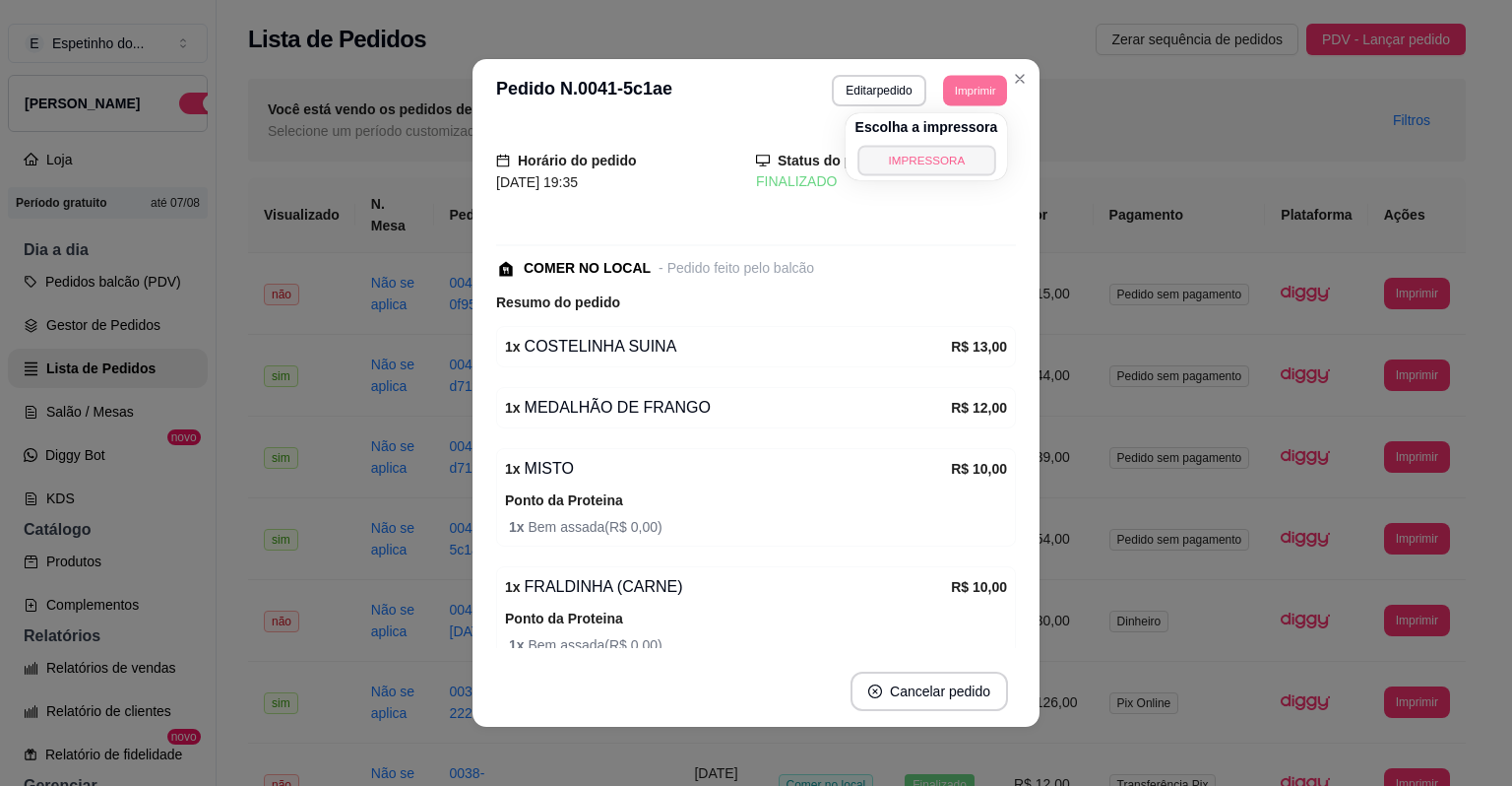 click on "IMPRESSORA" at bounding box center [926, 160] 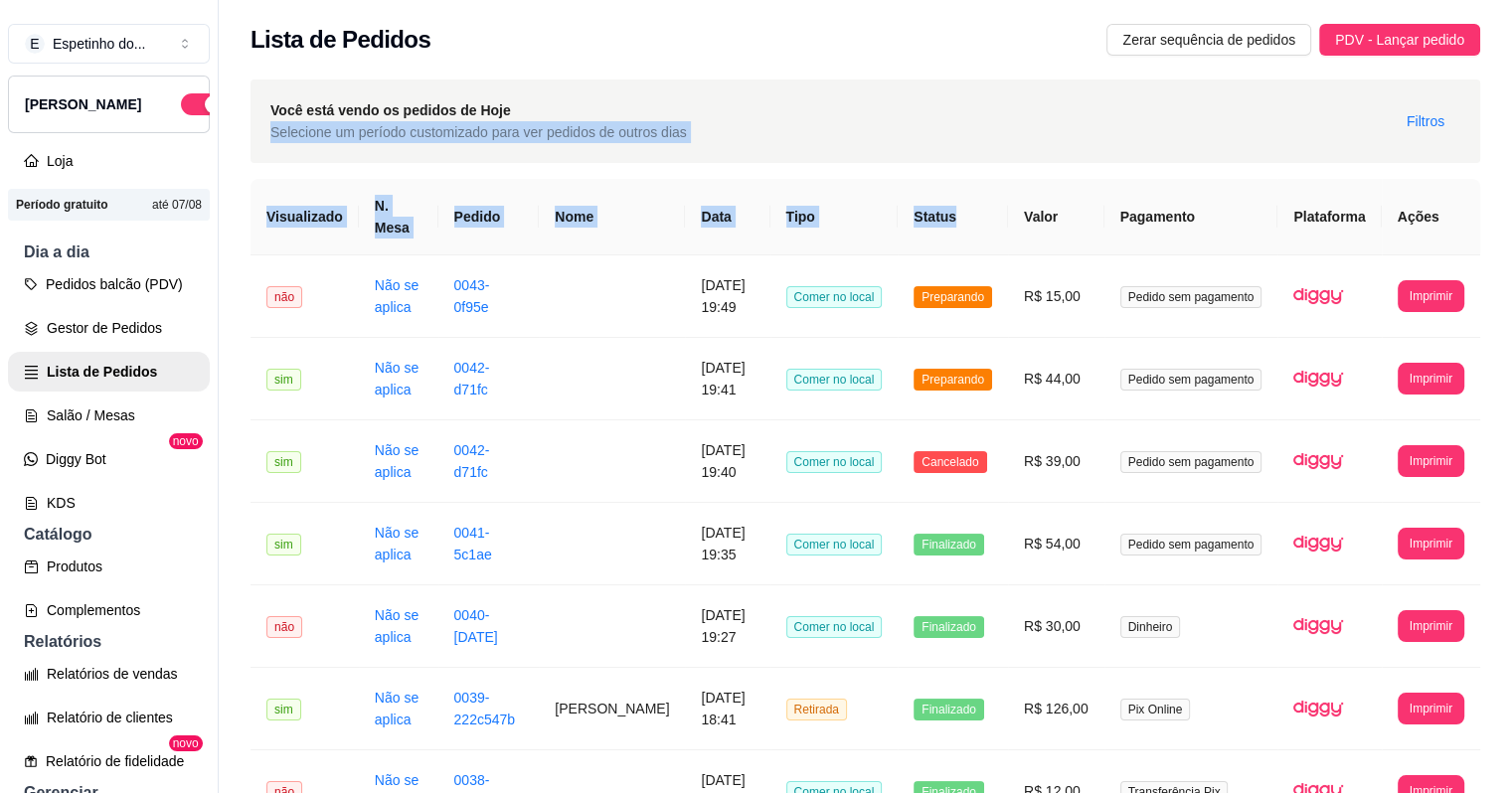 drag, startPoint x: 1019, startPoint y: 72, endPoint x: 1013, endPoint y: 234, distance: 162.1111 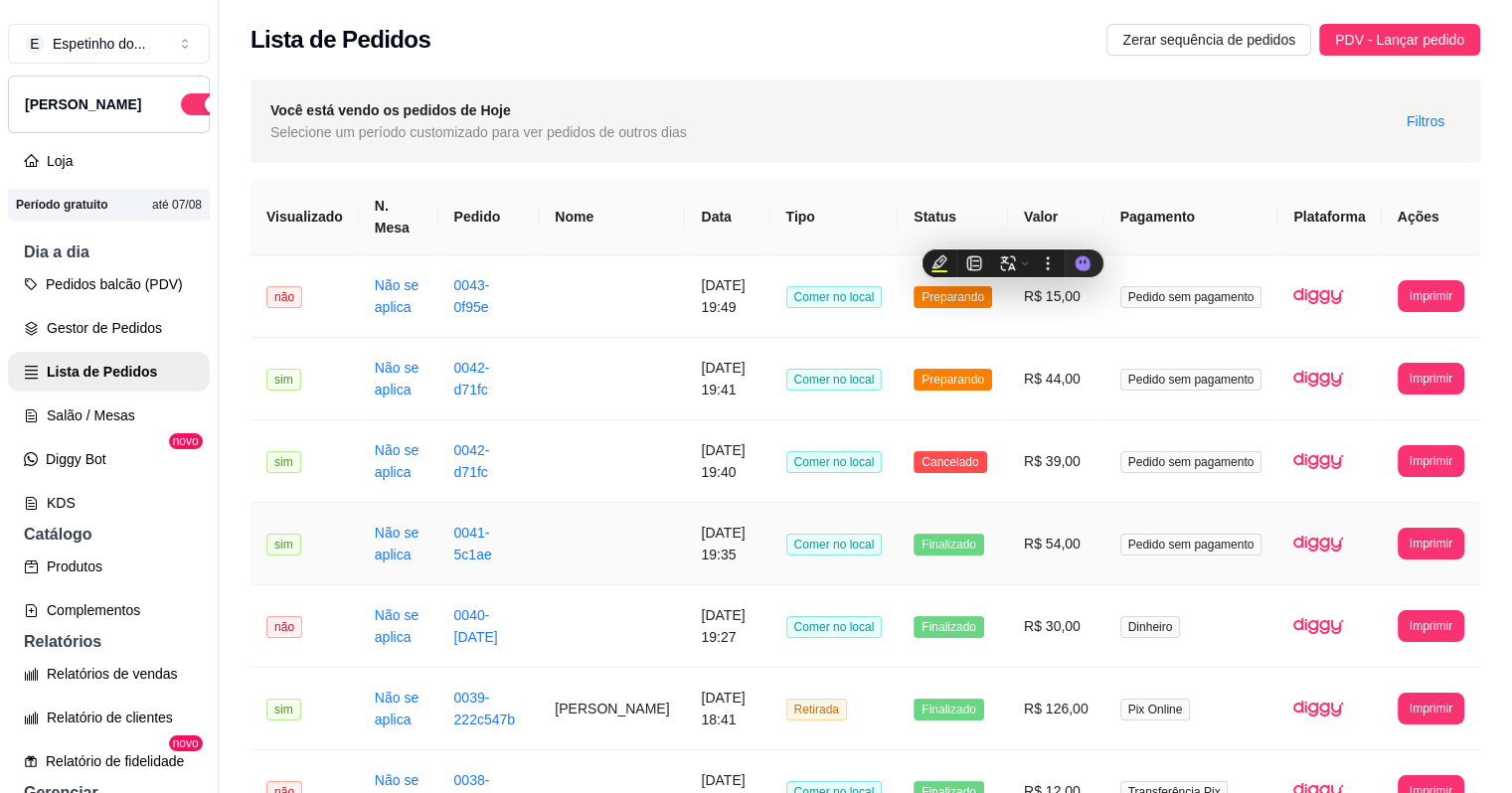 click on "Pedido sem pagamento" at bounding box center (1191, 545) 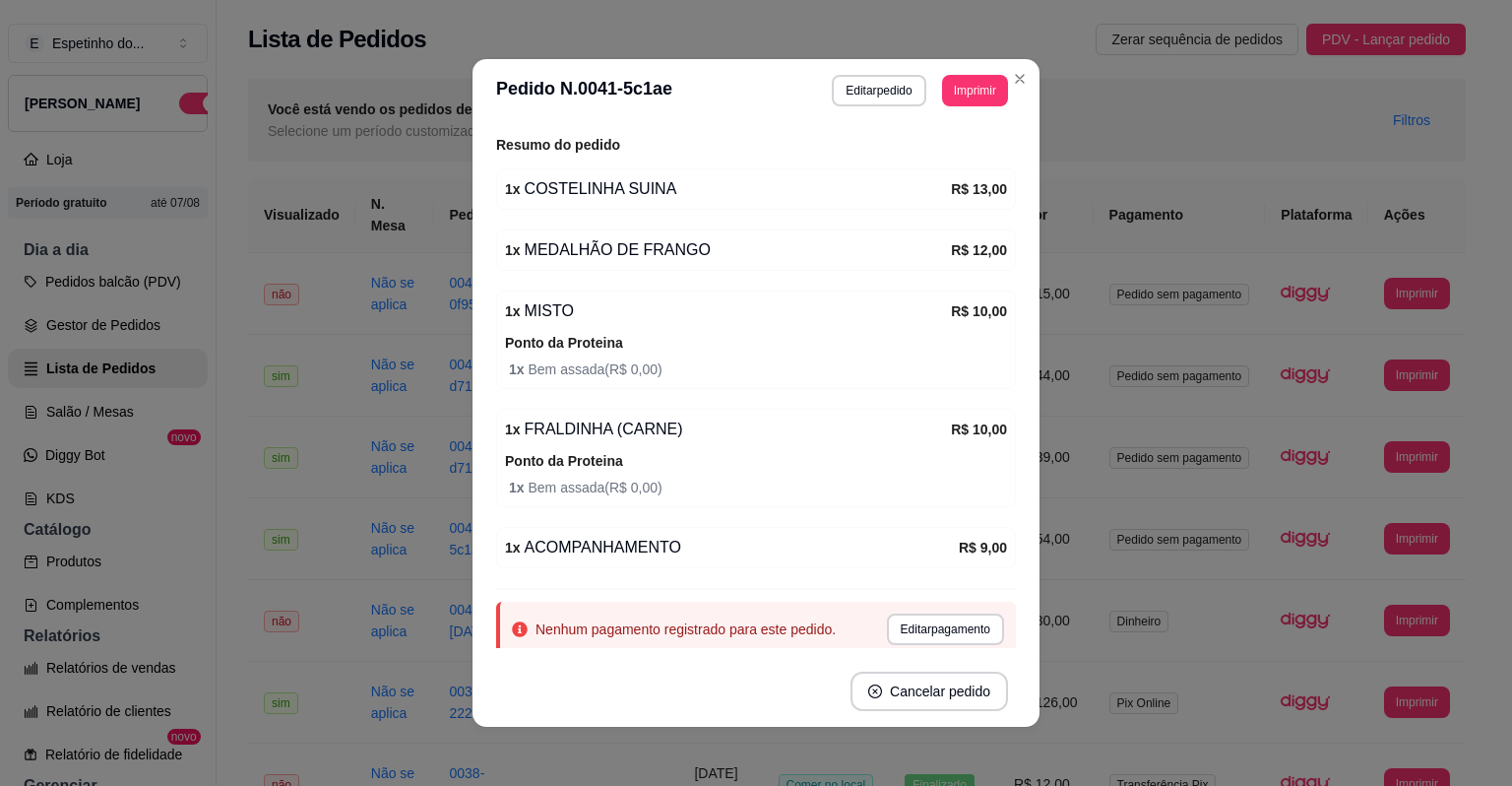 scroll, scrollTop: 222, scrollLeft: 0, axis: vertical 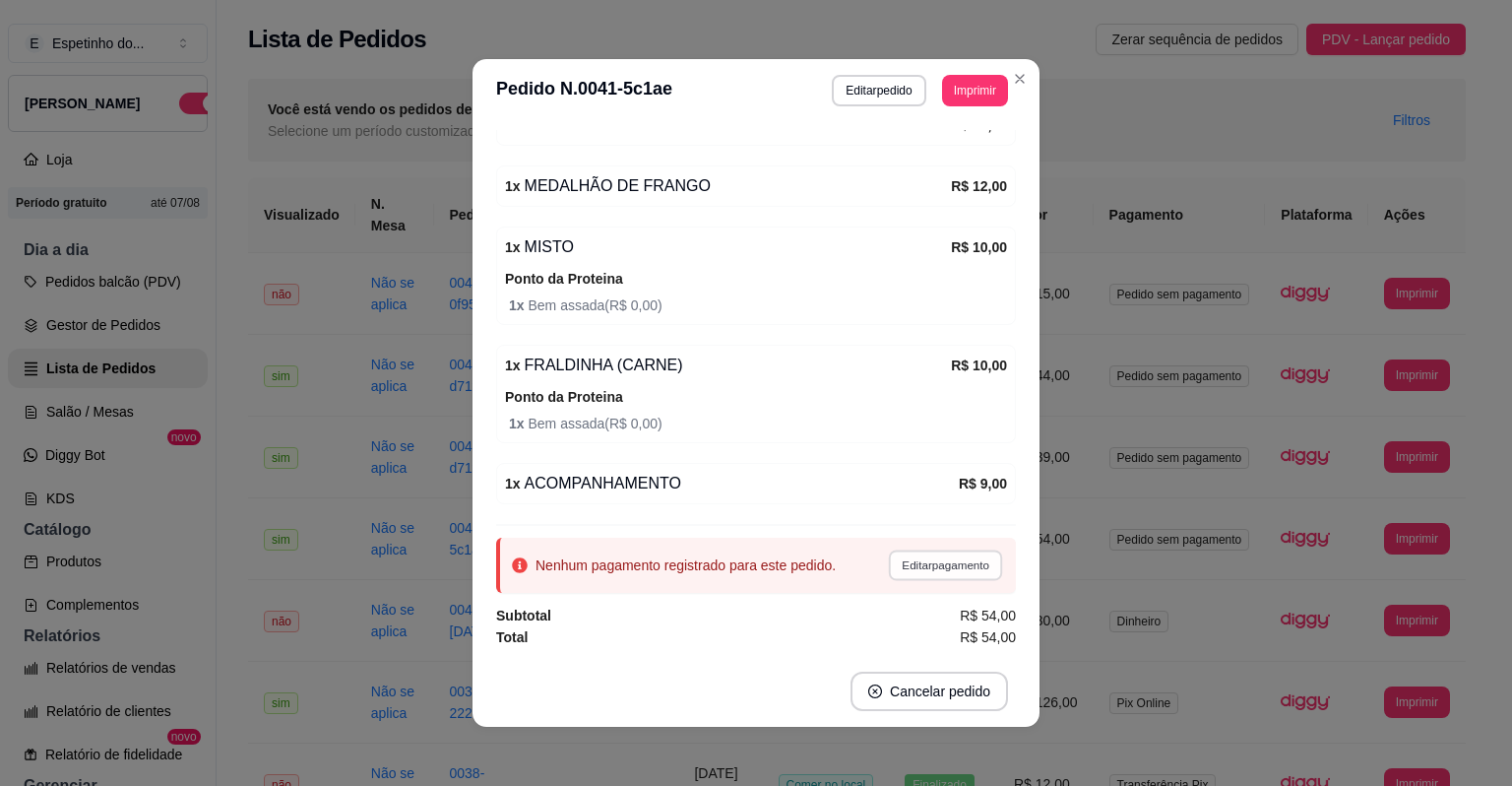 click on "Editar  pagamento" at bounding box center (945, 564) 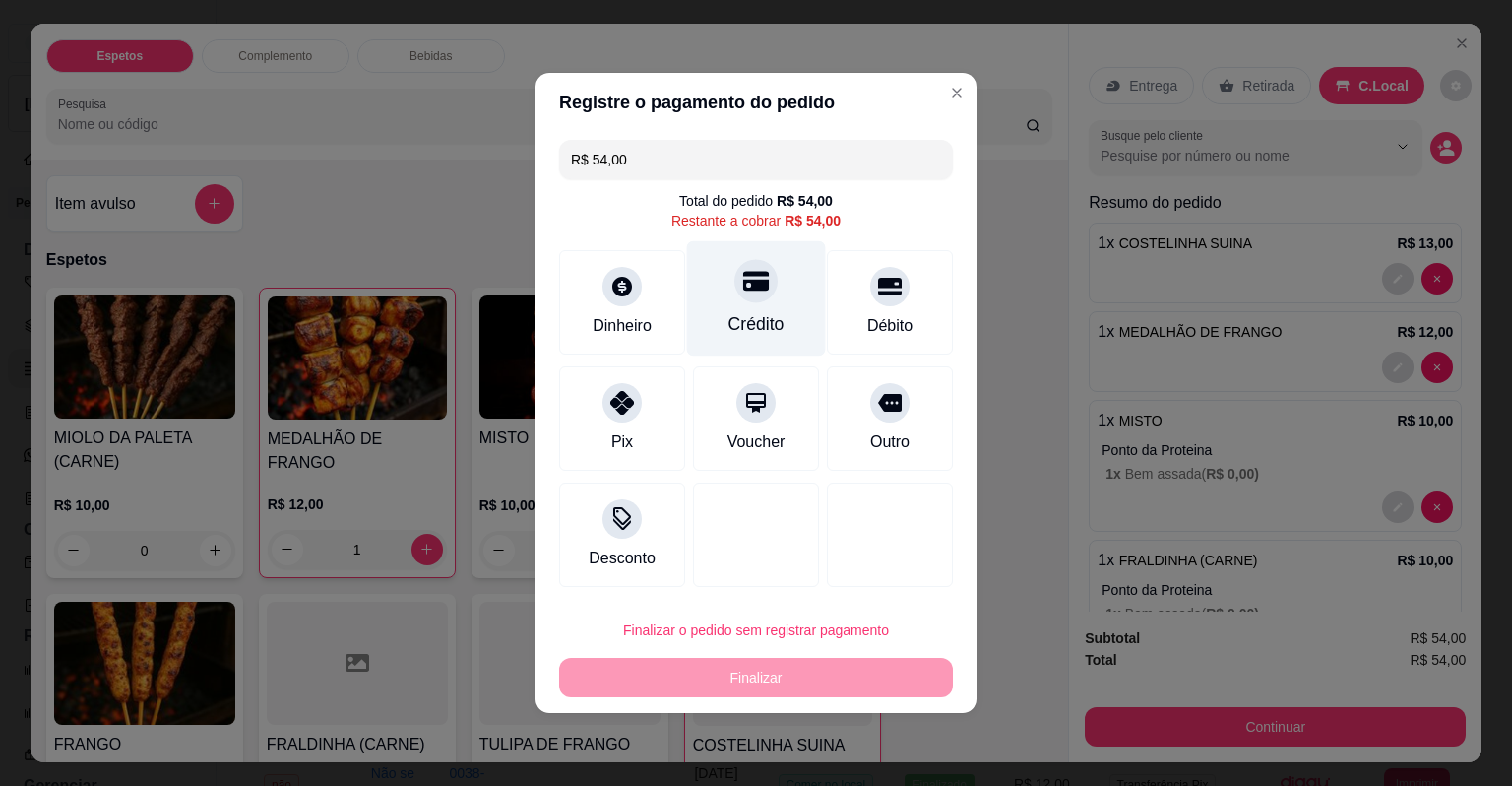 click 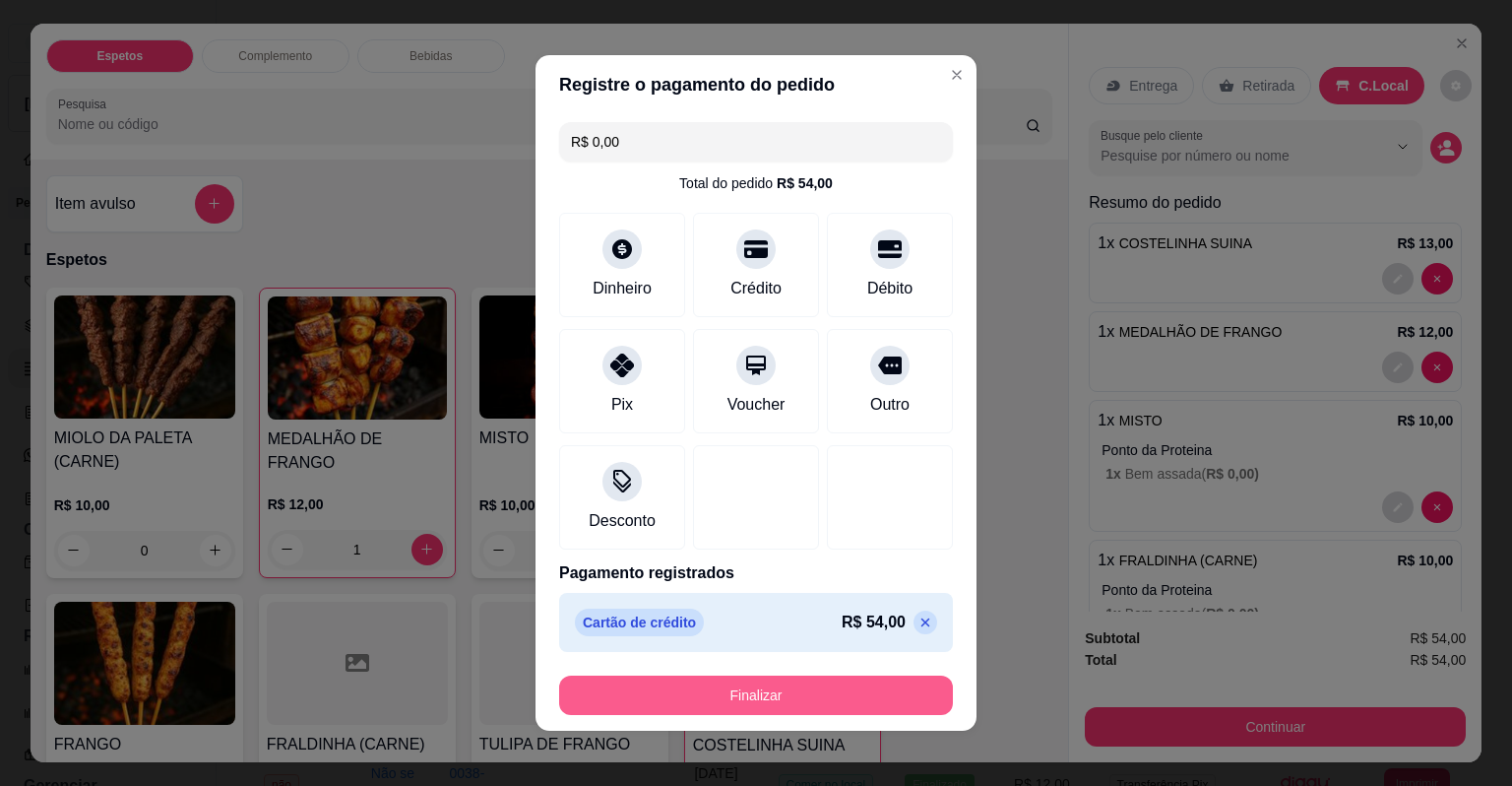 click on "Finalizar" at bounding box center (756, 695) 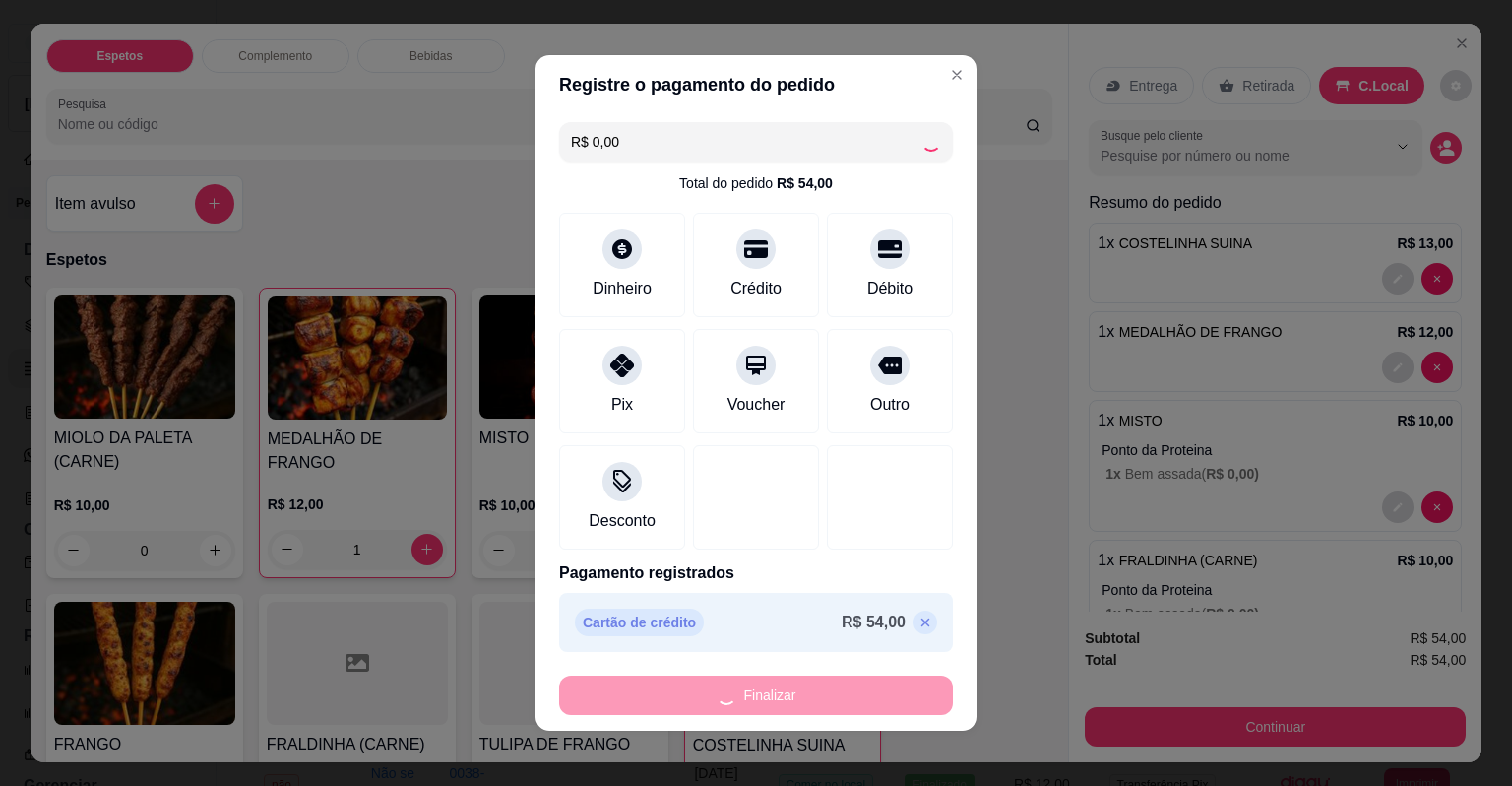 type on "0" 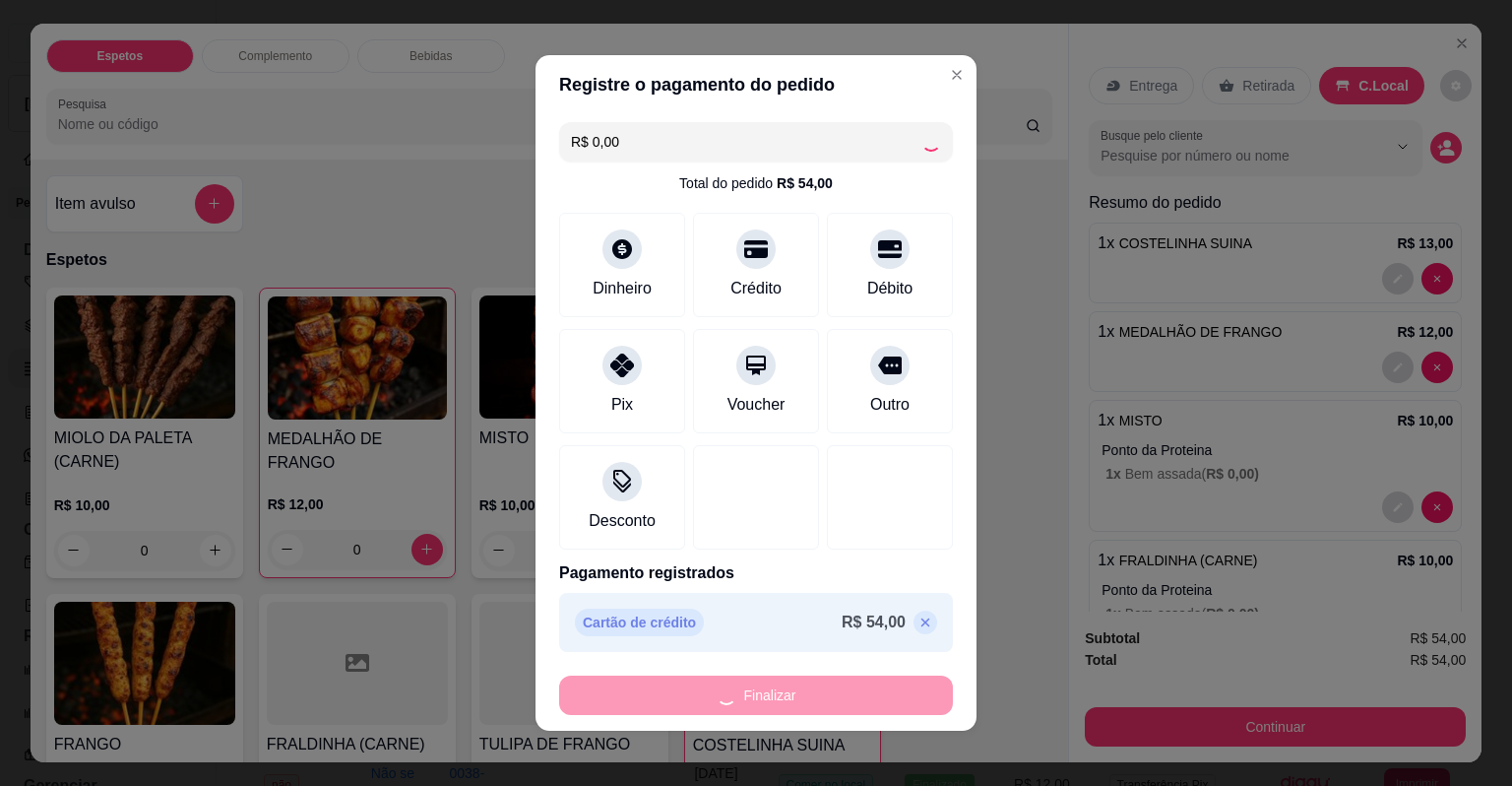 type on "-R$ 54,00" 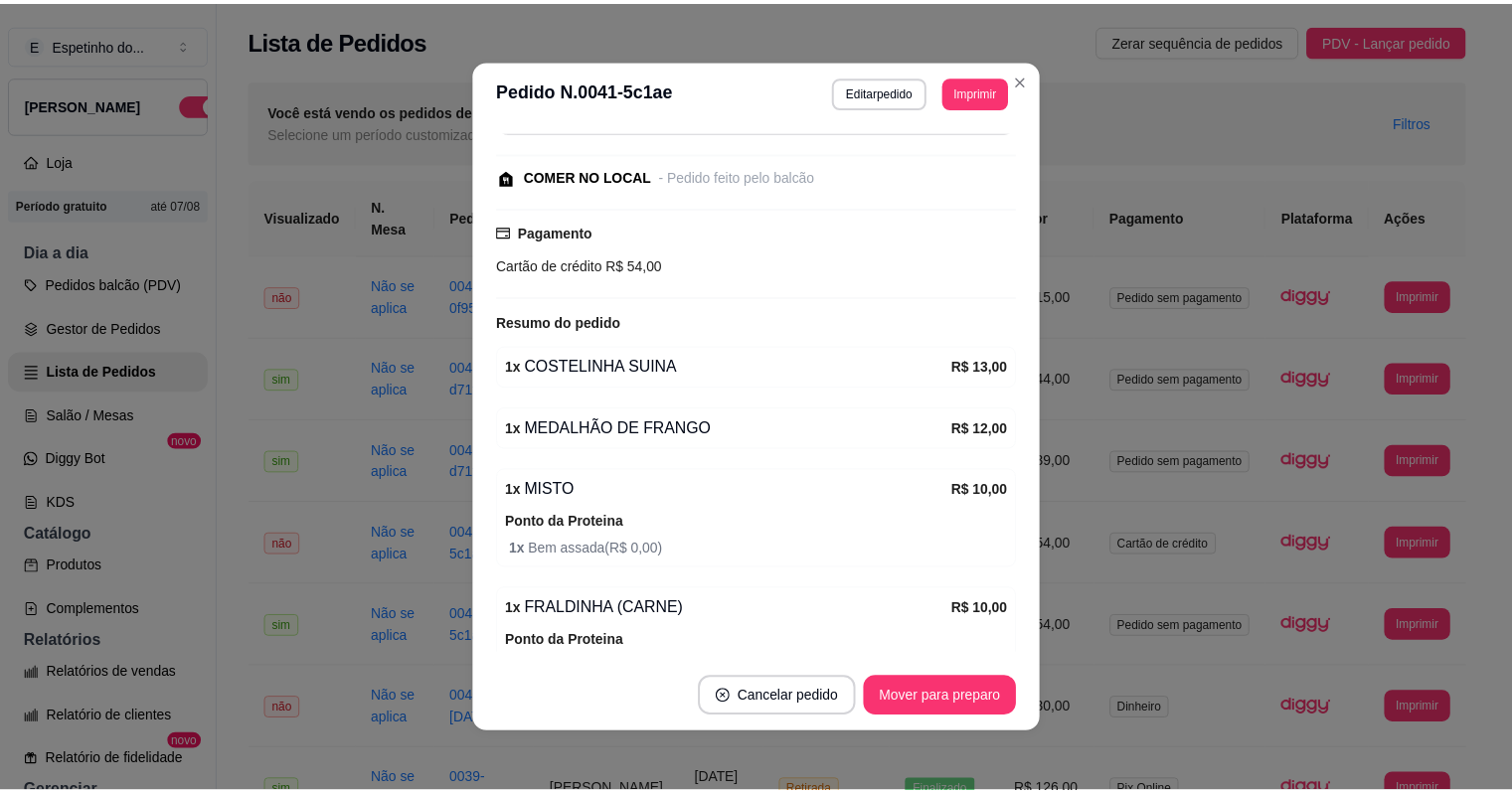 scroll, scrollTop: 396, scrollLeft: 0, axis: vertical 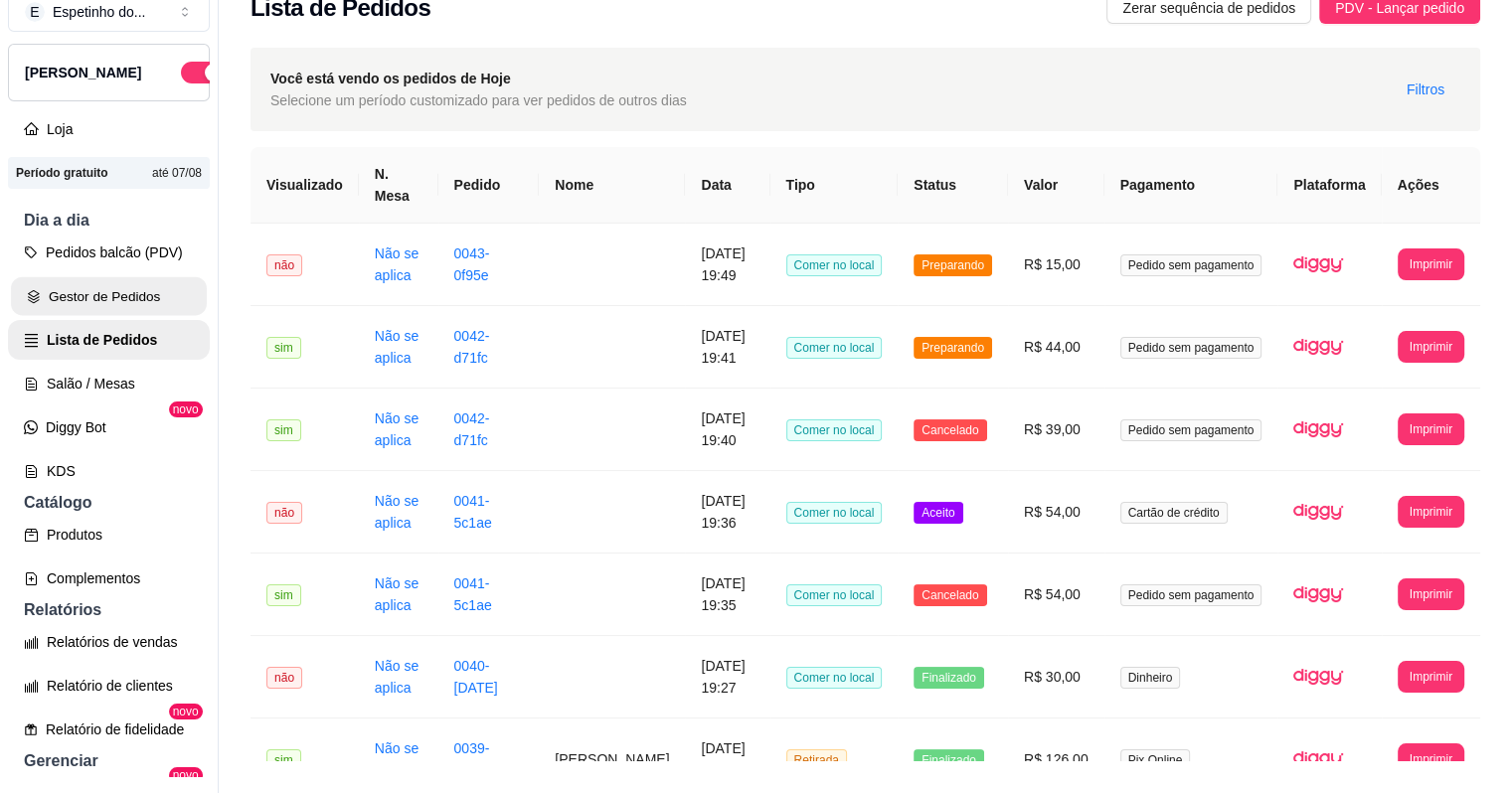 click on "Gestor de Pedidos" at bounding box center (108, 296) 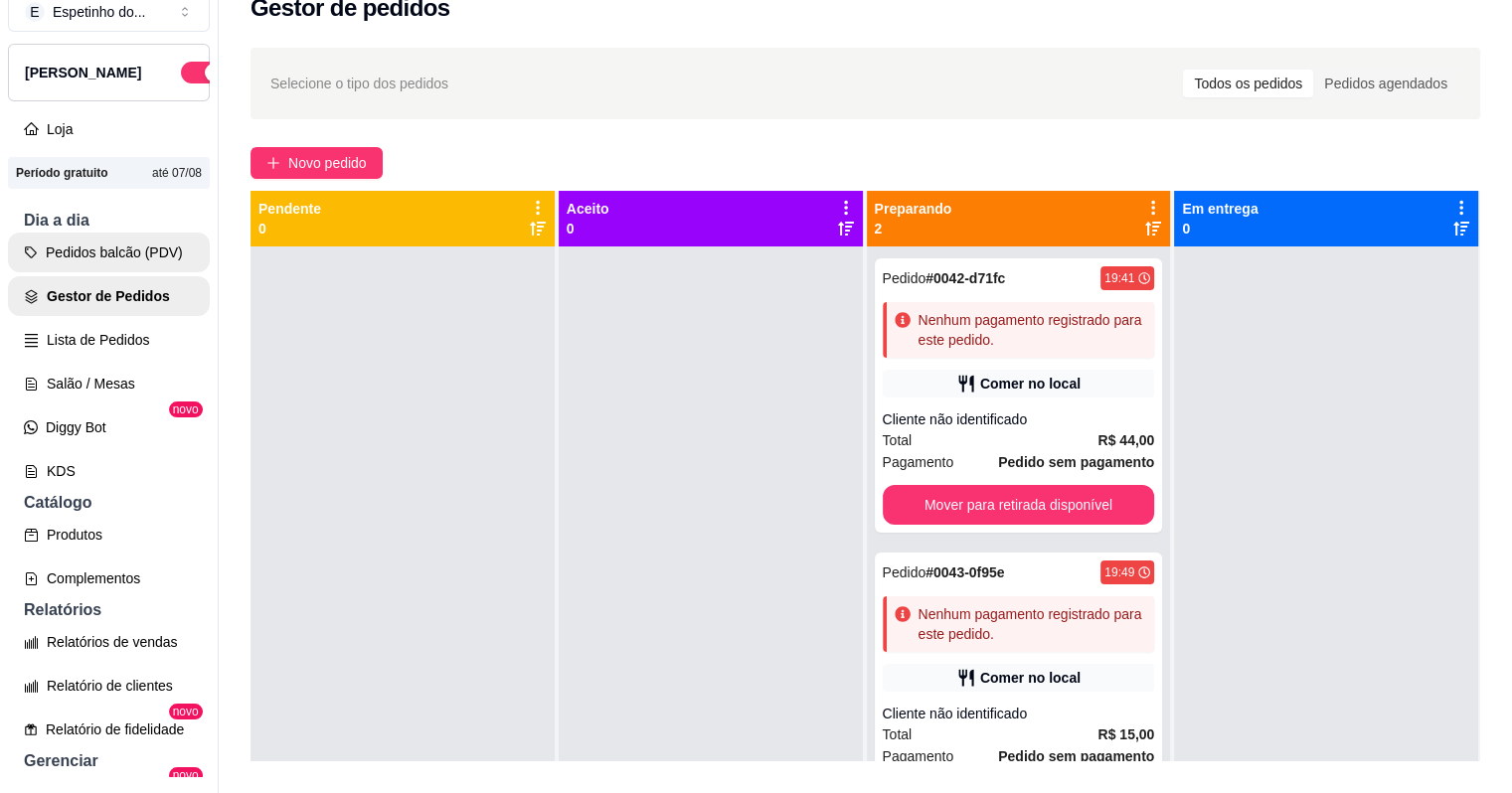scroll, scrollTop: 0, scrollLeft: 0, axis: both 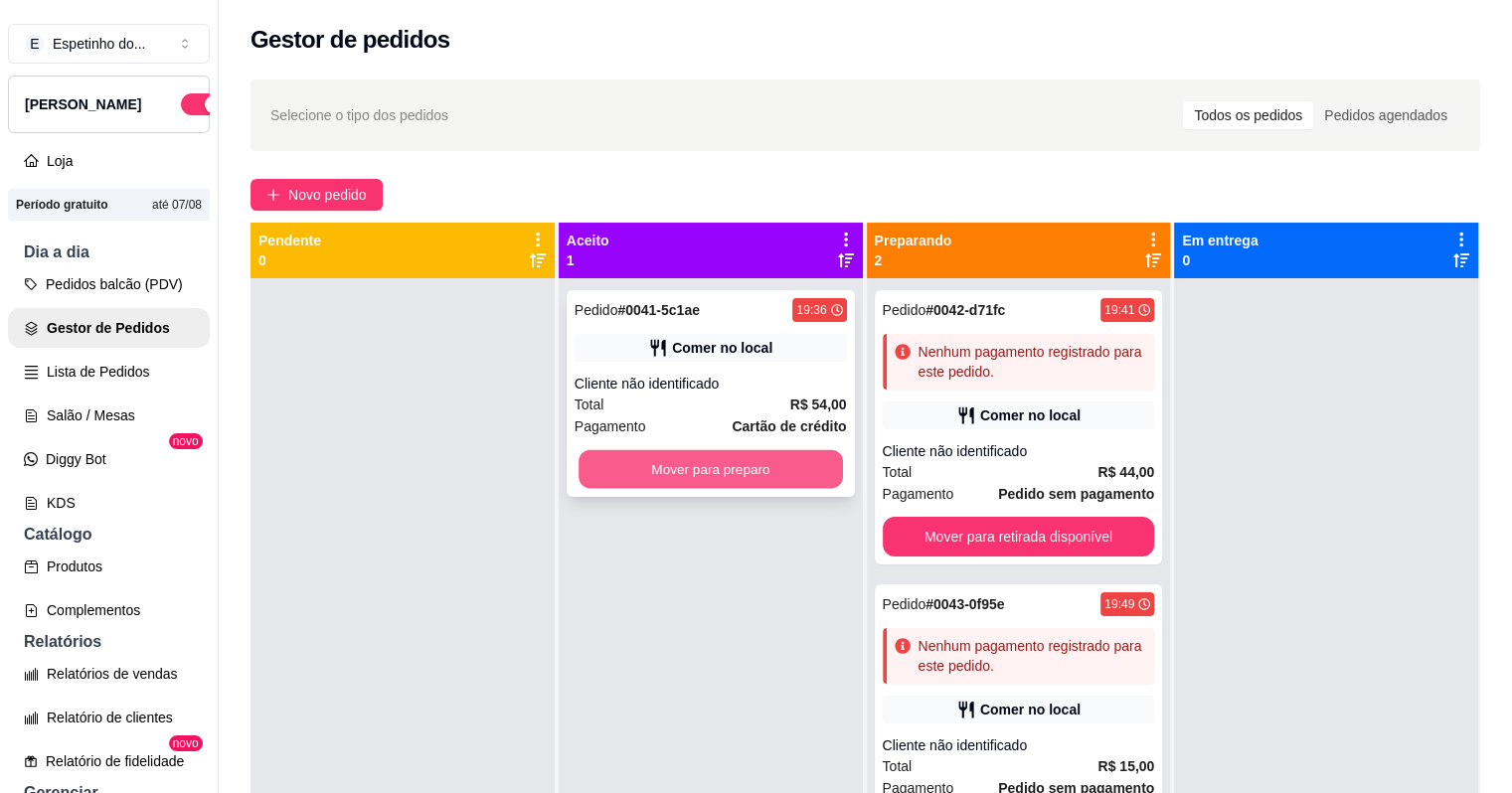 click on "Mover para preparo" at bounding box center (711, 469) 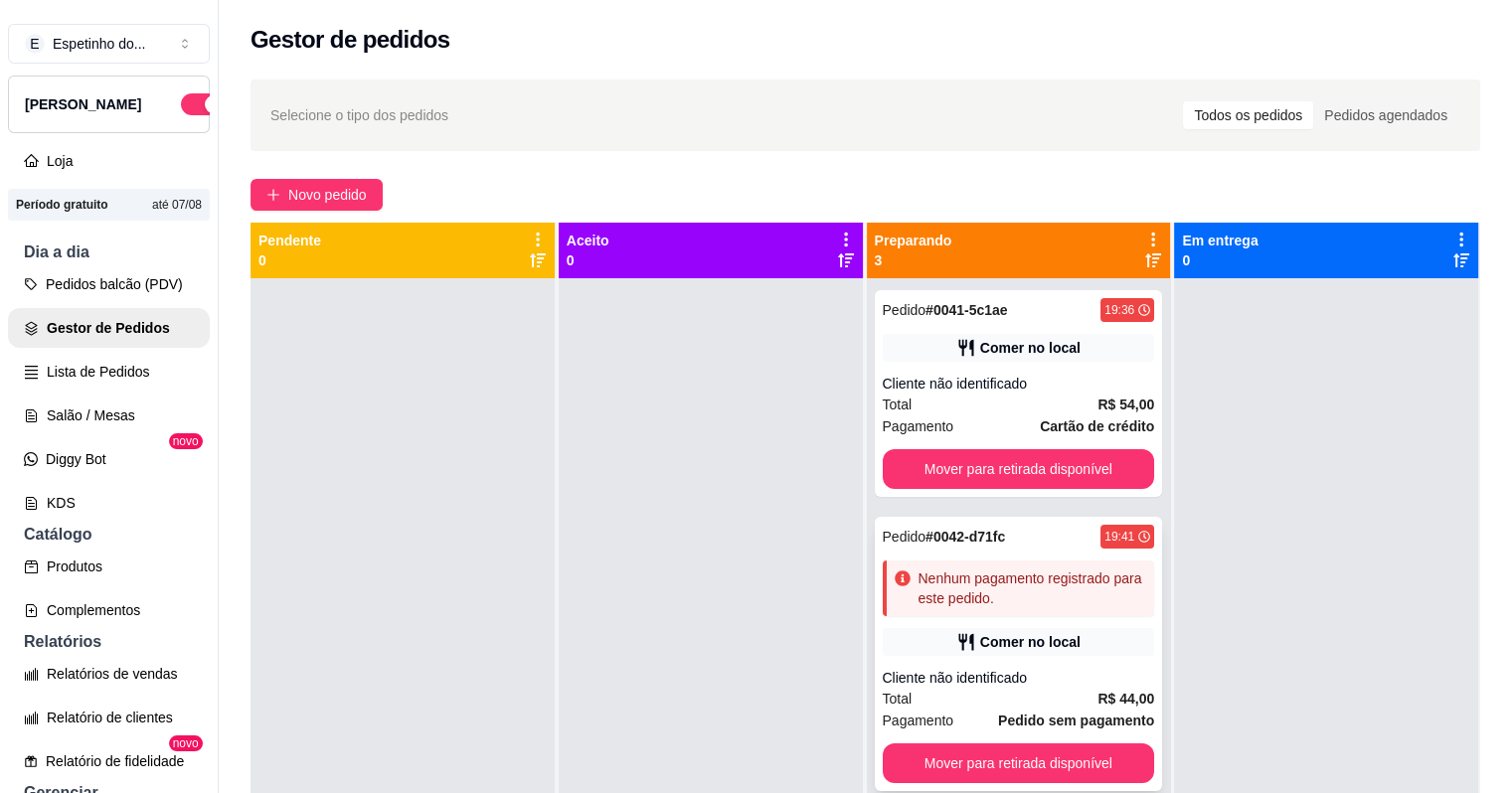 scroll, scrollTop: 43, scrollLeft: 0, axis: vertical 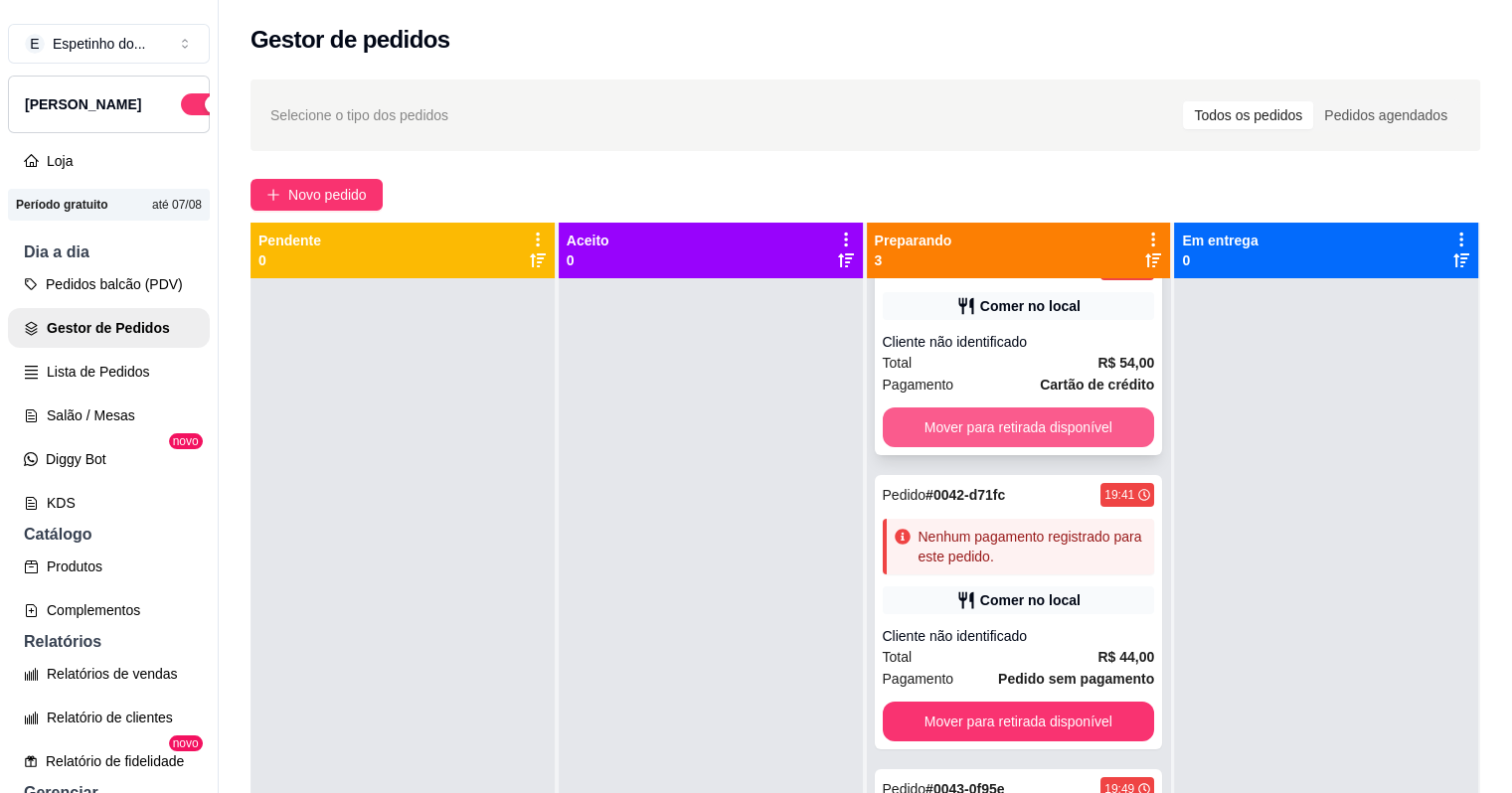 click on "Mover para retirada disponível" at bounding box center (1019, 427) 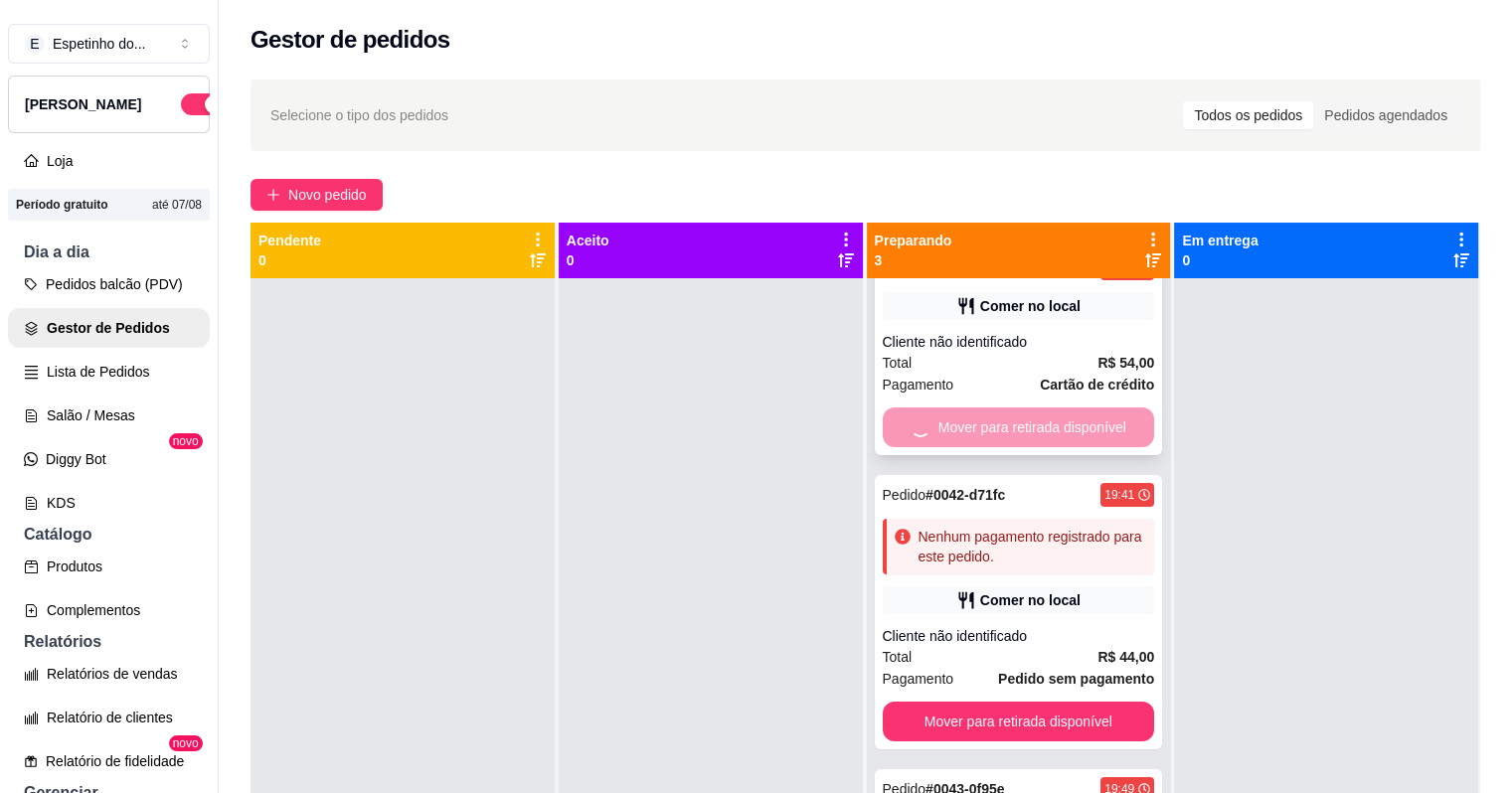scroll, scrollTop: 0, scrollLeft: 0, axis: both 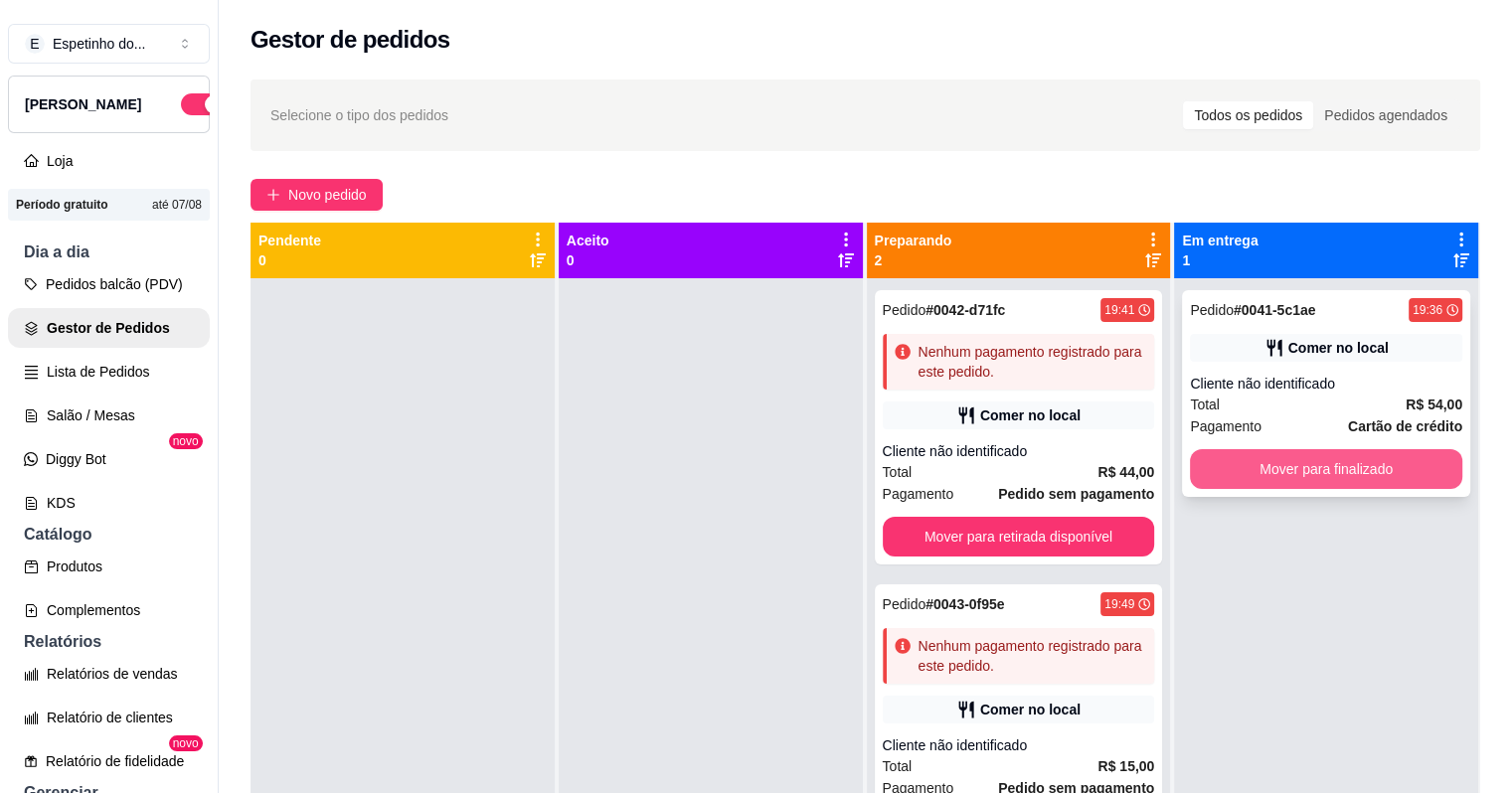 click on "Mover para finalizado" at bounding box center [1326, 469] 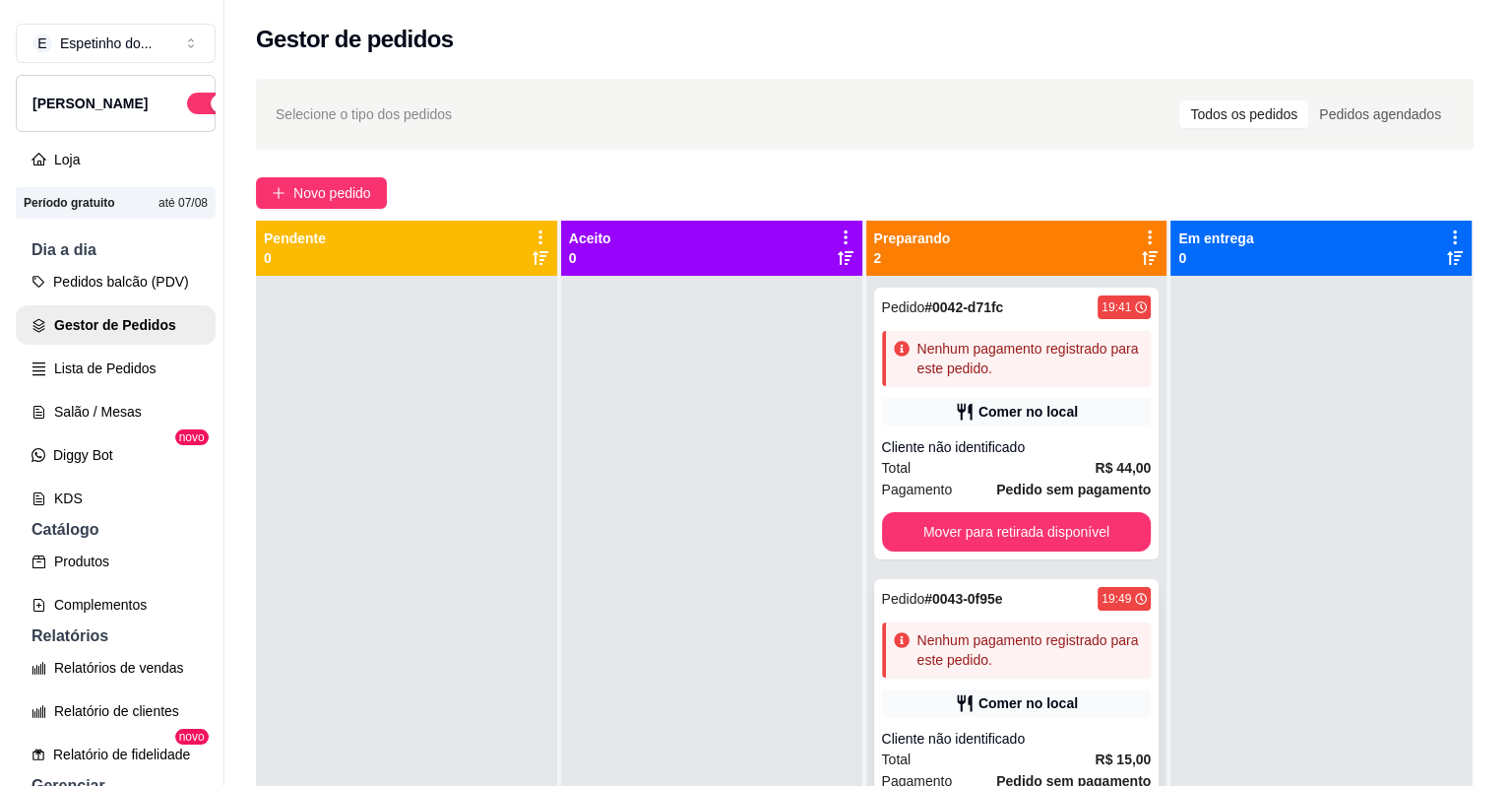 scroll, scrollTop: 55, scrollLeft: 0, axis: vertical 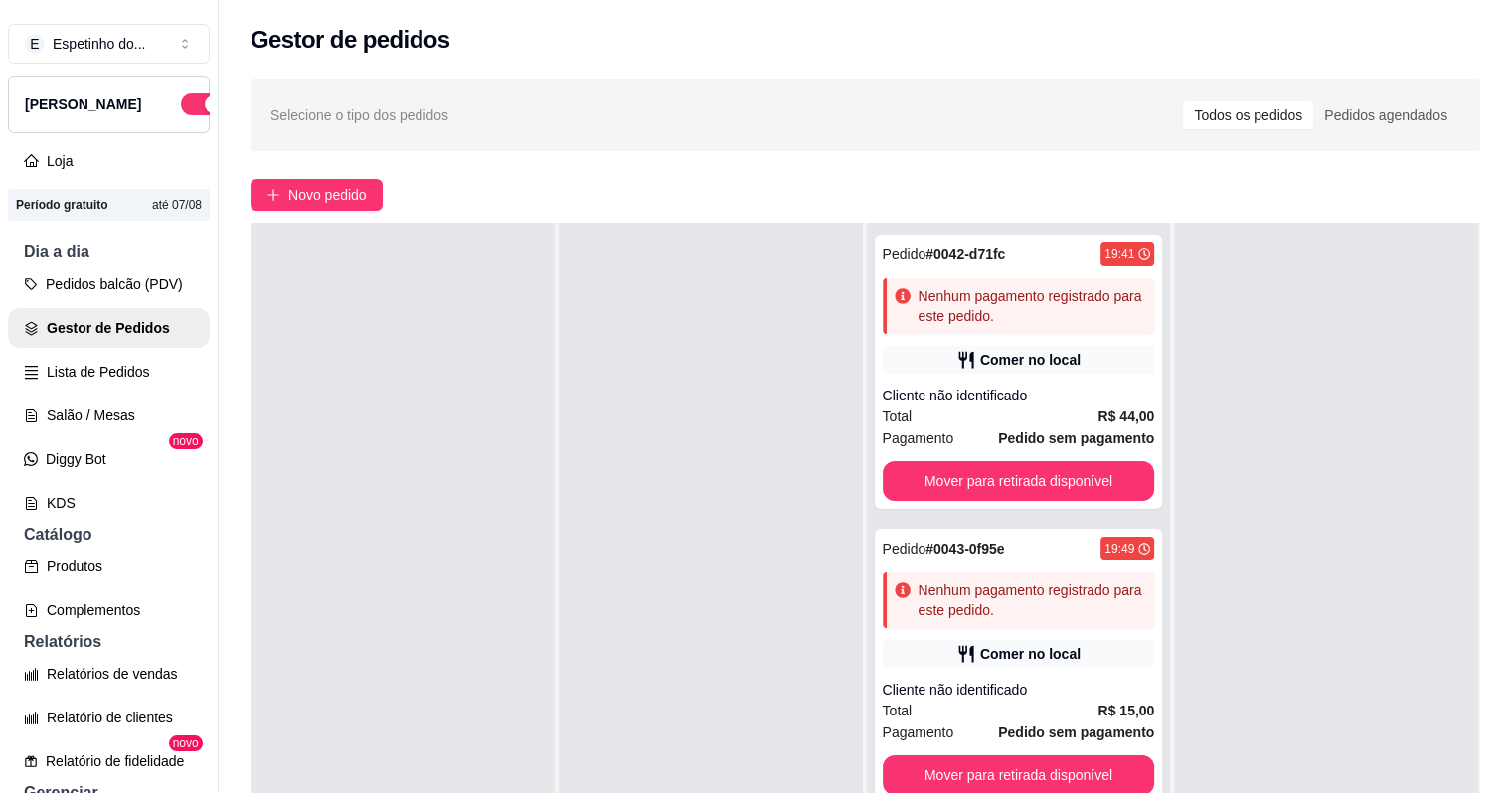 click on "Selecione o tipo dos pedidos Todos os pedidos Pedidos agendados Novo pedido Pendente 0 Aceito 0 Preparando 2 Pedido  # 0042-d71fc 19:41 Nenhum pagamento registrado para este pedido. Comer no local Cliente não identificado Total R$ 44,00 Pagamento Pedido sem pagamento Mover para retirada disponível Pedido  # 0043-0f95e 19:49 Nenhum pagamento registrado para este pedido. Comer no local Cliente não identificado Total R$ 15,00 Pagamento Pedido sem pagamento Mover para retirada disponível Em entrega 0" at bounding box center (865, 554) 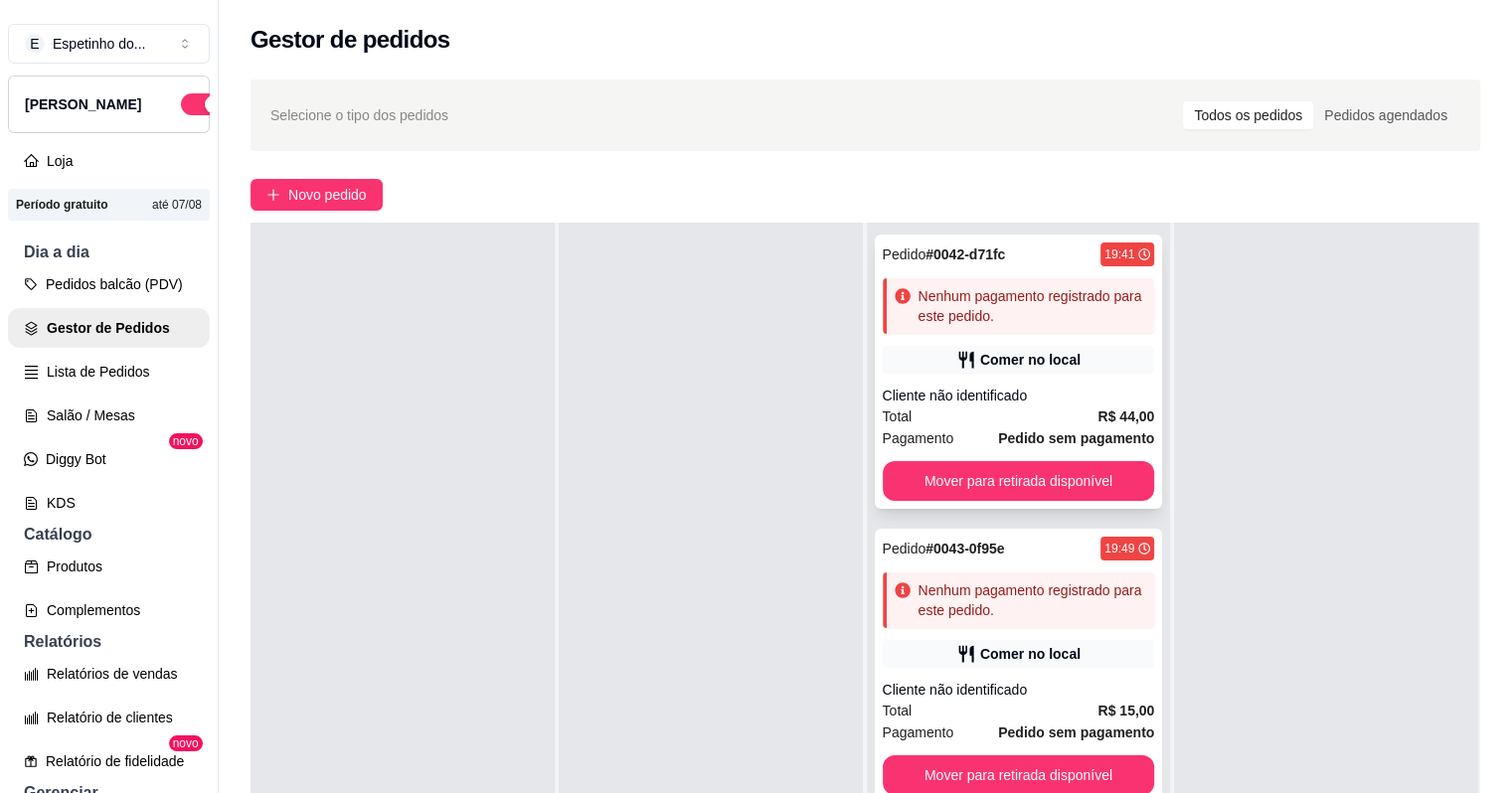 click on "Cliente não identificado" at bounding box center [1019, 396] 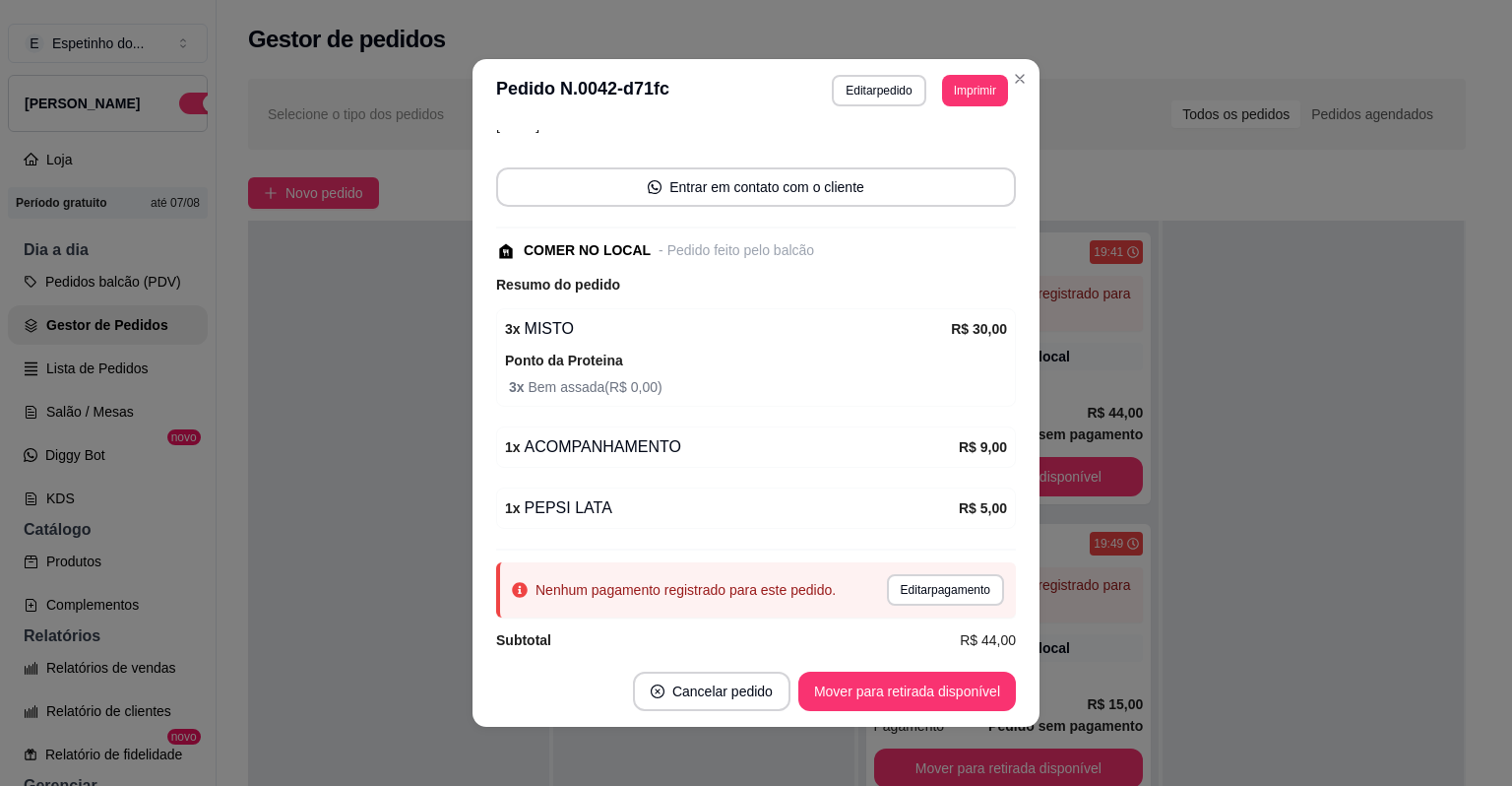 scroll, scrollTop: 148, scrollLeft: 0, axis: vertical 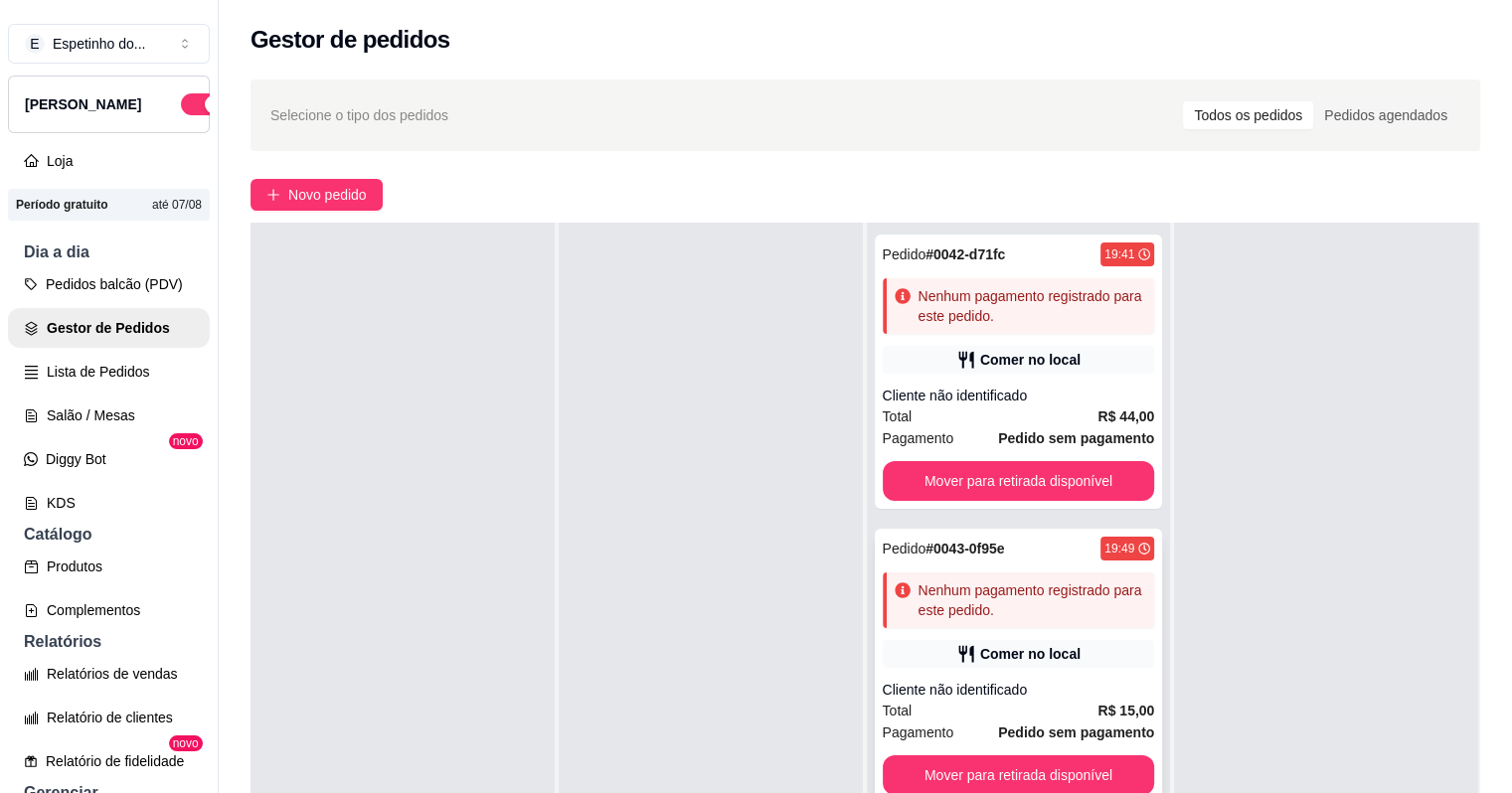 click on "Pedido  # 0043-0f95e 19:49 Nenhum pagamento registrado para este pedido. Comer no local Cliente não identificado Total R$ 15,00 Pagamento Pedido sem pagamento Mover para retirada disponível" at bounding box center [1019, 666] 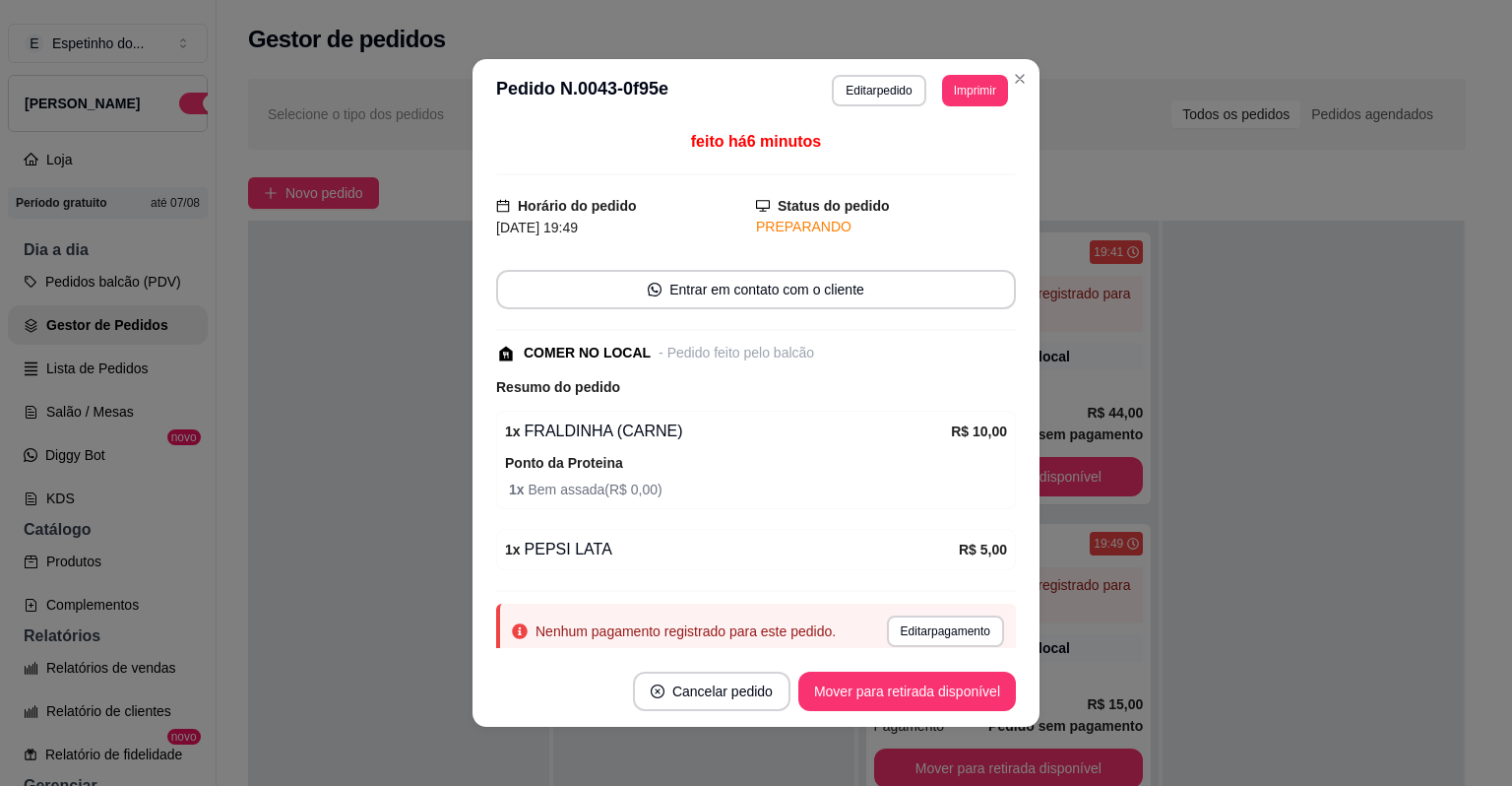 scroll, scrollTop: 28, scrollLeft: 0, axis: vertical 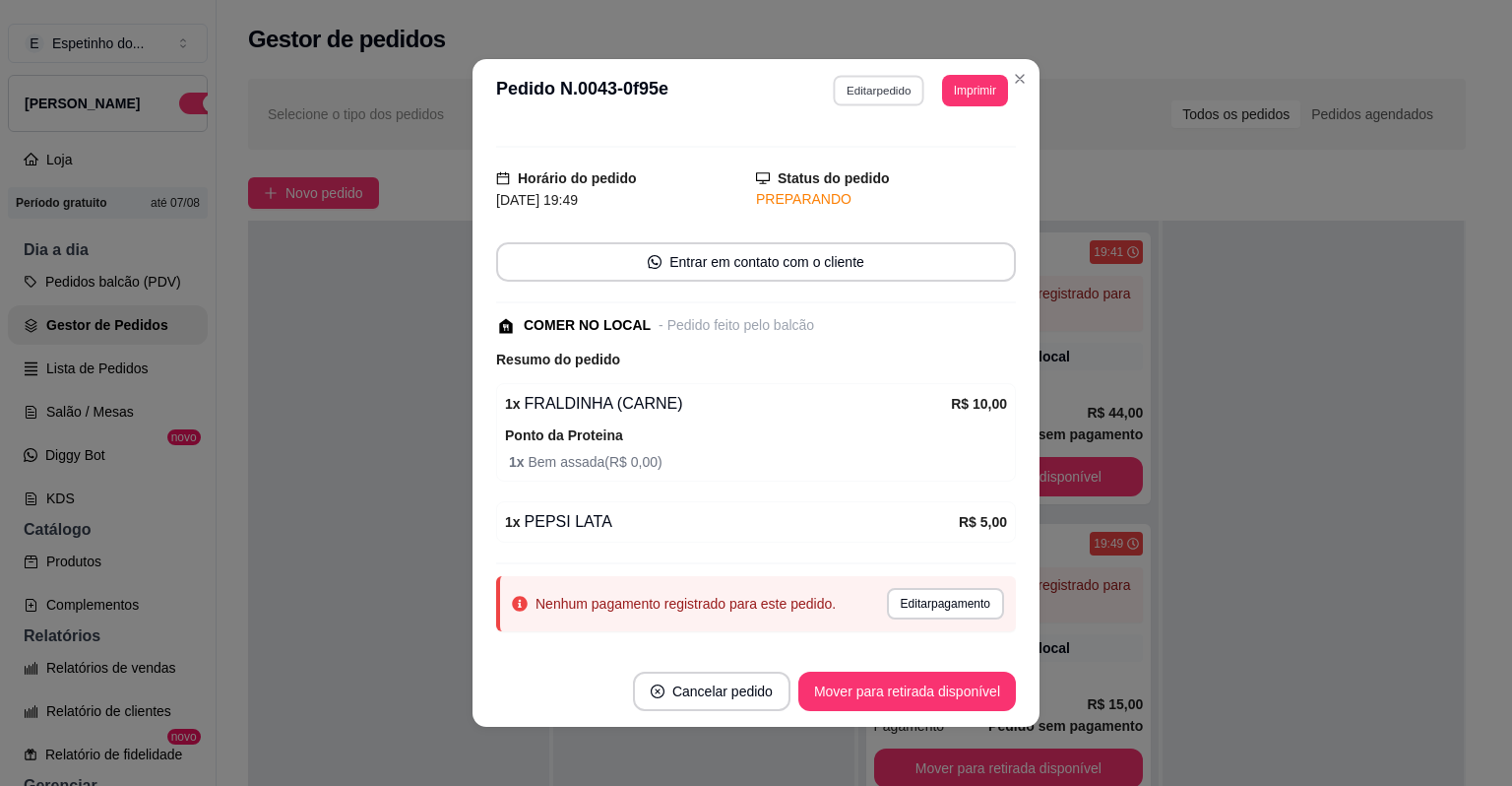 click on "Editar  pedido" at bounding box center [879, 90] 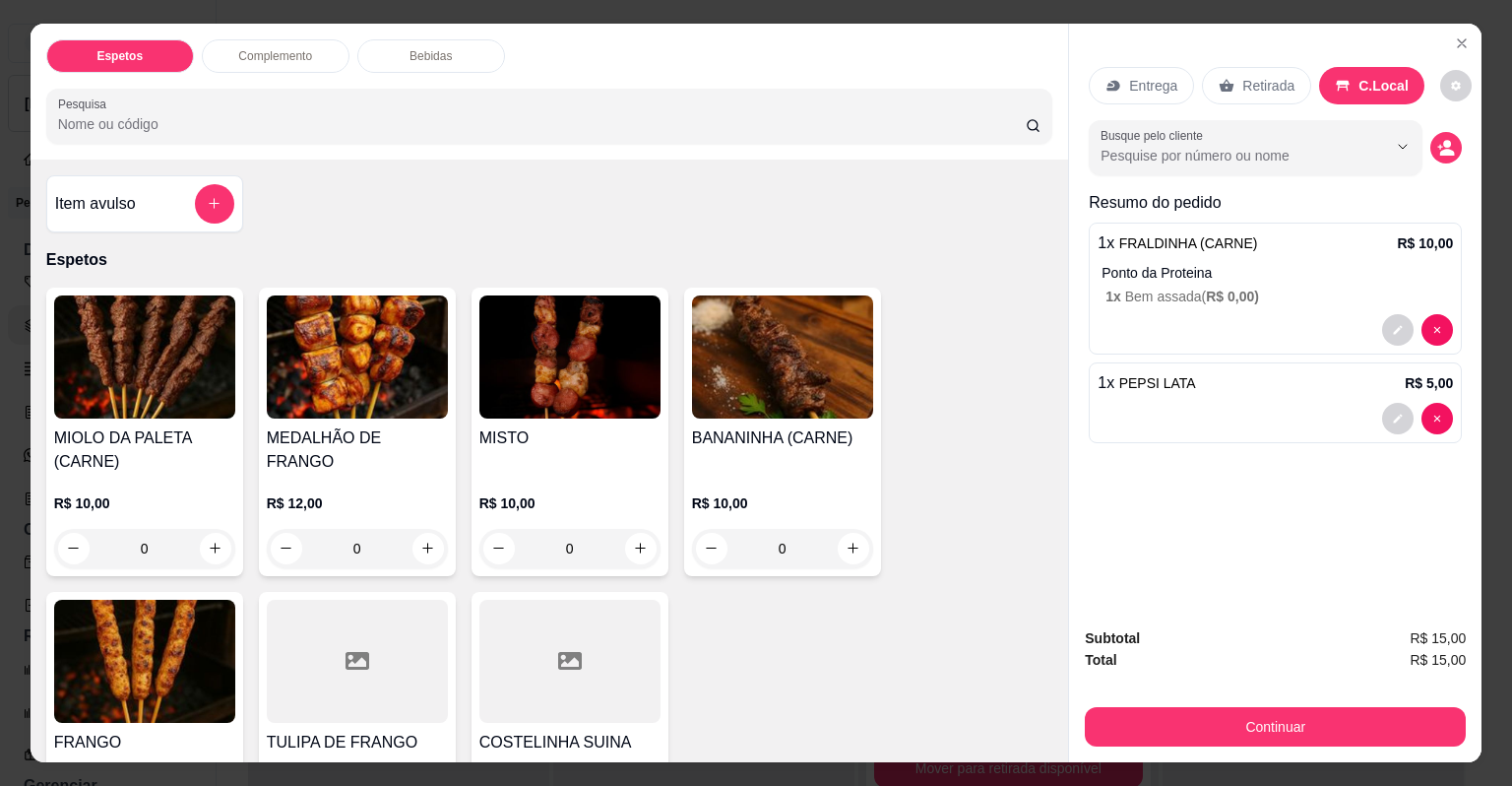 click on "0" at bounding box center (357, 549) 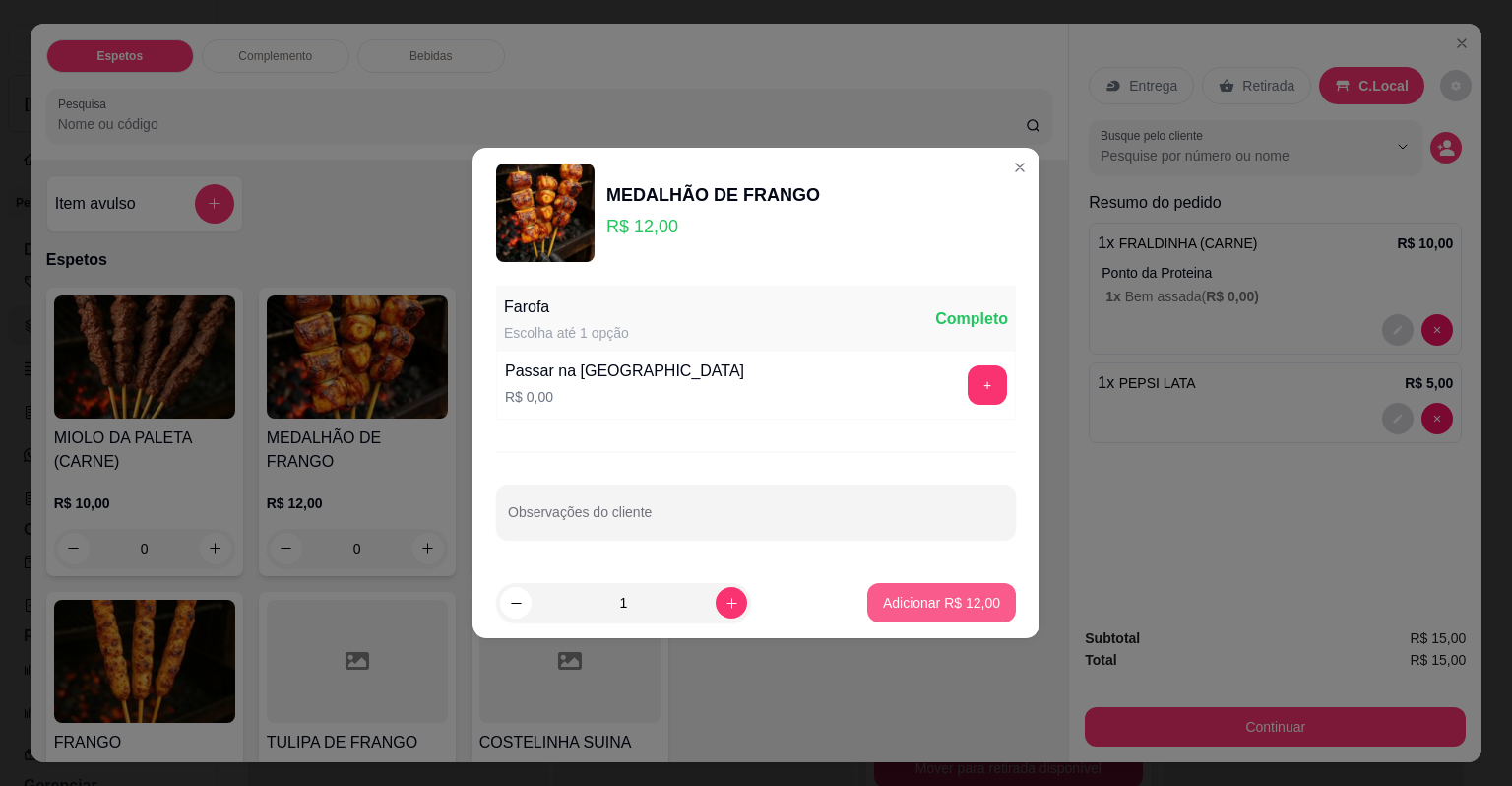 click on "Adicionar   R$ 12,00" at bounding box center (941, 603) 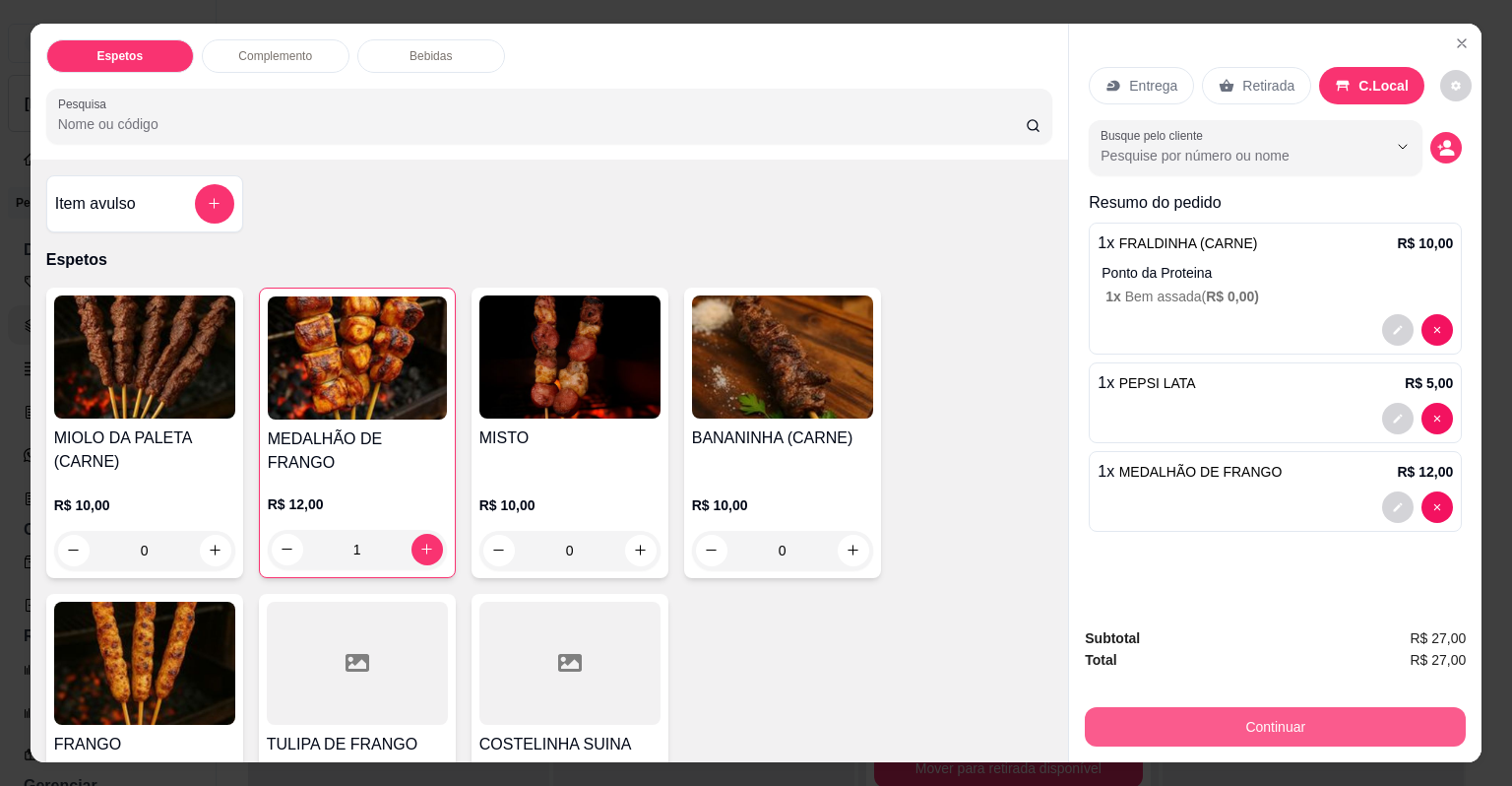 click on "Continuar" at bounding box center [1275, 727] 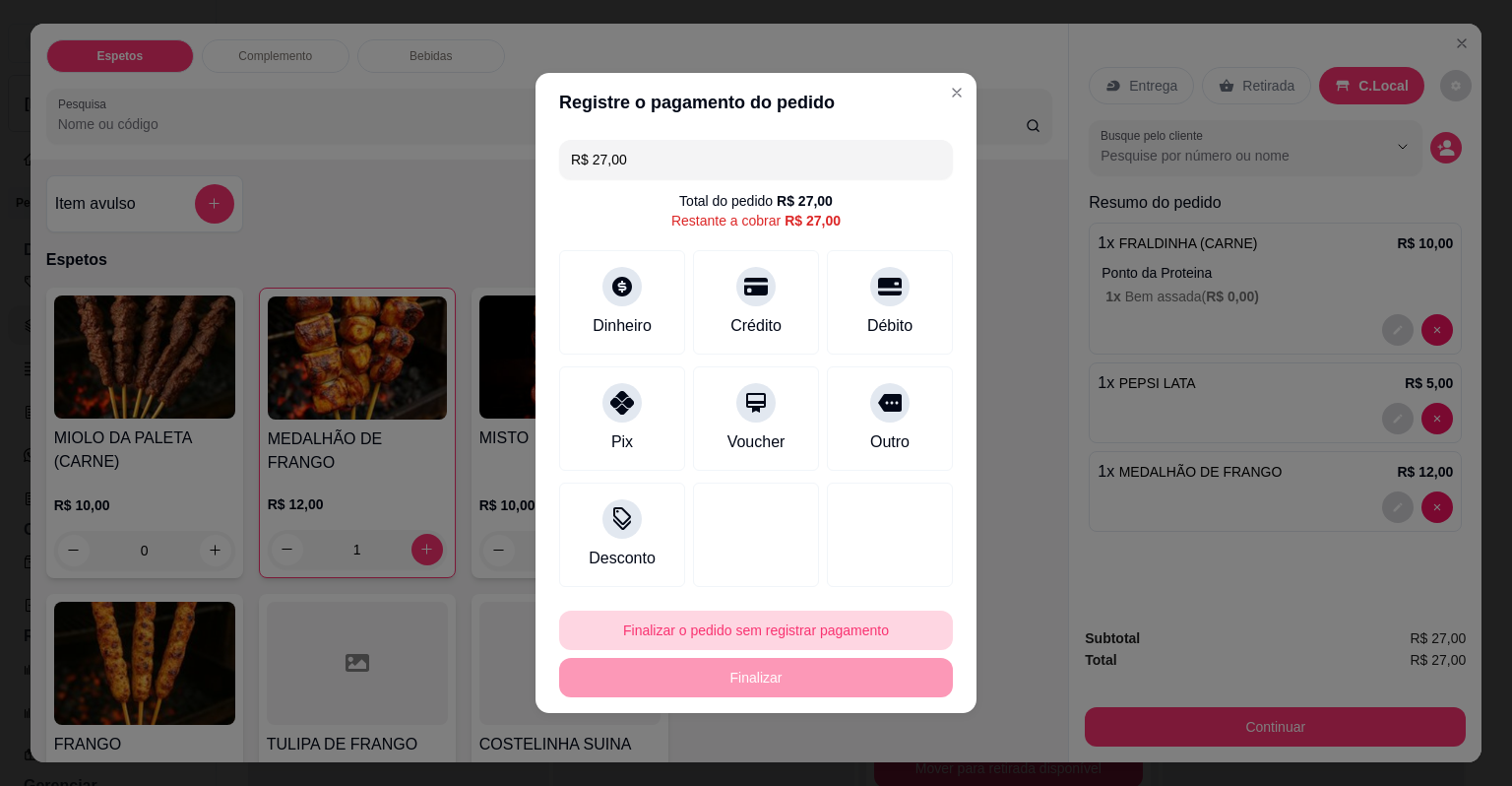 click on "Finalizar o pedido sem registrar pagamento" at bounding box center (756, 630) 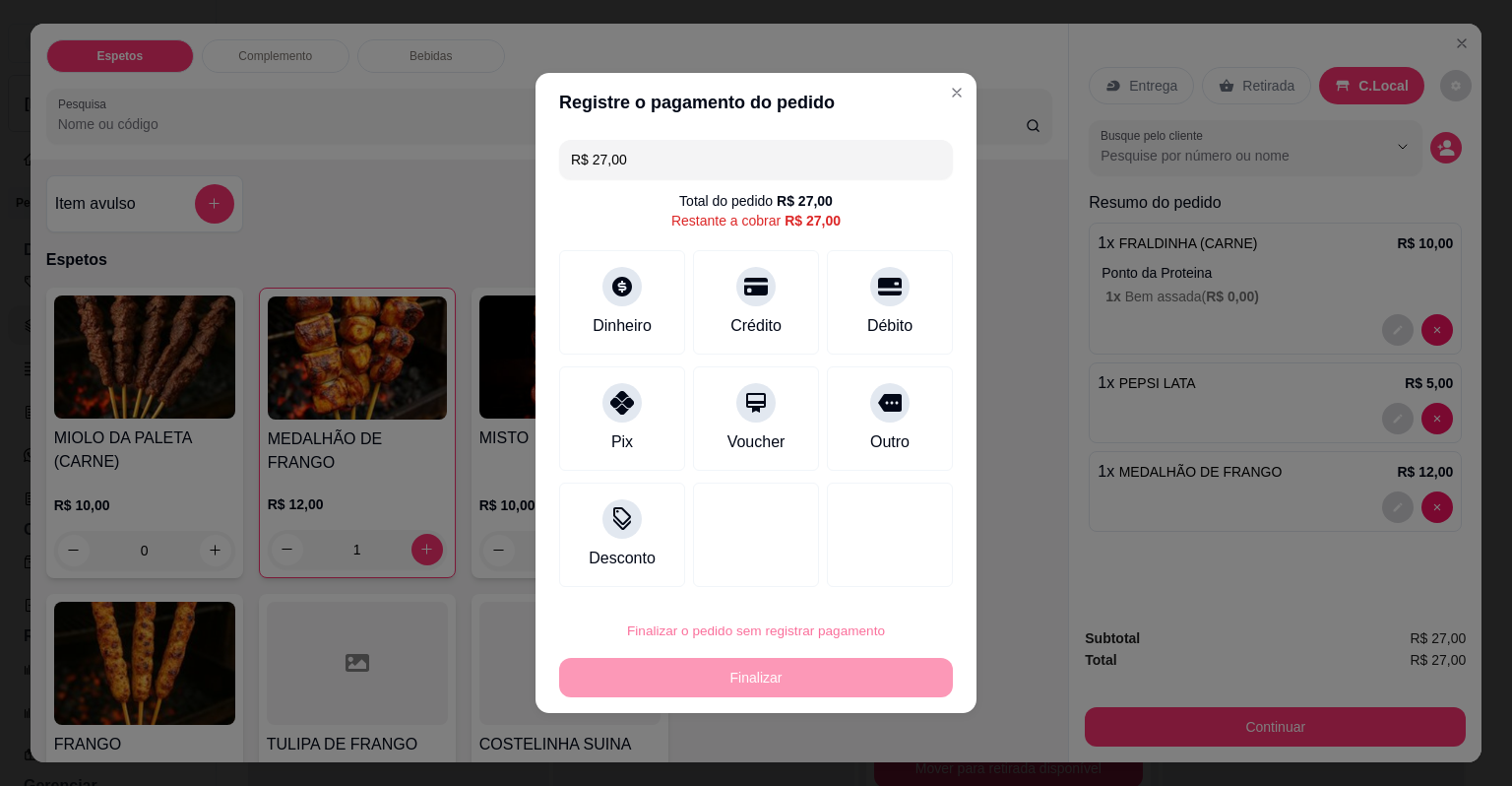 click on "Confirmar" at bounding box center [874, 574] 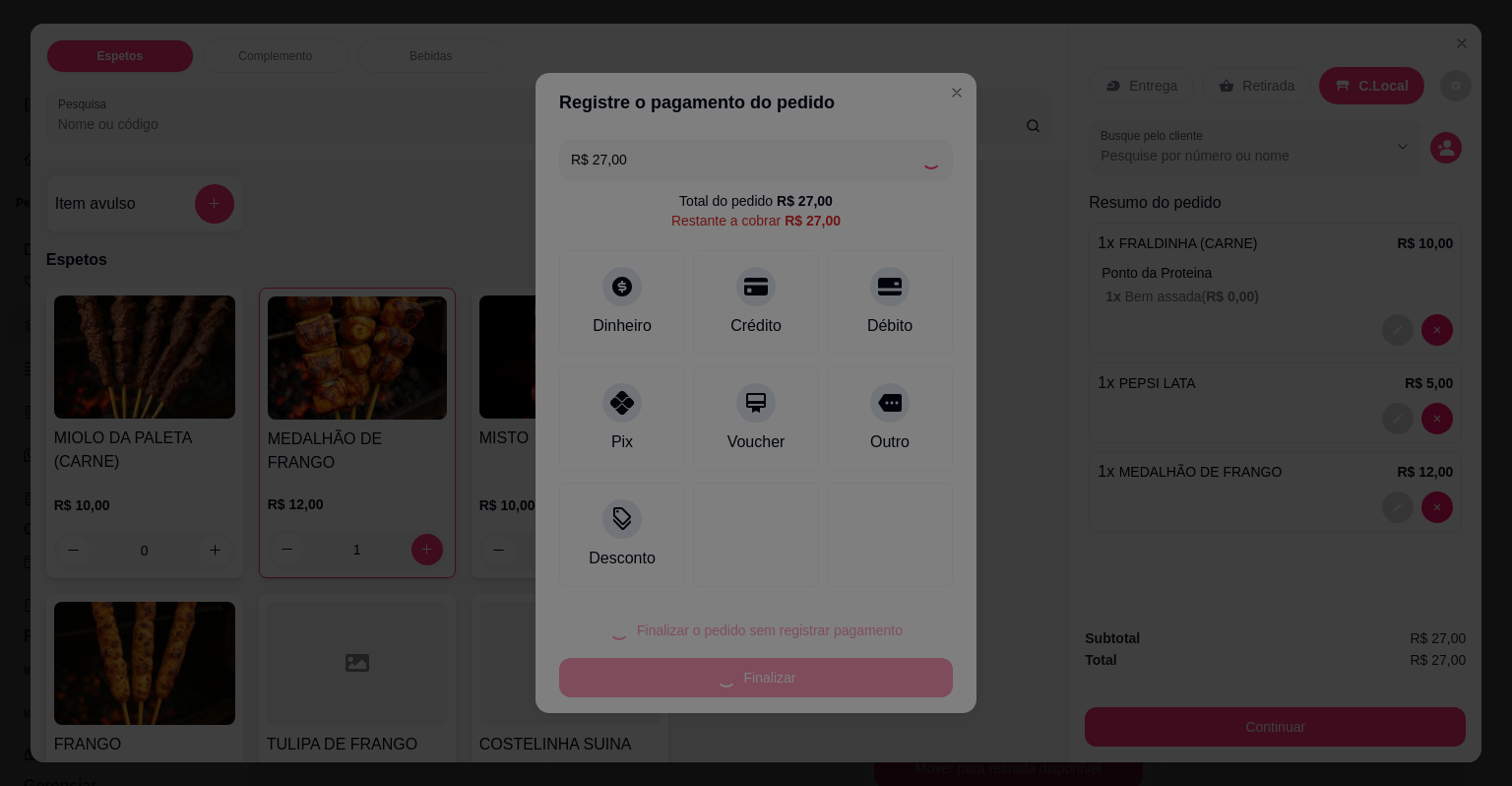 type on "0" 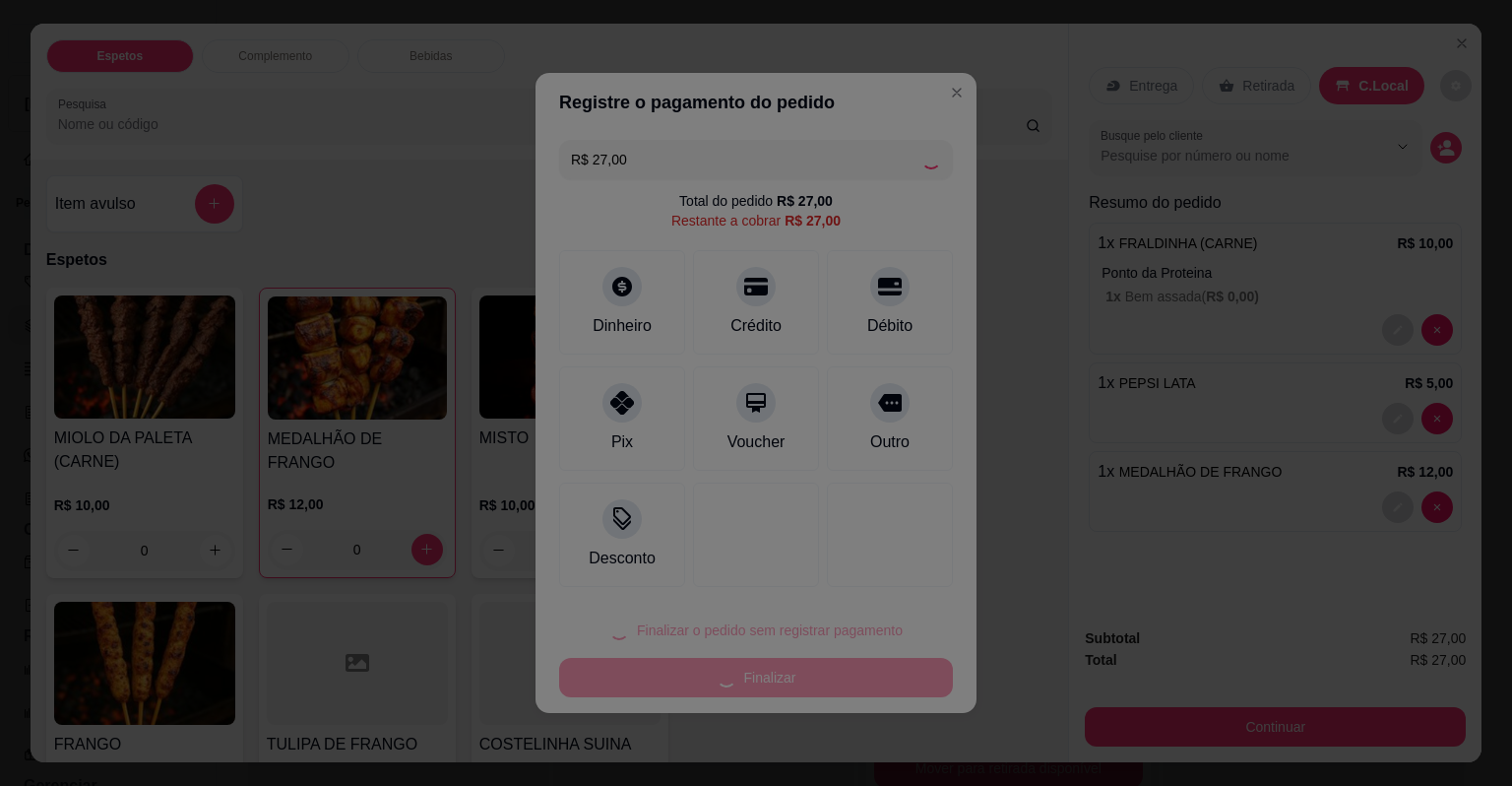 type on "0" 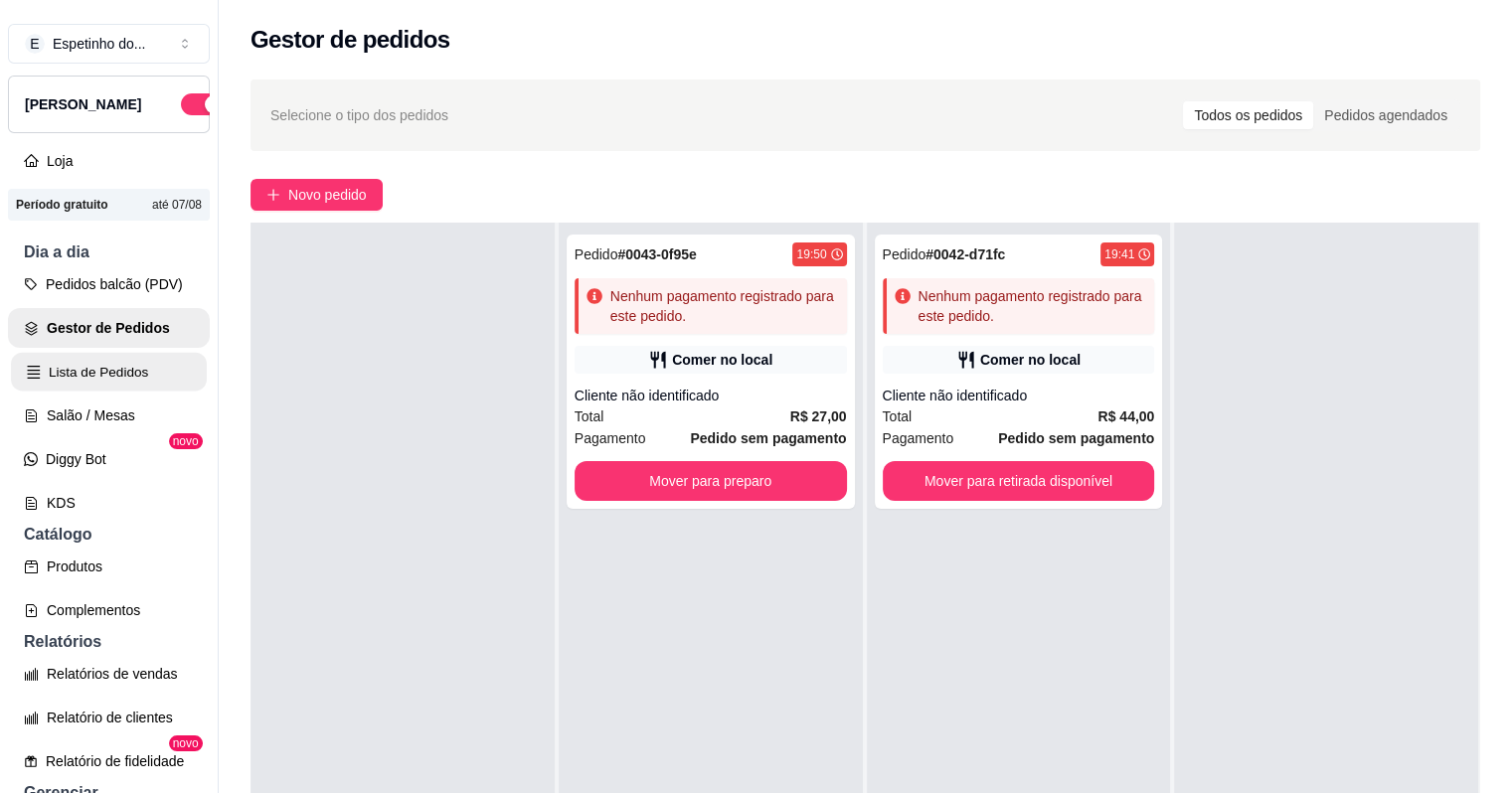 click on "Lista de Pedidos" at bounding box center (108, 372) 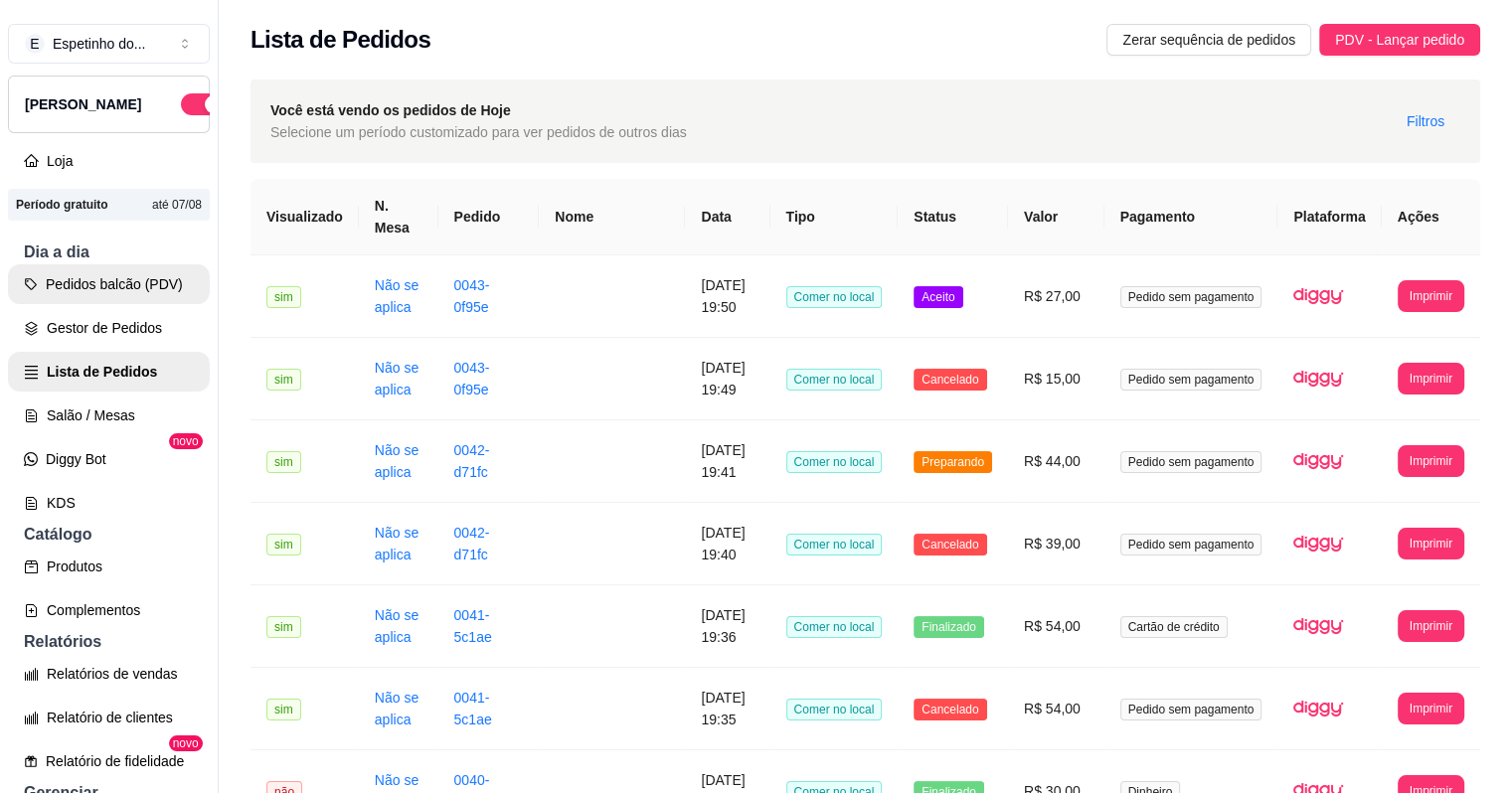 click on "Pedidos balcão (PDV)" at bounding box center (108, 284) 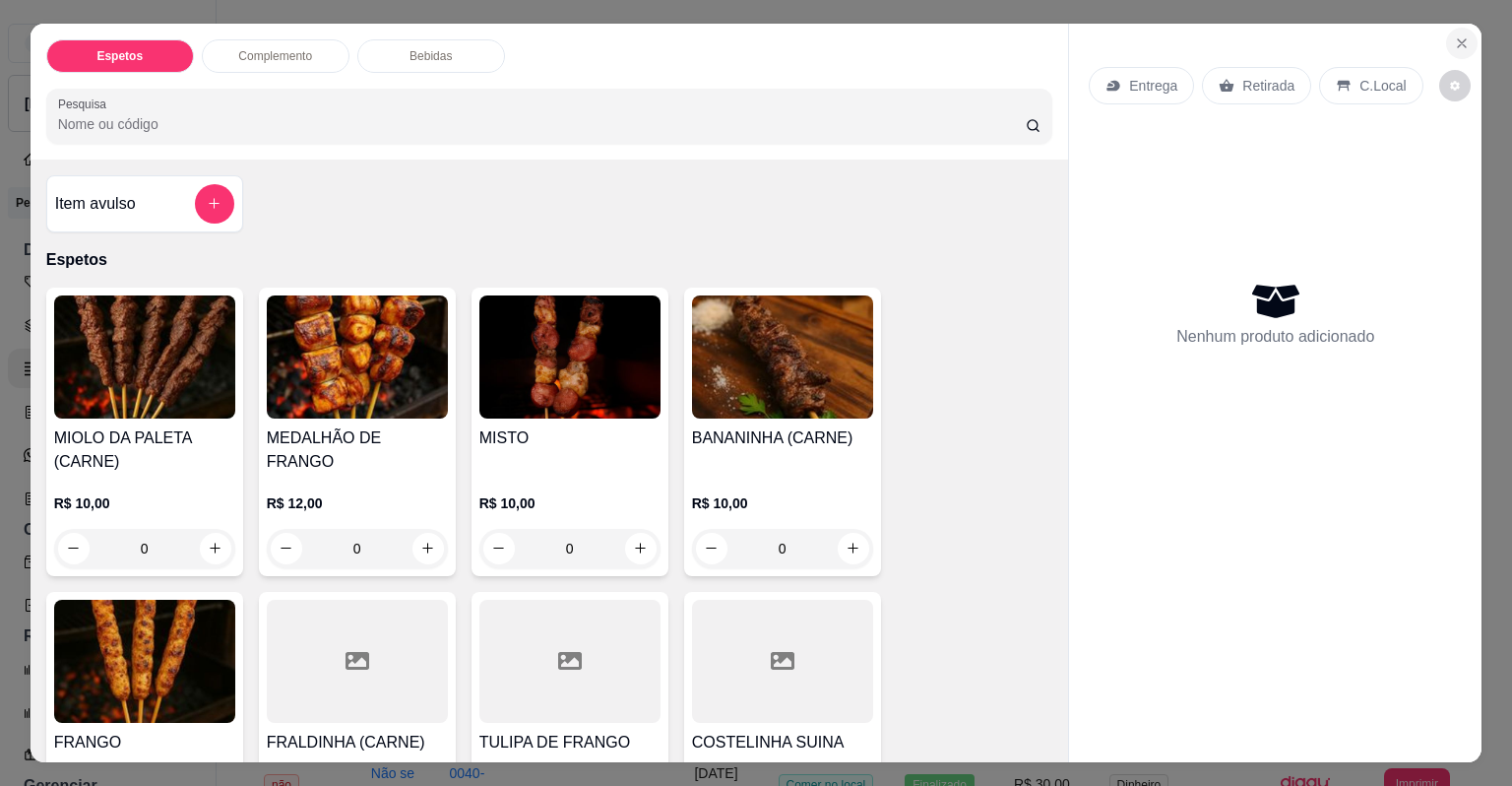 click 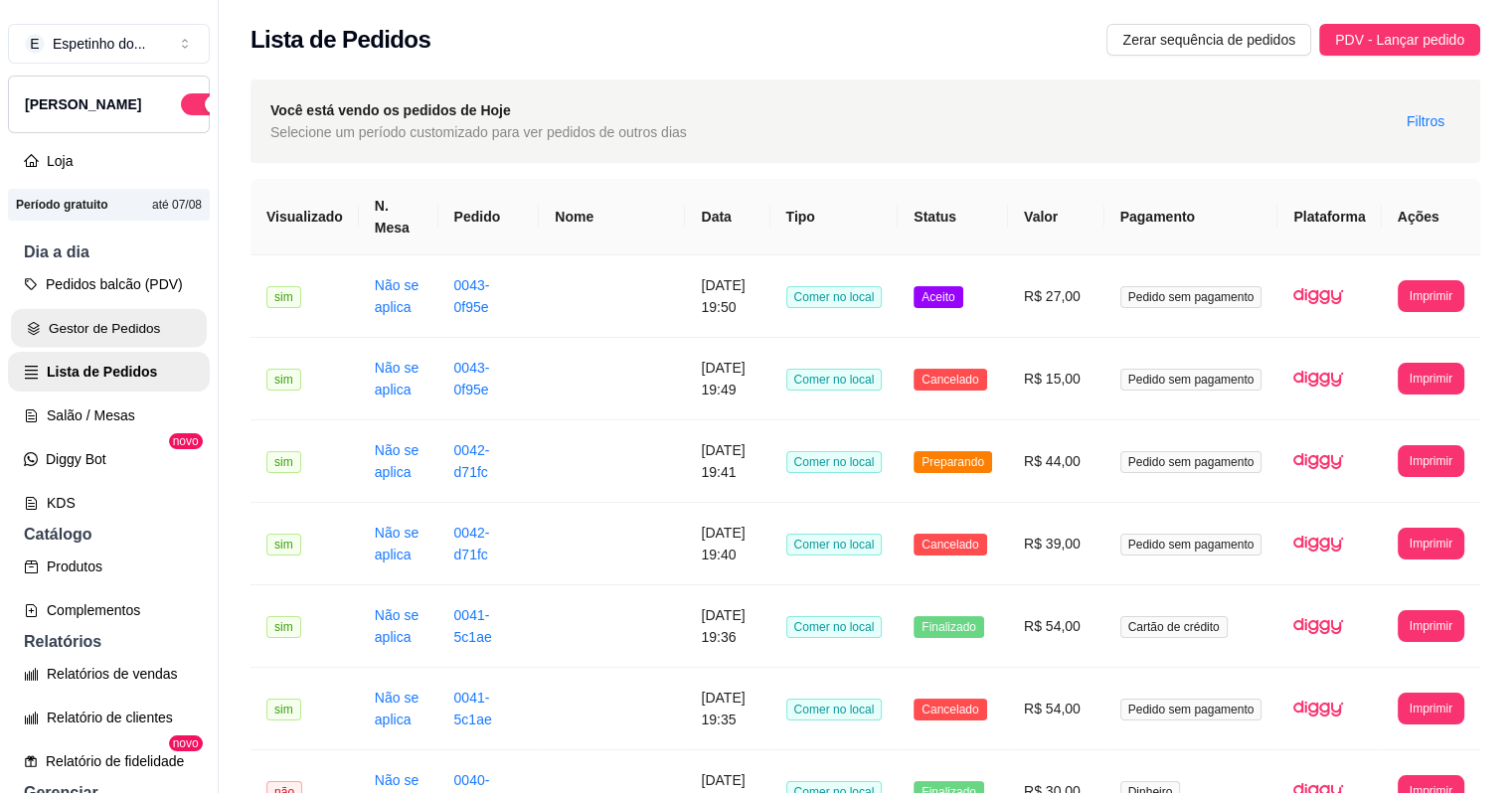 click on "Gestor de Pedidos" at bounding box center (108, 328) 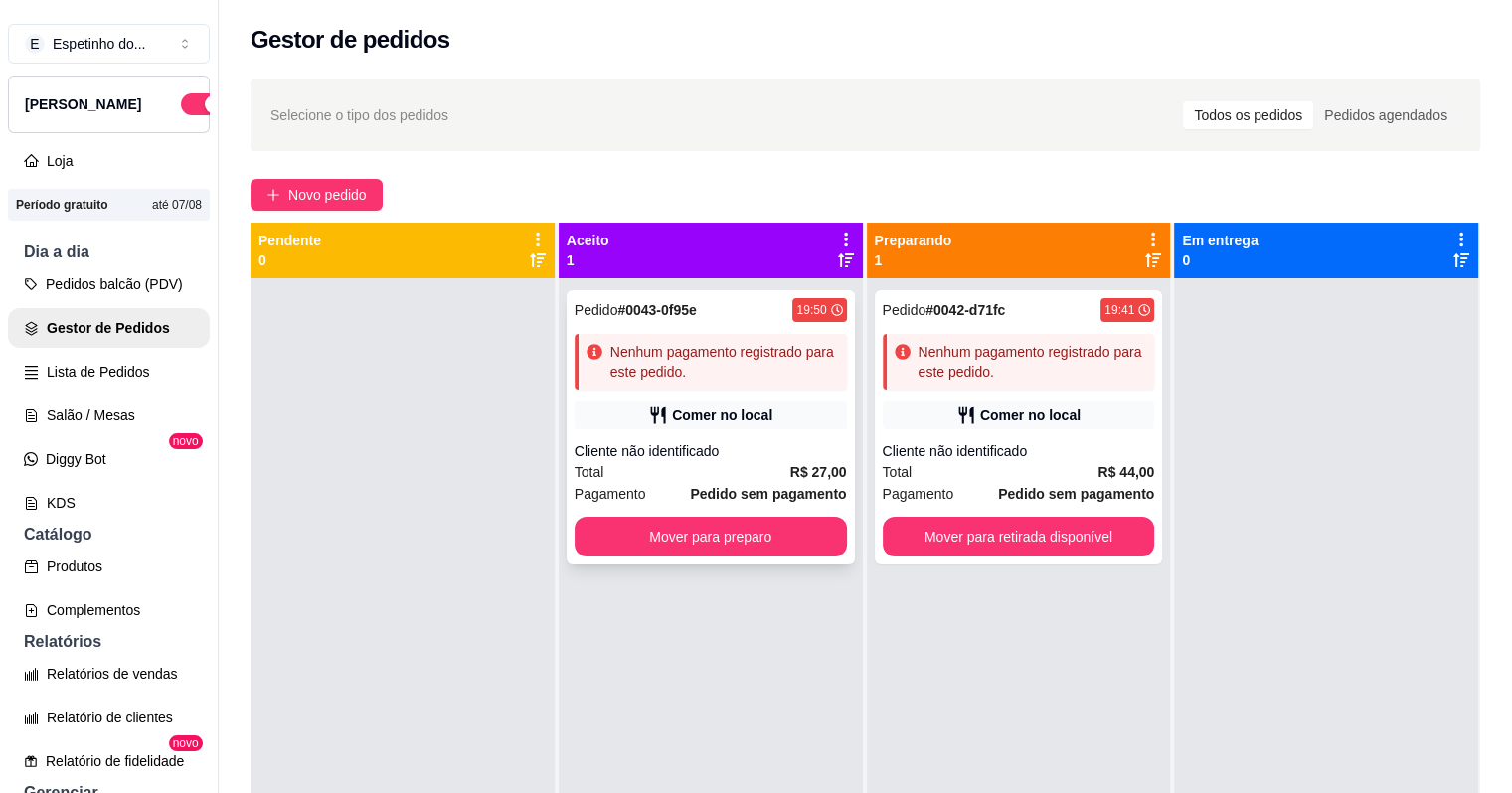 click on "Nenhum pagamento registrado para este pedido." at bounding box center [725, 362] 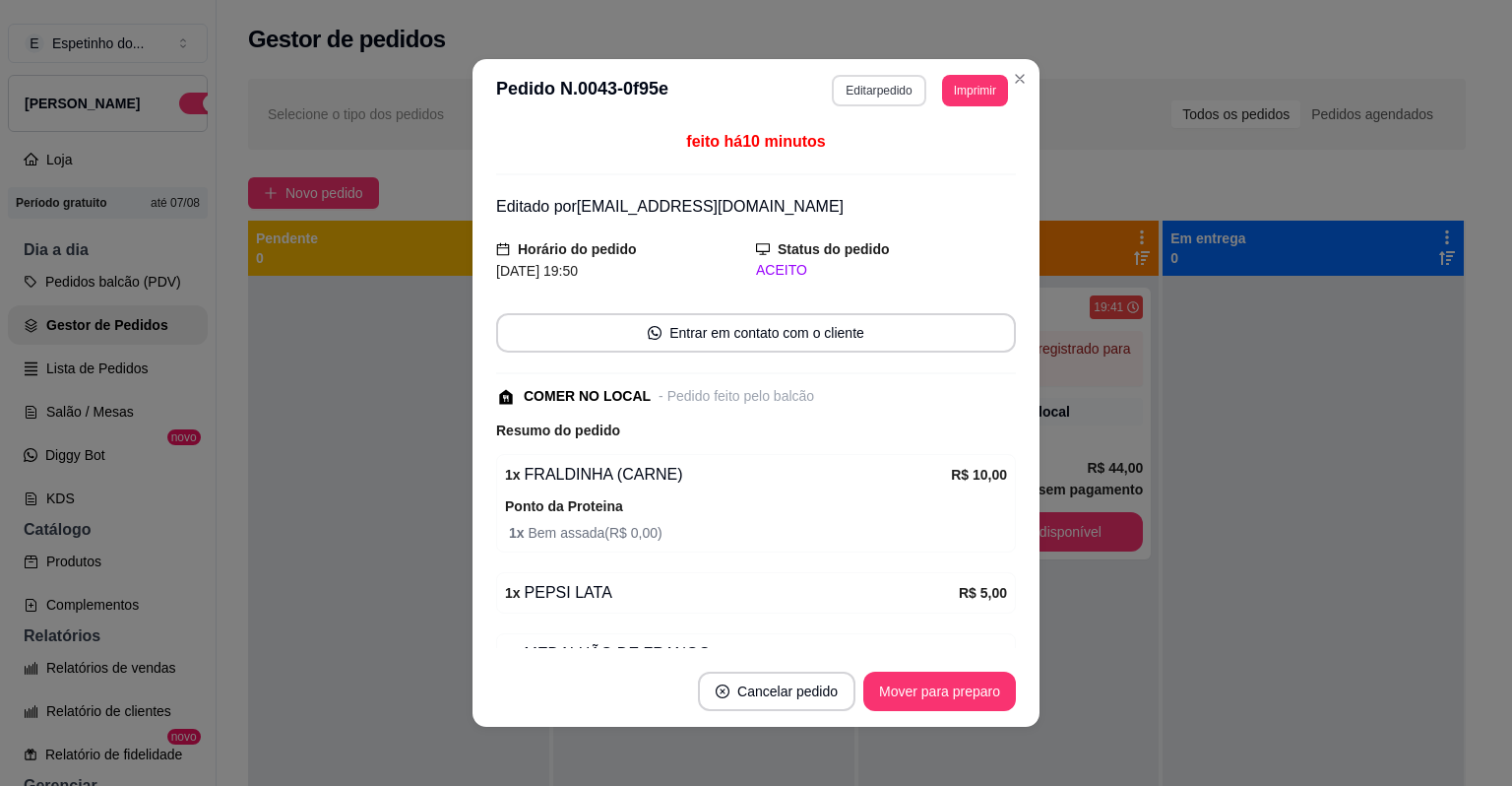 click on "Editar  pedido" at bounding box center [878, 91] 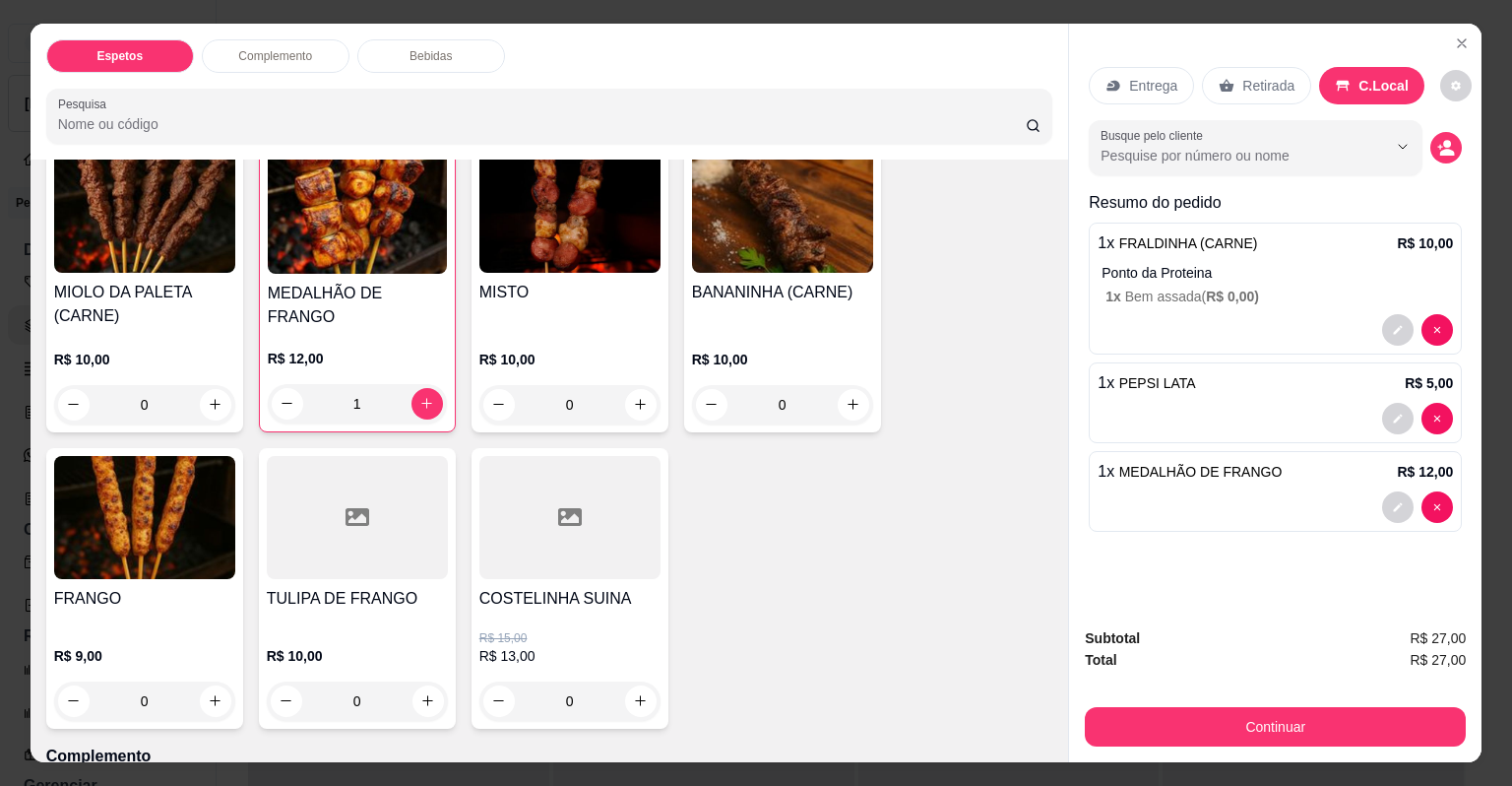 scroll, scrollTop: 18, scrollLeft: 0, axis: vertical 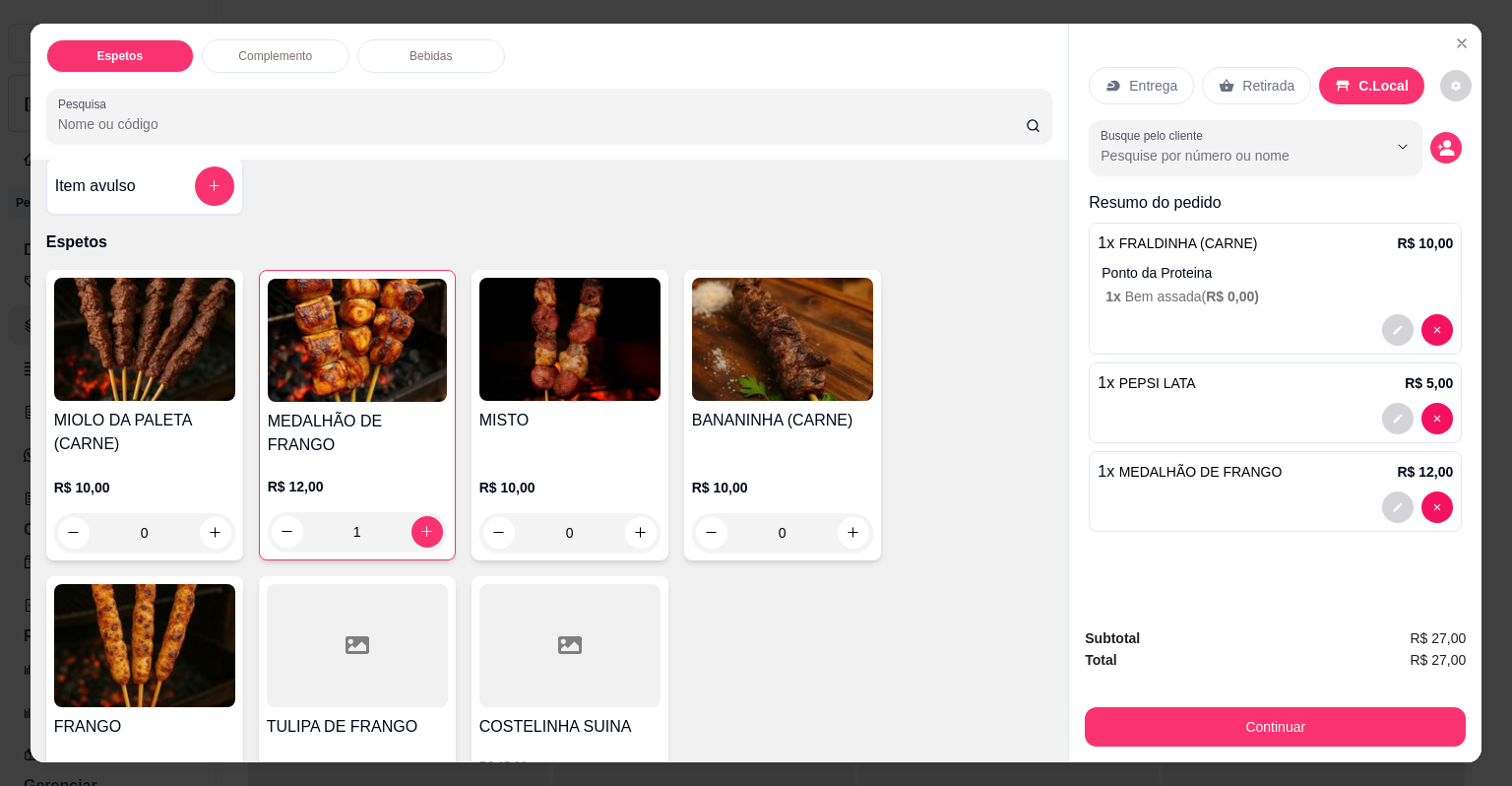 click on "BANANINHA (CARNE)" at bounding box center (783, 421) 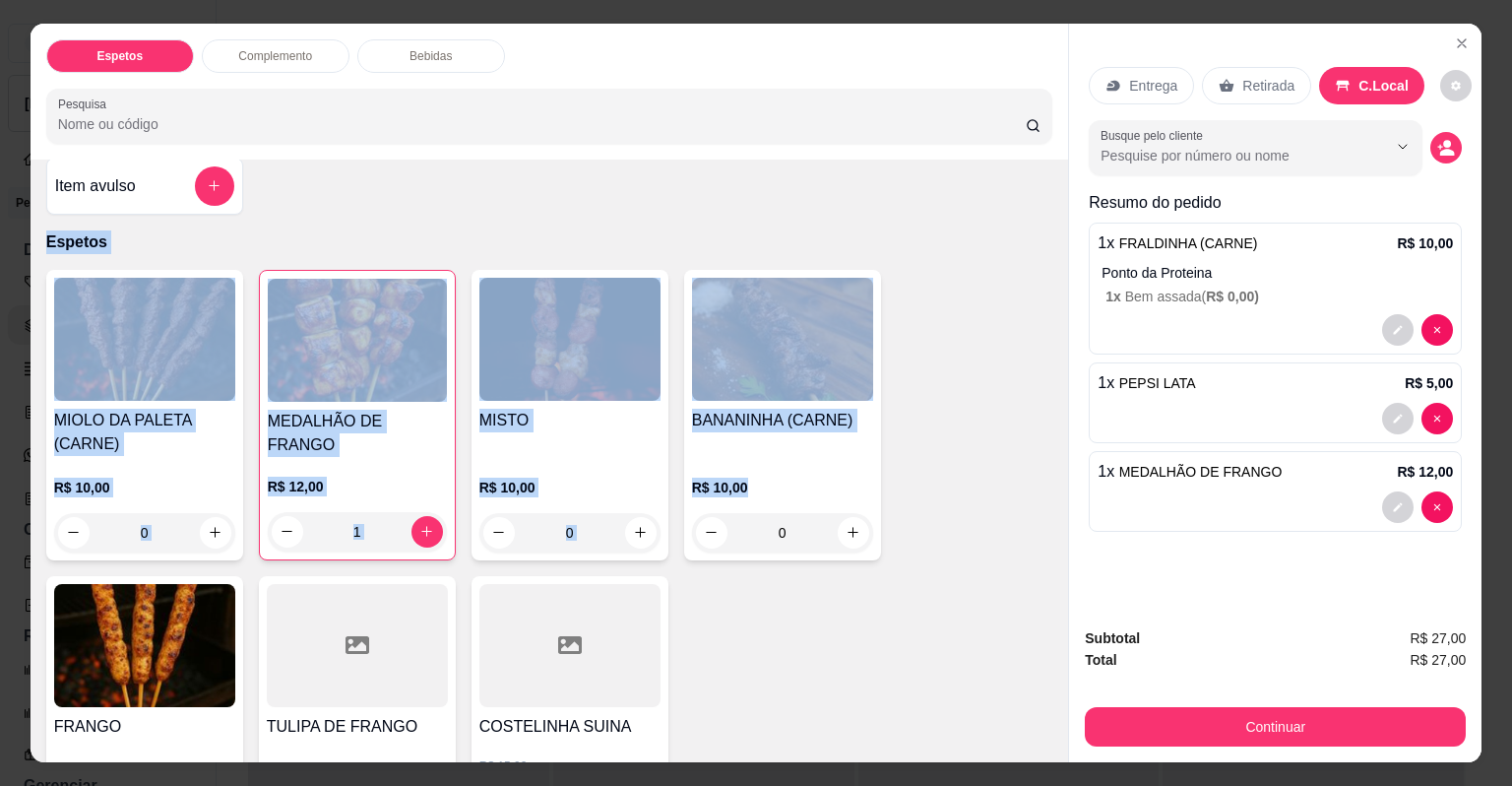 drag, startPoint x: 1009, startPoint y: 171, endPoint x: 646, endPoint y: 384, distance: 420.87765 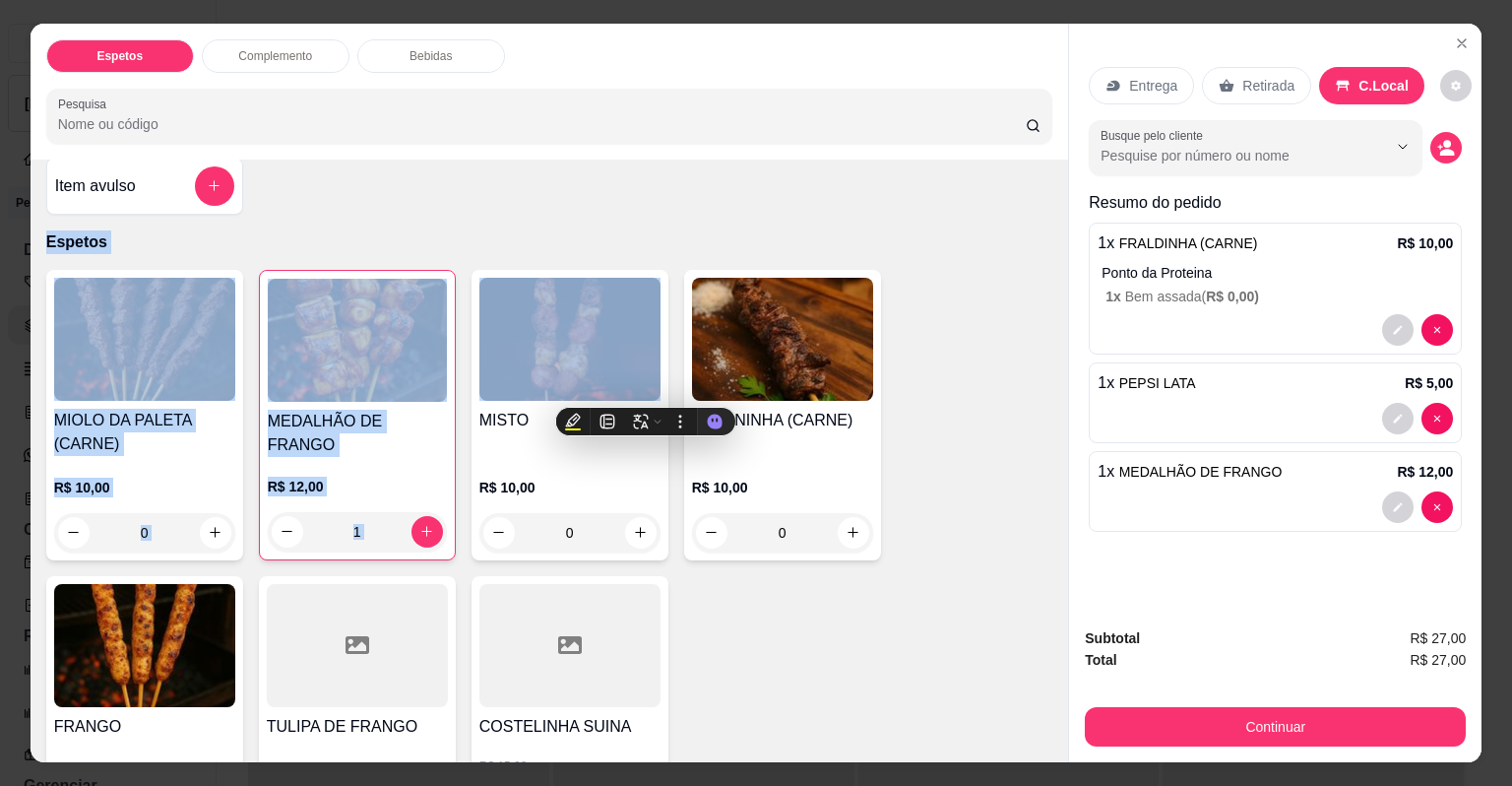 click on "MIOLO DA PALETA (CARNE)   R$ 10,00 0 MEDALHÃO DE FRANGO   R$ 12,00 1 MISTO   R$ 10,00 0 BANANINHA (CARNE)   R$ 10,00 0 FRANGO   R$ 9,00 0 TULIPA DE FRANGO   R$ 10,00 0 COSTELINHA SUINA   R$ 15,00 R$ 13,00 0" at bounding box center [549, 563] 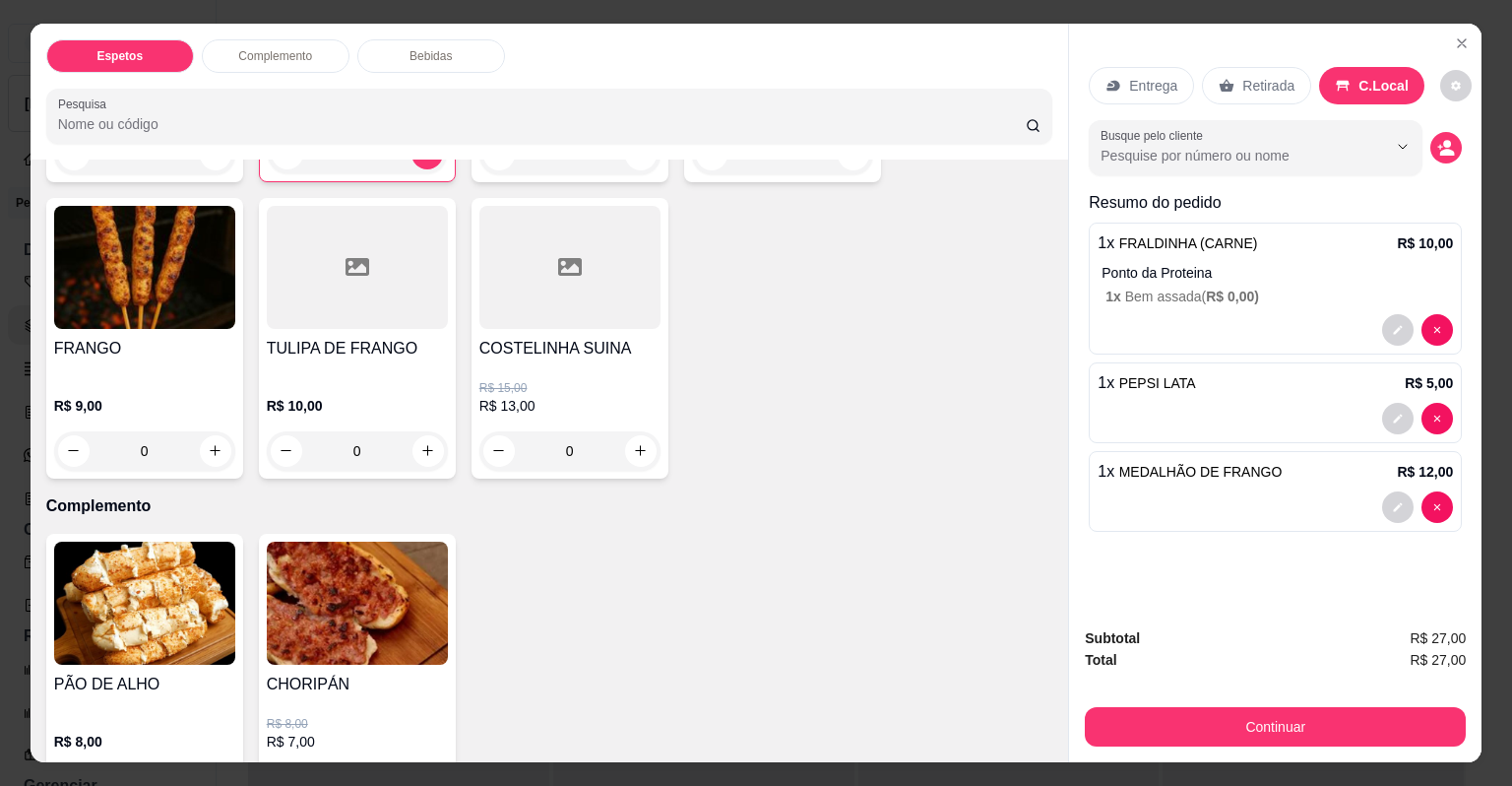 scroll, scrollTop: 461, scrollLeft: 0, axis: vertical 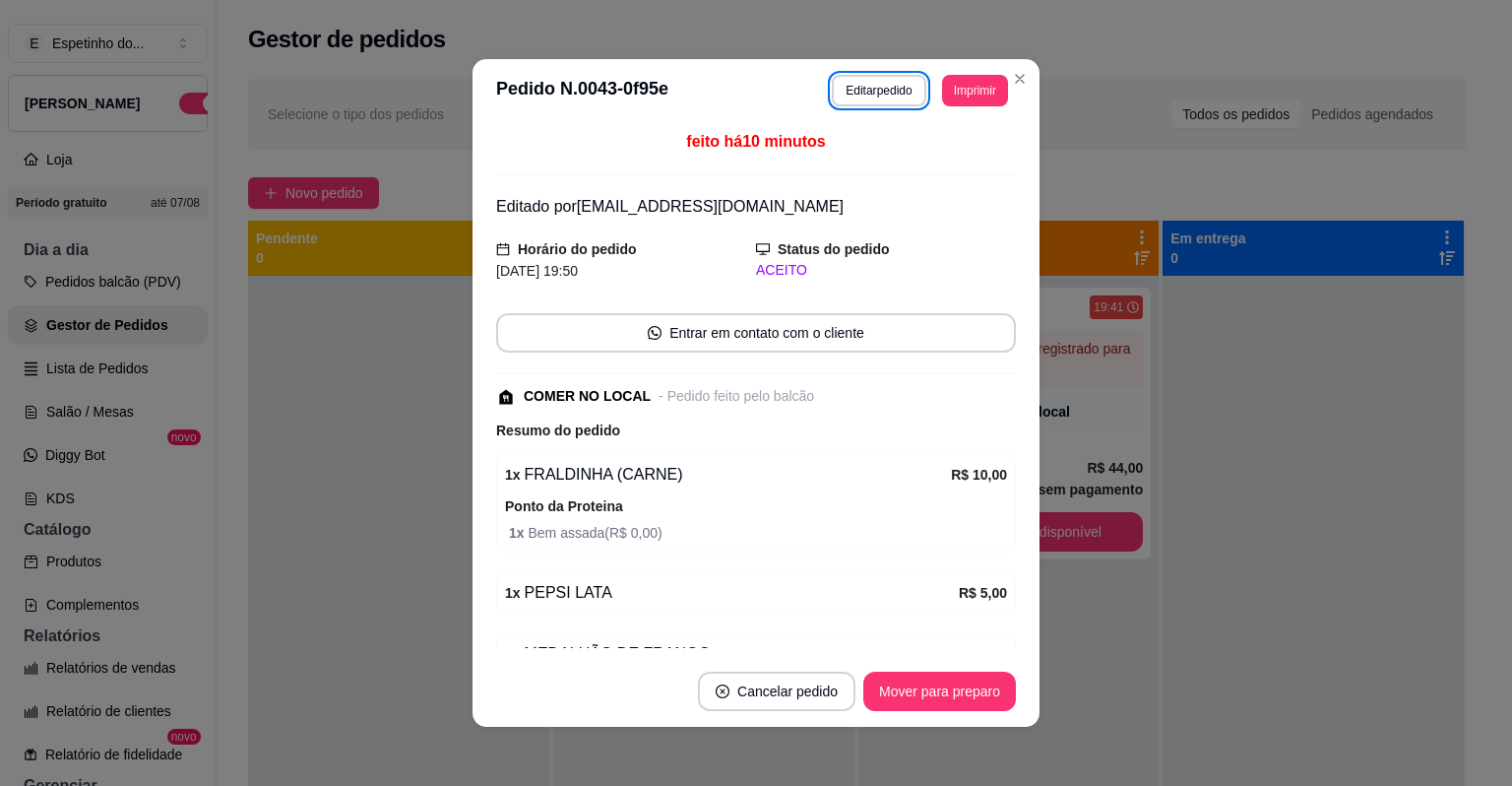 type 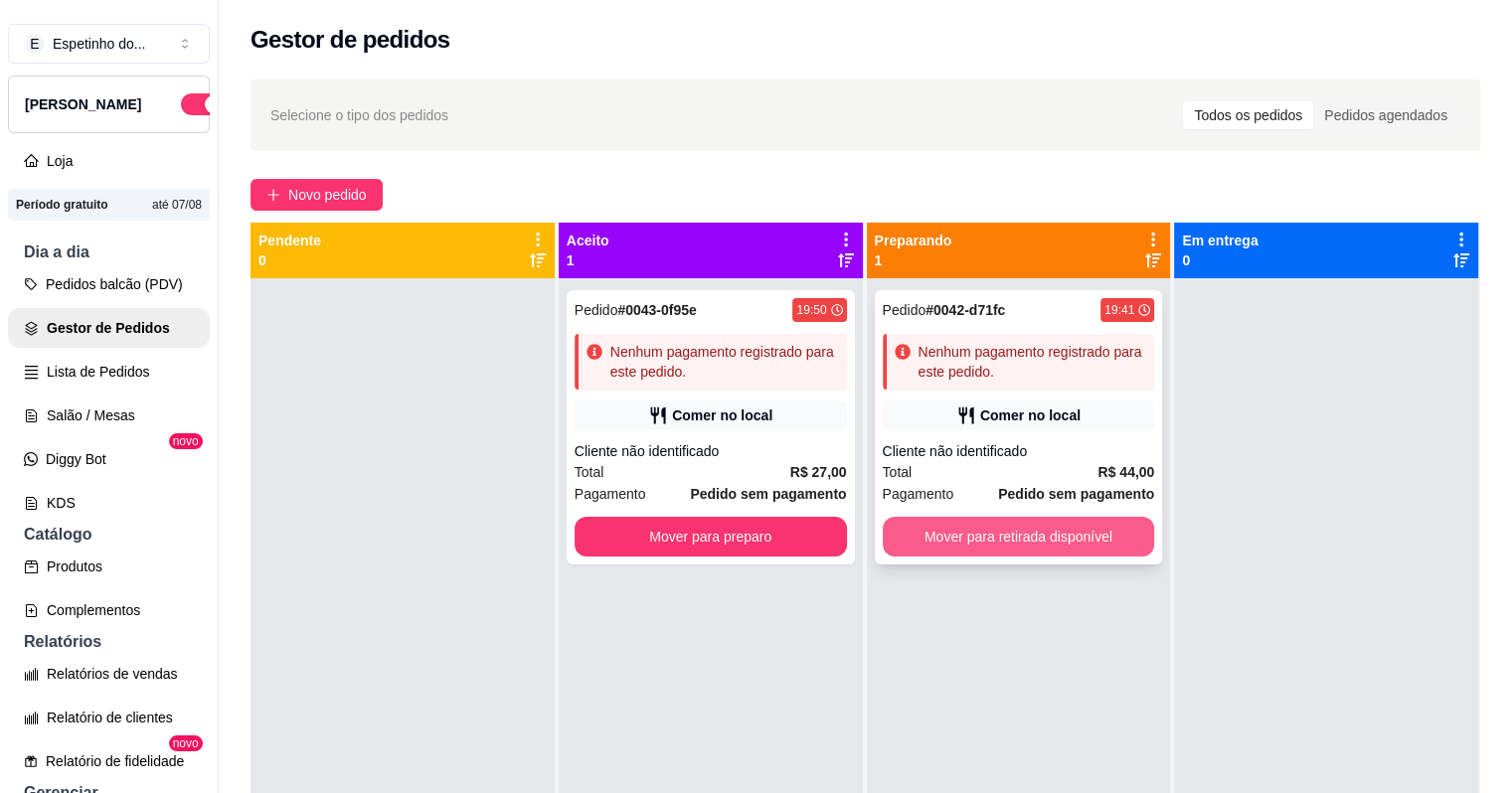 click on "Mover para retirada disponível" at bounding box center [1019, 537] 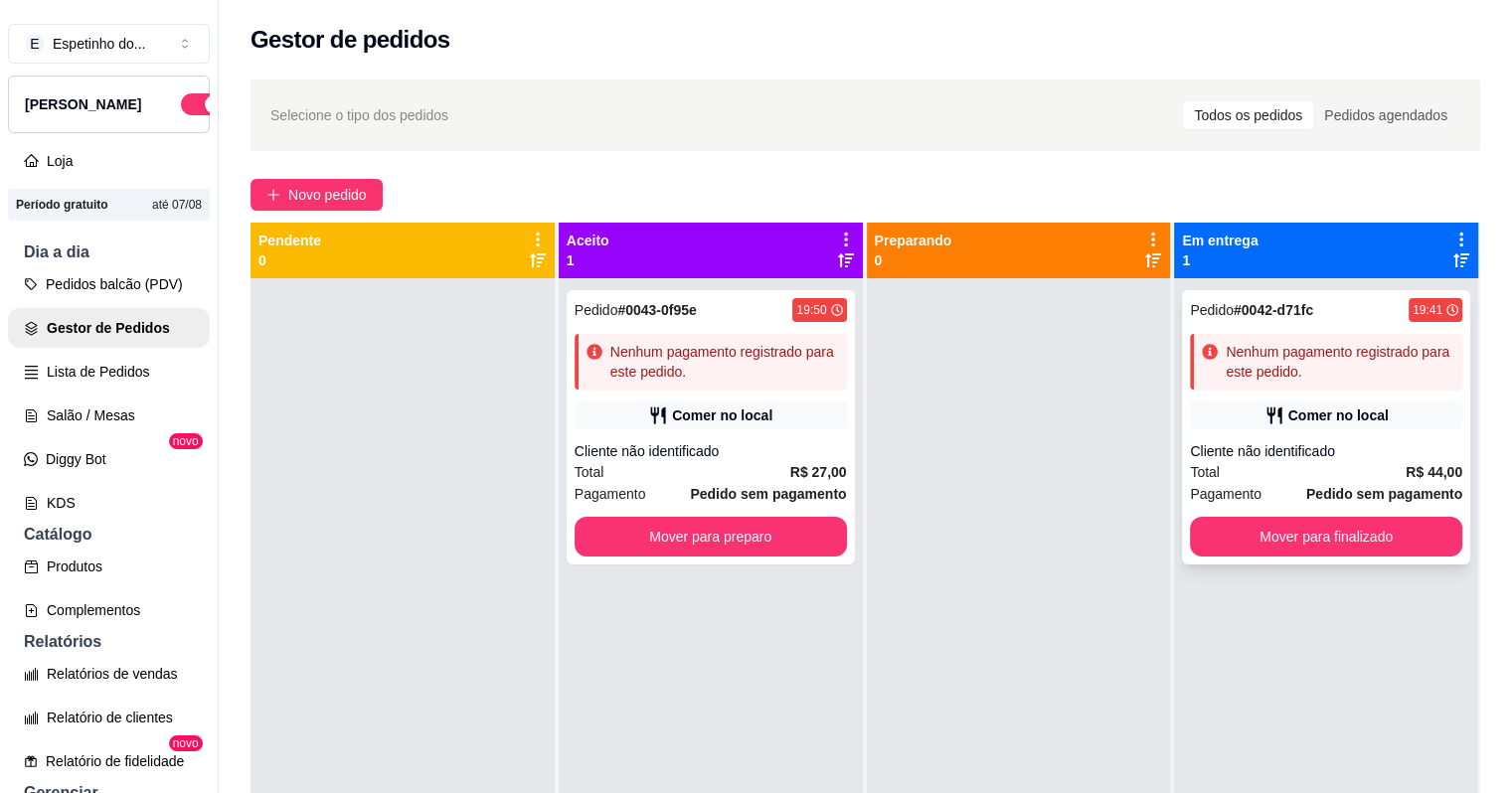 click on "Nenhum pagamento registrado para este pedido." at bounding box center (1340, 362) 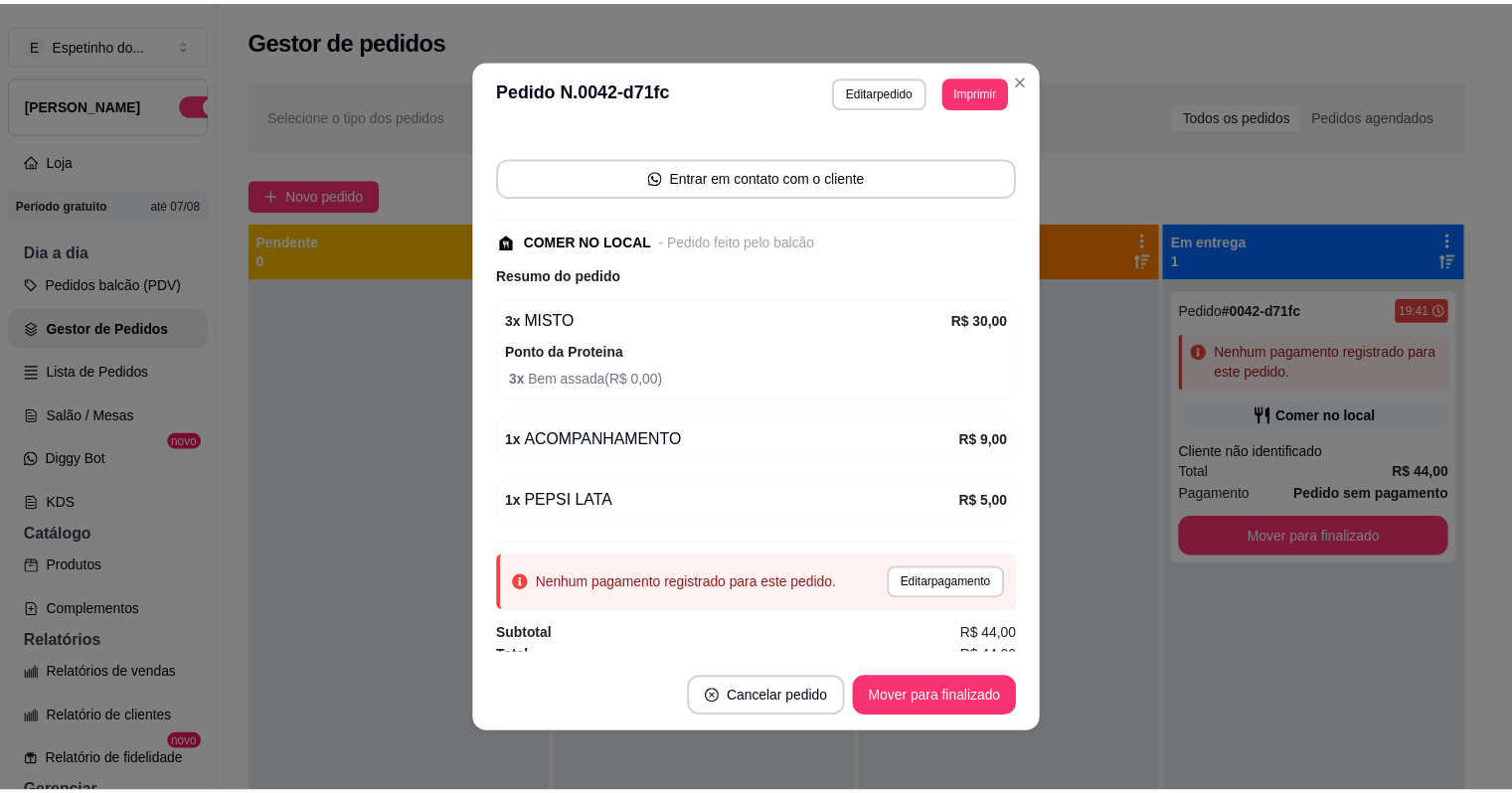 scroll, scrollTop: 171, scrollLeft: 0, axis: vertical 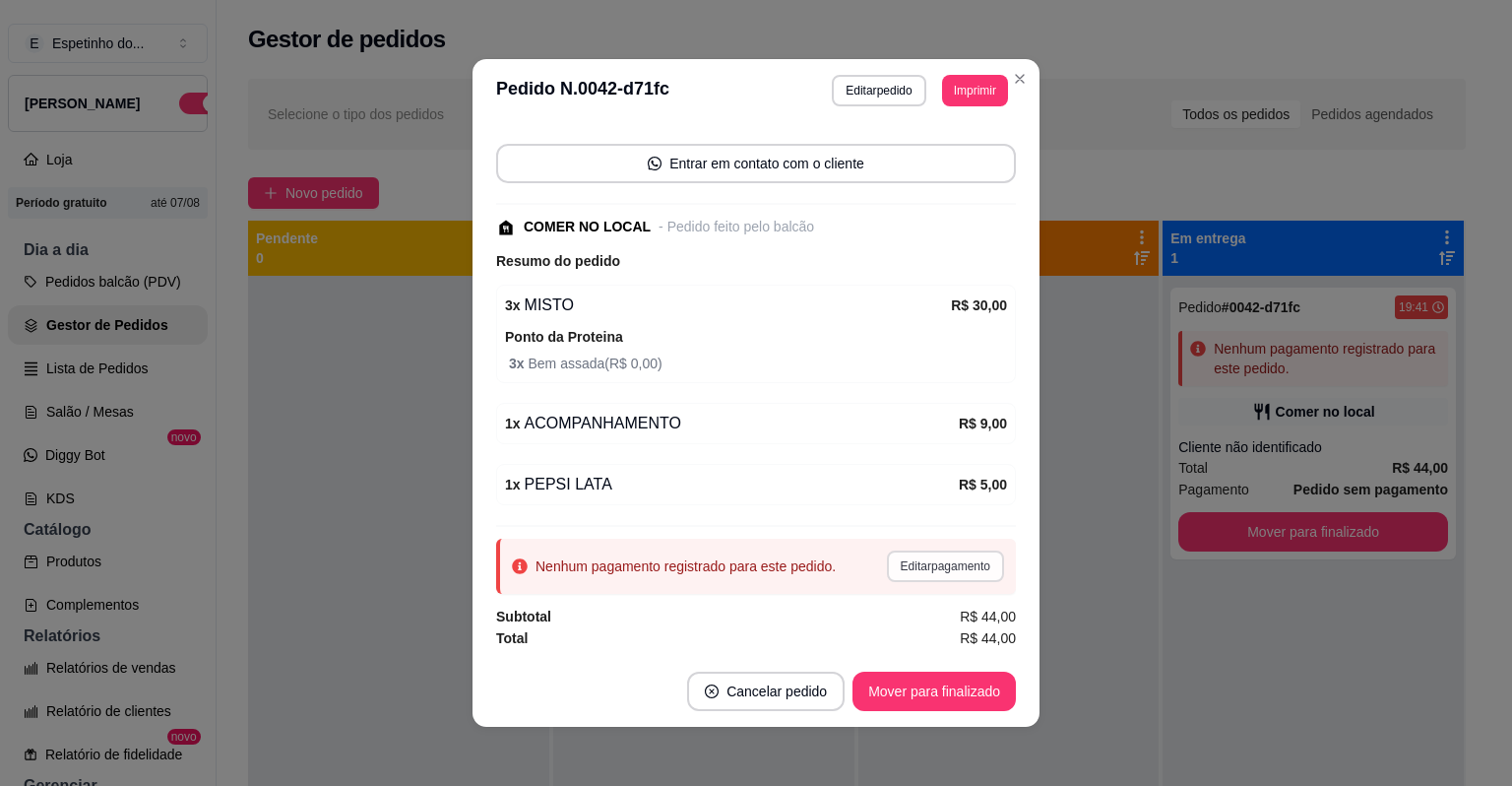 click on "Editar  pagamento" at bounding box center [945, 566] 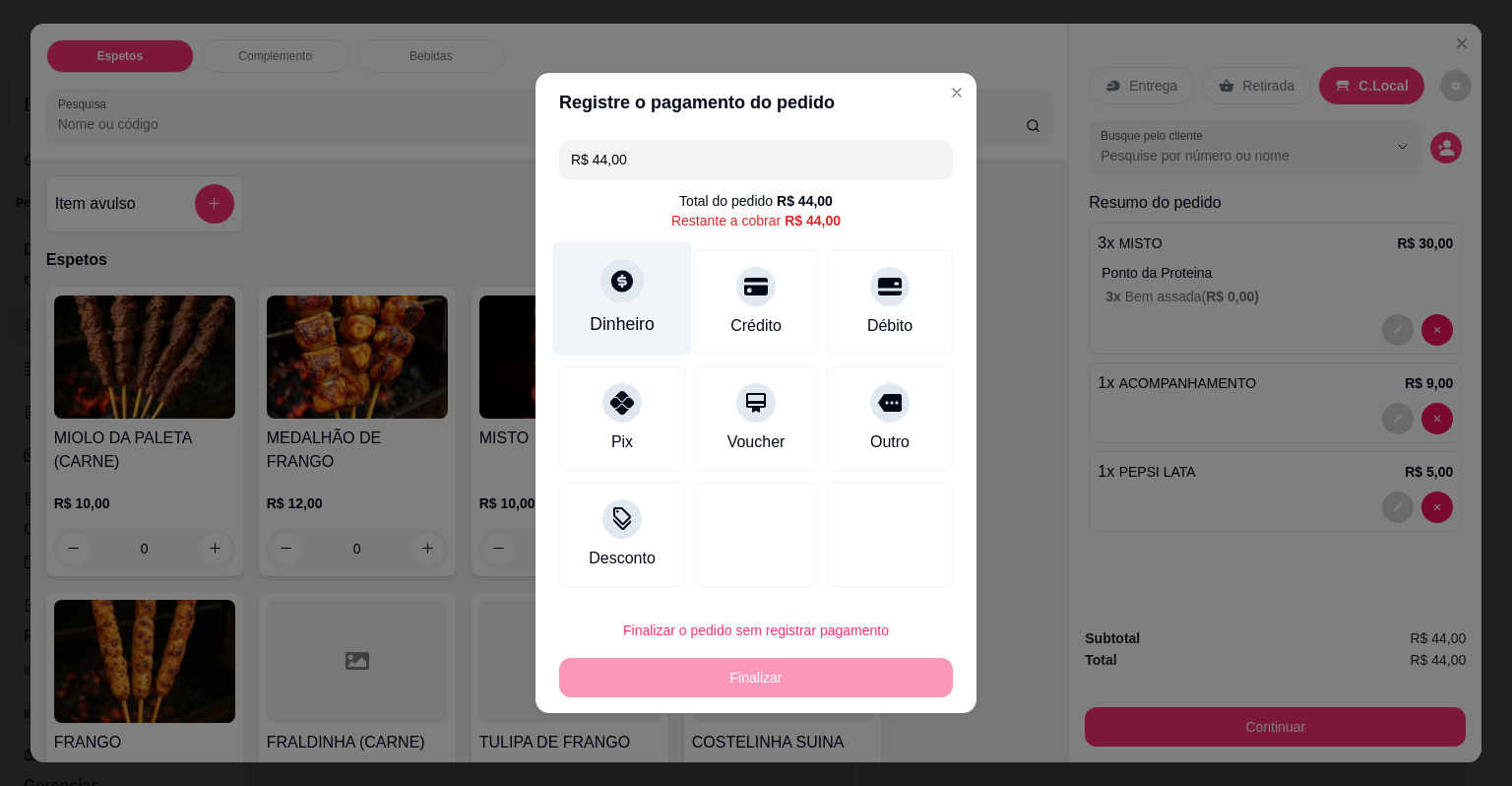 click 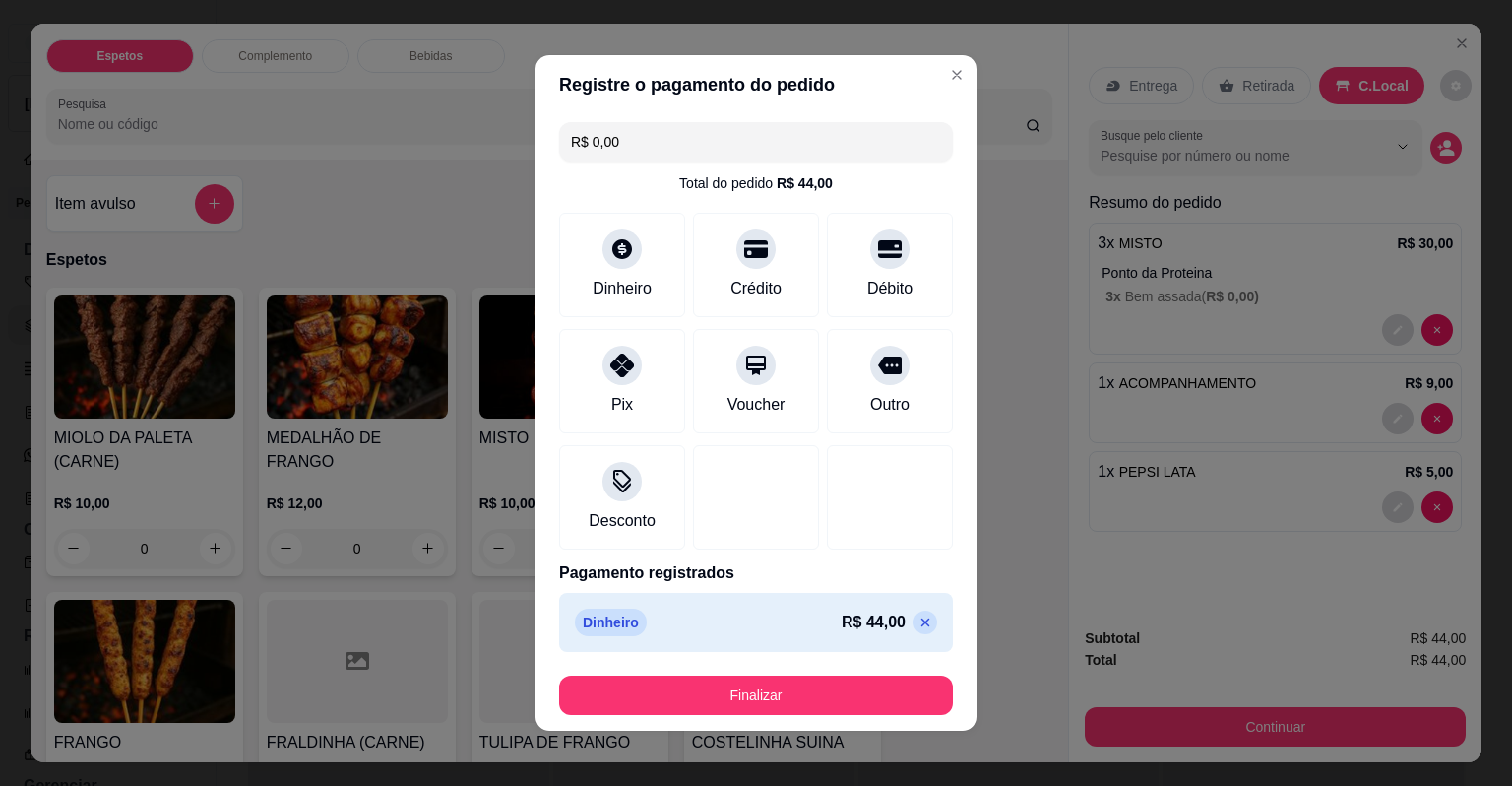 type on "R$ 0,00" 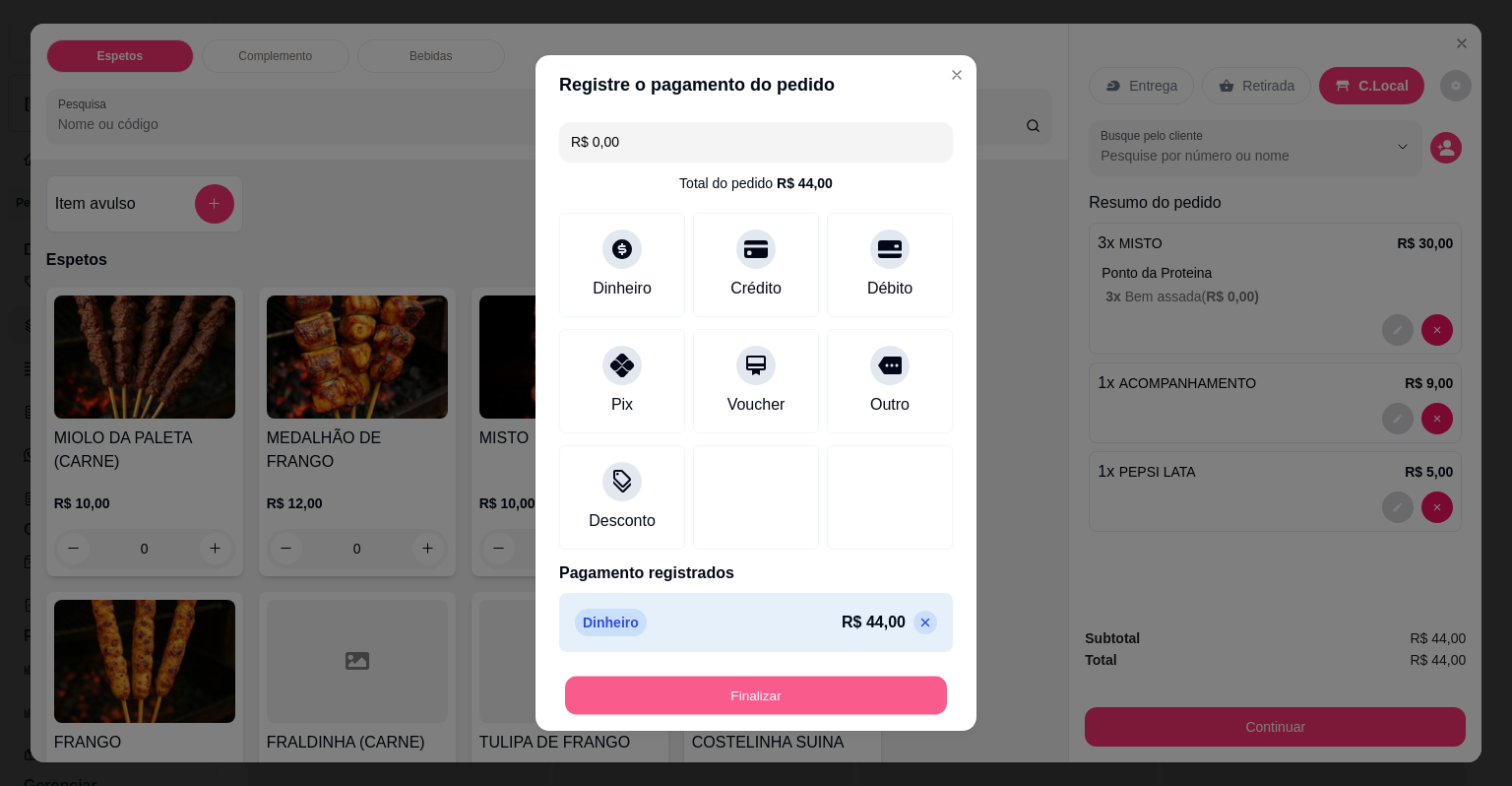 click on "Finalizar" at bounding box center (756, 695) 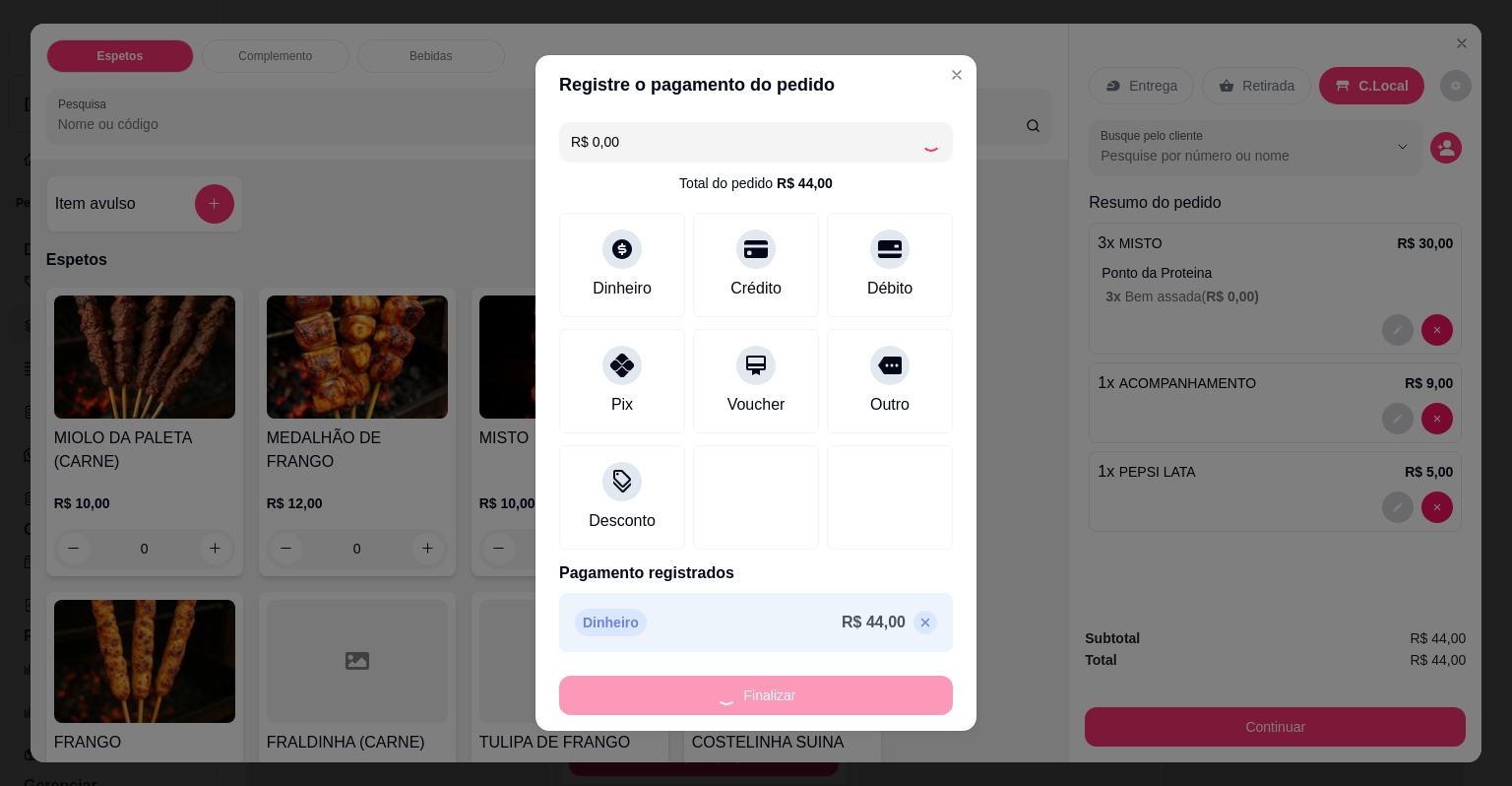 type on "0" 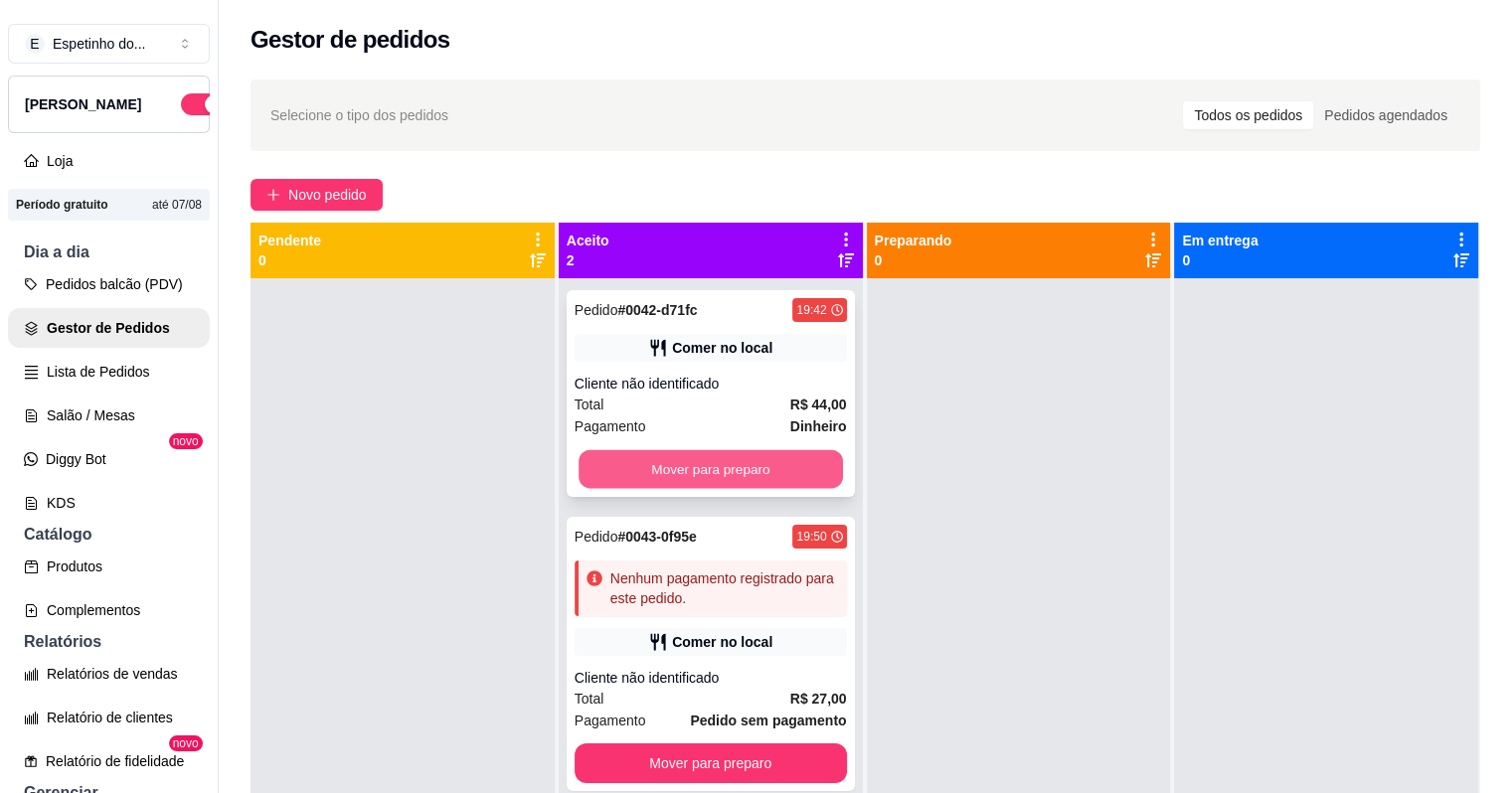 click on "Mover para preparo" at bounding box center (711, 469) 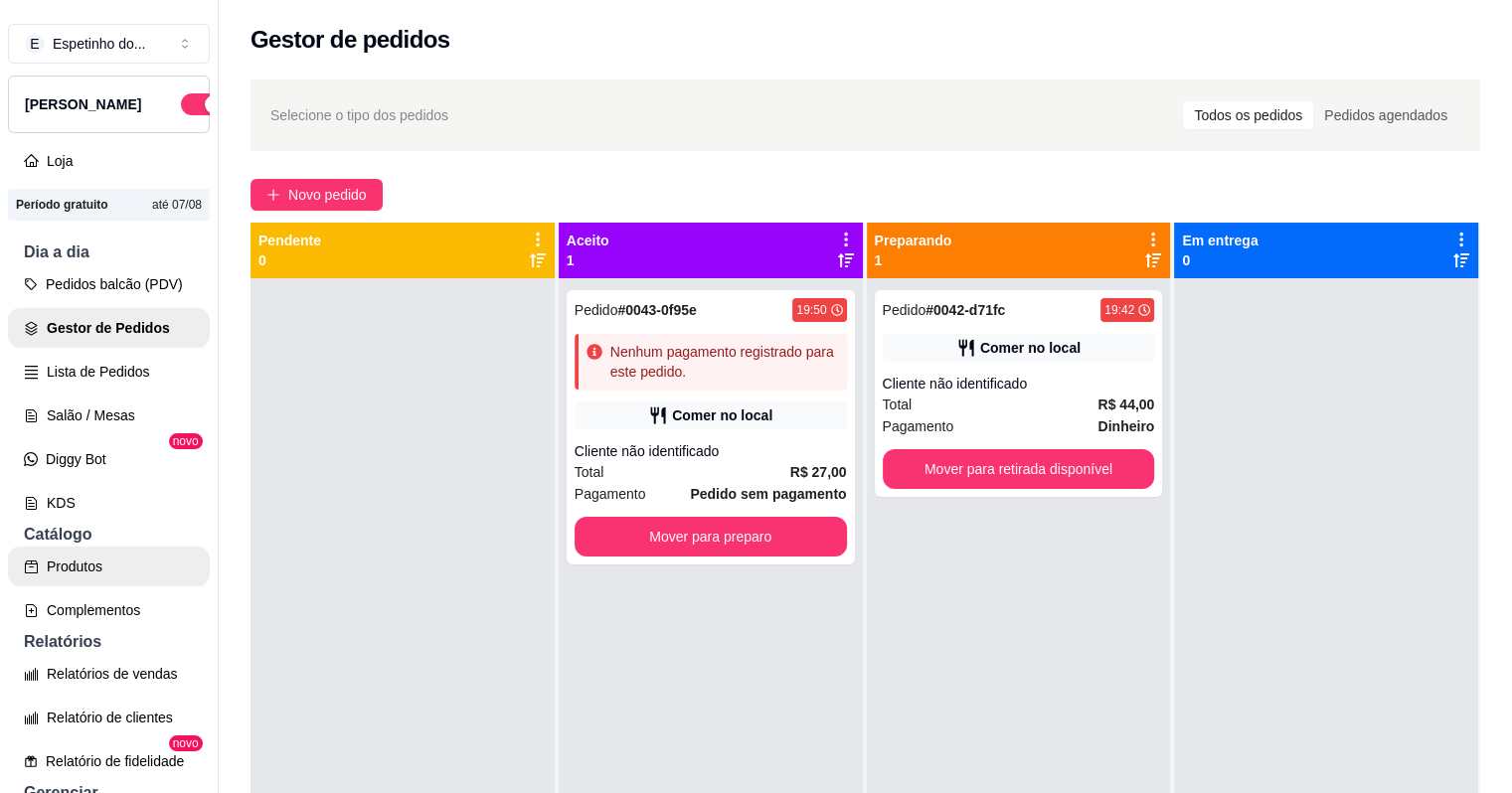 click on "Produtos" at bounding box center (108, 566) 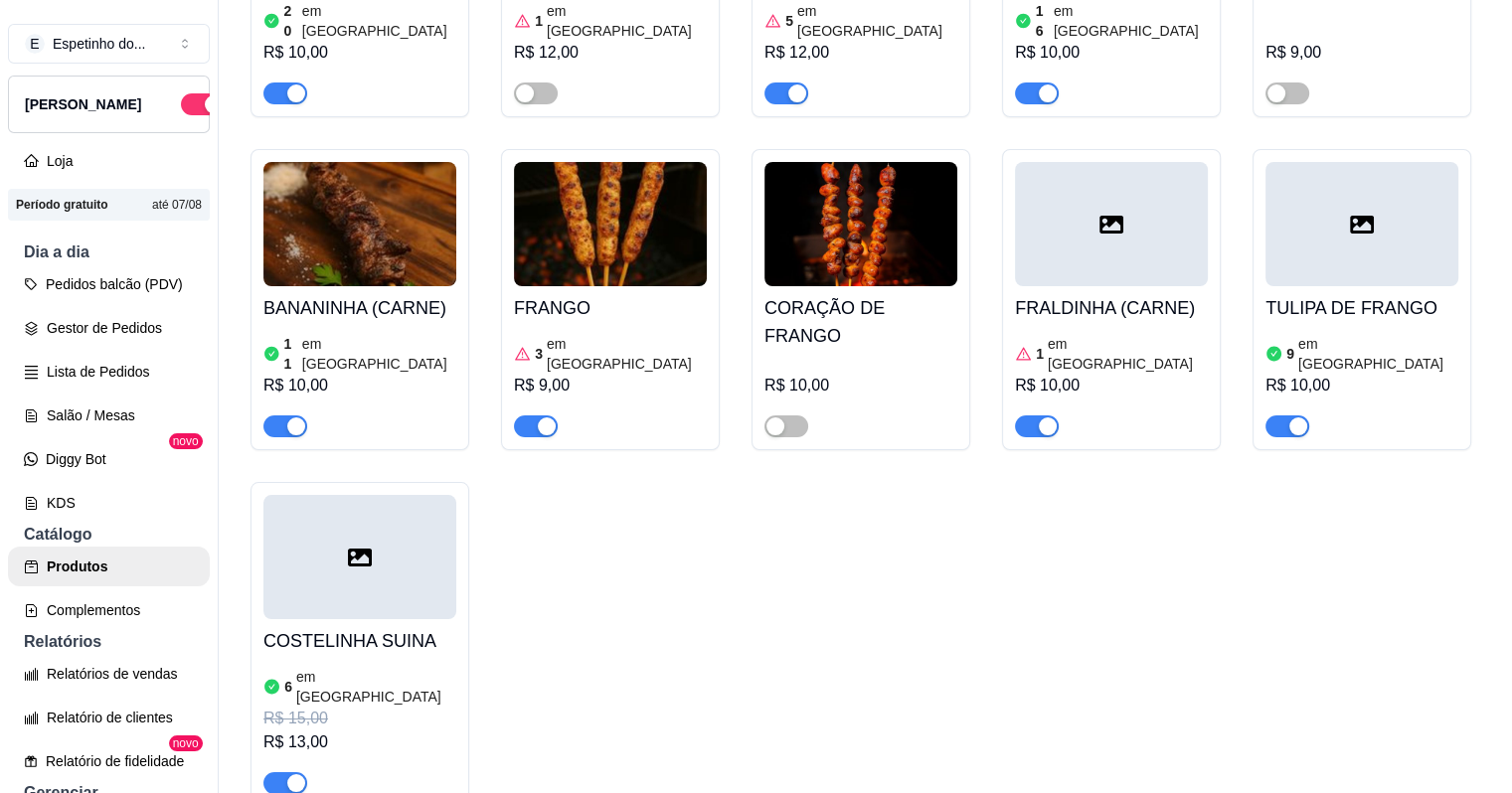 scroll, scrollTop: 464, scrollLeft: 0, axis: vertical 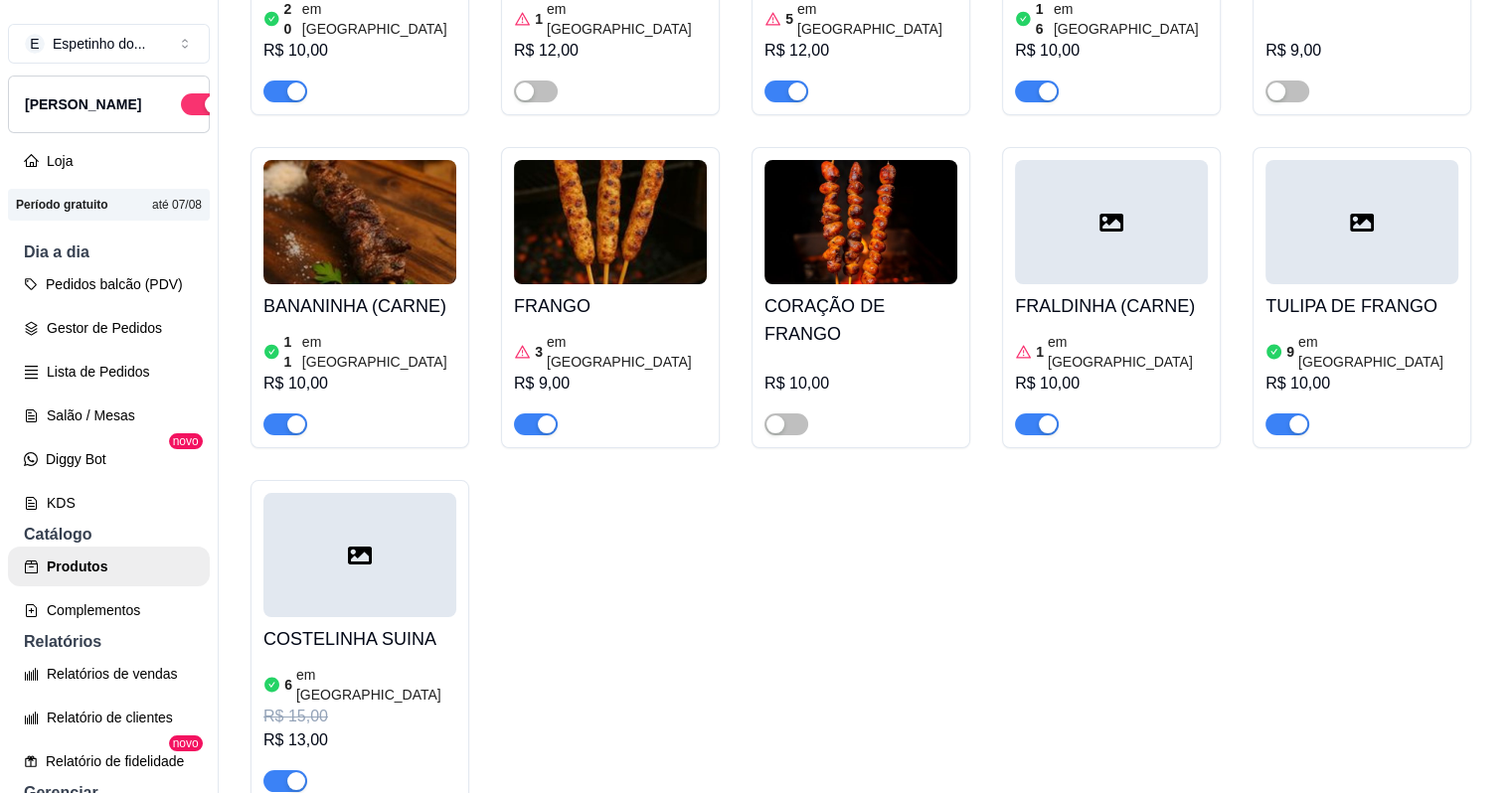 click on "em [GEOGRAPHIC_DATA]" at bounding box center (1127, 352) 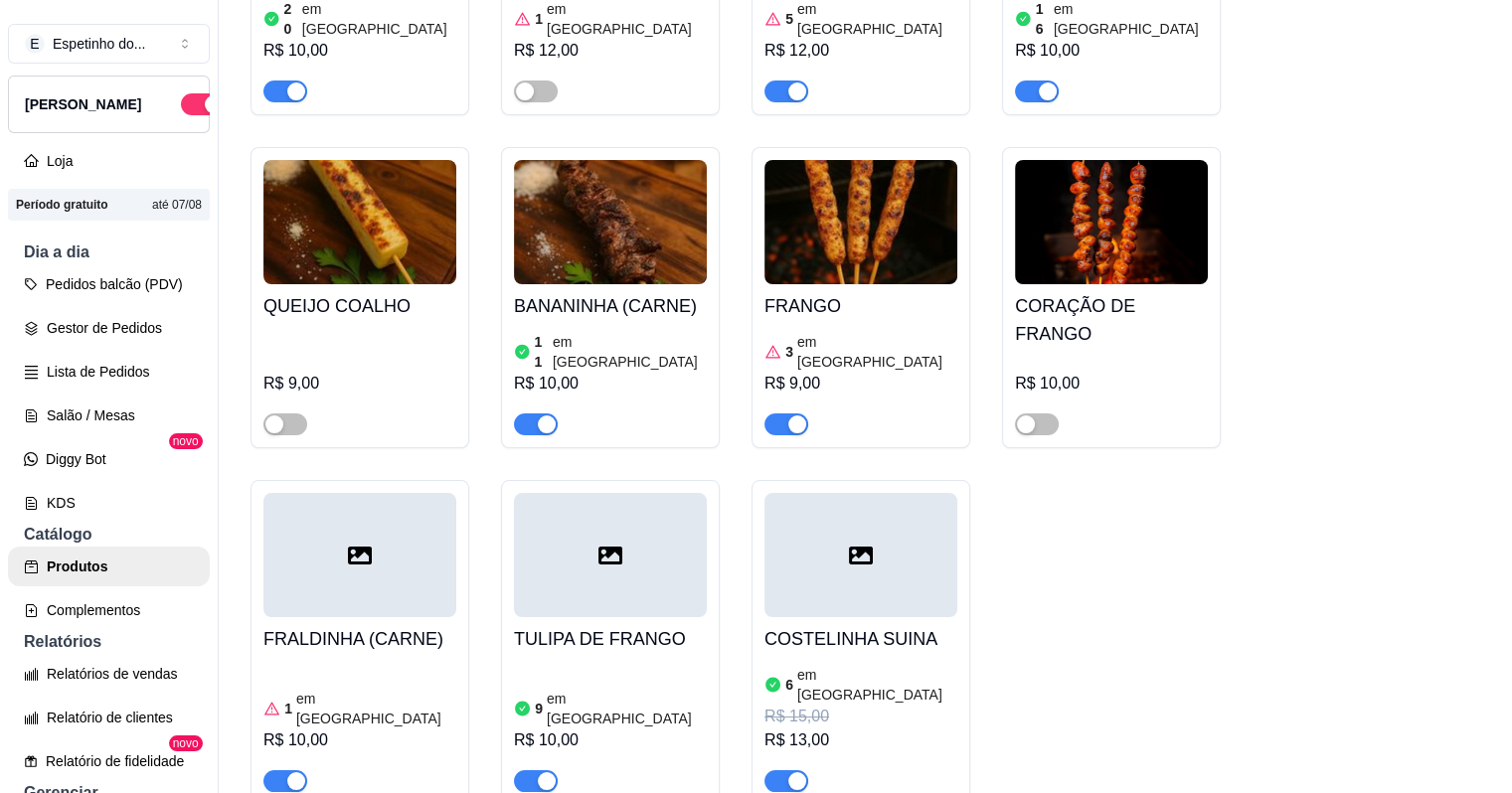 type 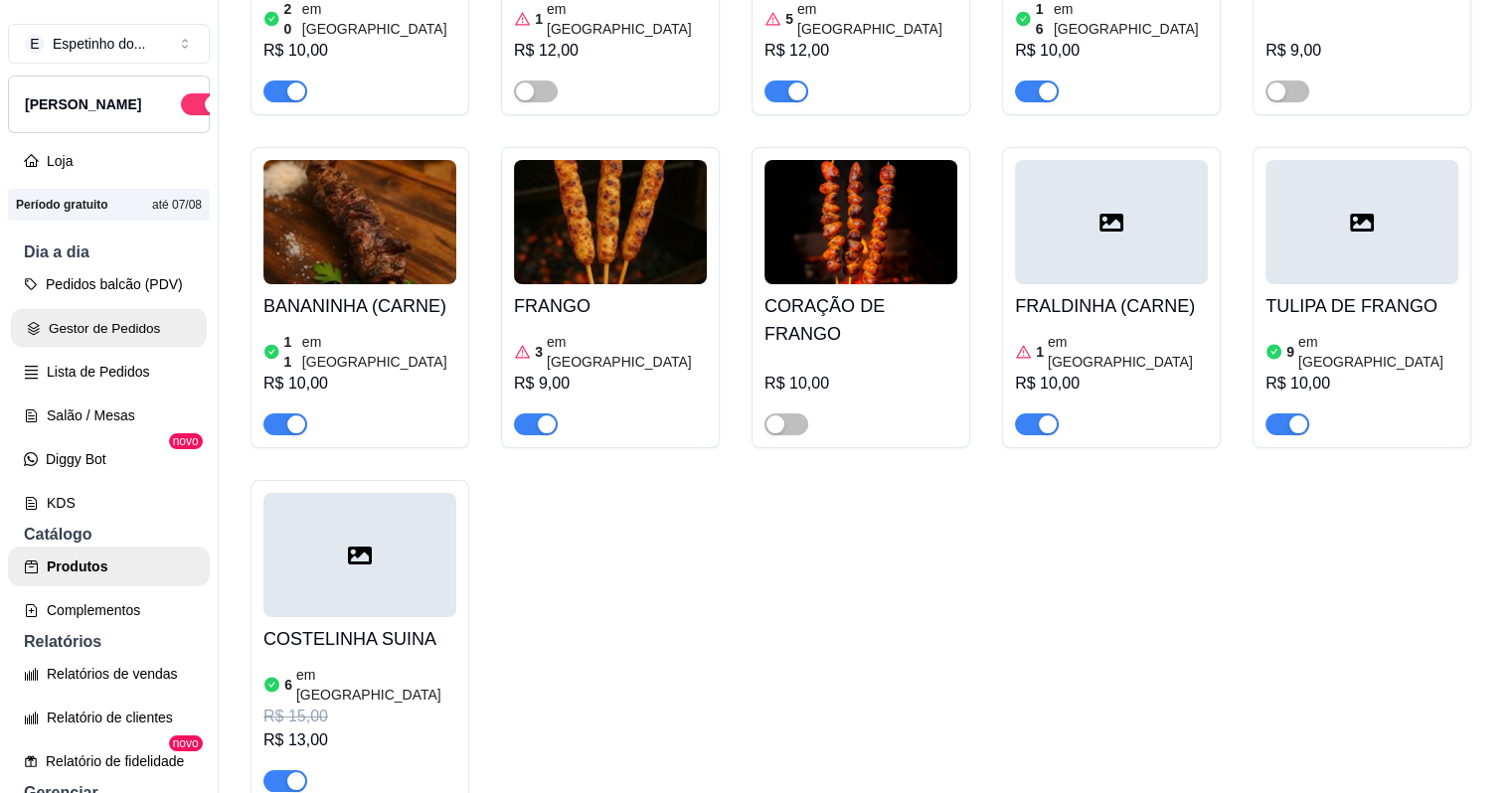 click on "Gestor de Pedidos" at bounding box center (108, 328) 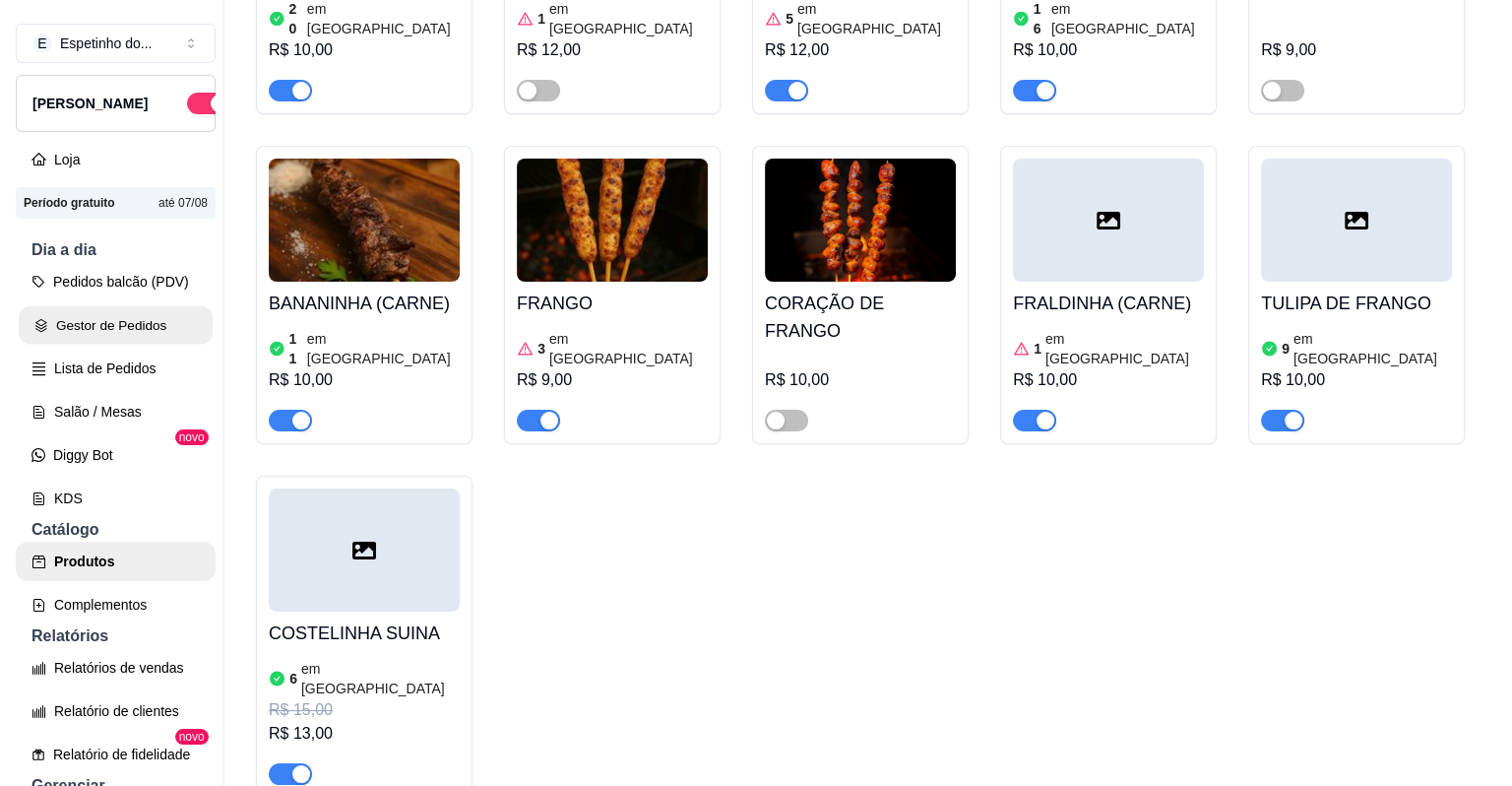 scroll, scrollTop: 0, scrollLeft: 0, axis: both 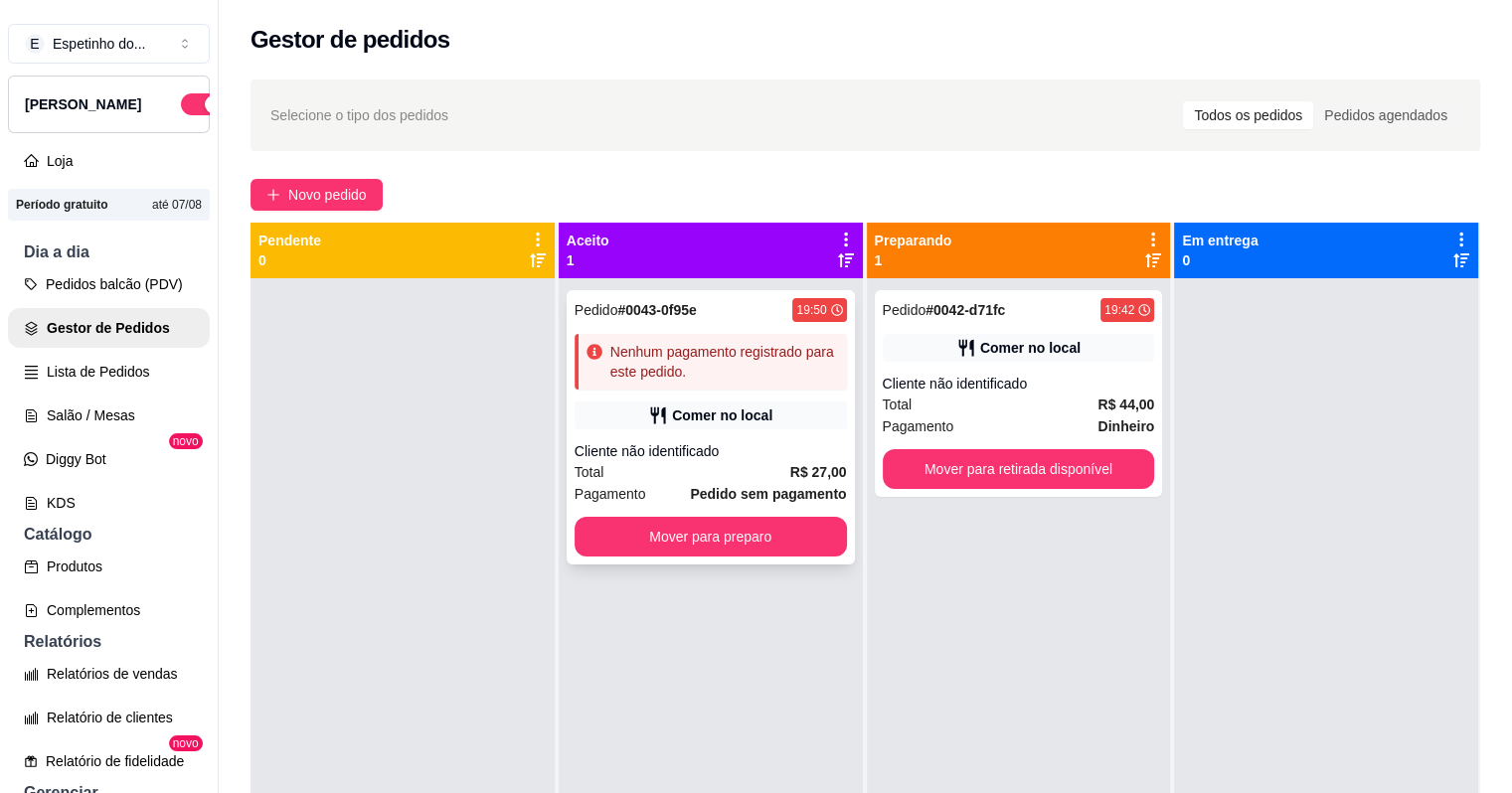 click on "Nenhum pagamento registrado para este pedido." at bounding box center (725, 362) 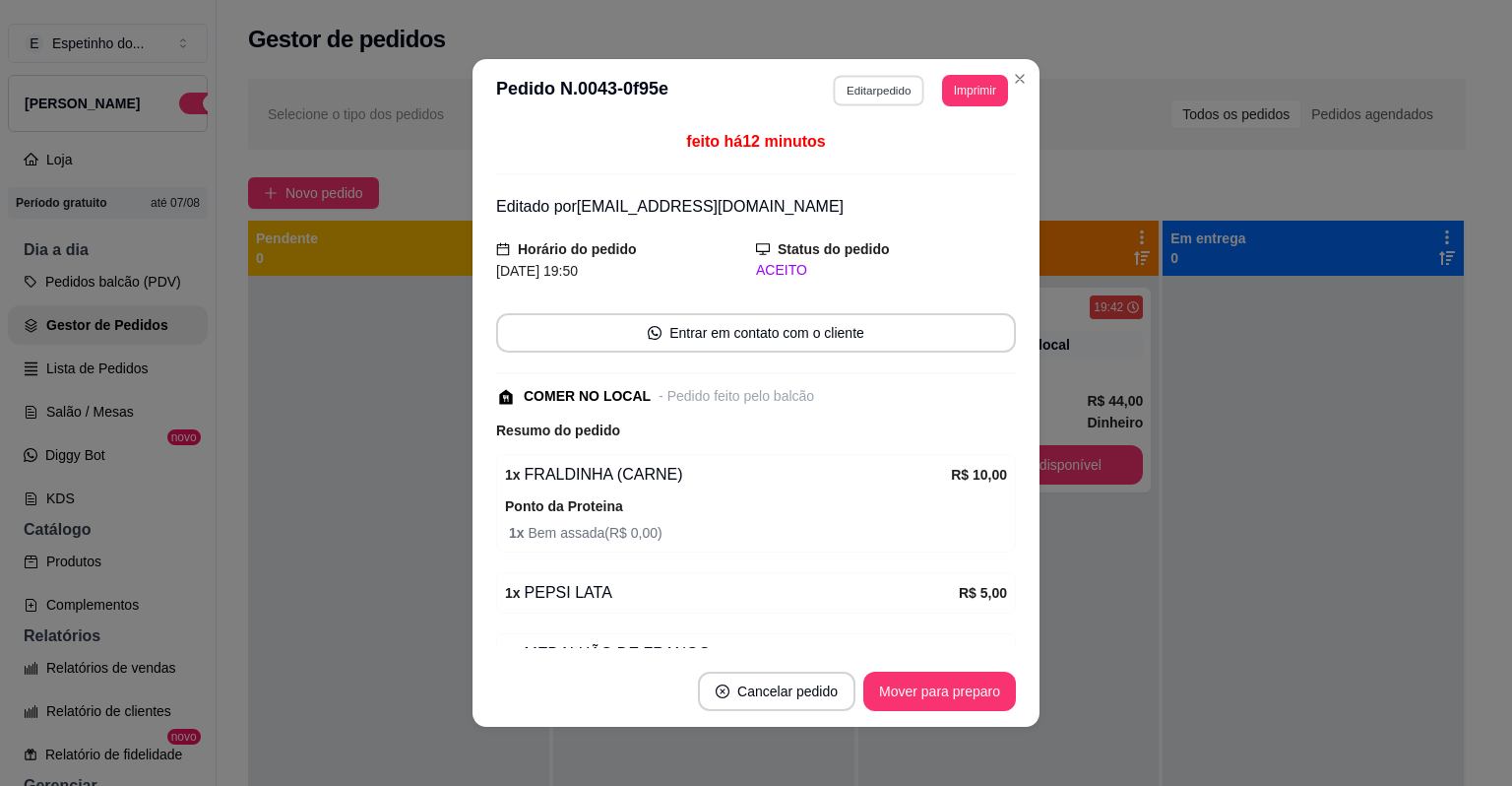 click on "Editar  pedido" at bounding box center (879, 90) 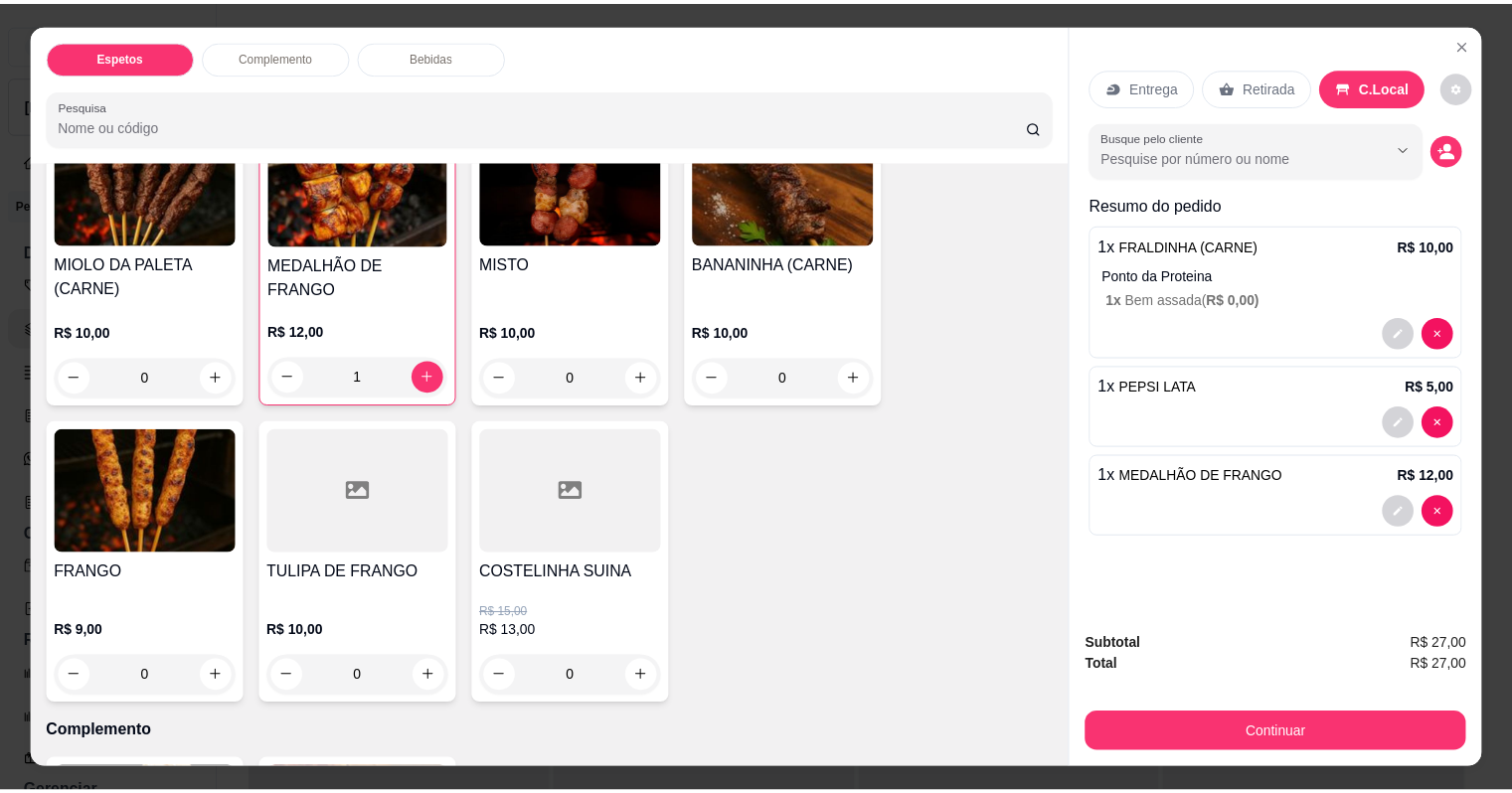 scroll, scrollTop: 164, scrollLeft: 0, axis: vertical 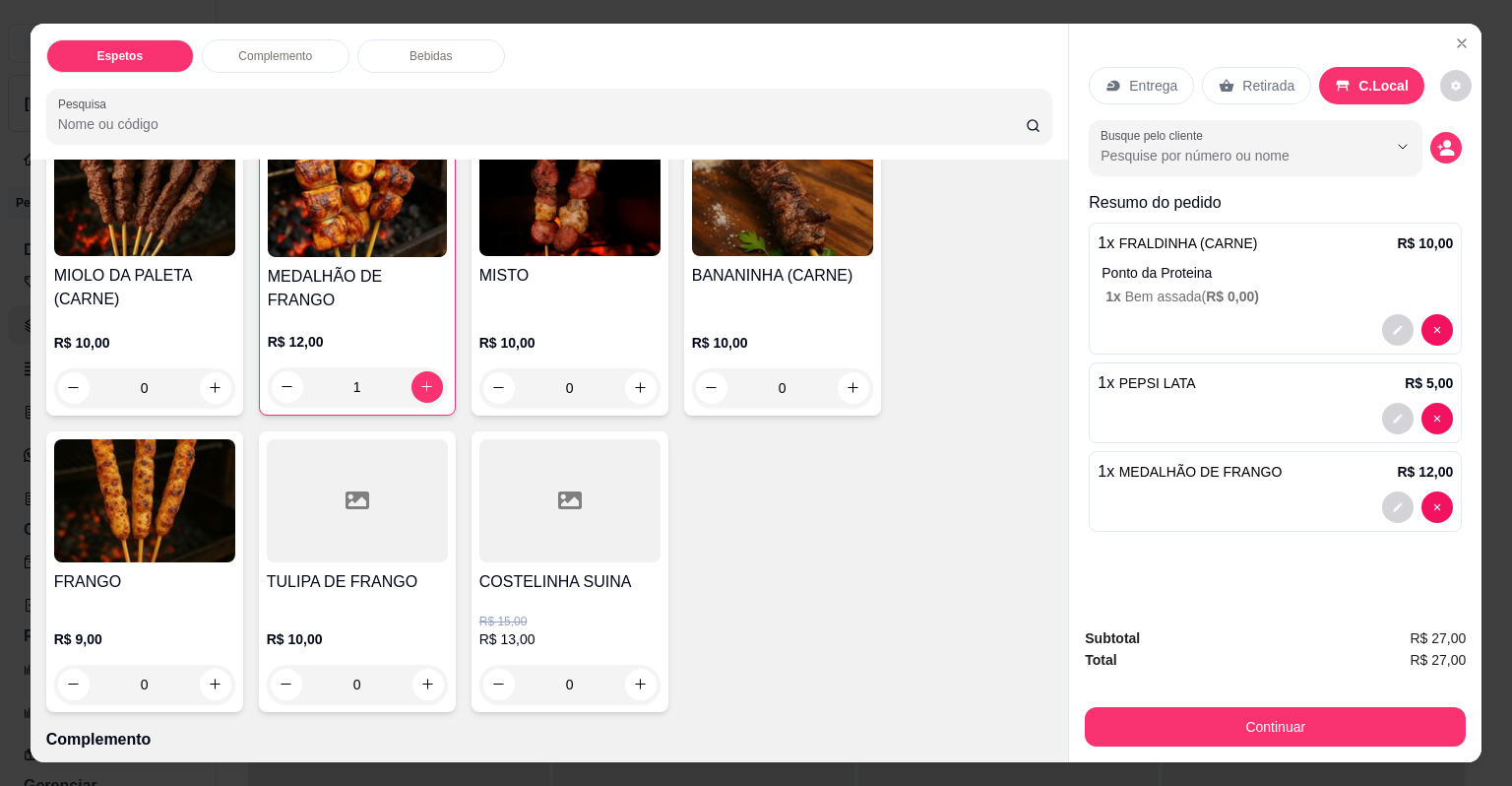 click on "1 x   Bem assada  ( R$ 0,00 )" at bounding box center [1279, 296] 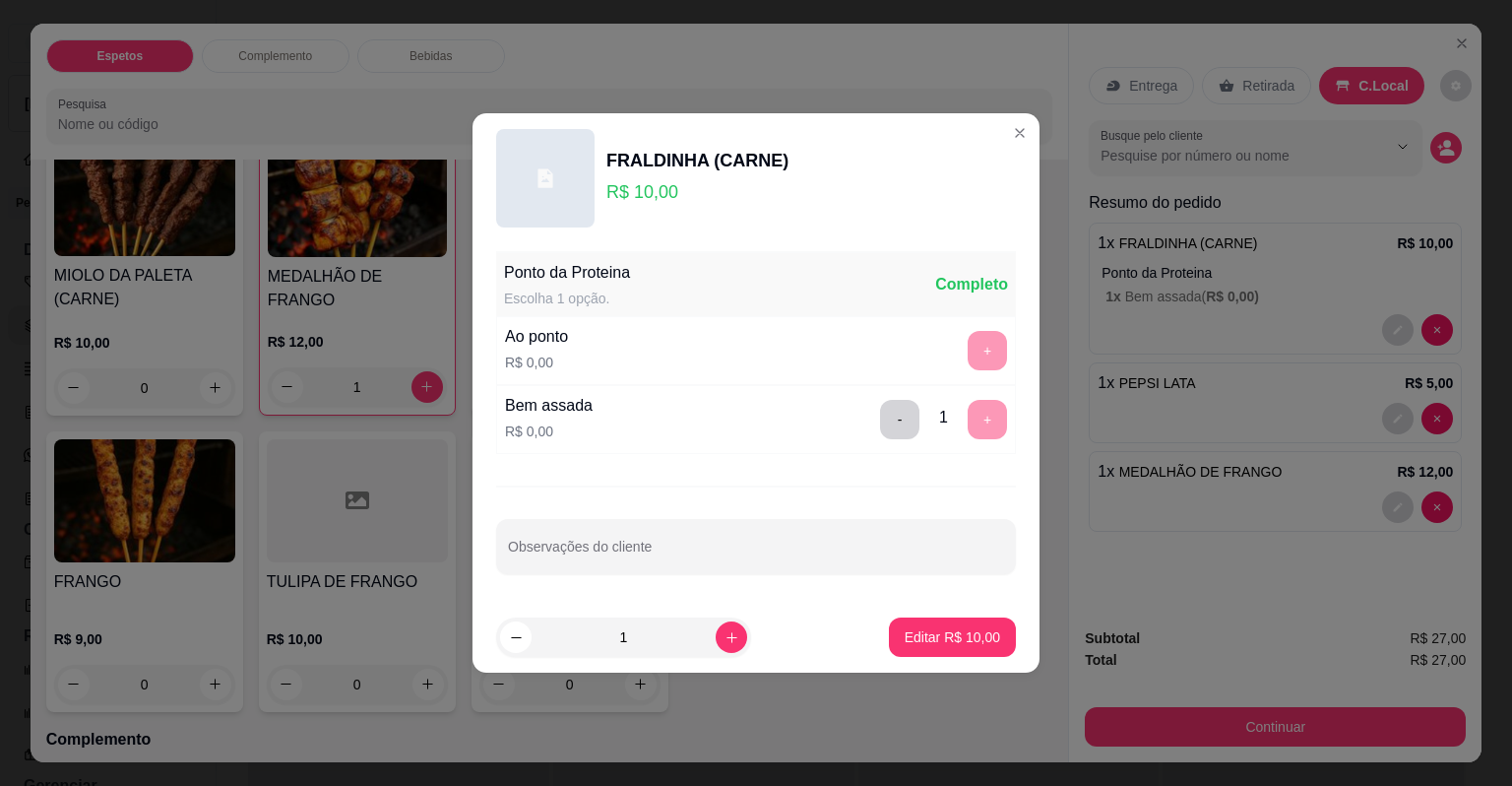 click on "- 1 +" at bounding box center [943, 420] 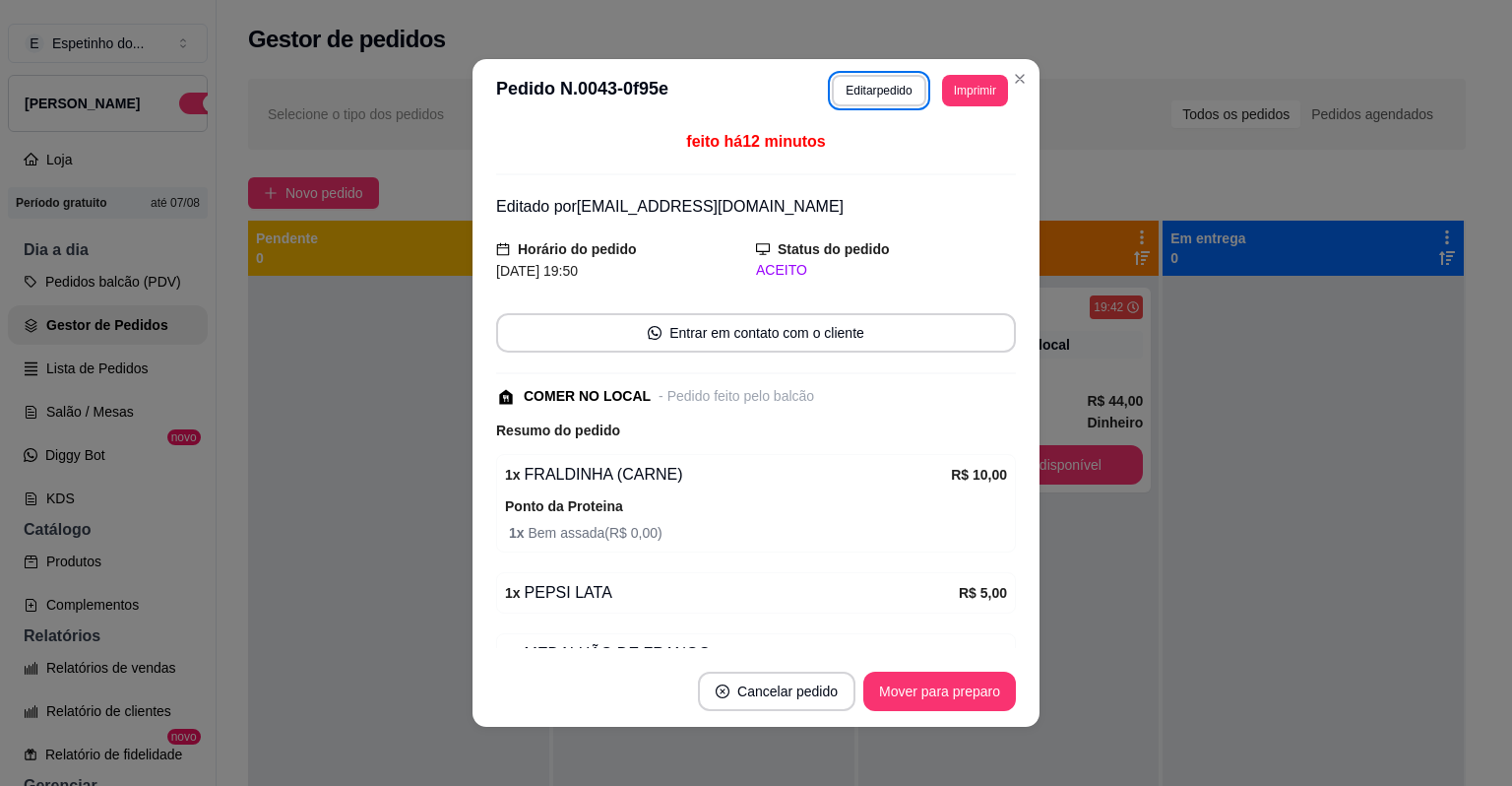 type 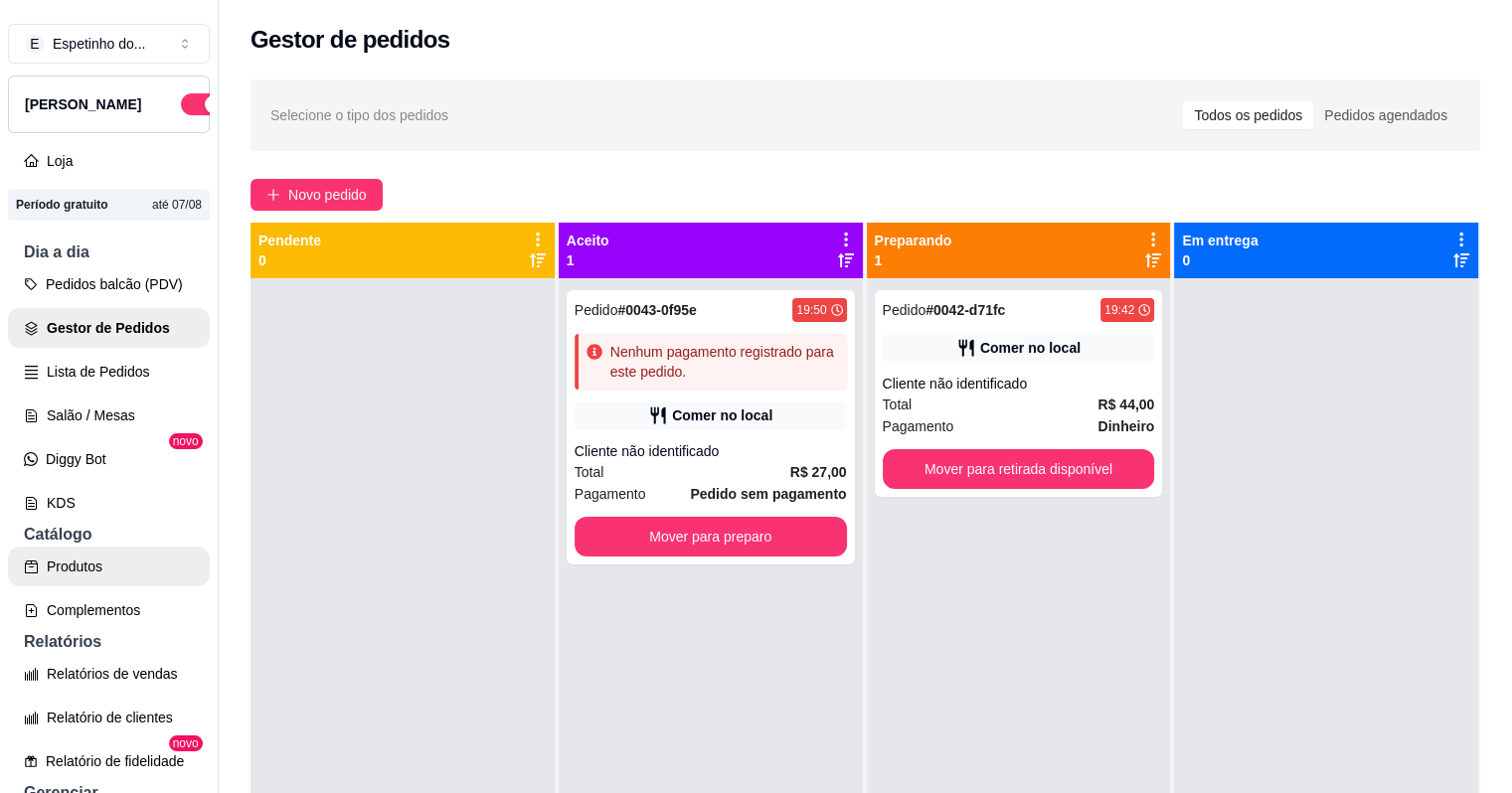 click on "Produtos" at bounding box center (108, 566) 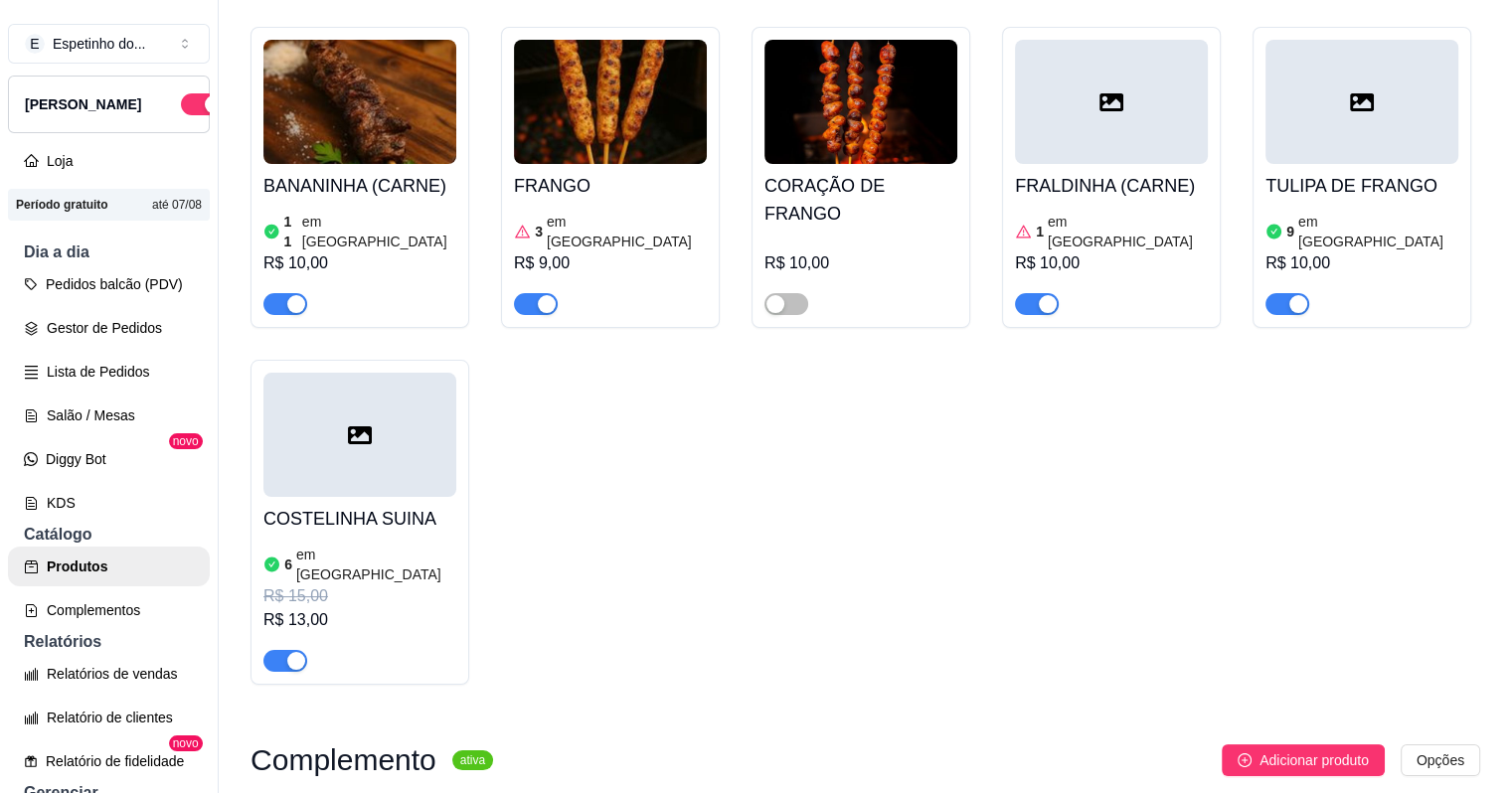 scroll, scrollTop: 585, scrollLeft: 0, axis: vertical 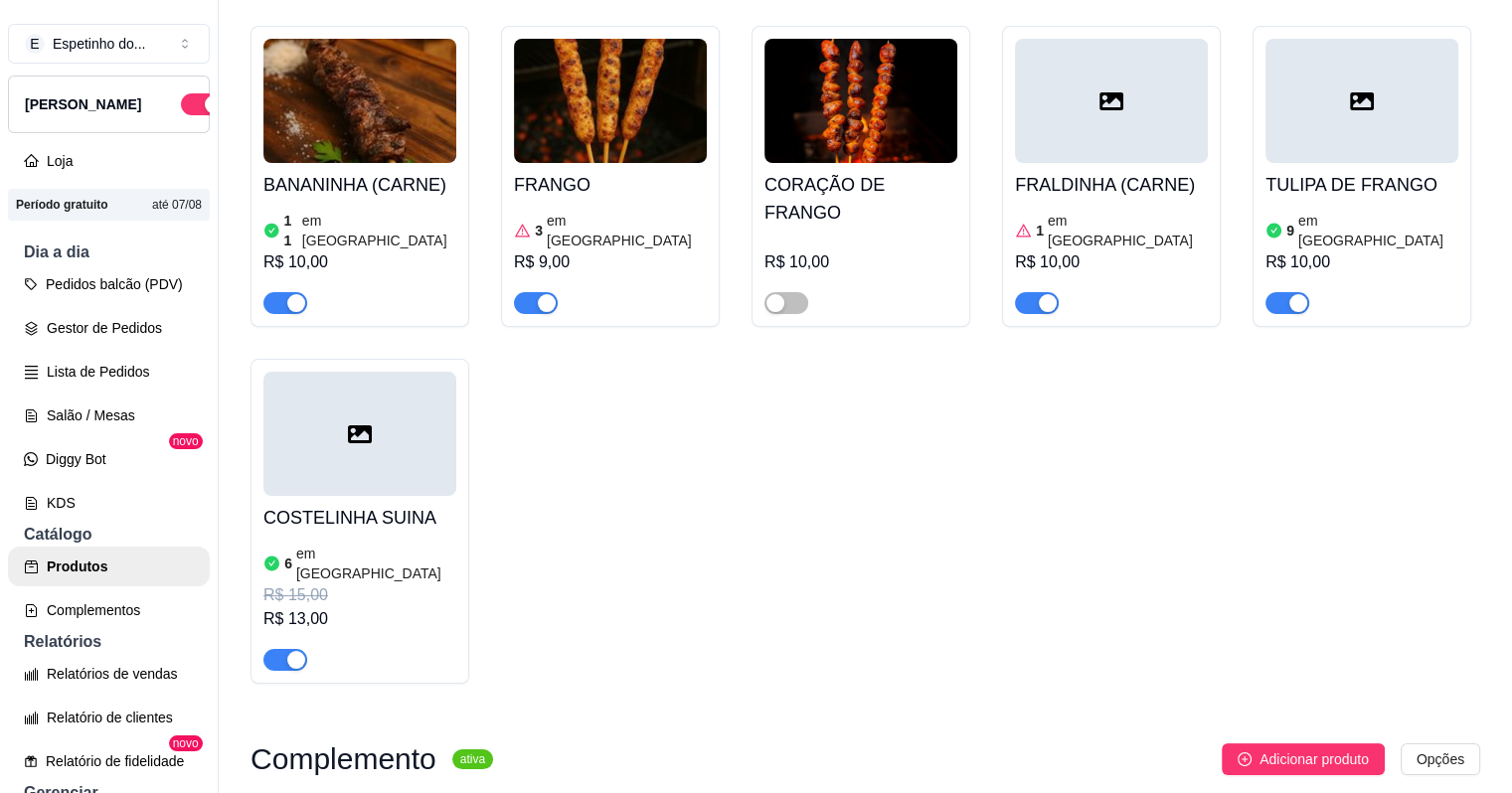 click at bounding box center (1111, 100) 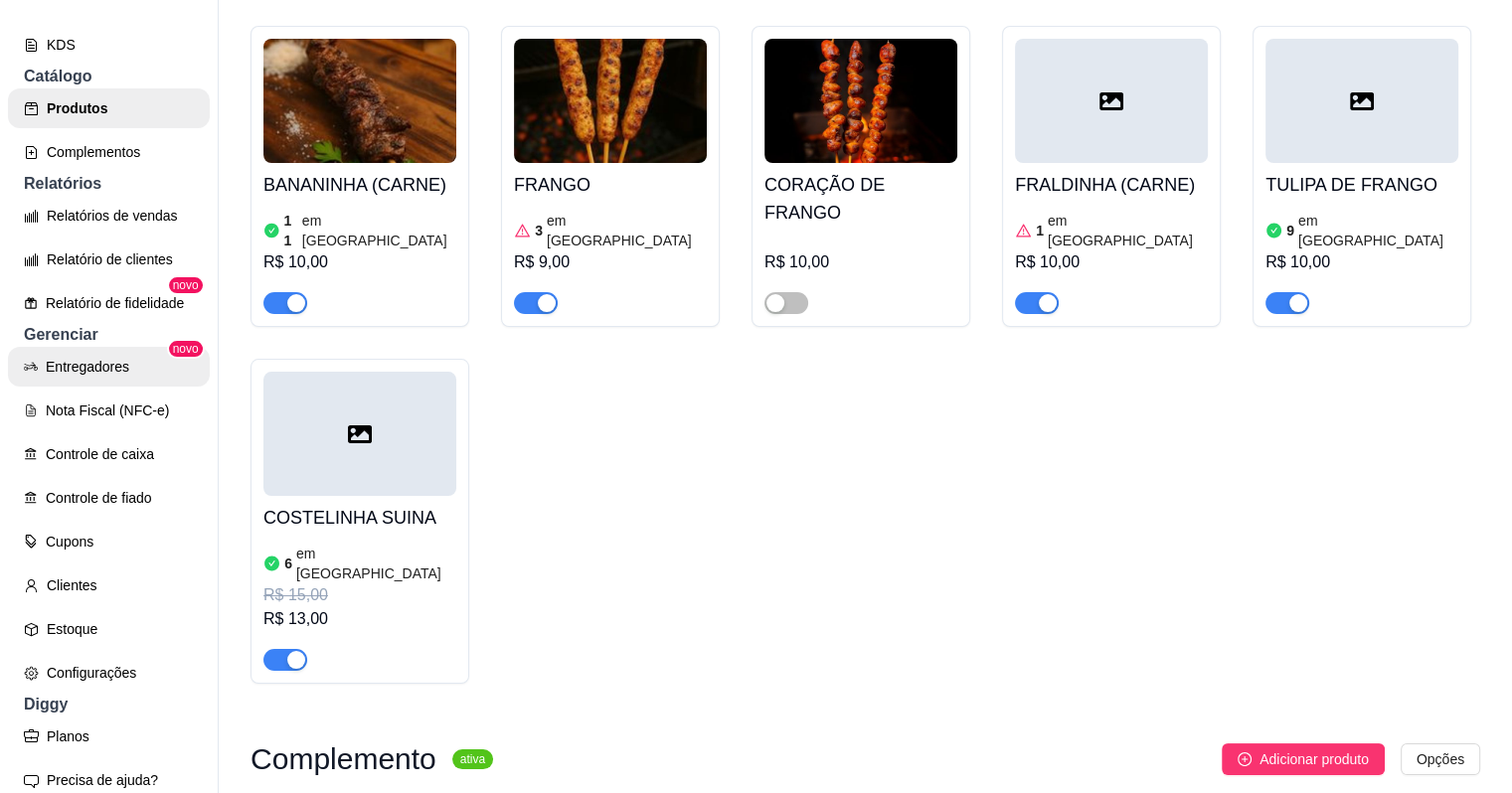 scroll, scrollTop: 459, scrollLeft: 0, axis: vertical 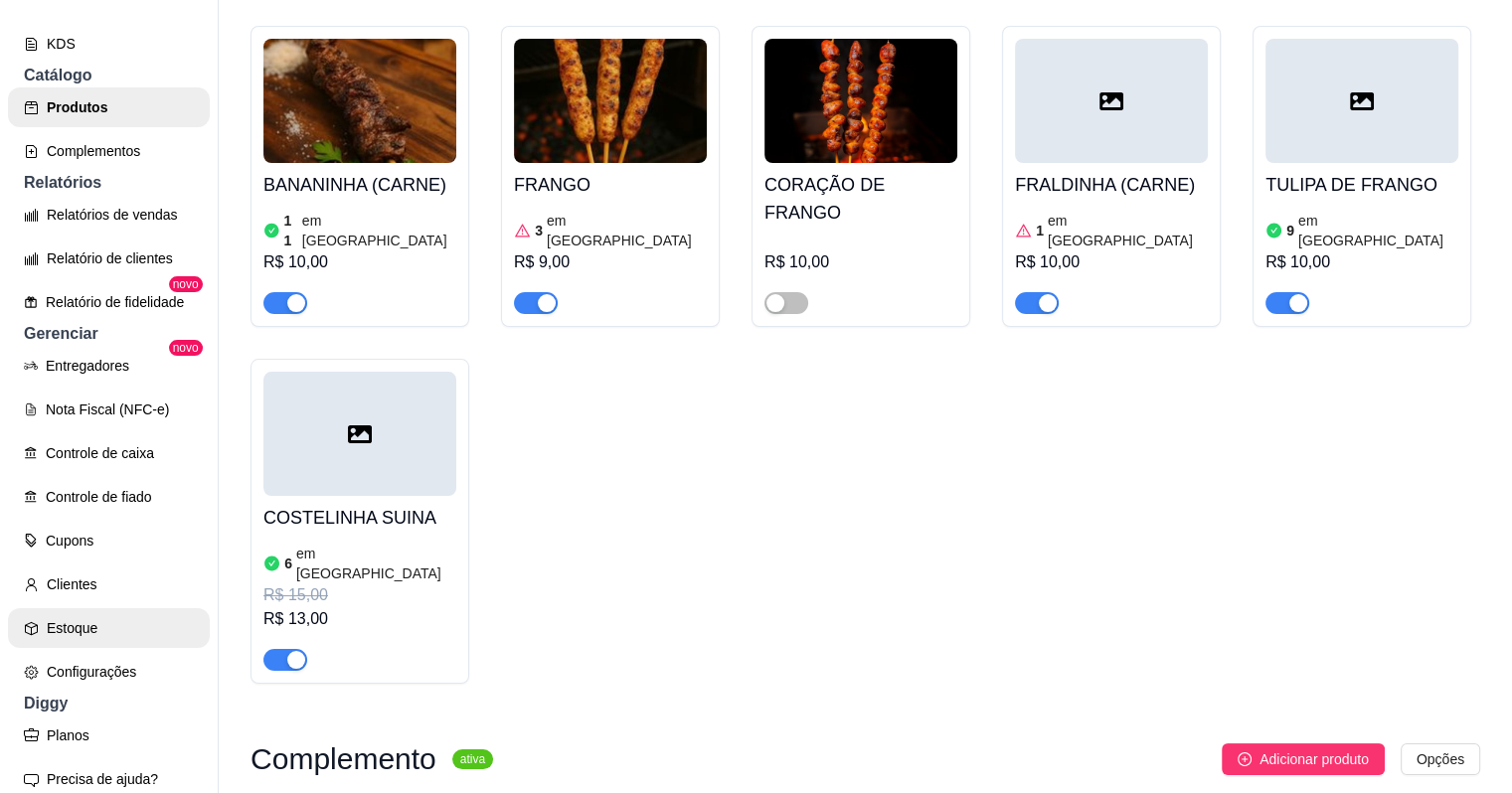 click on "Estoque" at bounding box center (108, 628) 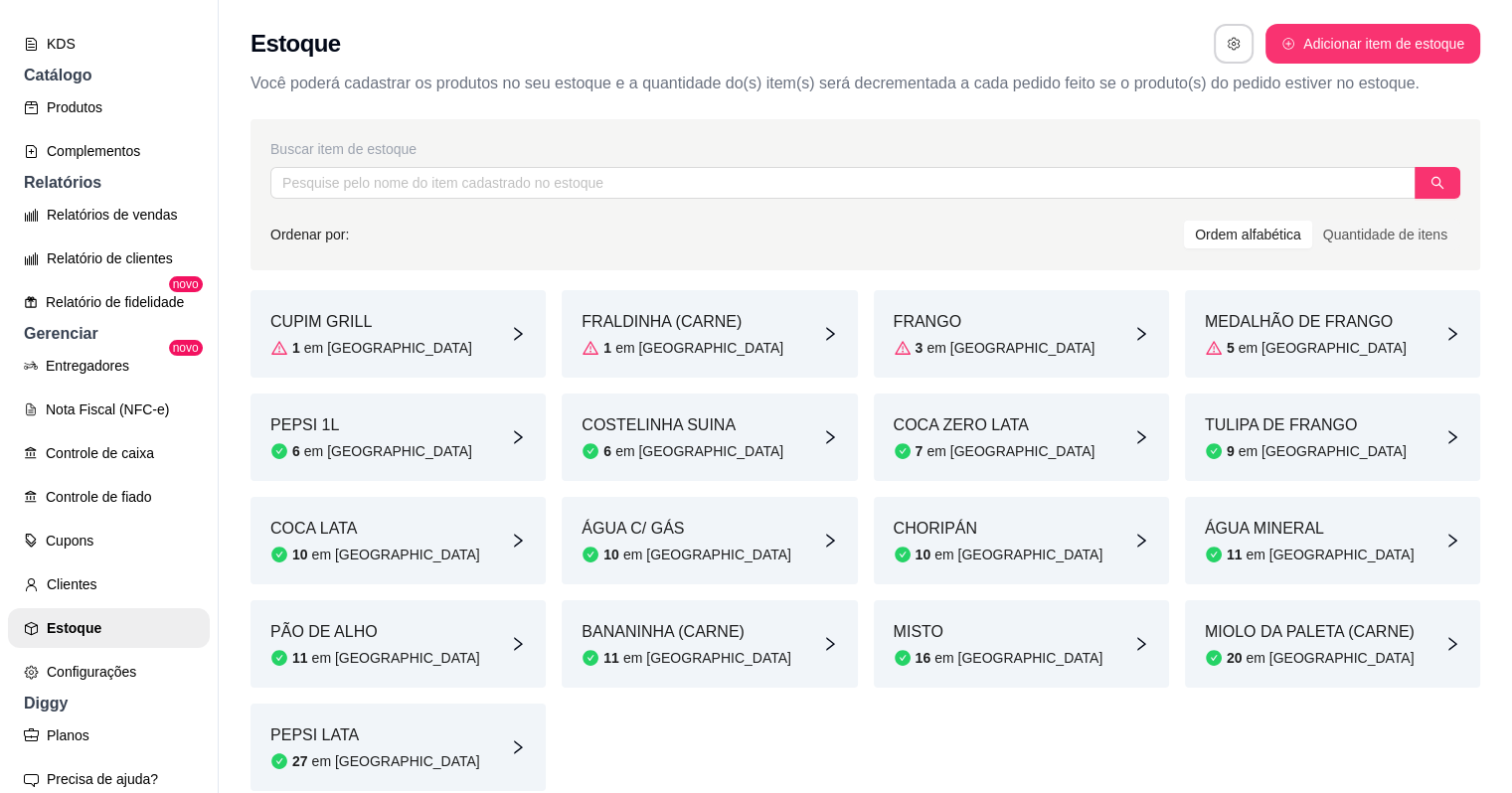 click on "FRALDINHA (CARNE)" at bounding box center (682, 322) 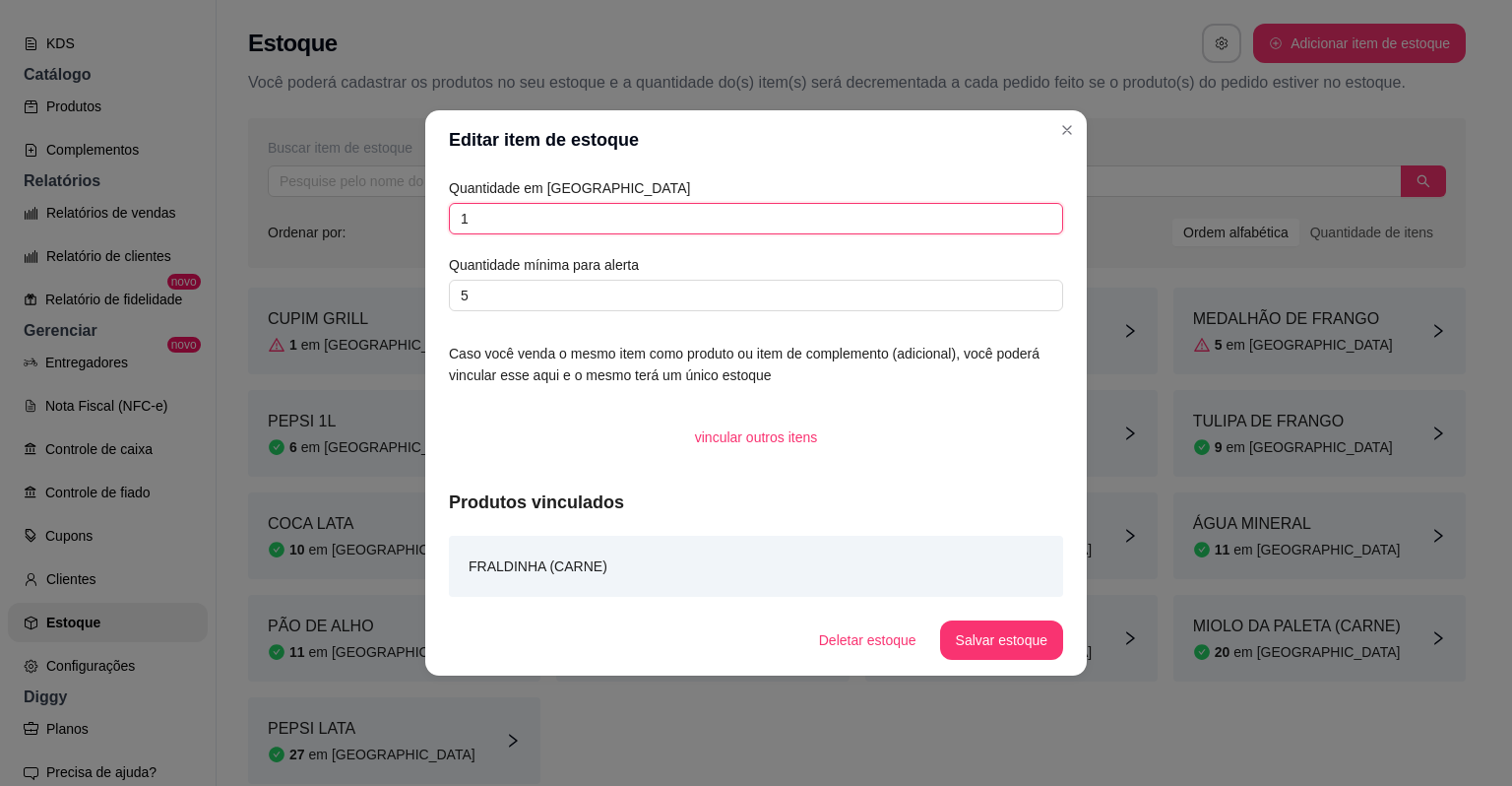 drag, startPoint x: 610, startPoint y: 215, endPoint x: 360, endPoint y: 238, distance: 251.05577 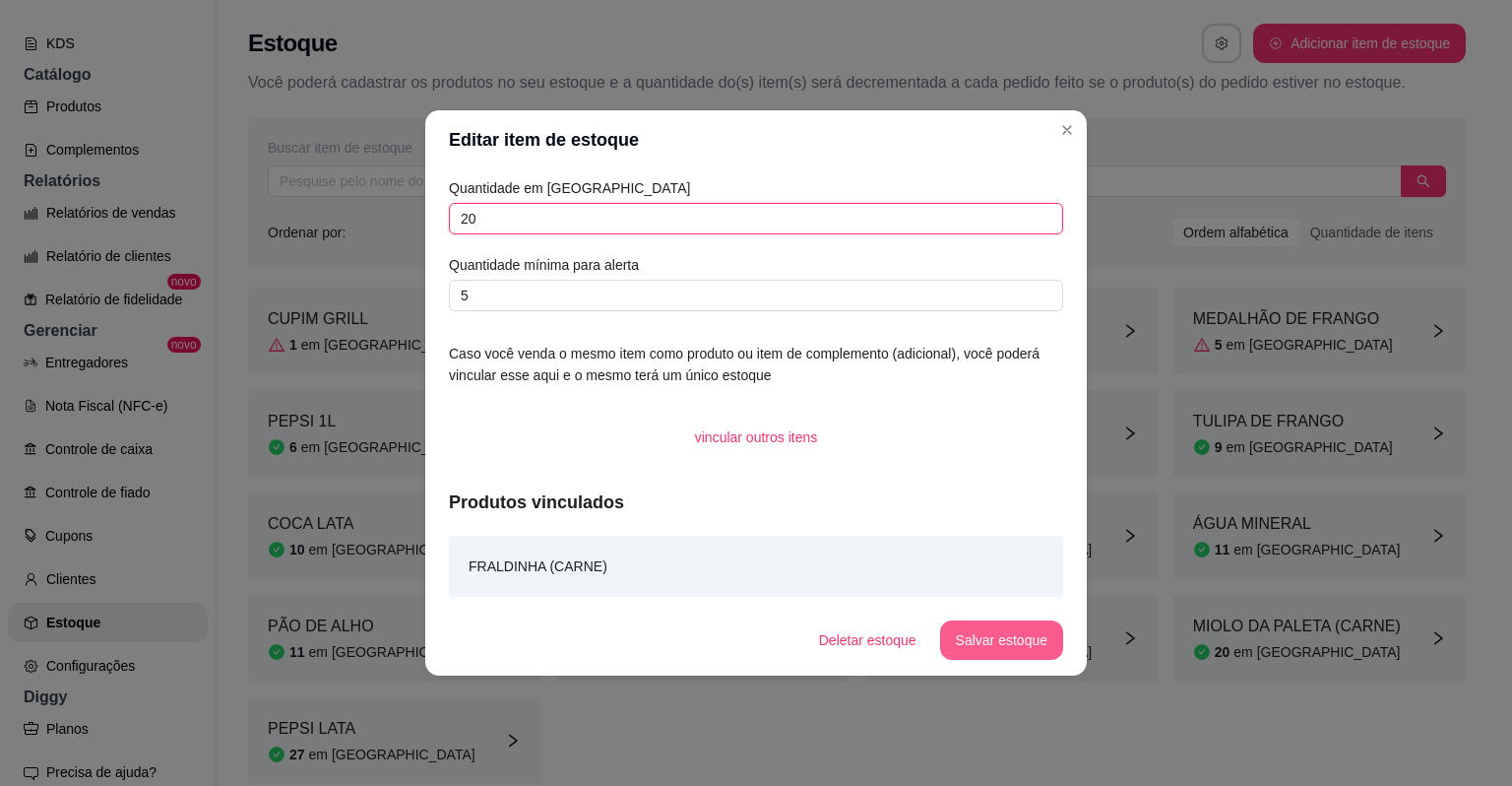 type on "20" 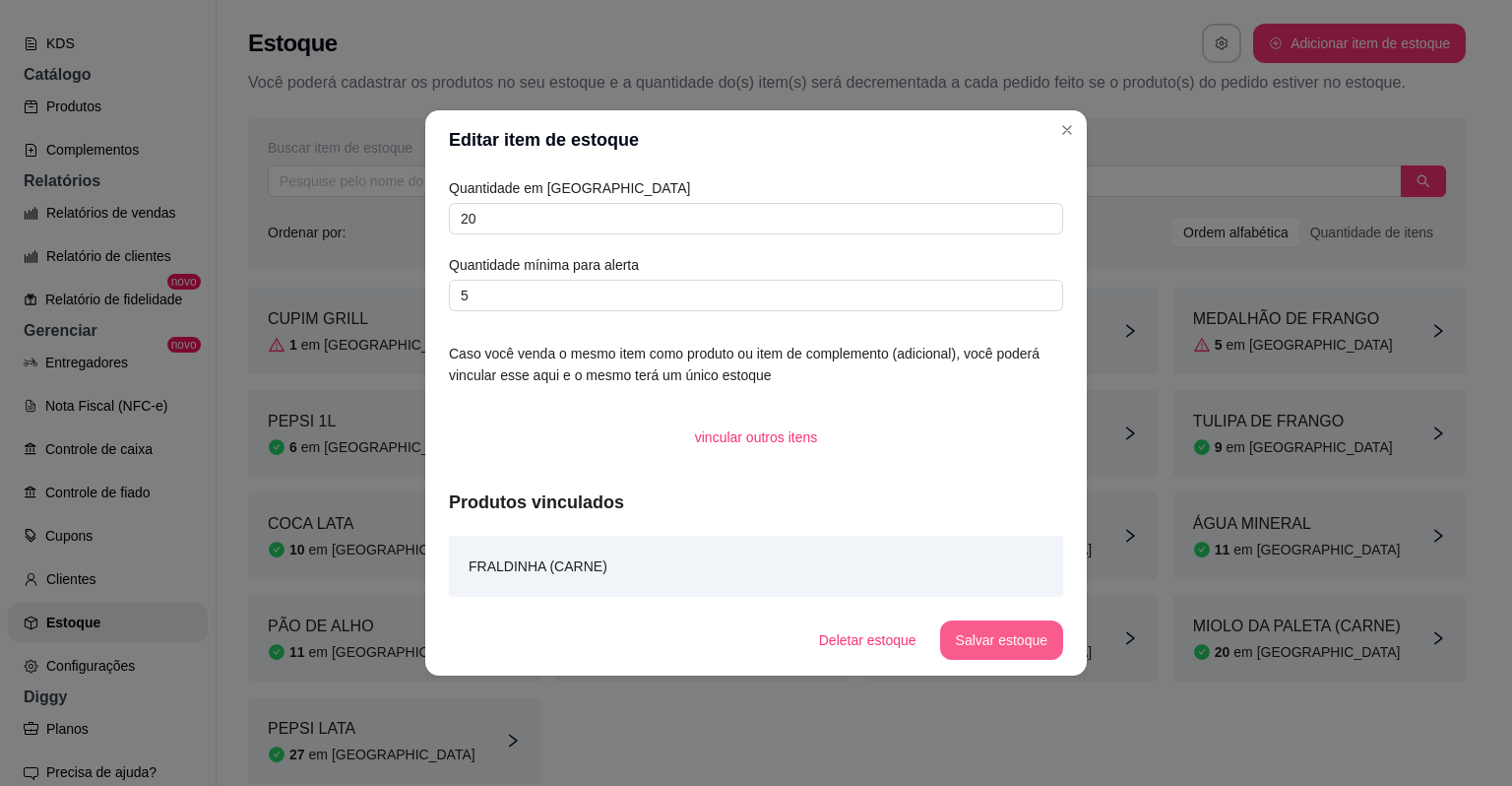 click on "Salvar estoque" at bounding box center (1001, 640) 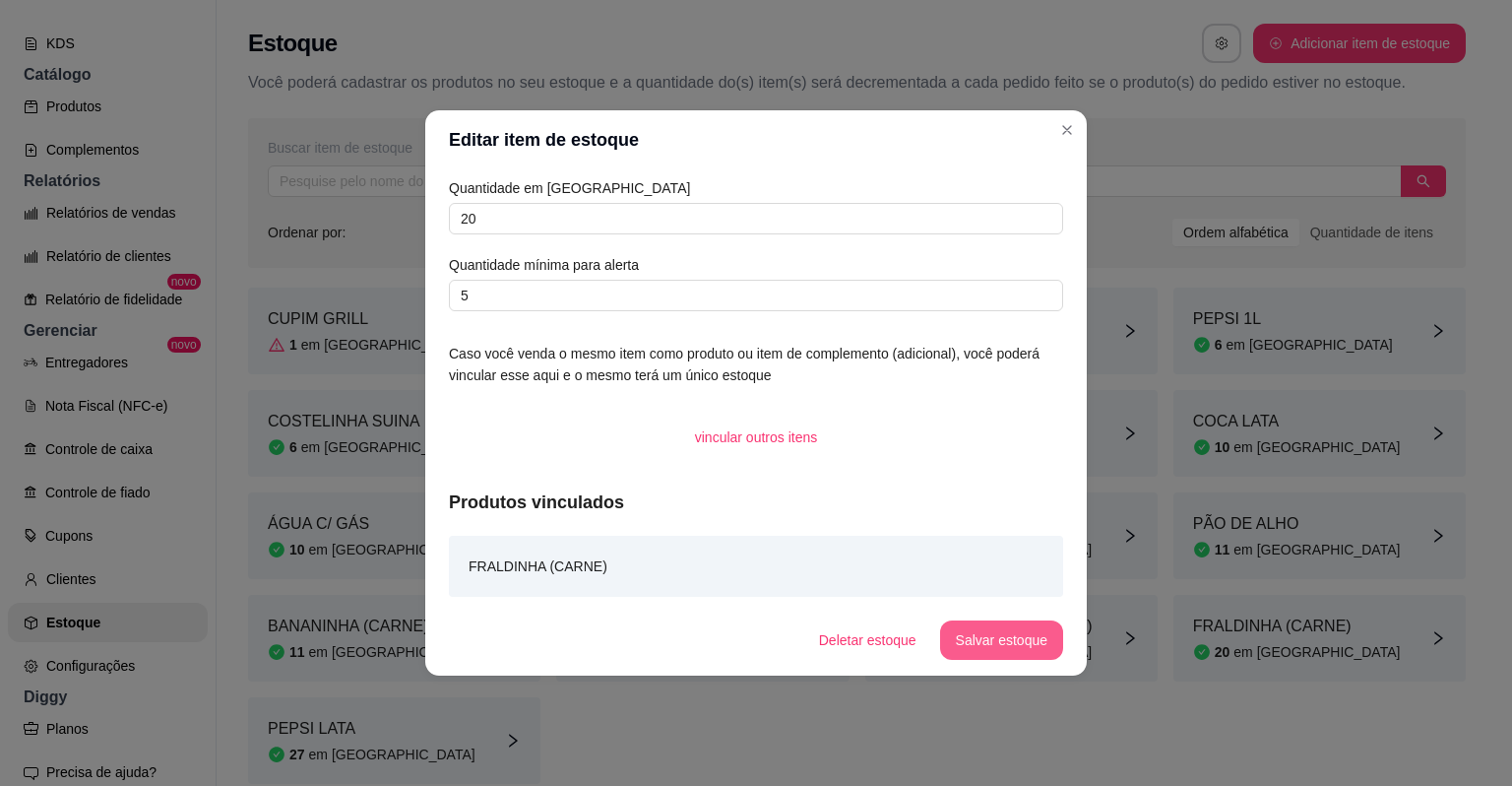 click on "Salvar estoque" at bounding box center (1001, 640) 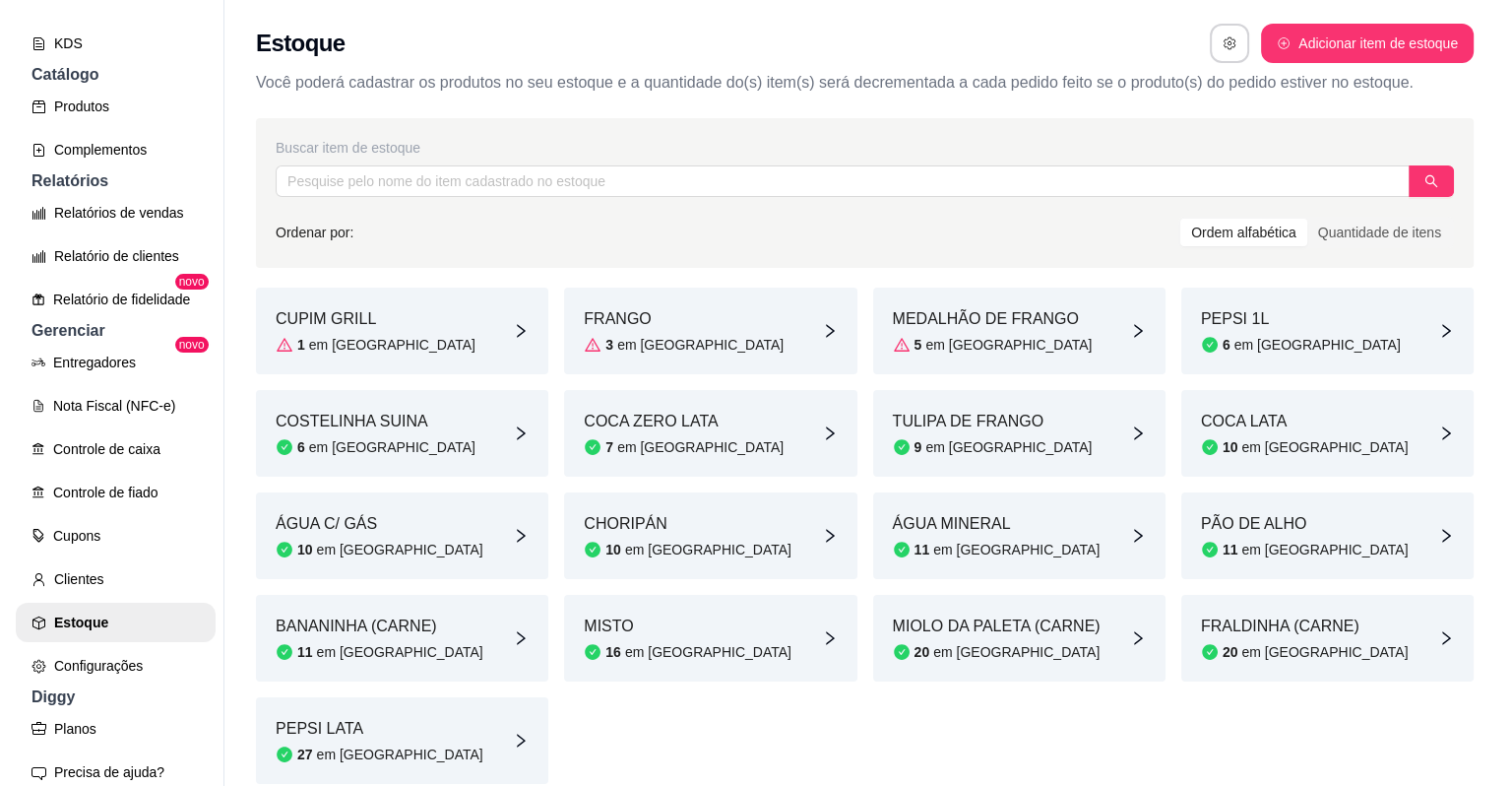 scroll, scrollTop: 0, scrollLeft: 0, axis: both 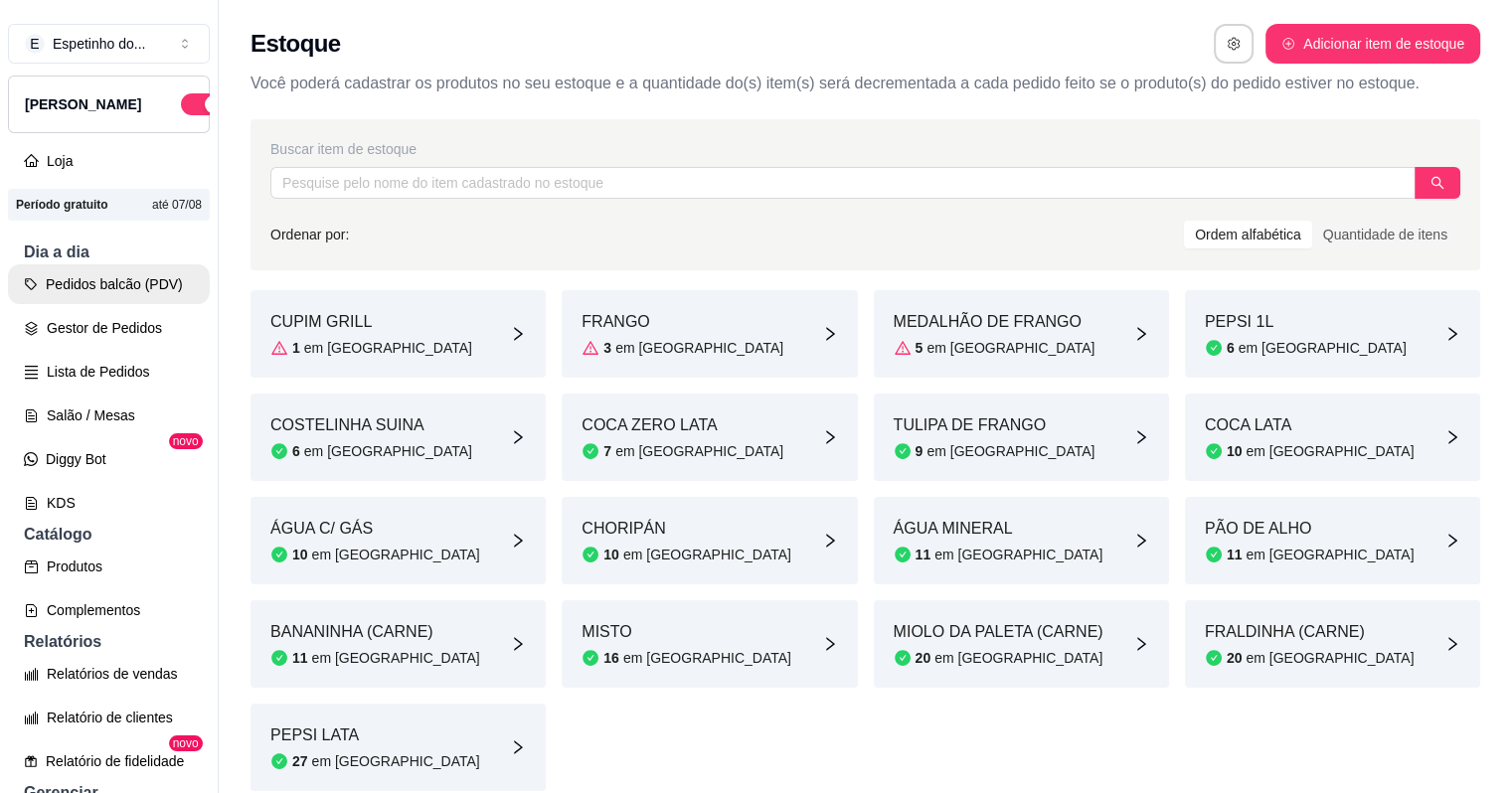 click on "Pedidos balcão (PDV)" at bounding box center (108, 284) 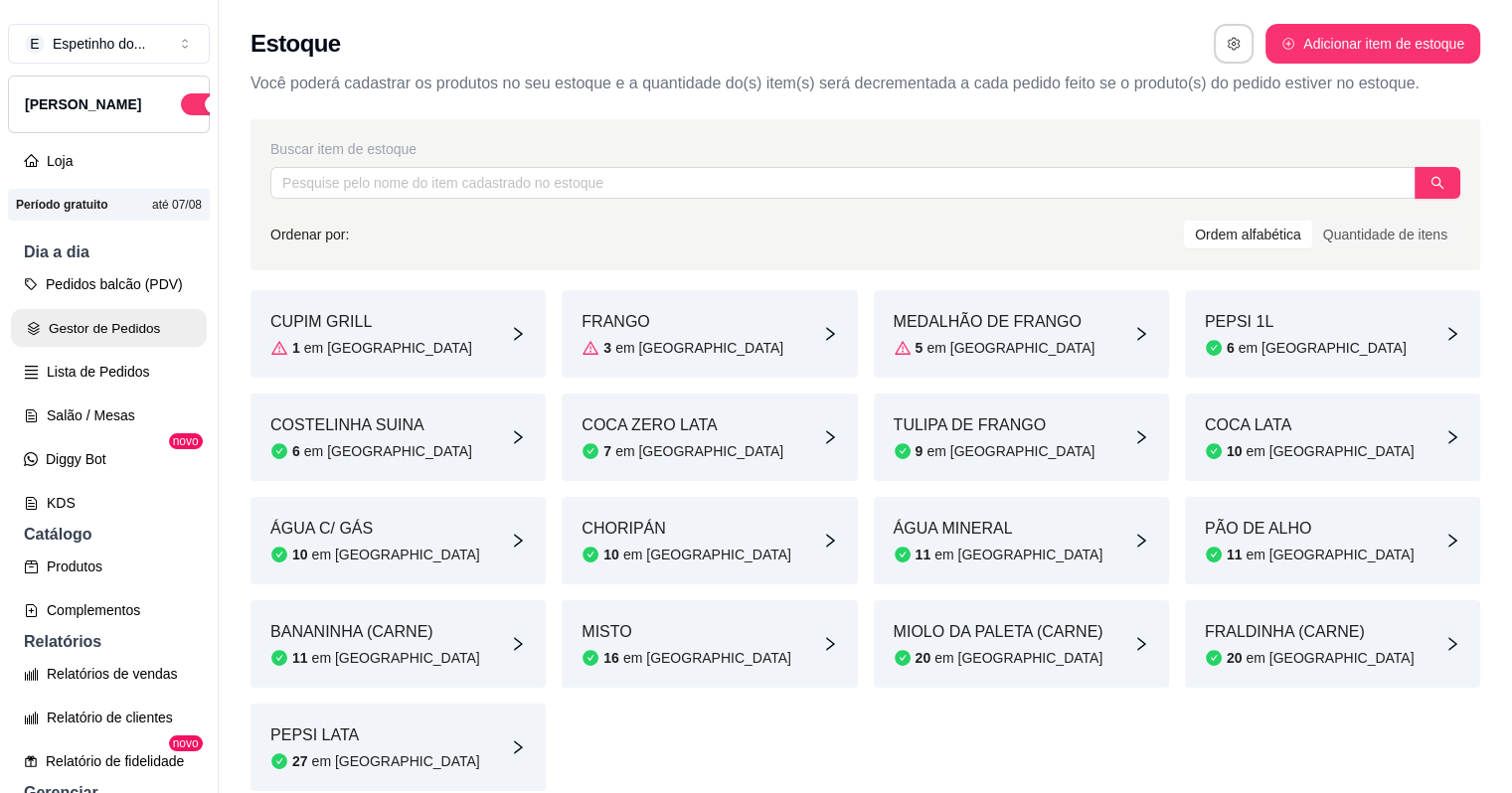 click on "Gestor de Pedidos" at bounding box center [108, 328] 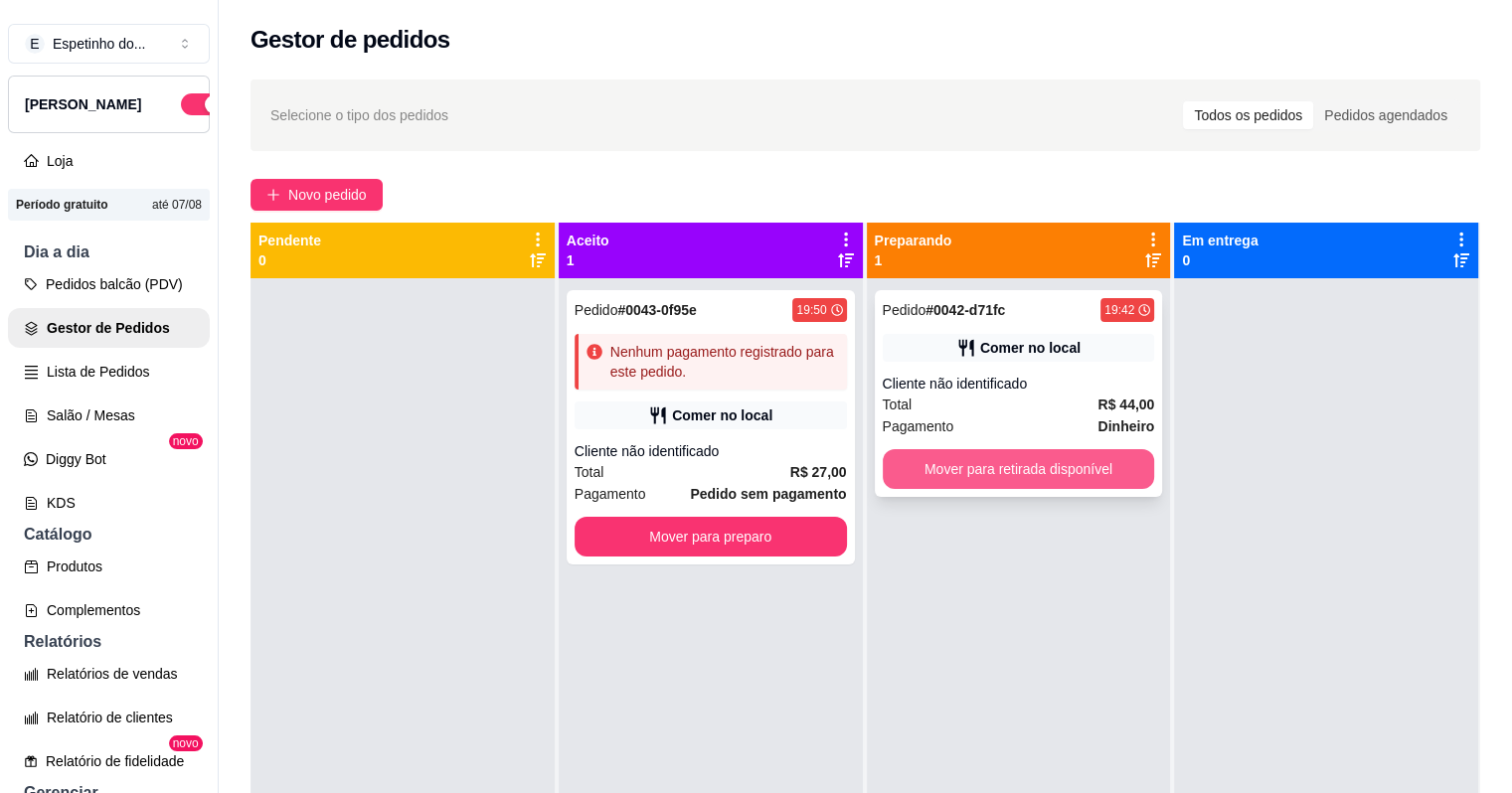 click on "Mover para retirada disponível" at bounding box center [1019, 469] 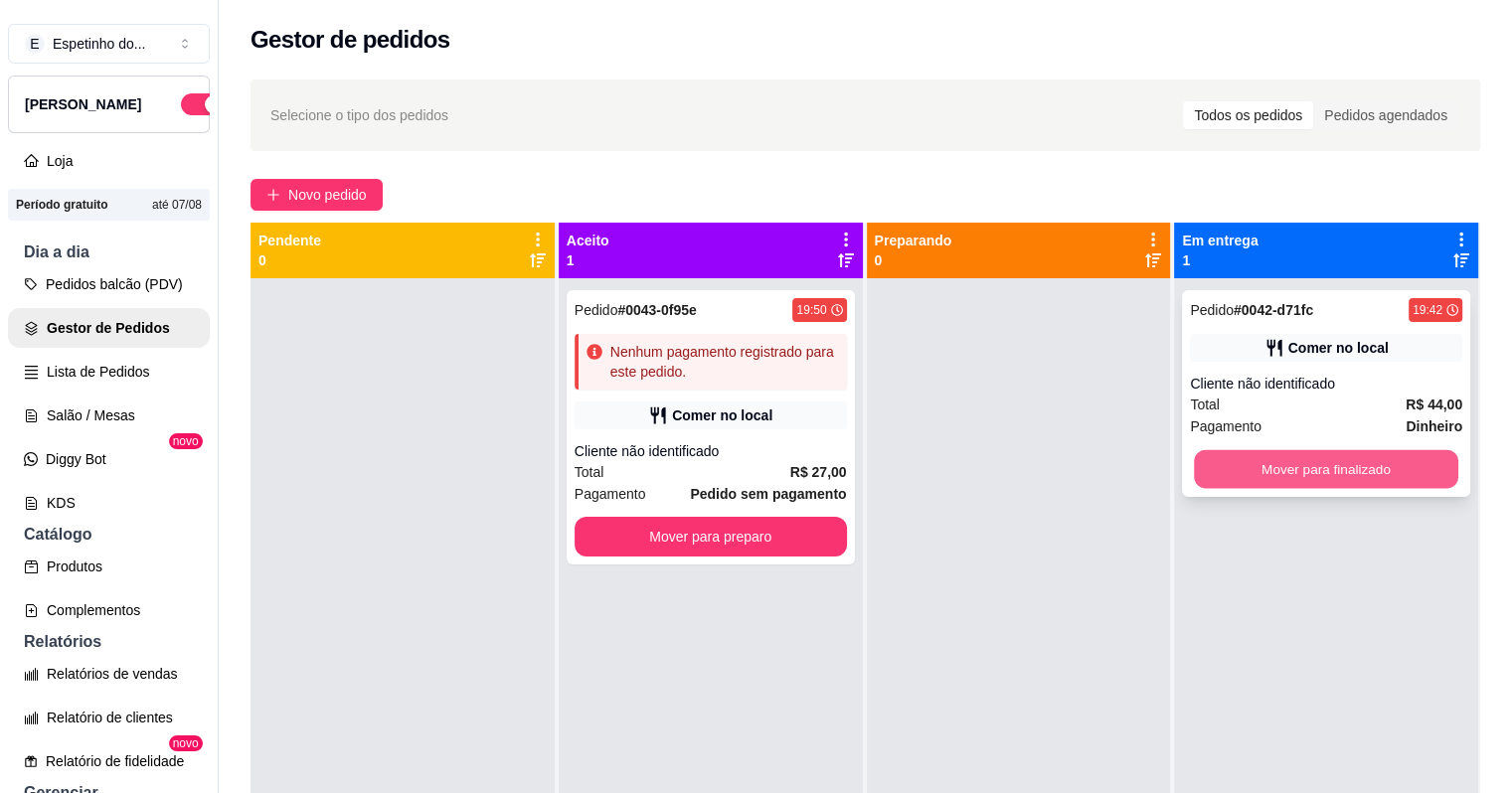 click on "Mover para finalizado" at bounding box center [1326, 469] 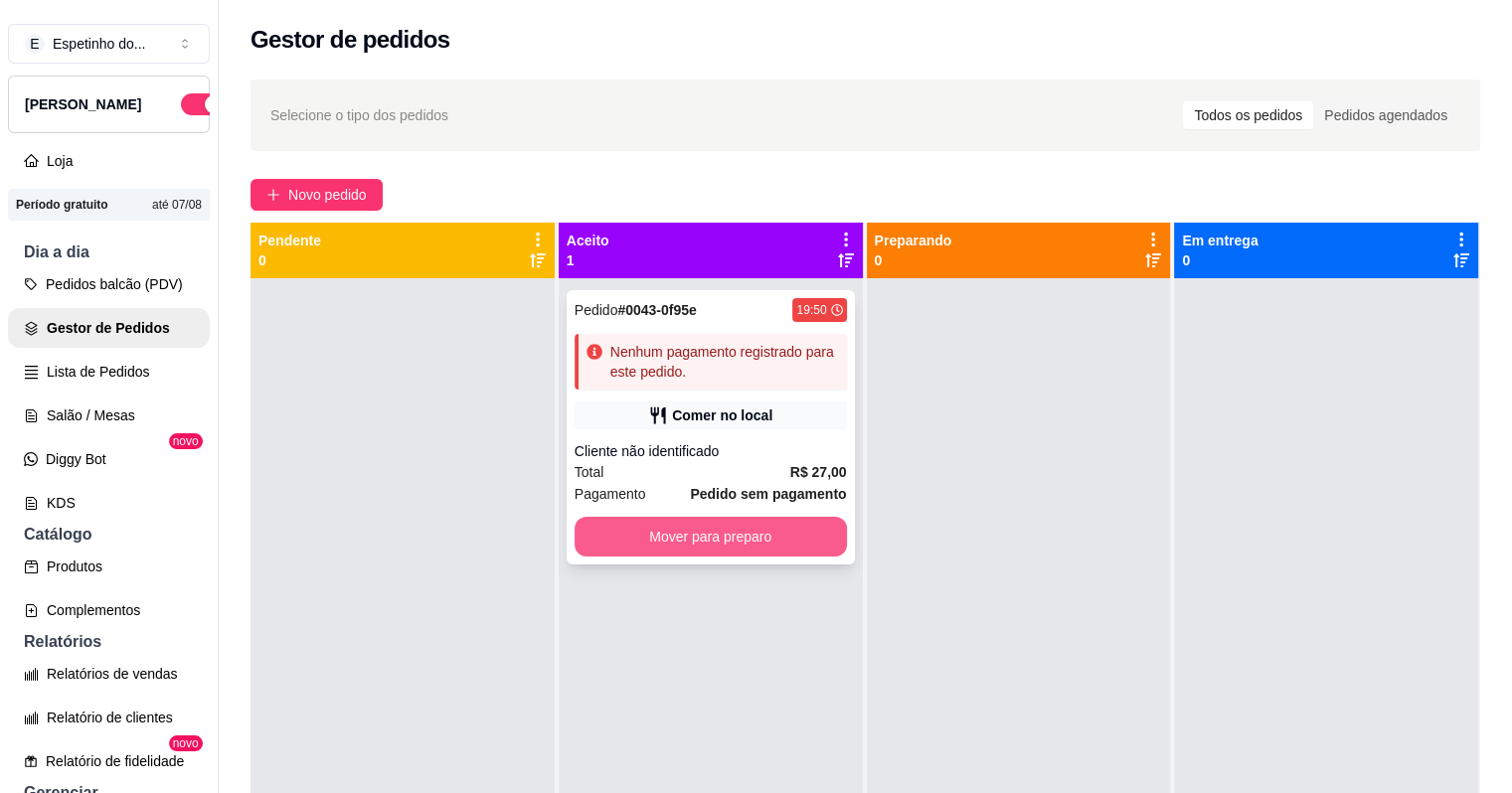 click on "Mover para preparo" at bounding box center (711, 537) 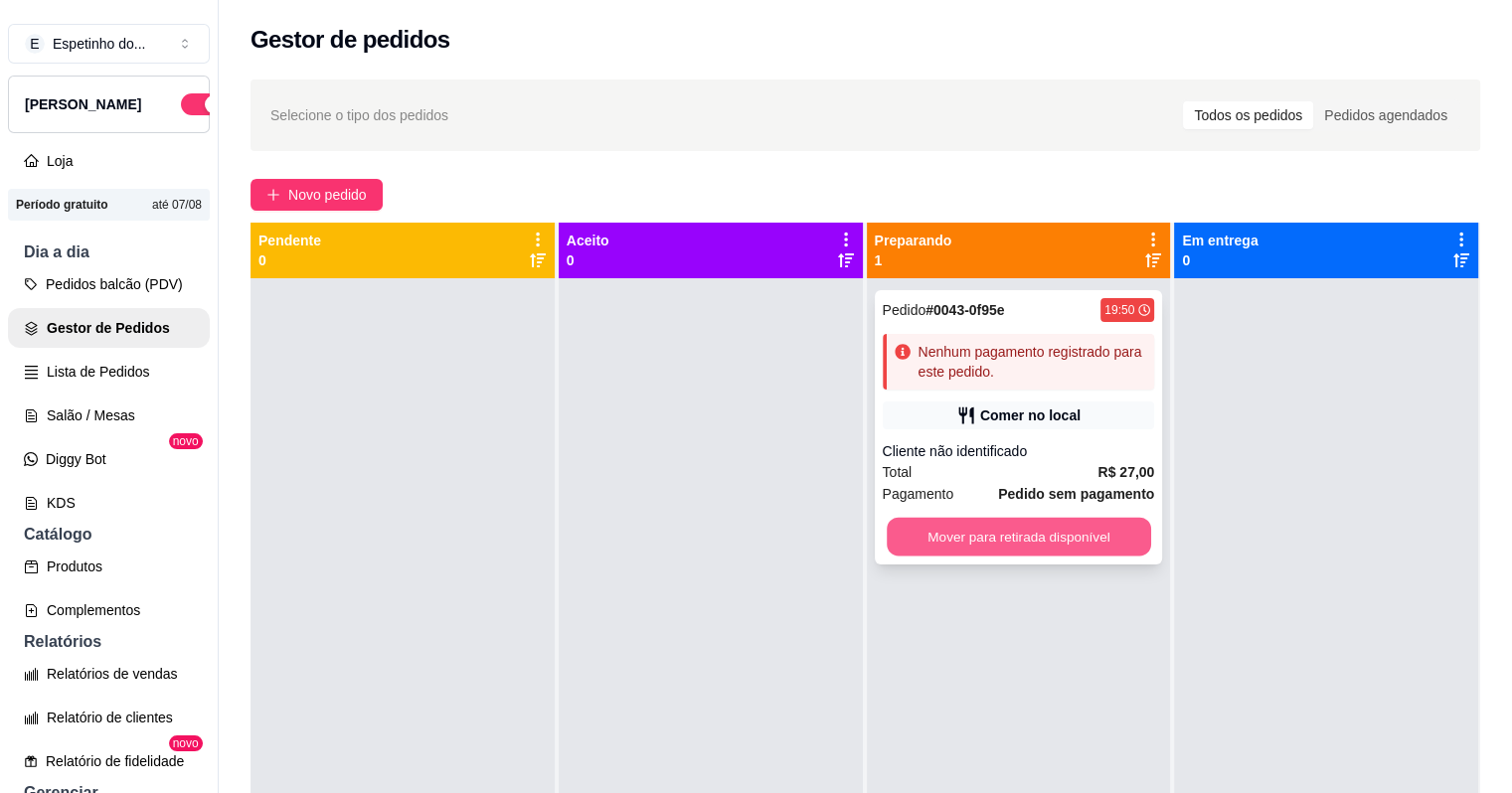 click on "Mover para retirada disponível" at bounding box center [1019, 537] 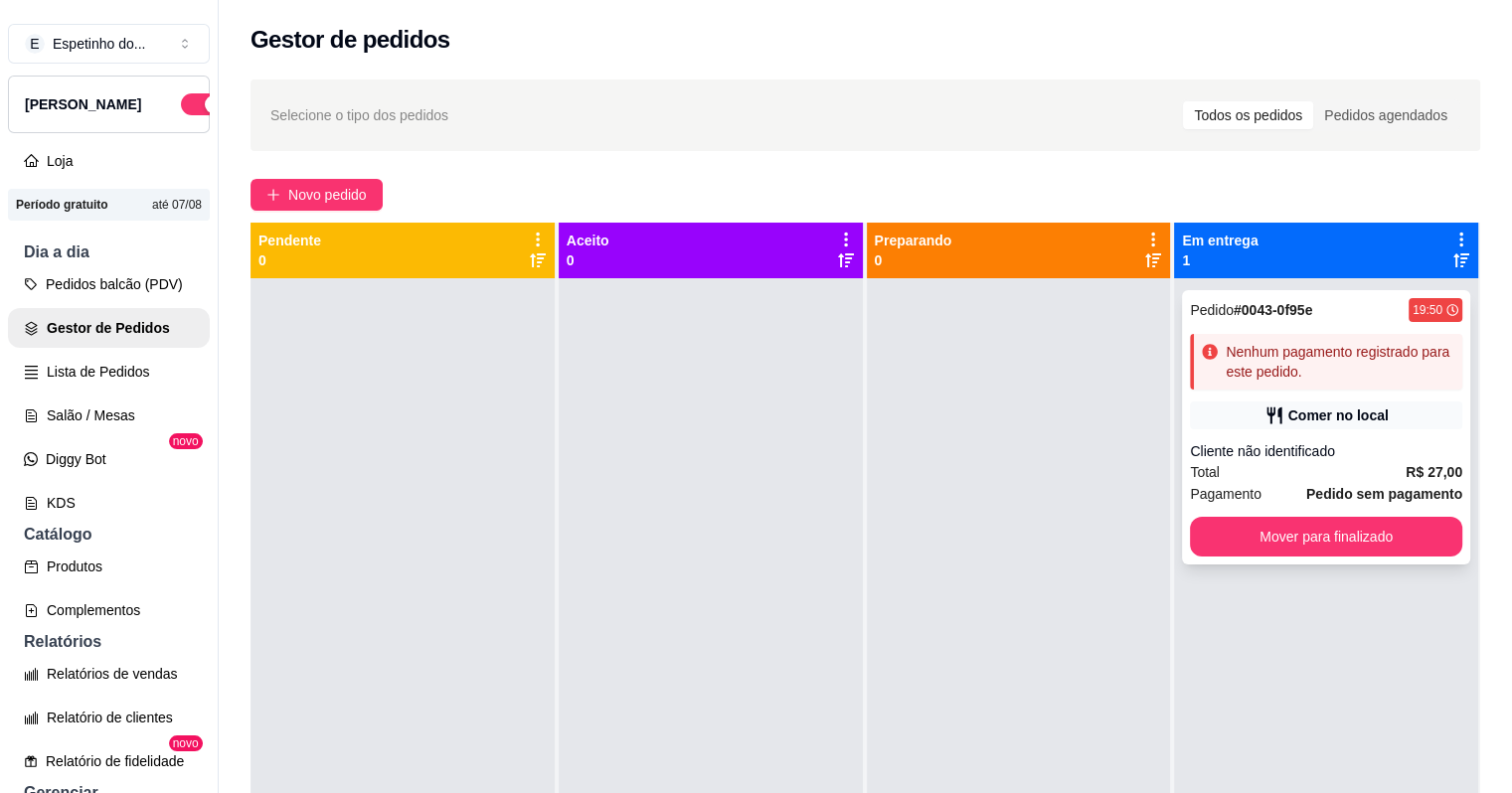 click on "Comer no local" at bounding box center (1338, 415) 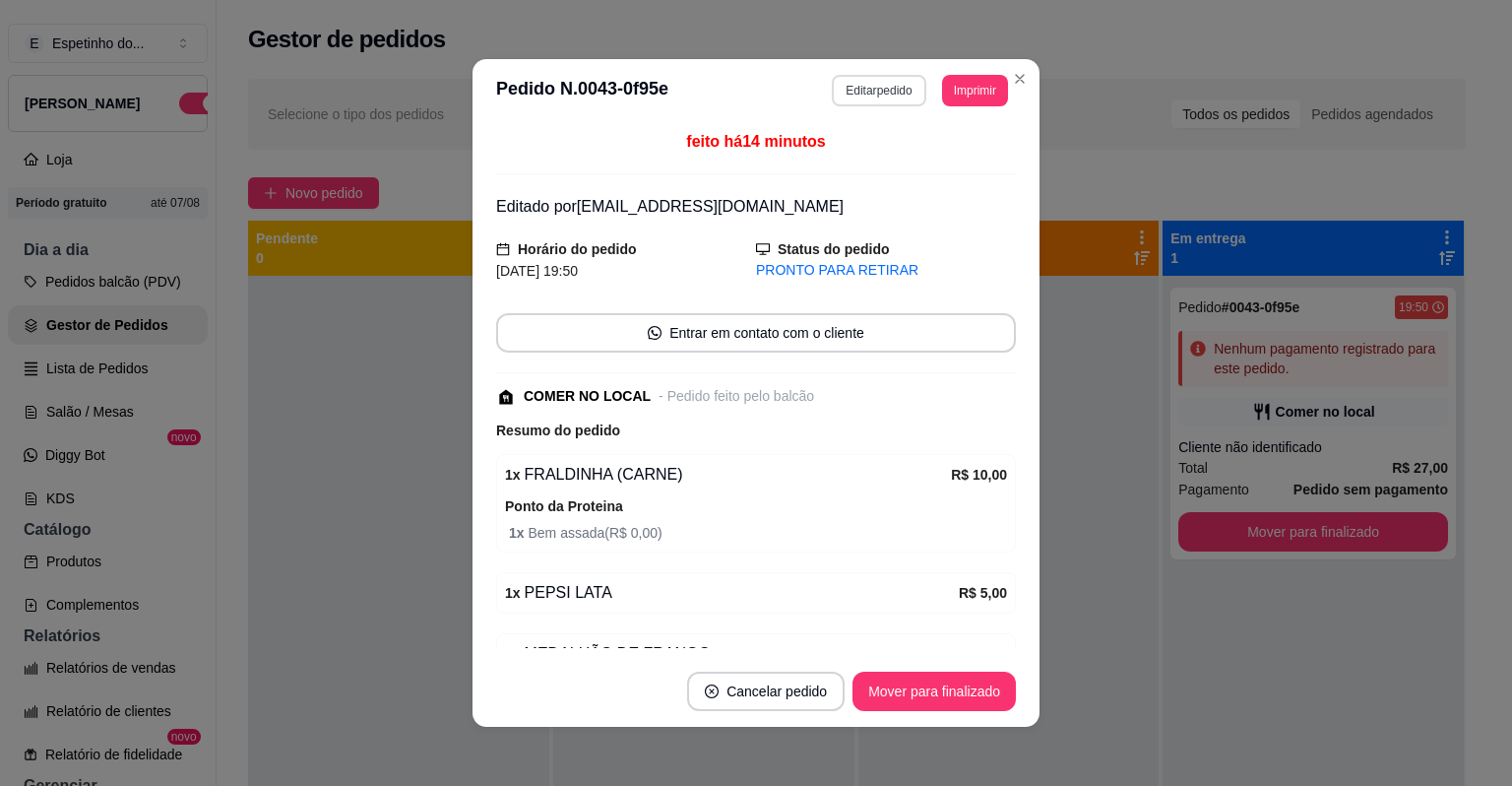 click on "Editar  pedido" at bounding box center (878, 91) 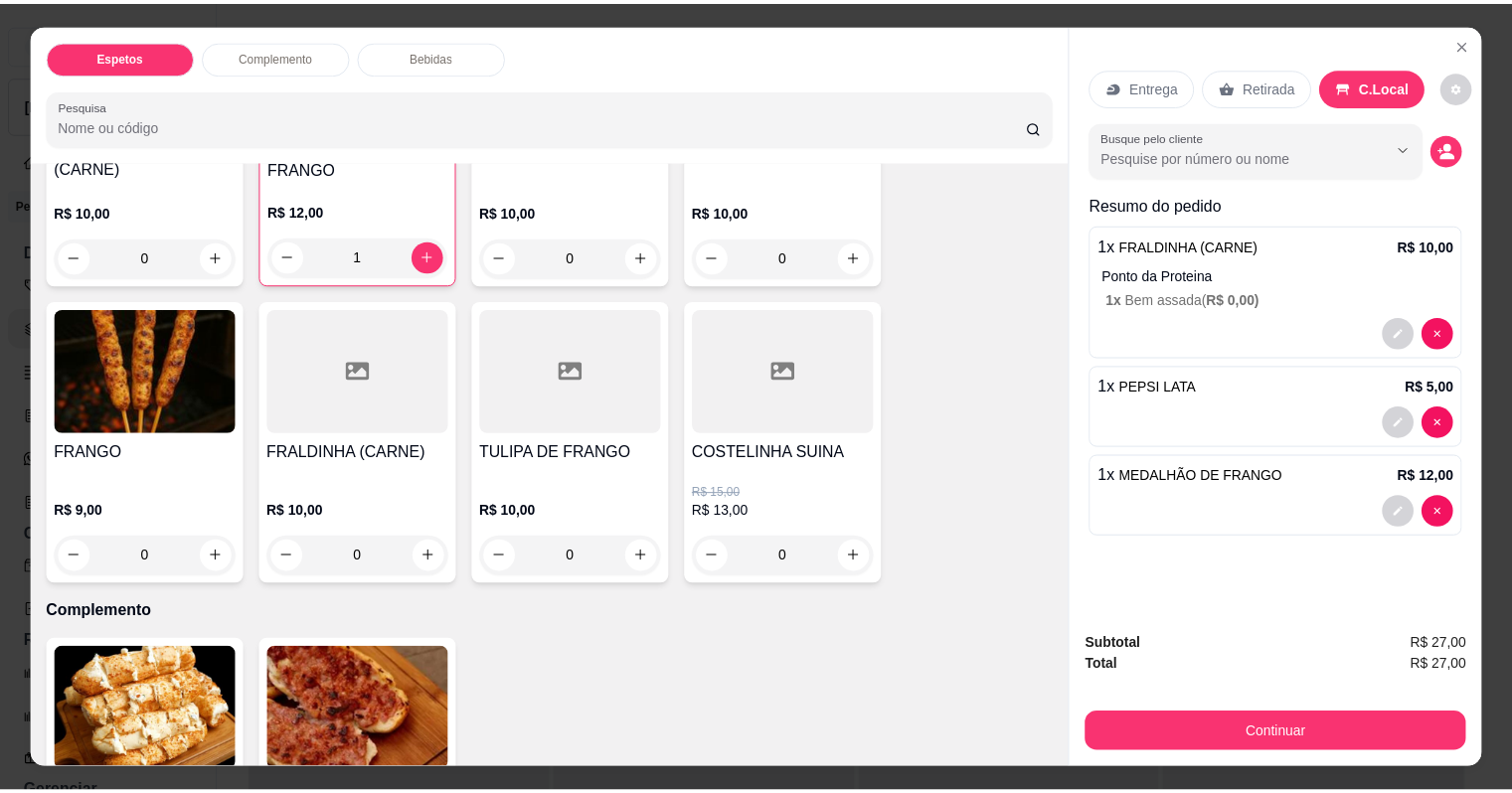 scroll, scrollTop: 448, scrollLeft: 0, axis: vertical 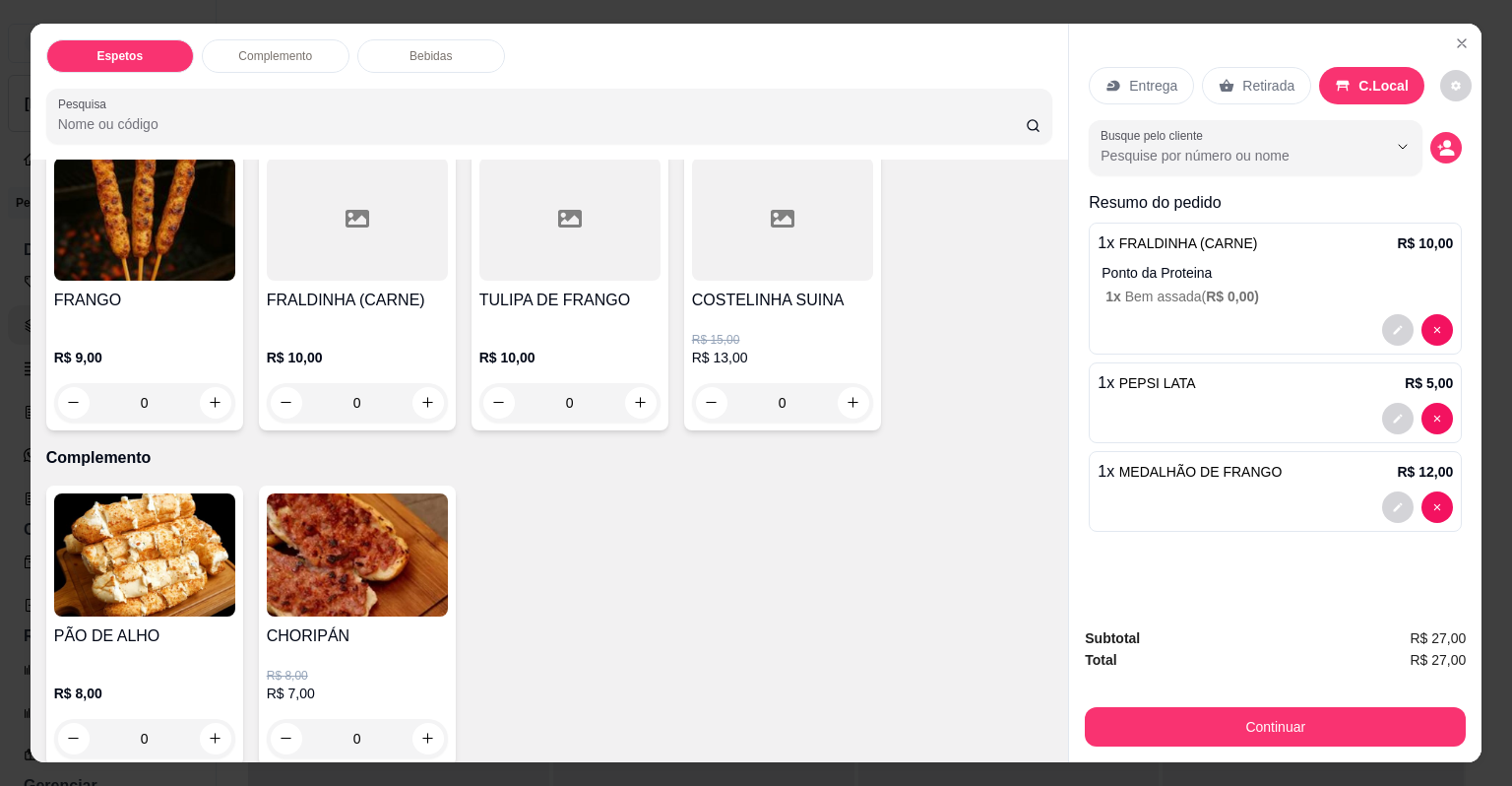 click on "0" at bounding box center [357, 403] 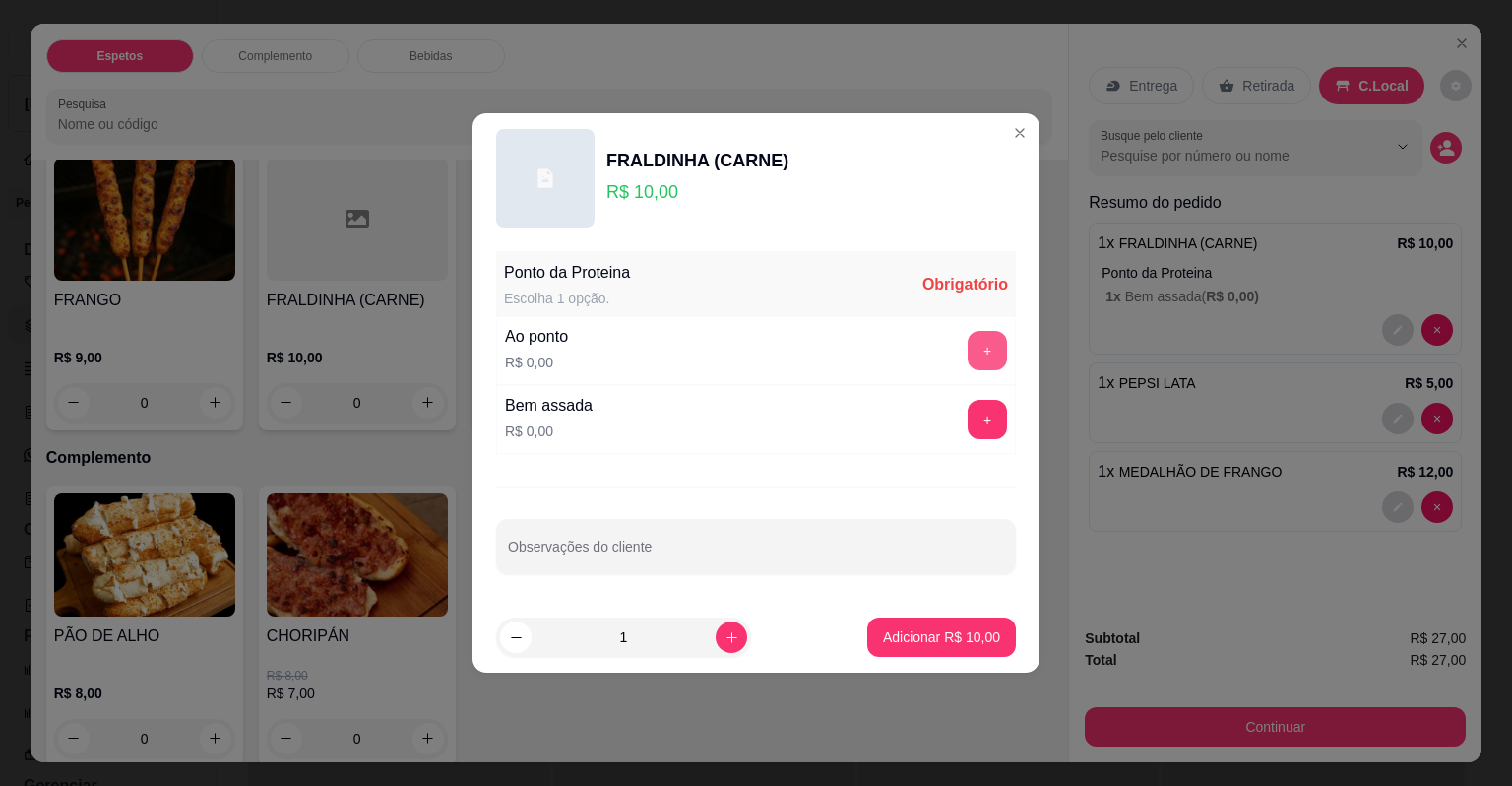 click on "+" at bounding box center [987, 351] 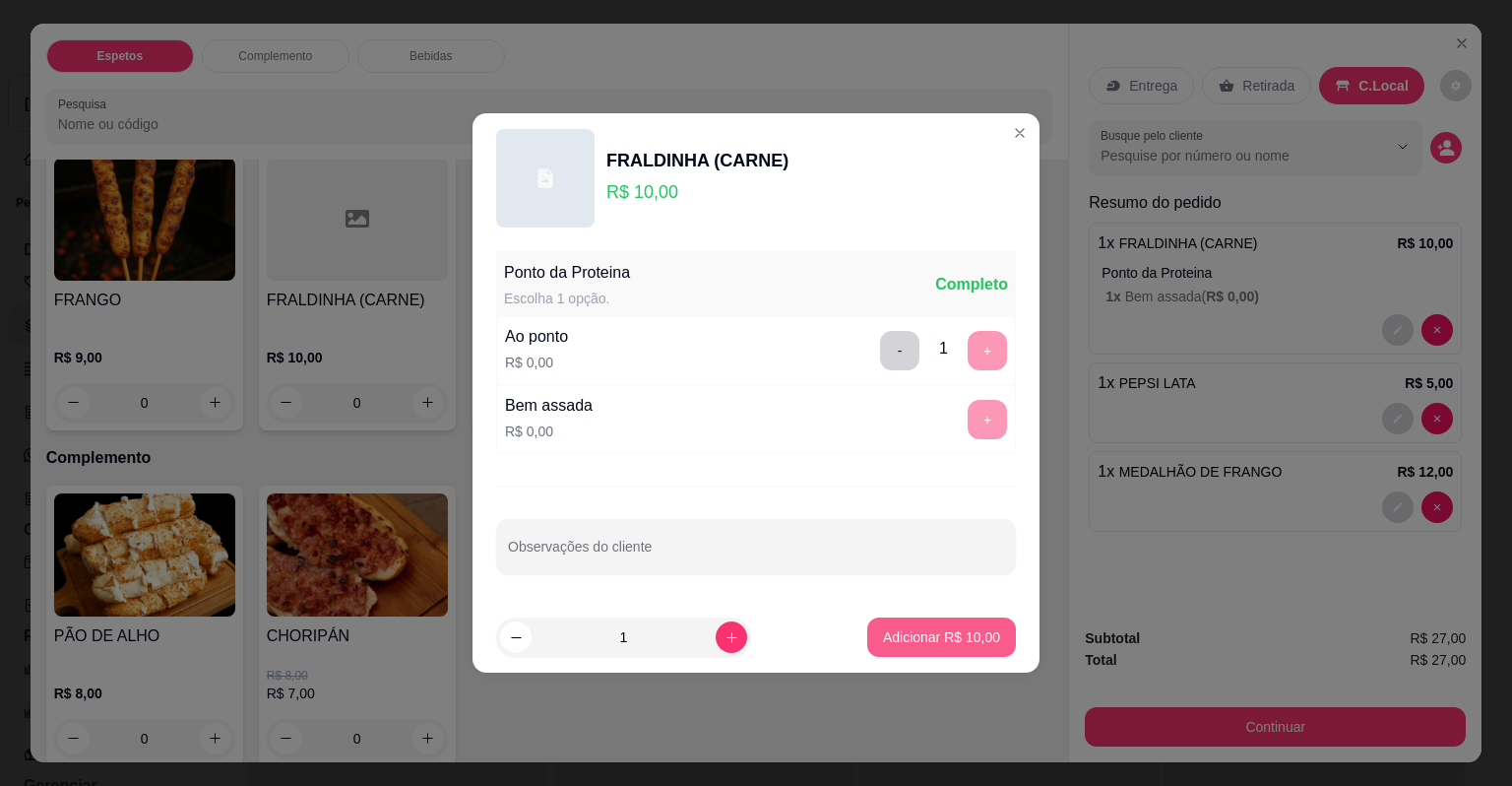 click on "Adicionar   R$ 10,00" at bounding box center (941, 637) 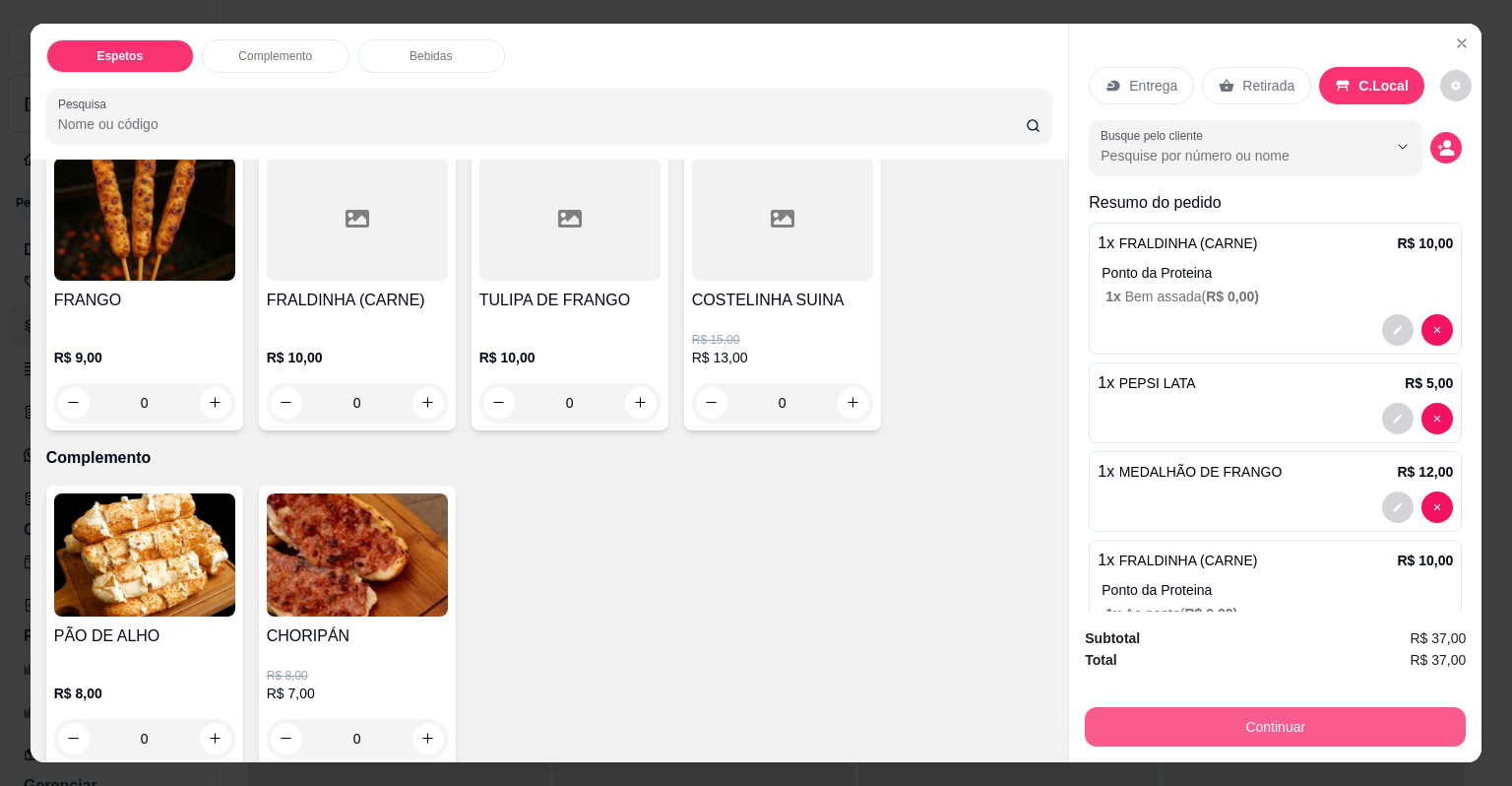 click on "Continuar" at bounding box center [1275, 727] 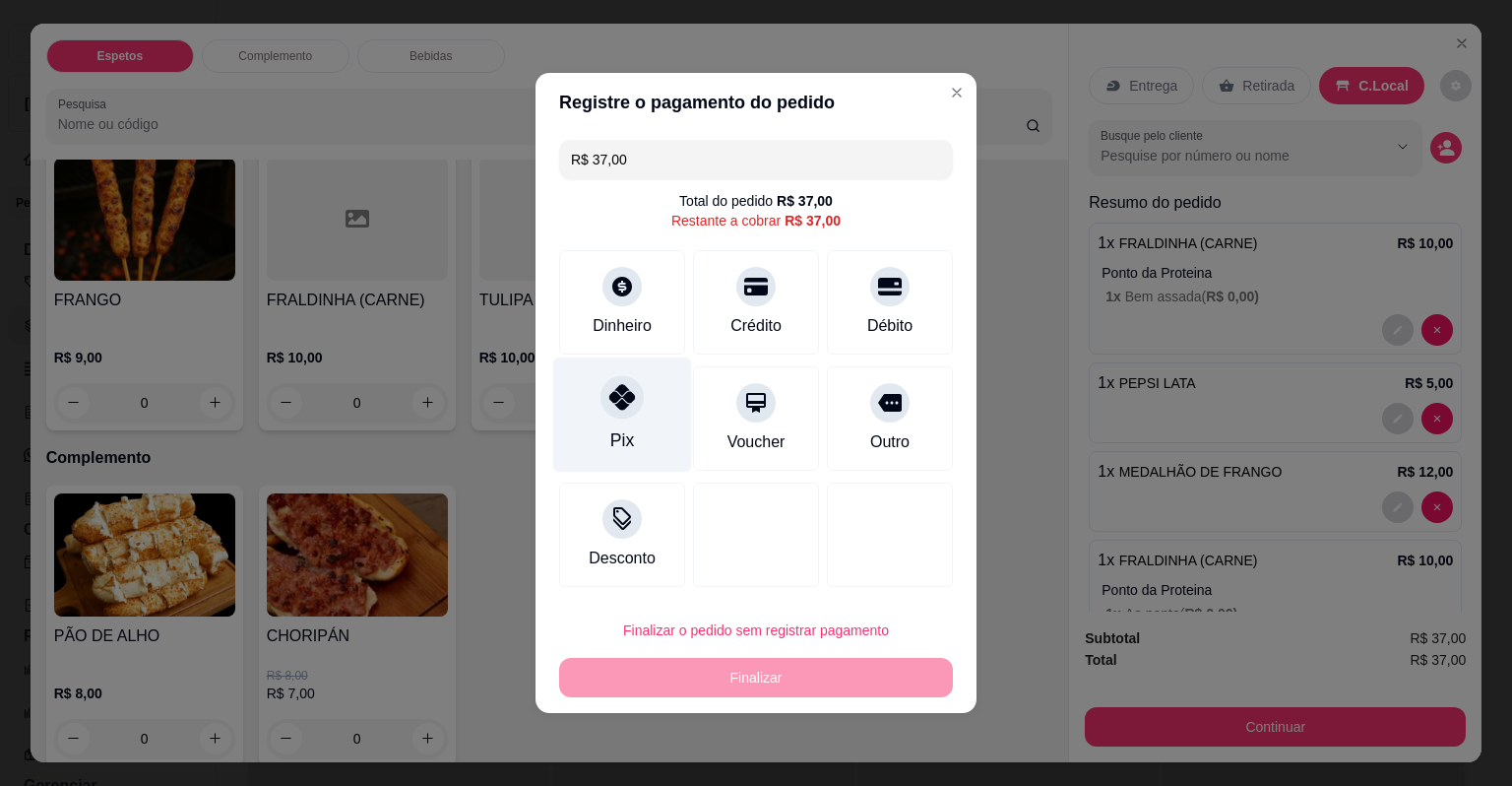 click on "Pix" at bounding box center (622, 415) 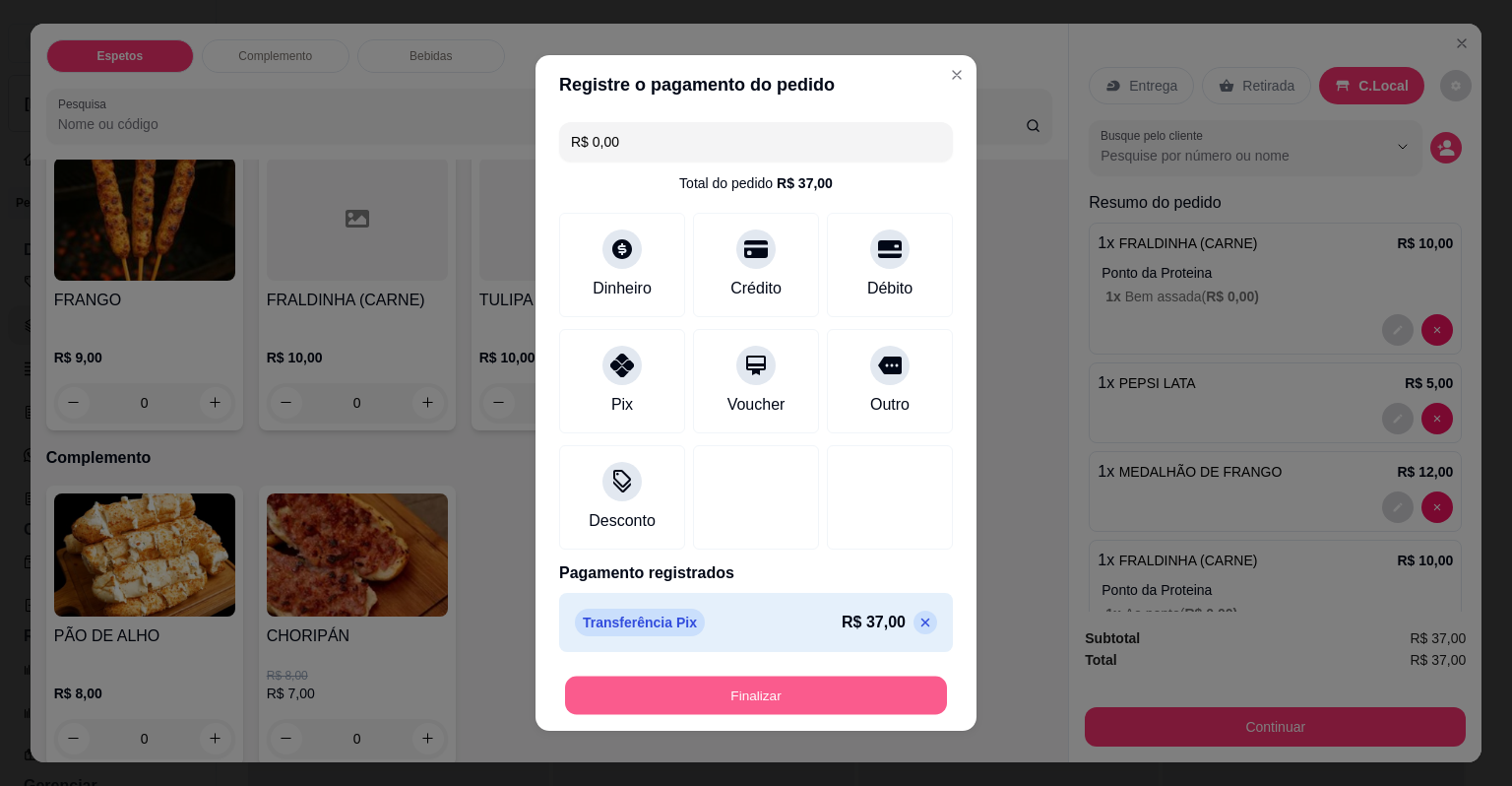 click on "Finalizar" at bounding box center [756, 695] 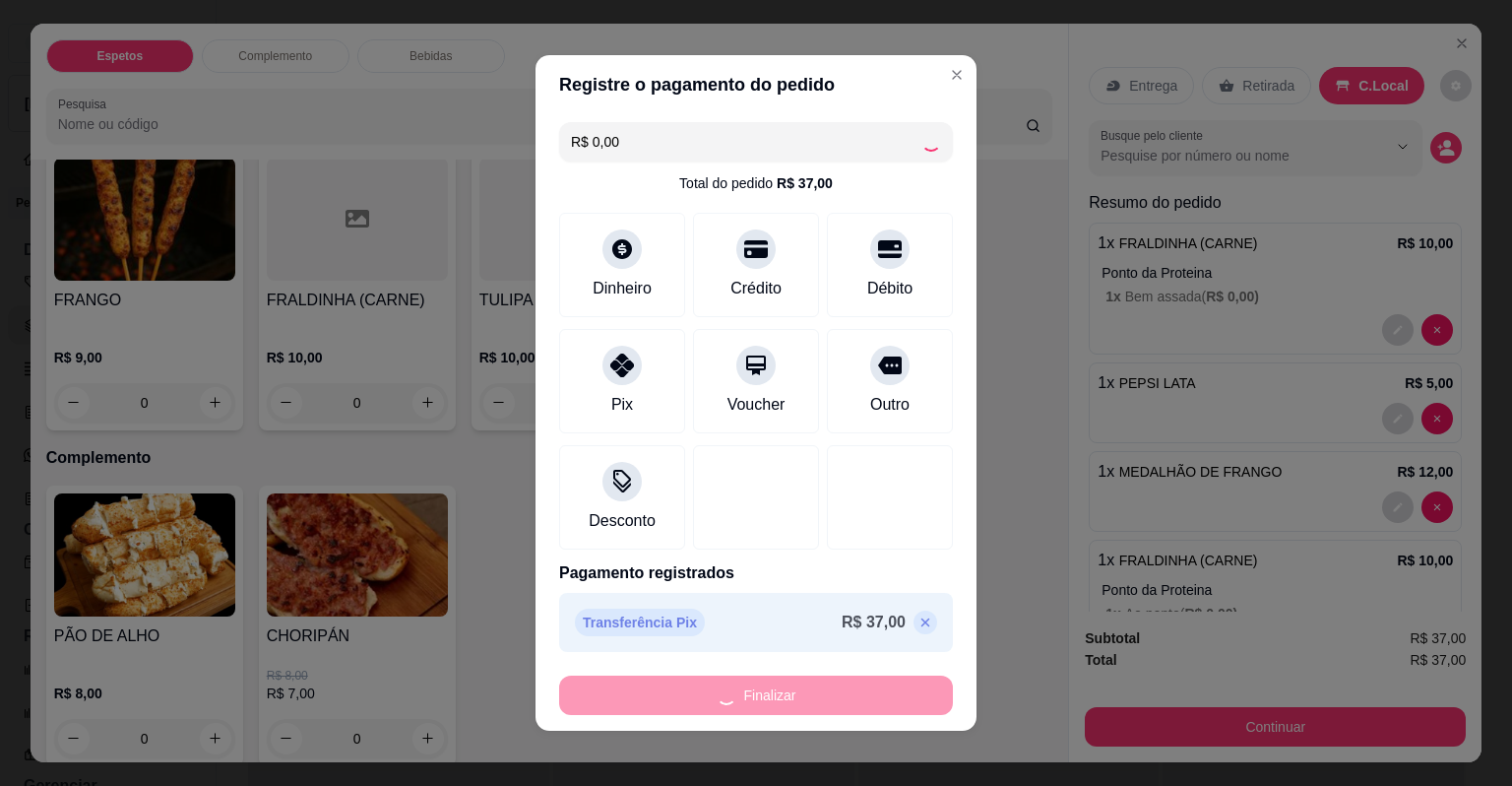 type on "0" 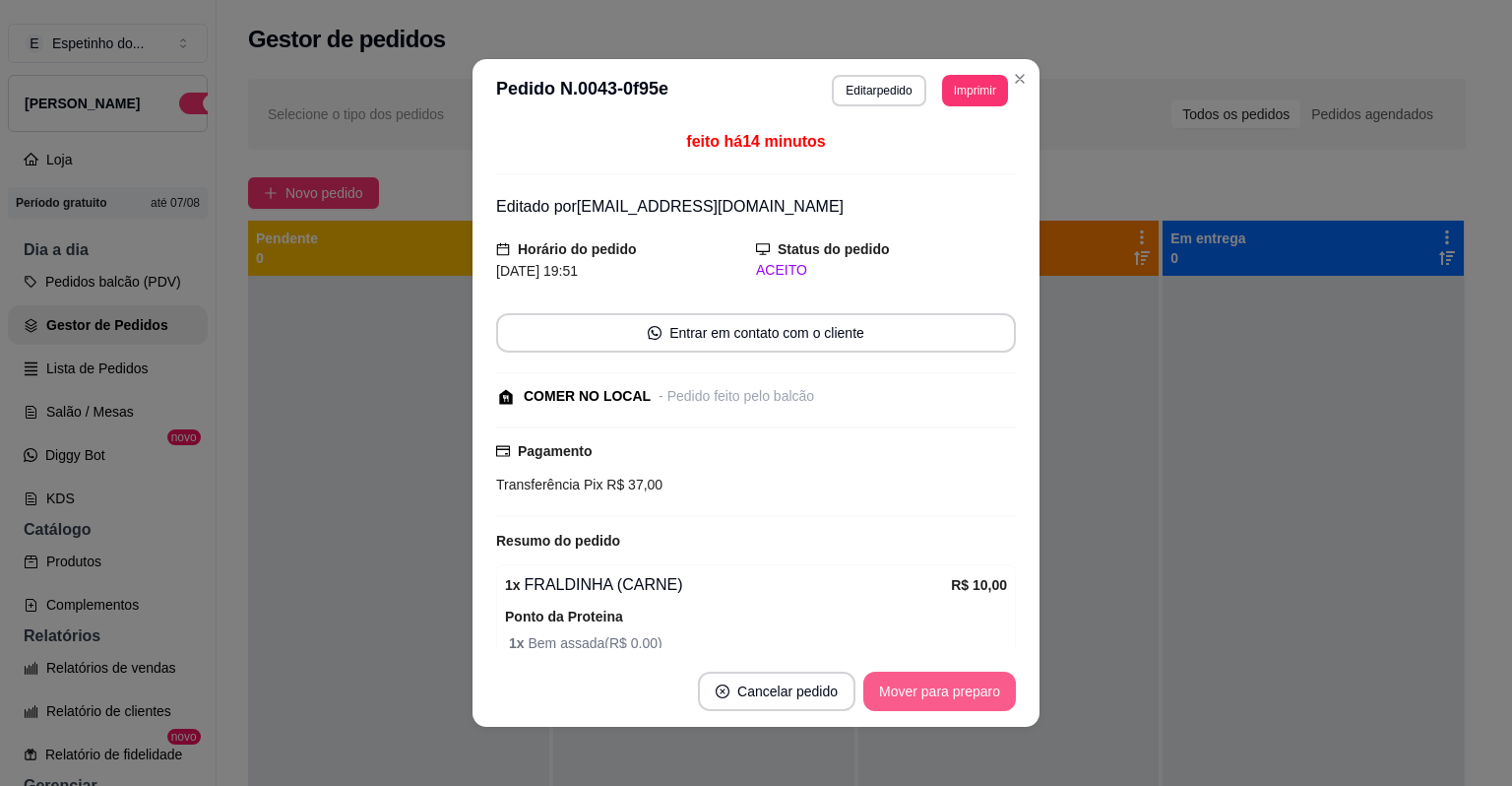 click on "Mover para preparo" at bounding box center [939, 691] 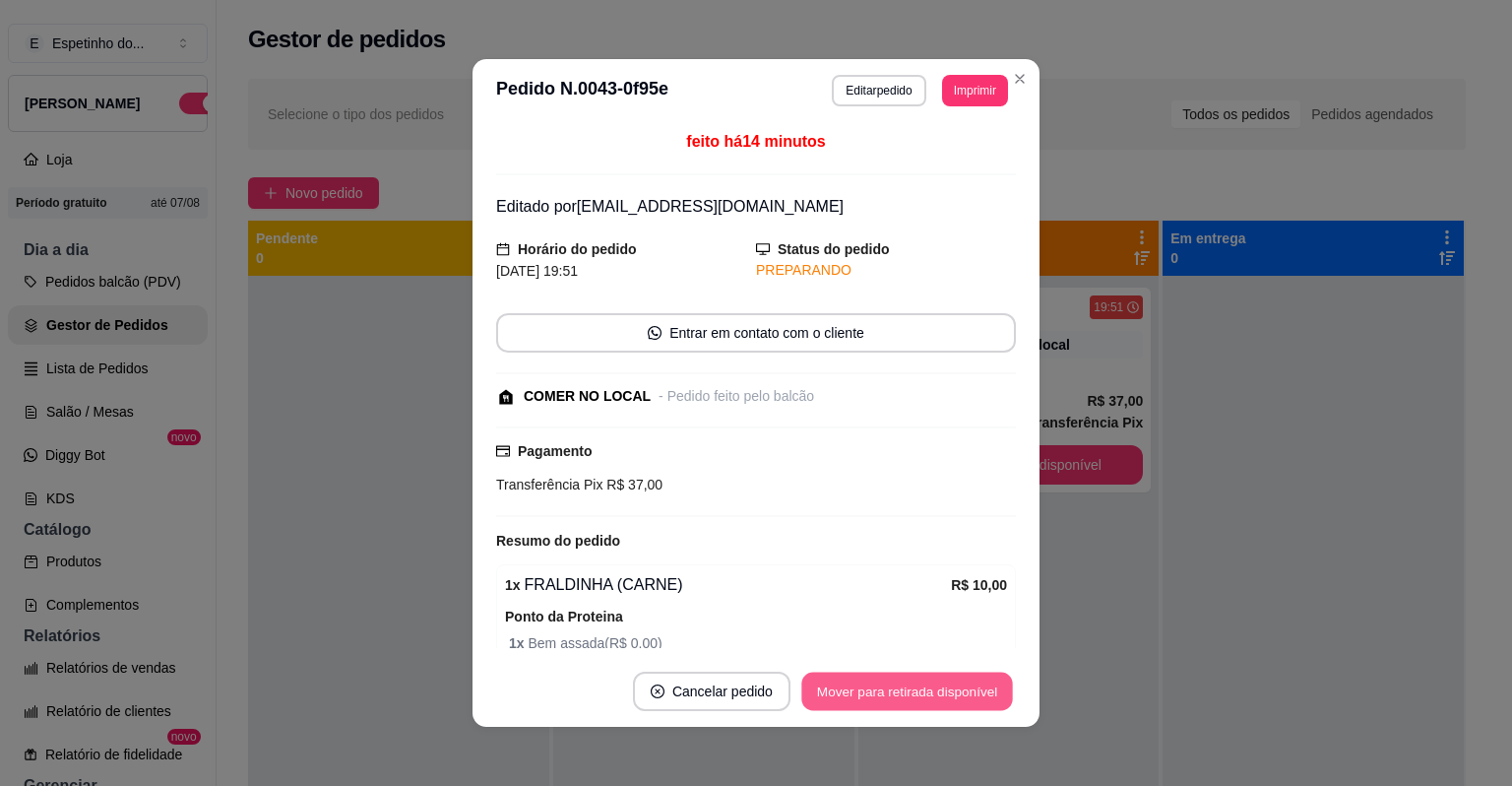click on "Mover para retirada disponível" at bounding box center (907, 691) 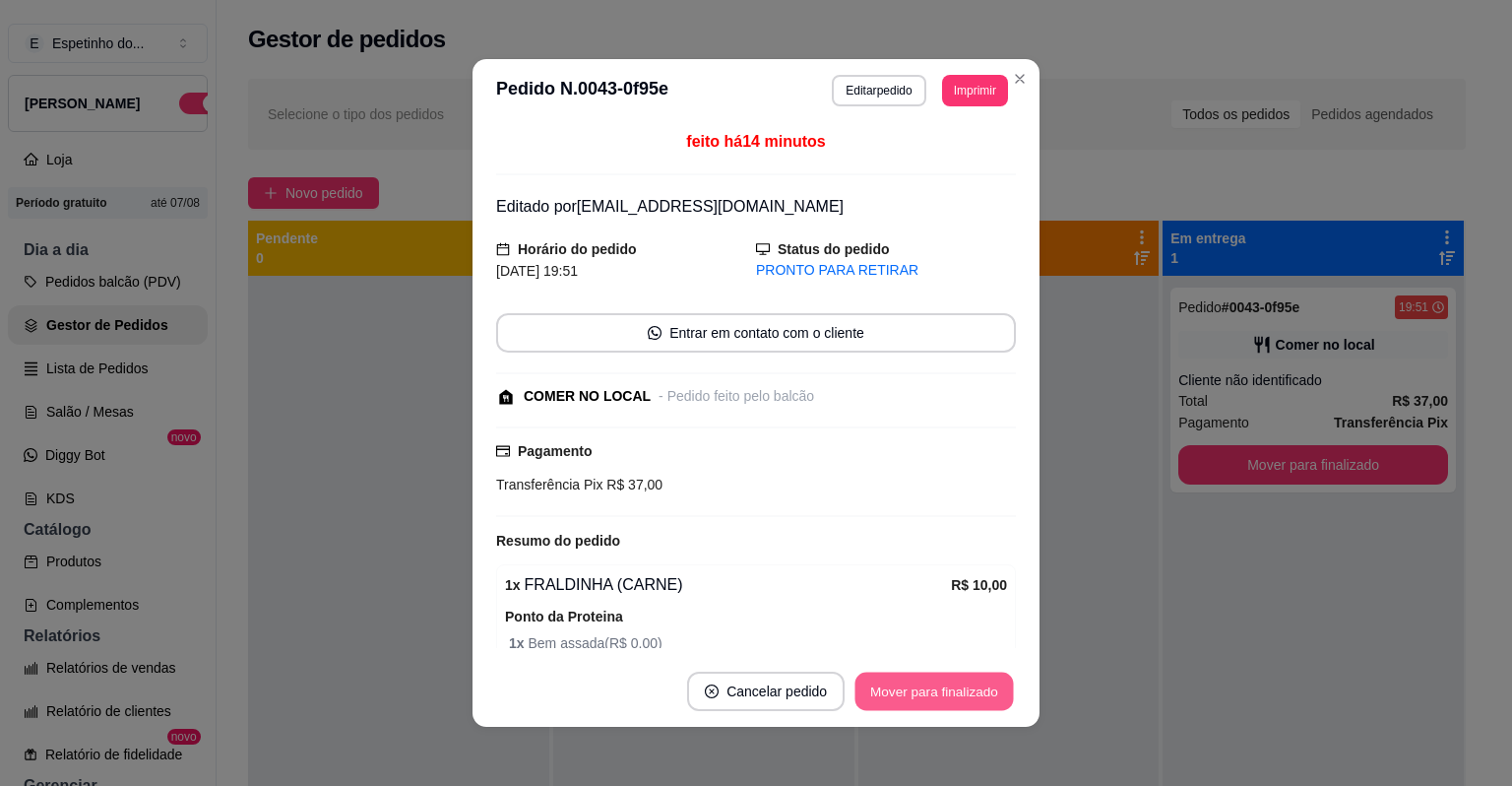 click on "Mover para finalizado" at bounding box center [934, 691] 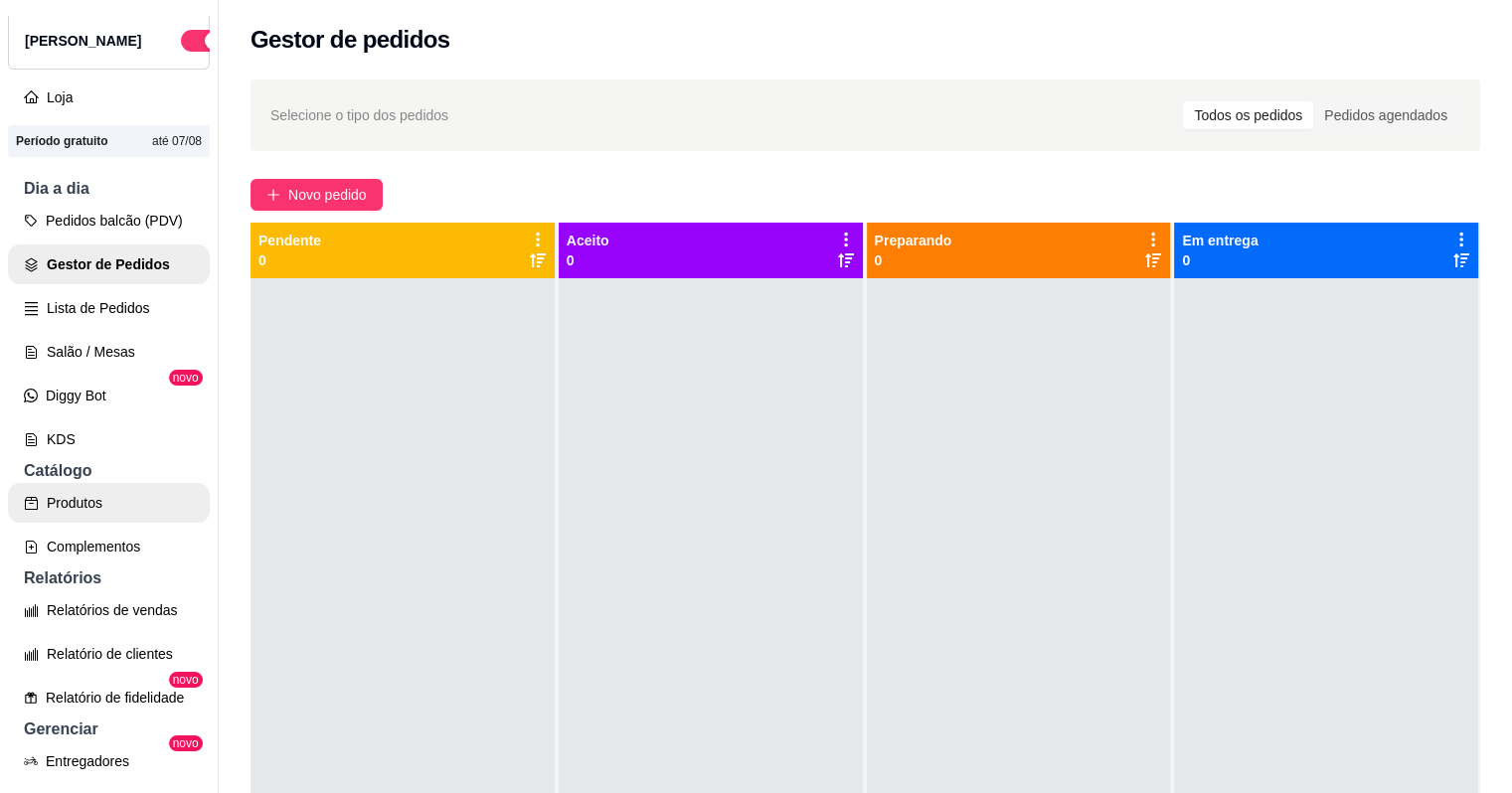 scroll, scrollTop: 65, scrollLeft: 0, axis: vertical 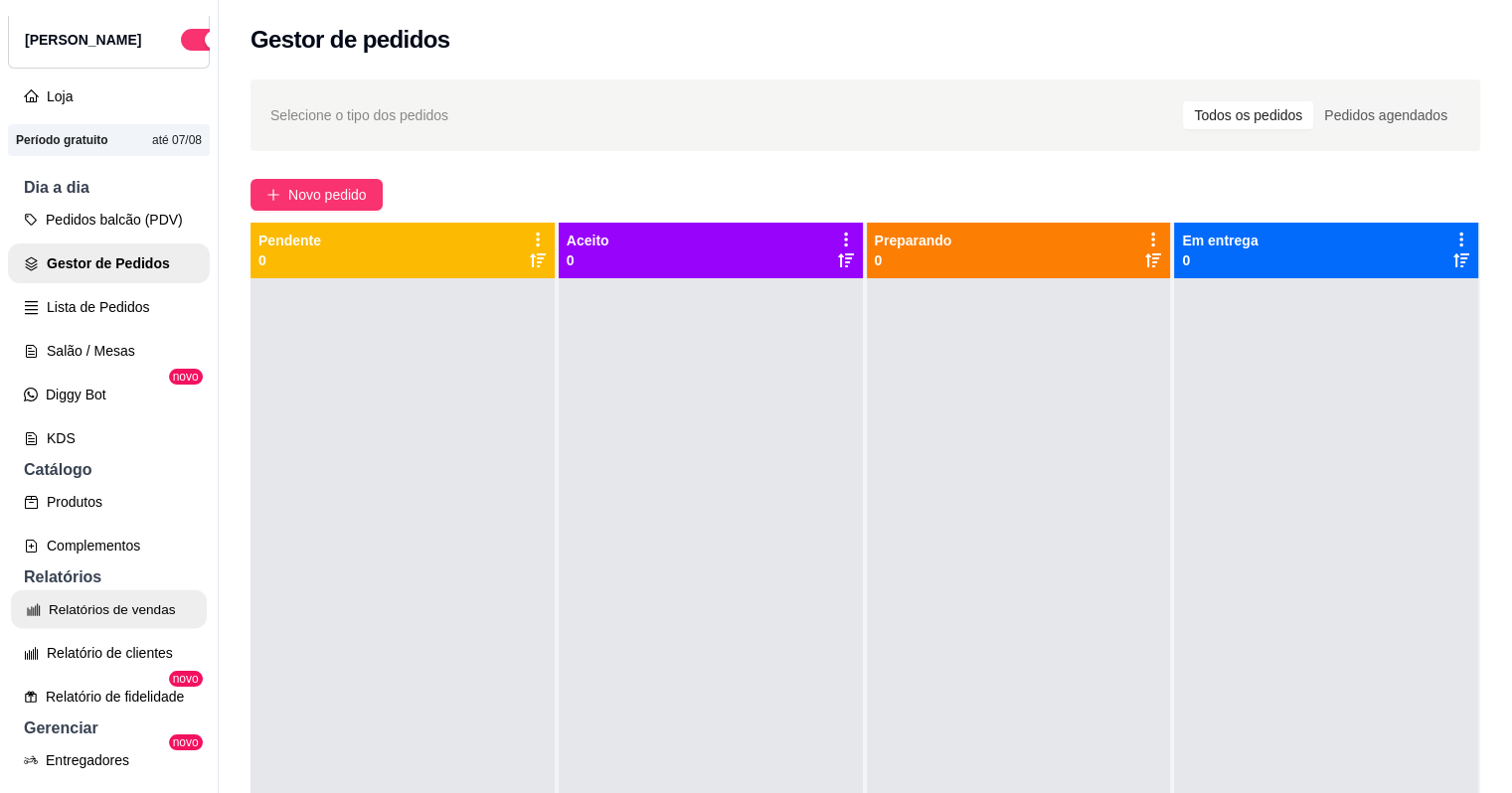 click on "Relatórios de vendas" at bounding box center [108, 609] 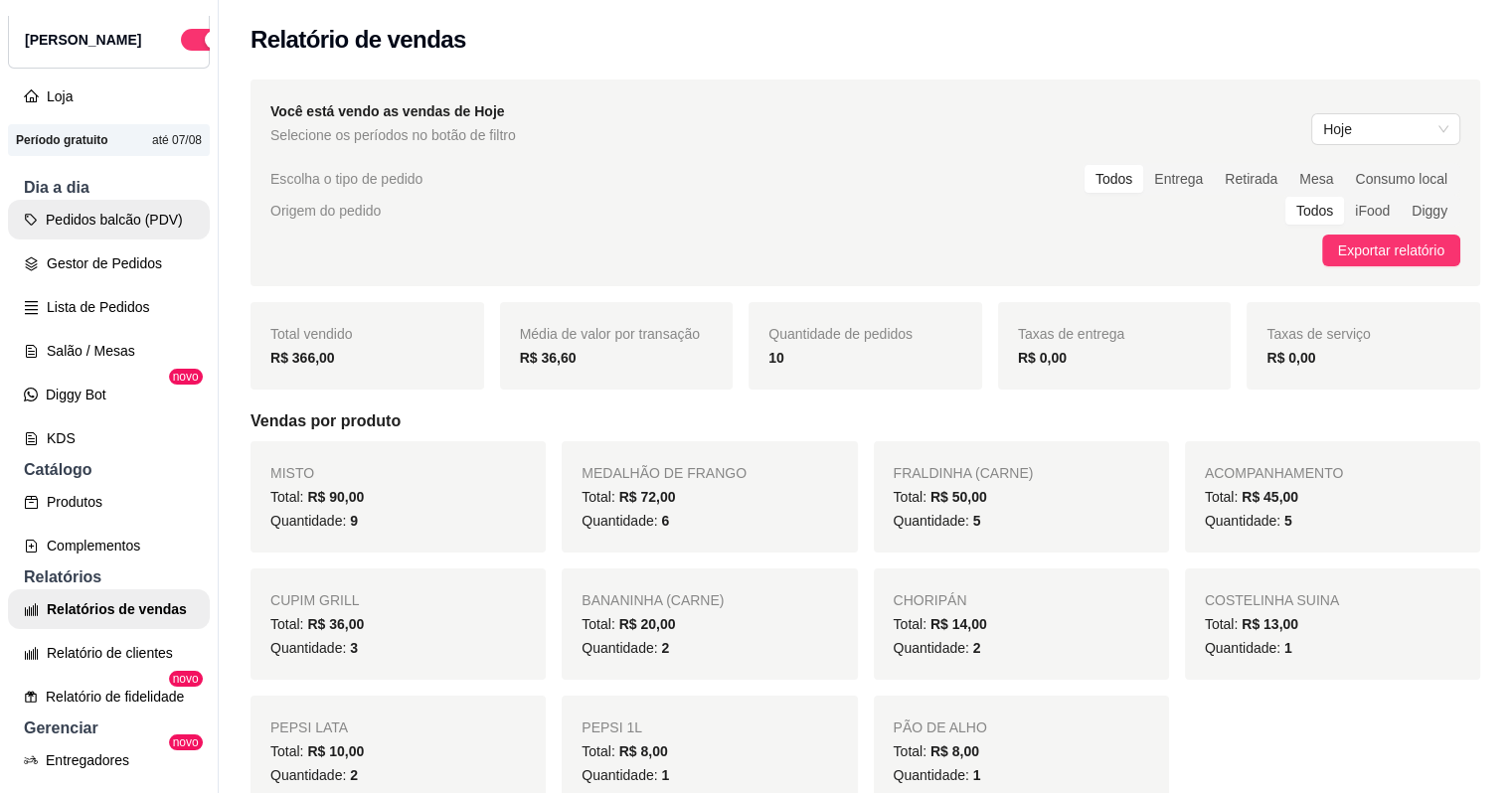 click on "Pedidos balcão (PDV)" at bounding box center [108, 220] 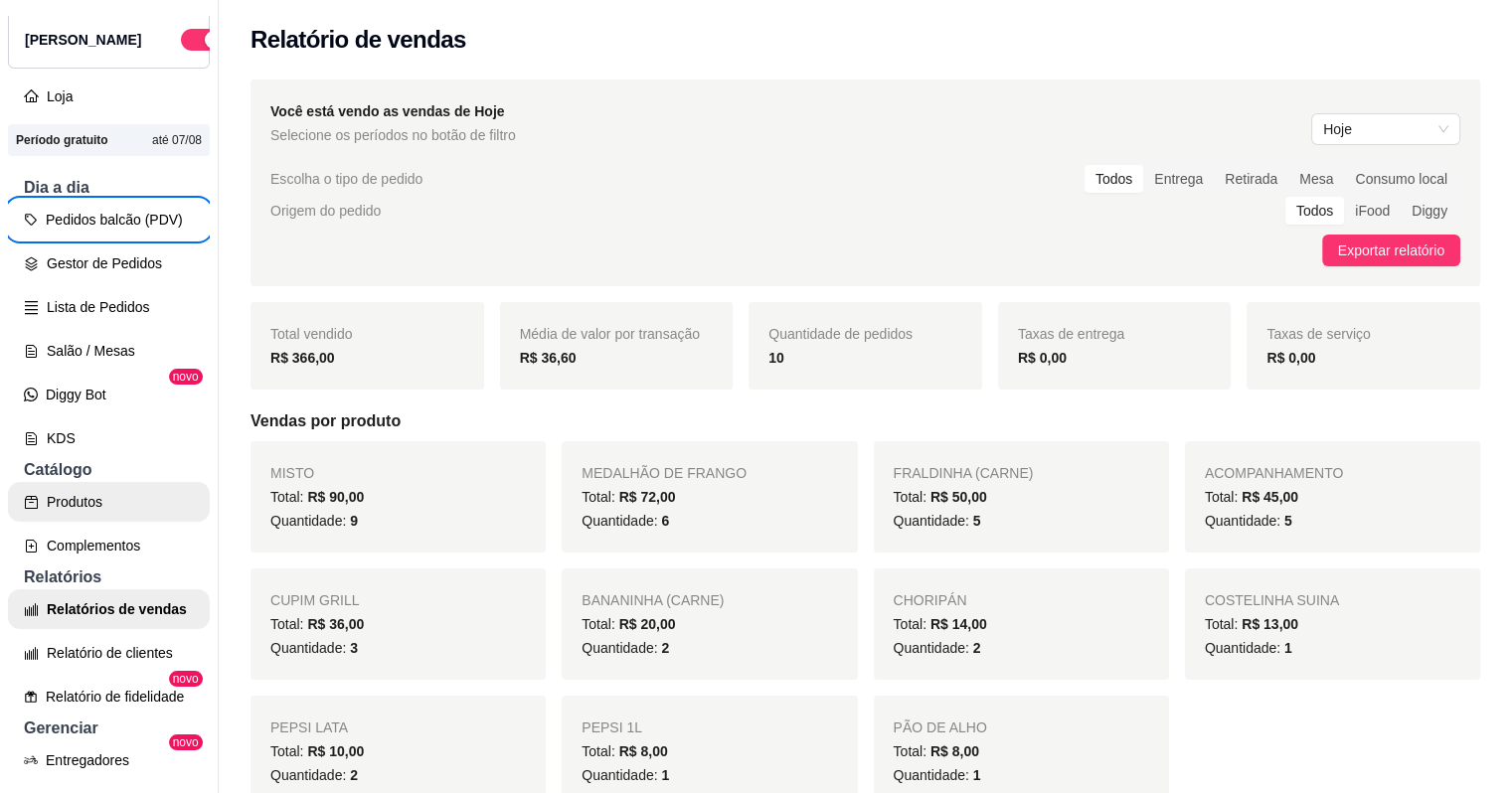 click on "Produtos" at bounding box center (108, 502) 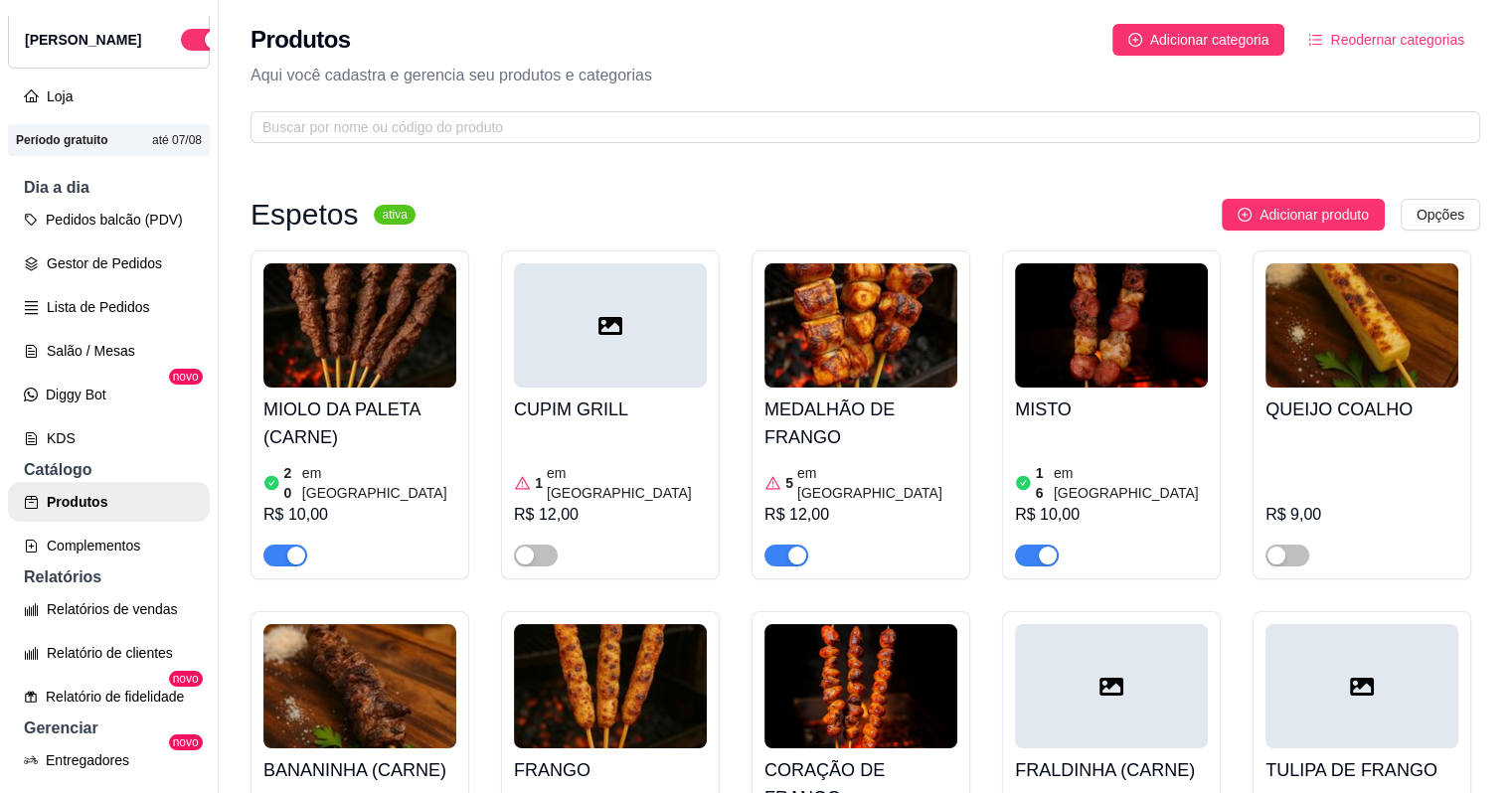 click at bounding box center (786, 555) 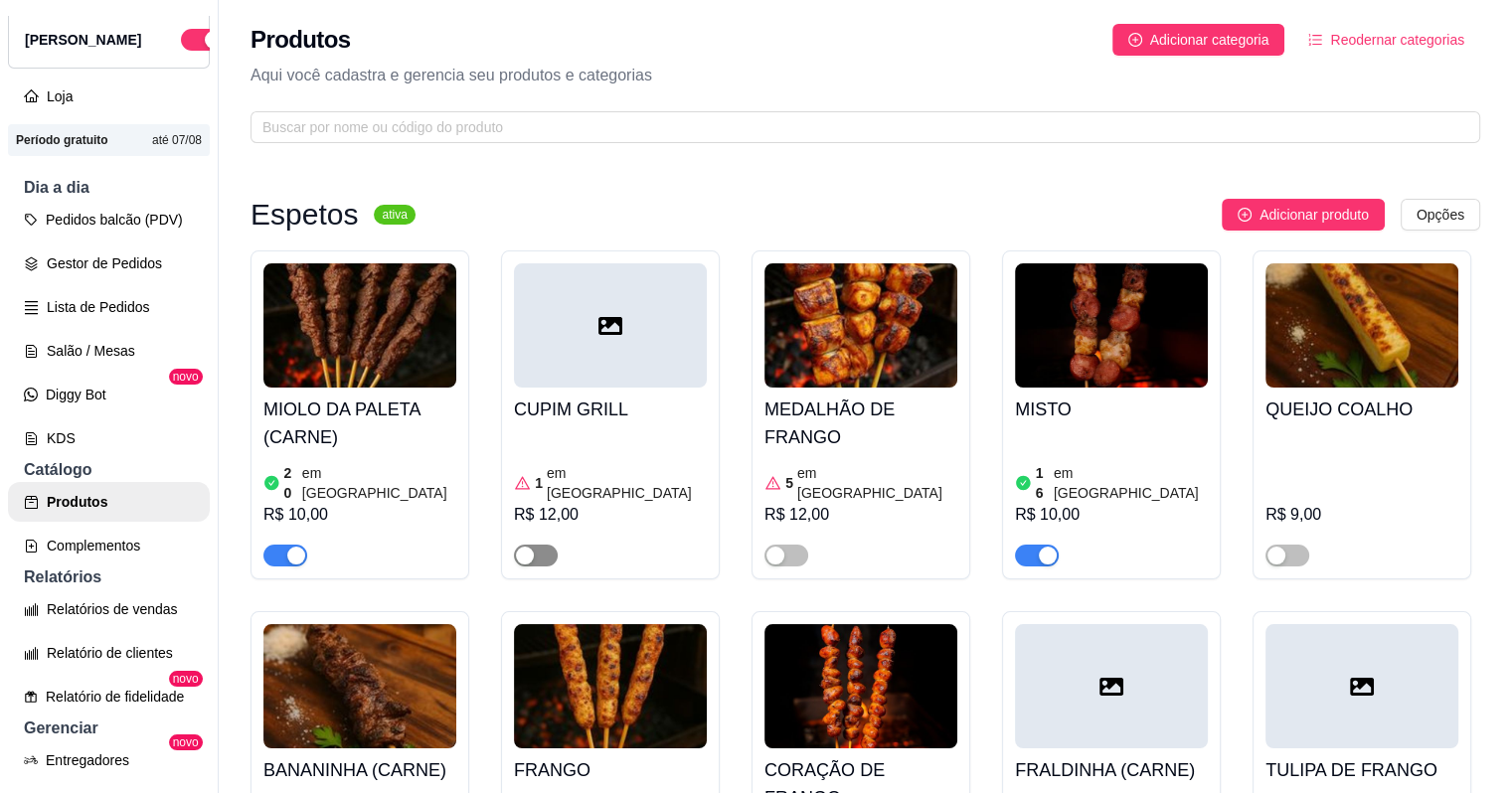 click at bounding box center (525, 555) 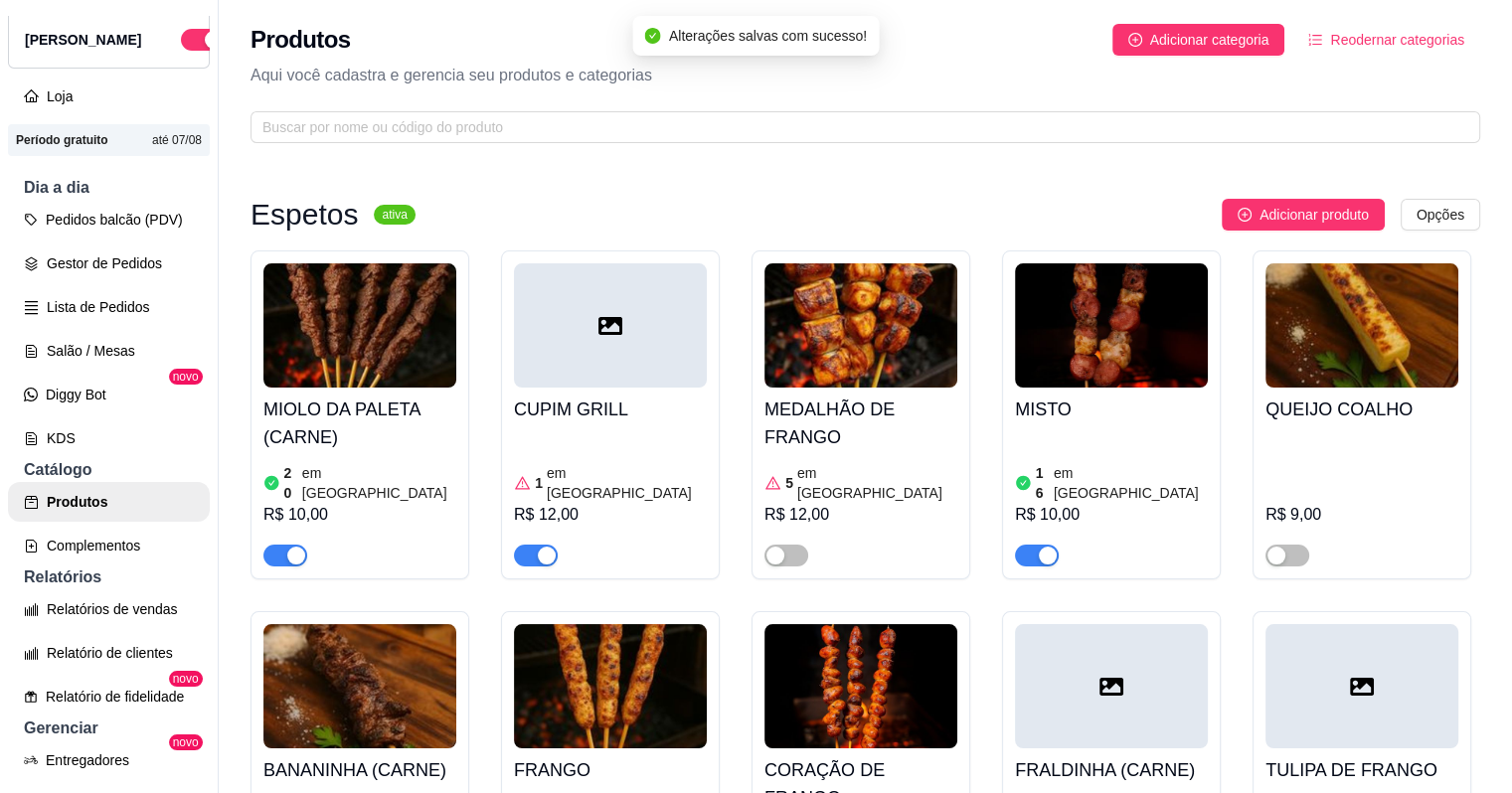 click at bounding box center (547, 555) 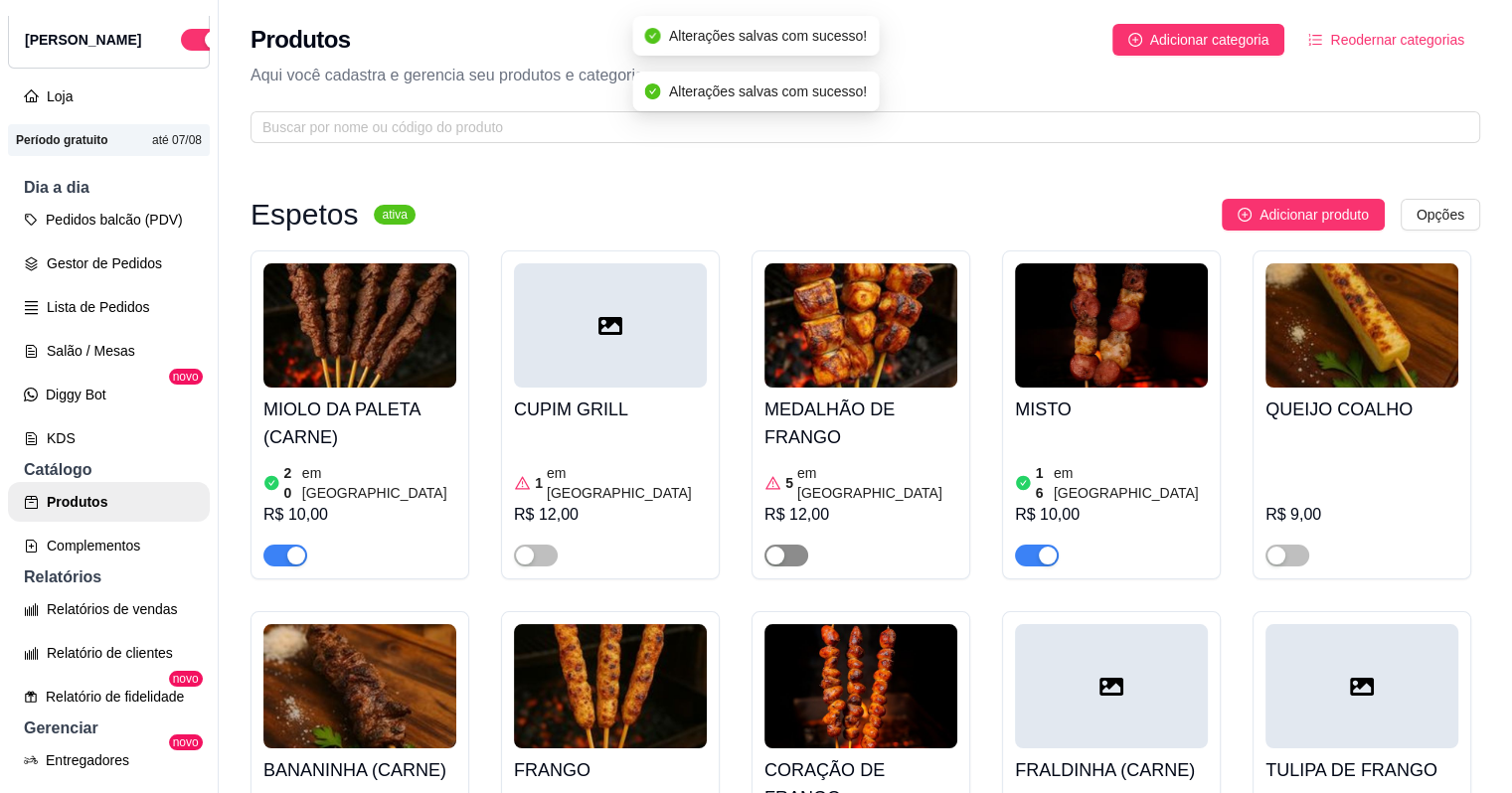 click at bounding box center (775, 555) 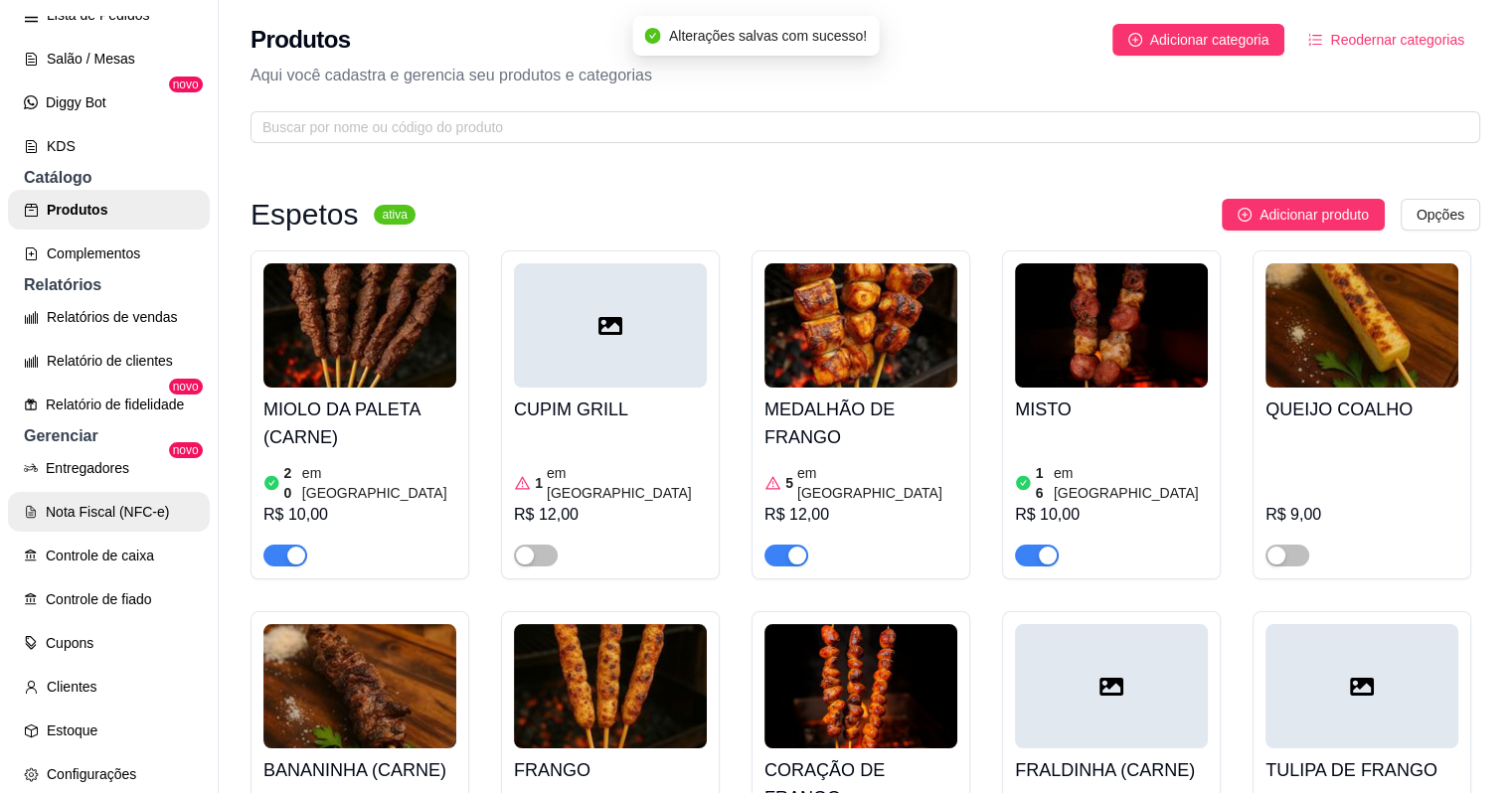 scroll, scrollTop: 405, scrollLeft: 0, axis: vertical 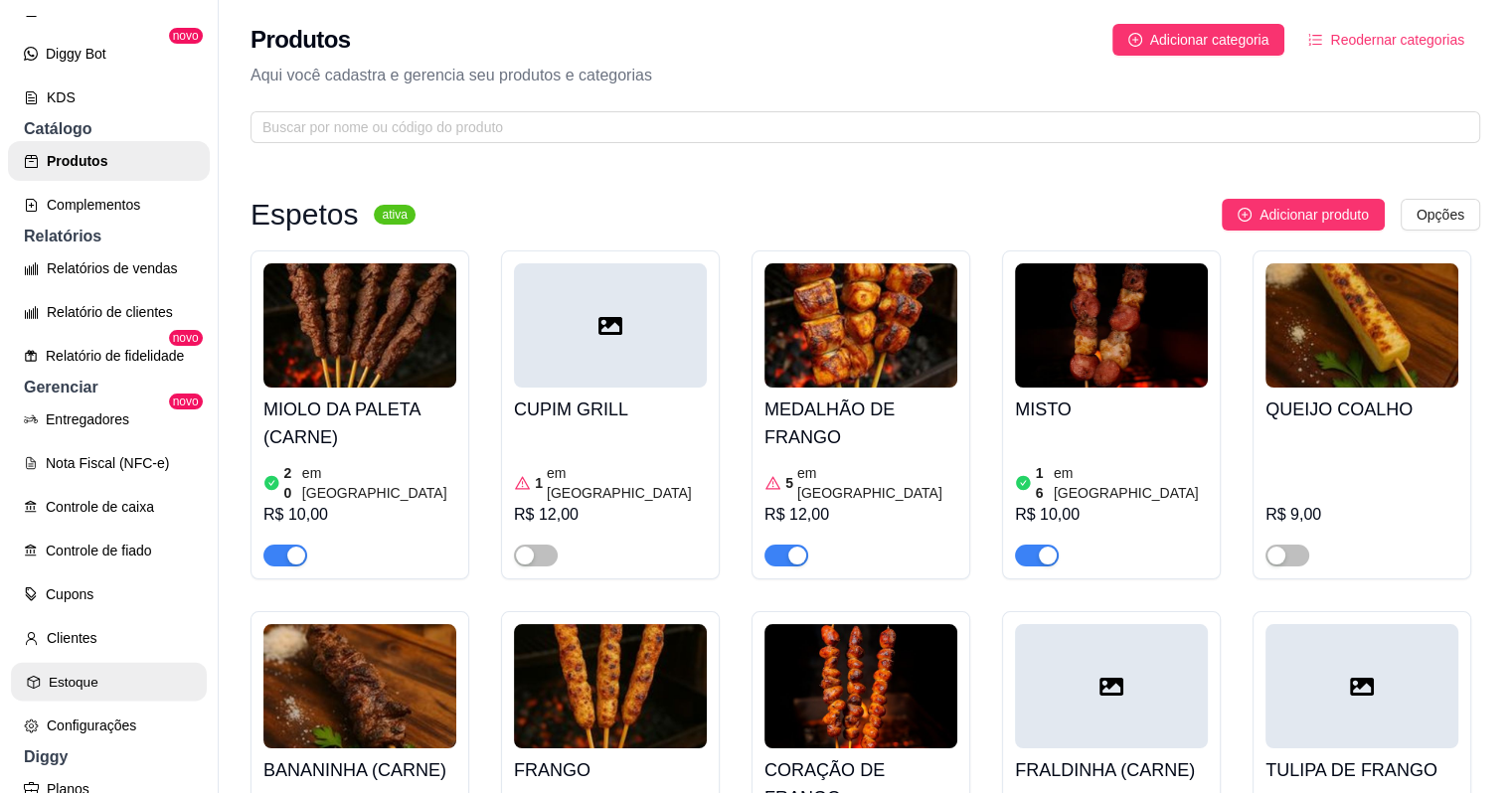 click on "Estoque" at bounding box center [108, 682] 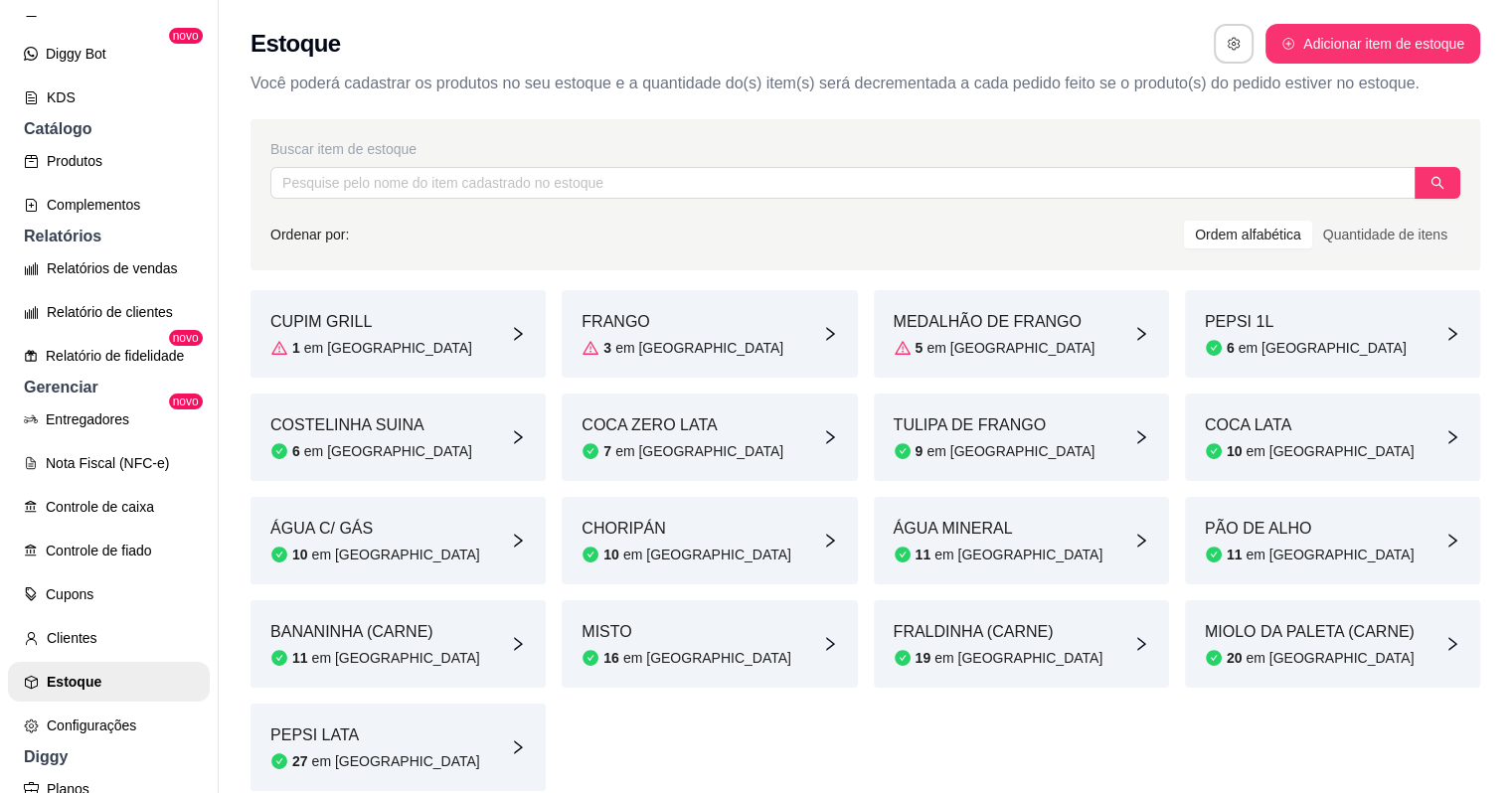 click on "em [GEOGRAPHIC_DATA]" at bounding box center (1010, 348) 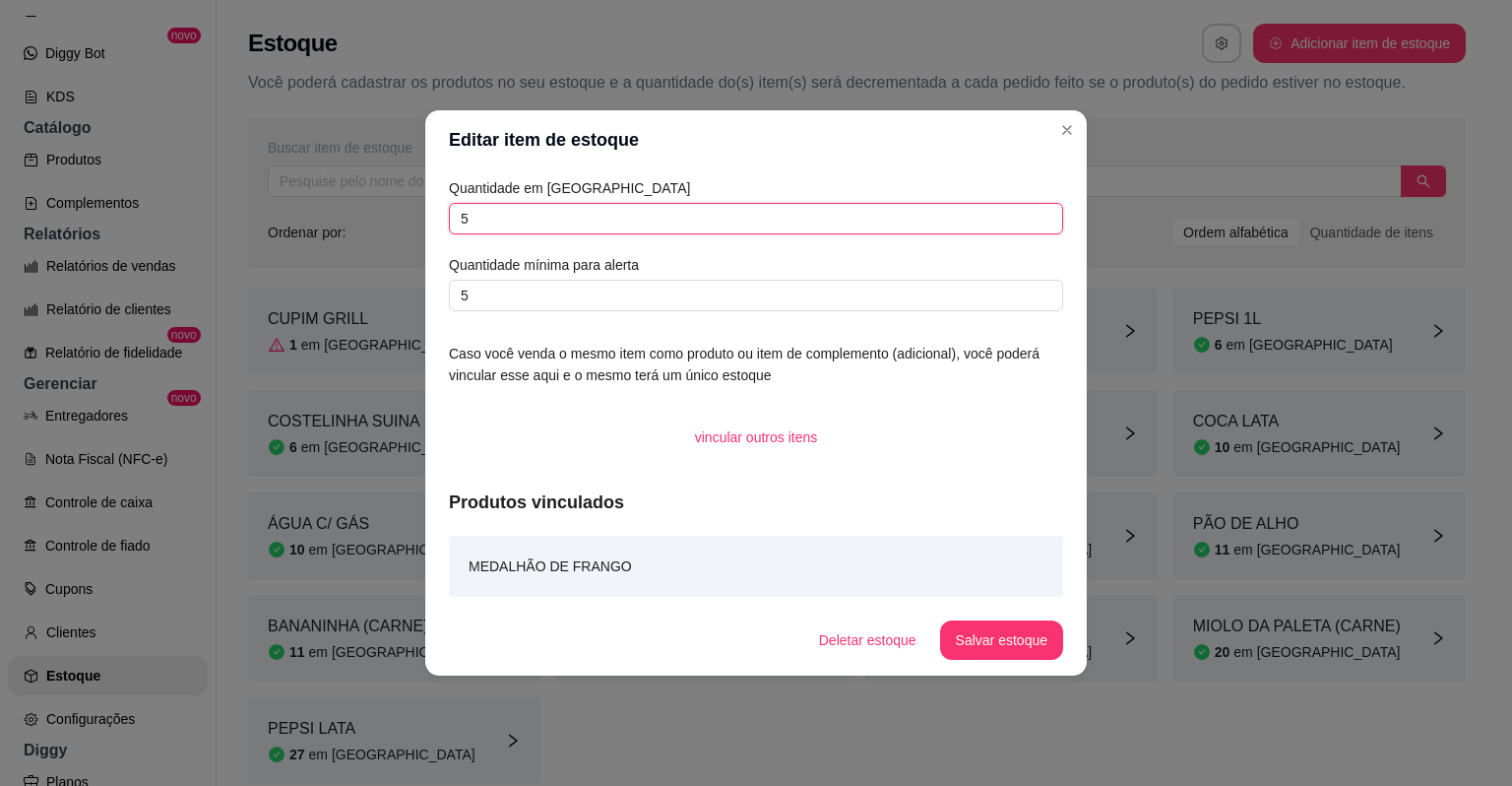 drag, startPoint x: 514, startPoint y: 218, endPoint x: 395, endPoint y: 245, distance: 122.024588 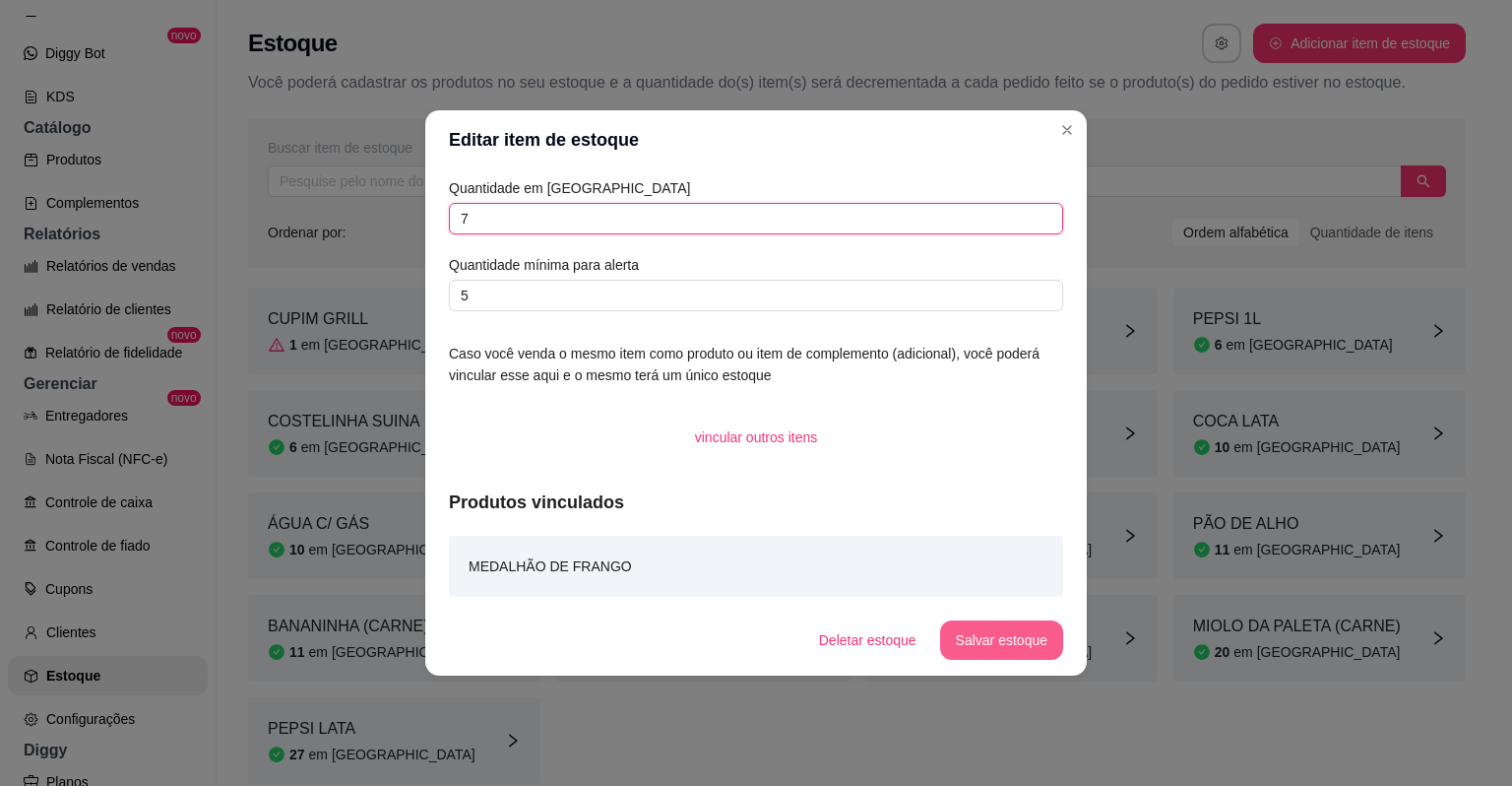 type on "7" 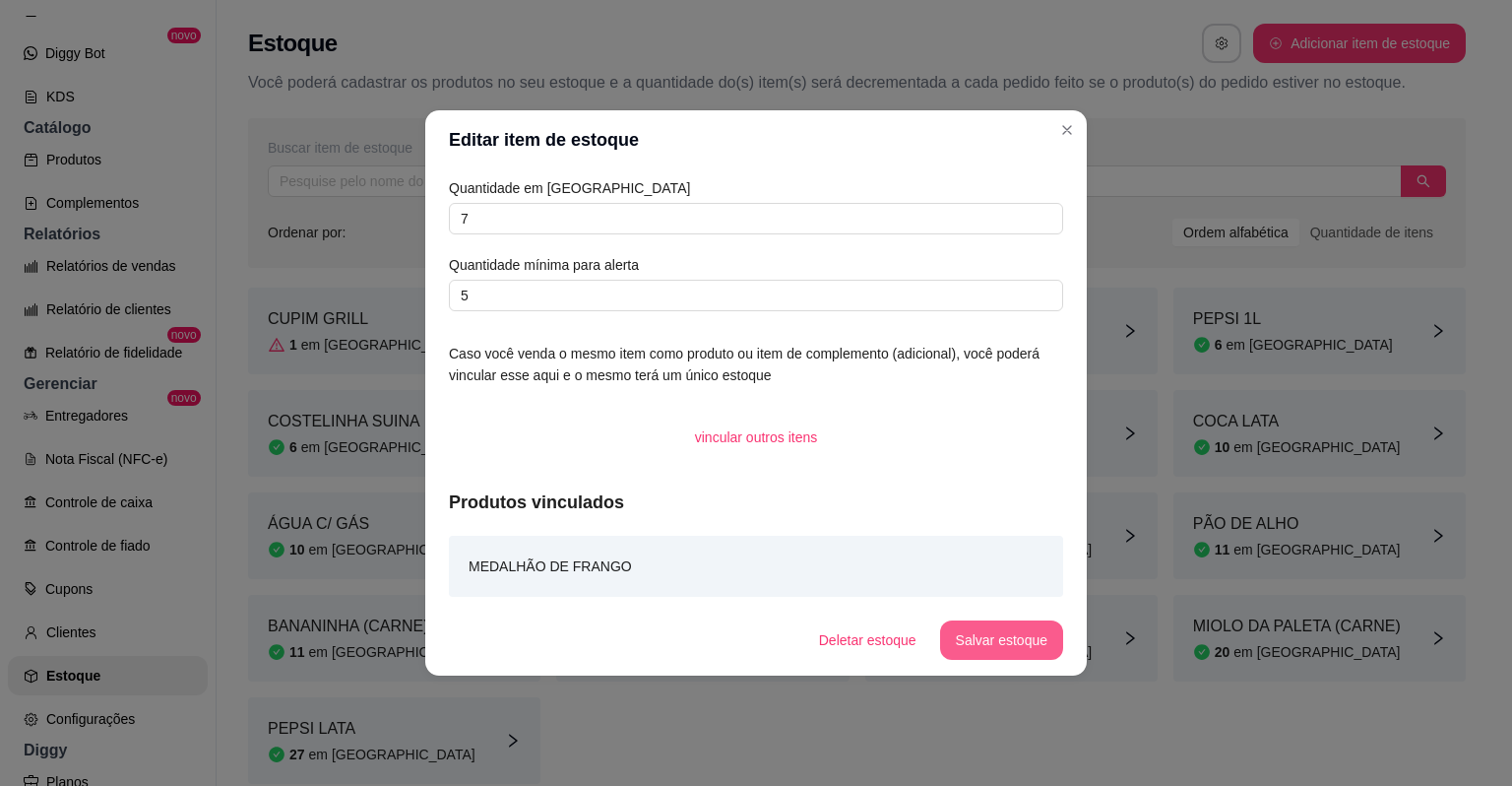 click on "Salvar estoque" at bounding box center [1001, 640] 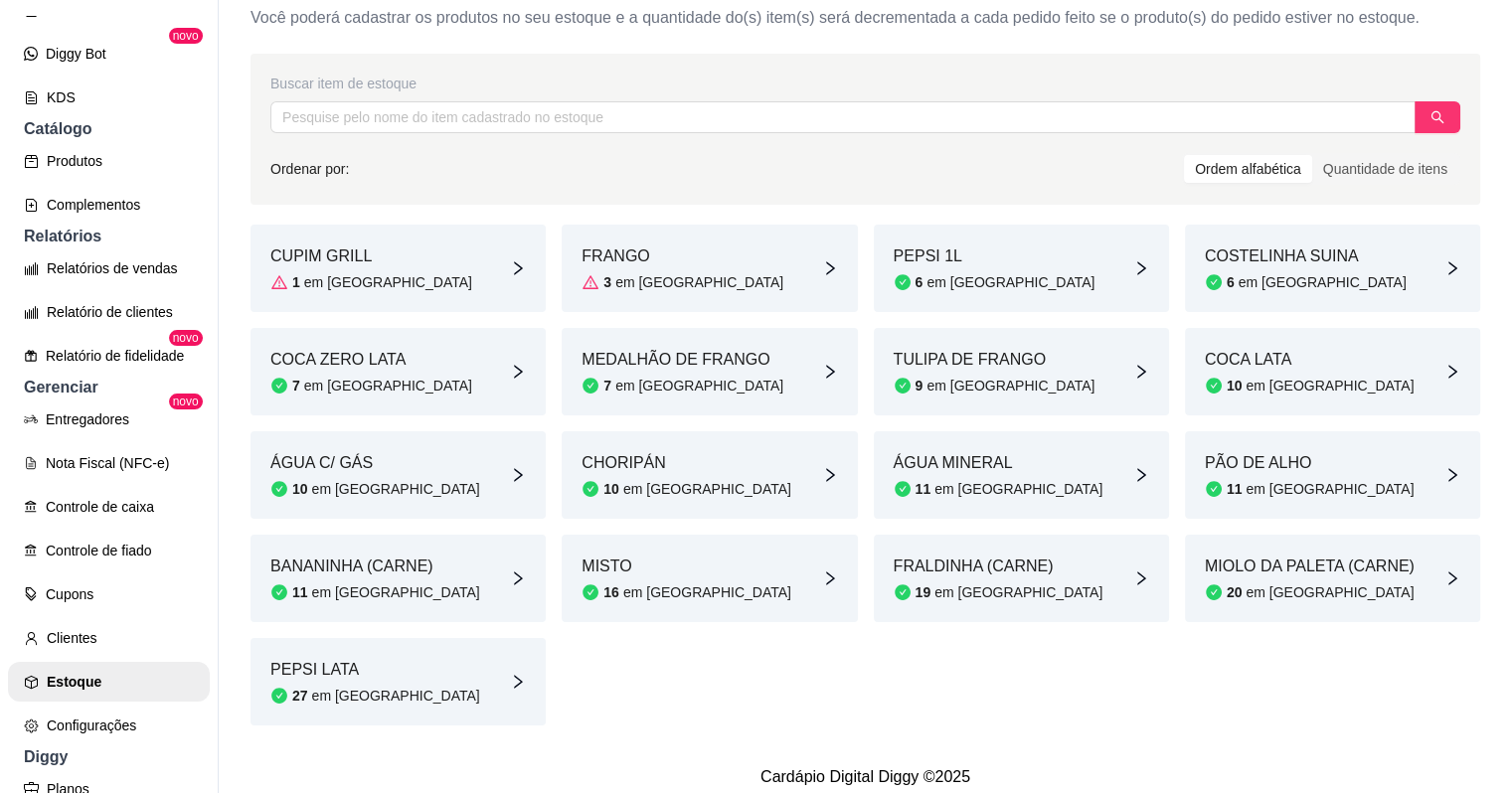 scroll, scrollTop: 67, scrollLeft: 0, axis: vertical 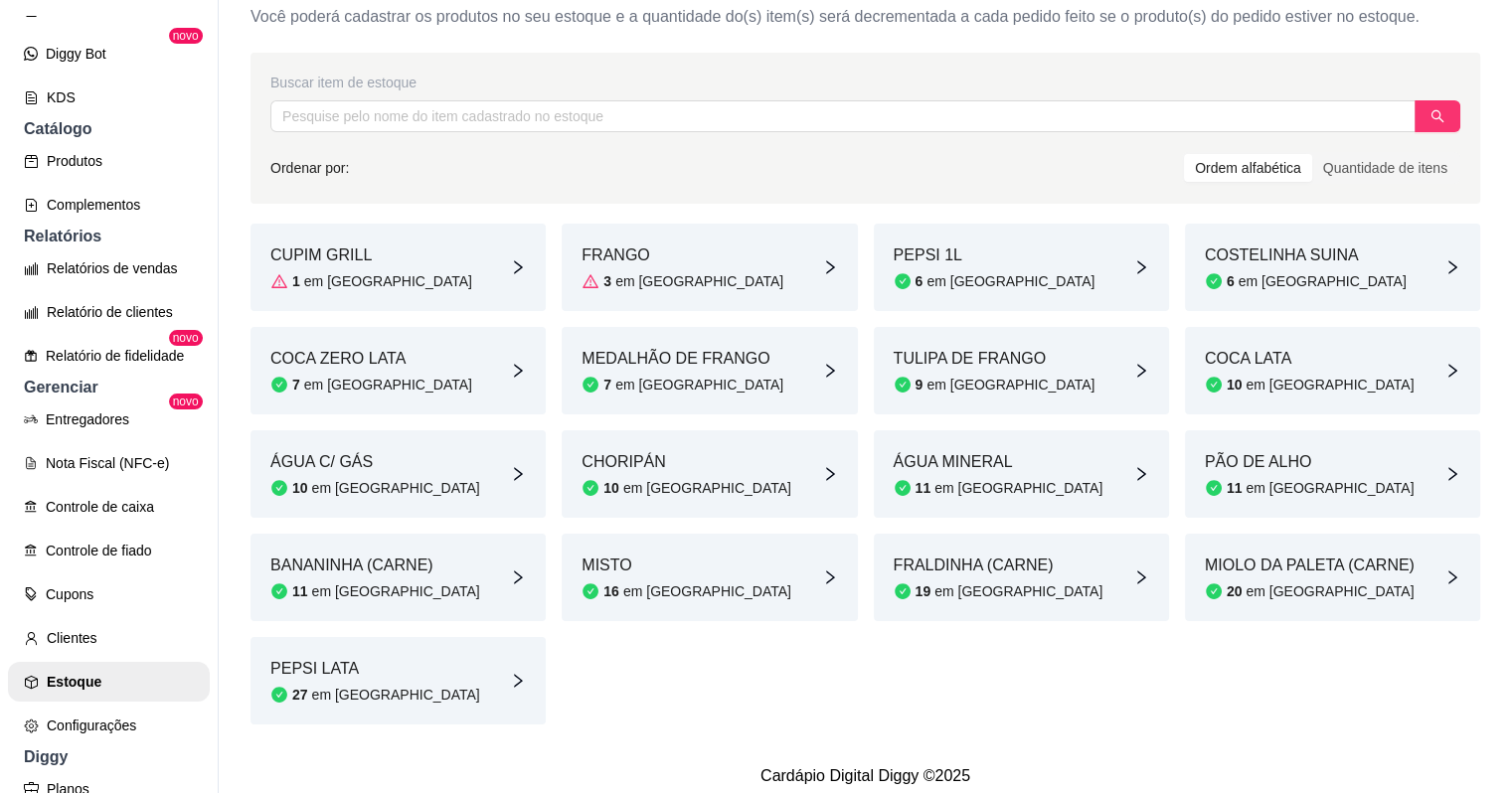 click on "COSTELINHA SUINA 6 em estoque" at bounding box center (1332, 267) 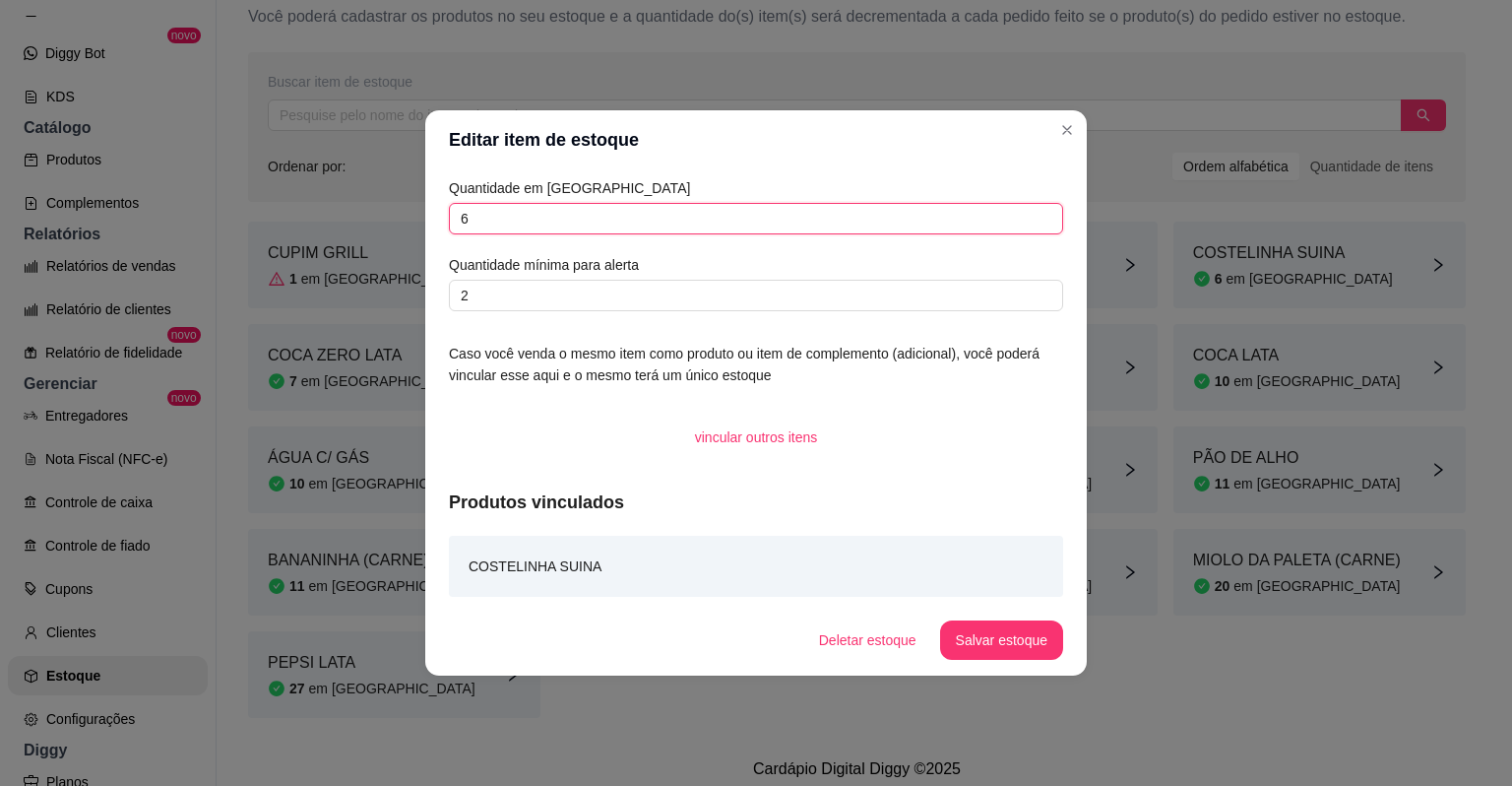 drag, startPoint x: 634, startPoint y: 218, endPoint x: 299, endPoint y: 271, distance: 339.16663 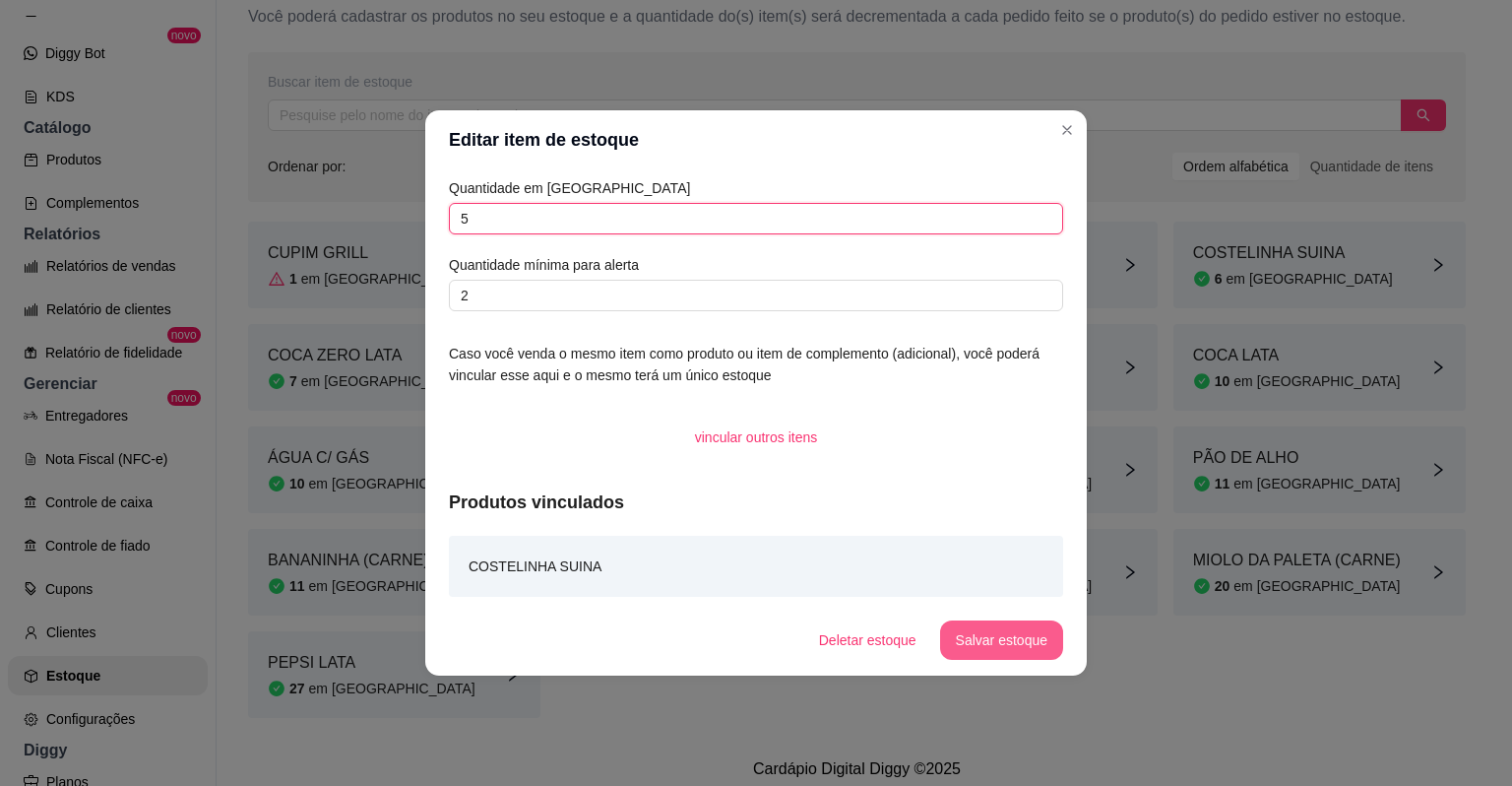 type on "5" 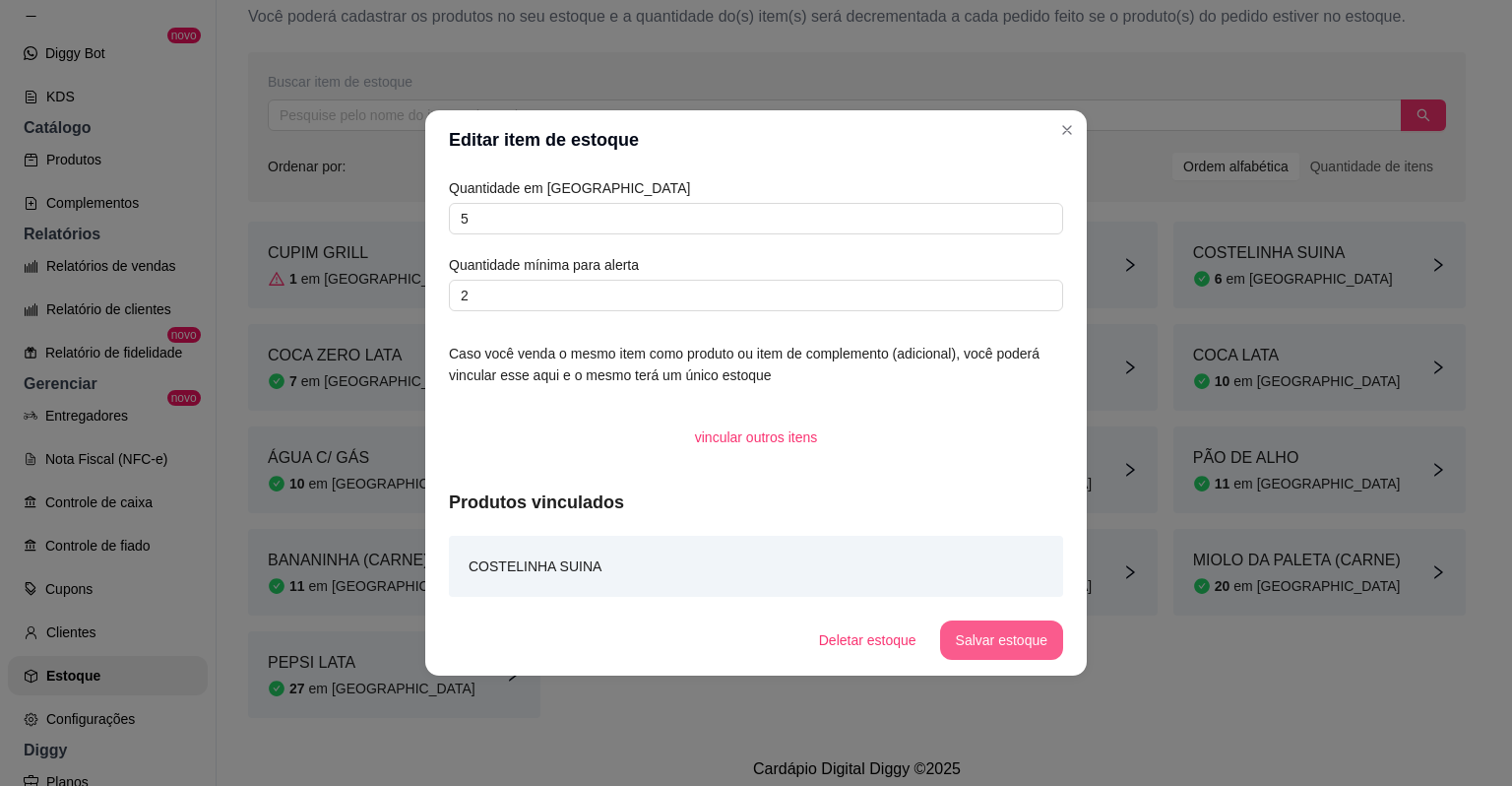 click on "Salvar estoque" at bounding box center (1001, 640) 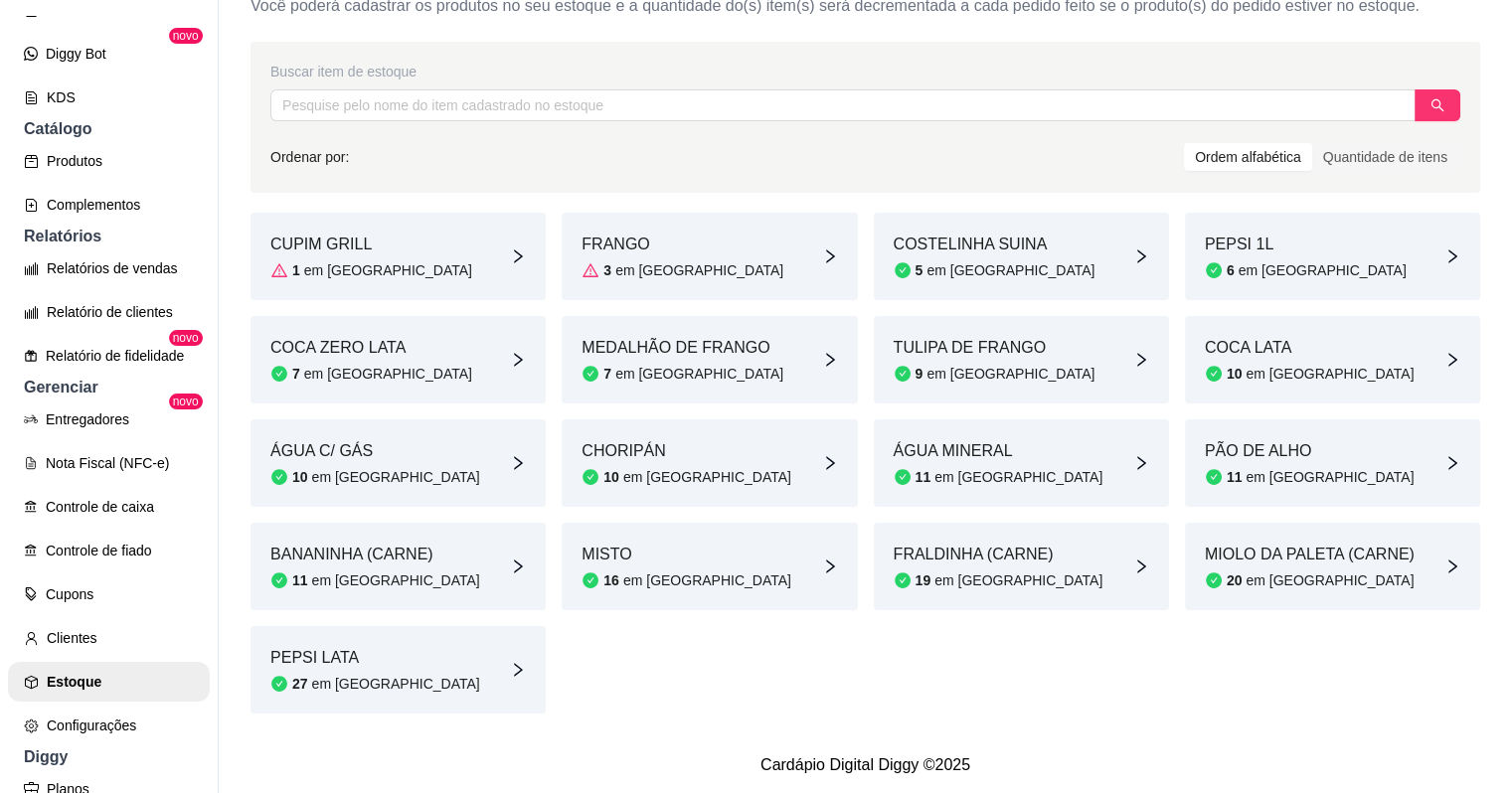scroll, scrollTop: 90, scrollLeft: 0, axis: vertical 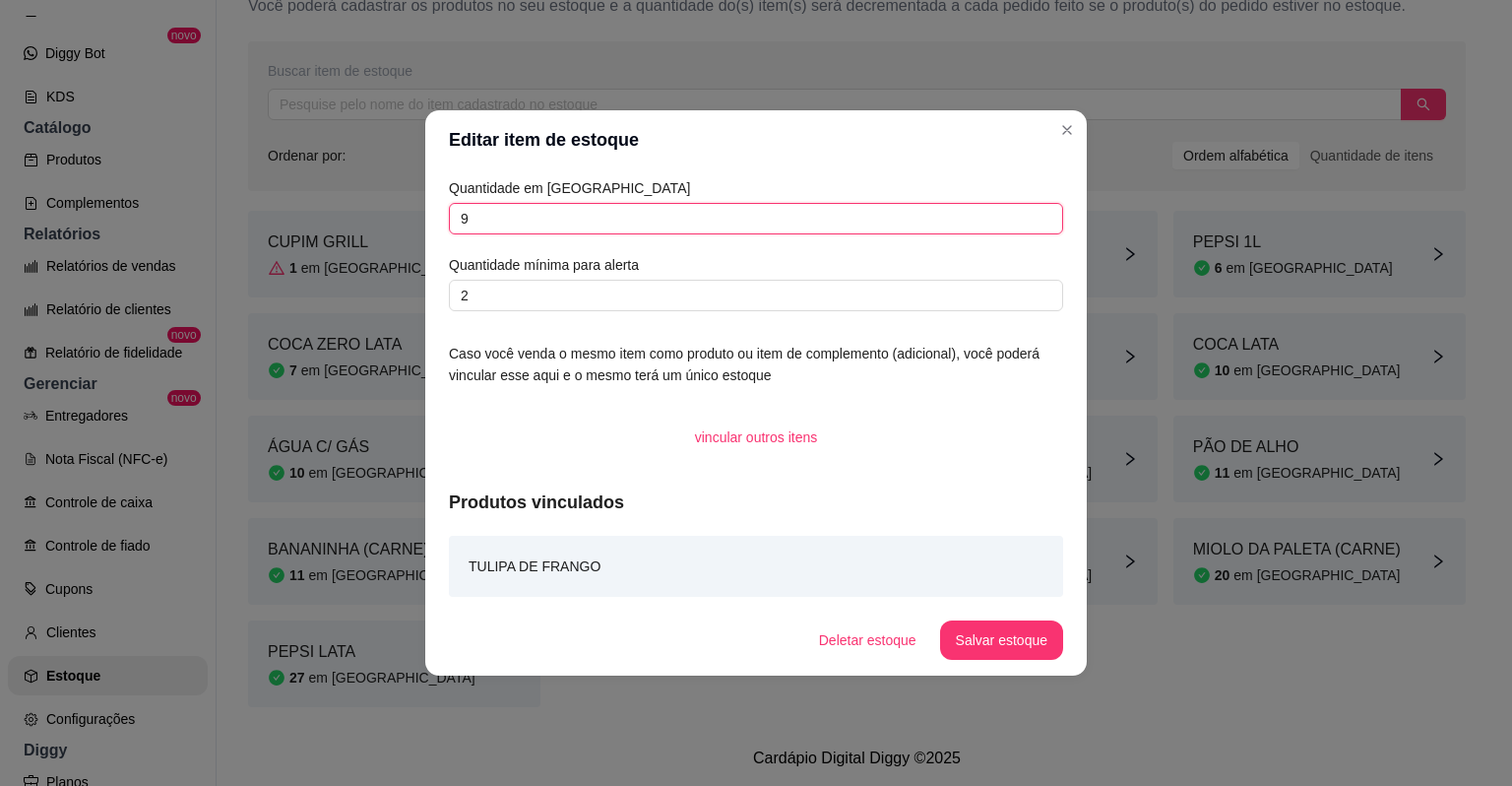 drag, startPoint x: 571, startPoint y: 229, endPoint x: 376, endPoint y: 211, distance: 195.829 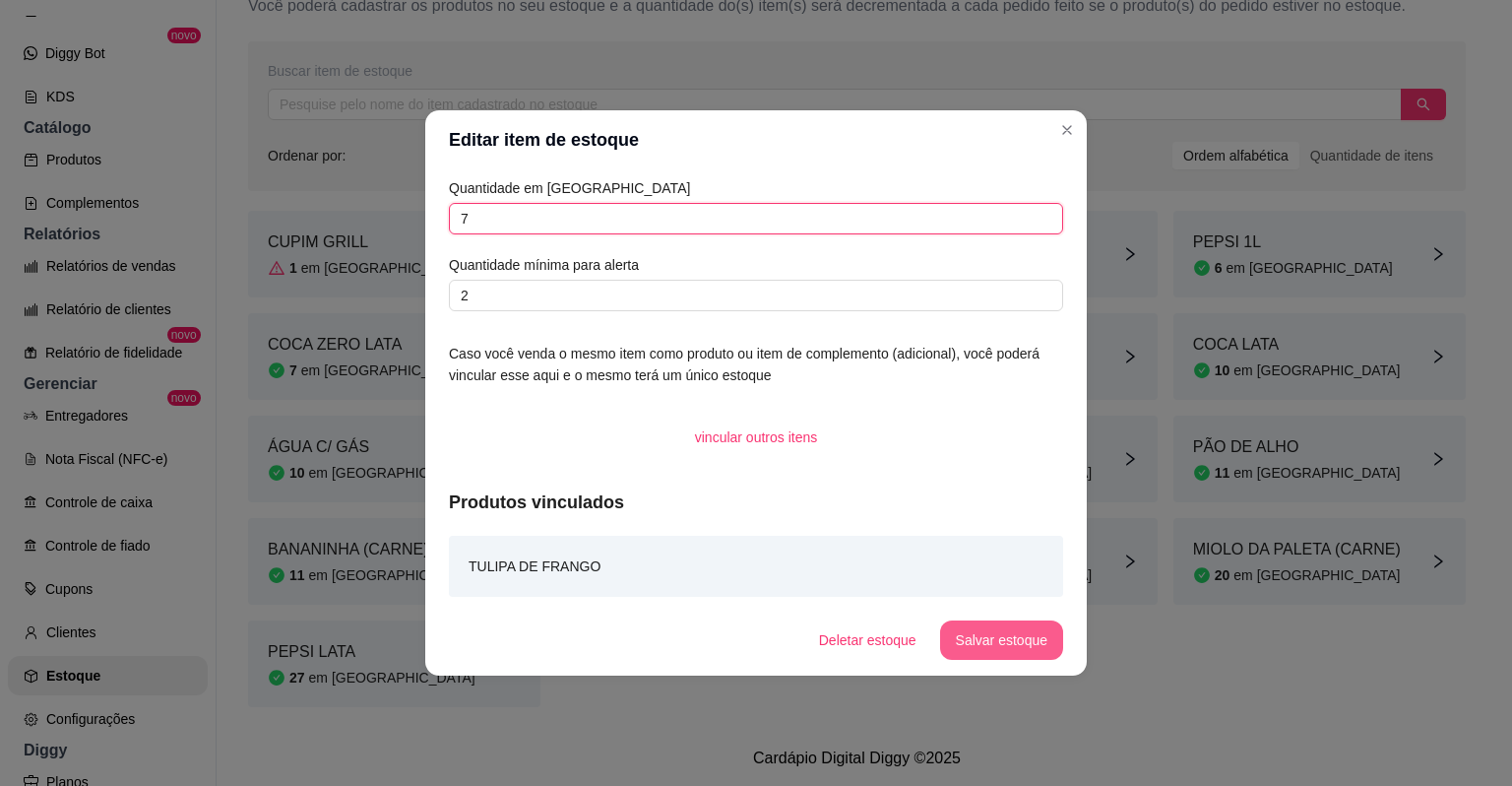 type on "7" 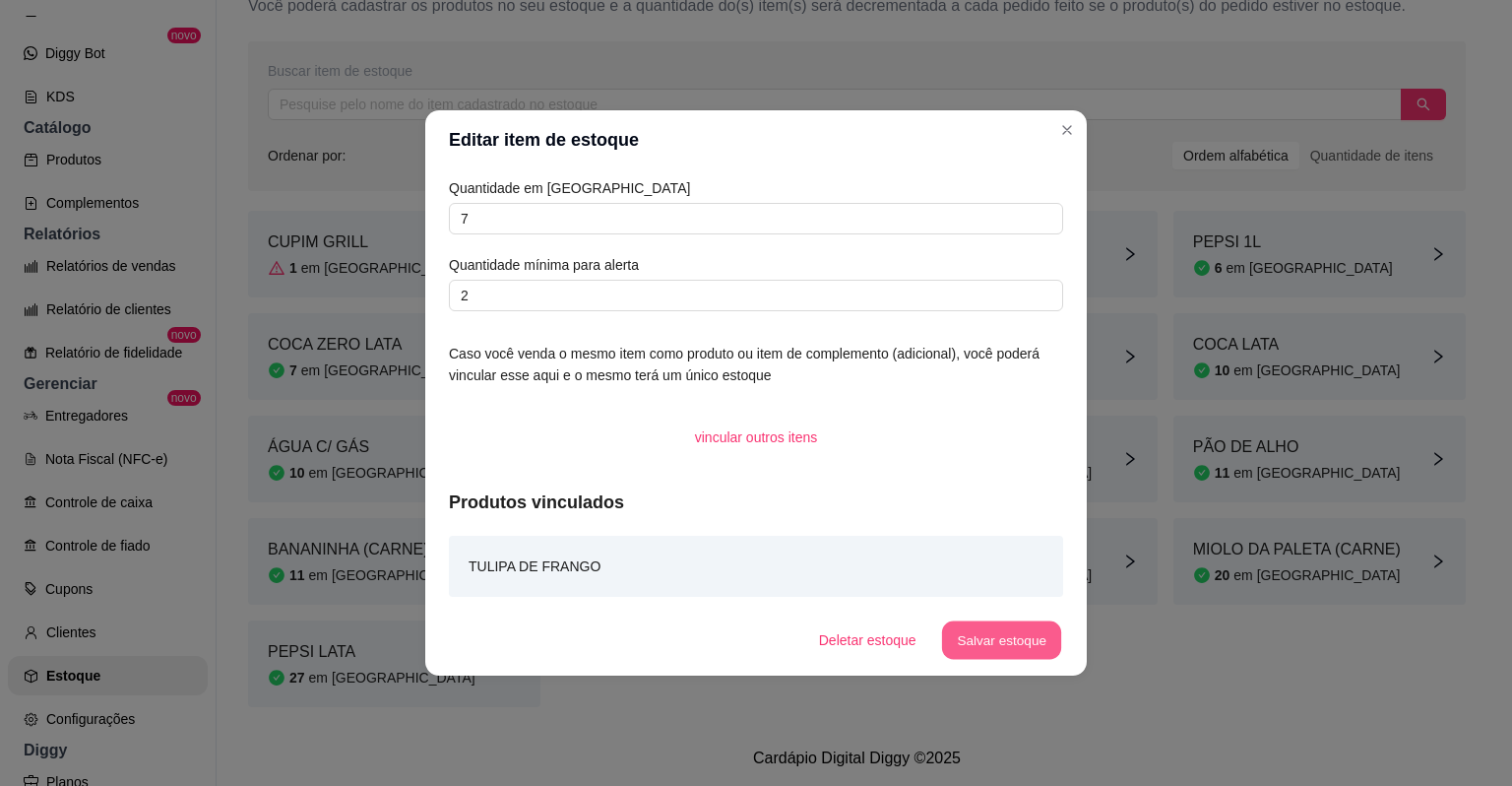 click on "Salvar estoque" at bounding box center (1001, 640) 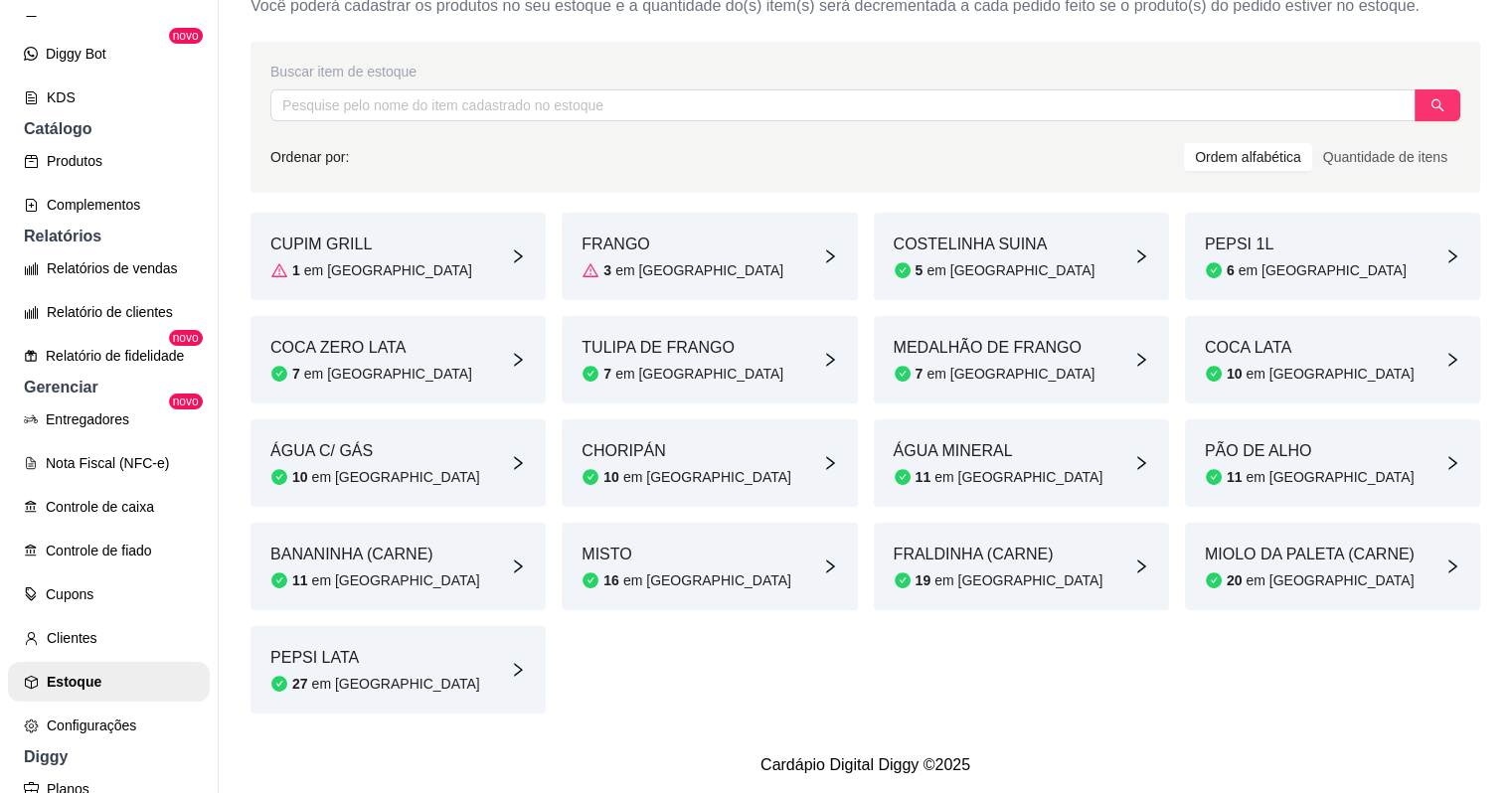 click on "COCA ZERO LATA 7 em estoque" at bounding box center [398, 360] 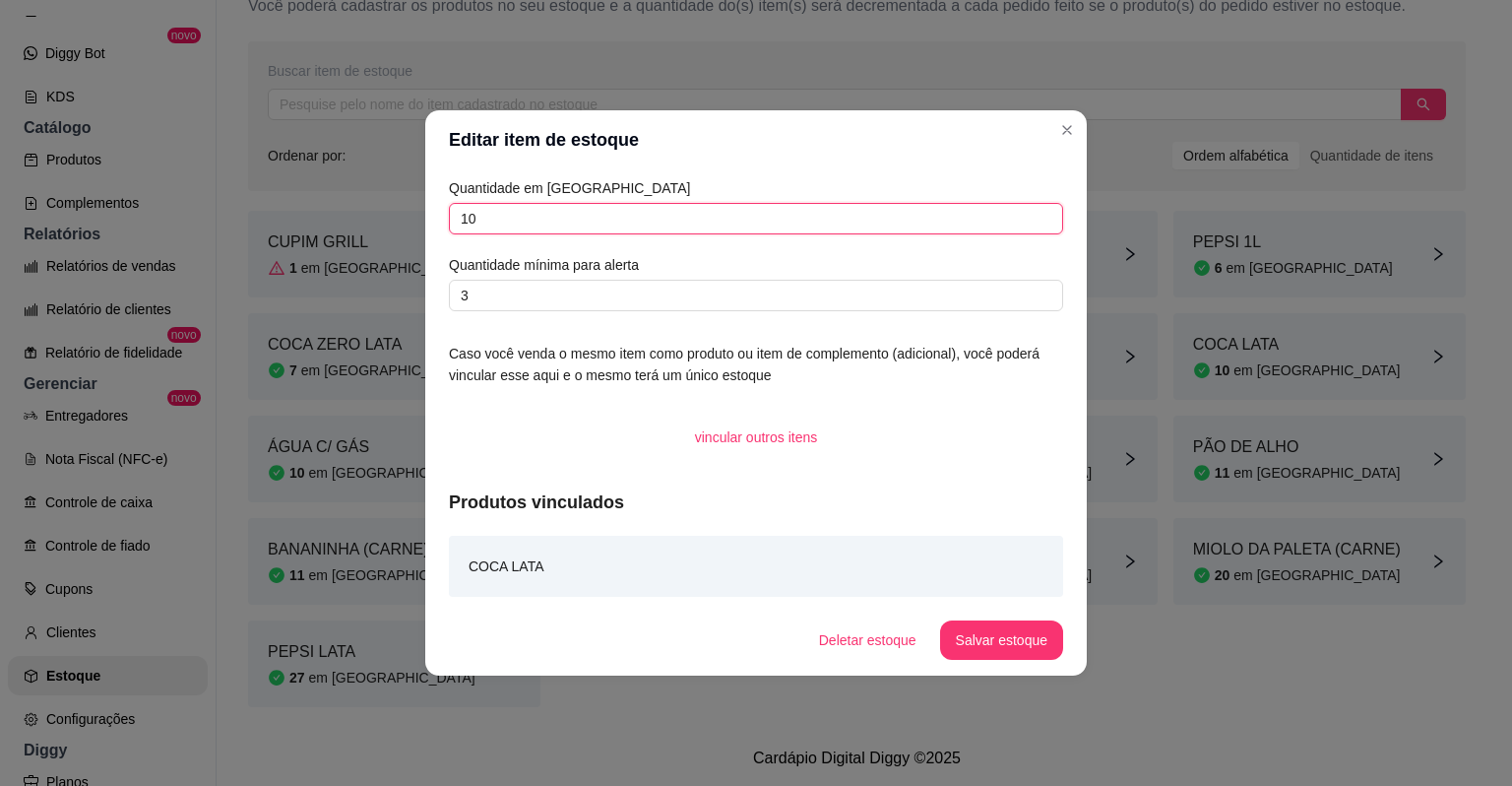 drag, startPoint x: 516, startPoint y: 220, endPoint x: 206, endPoint y: 274, distance: 314.66808 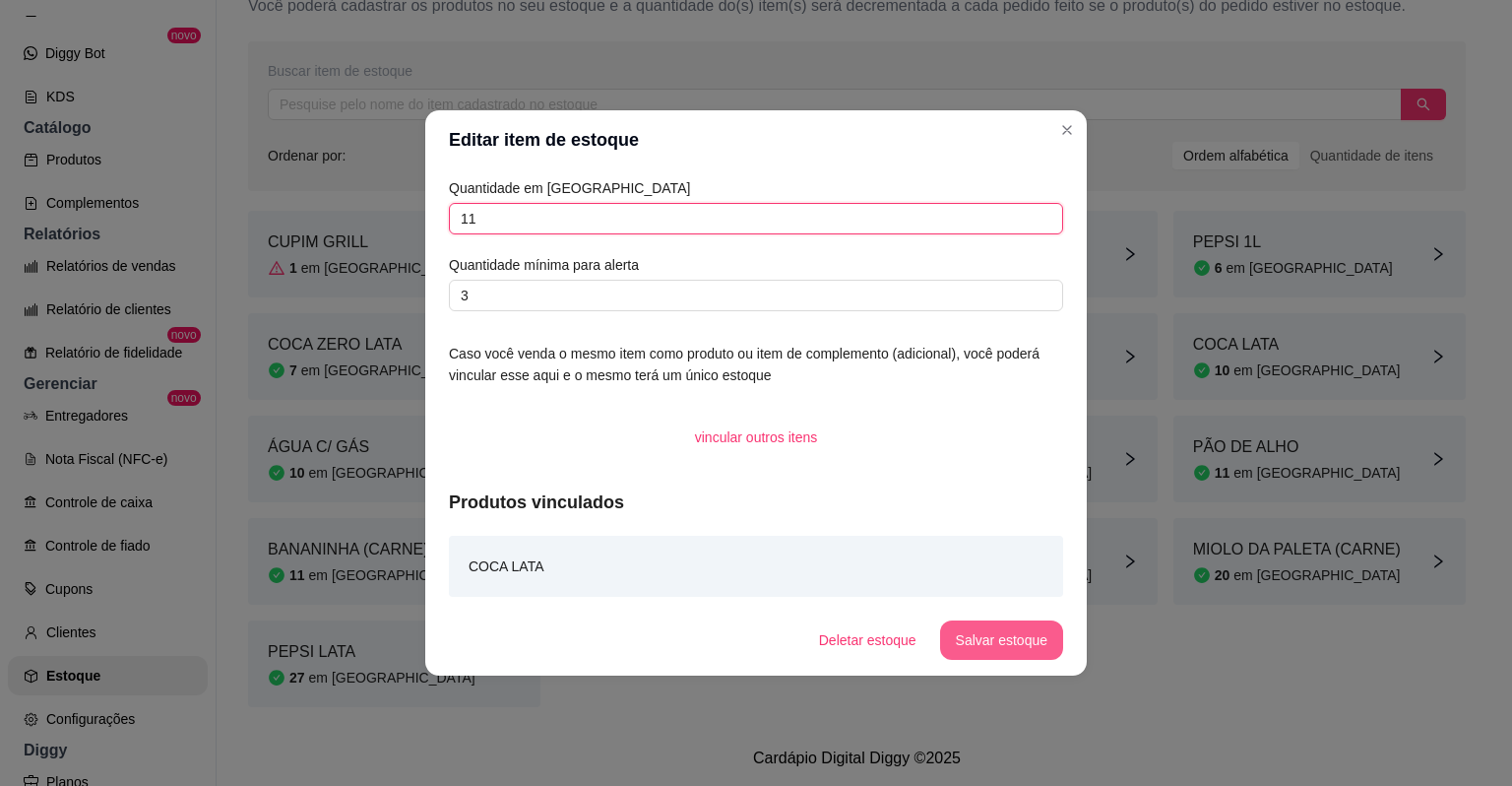 type on "11" 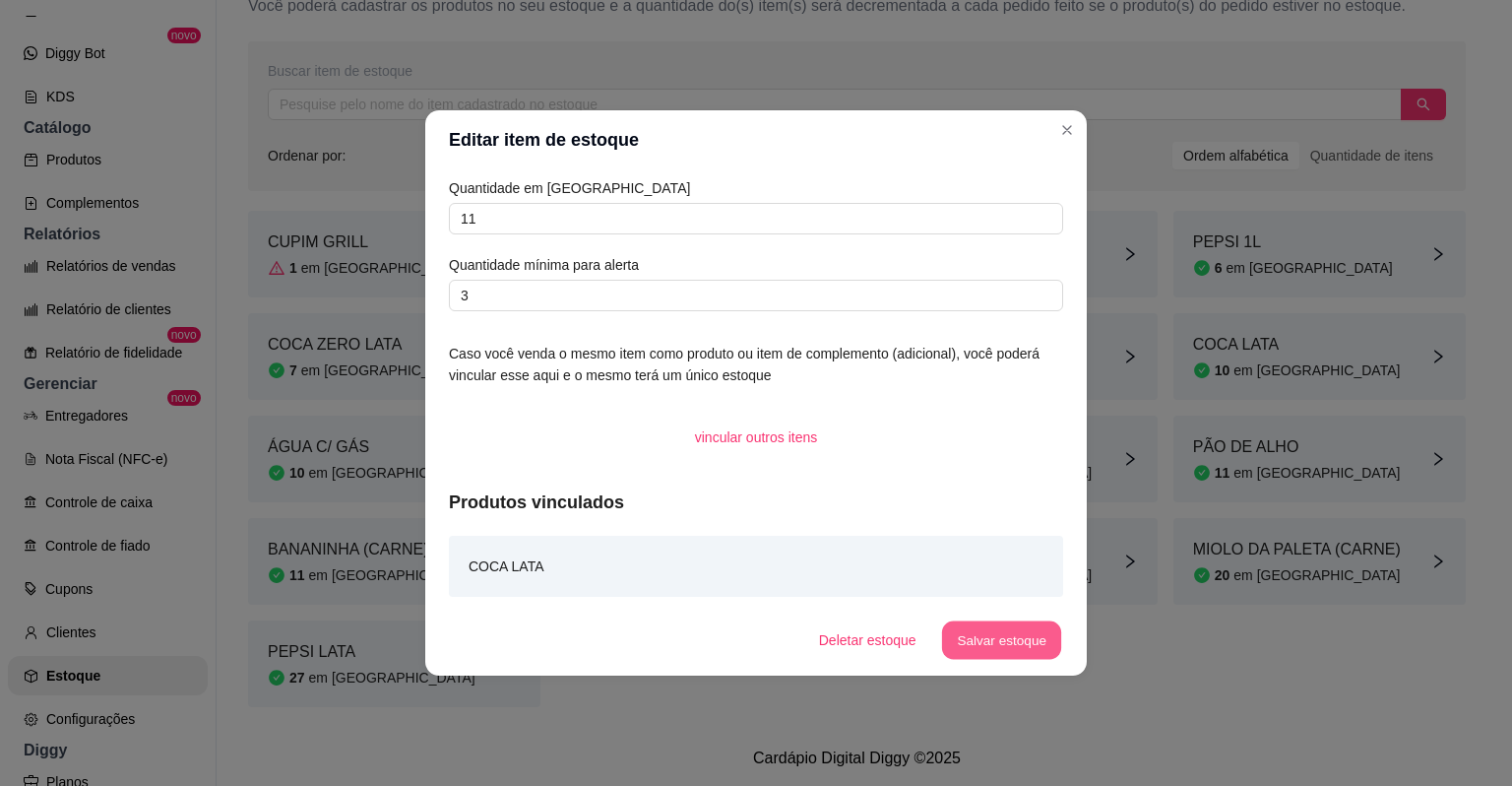 click on "Salvar estoque" at bounding box center (1001, 640) 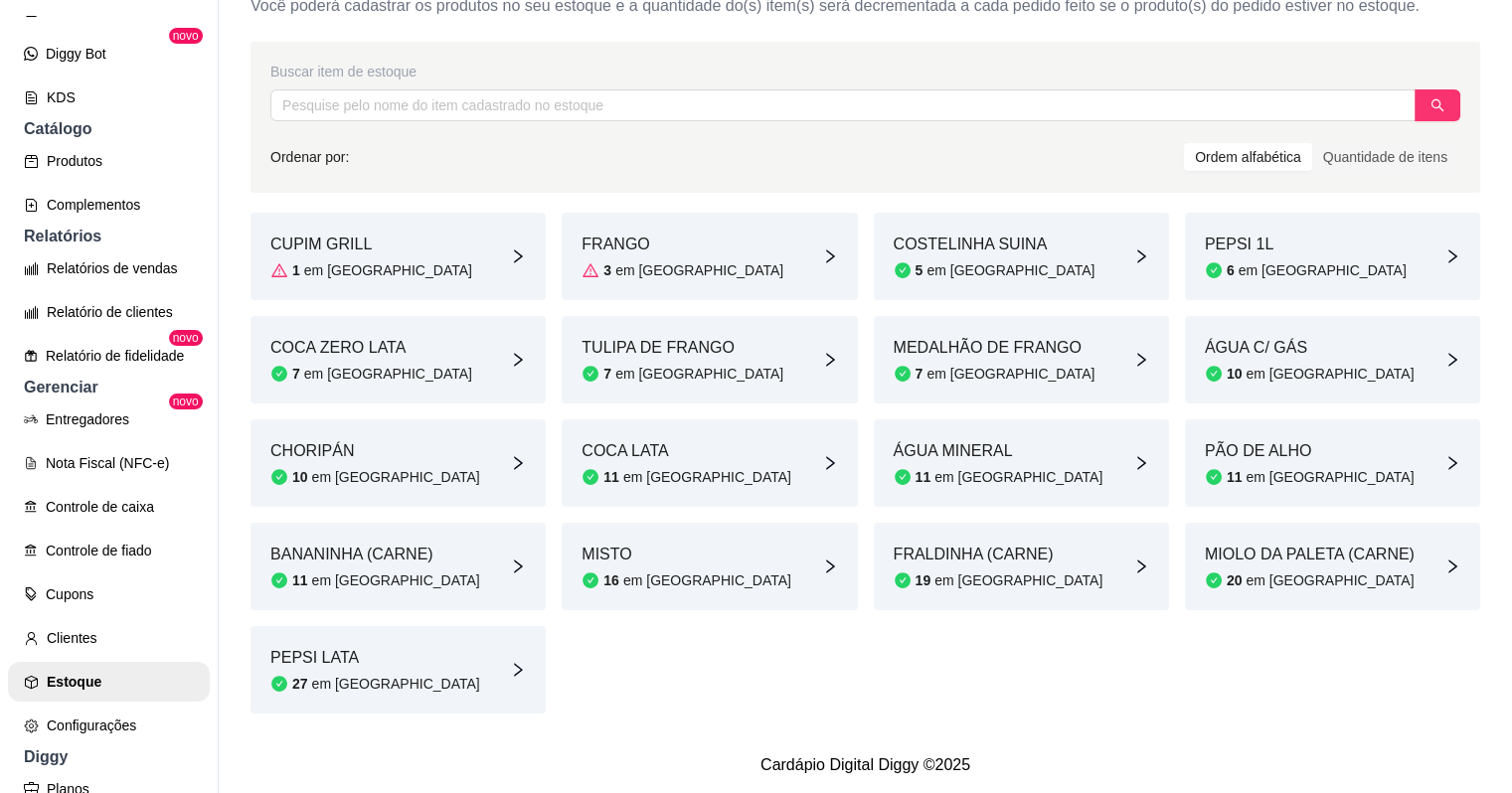 click on "COCA ZERO LATA 7 em estoque" at bounding box center [398, 360] 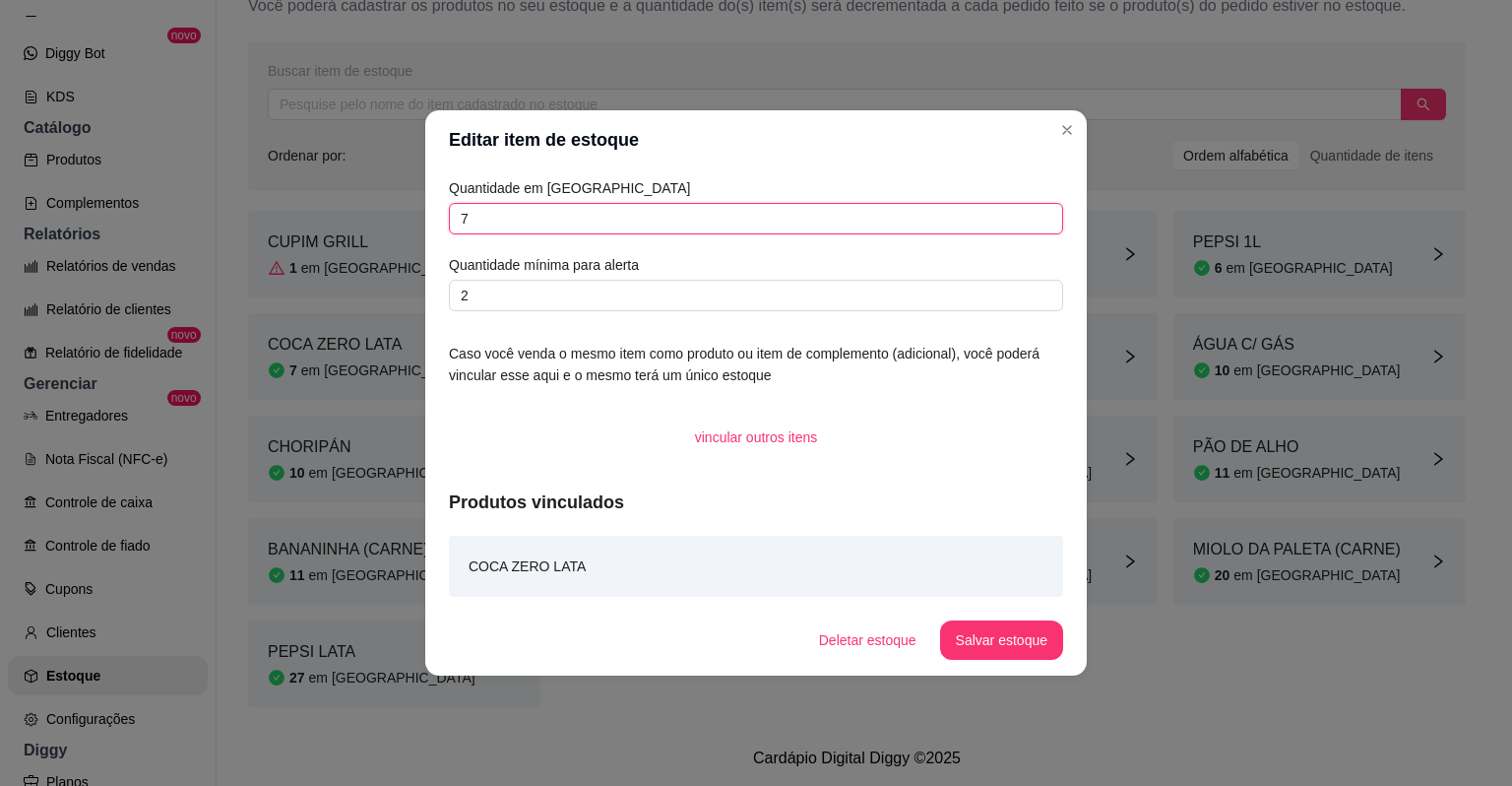 drag, startPoint x: 517, startPoint y: 203, endPoint x: 275, endPoint y: 262, distance: 249.08834 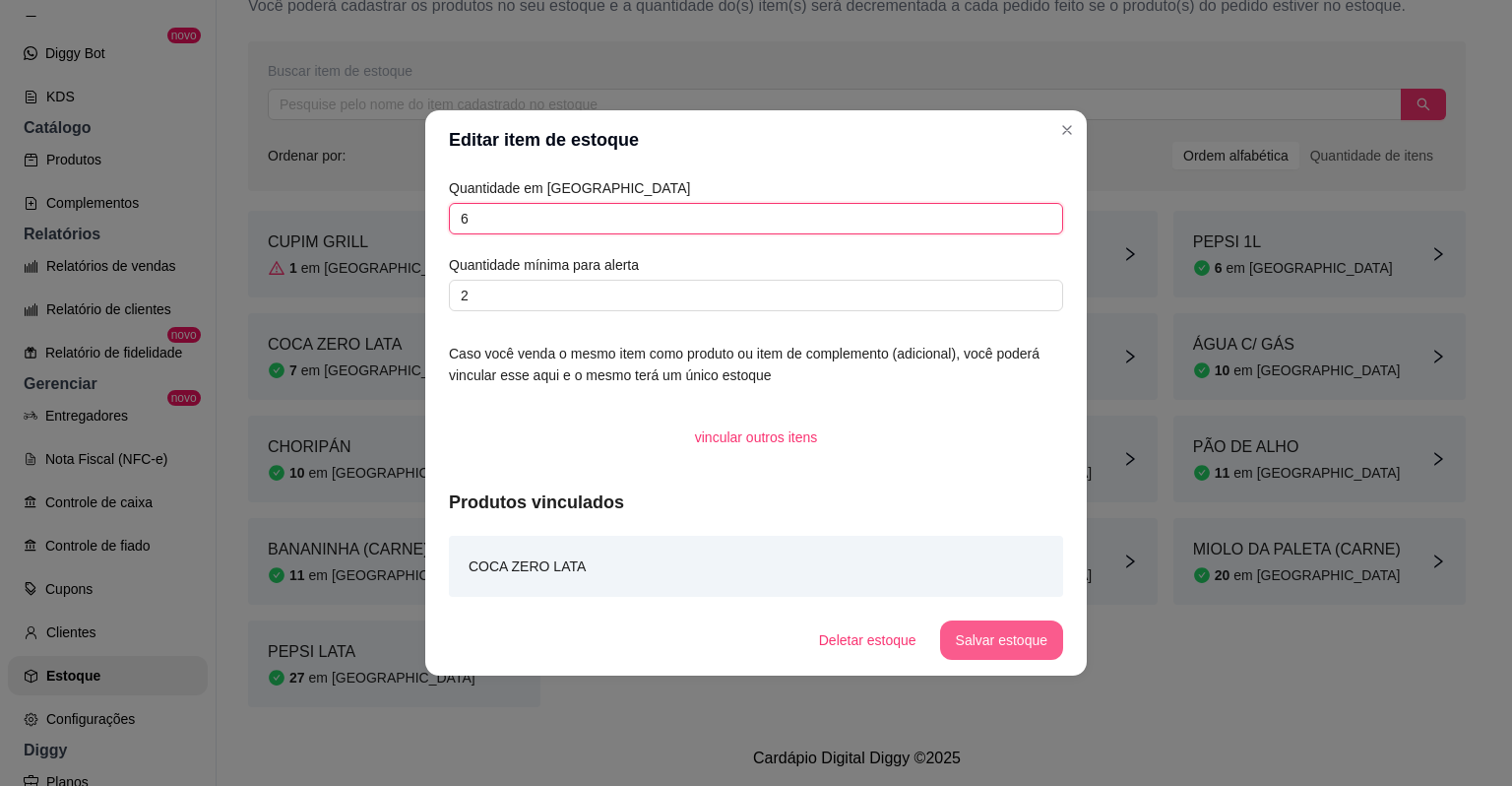 type on "6" 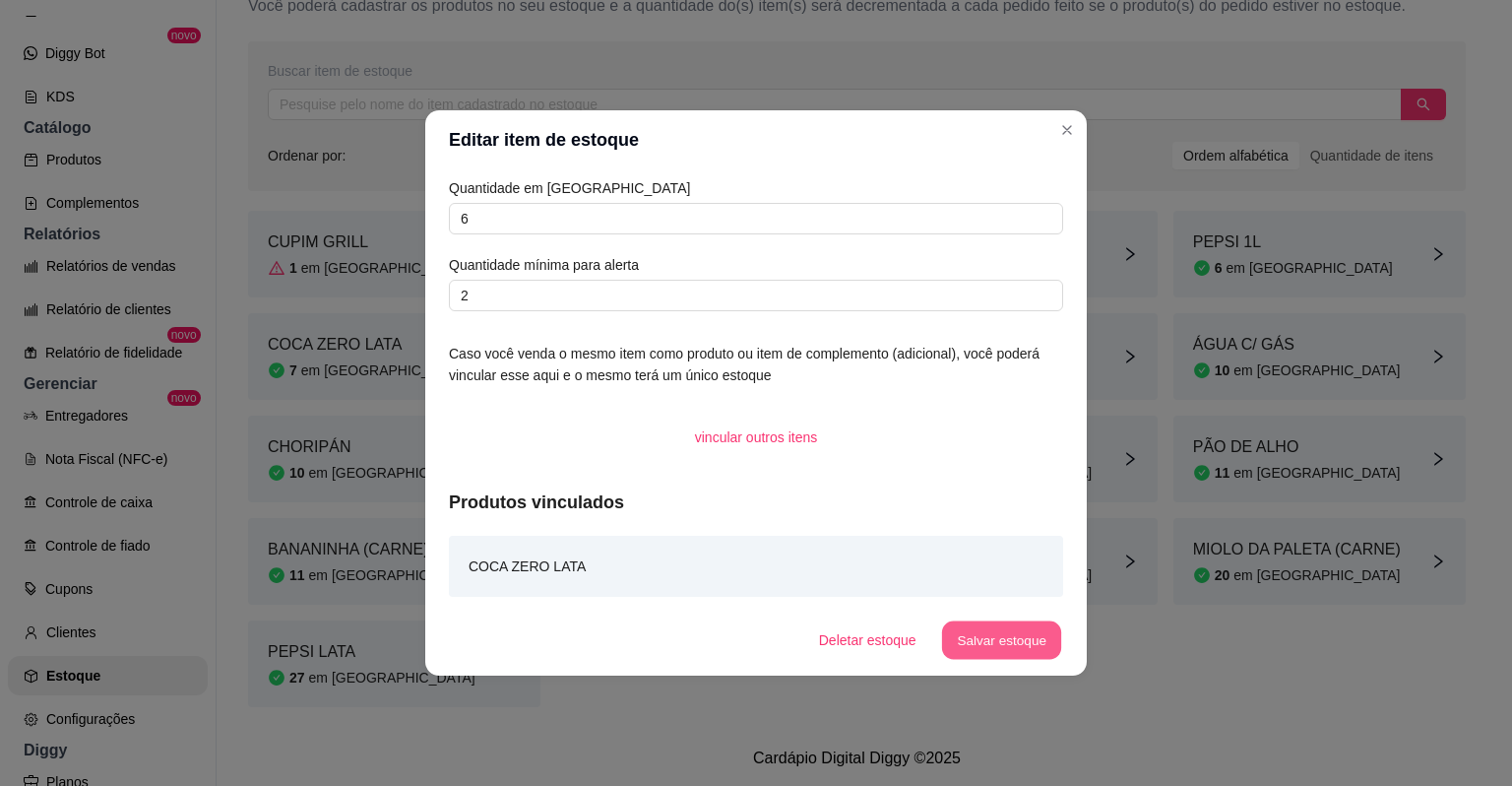 click on "Salvar estoque" at bounding box center (1001, 640) 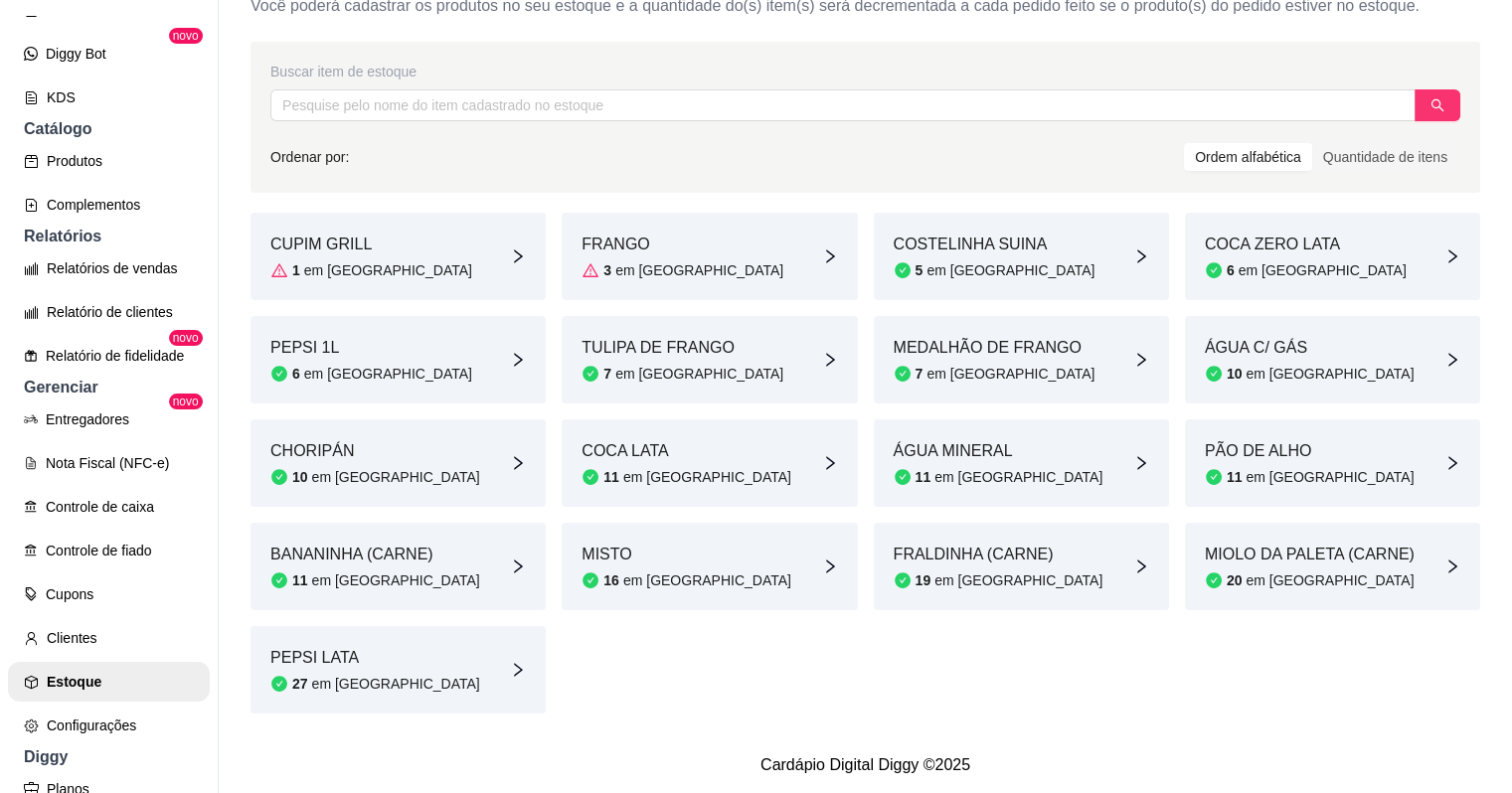click on "CUPIM GRILL 1 em estoque" at bounding box center (398, 256) 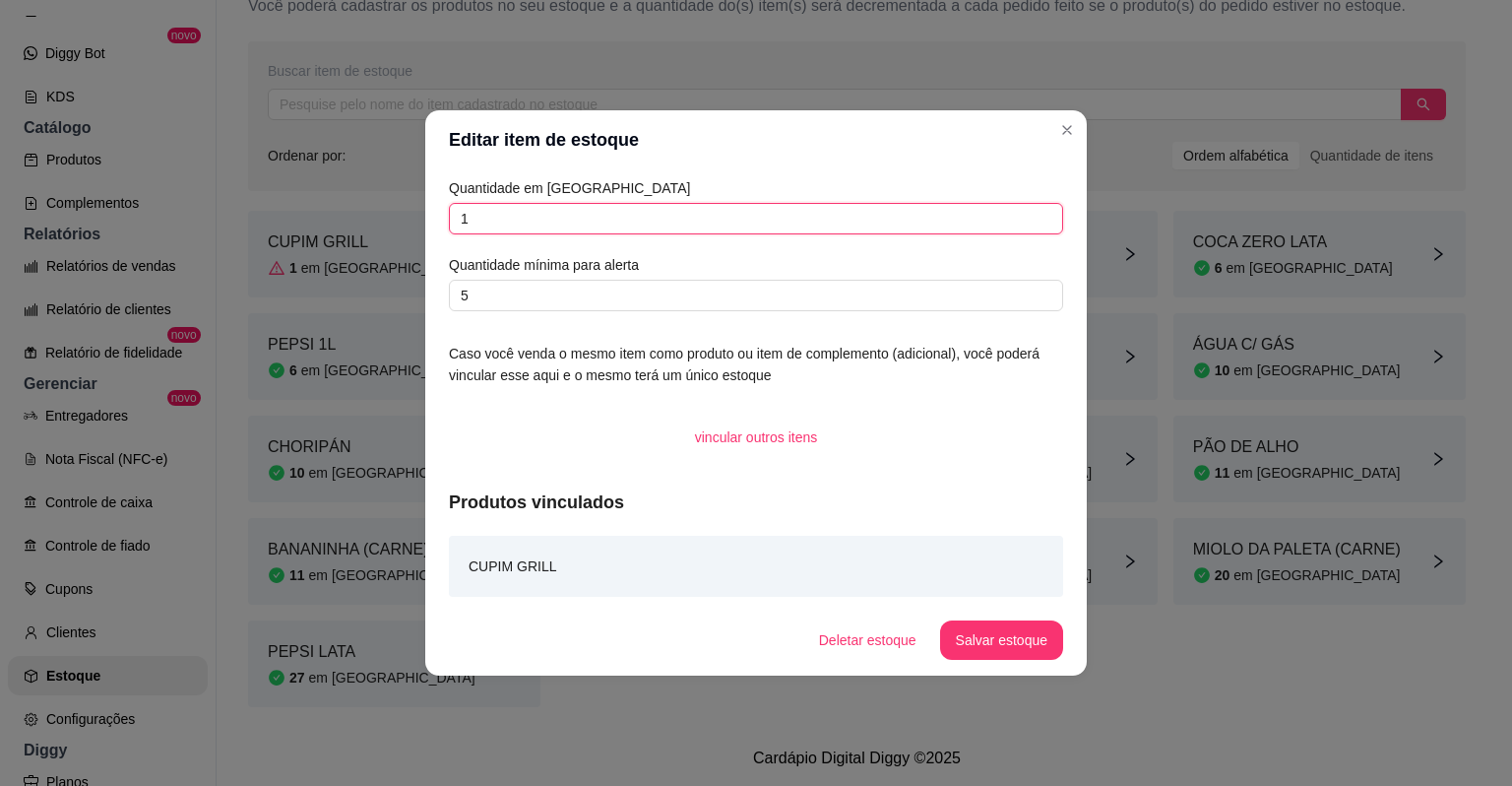 drag, startPoint x: 500, startPoint y: 220, endPoint x: 370, endPoint y: 222, distance: 130.01538 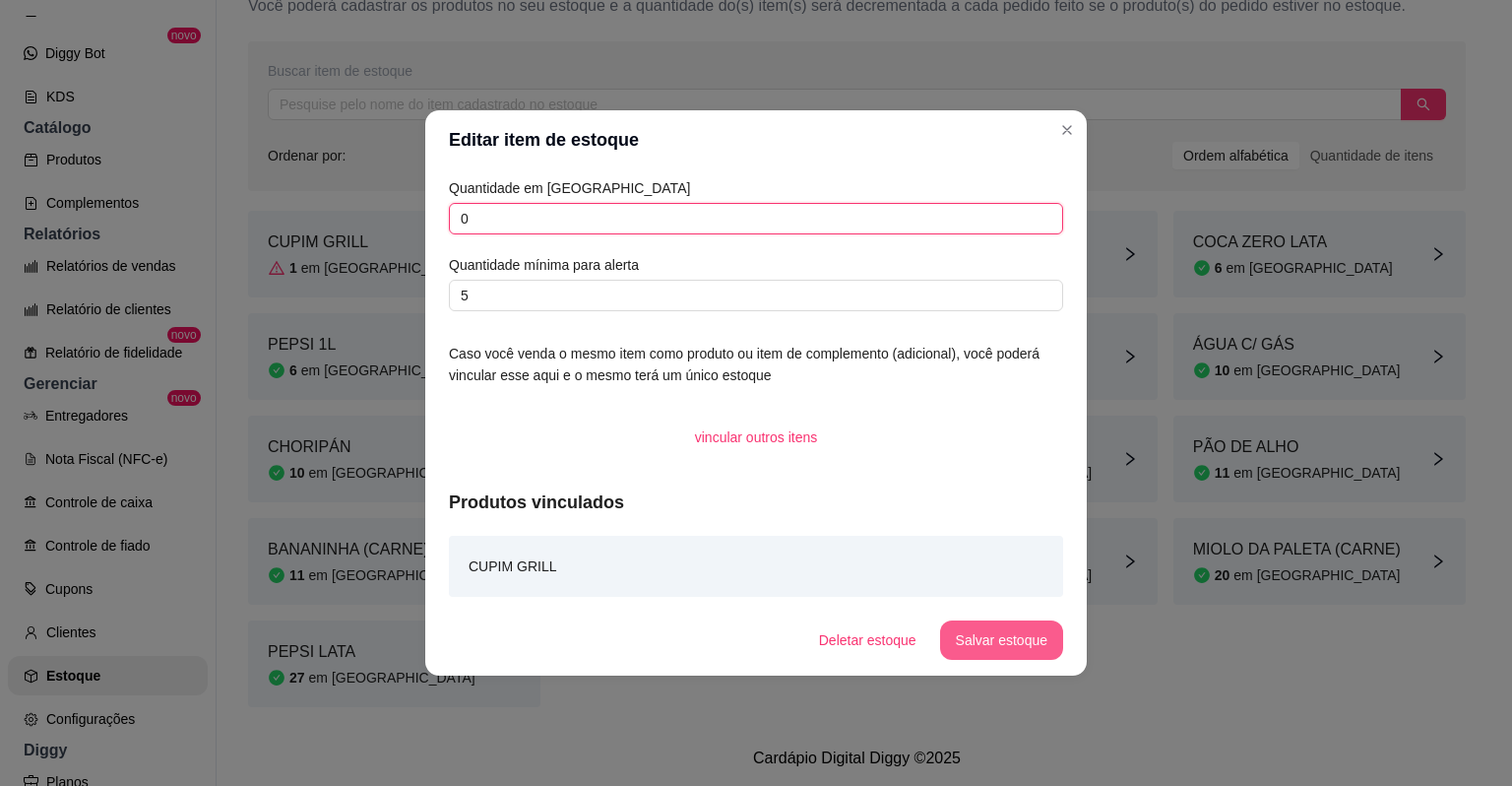 type on "0" 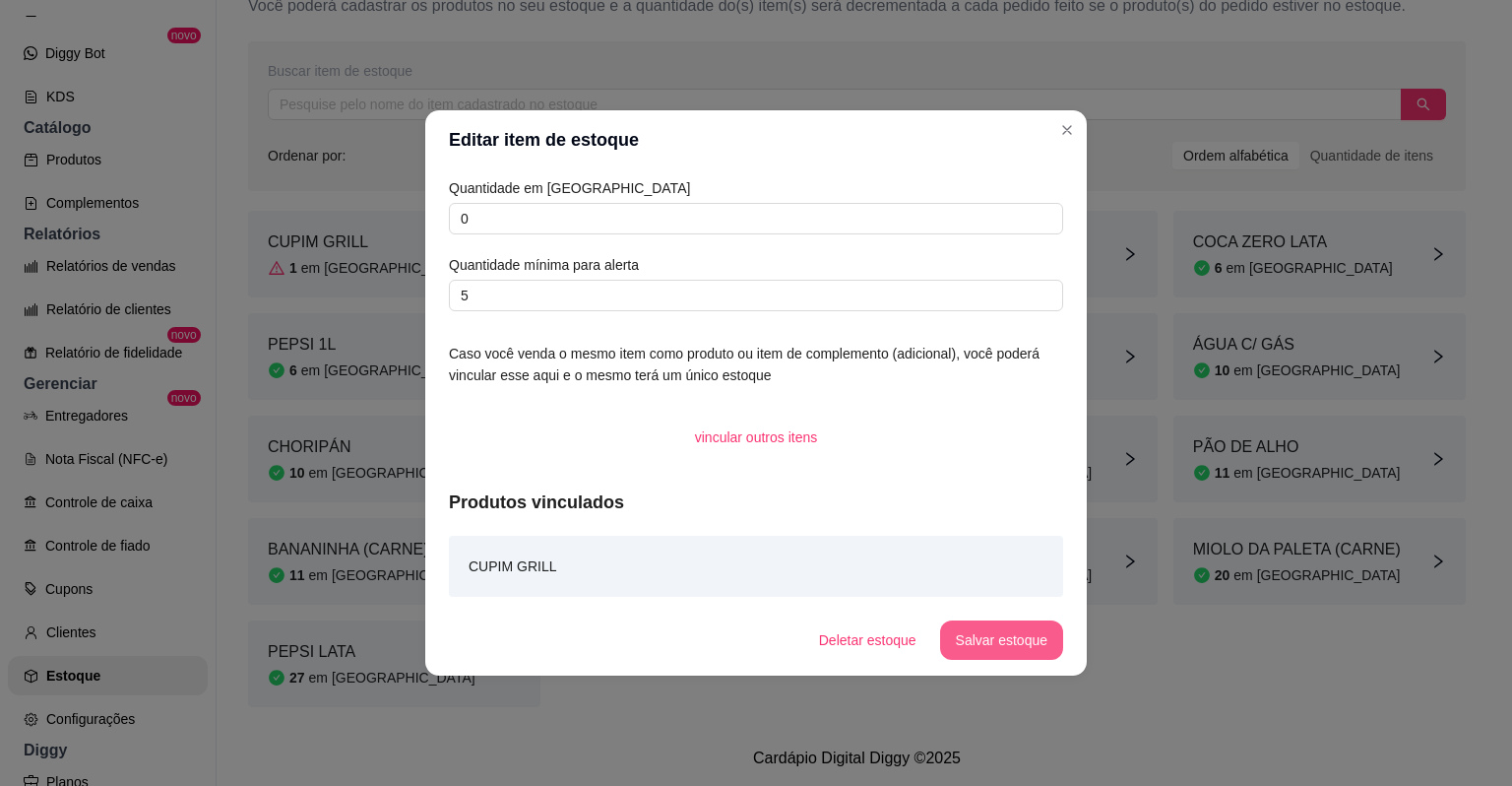 click on "Salvar estoque" at bounding box center (1001, 640) 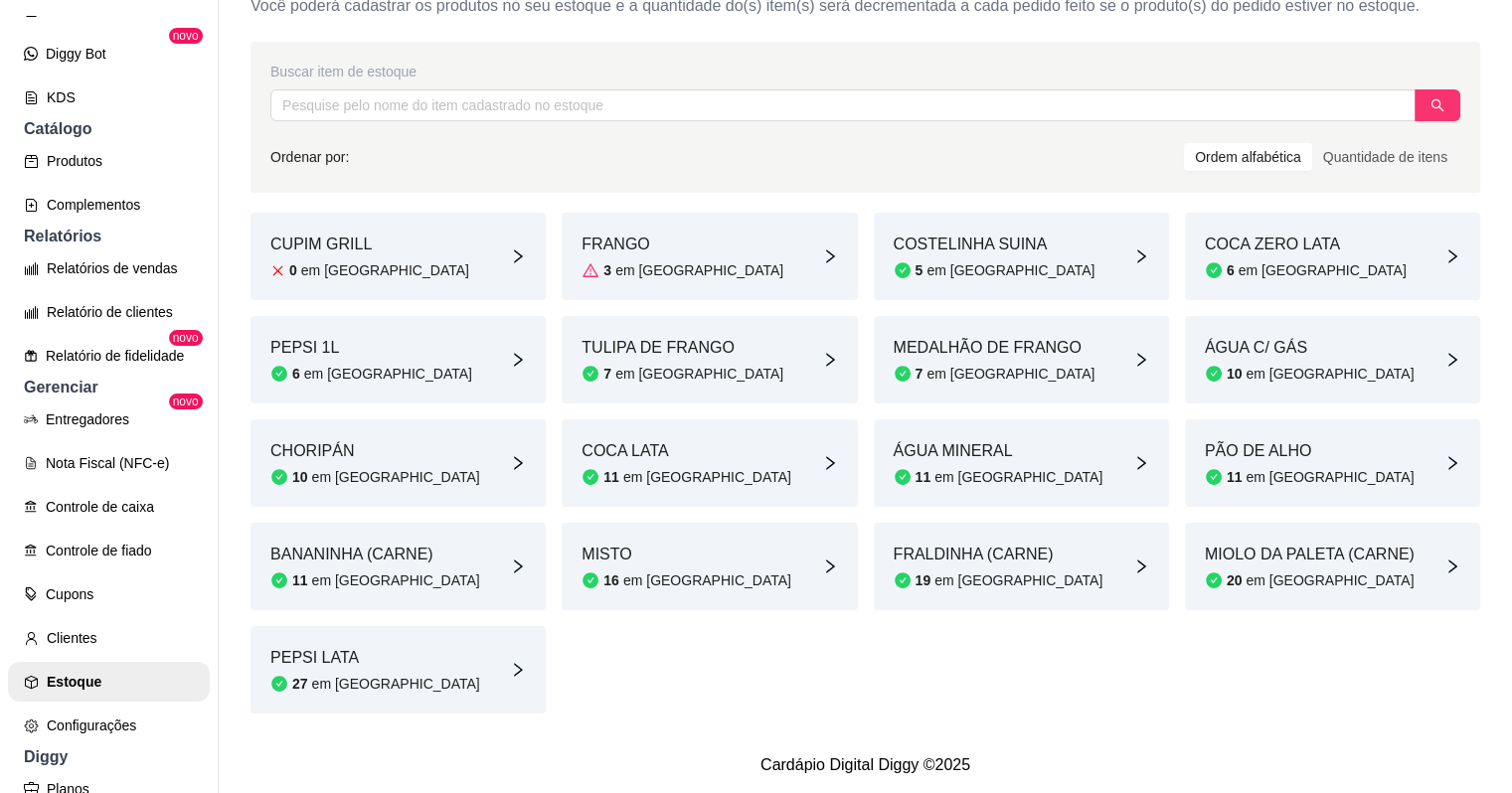 click on "CHORIPÁN 10 em estoque" at bounding box center (375, 463) 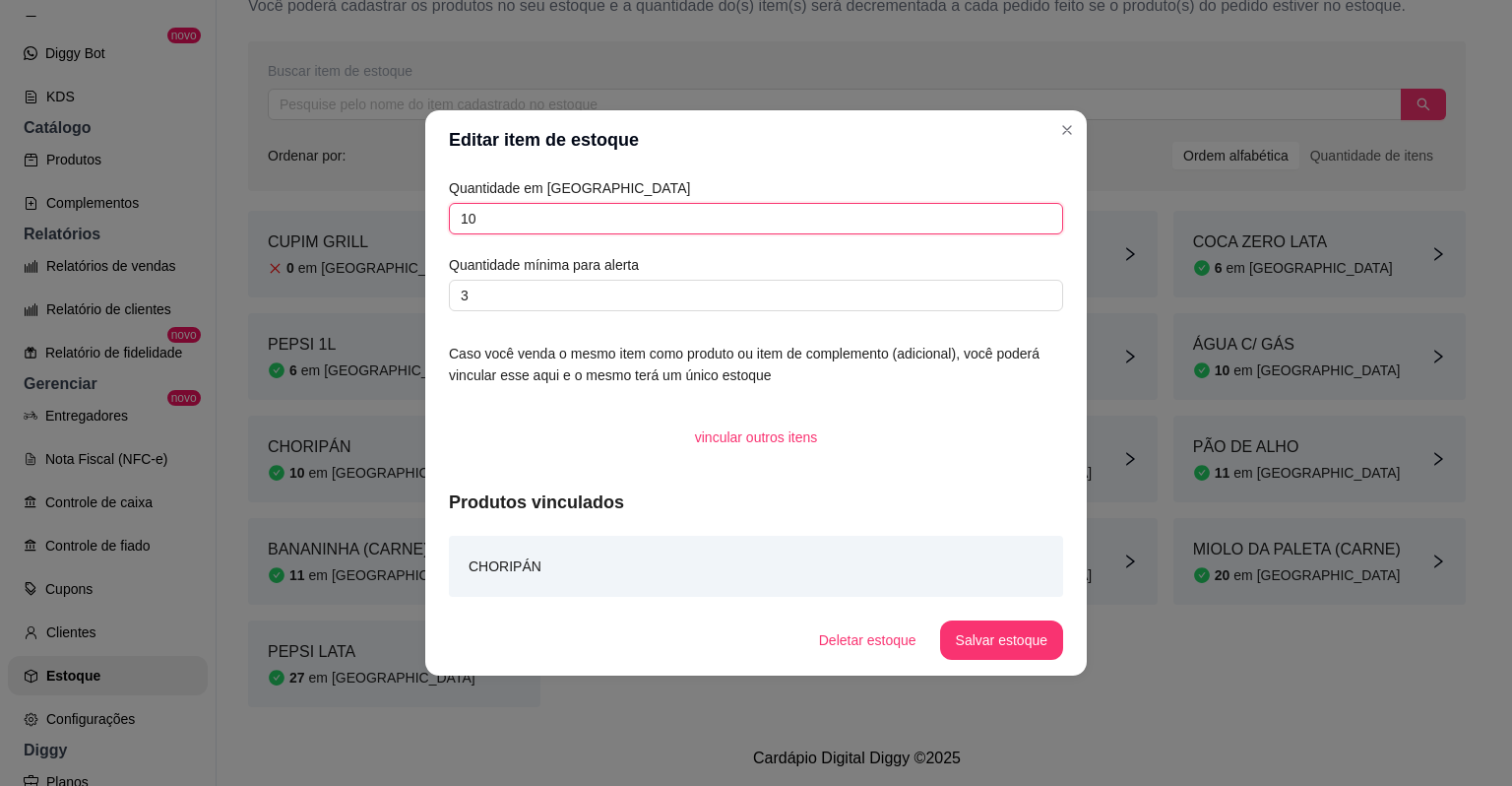 drag, startPoint x: 511, startPoint y: 207, endPoint x: 414, endPoint y: 227, distance: 99.04 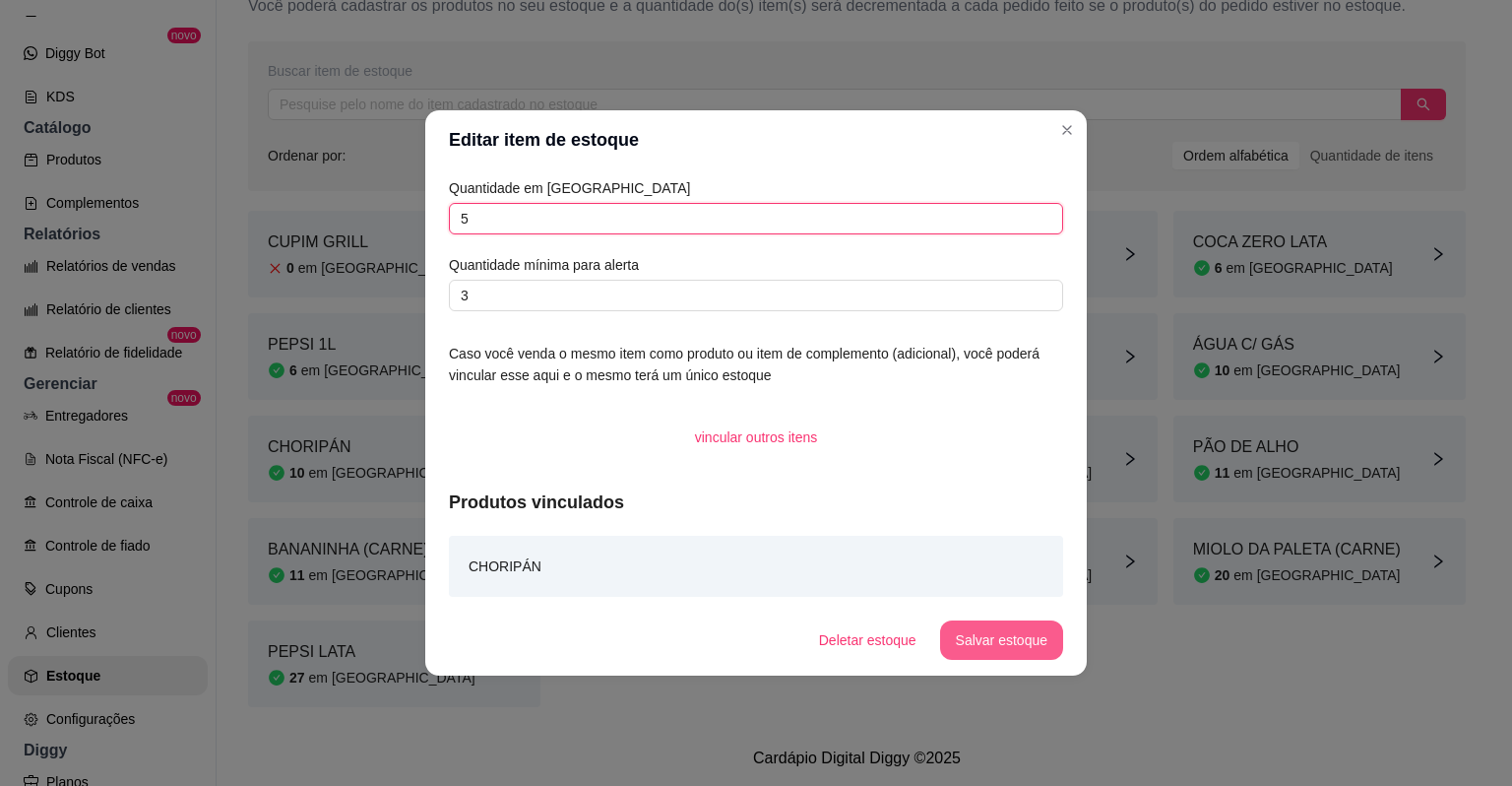 type on "5" 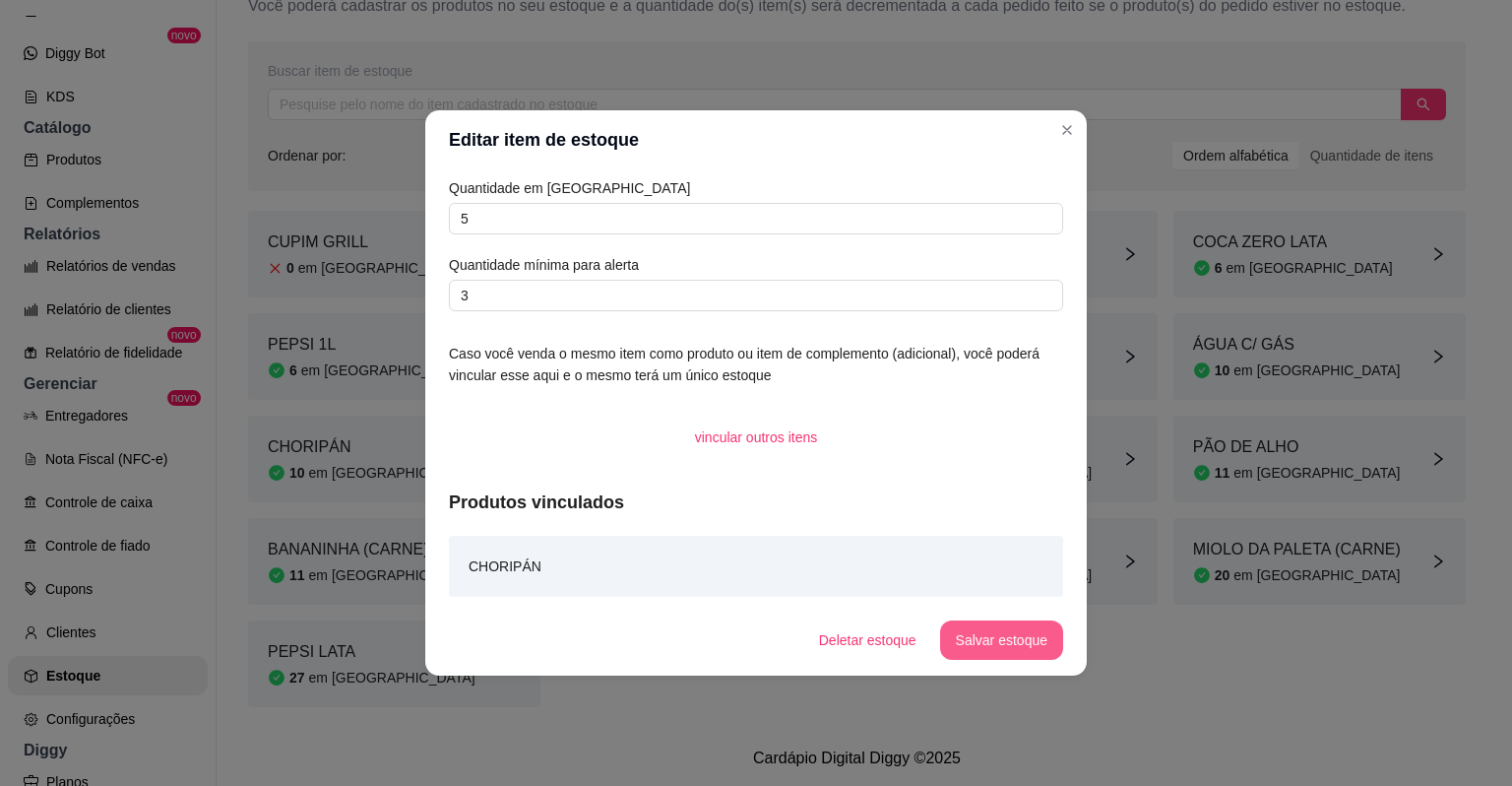 click on "Salvar estoque" at bounding box center (1001, 640) 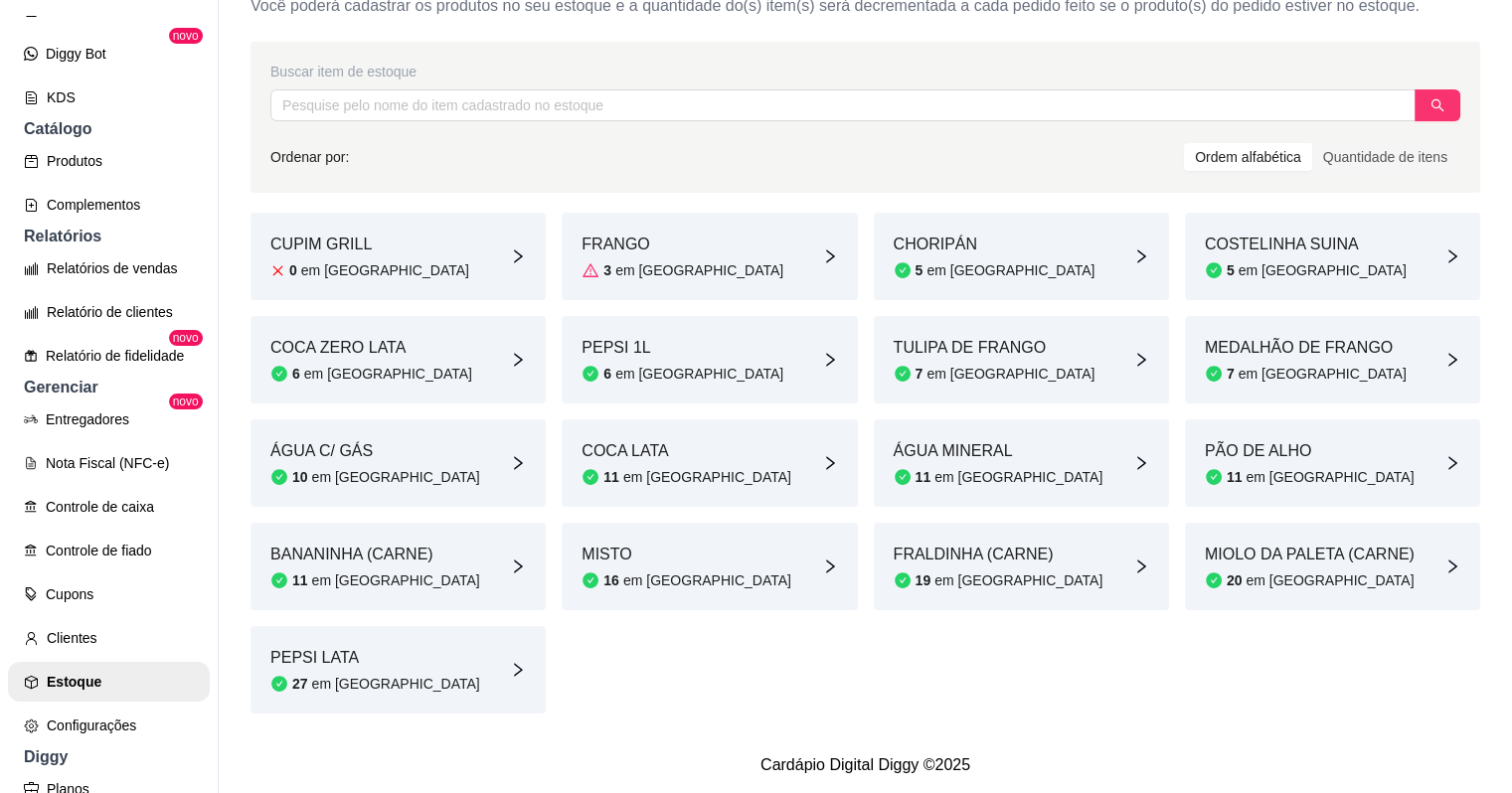 click on "PÃO DE ALHO" at bounding box center [1309, 451] 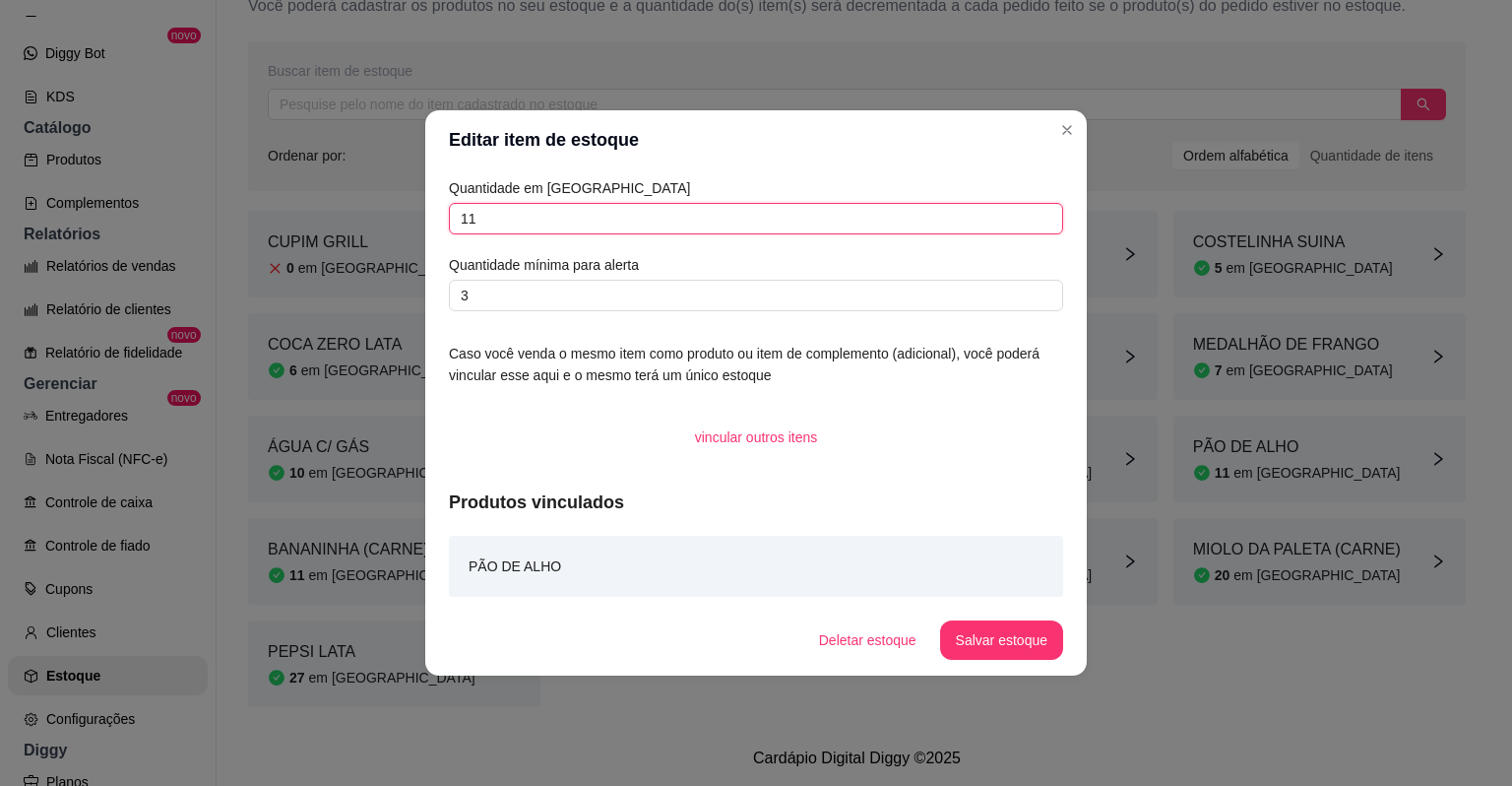 drag, startPoint x: 498, startPoint y: 219, endPoint x: 227, endPoint y: 238, distance: 271.66524 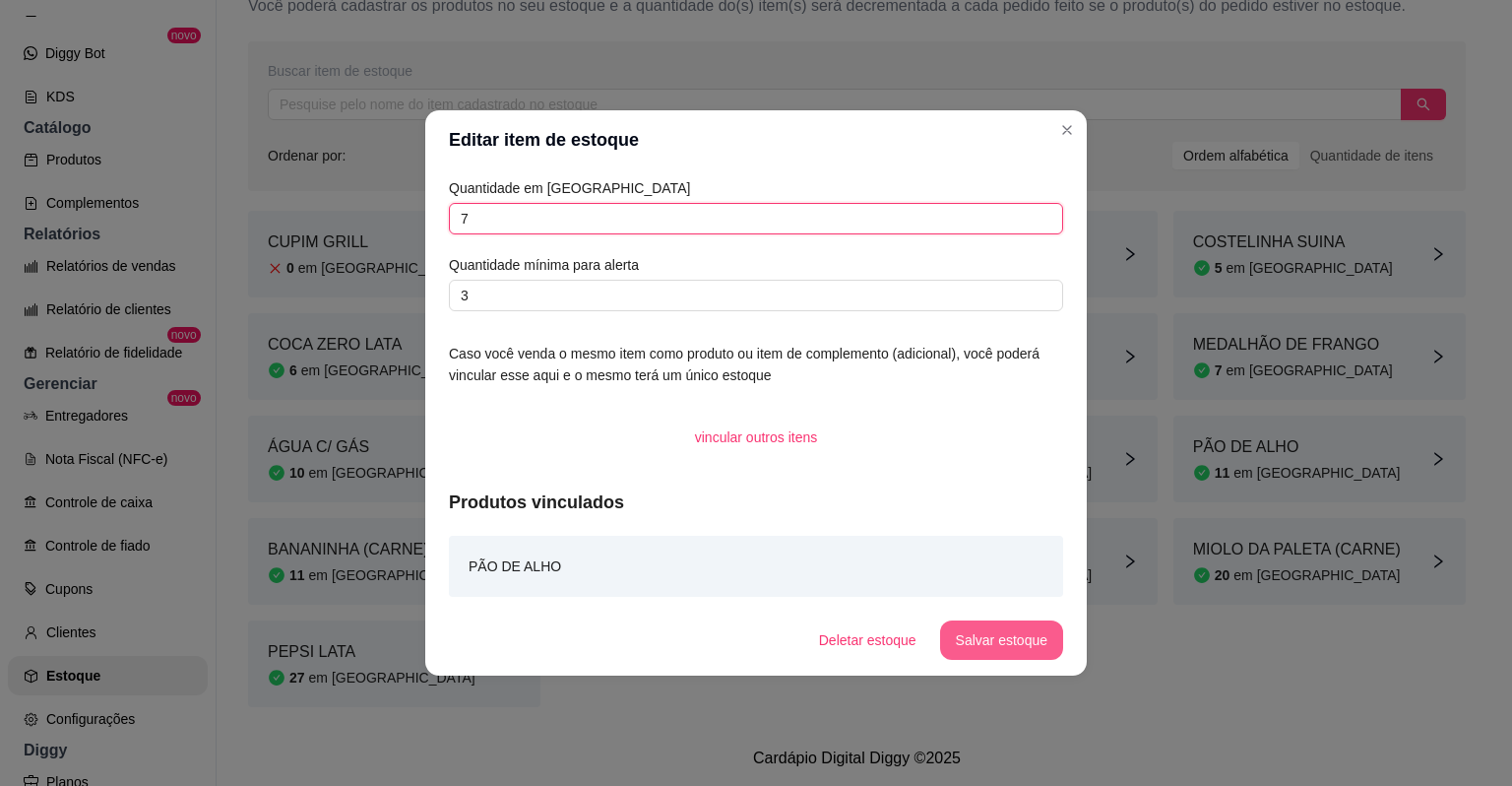 type on "7" 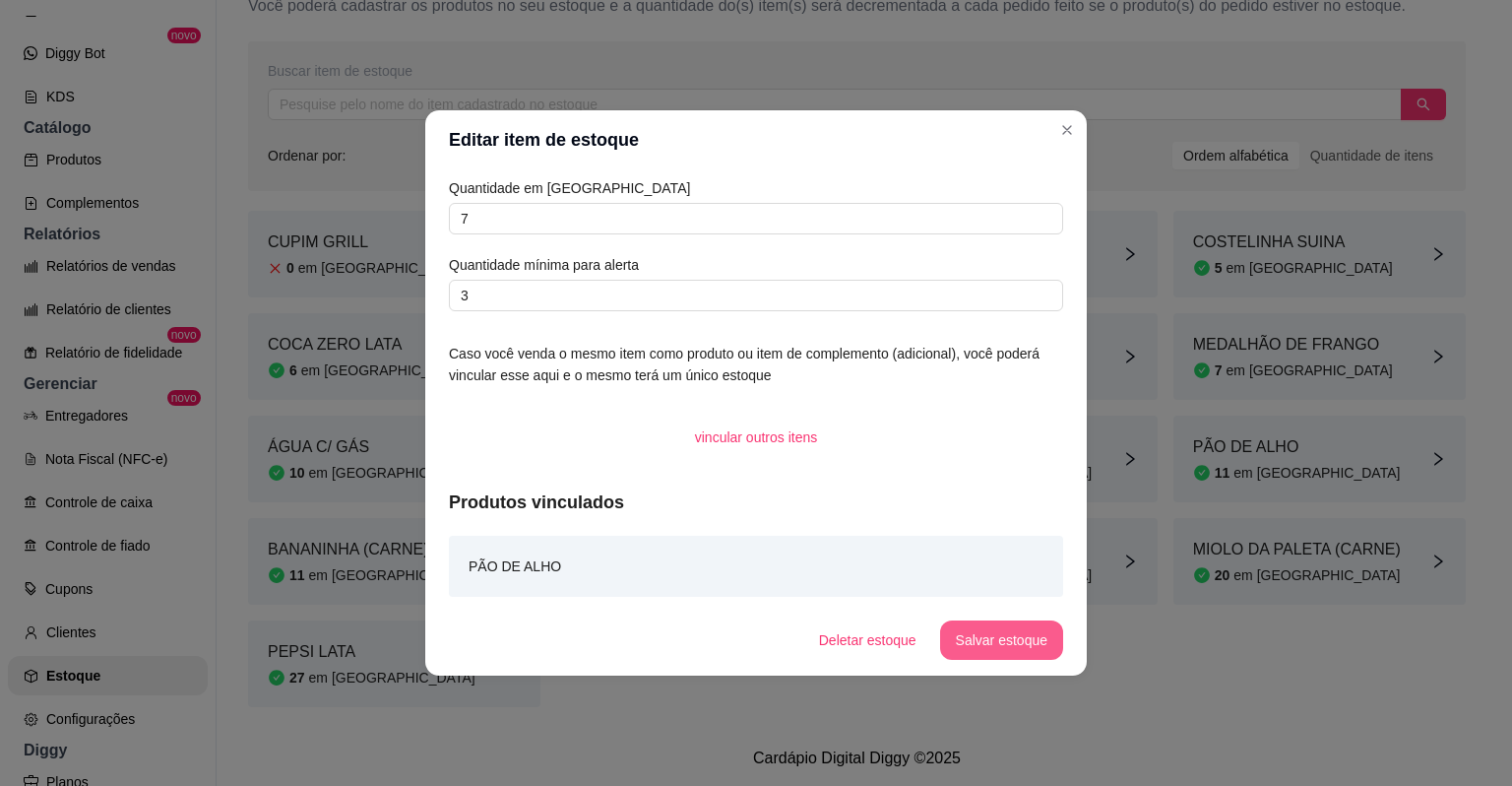 click on "Salvar estoque" at bounding box center [1001, 640] 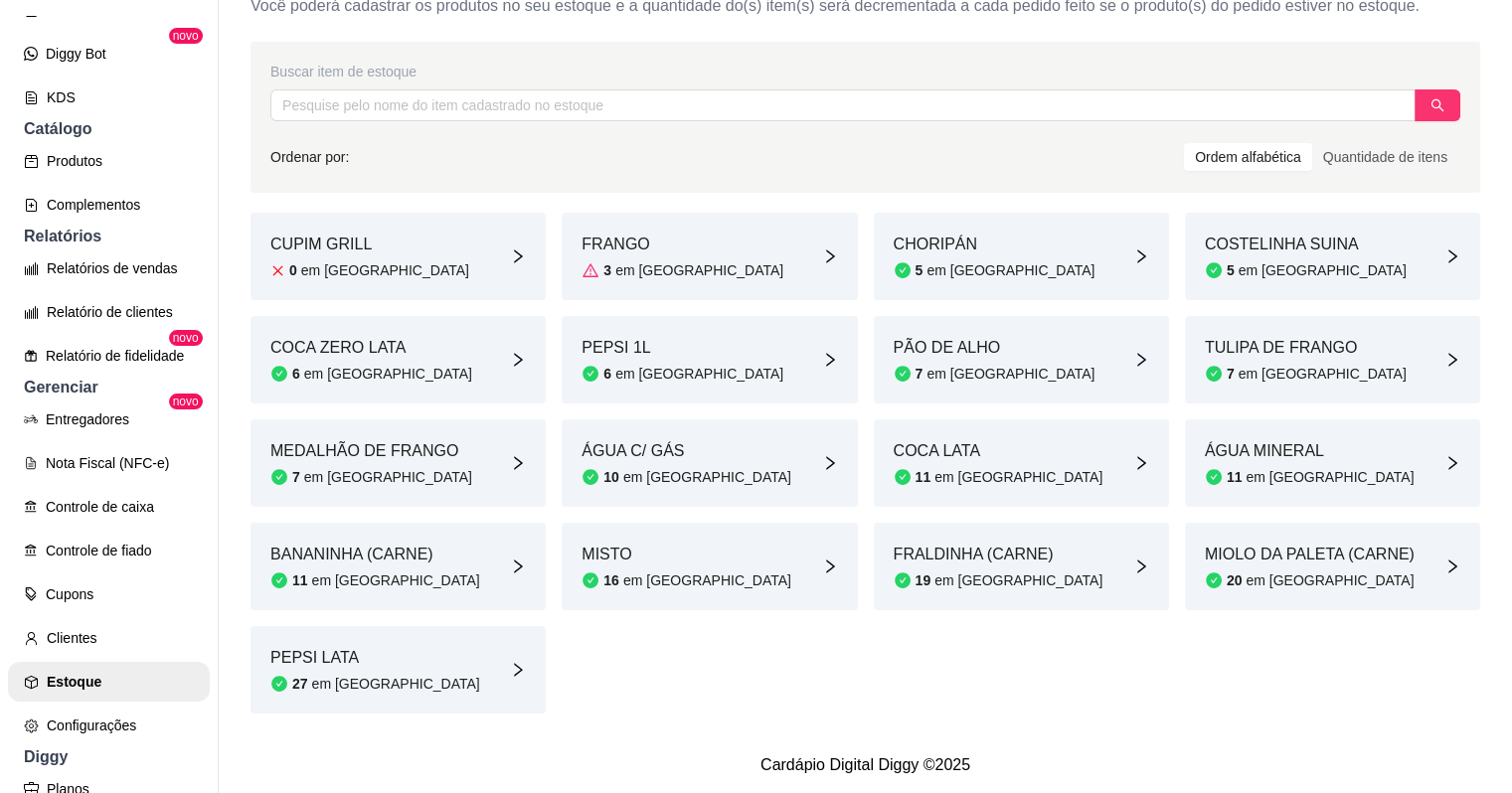 click on "ÁGUA MINERAL" at bounding box center [1309, 451] 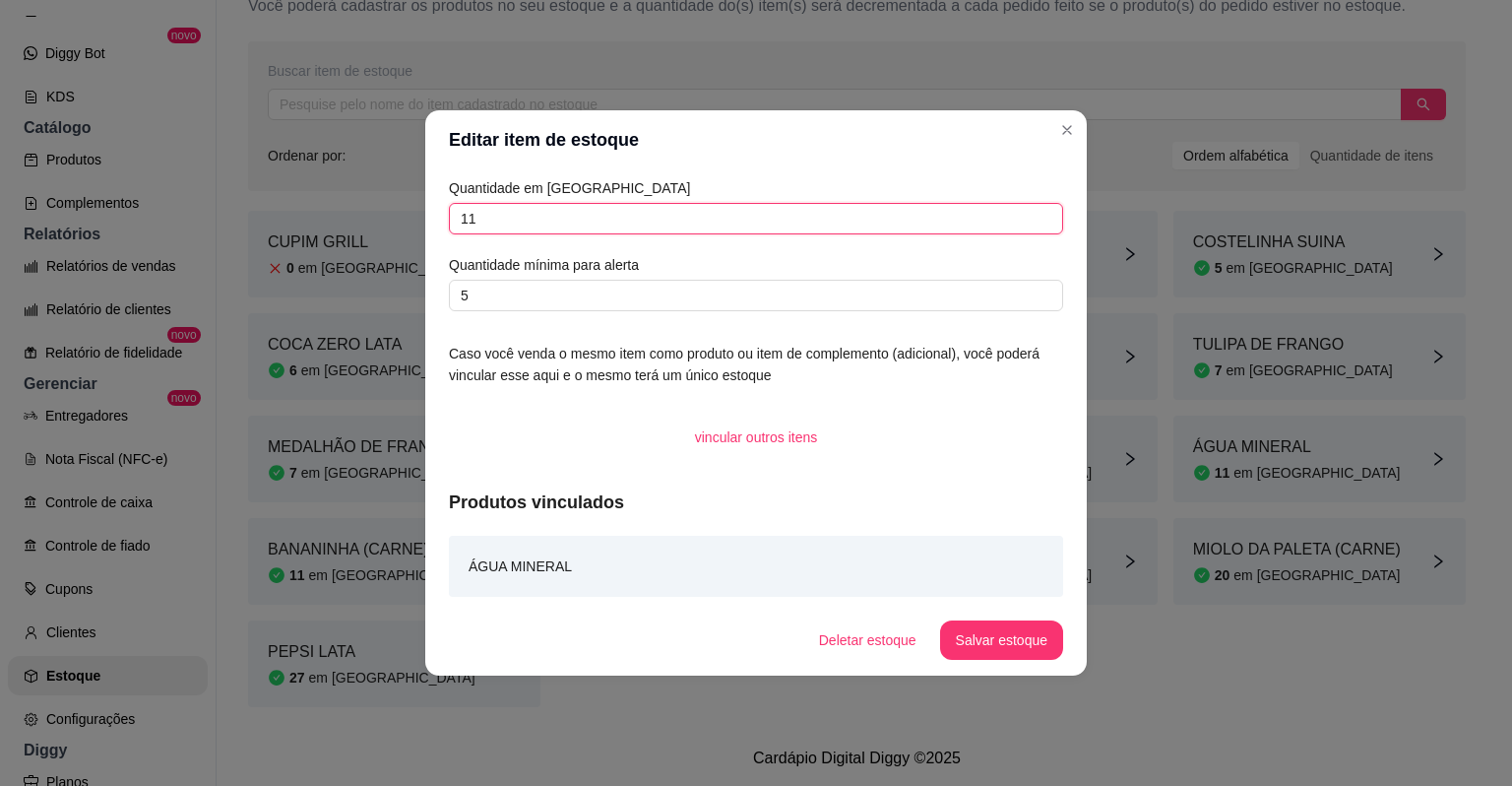 drag, startPoint x: 505, startPoint y: 211, endPoint x: 294, endPoint y: 234, distance: 212.24985 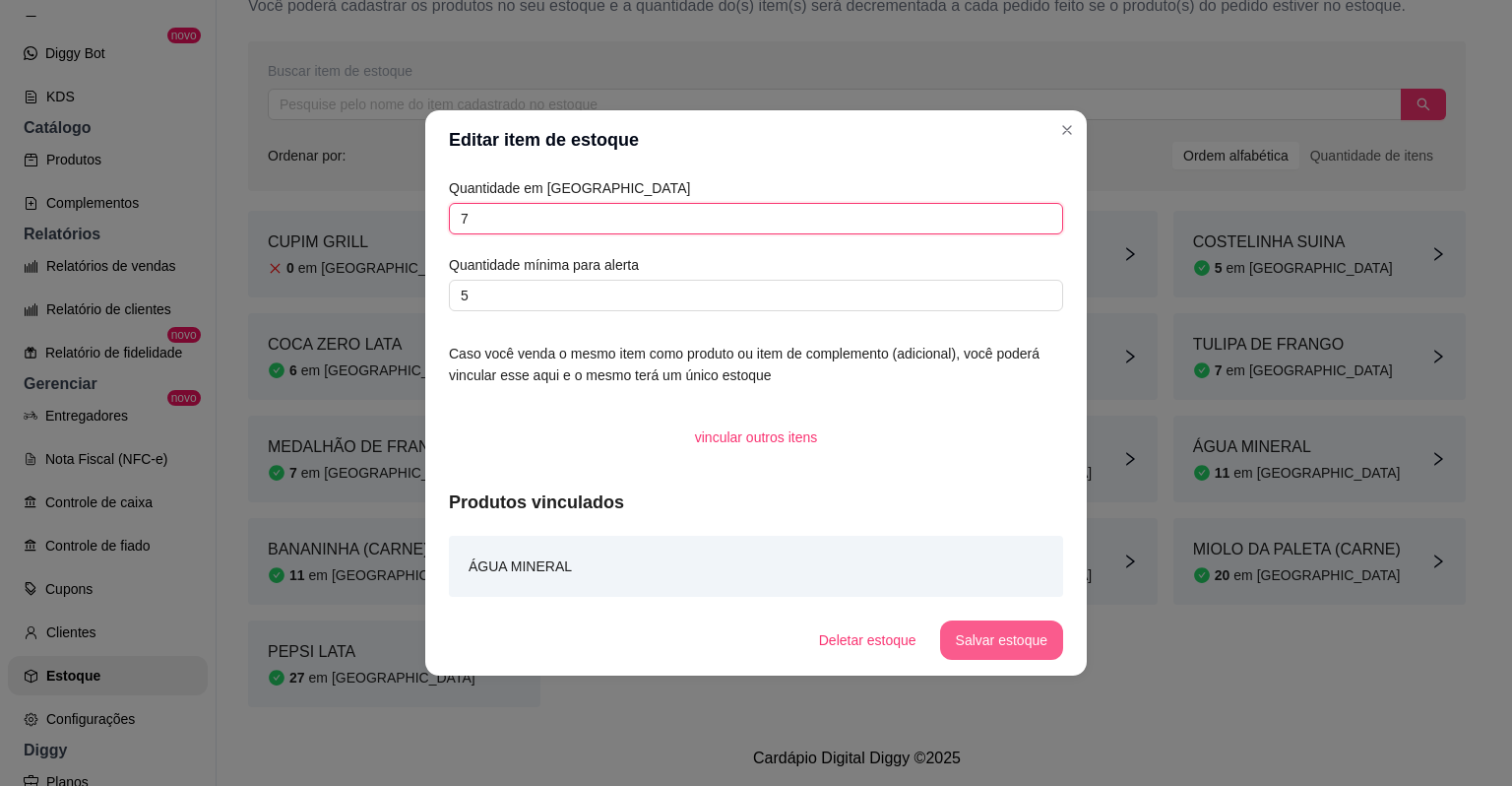 type on "7" 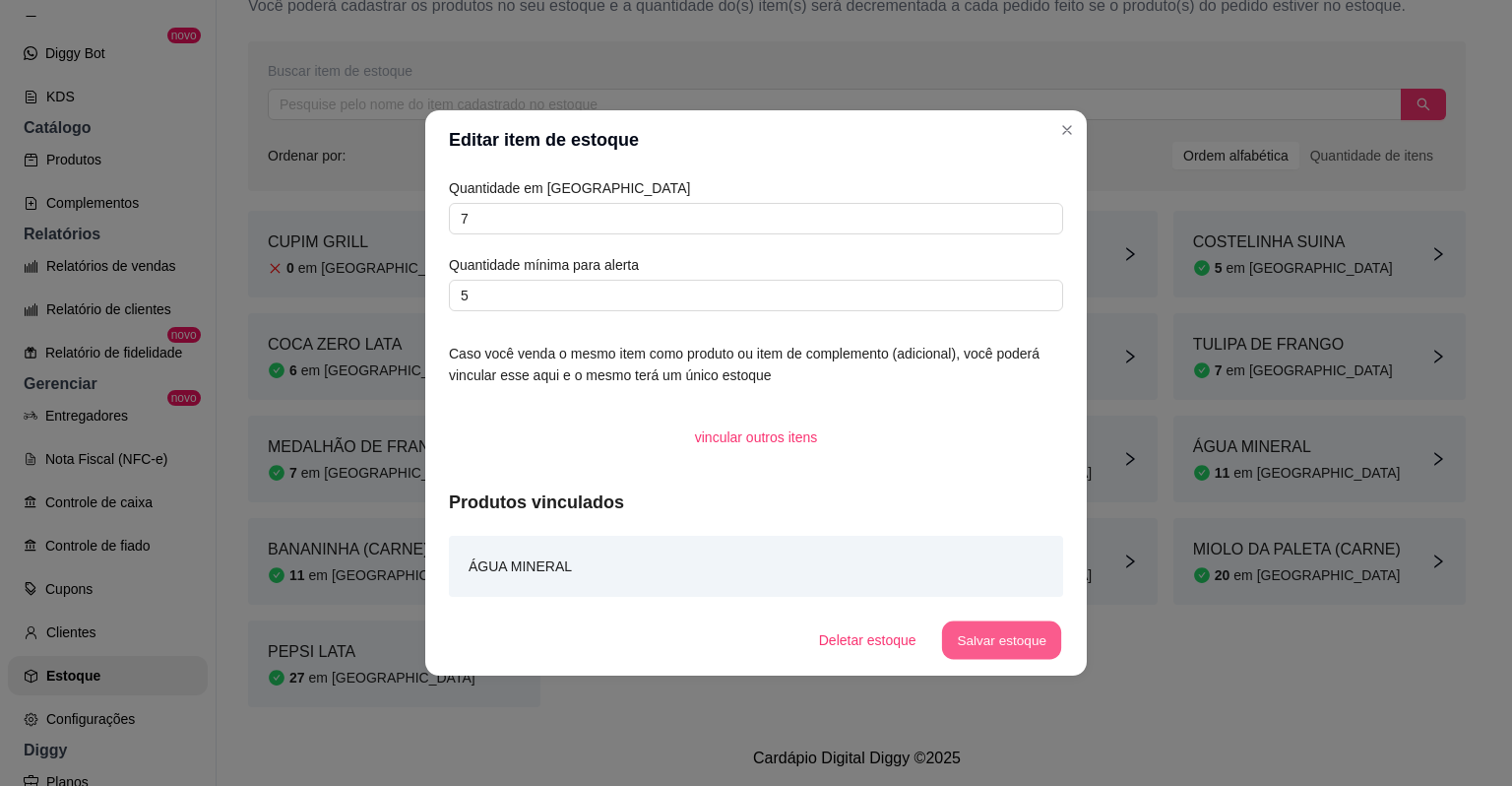 click on "Salvar estoque" at bounding box center (1001, 640) 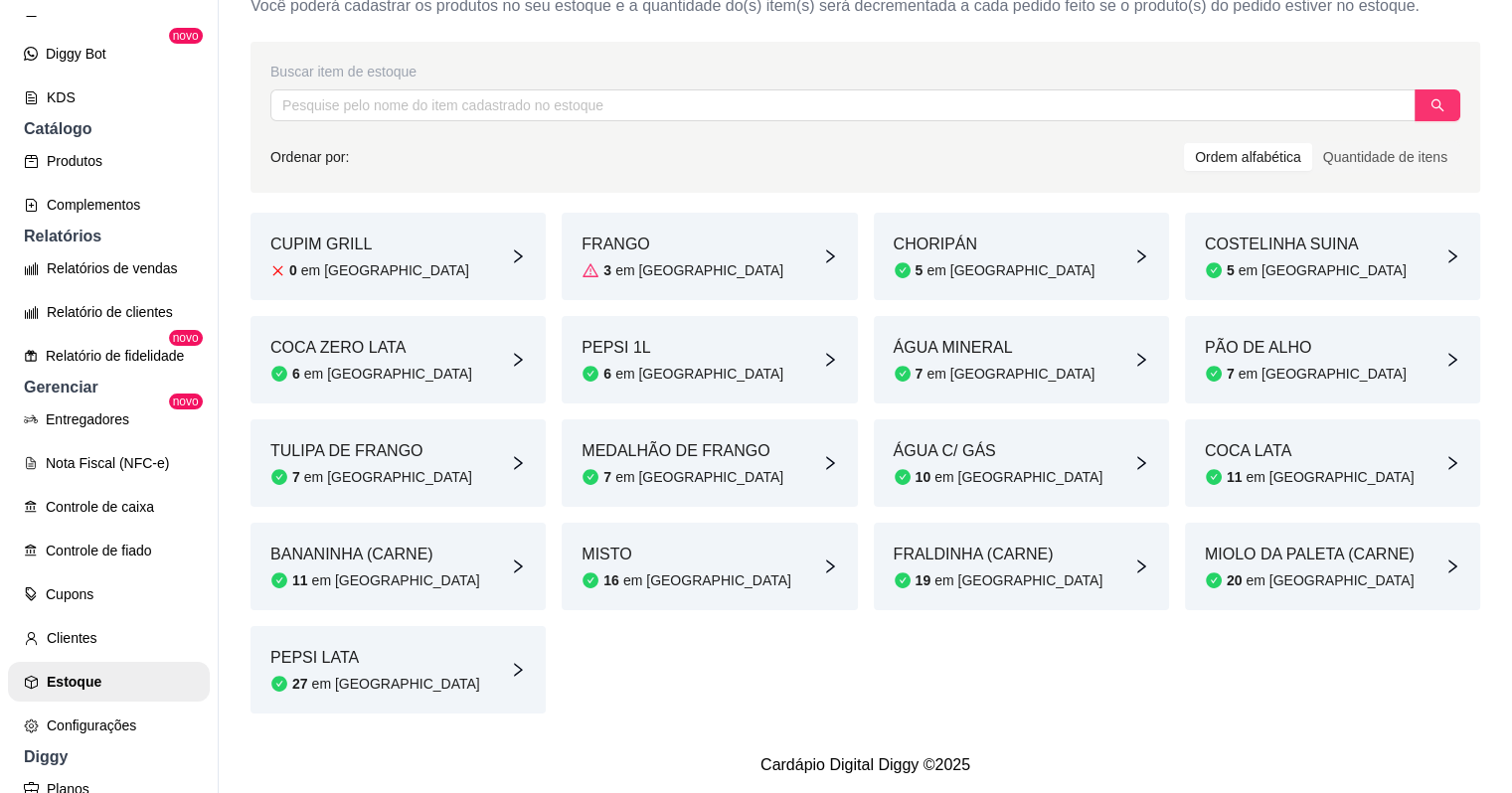 click on "ÁGUA C/ GÁS 10 em estoque" at bounding box center (998, 463) 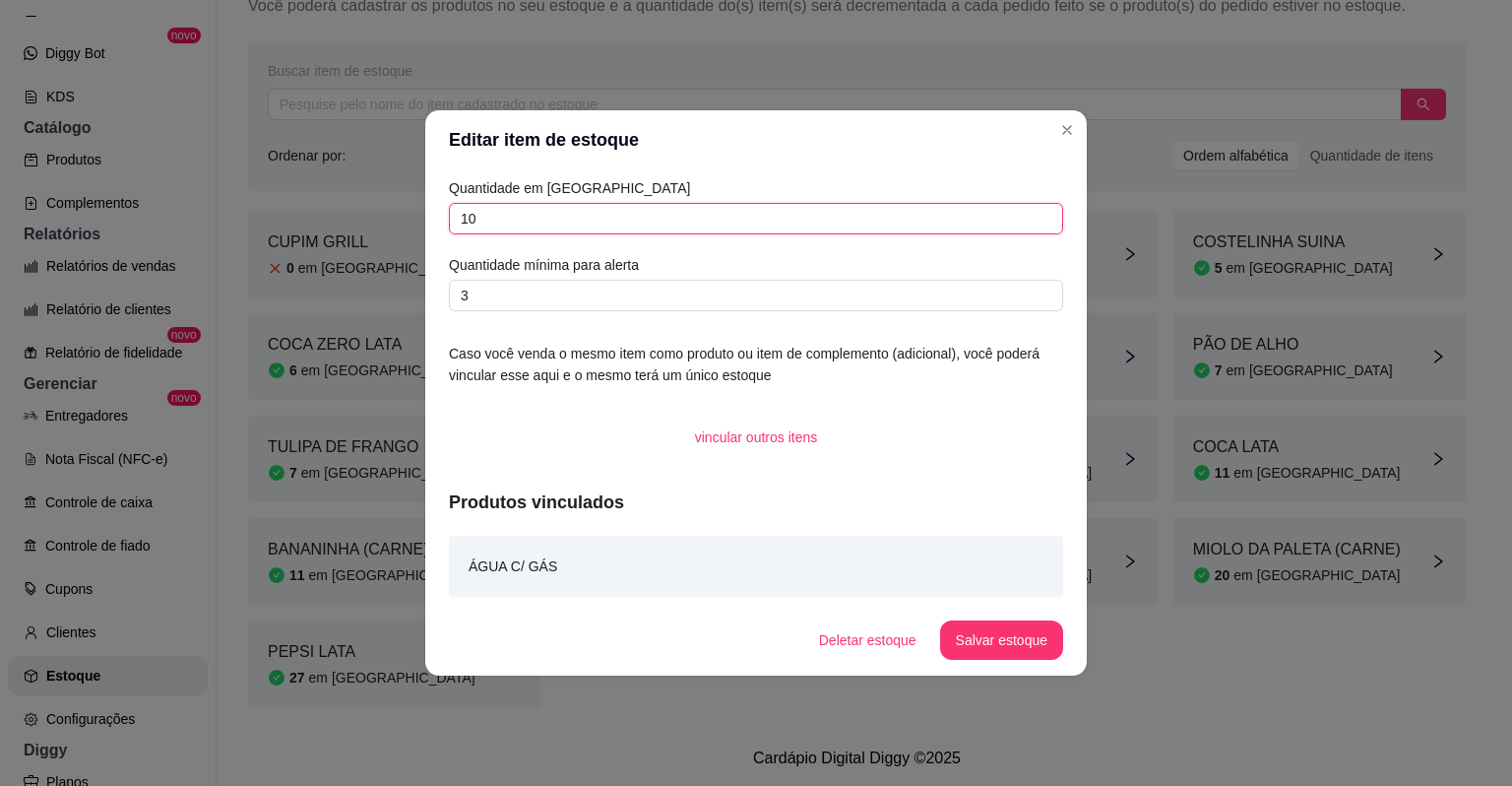 click on "10" at bounding box center (756, 219) 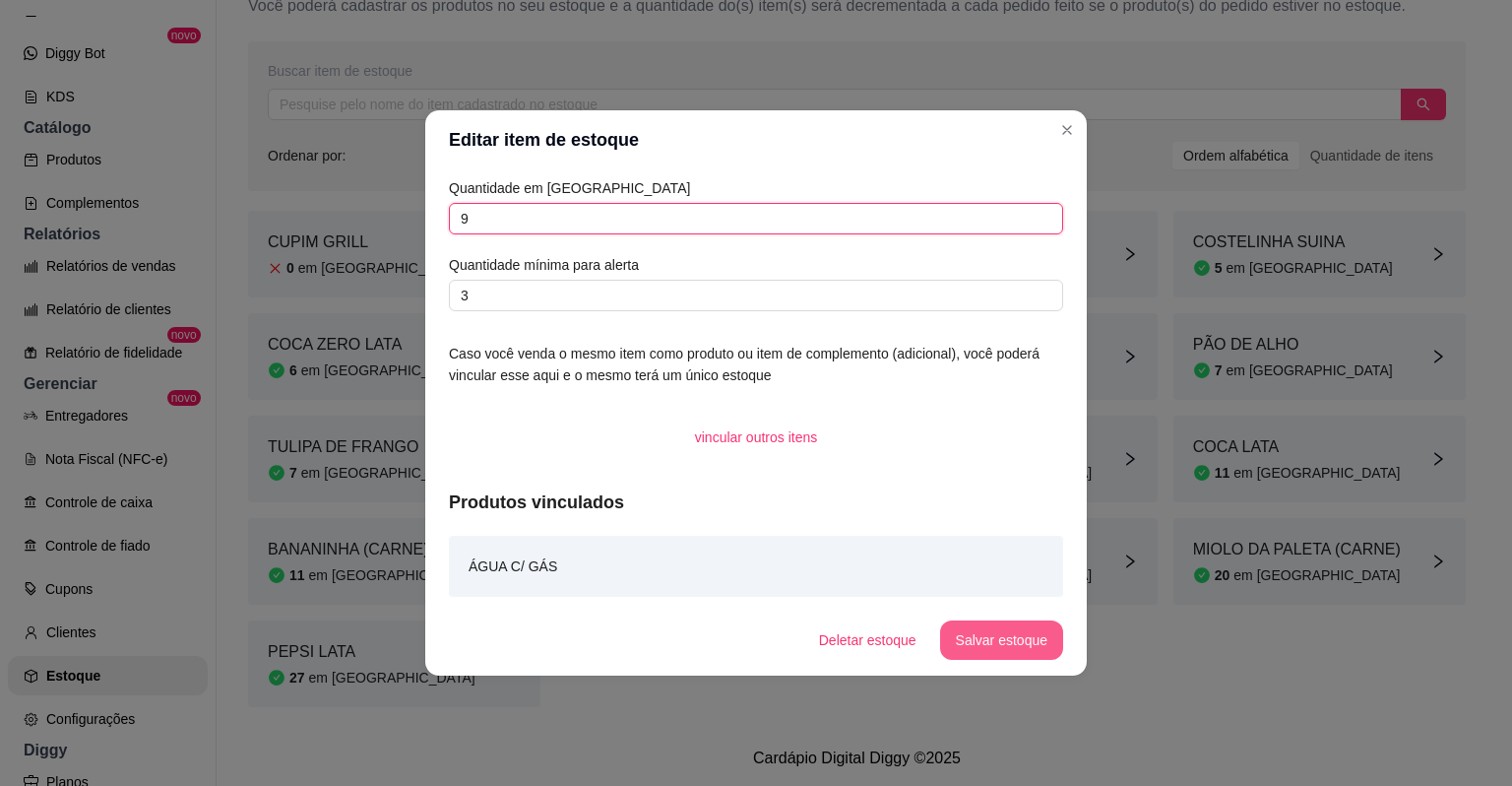 type on "9" 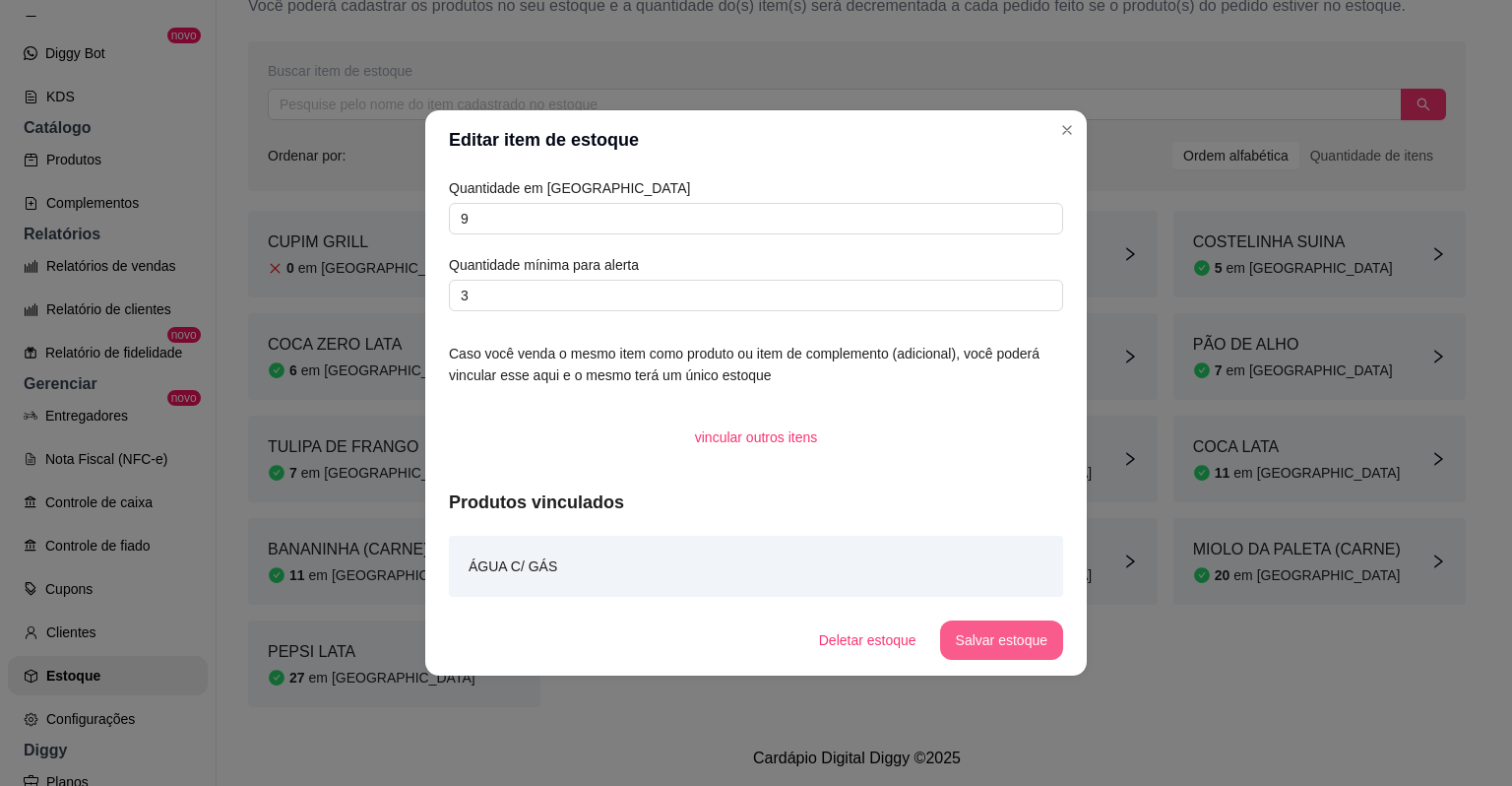 click on "Salvar estoque" at bounding box center (1001, 640) 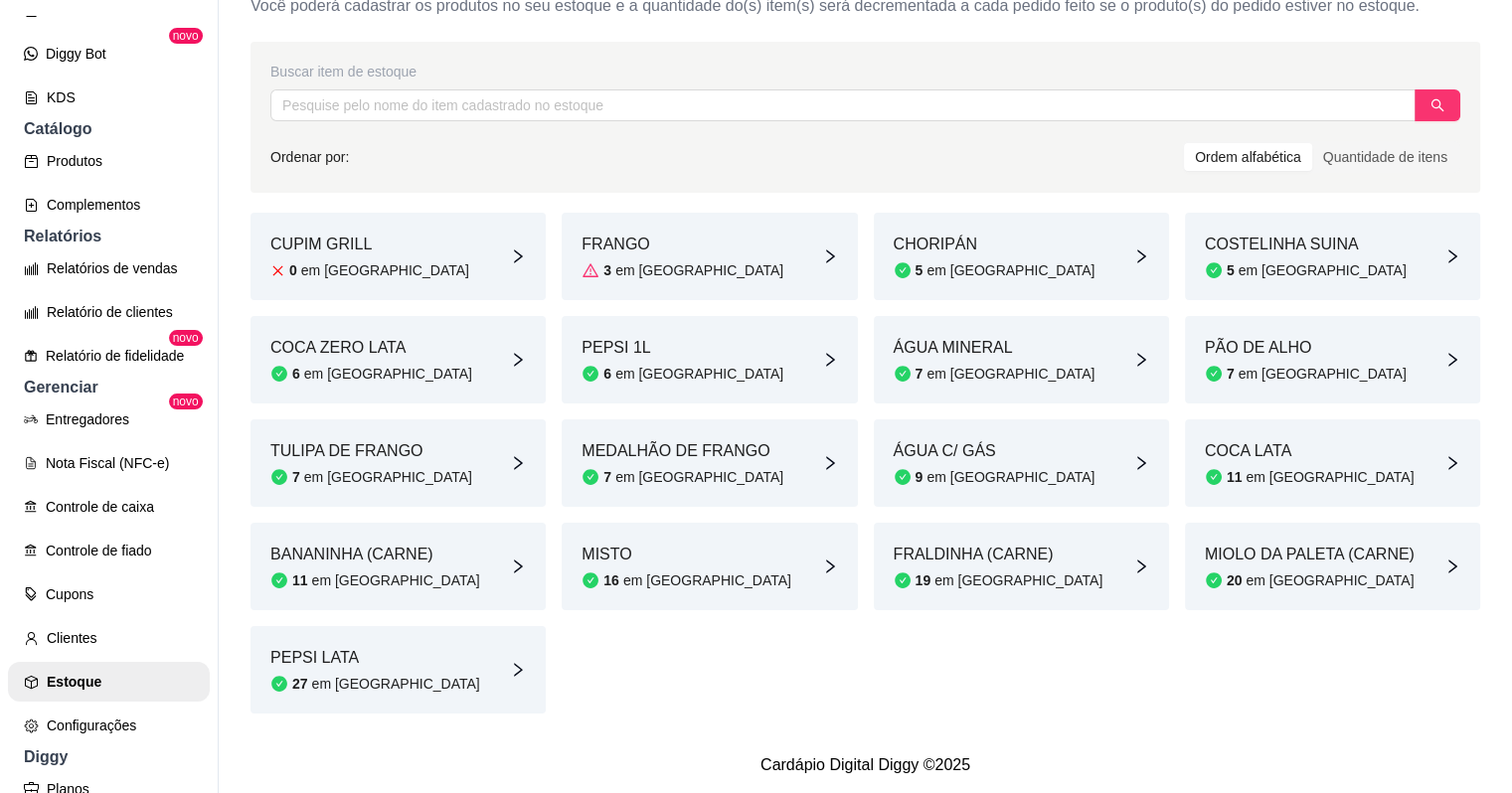 click on "PEPSI 1L 6 em estoque" at bounding box center (709, 360) 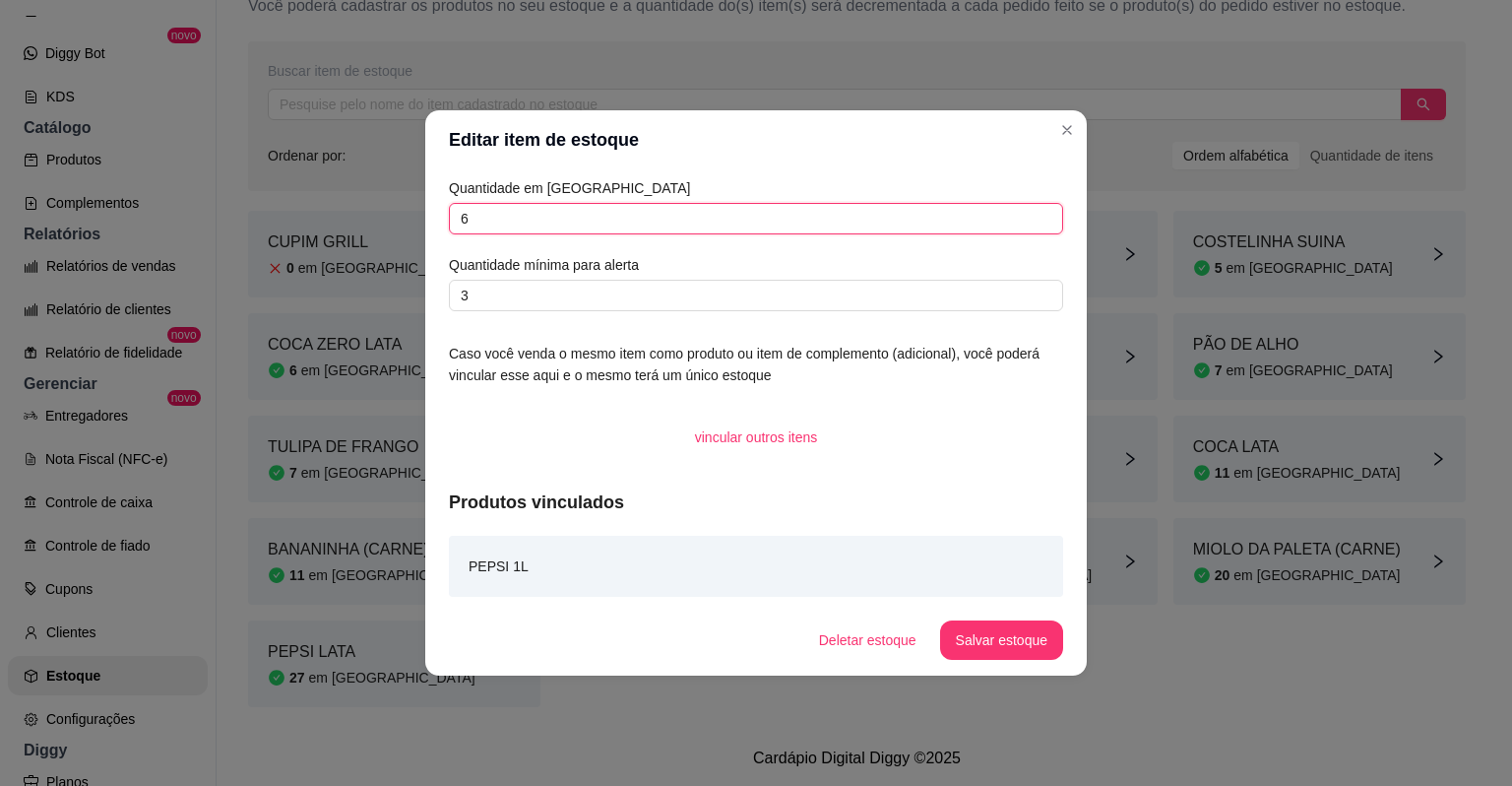 drag, startPoint x: 555, startPoint y: 213, endPoint x: 312, endPoint y: 218, distance: 243.0514 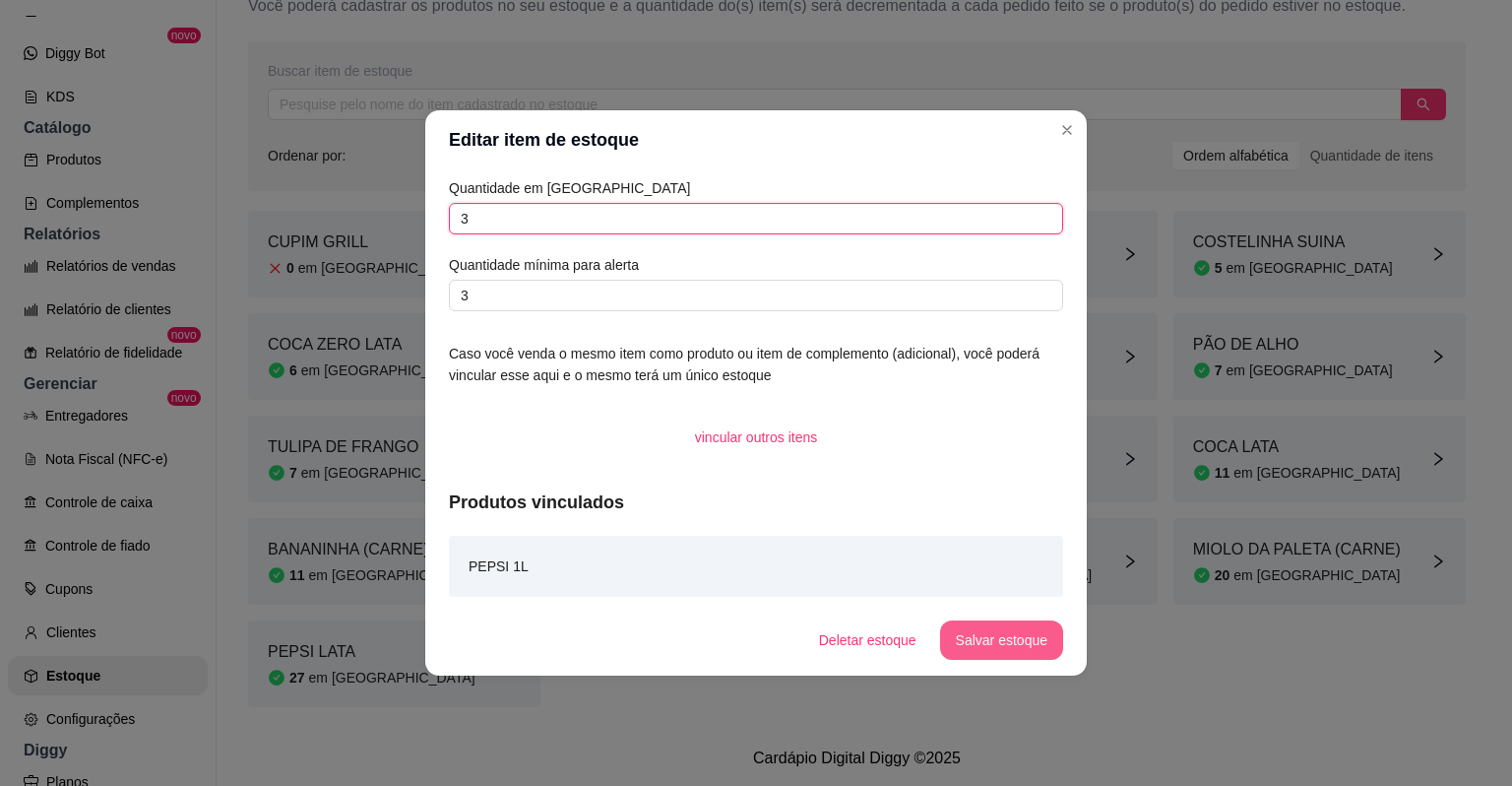 type on "3" 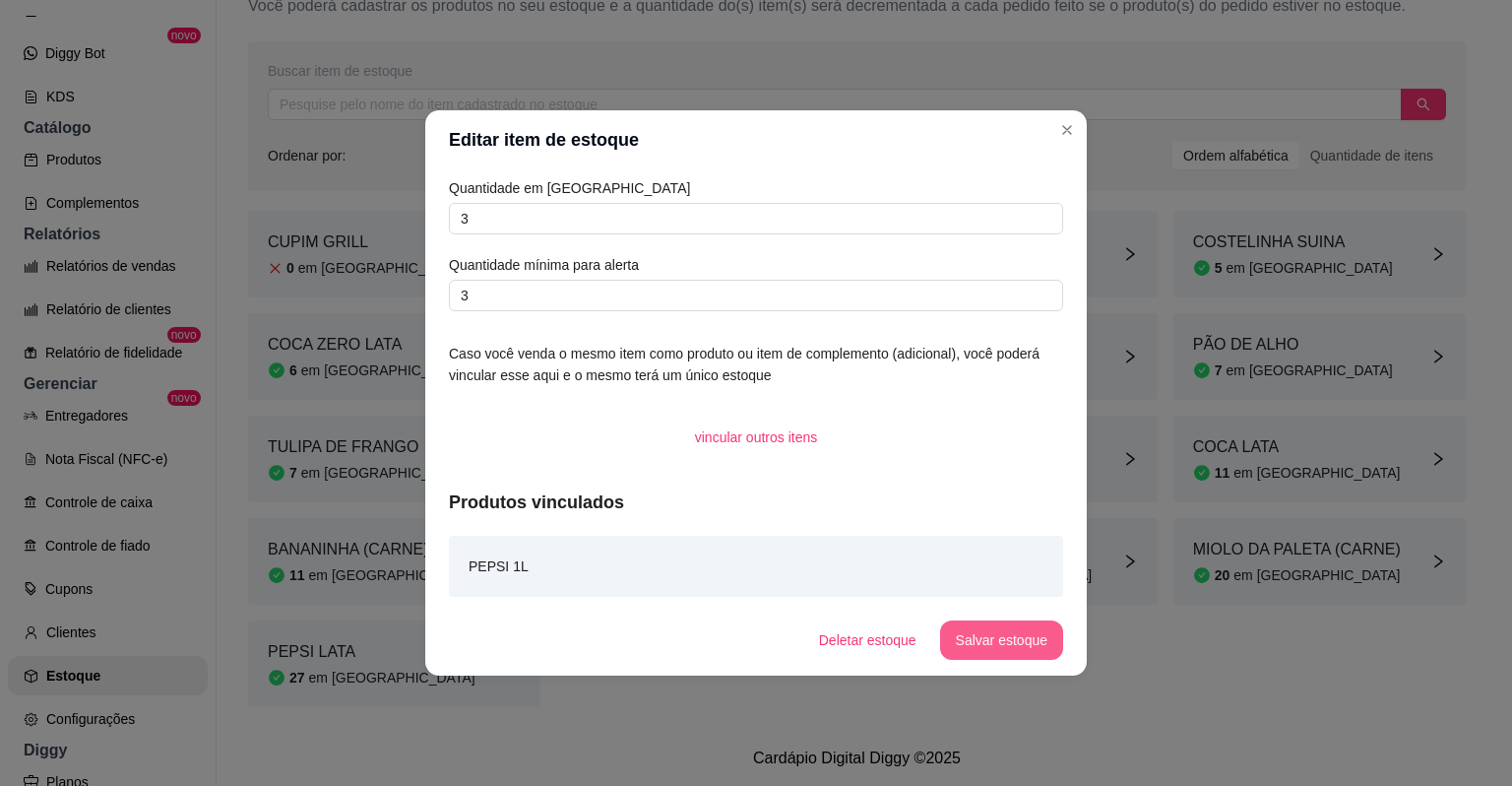 click on "Salvar estoque" at bounding box center (1001, 640) 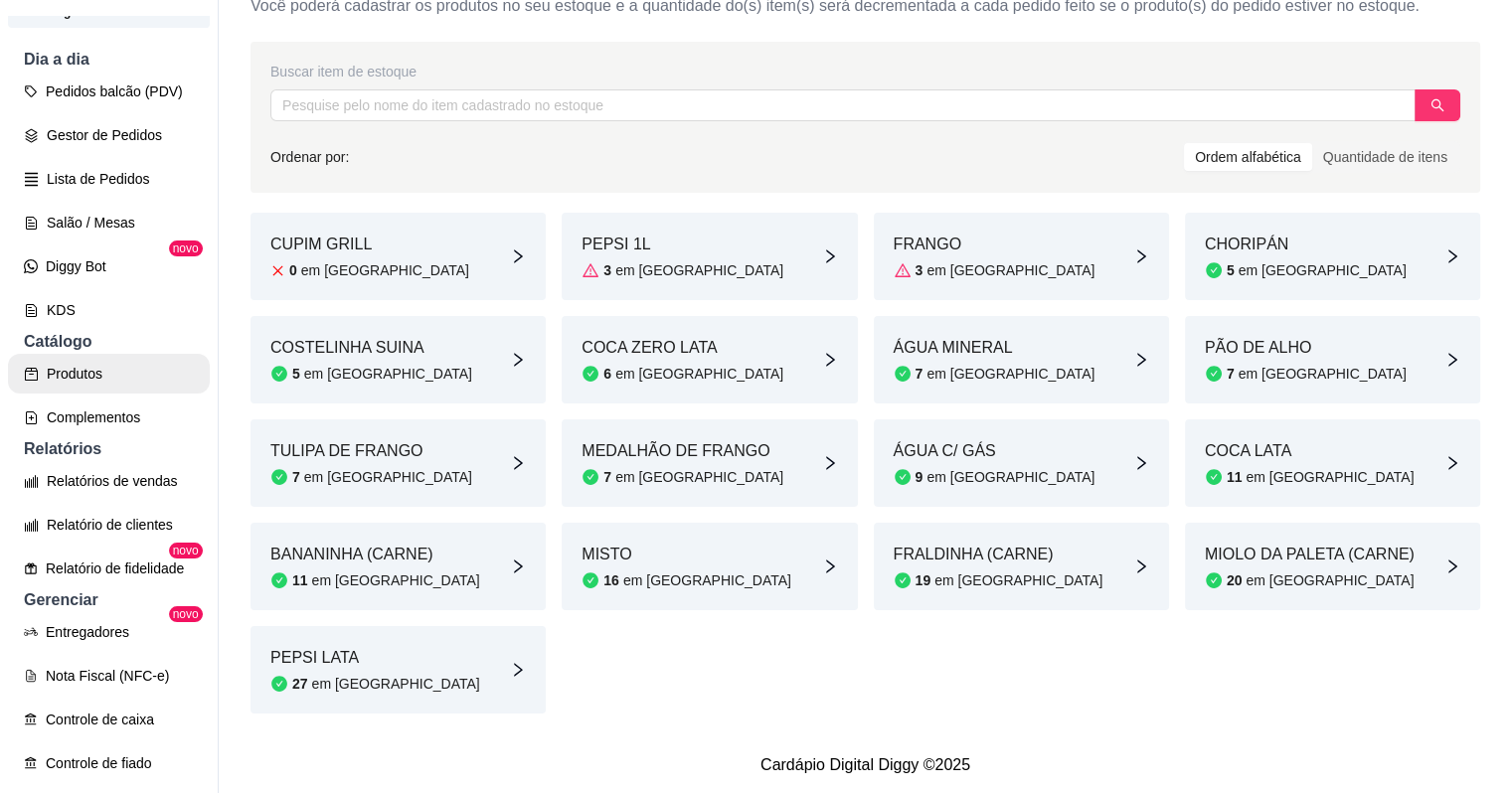 scroll, scrollTop: 186, scrollLeft: 0, axis: vertical 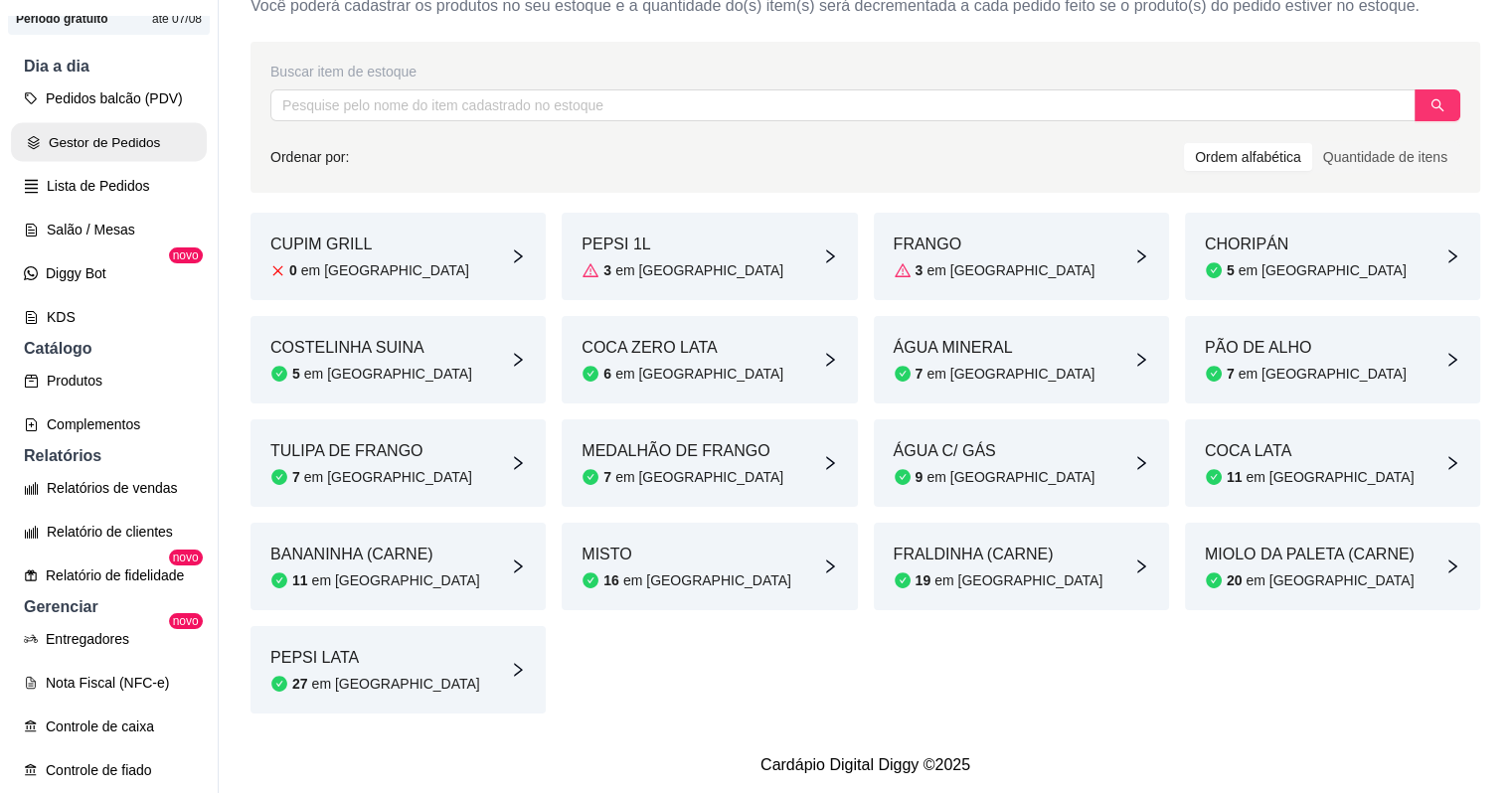 click on "Gestor de Pedidos" at bounding box center (108, 142) 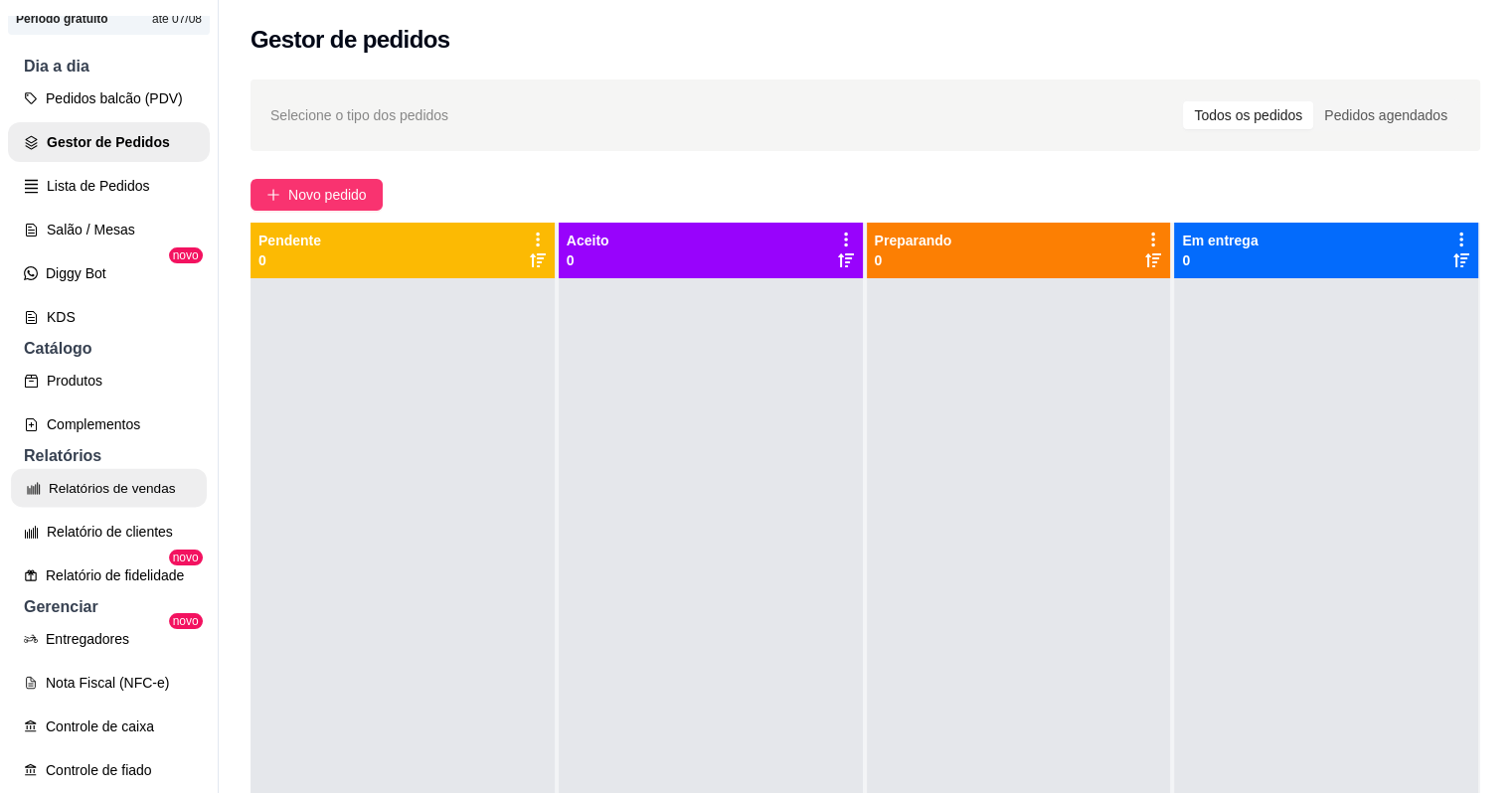 click on "Relatórios de vendas" at bounding box center (108, 488) 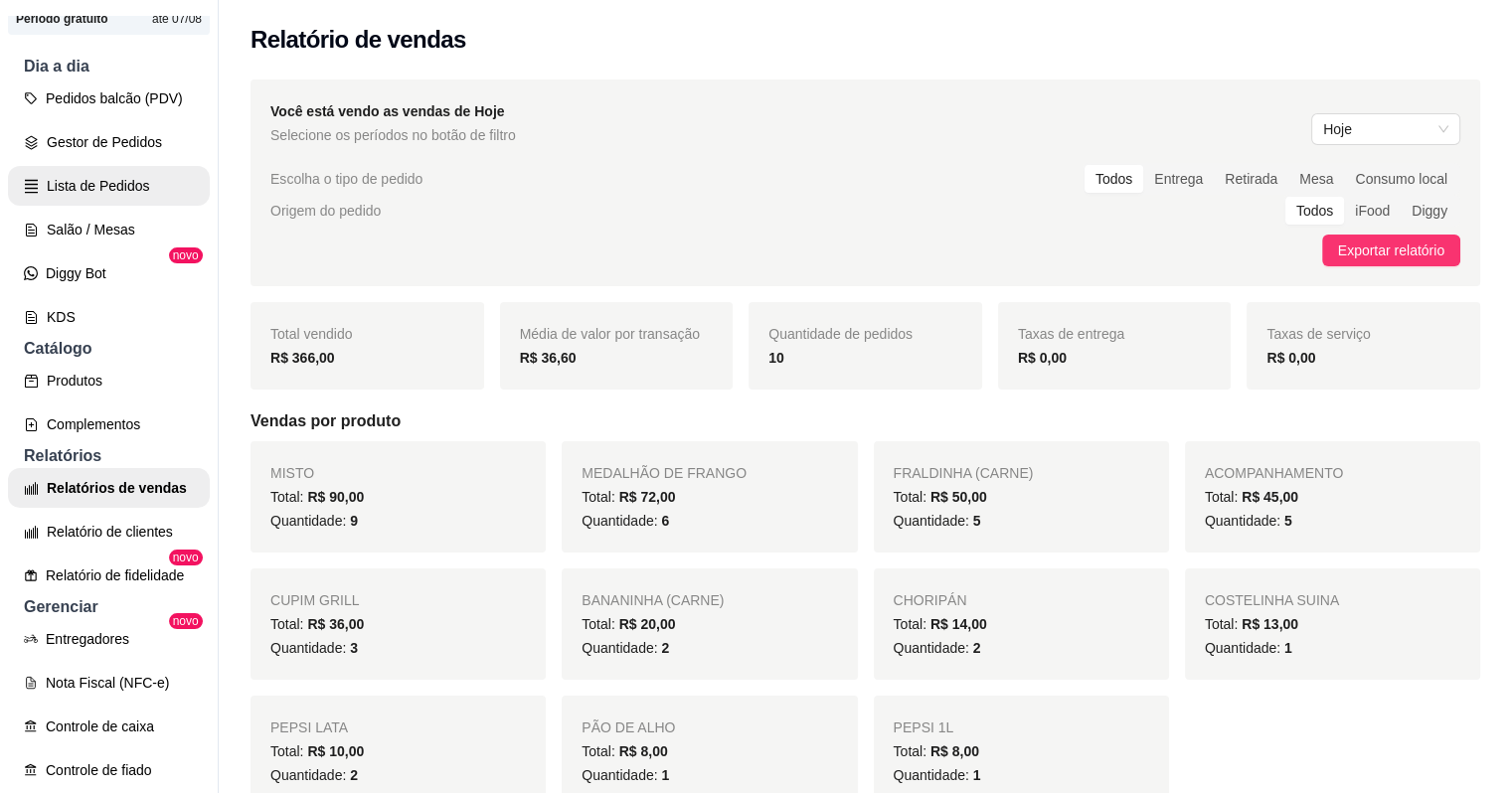 click on "Lista de Pedidos" at bounding box center (108, 186) 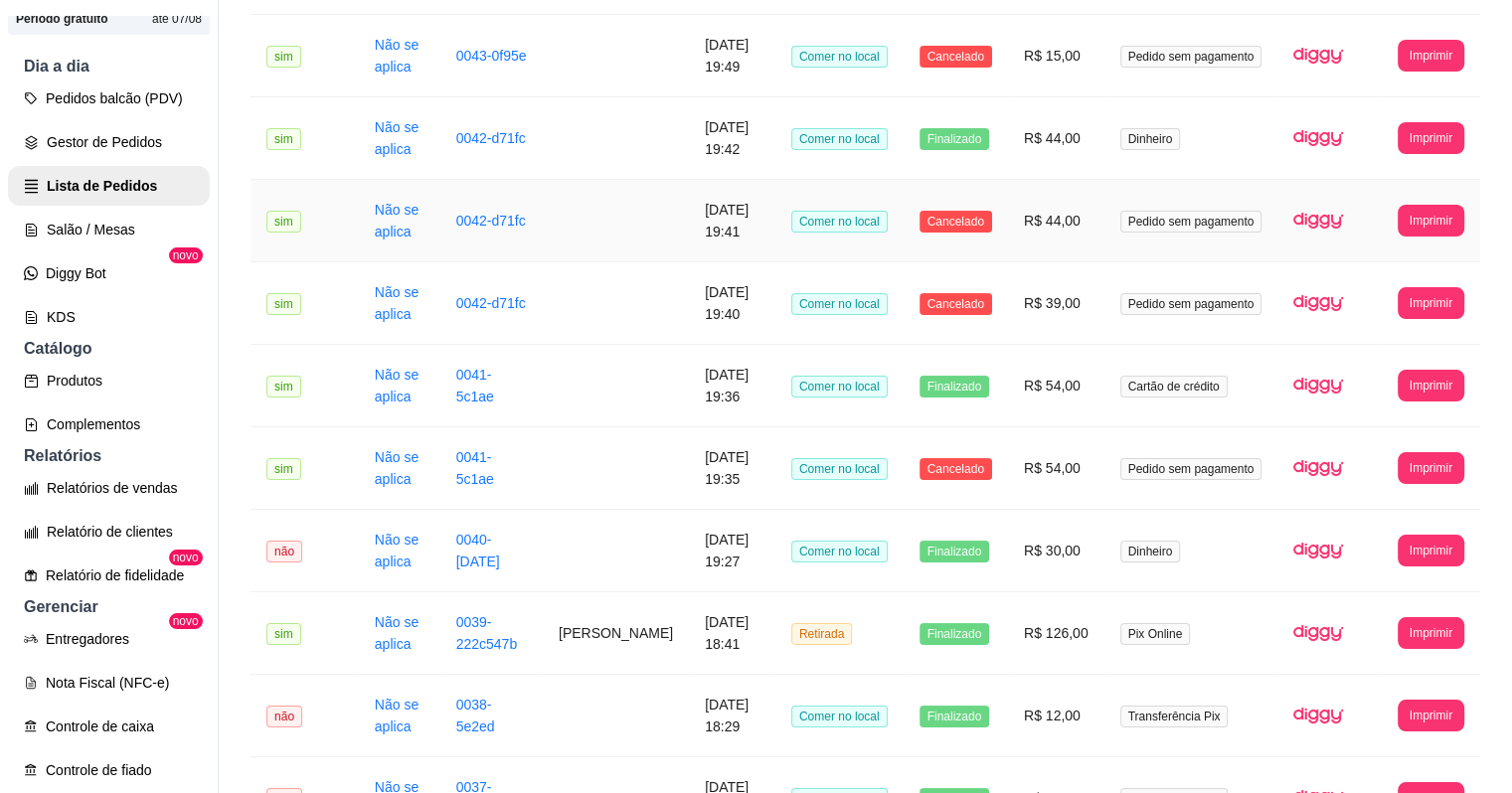 scroll, scrollTop: 405, scrollLeft: 0, axis: vertical 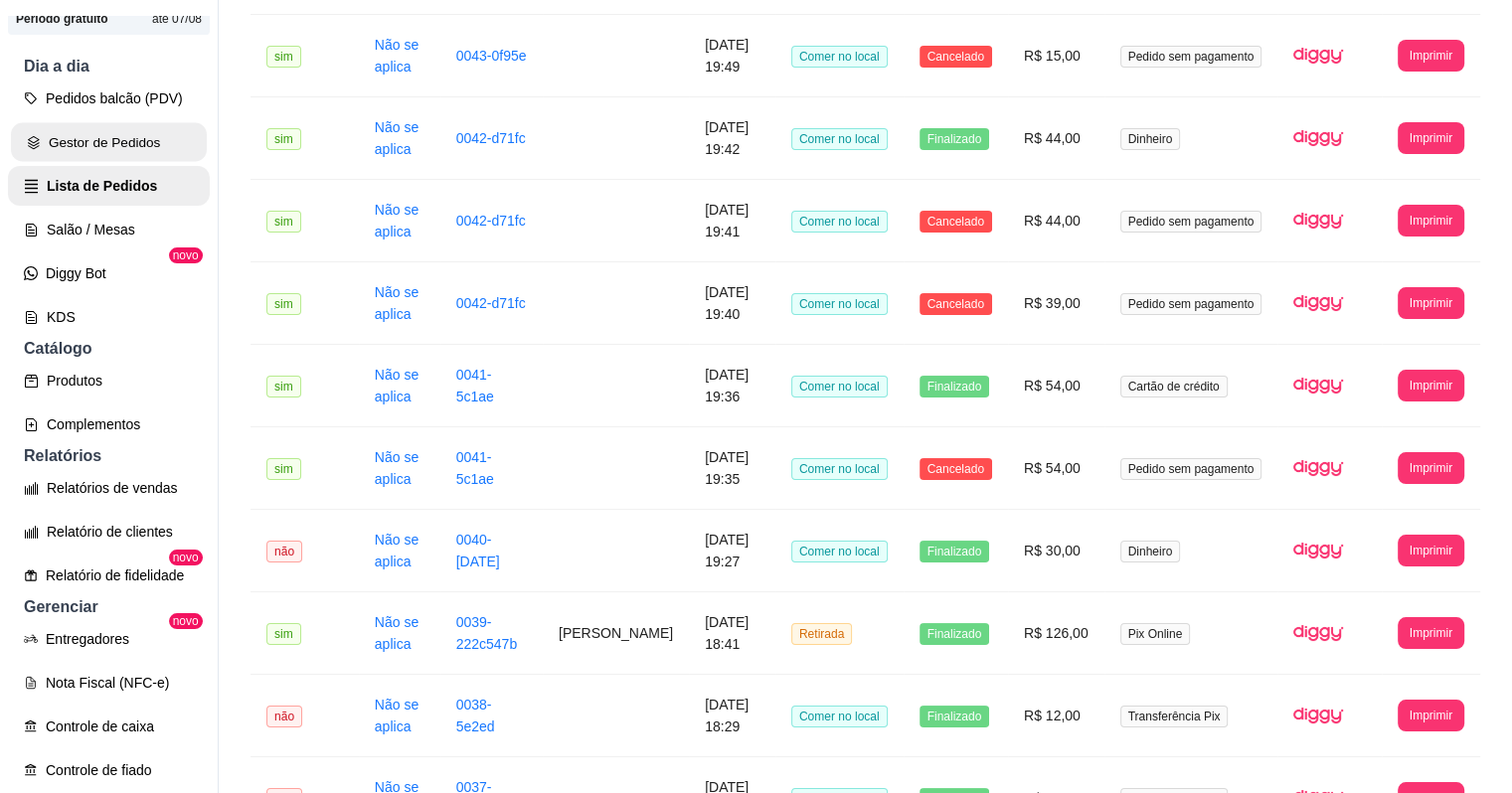 click on "Gestor de Pedidos" at bounding box center [108, 142] 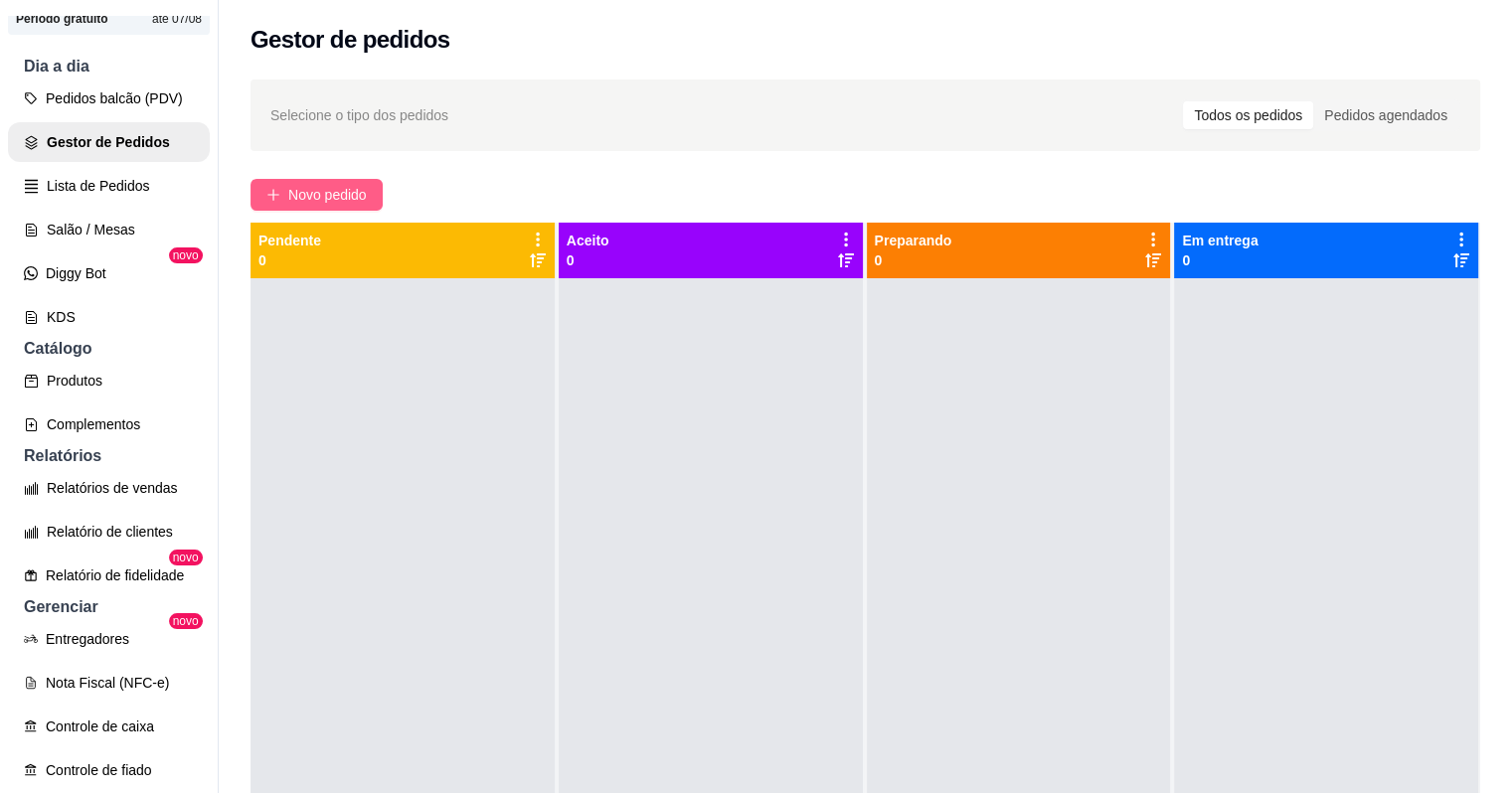 click on "Novo pedido" at bounding box center [327, 195] 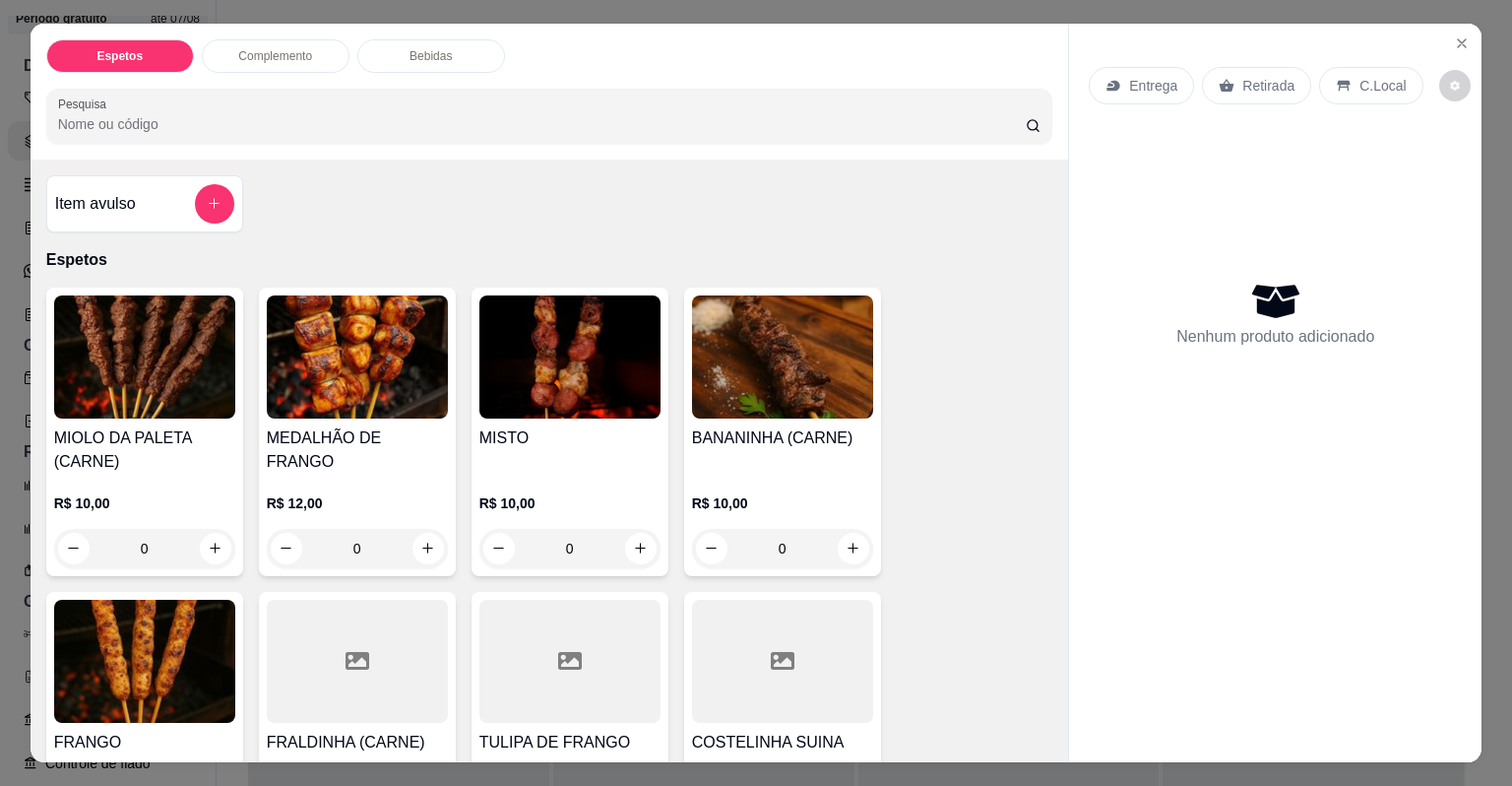 click 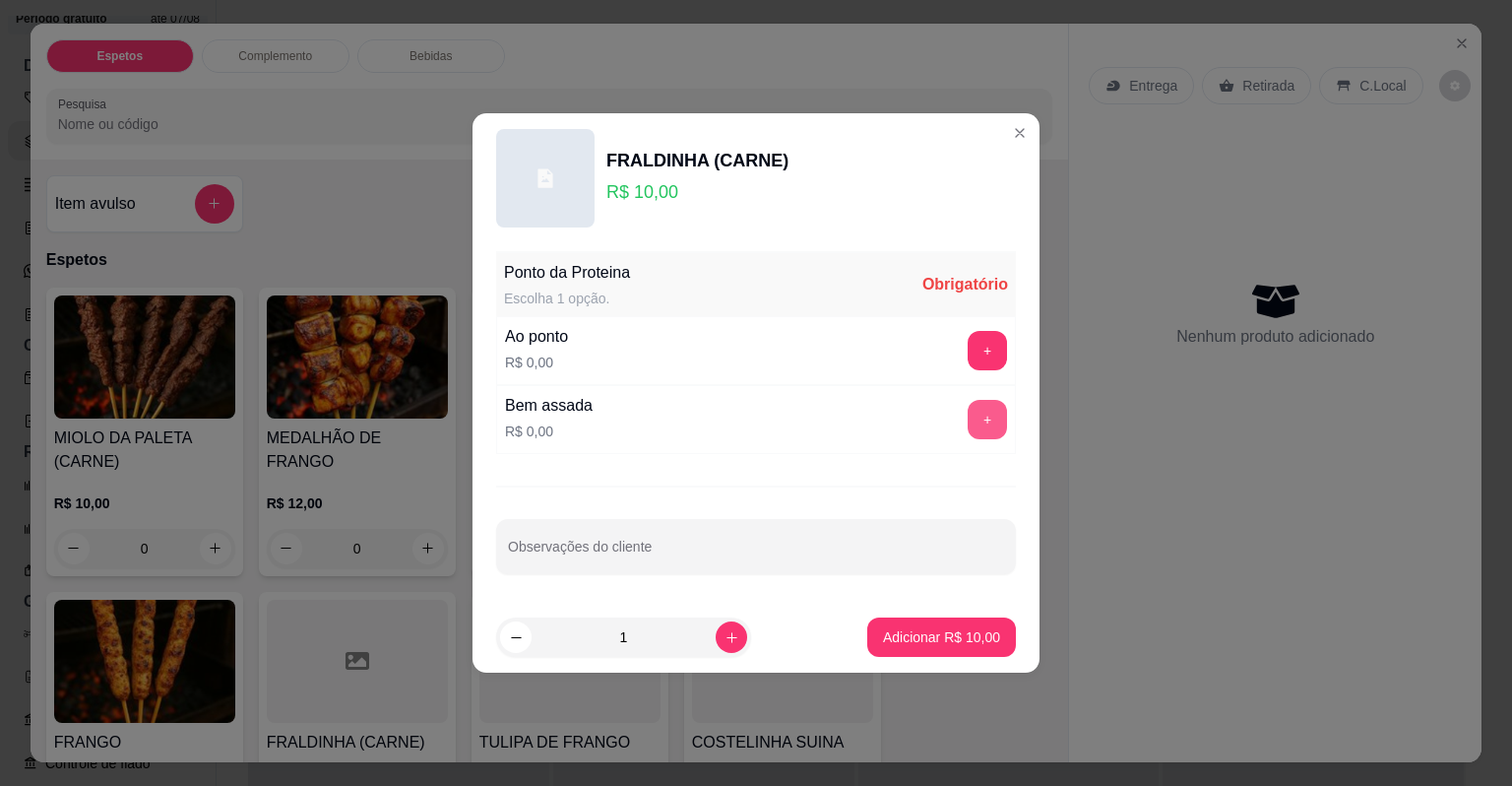 click on "+" at bounding box center (987, 420) 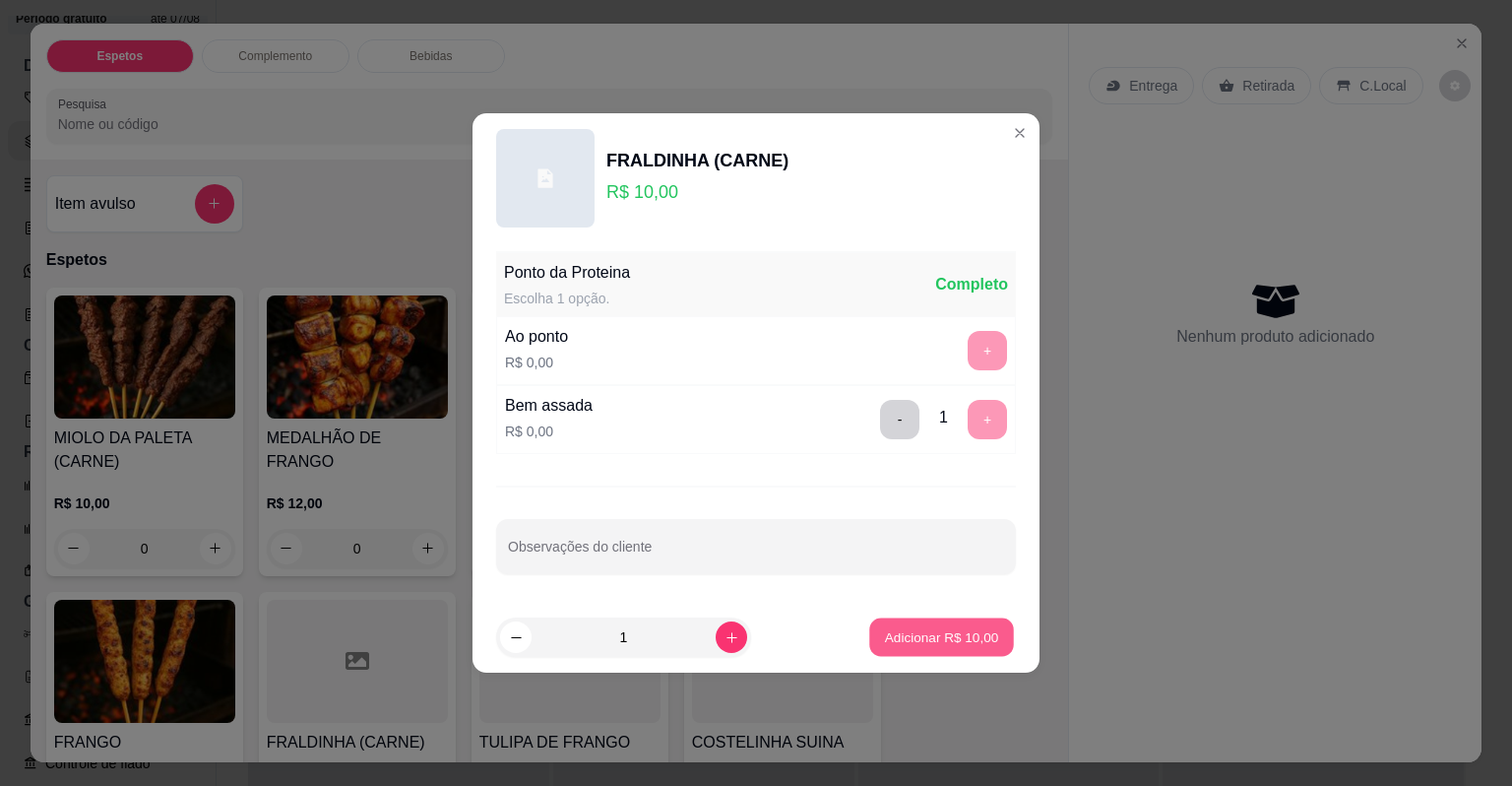 click on "Adicionar   R$ 10,00" at bounding box center (942, 636) 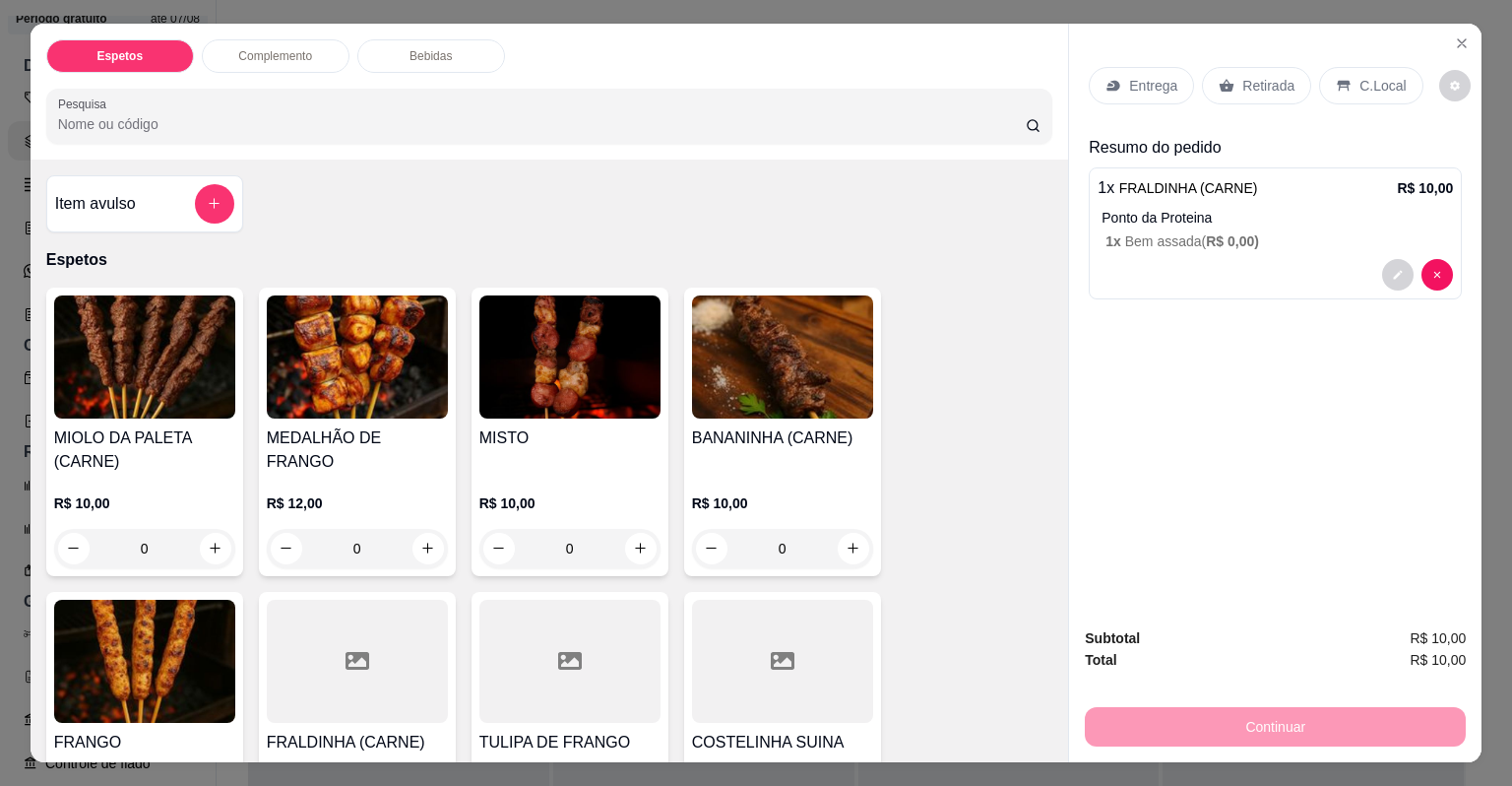click on "C.Local" at bounding box center [1382, 86] 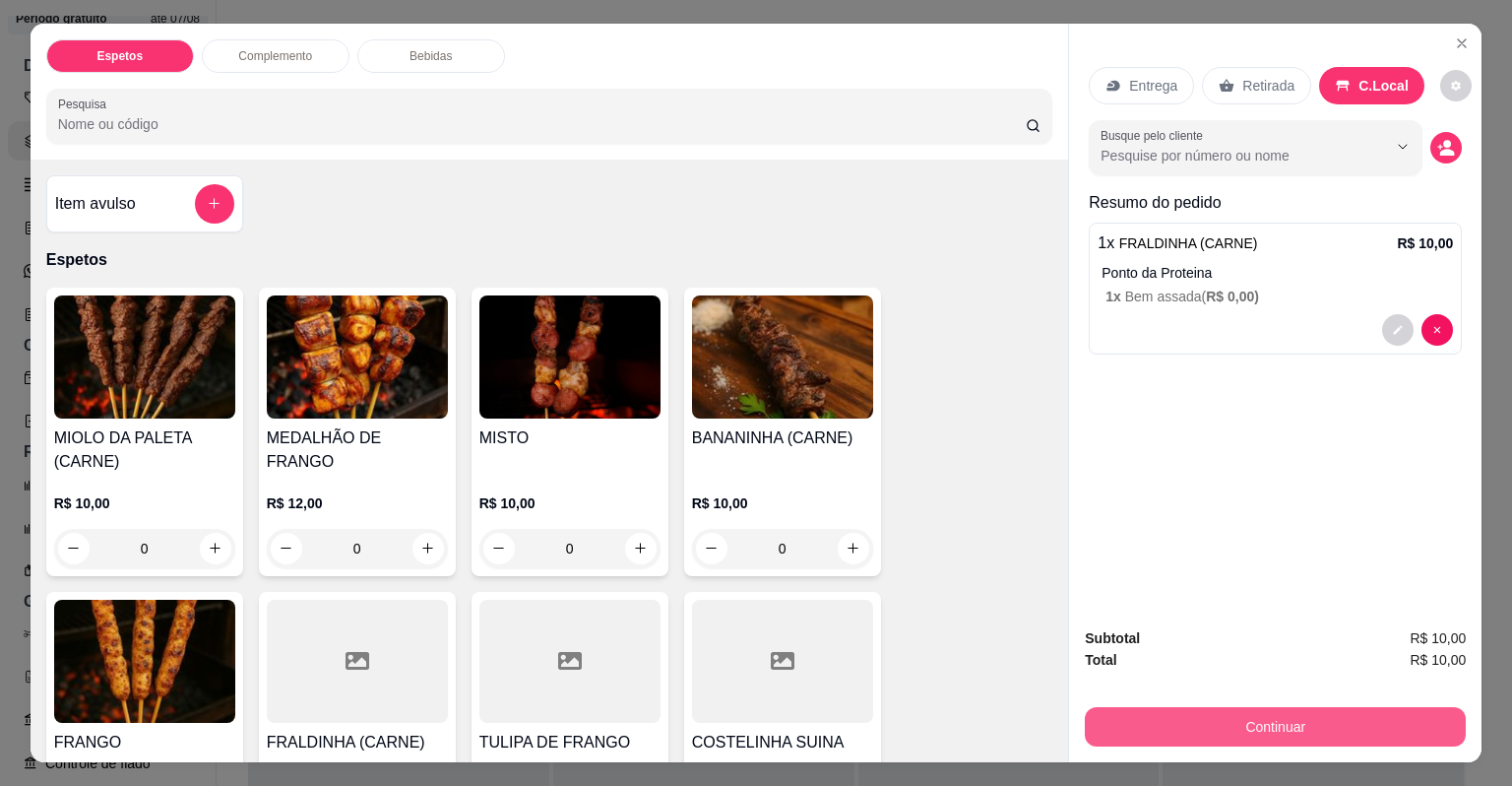 click on "Continuar" at bounding box center [1275, 727] 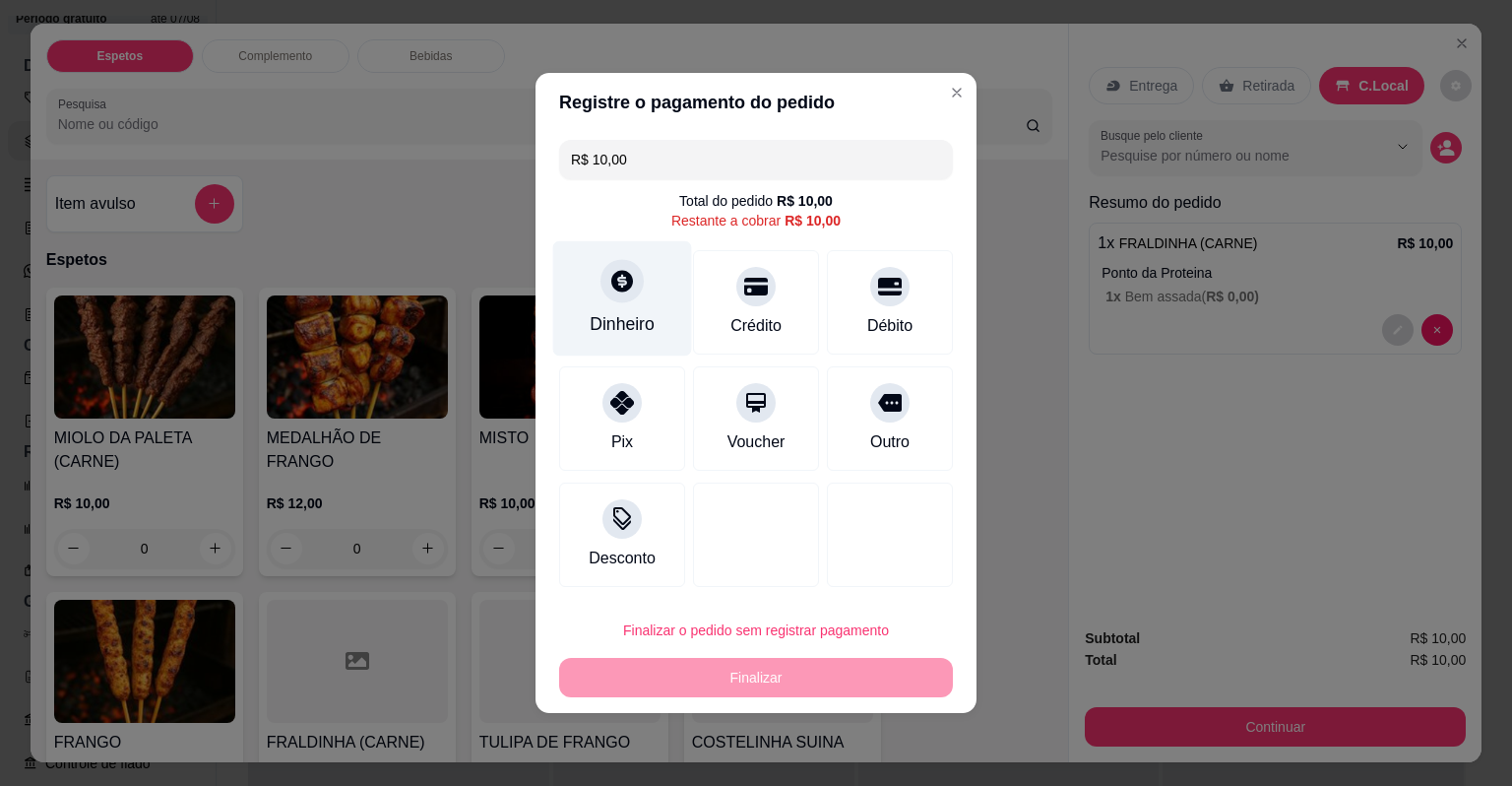 click 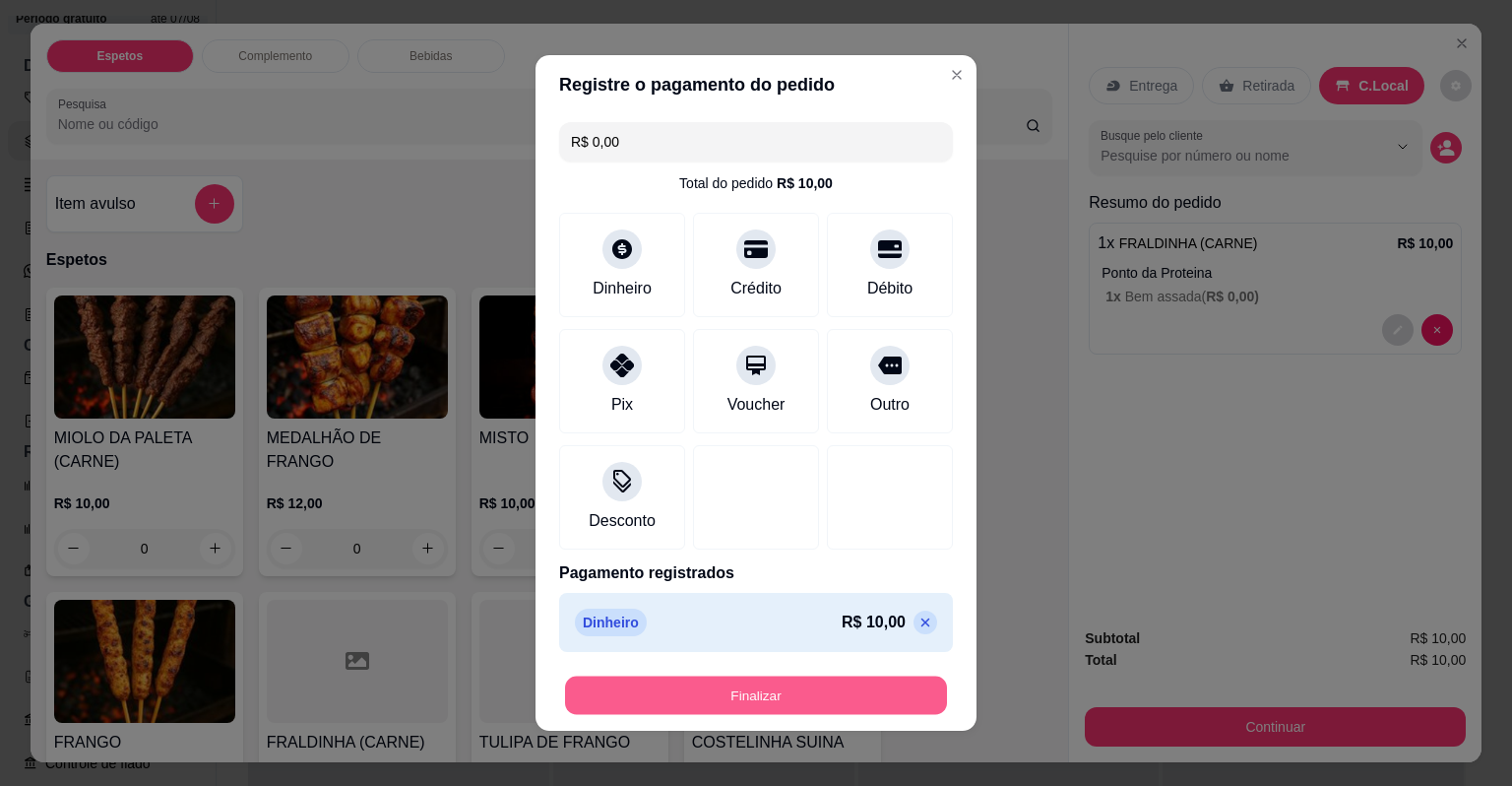 click on "Finalizar" at bounding box center (756, 695) 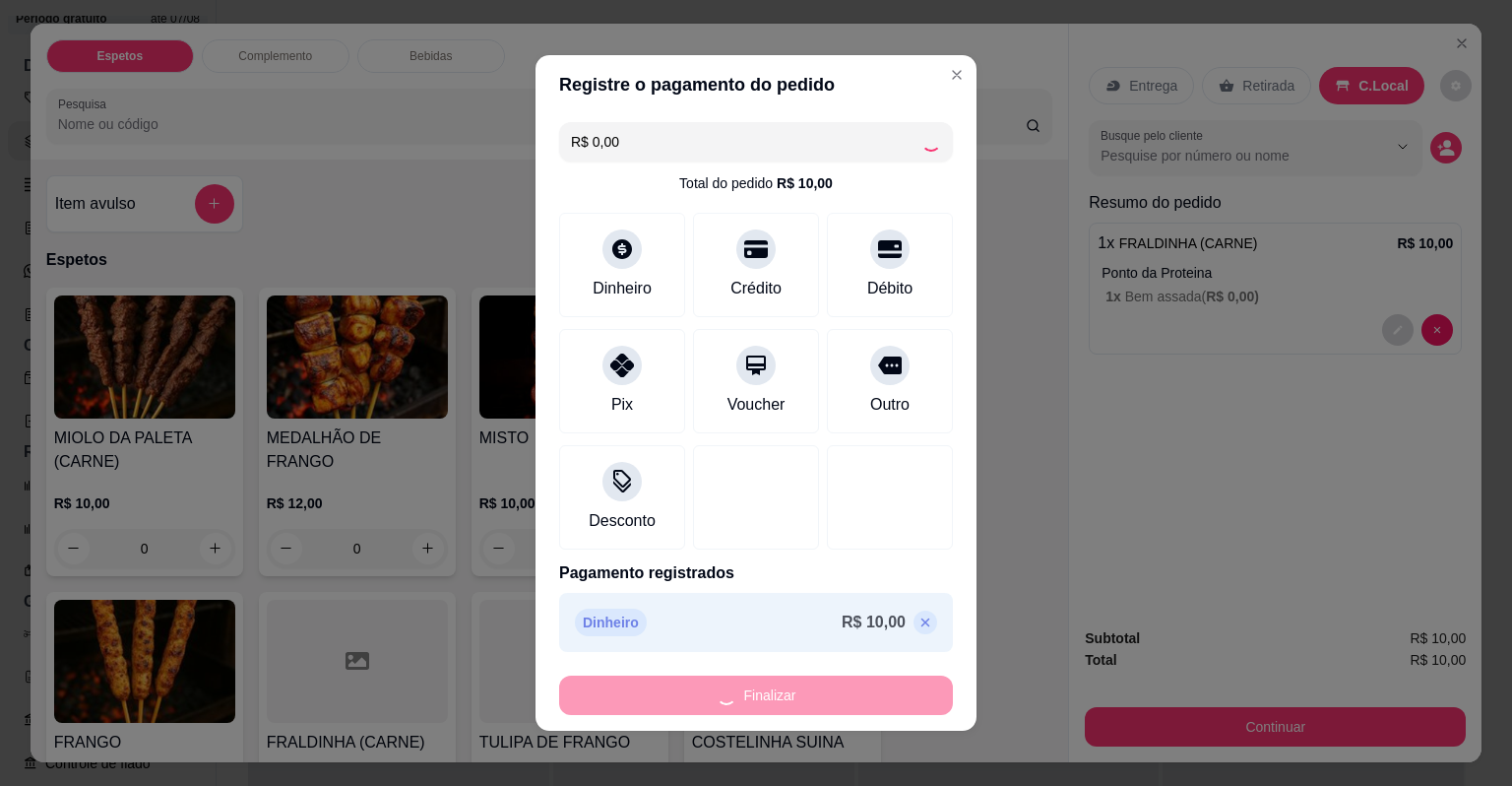 type on "-R$ 10,00" 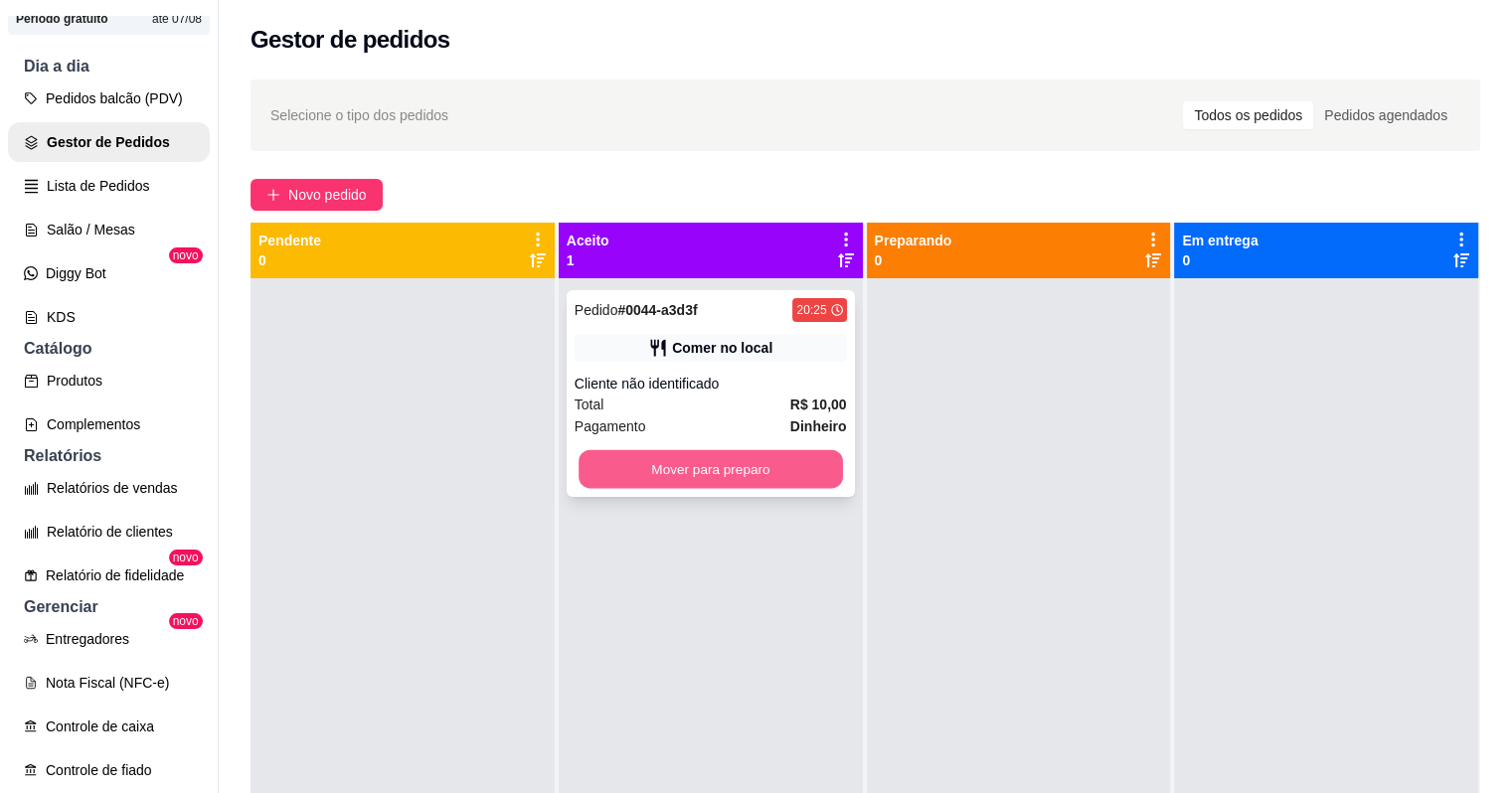 click on "Mover para preparo" at bounding box center (711, 469) 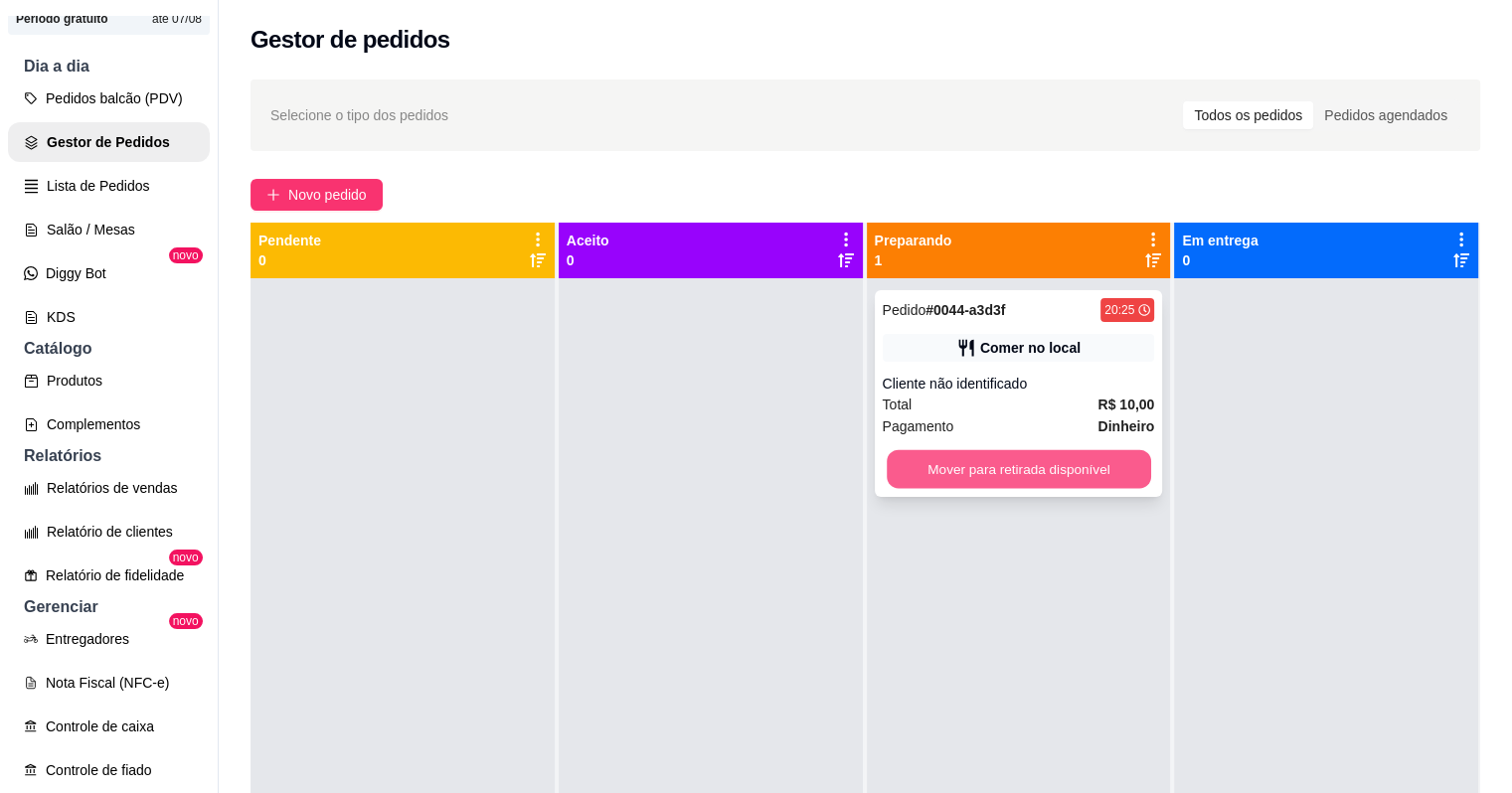 click on "Mover para retirada disponível" at bounding box center (1019, 469) 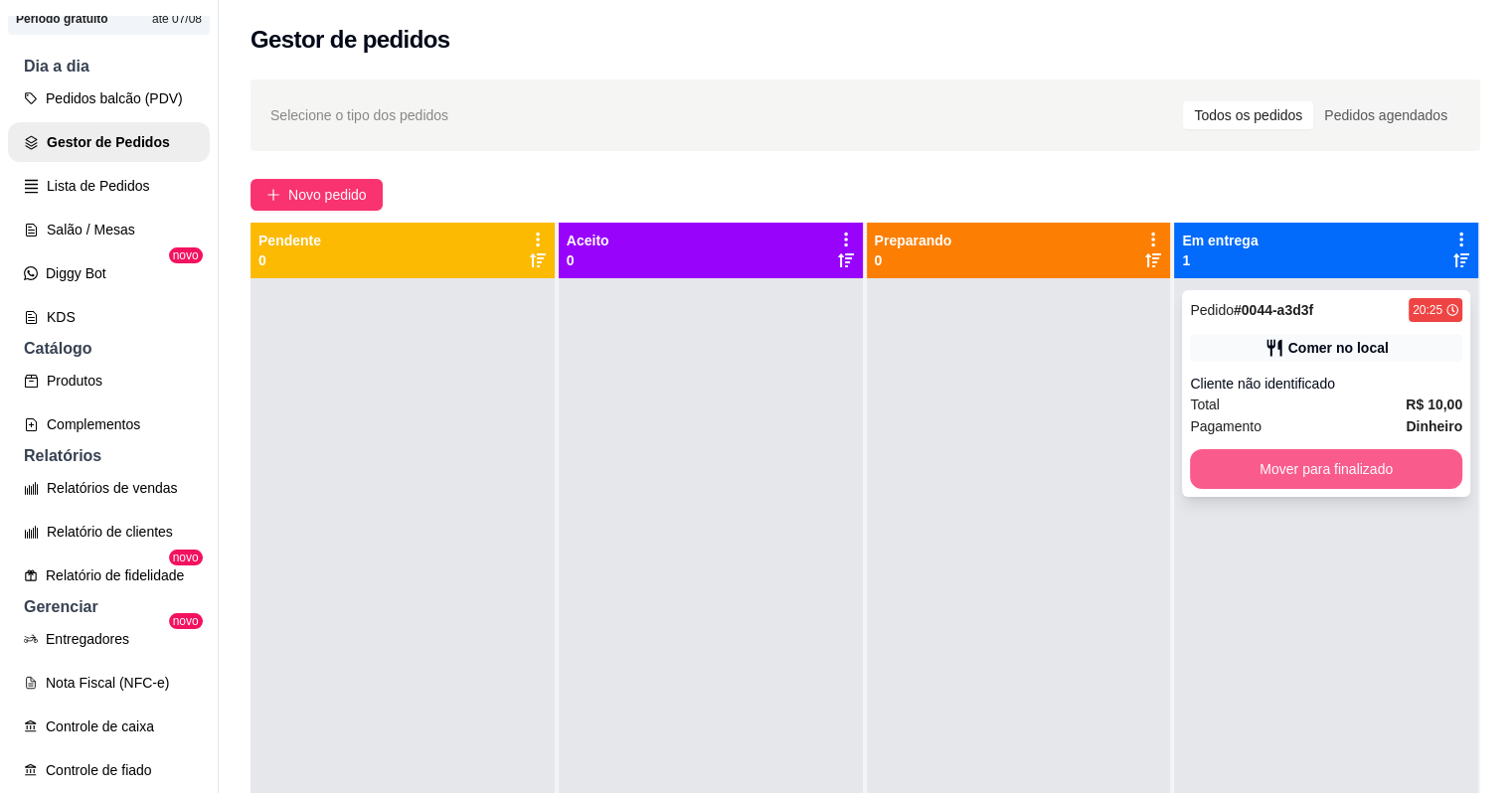 click on "Mover para finalizado" at bounding box center [1326, 469] 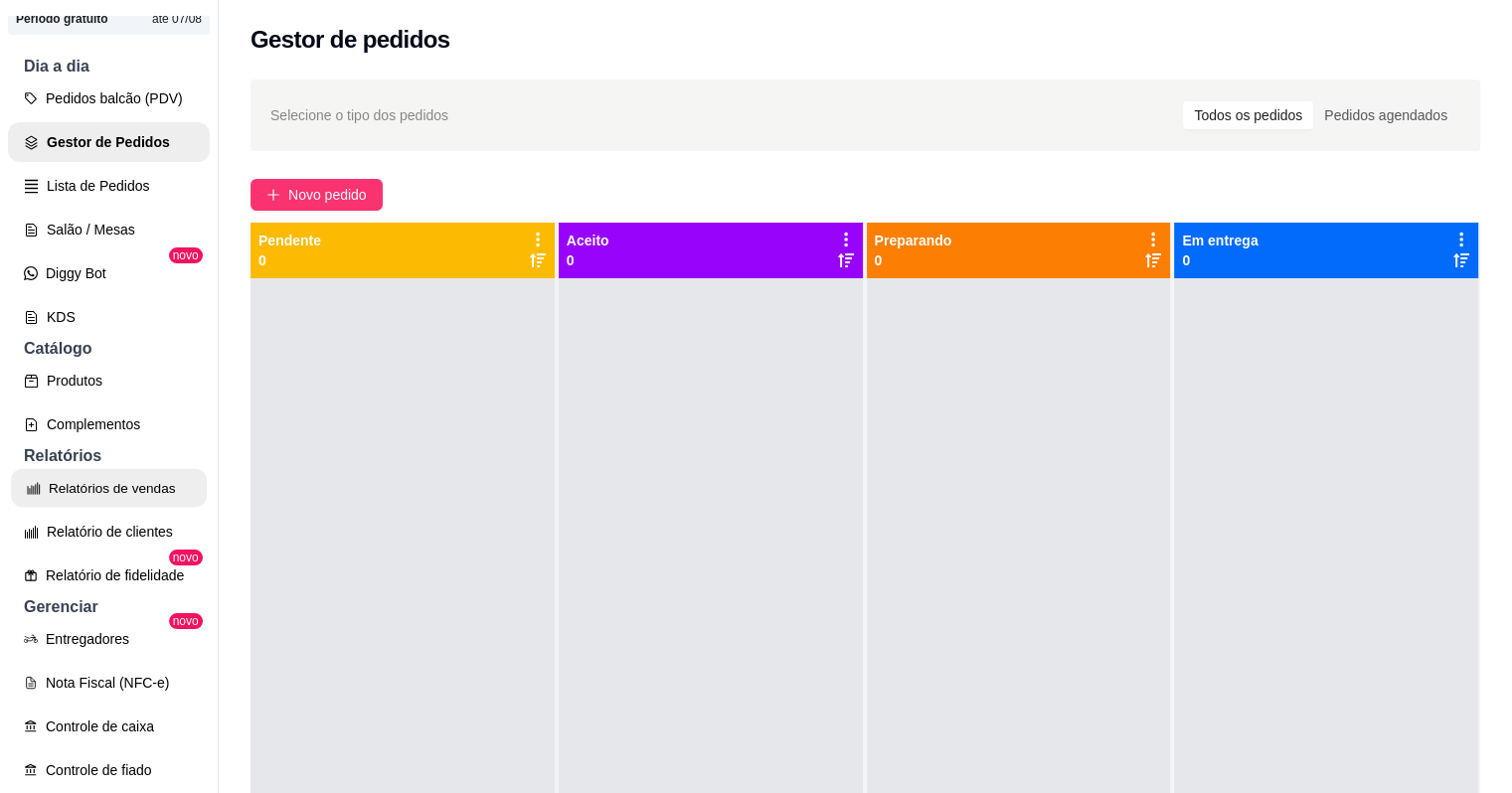 click on "Relatórios de vendas" at bounding box center [108, 488] 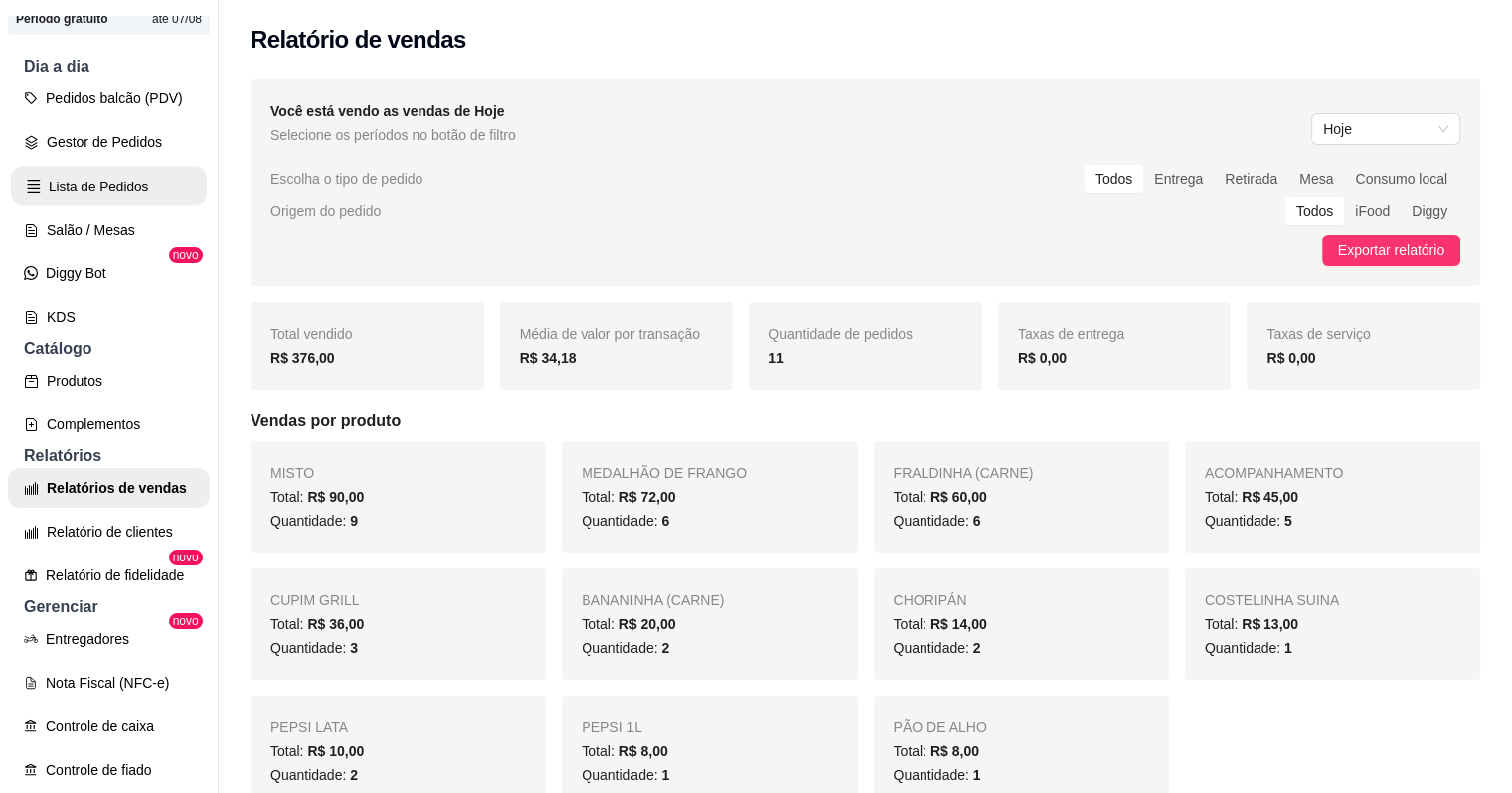 click on "Lista de Pedidos" at bounding box center [108, 186] 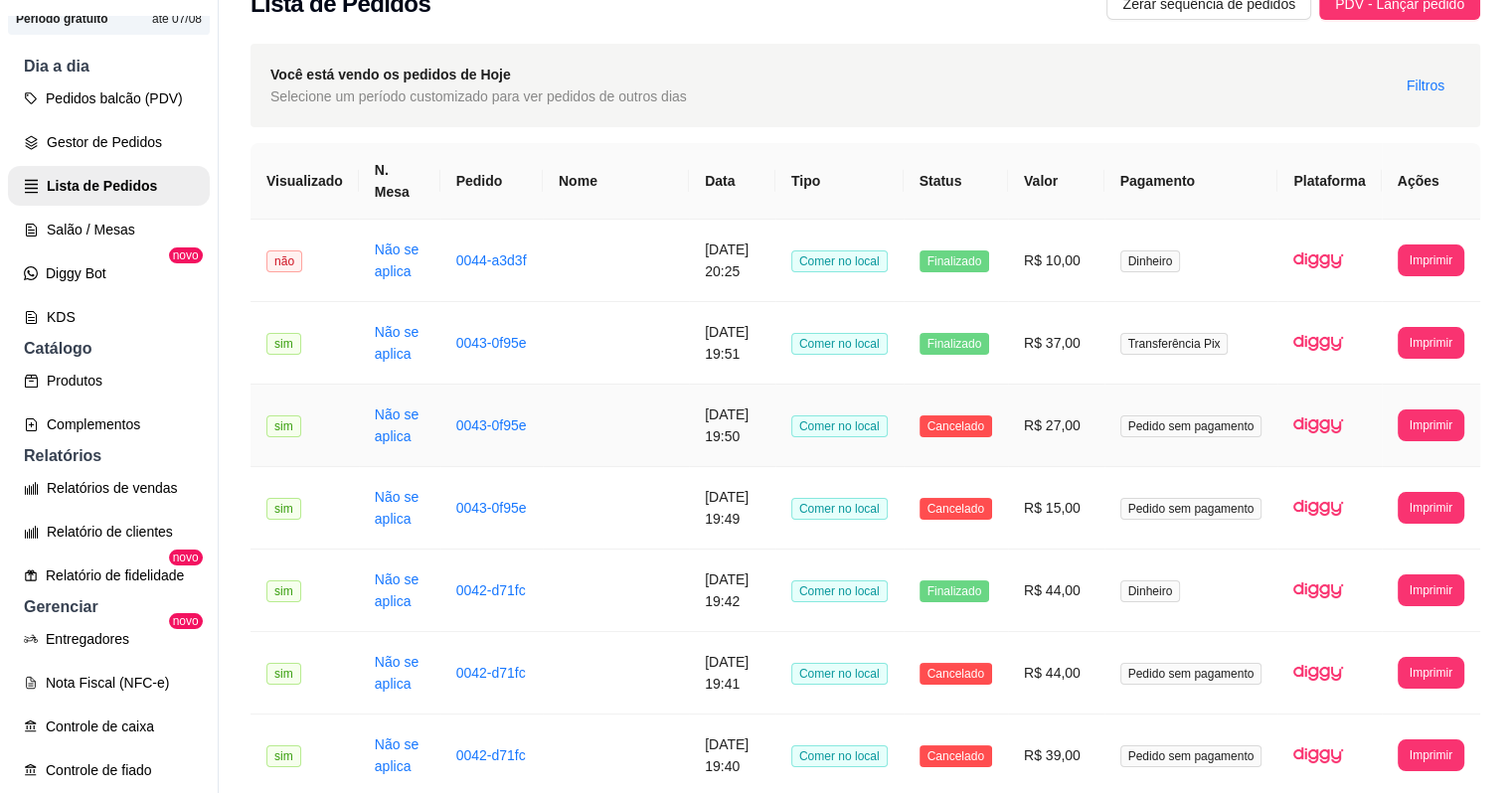 scroll, scrollTop: 0, scrollLeft: 0, axis: both 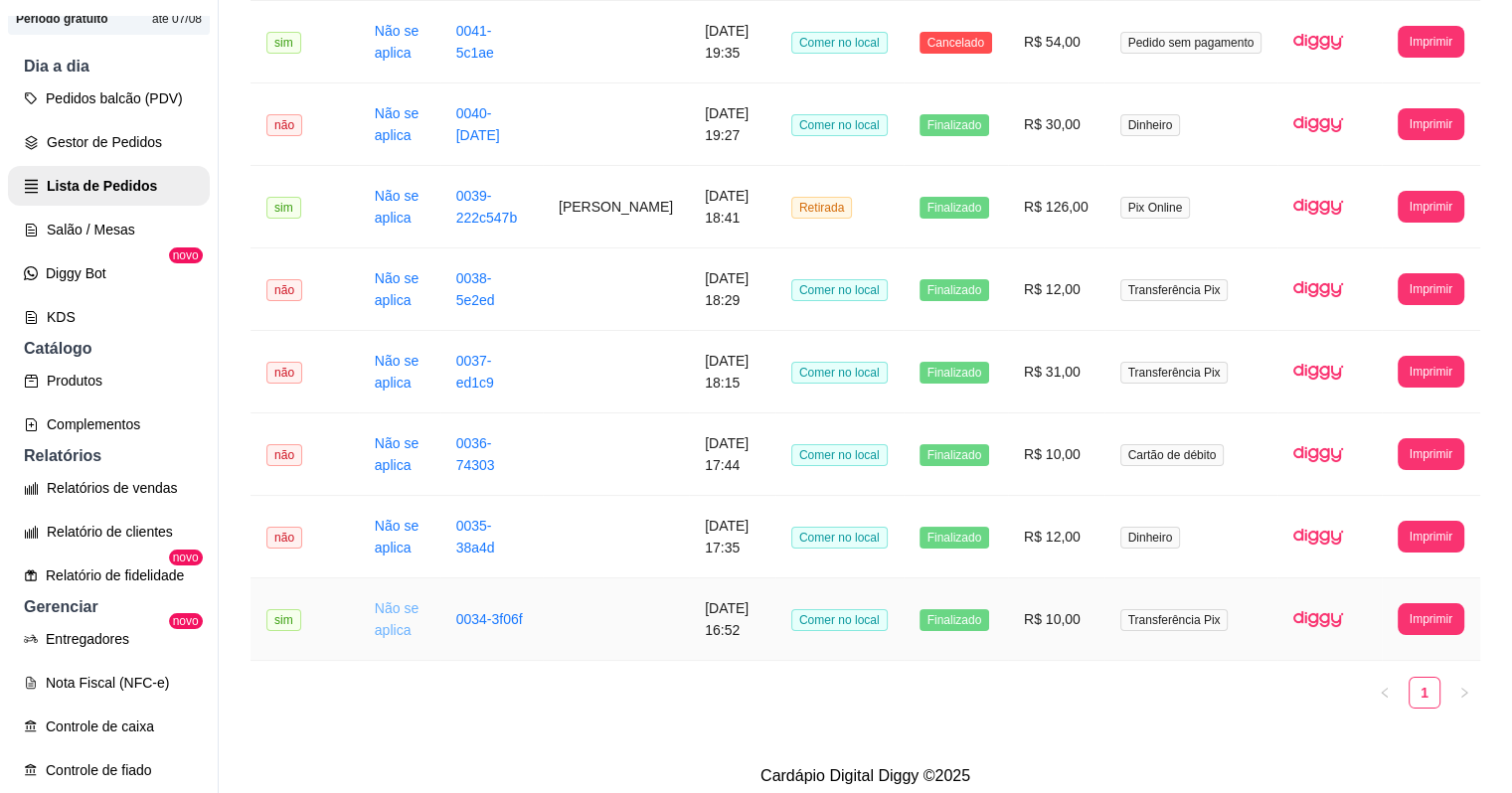 click on "Não se aplica" at bounding box center (397, 619) 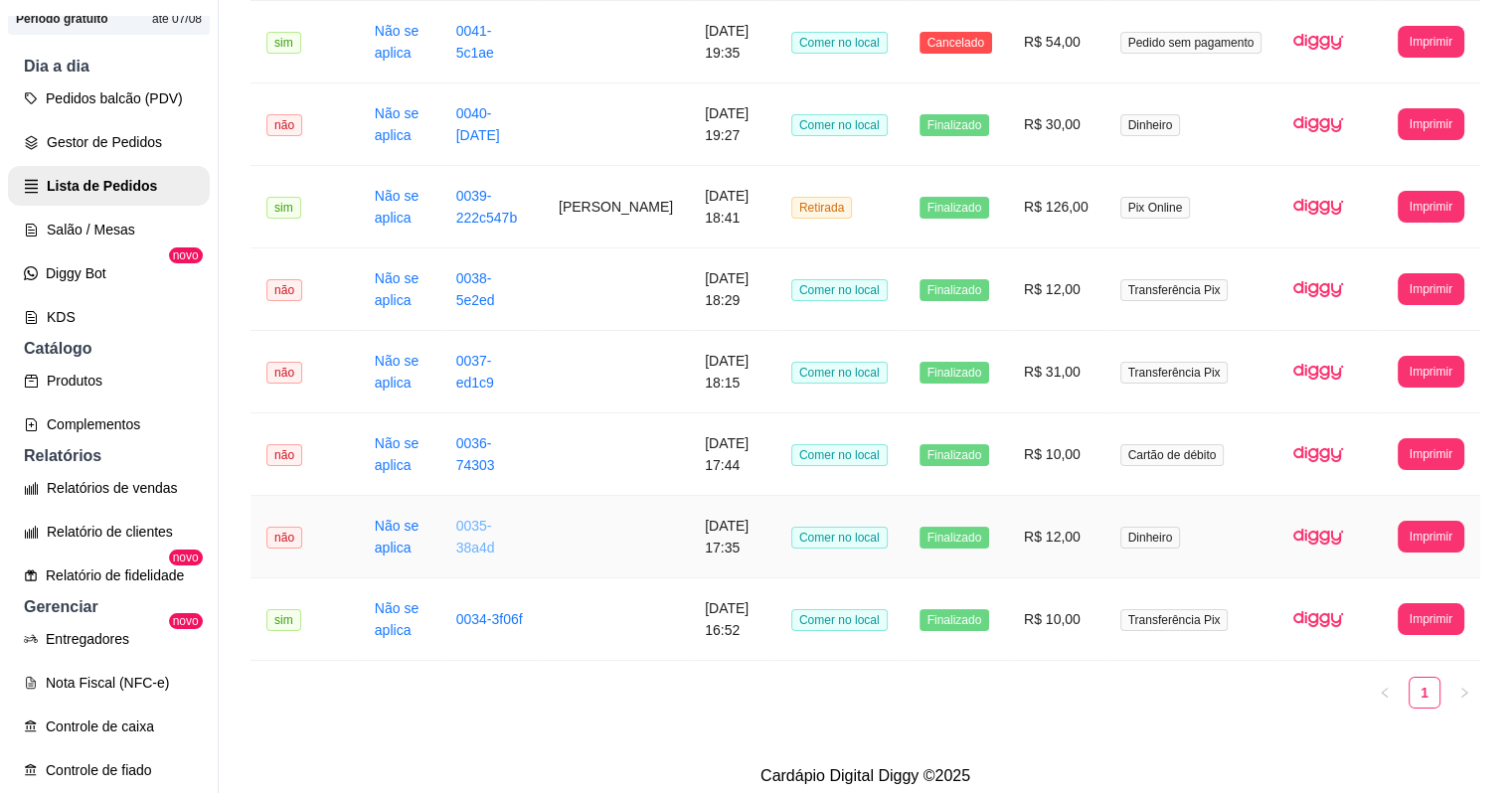 click on "0035-38a4d" at bounding box center (475, 537) 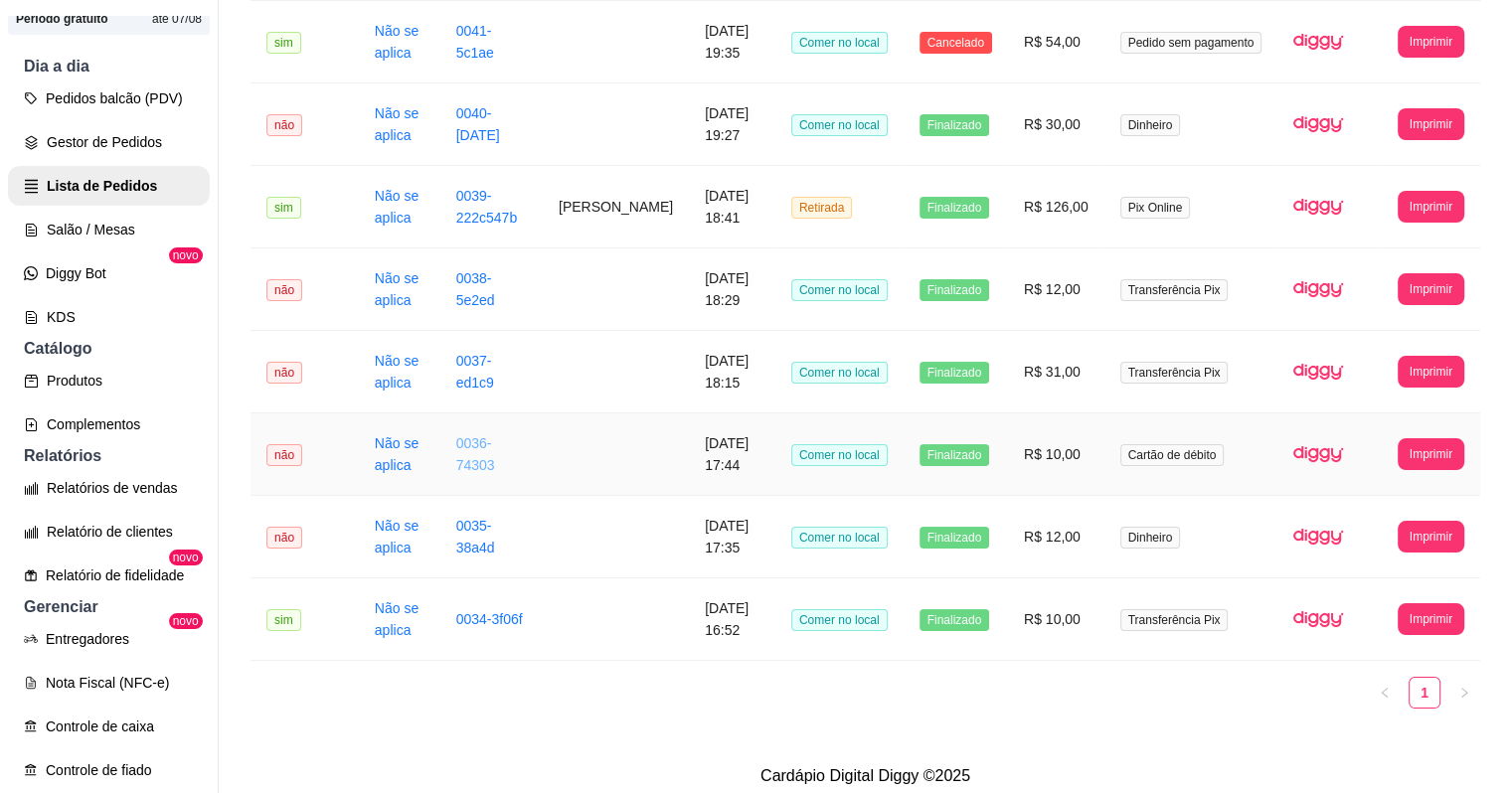 click on "0036-74303" at bounding box center (475, 454) 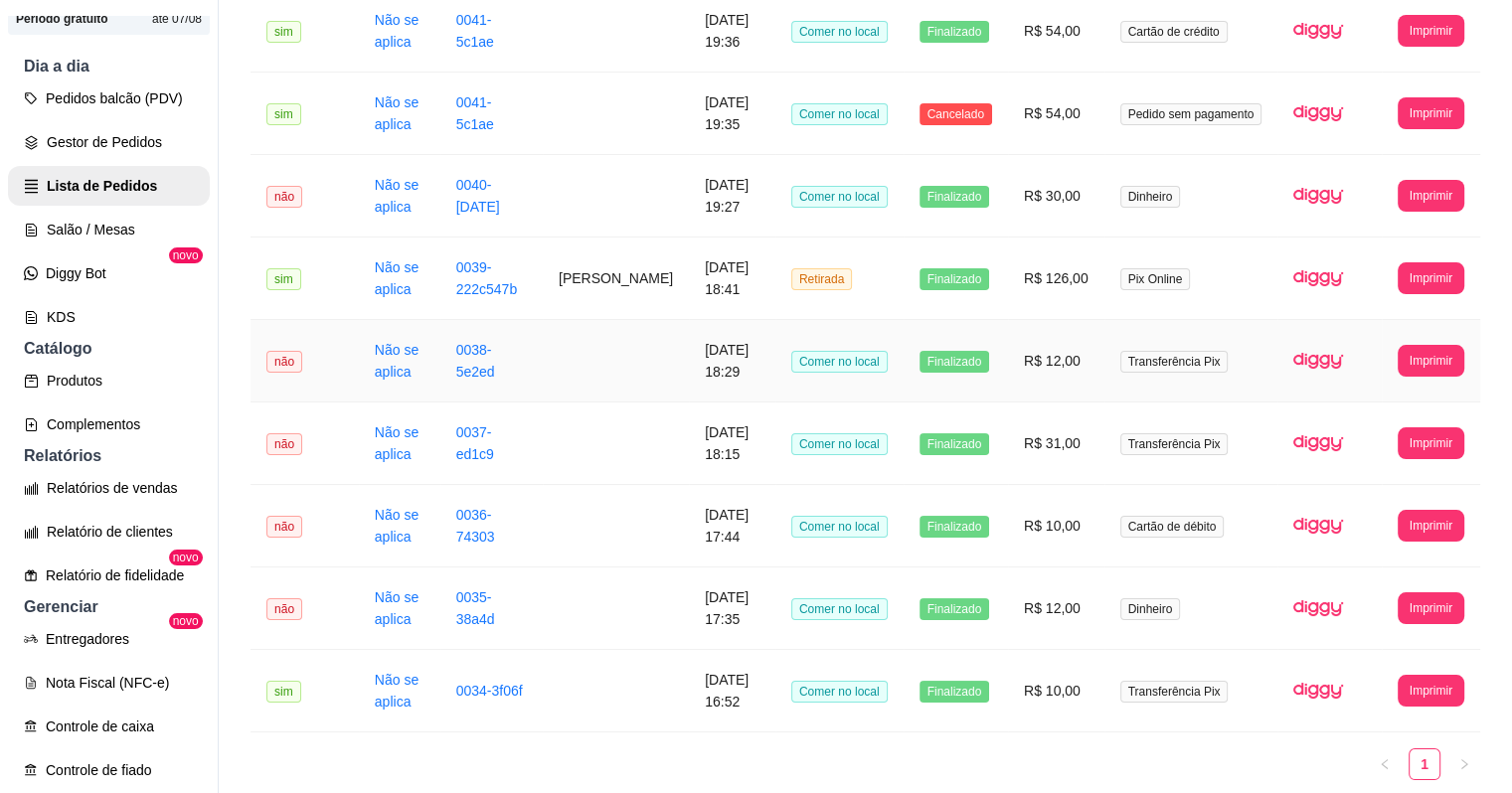scroll, scrollTop: 837, scrollLeft: 0, axis: vertical 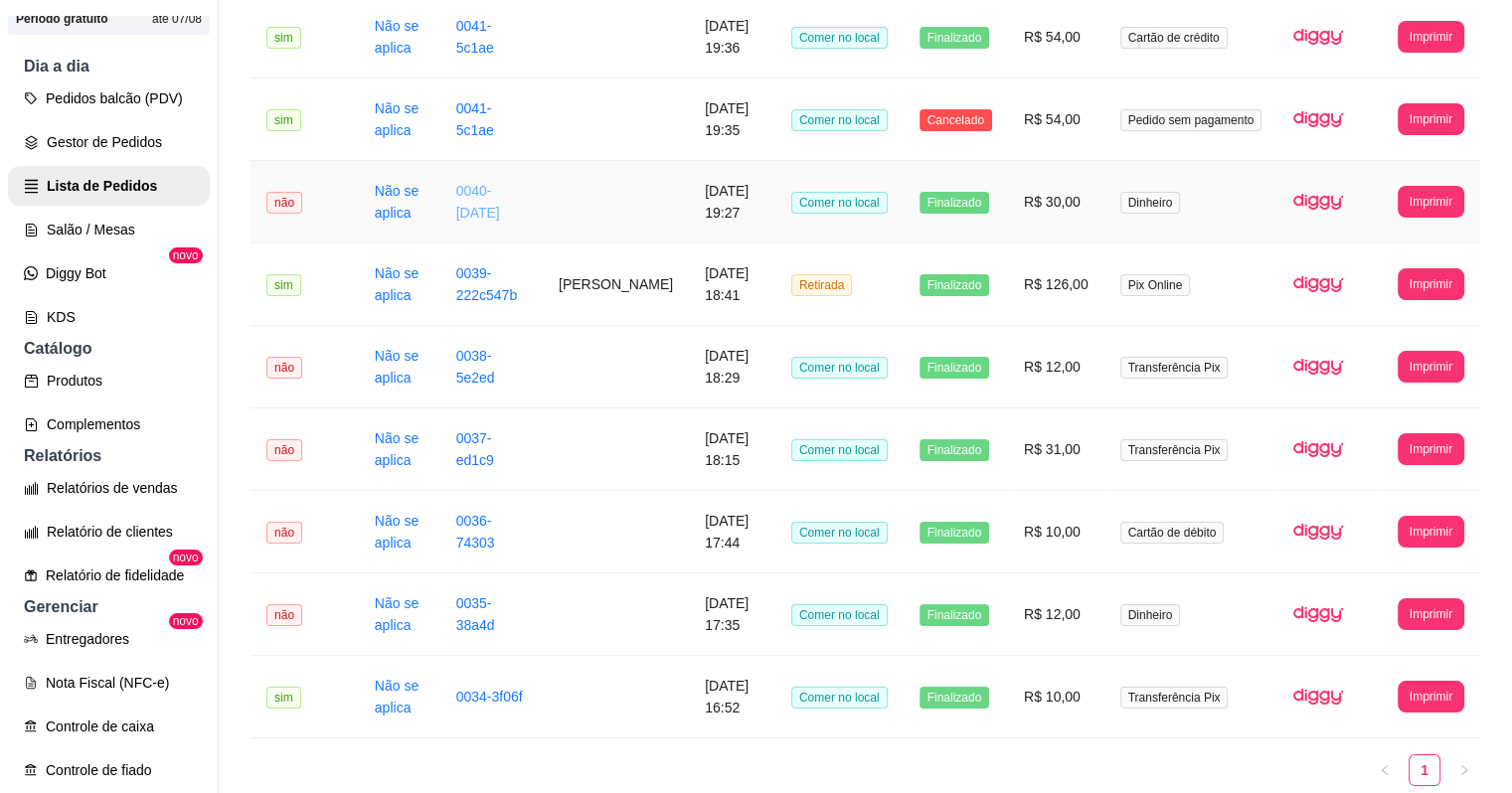 click on "0040-c06ce" at bounding box center (478, 202) 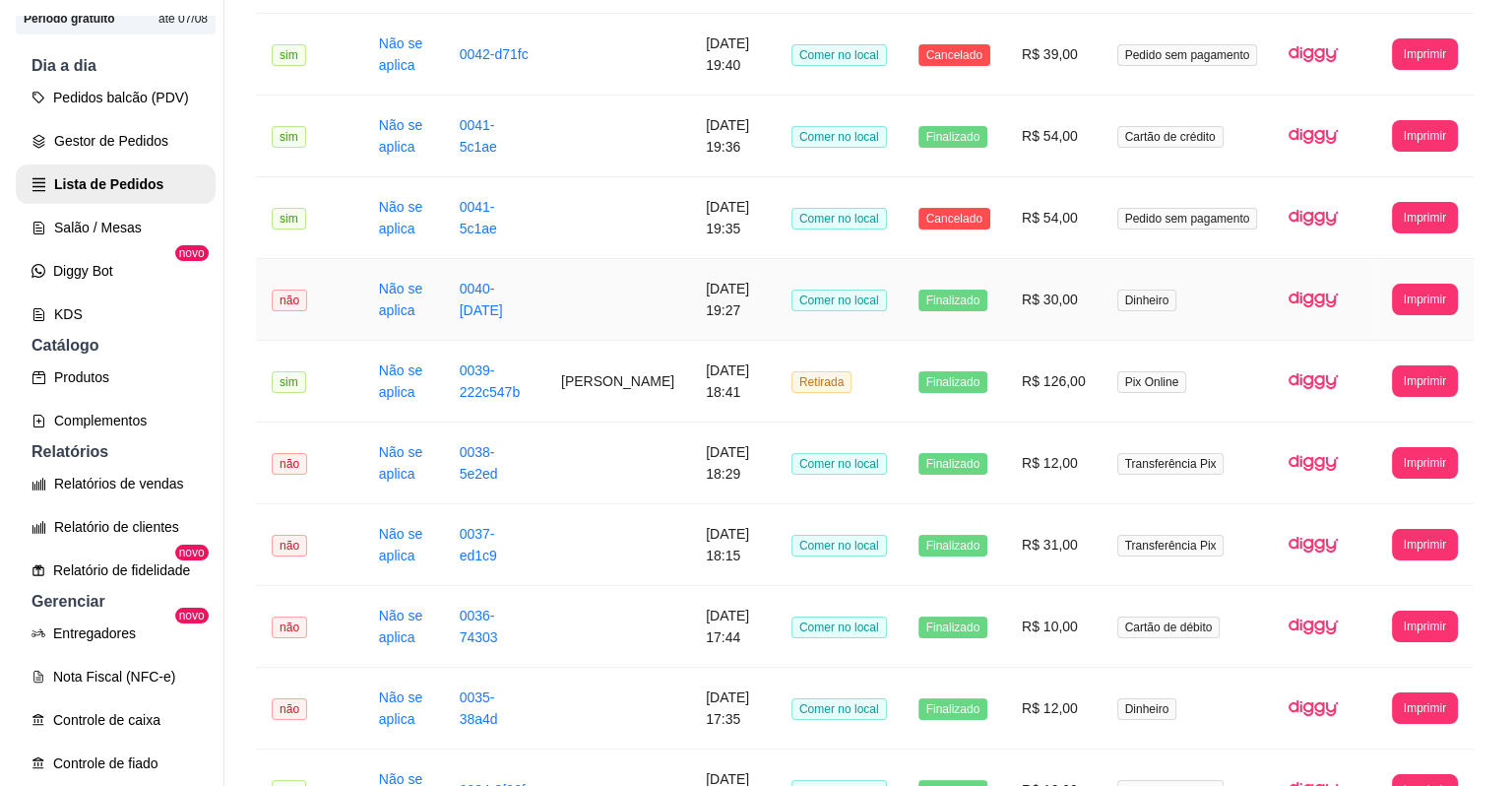 scroll, scrollTop: 729, scrollLeft: 0, axis: vertical 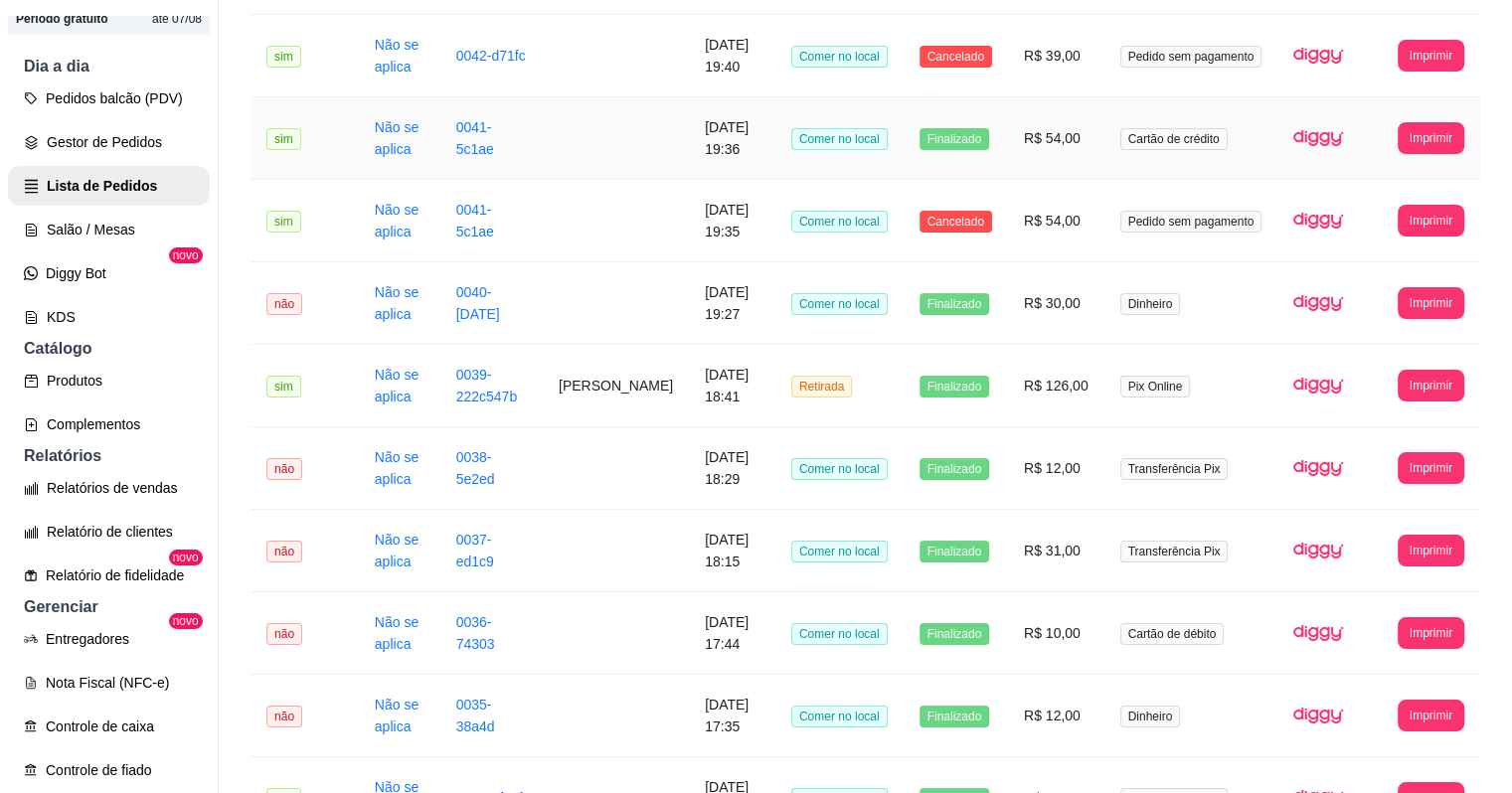 click on "26/07/2025 às 19:36" at bounding box center (732, 138) 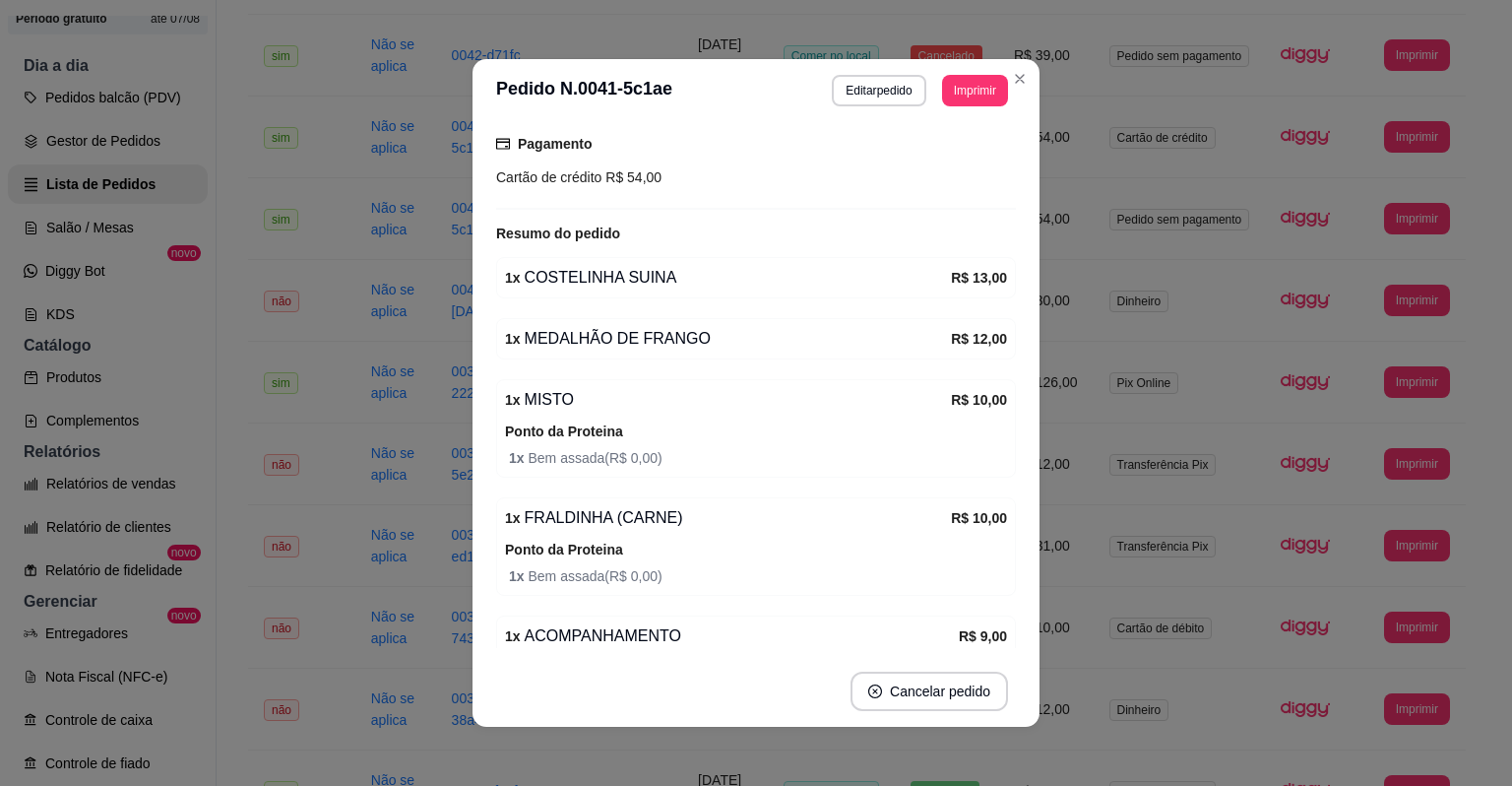scroll, scrollTop: 288, scrollLeft: 0, axis: vertical 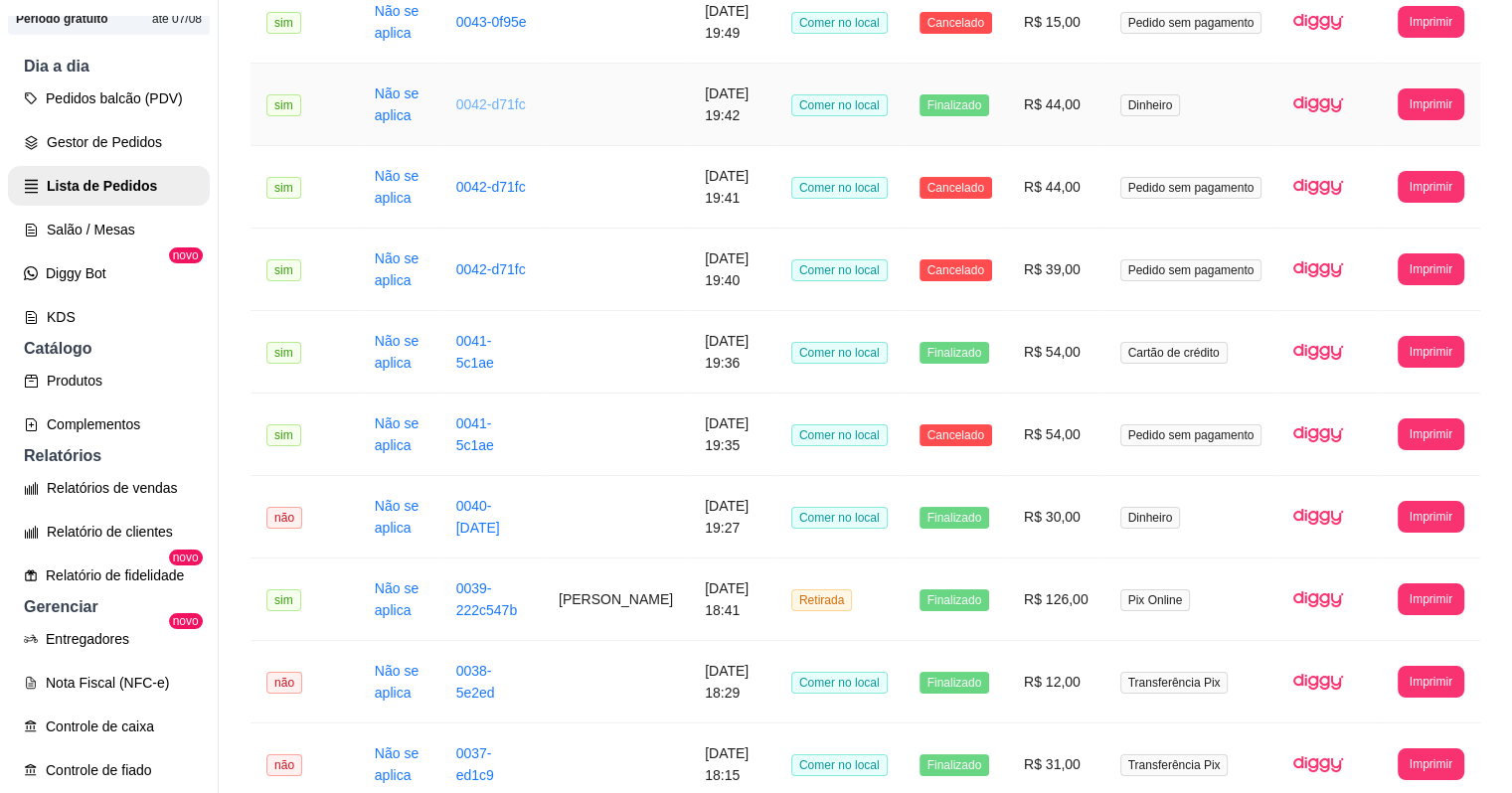 click on "0042-d71fc" at bounding box center (491, 104) 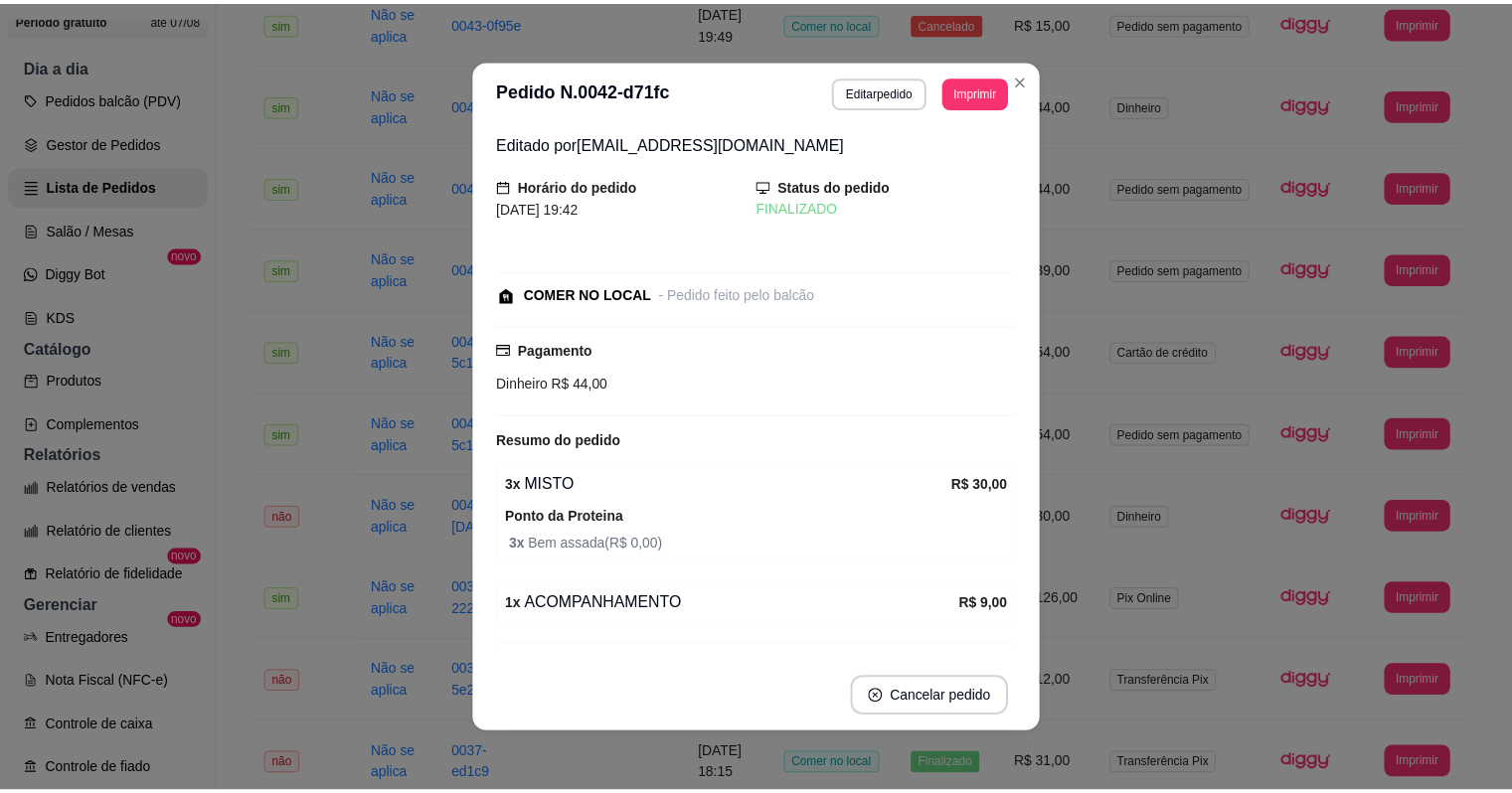 scroll, scrollTop: 109, scrollLeft: 0, axis: vertical 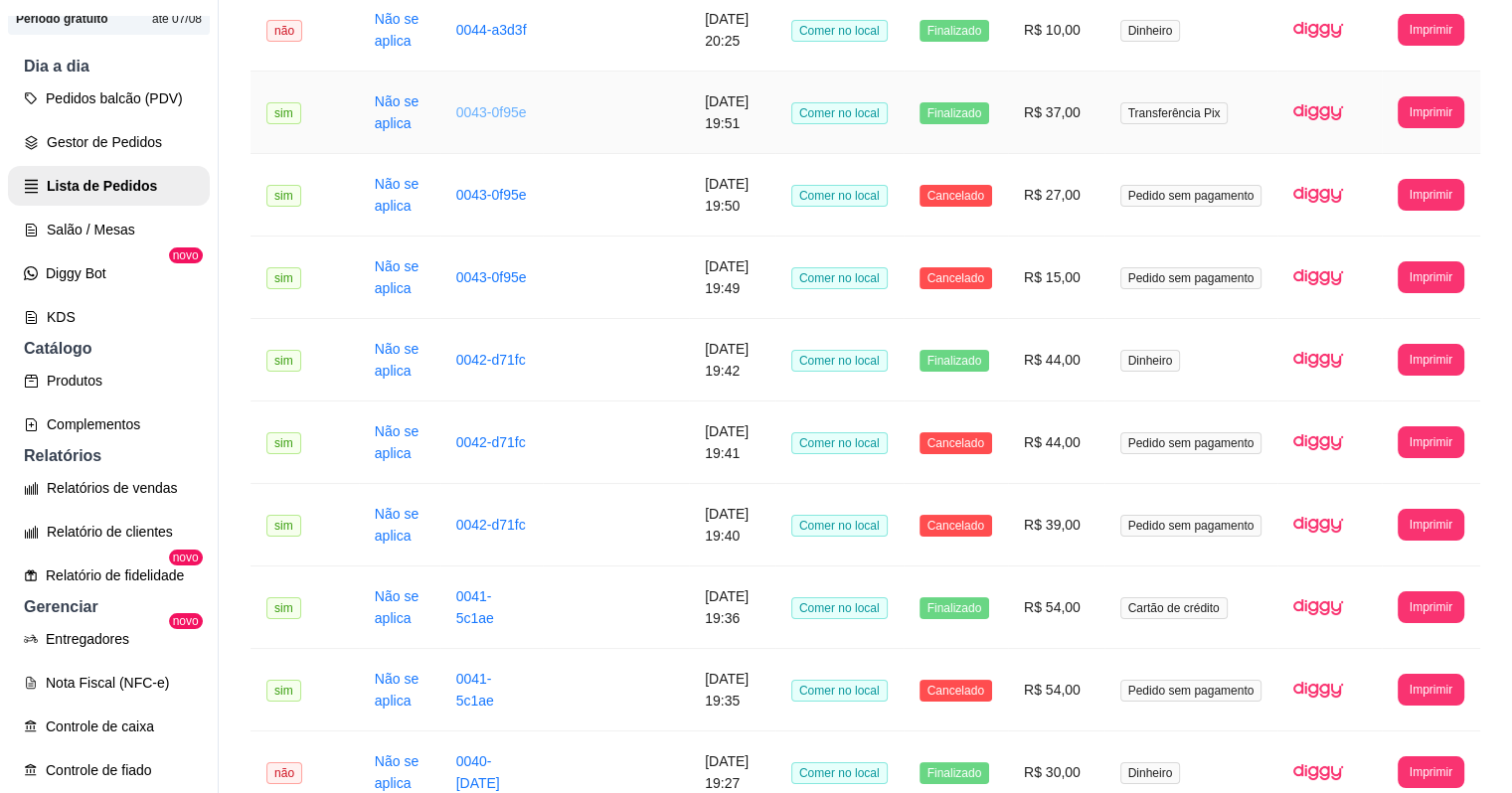click on "0043-0f95e" at bounding box center [491, 112] 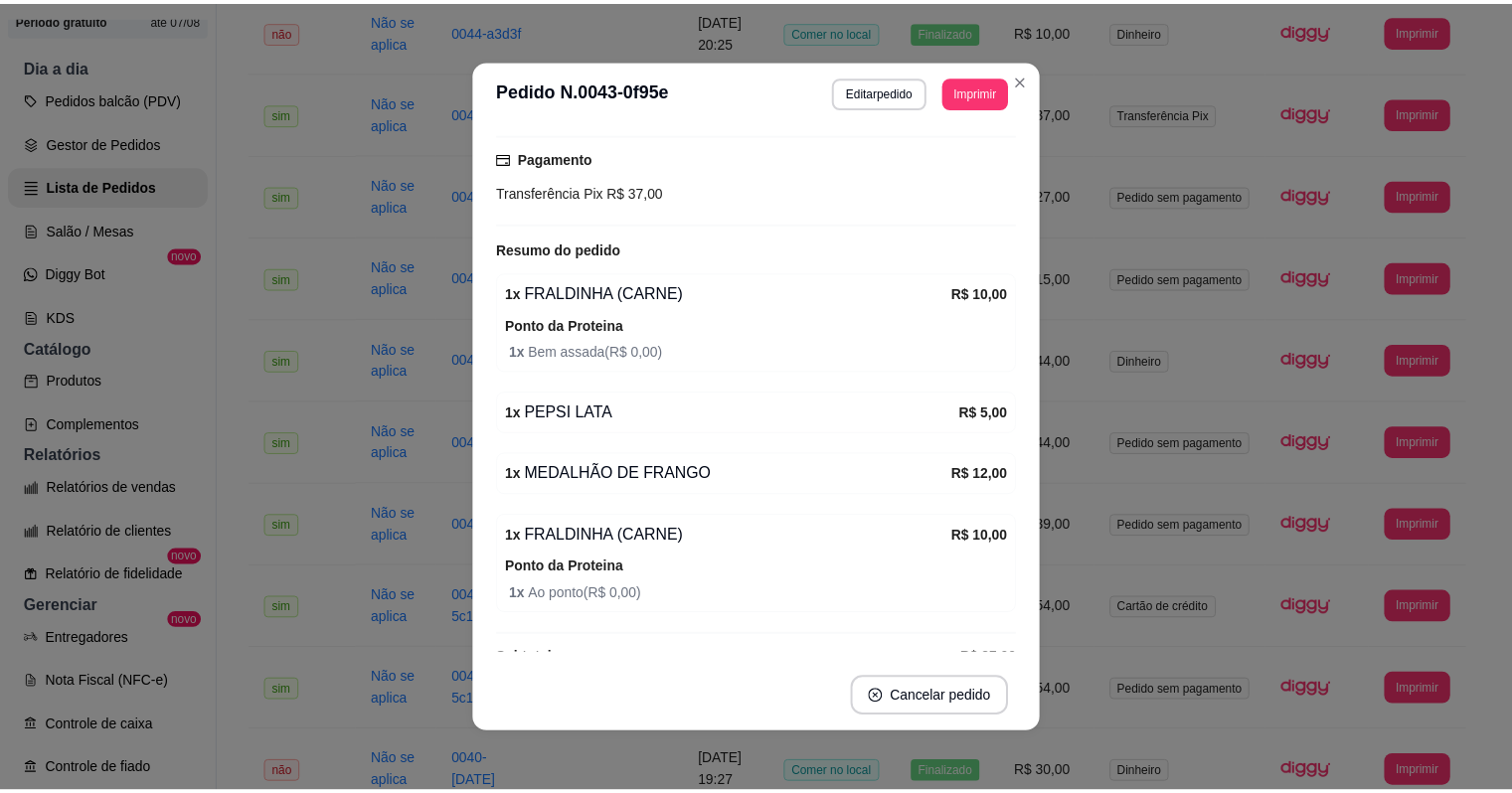 scroll, scrollTop: 230, scrollLeft: 0, axis: vertical 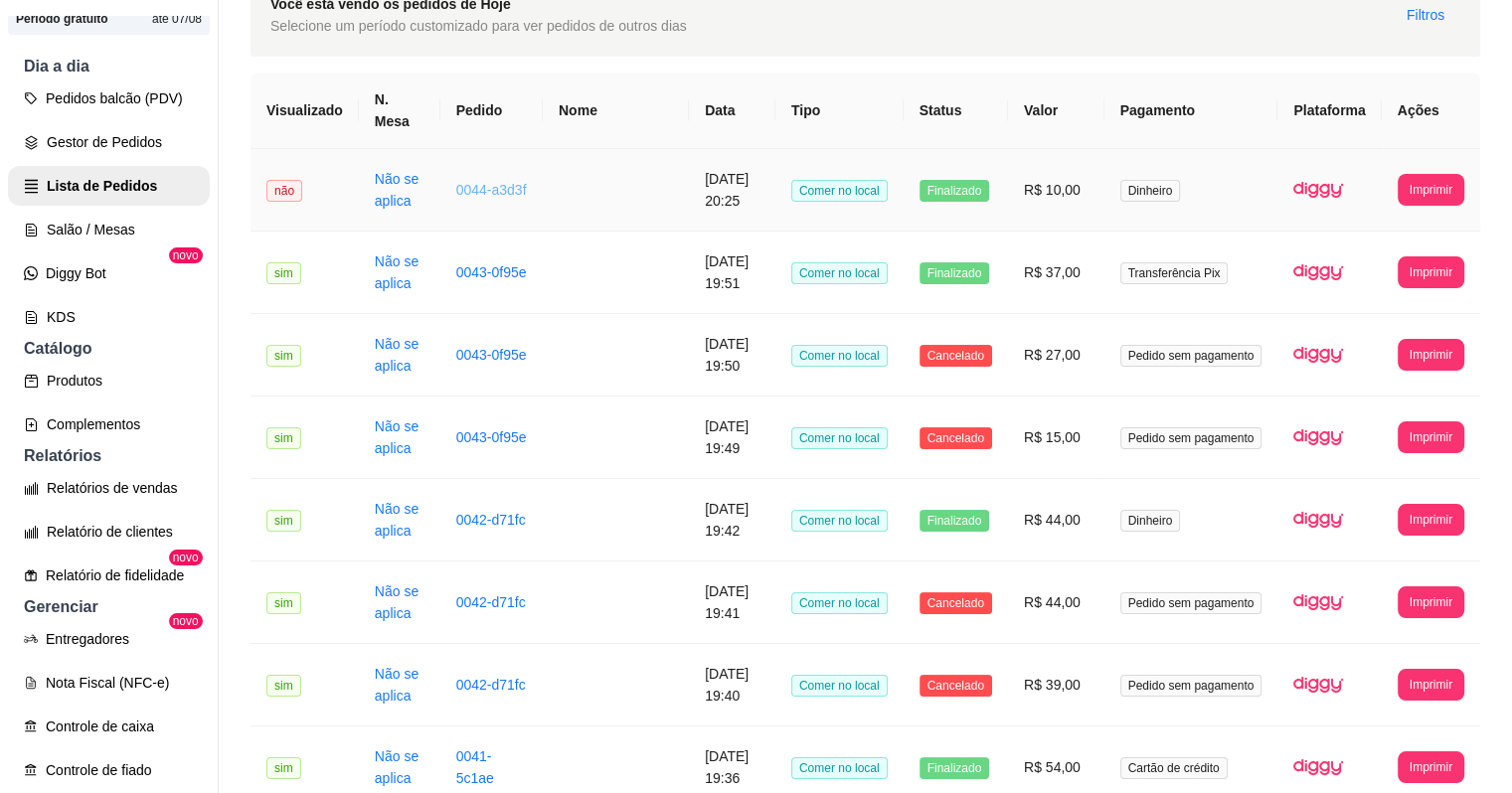 click on "0044-a3d3f" at bounding box center (491, 190) 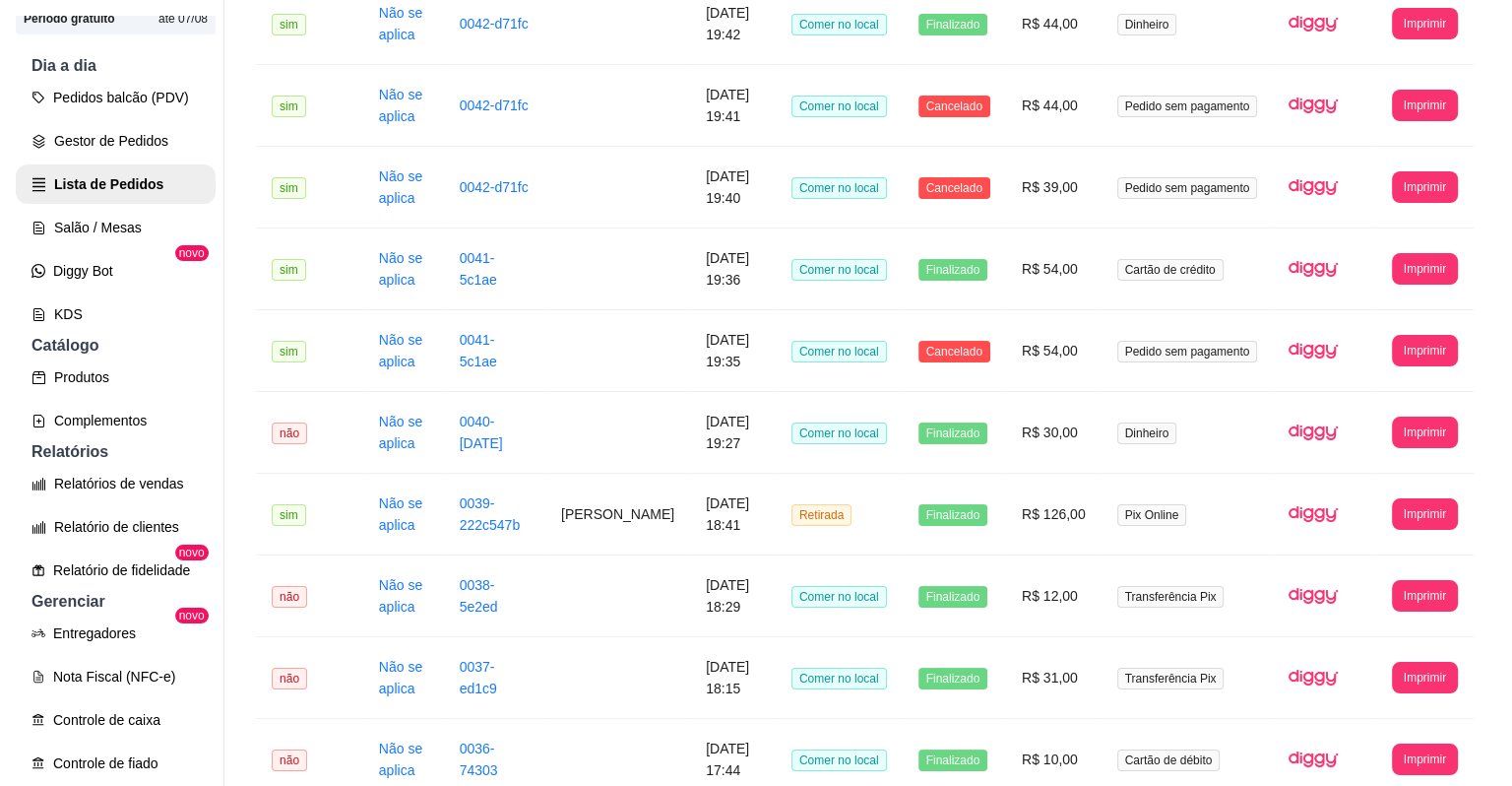 scroll, scrollTop: 614, scrollLeft: 0, axis: vertical 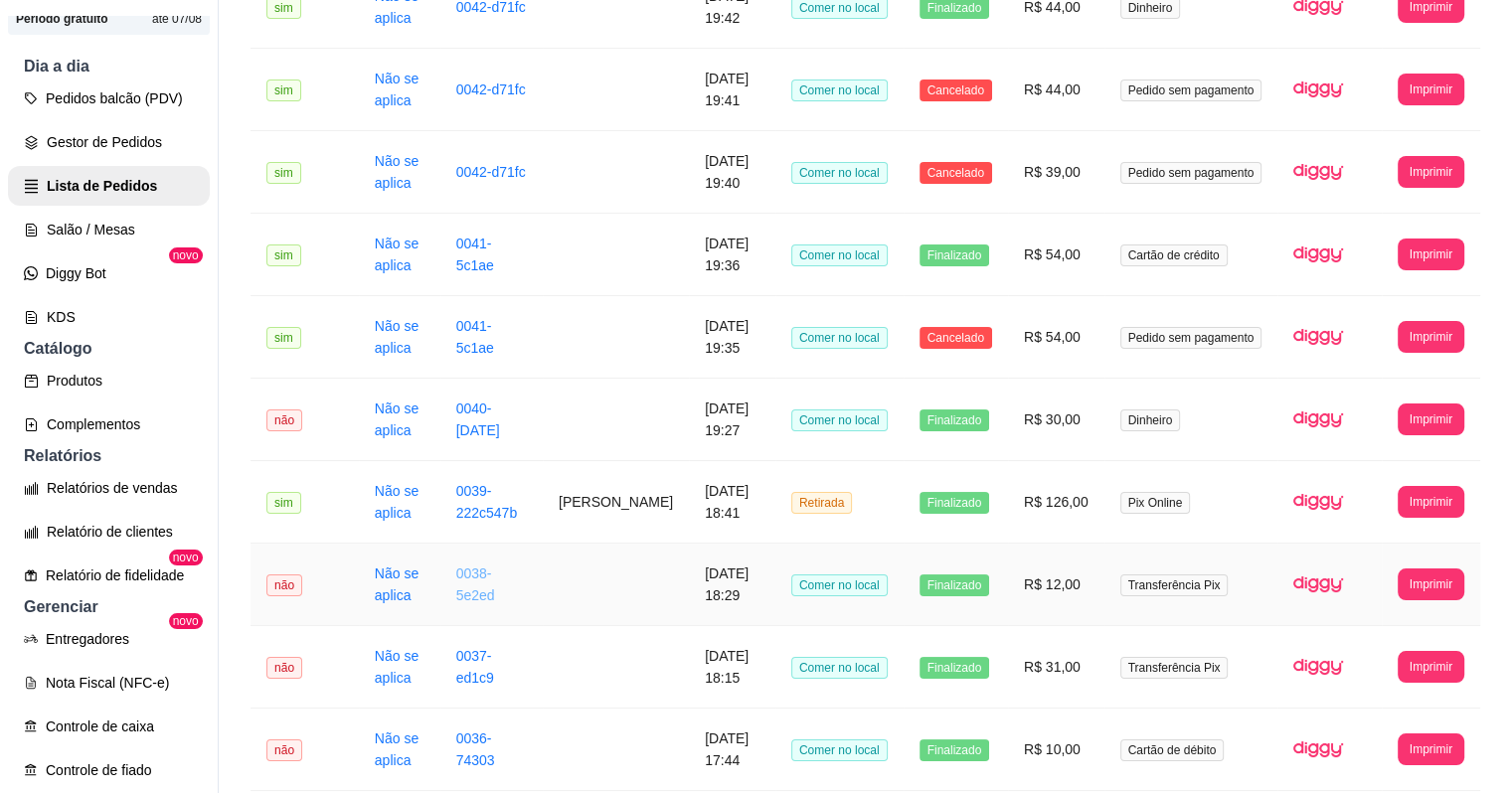 click on "0038-5e2ed" at bounding box center (475, 584) 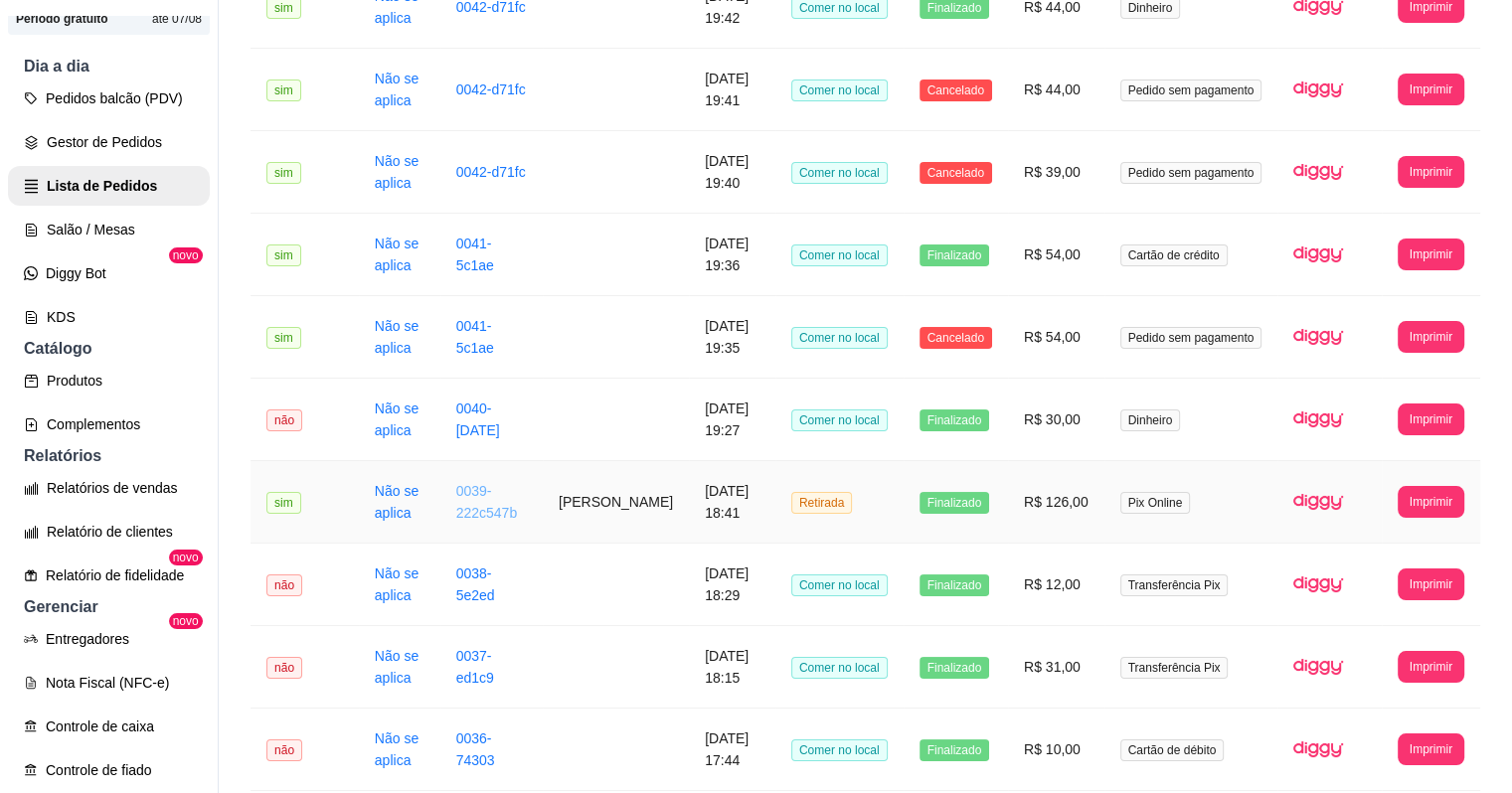 click on "0039-222c547b" at bounding box center [487, 502] 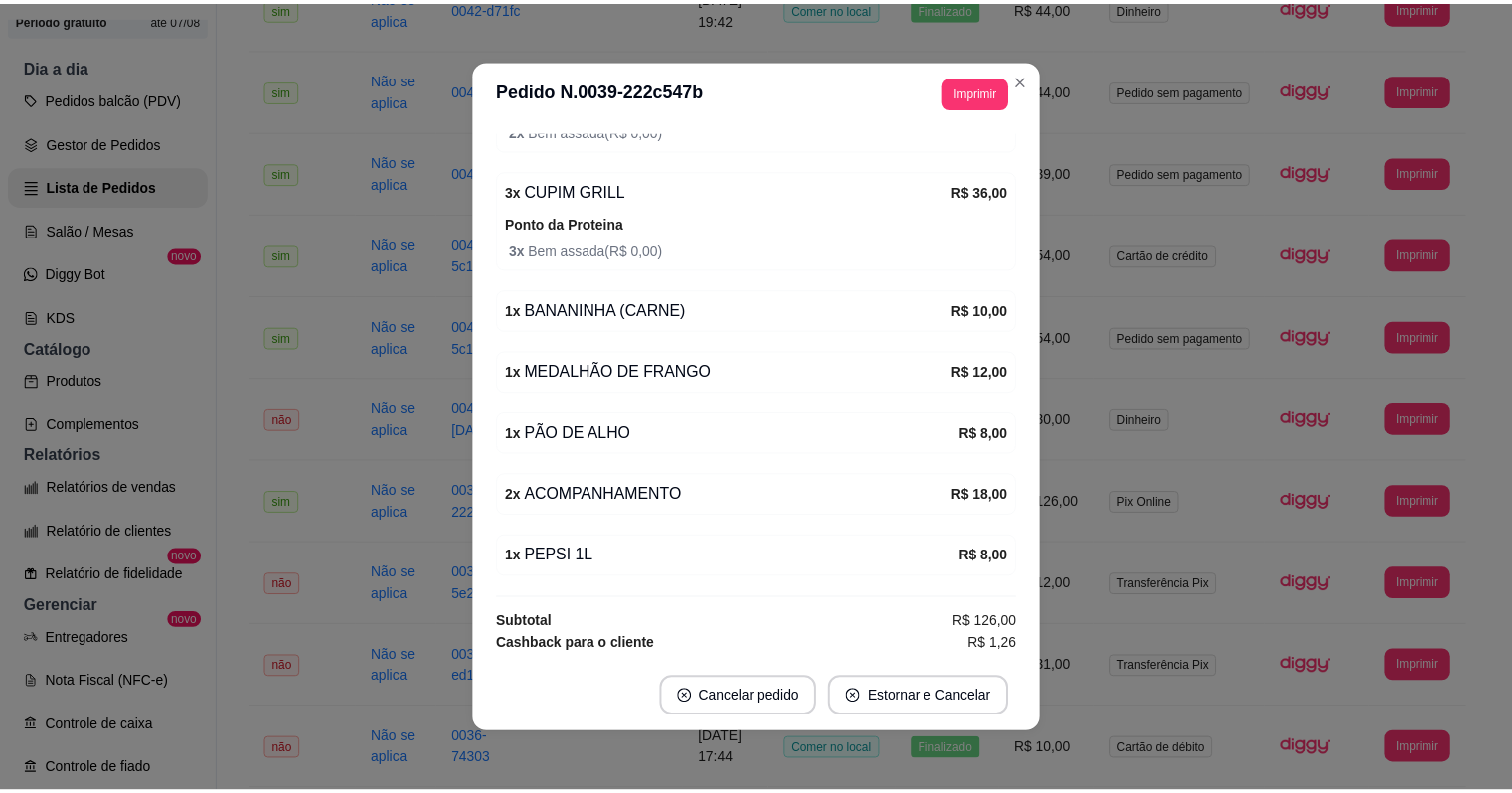 scroll, scrollTop: 616, scrollLeft: 0, axis: vertical 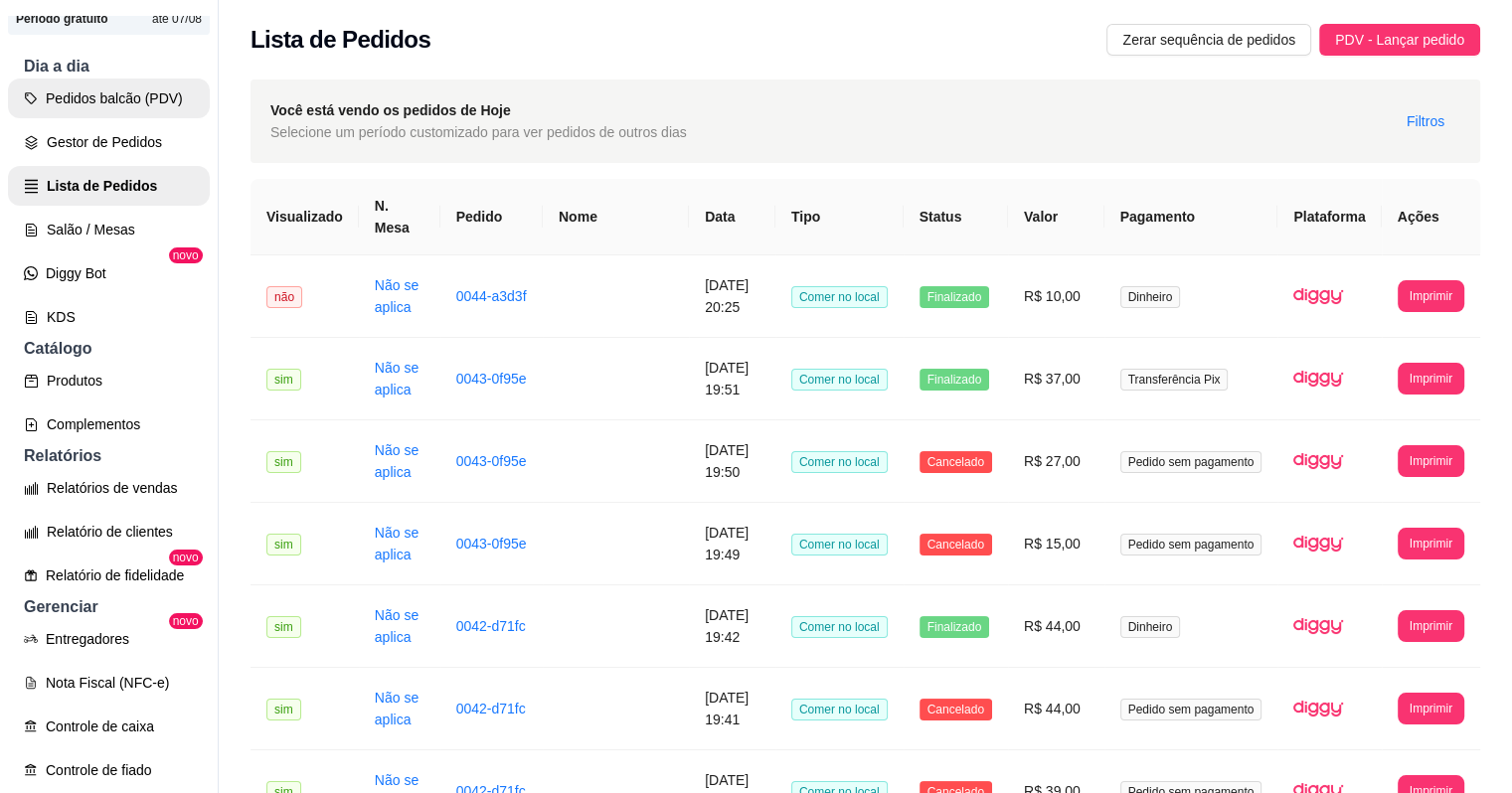 click on "Pedidos balcão (PDV)" at bounding box center (108, 98) 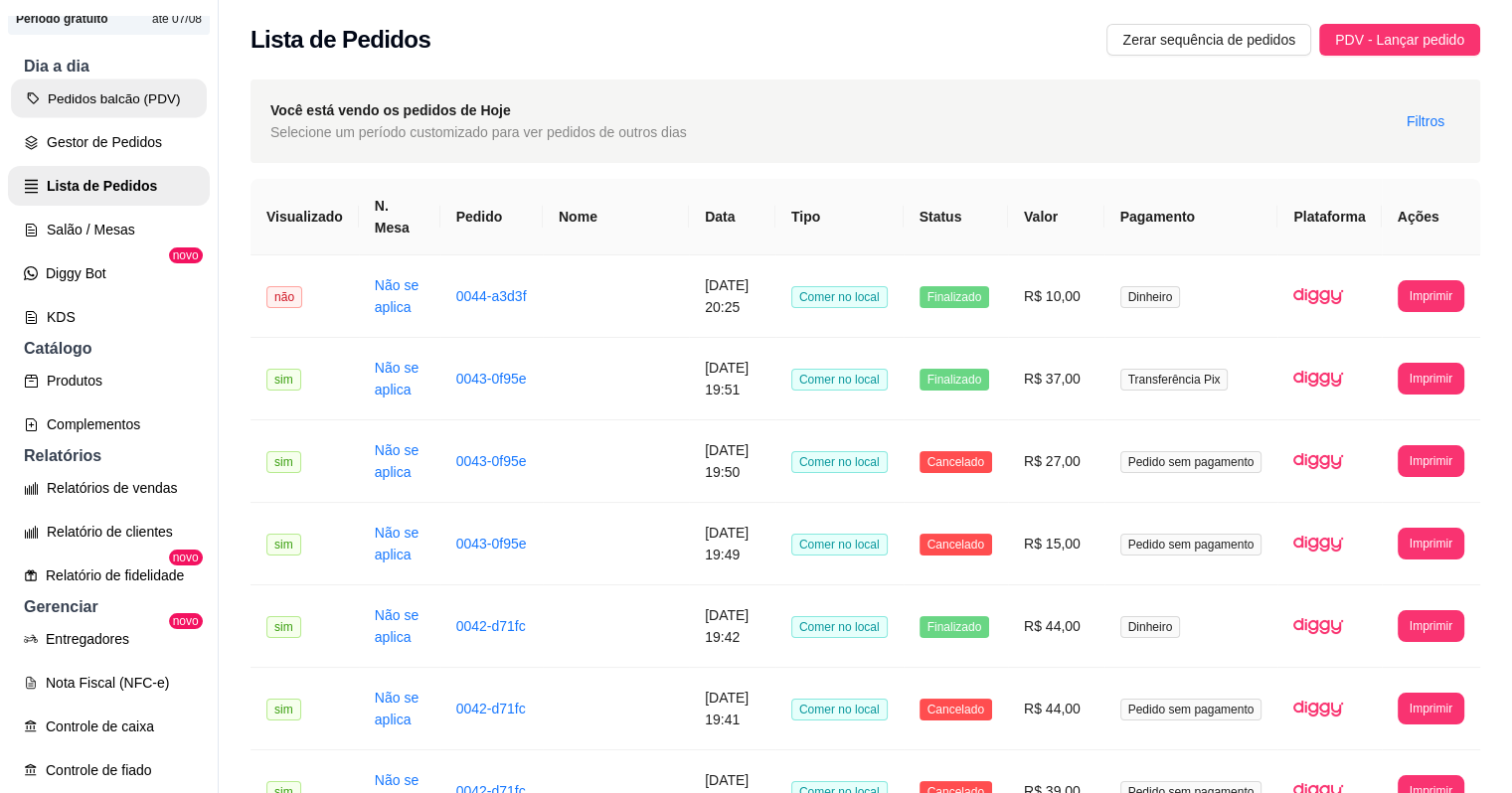 click on "**********" at bounding box center [756, 396] 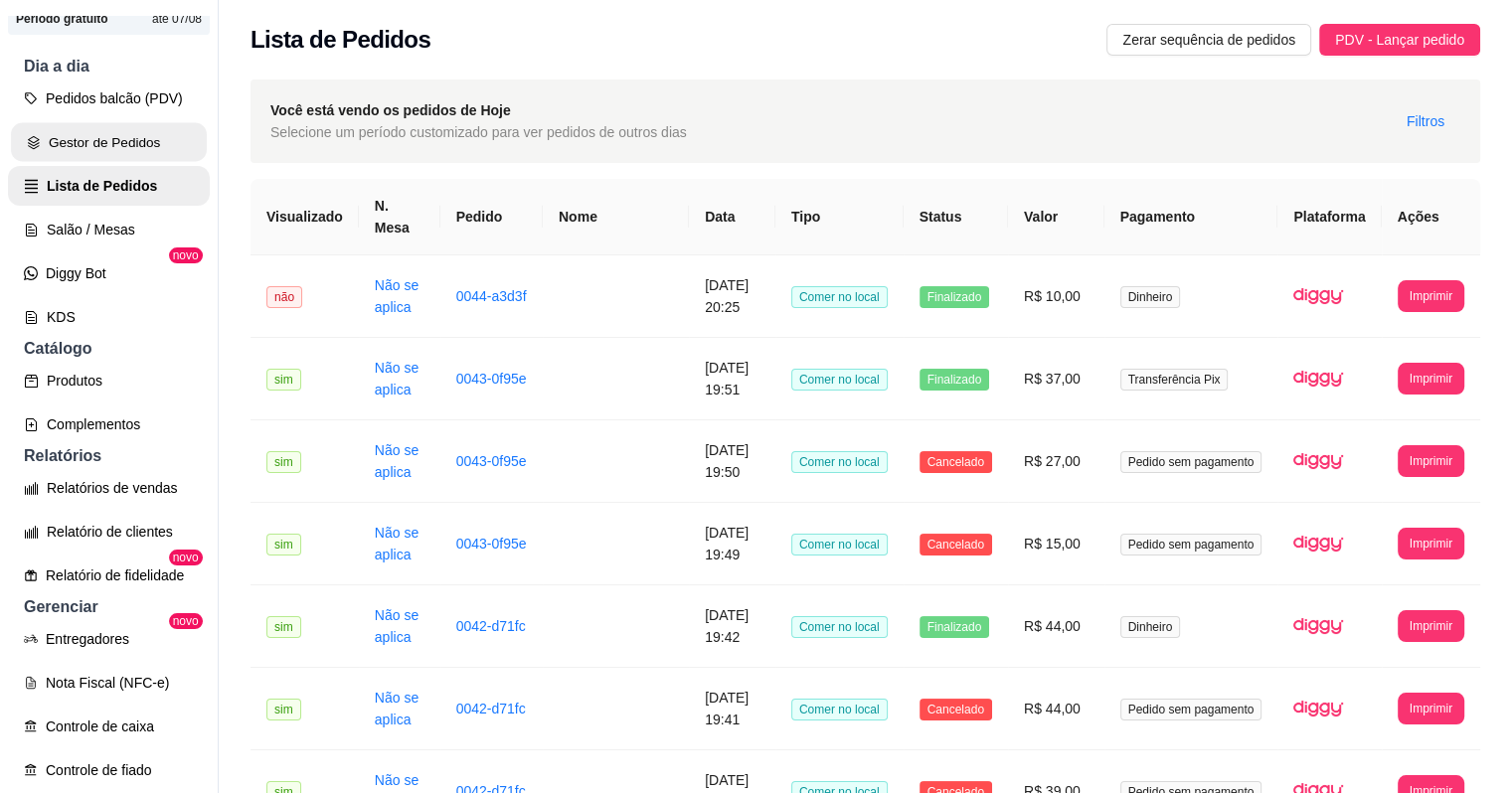 click on "Gestor de Pedidos" at bounding box center (108, 142) 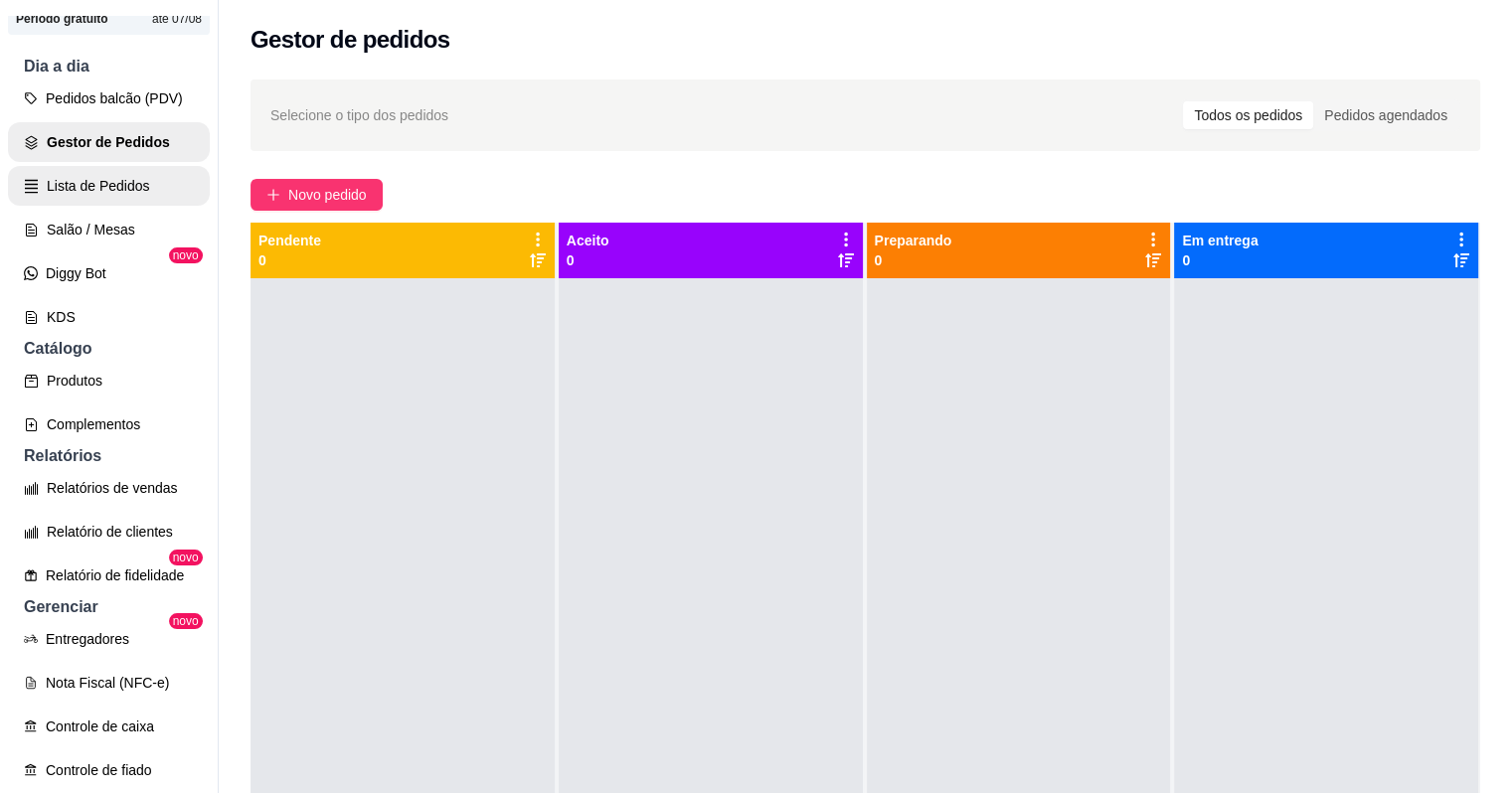 click on "Lista de Pedidos" at bounding box center (108, 186) 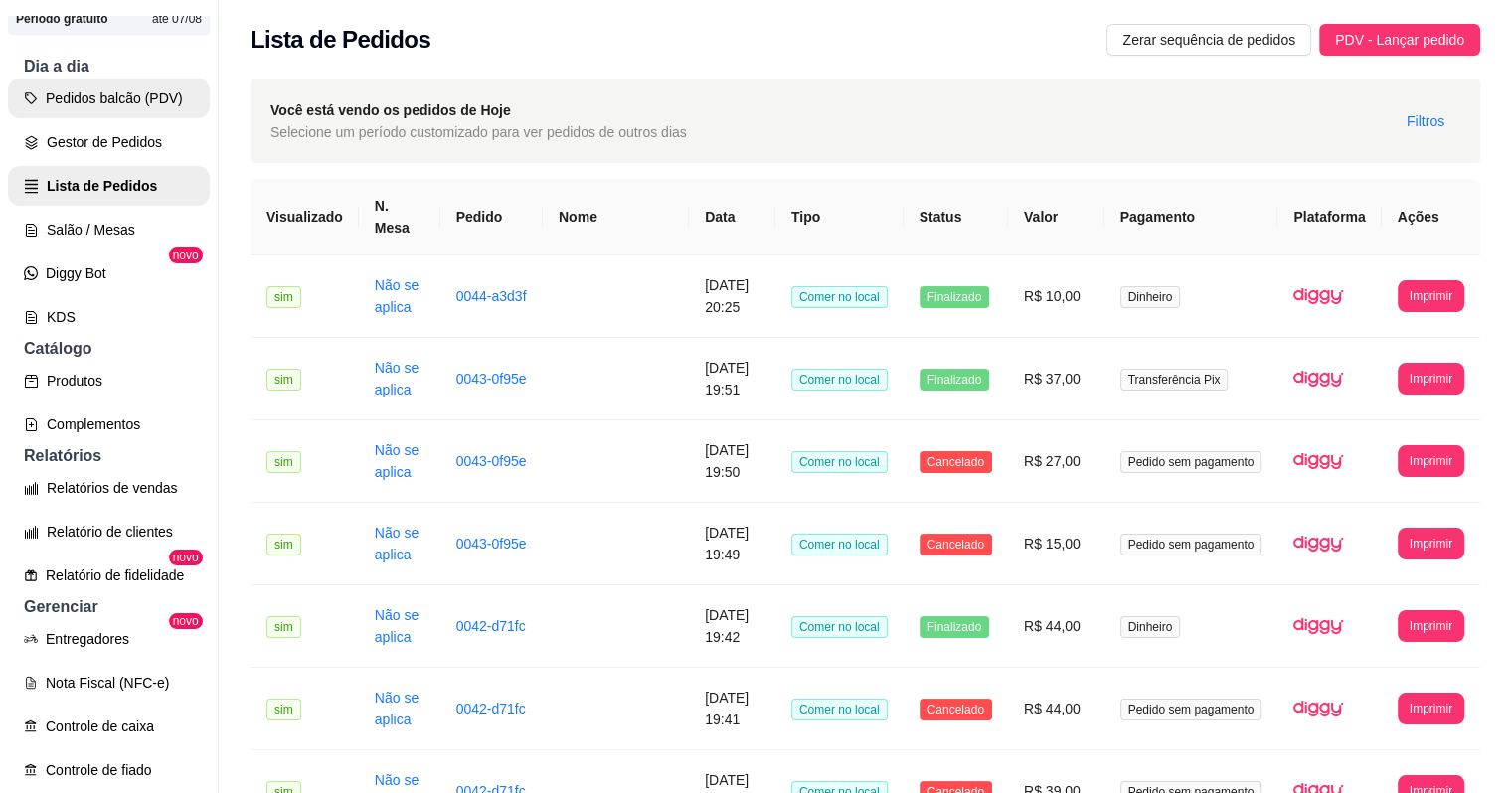 click on "Pedidos balcão (PDV)" at bounding box center (108, 98) 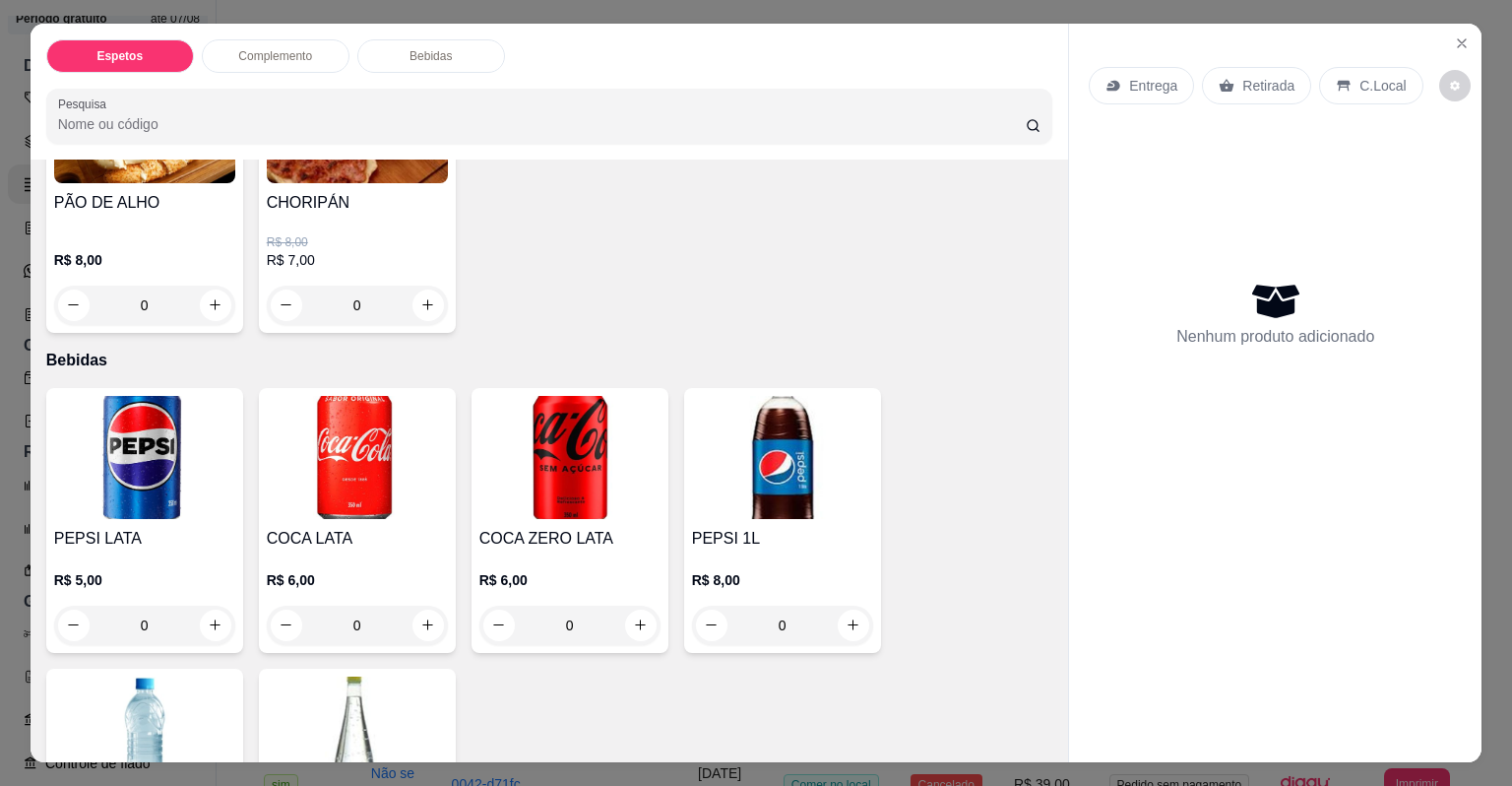 scroll, scrollTop: 1061, scrollLeft: 0, axis: vertical 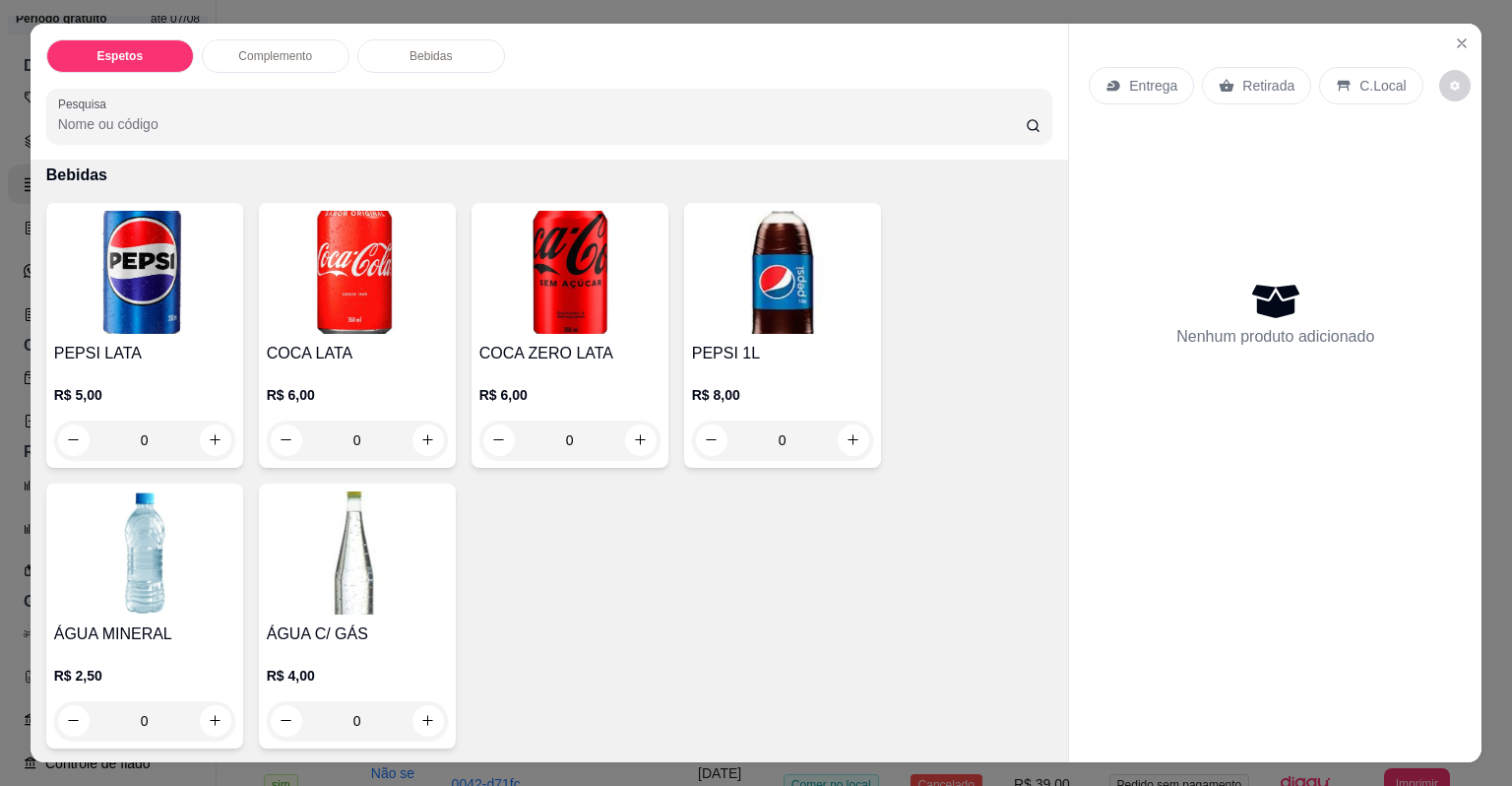 click on "Complemento" at bounding box center [276, 56] 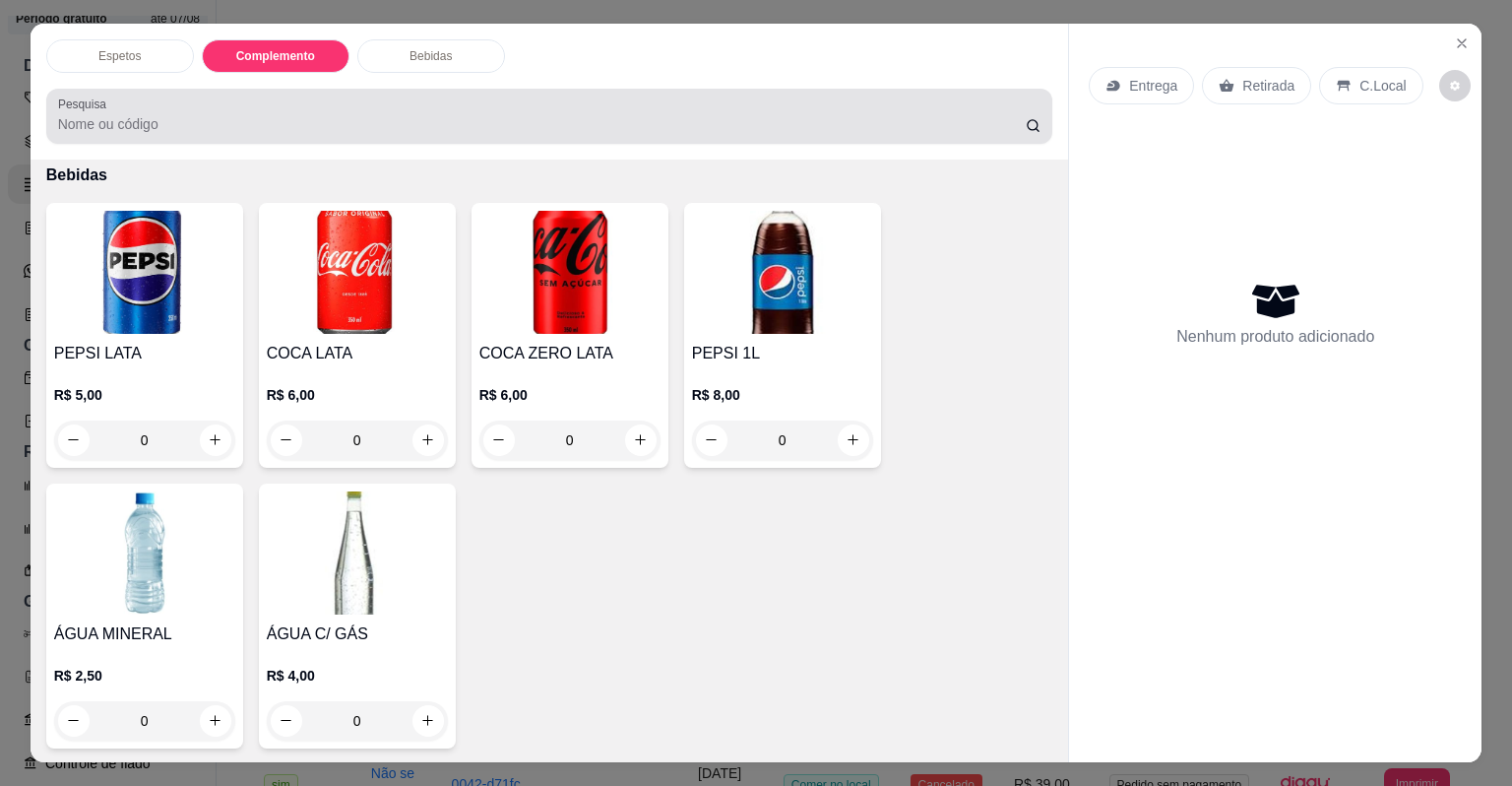 scroll, scrollTop: 729, scrollLeft: 0, axis: vertical 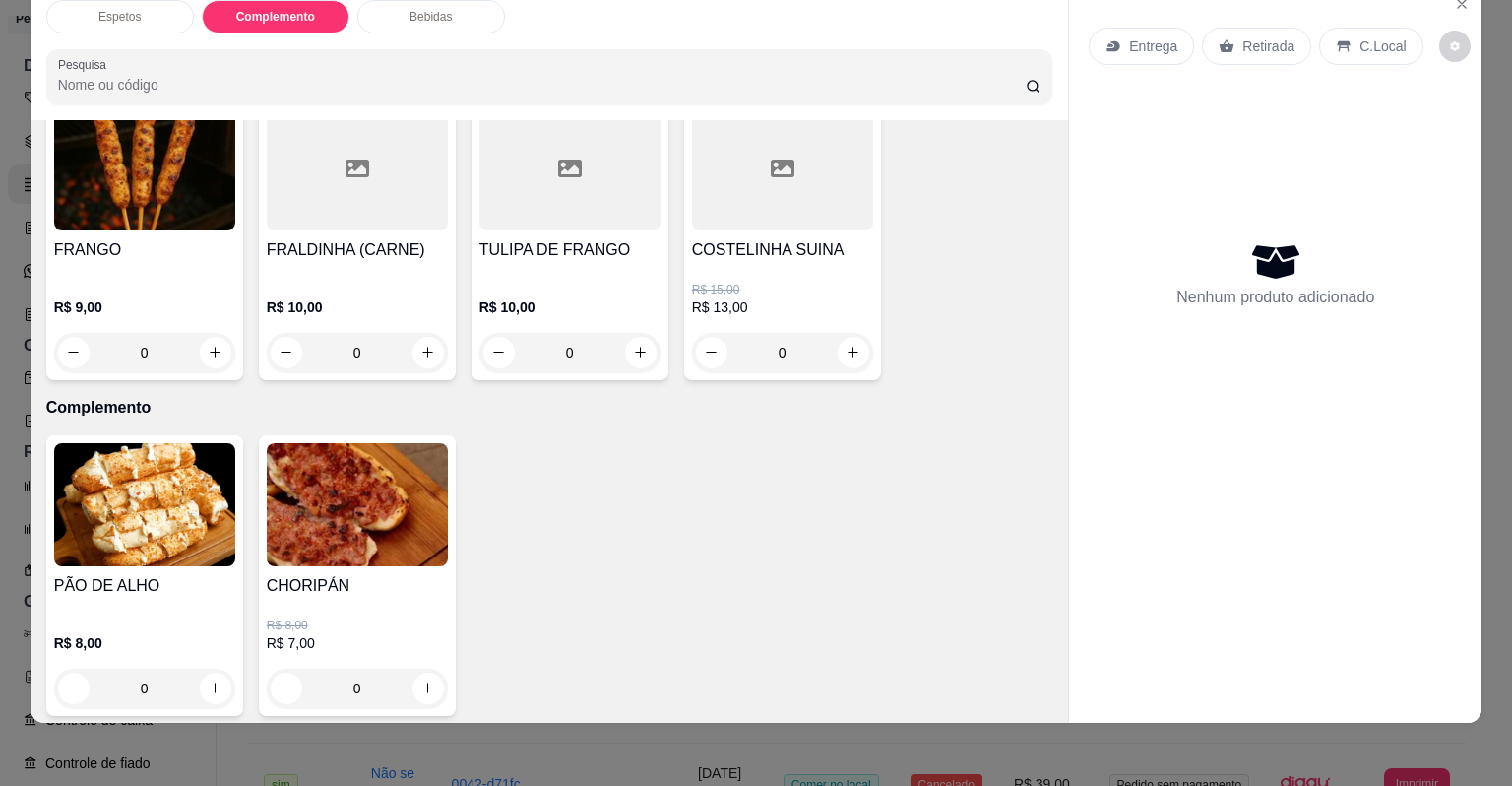 click on "FRALDINHA (CARNE)" at bounding box center [357, 250] 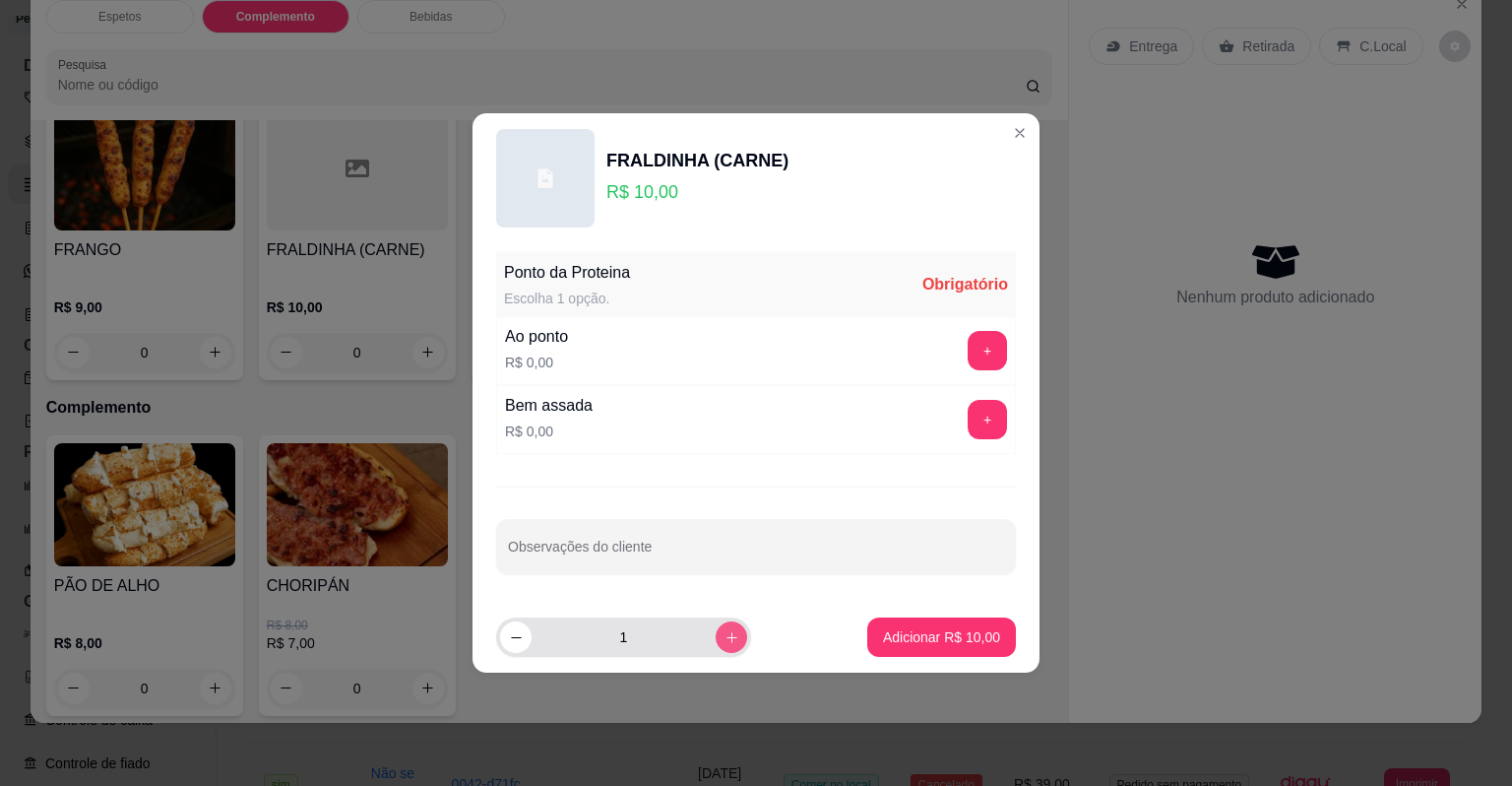 click 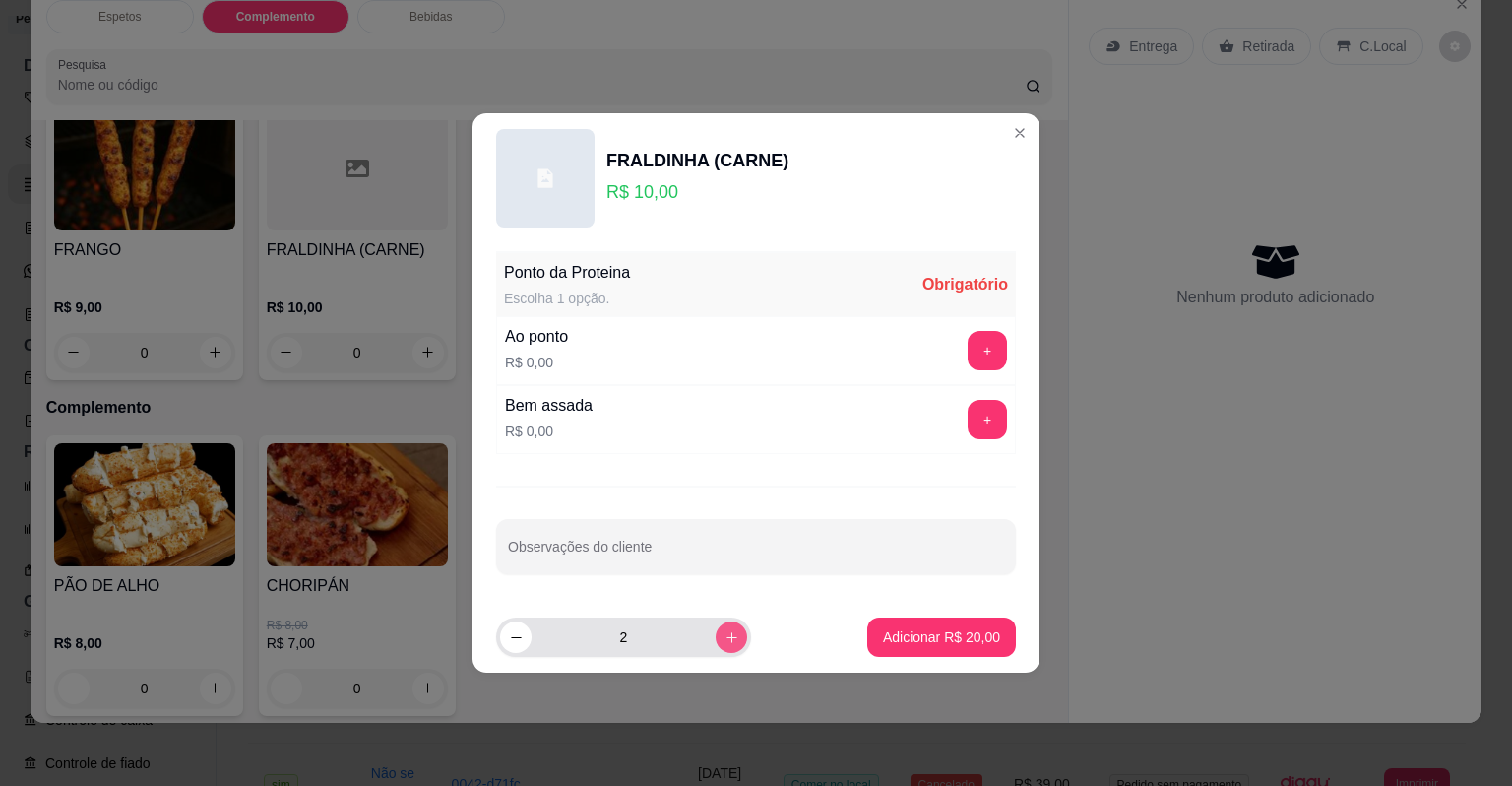 click 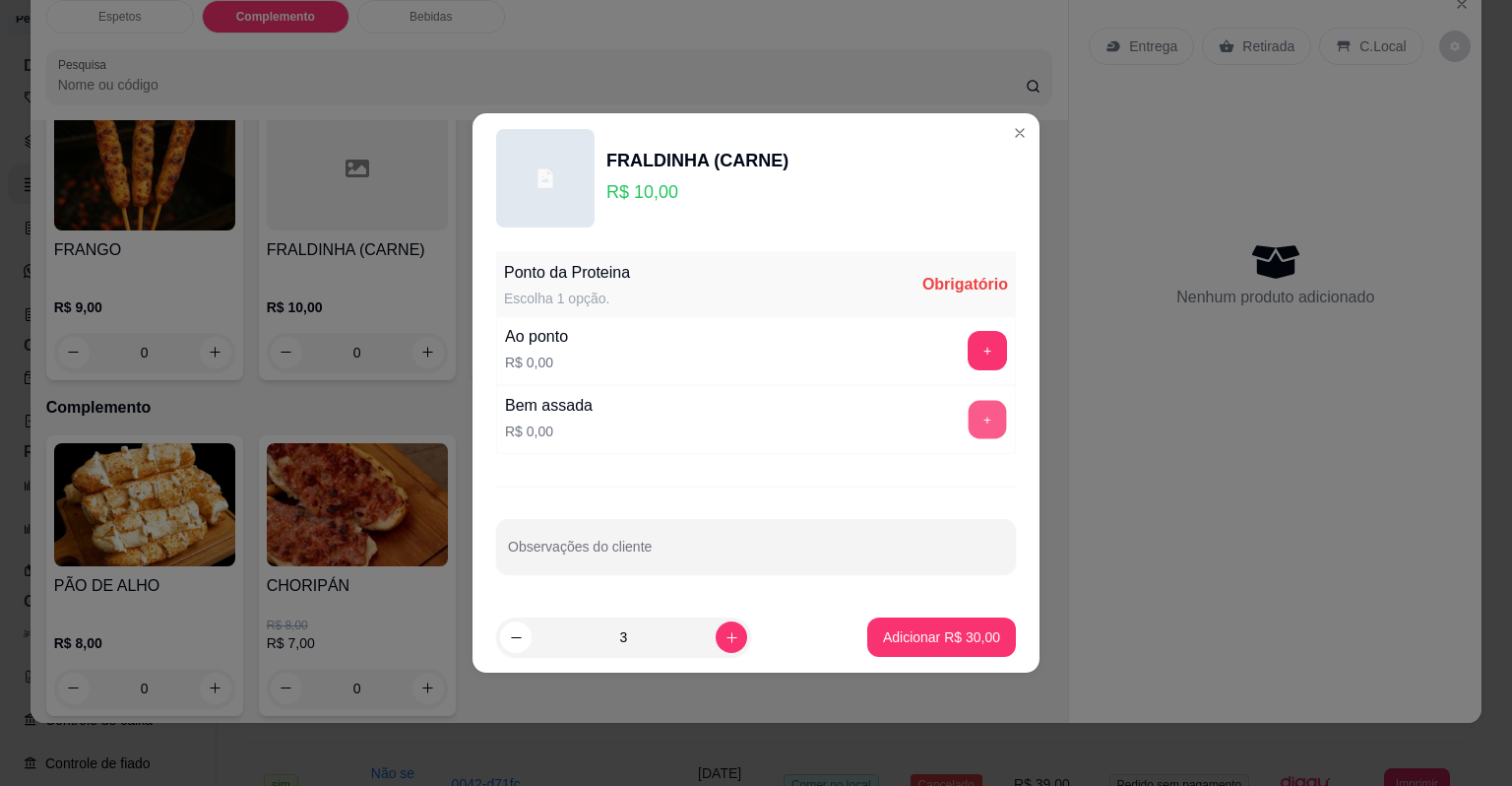 click on "+" at bounding box center (987, 420) 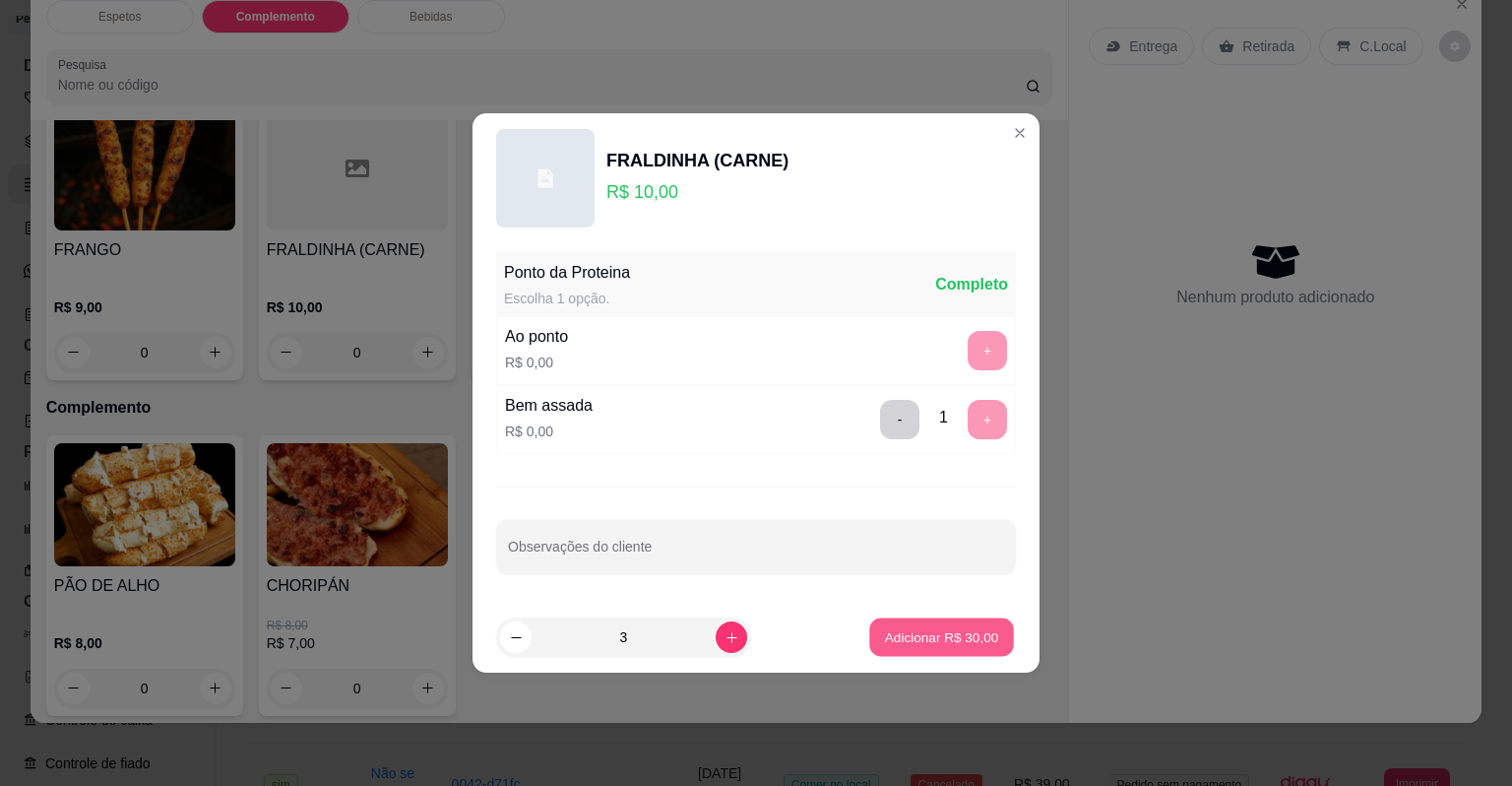 click on "Adicionar   R$ 30,00" at bounding box center (942, 636) 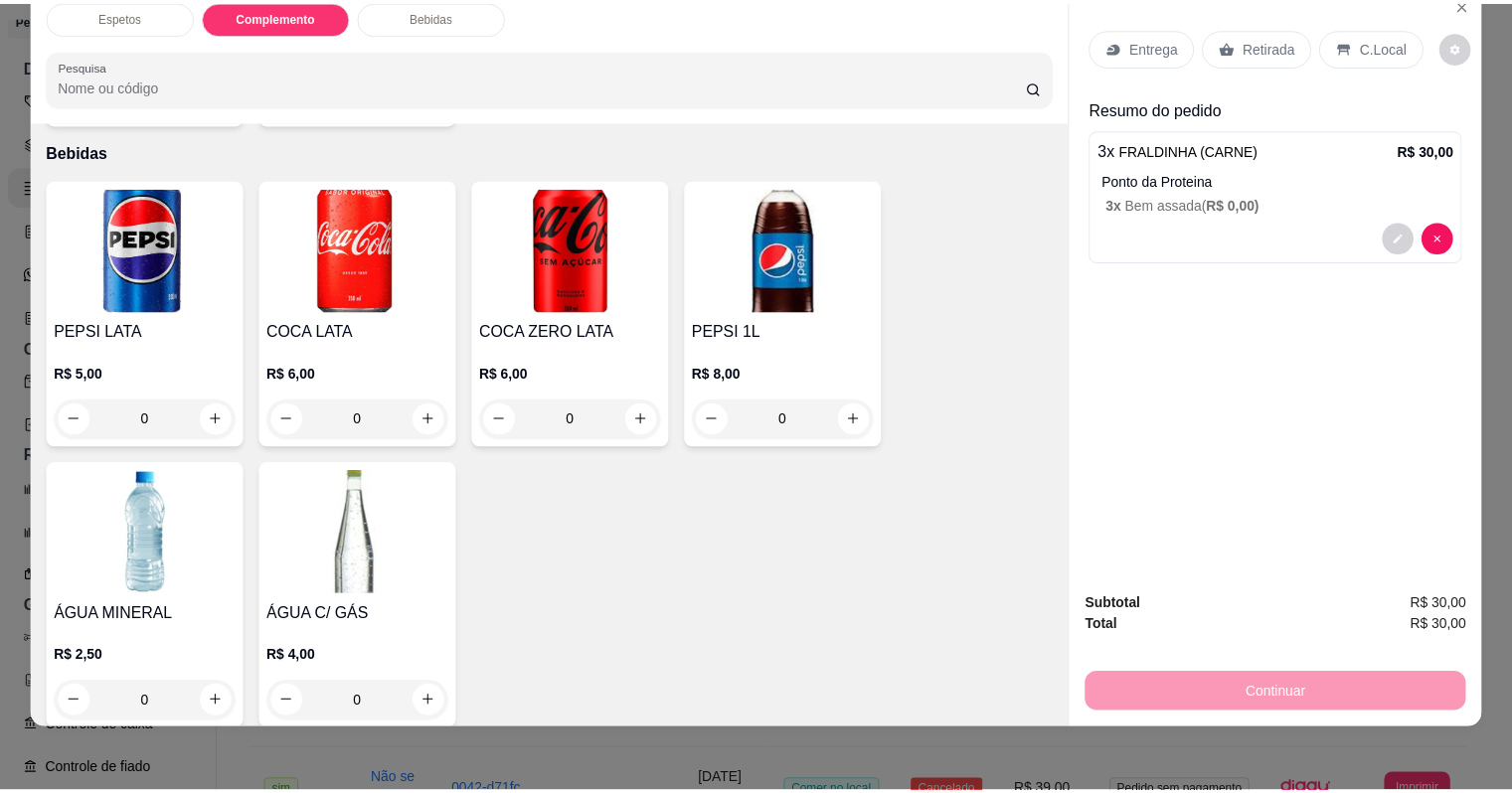 scroll, scrollTop: 1070, scrollLeft: 0, axis: vertical 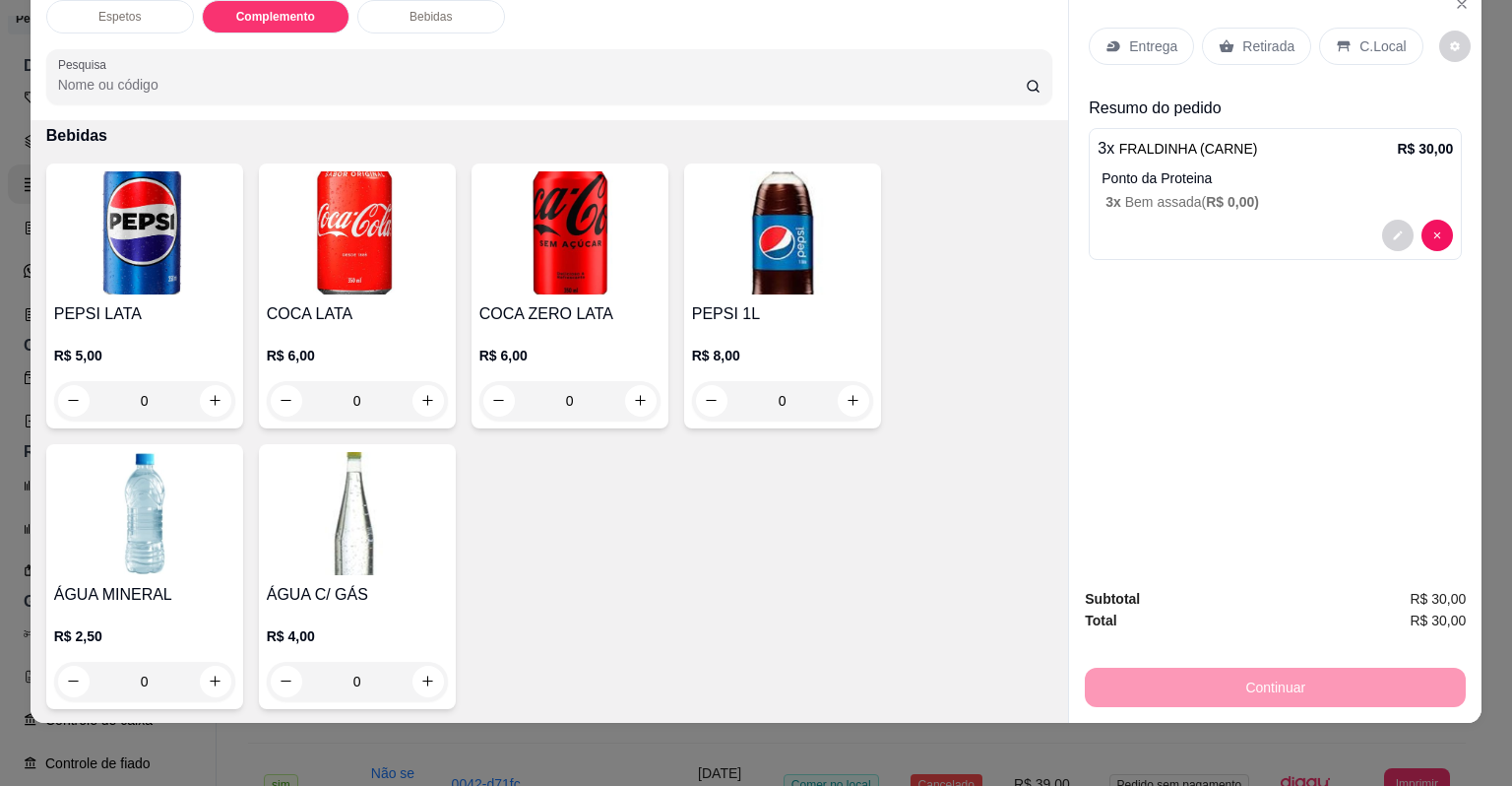 click on "COCA ZERO LATA" at bounding box center [570, 314] 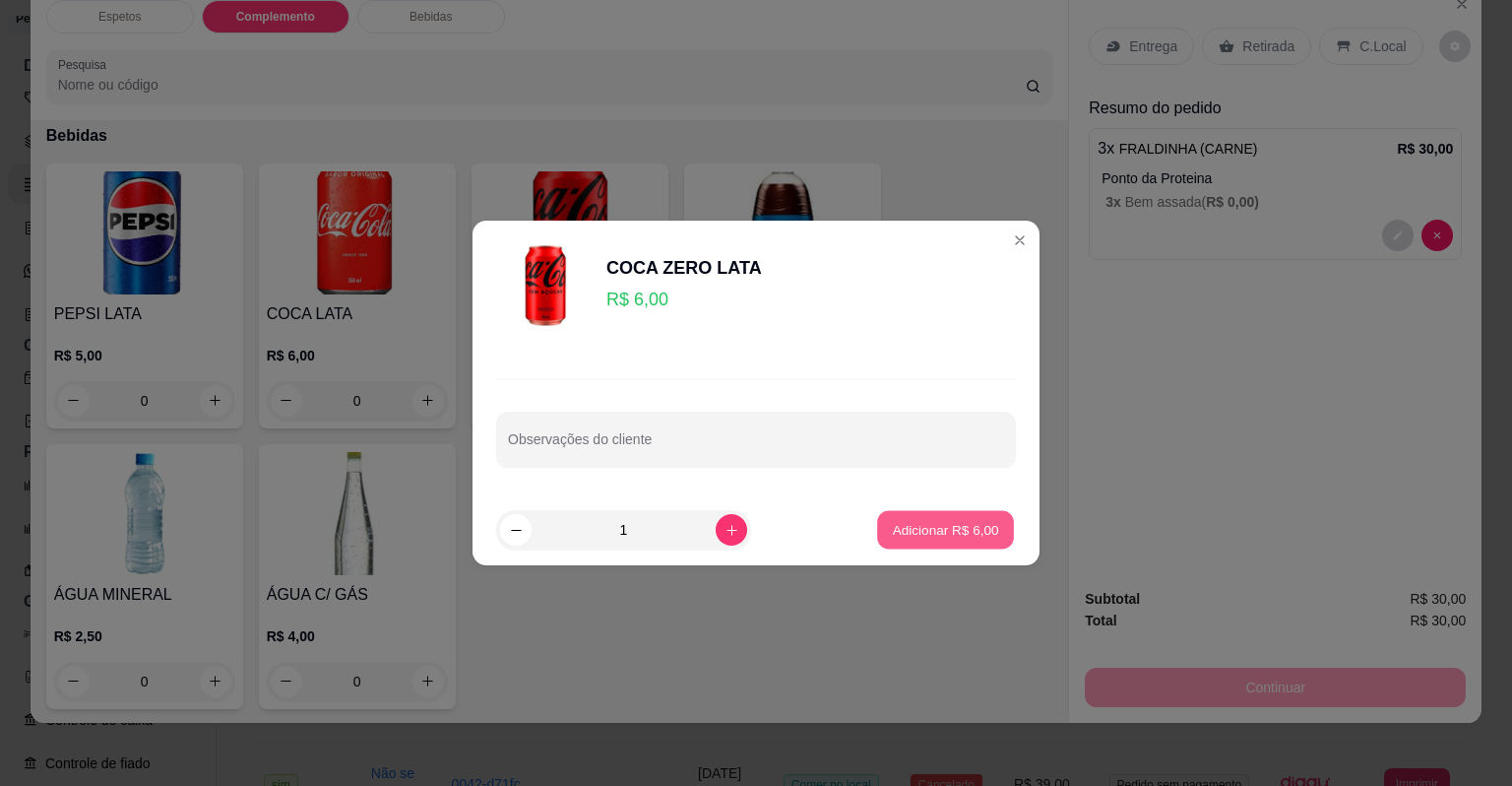 click on "Adicionar   R$ 6,00" at bounding box center (945, 529) 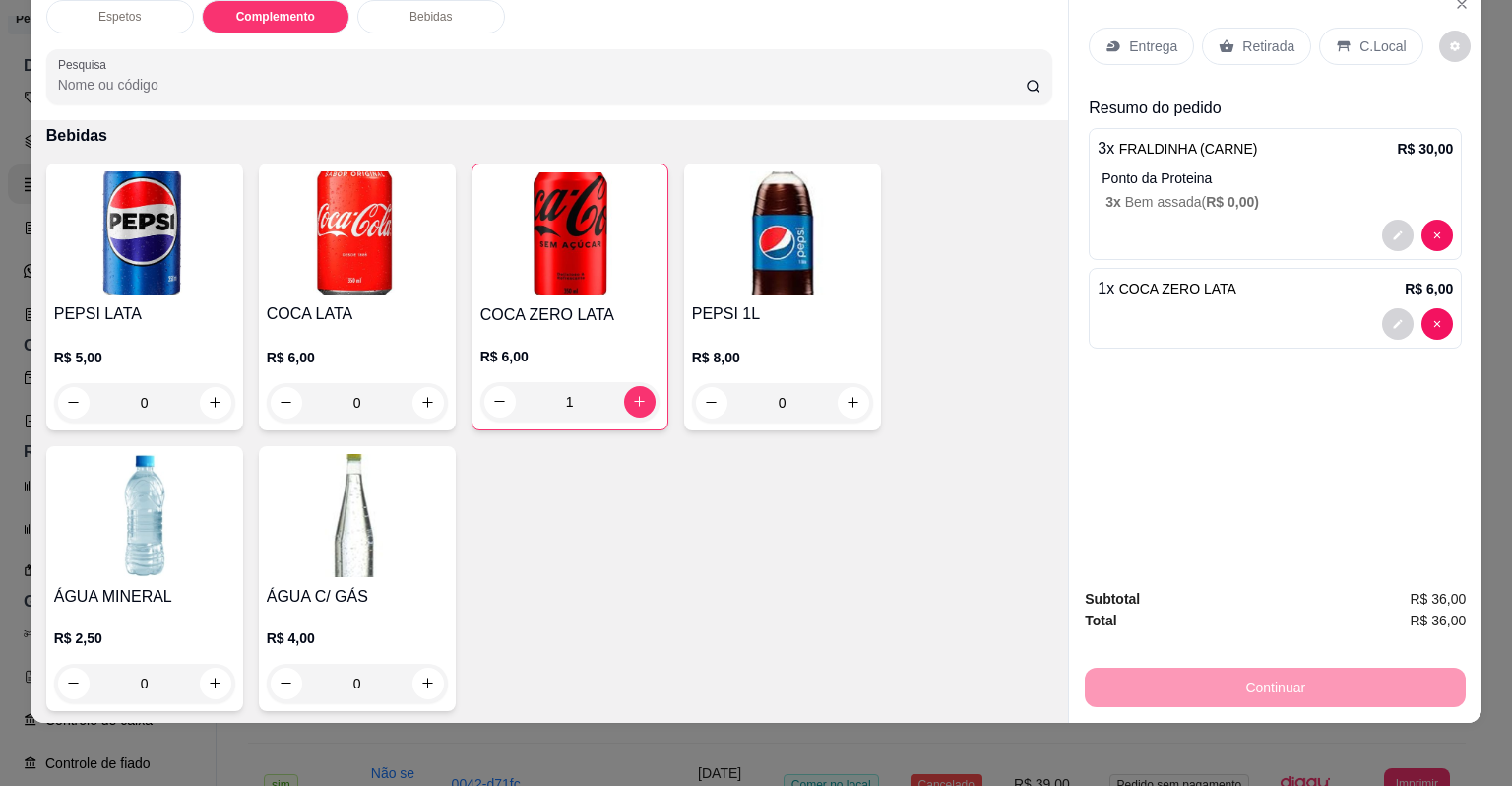 click on "COCA LATA" at bounding box center [357, 314] 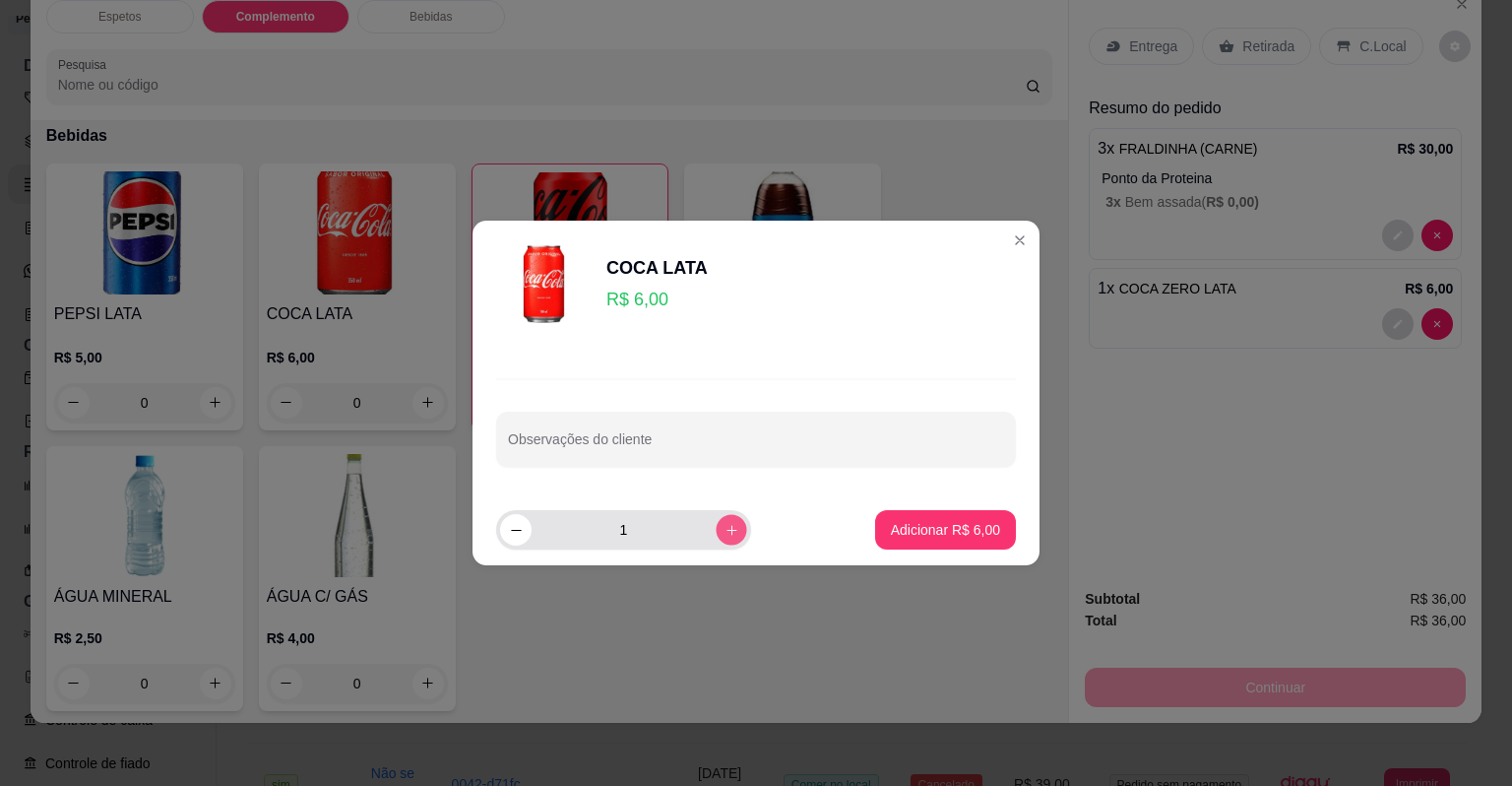 click 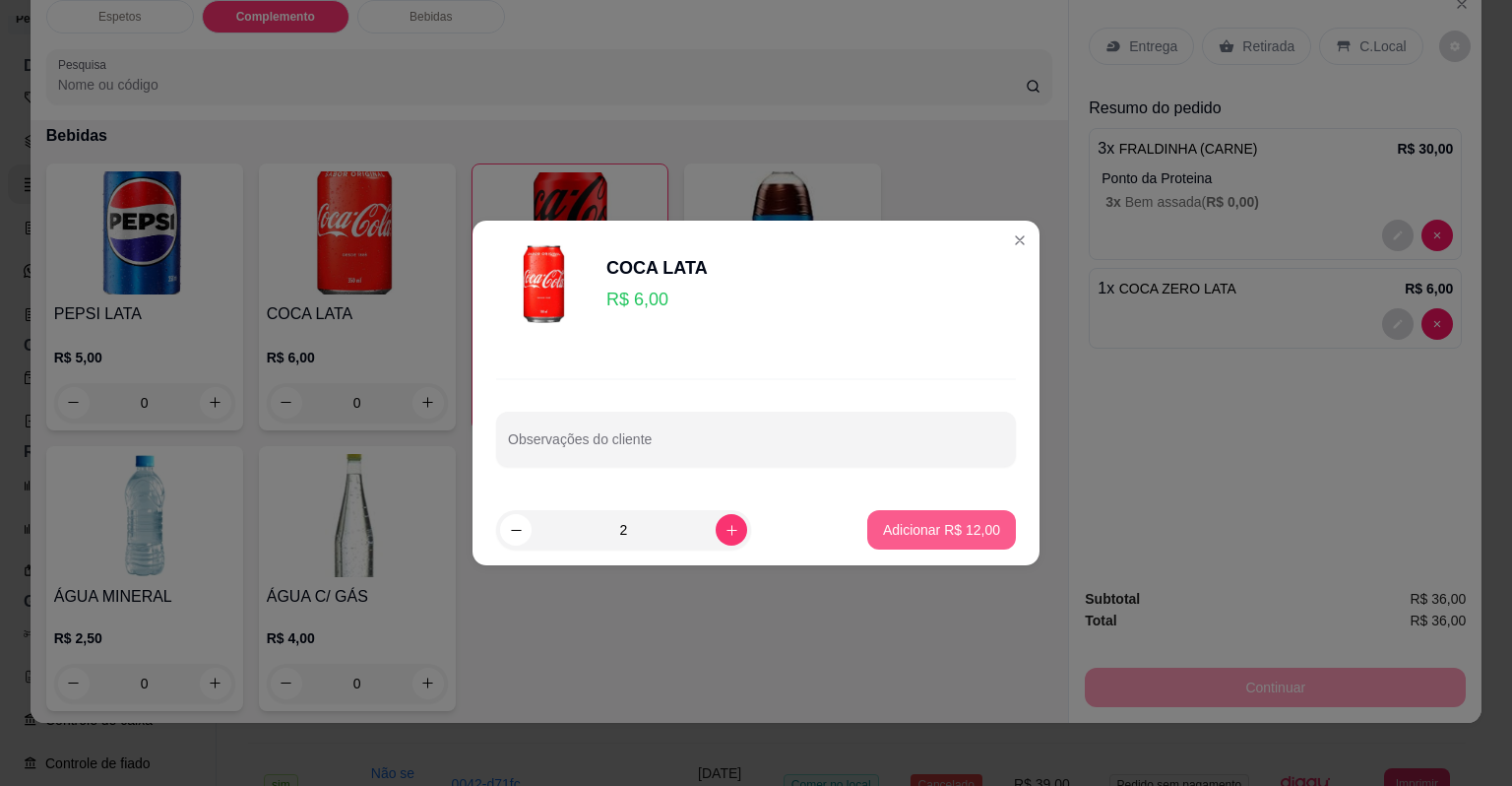 click on "Adicionar   R$ 12,00" at bounding box center [941, 530] 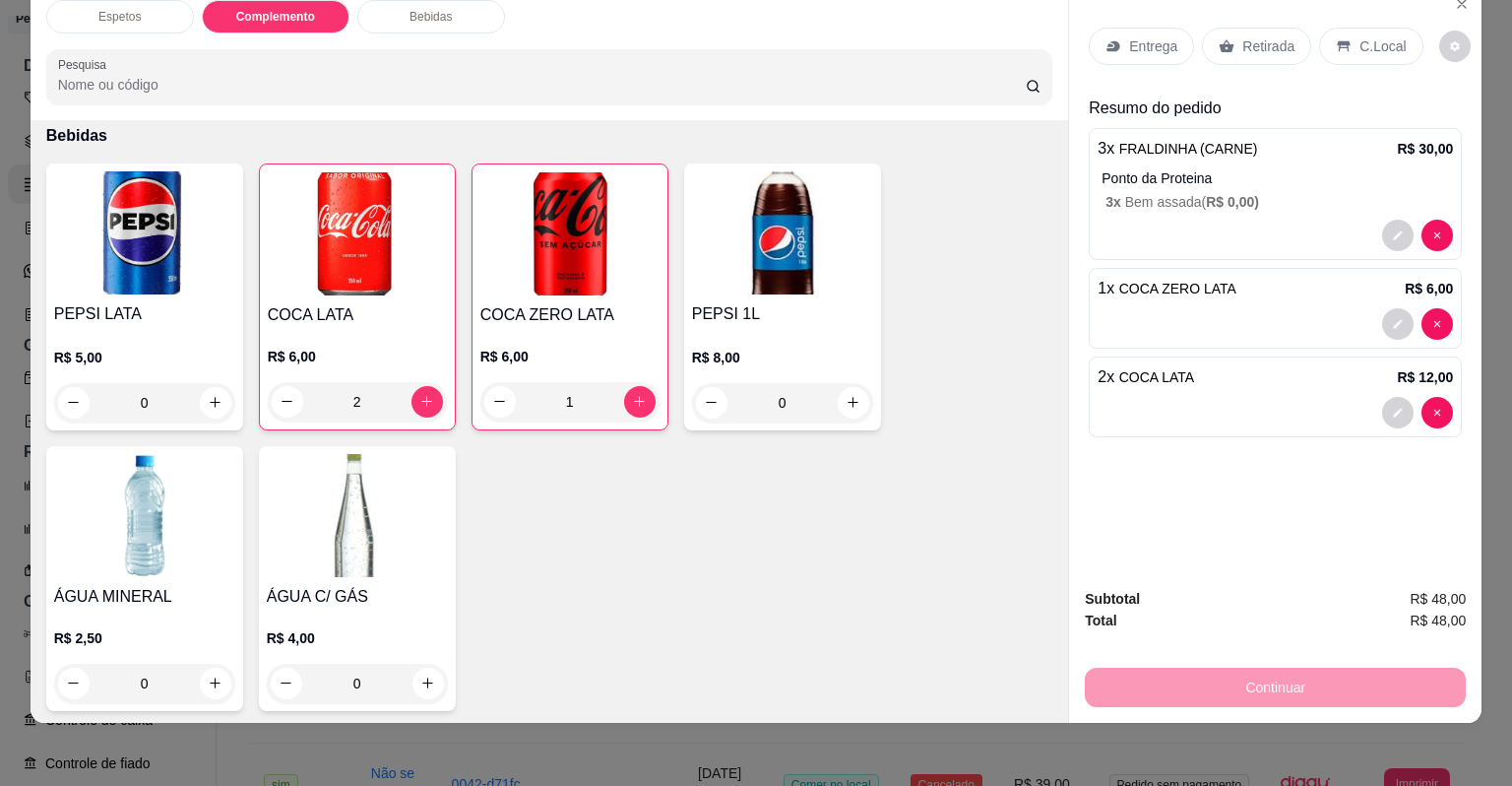 click on "C.Local" at bounding box center [1382, 46] 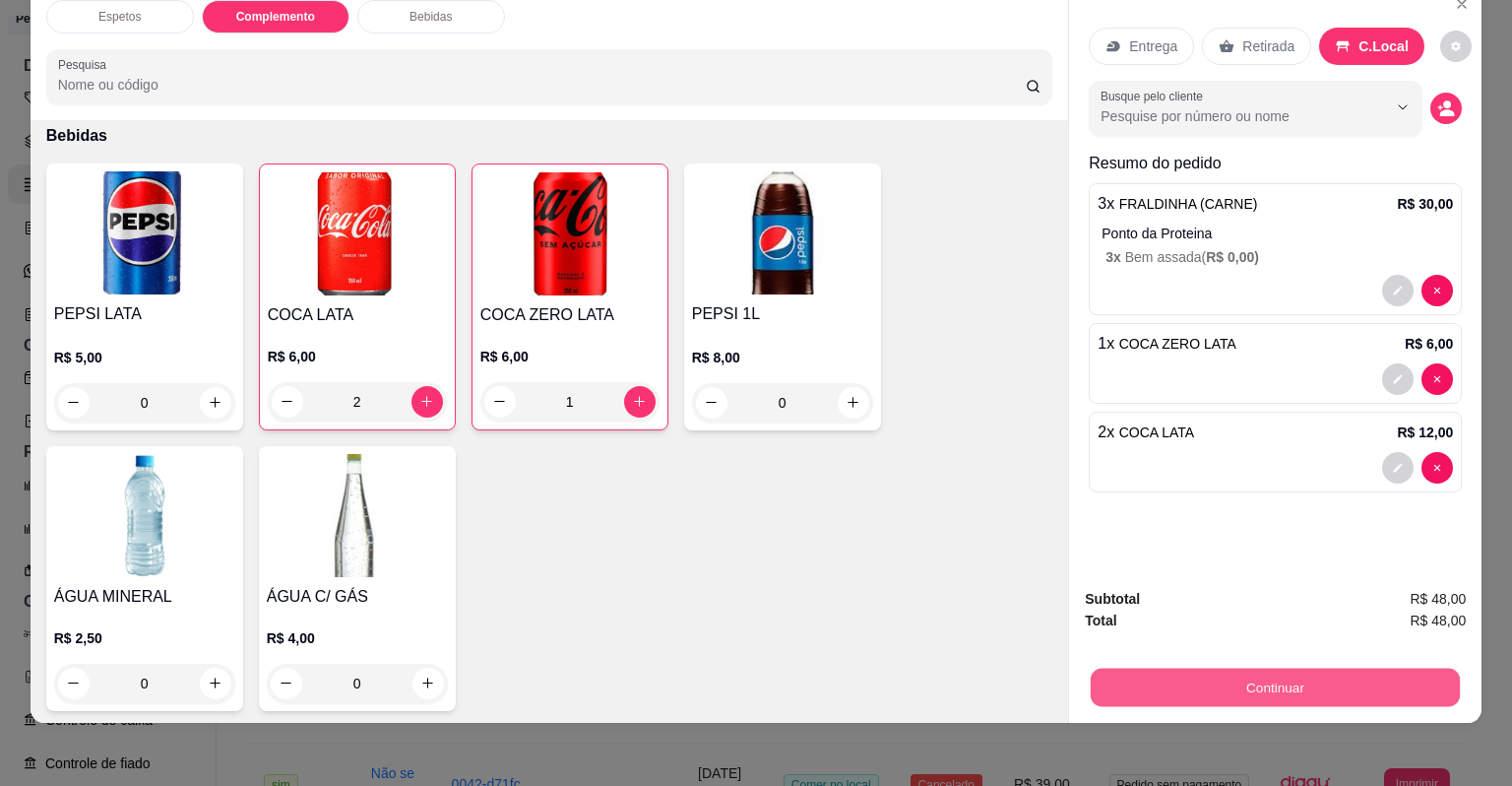 click on "Continuar" at bounding box center (1275, 688) 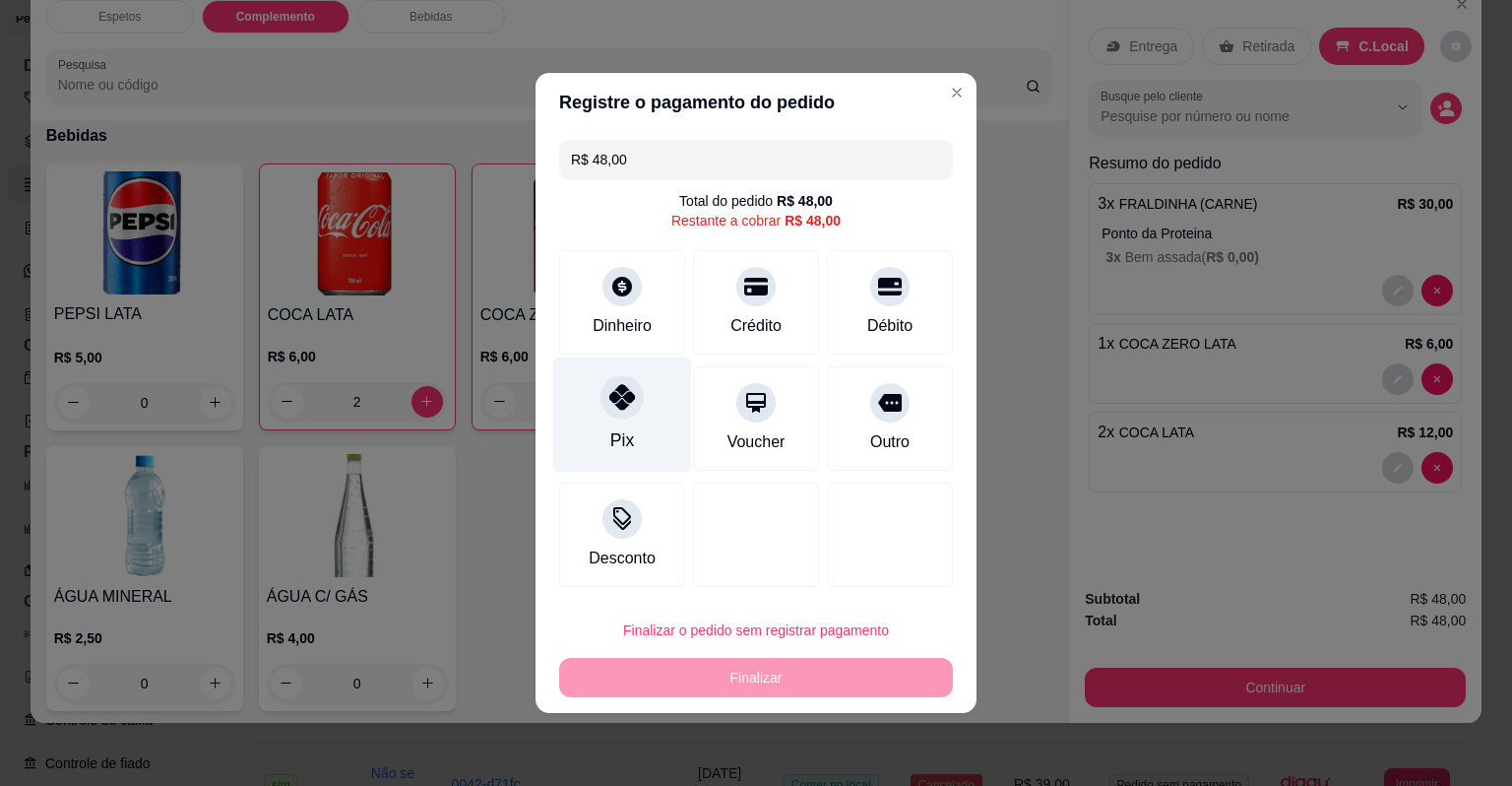 click 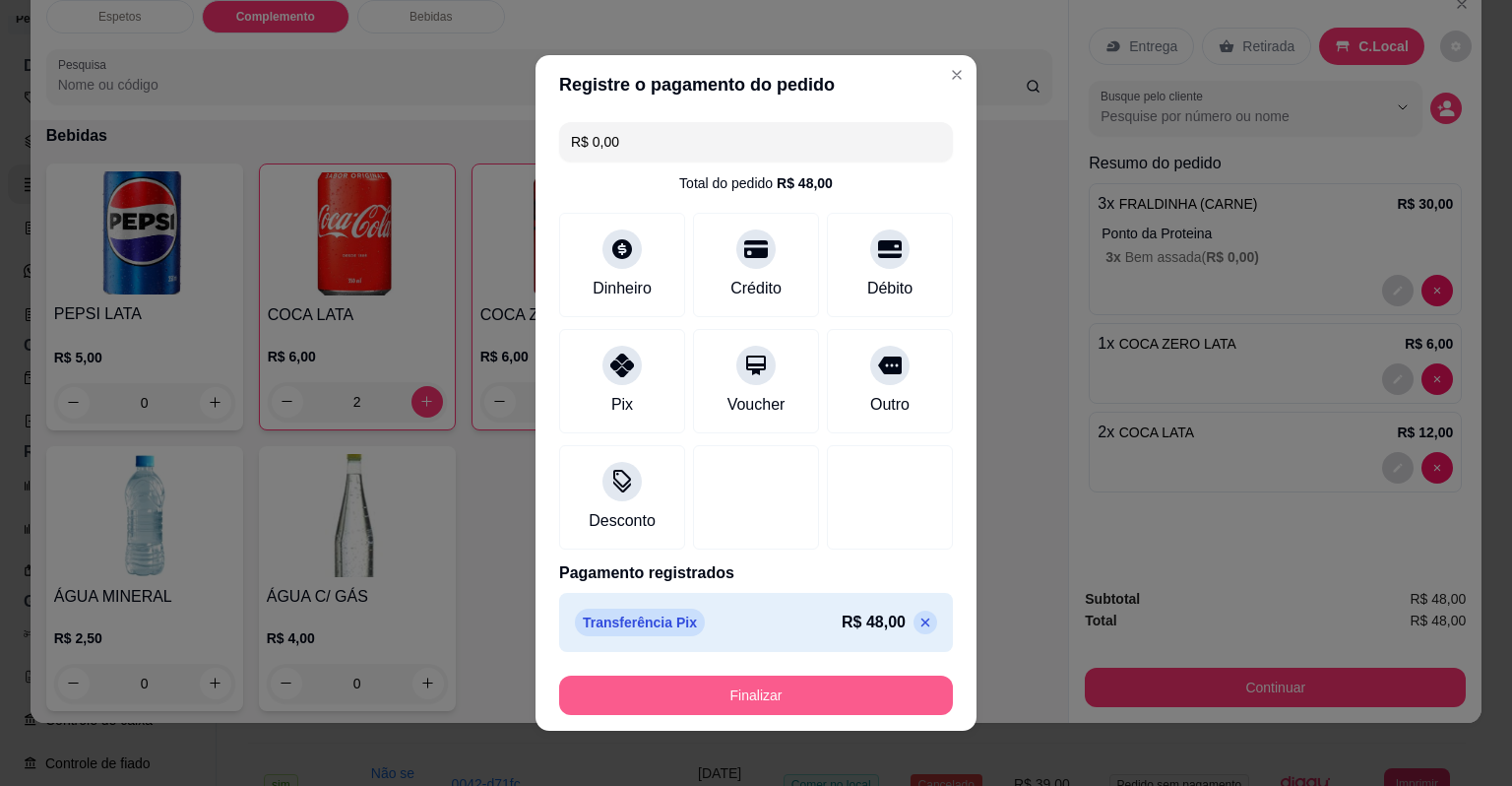 click on "Finalizar" at bounding box center (756, 695) 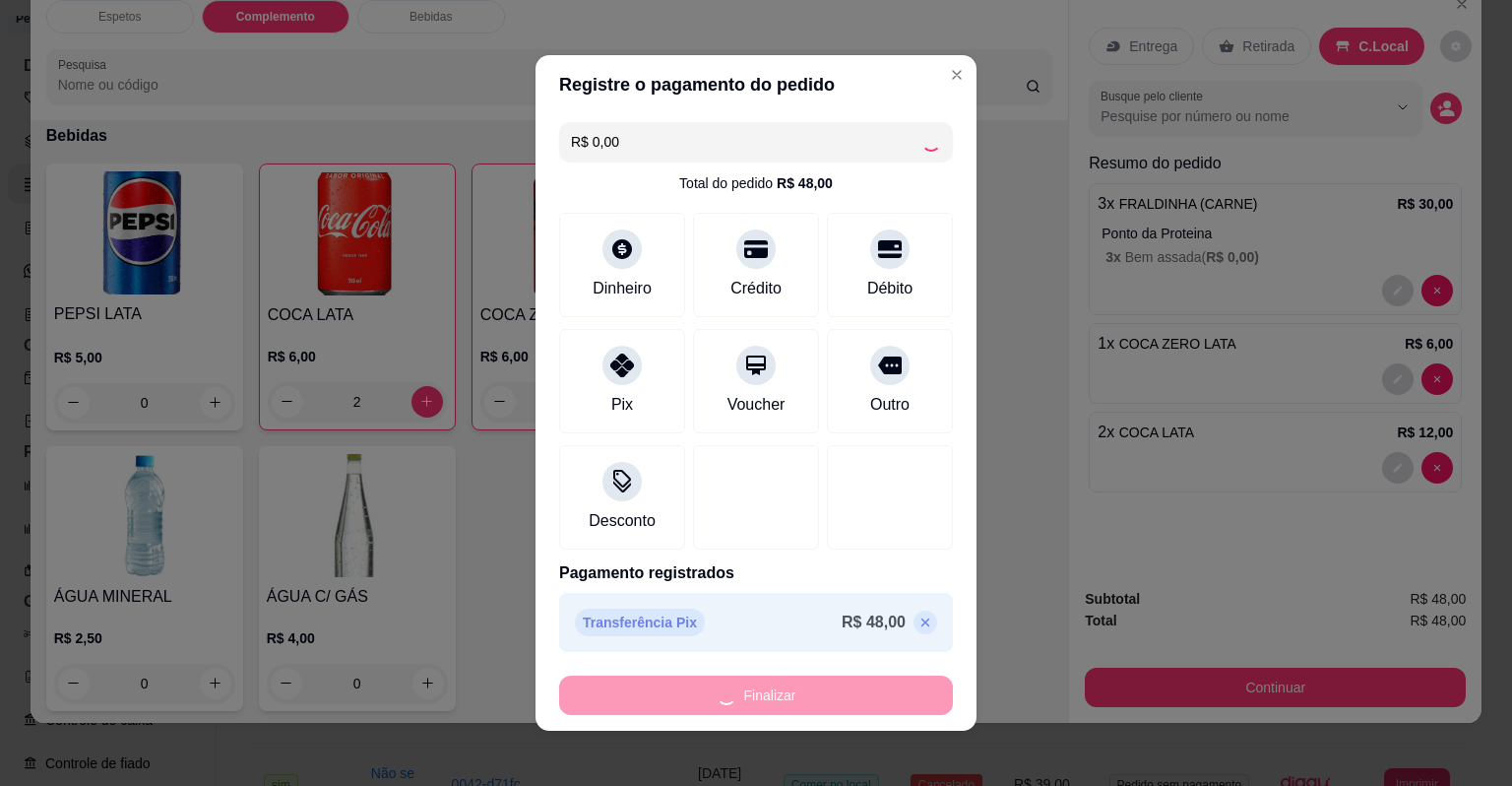 type on "0" 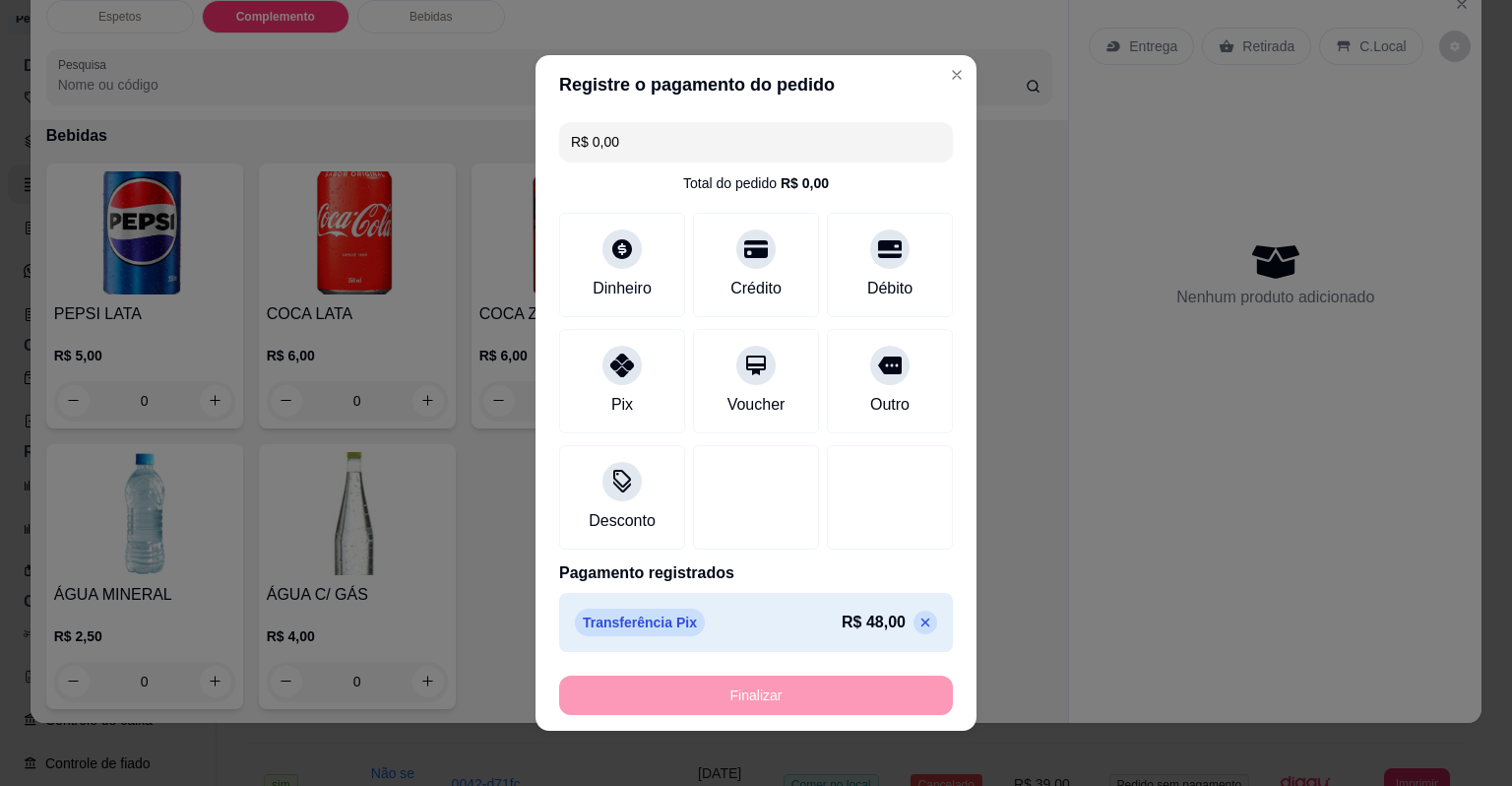 type on "-R$ 48,00" 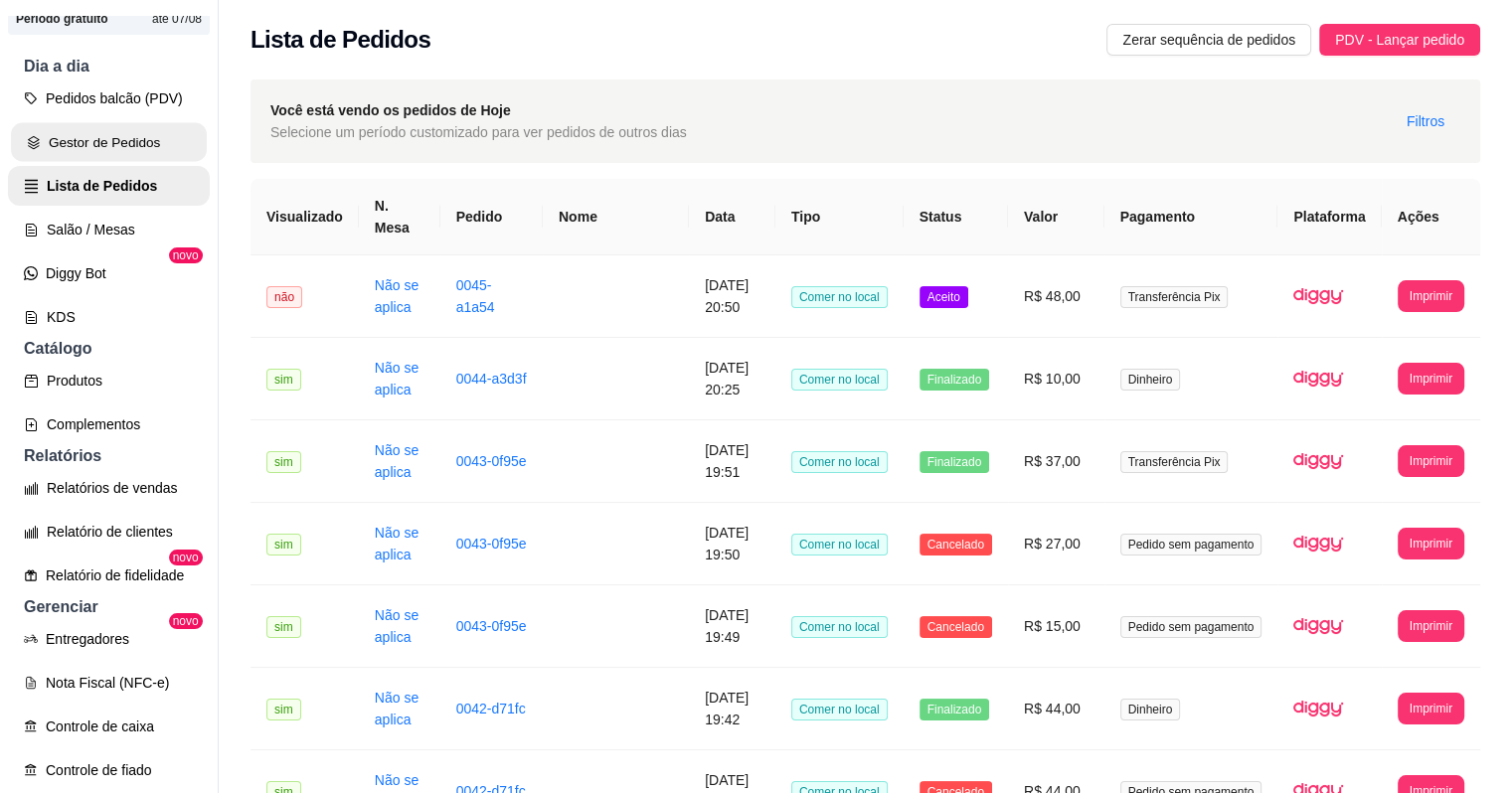 click on "Gestor de Pedidos" at bounding box center [108, 142] 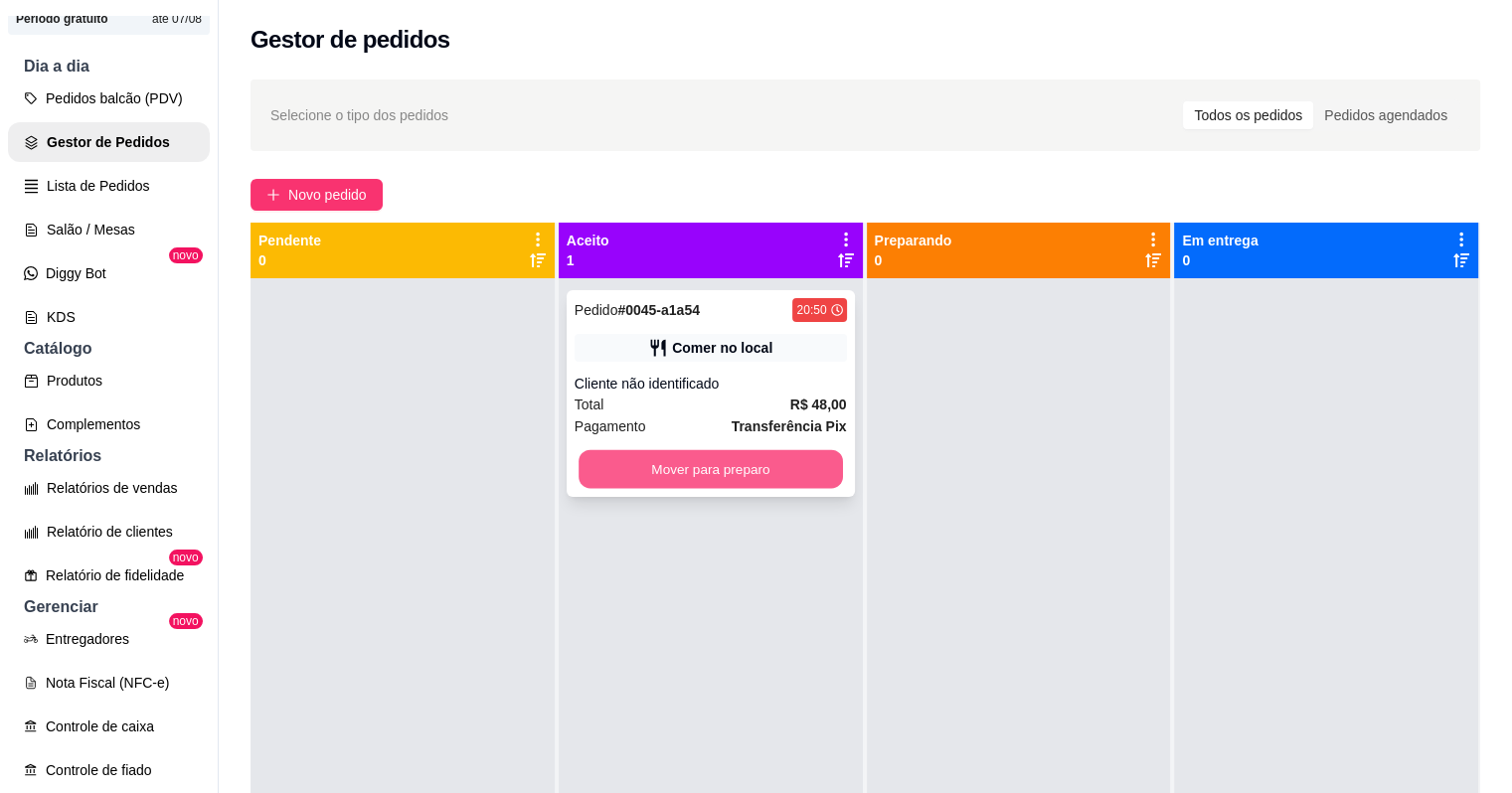 click on "Mover para preparo" at bounding box center [711, 469] 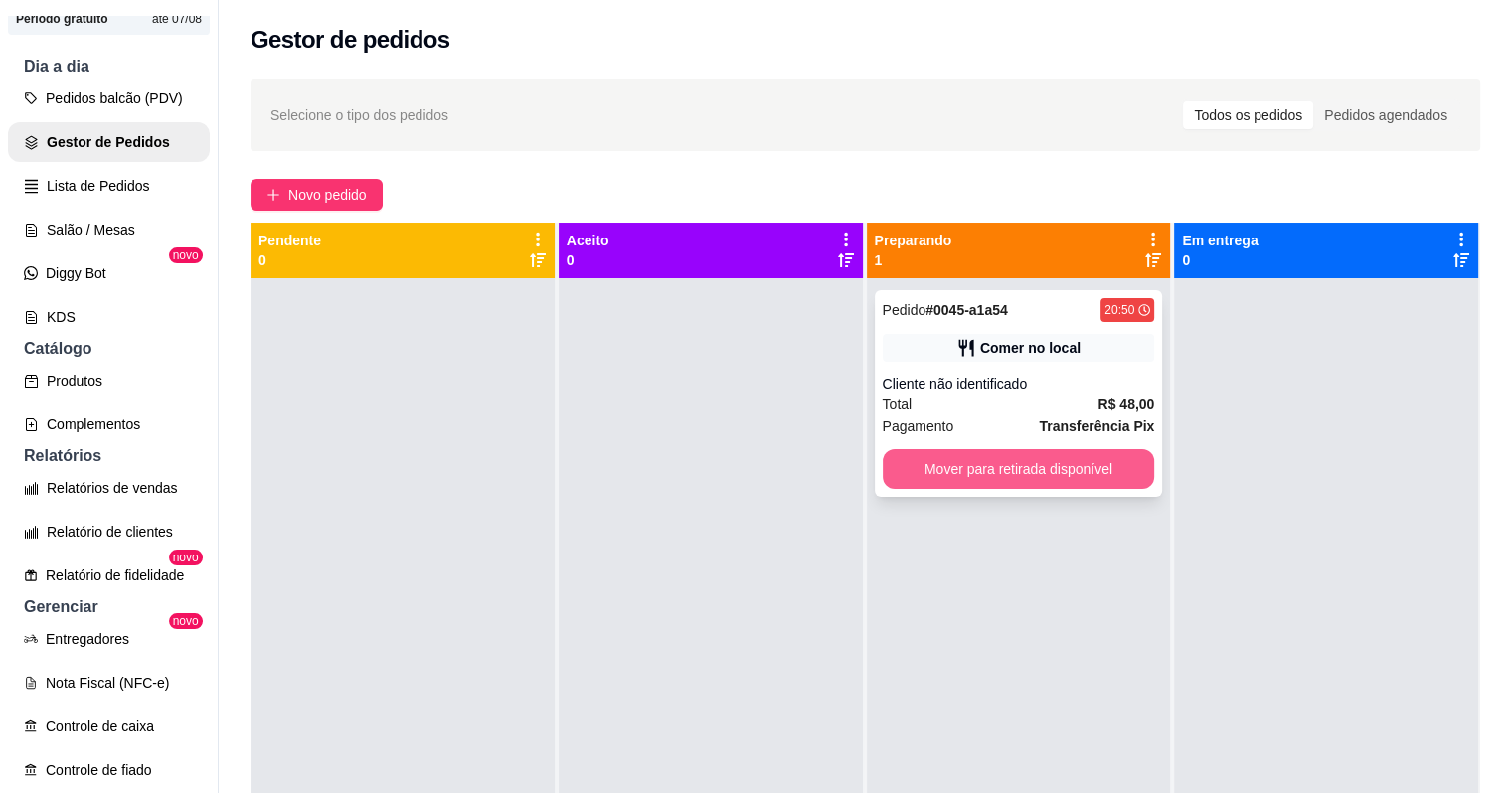 click on "Mover para retirada disponível" at bounding box center (1019, 469) 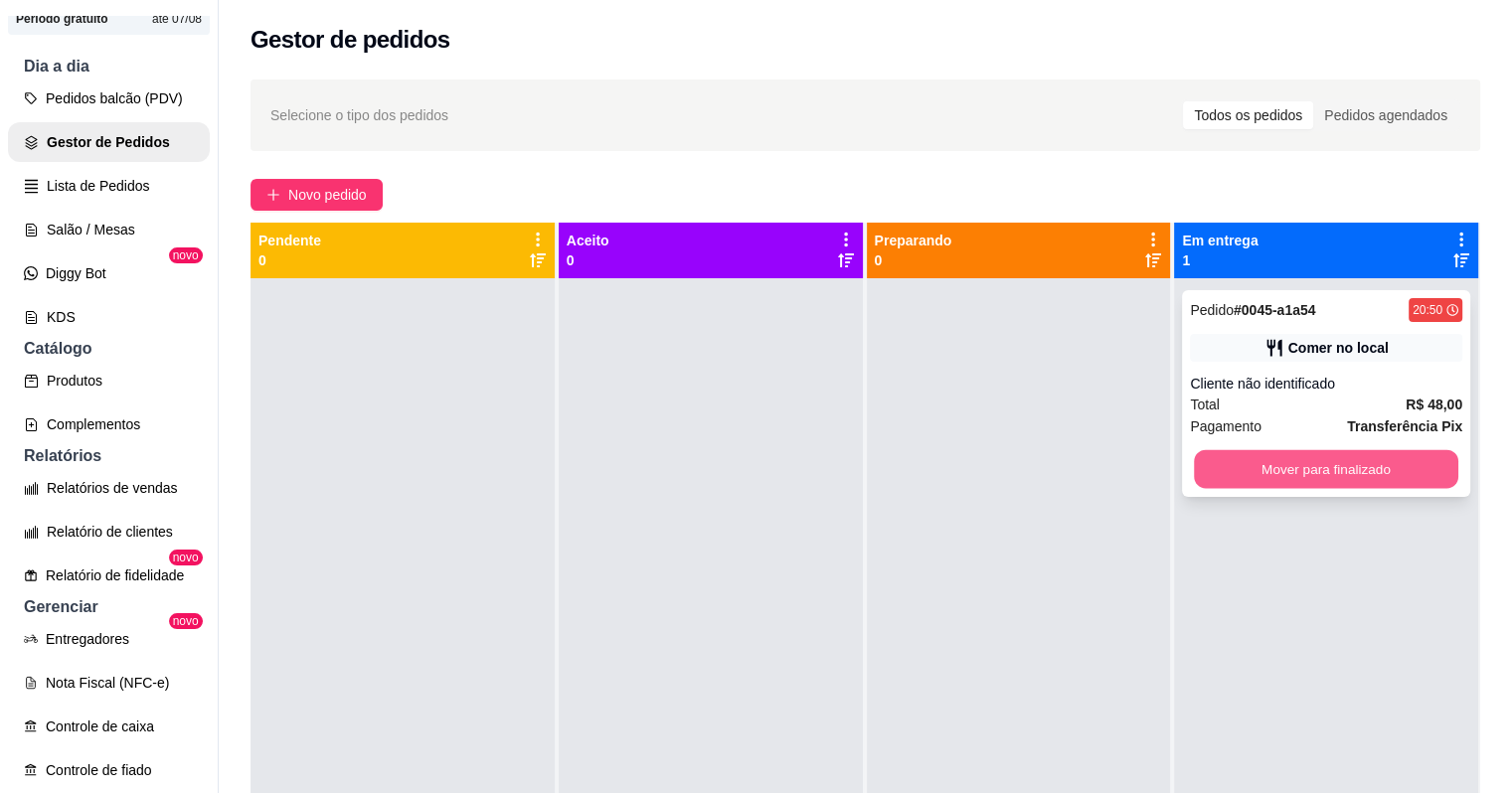 click on "Mover para finalizado" at bounding box center (1326, 469) 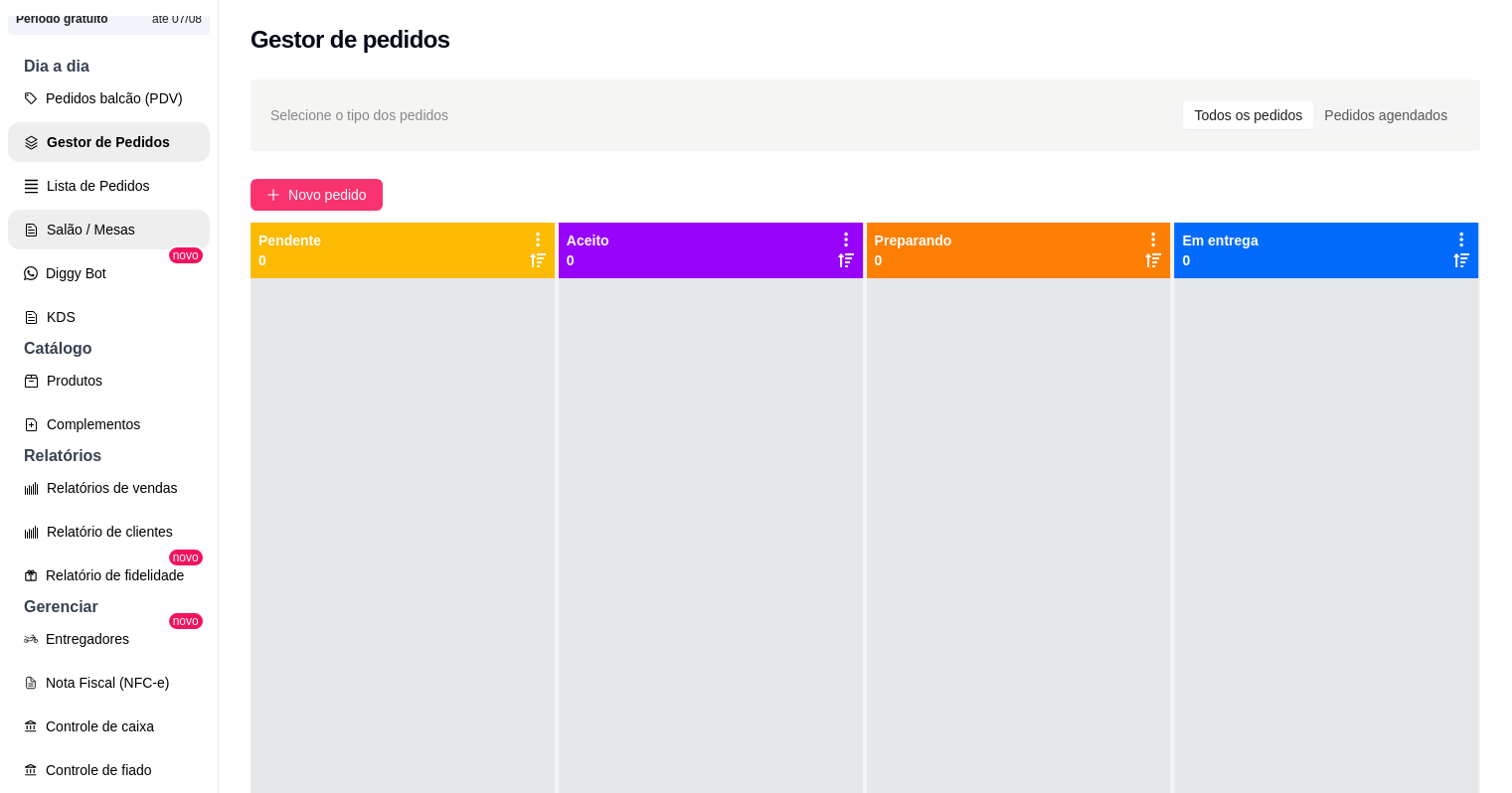 click on "Salão / Mesas" at bounding box center [108, 230] 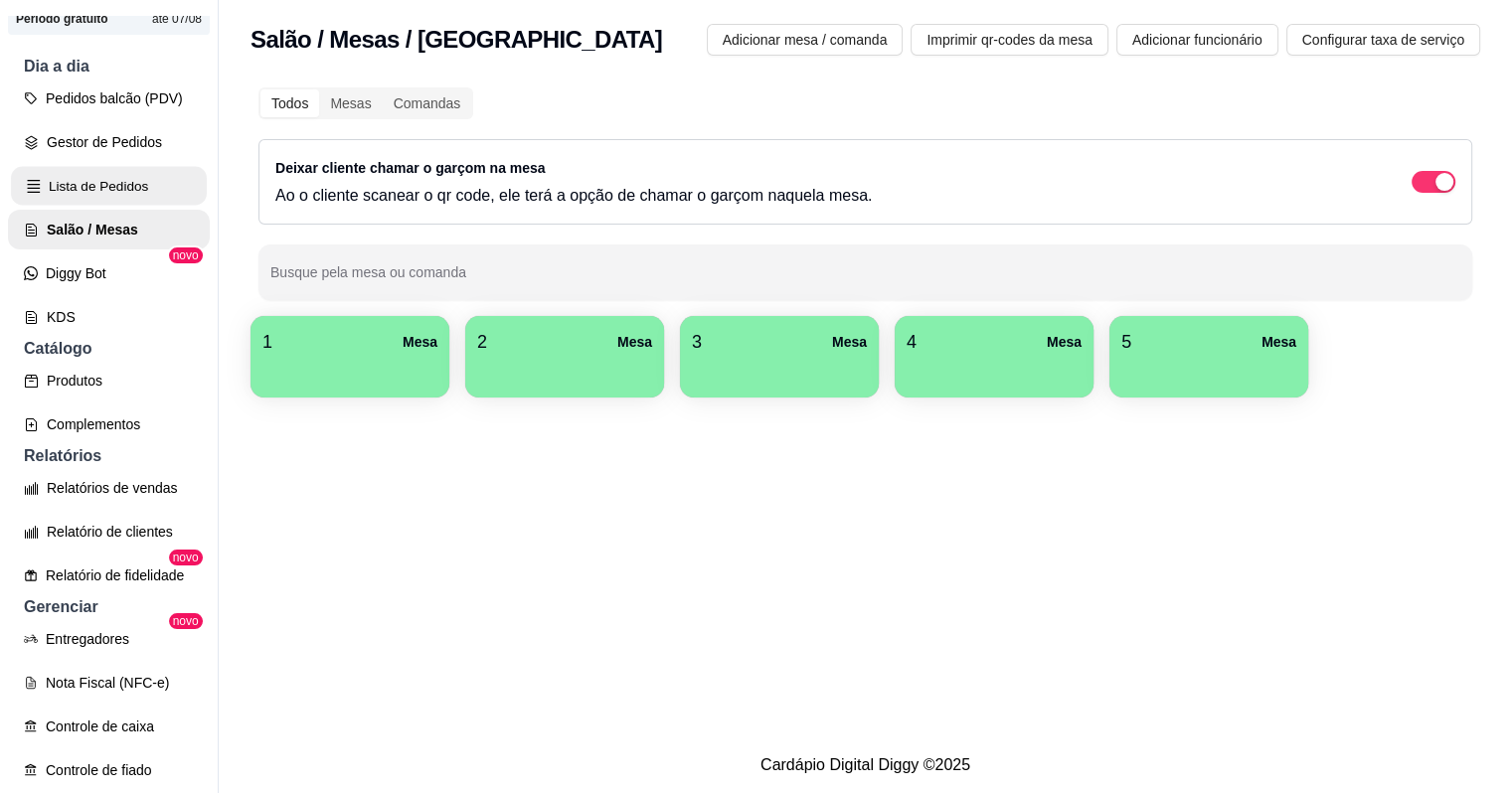 click on "Lista de Pedidos" at bounding box center [108, 186] 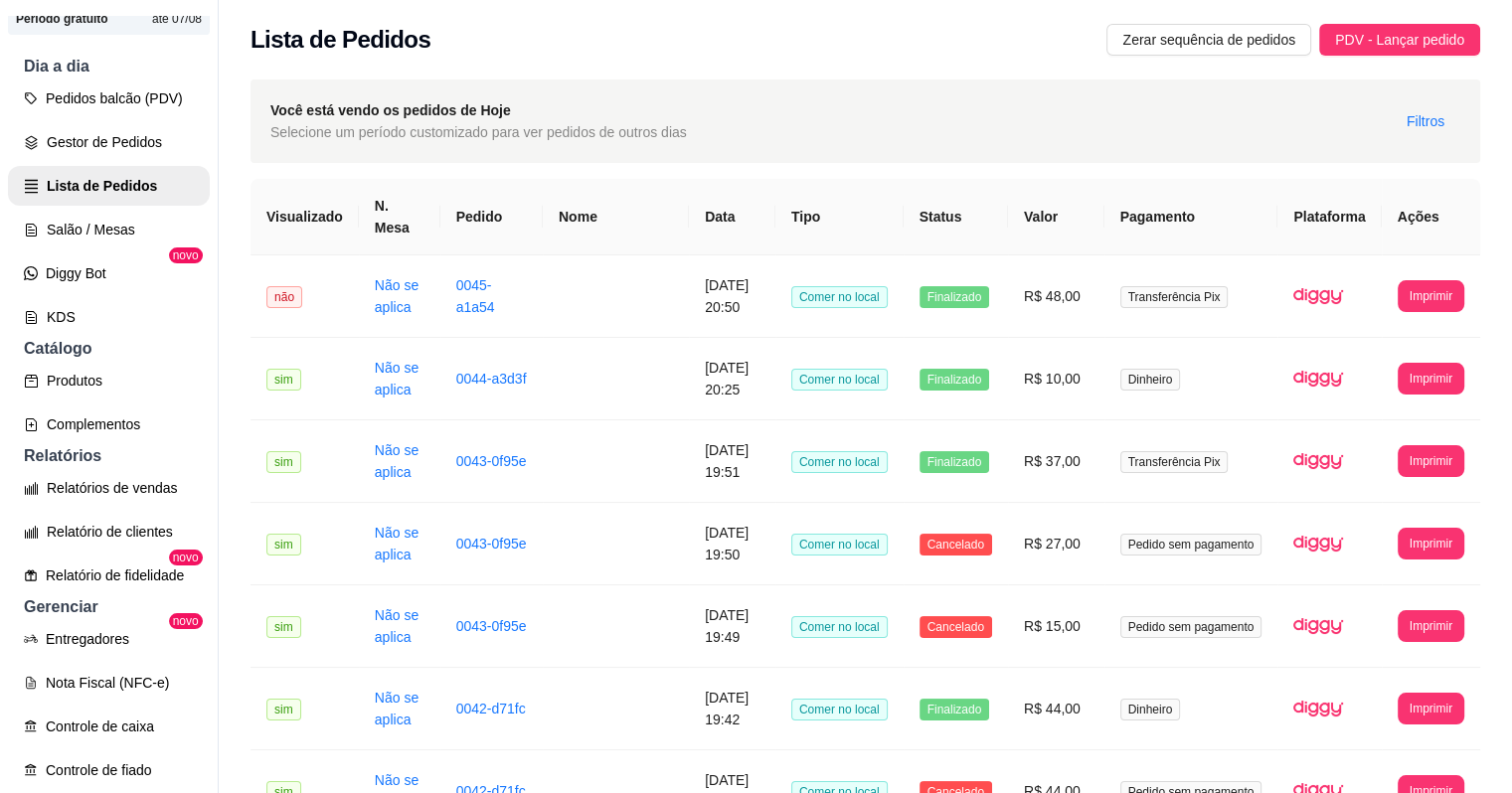 scroll, scrollTop: 32, scrollLeft: 0, axis: vertical 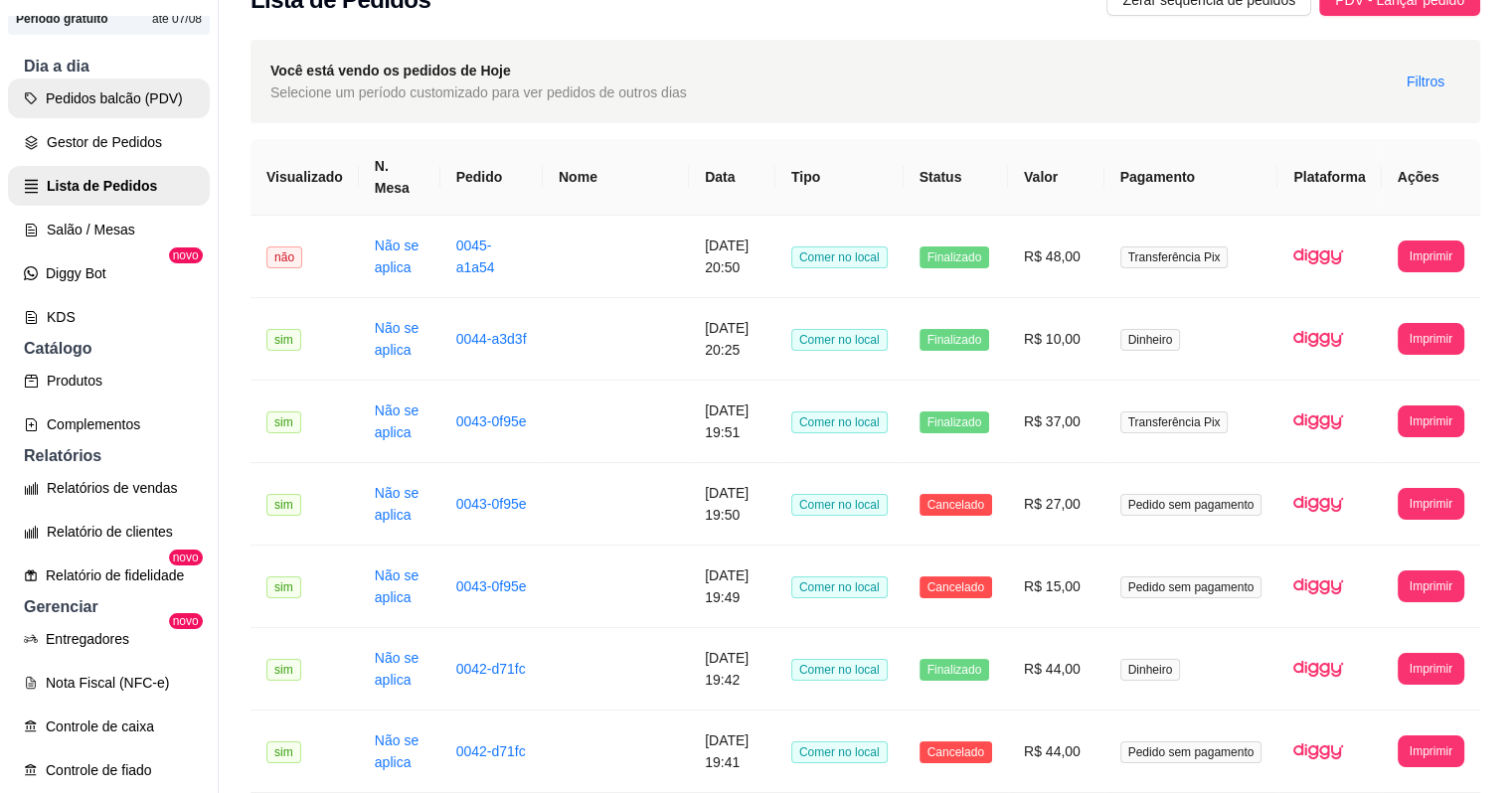 click on "Pedidos balcão (PDV)" at bounding box center [108, 98] 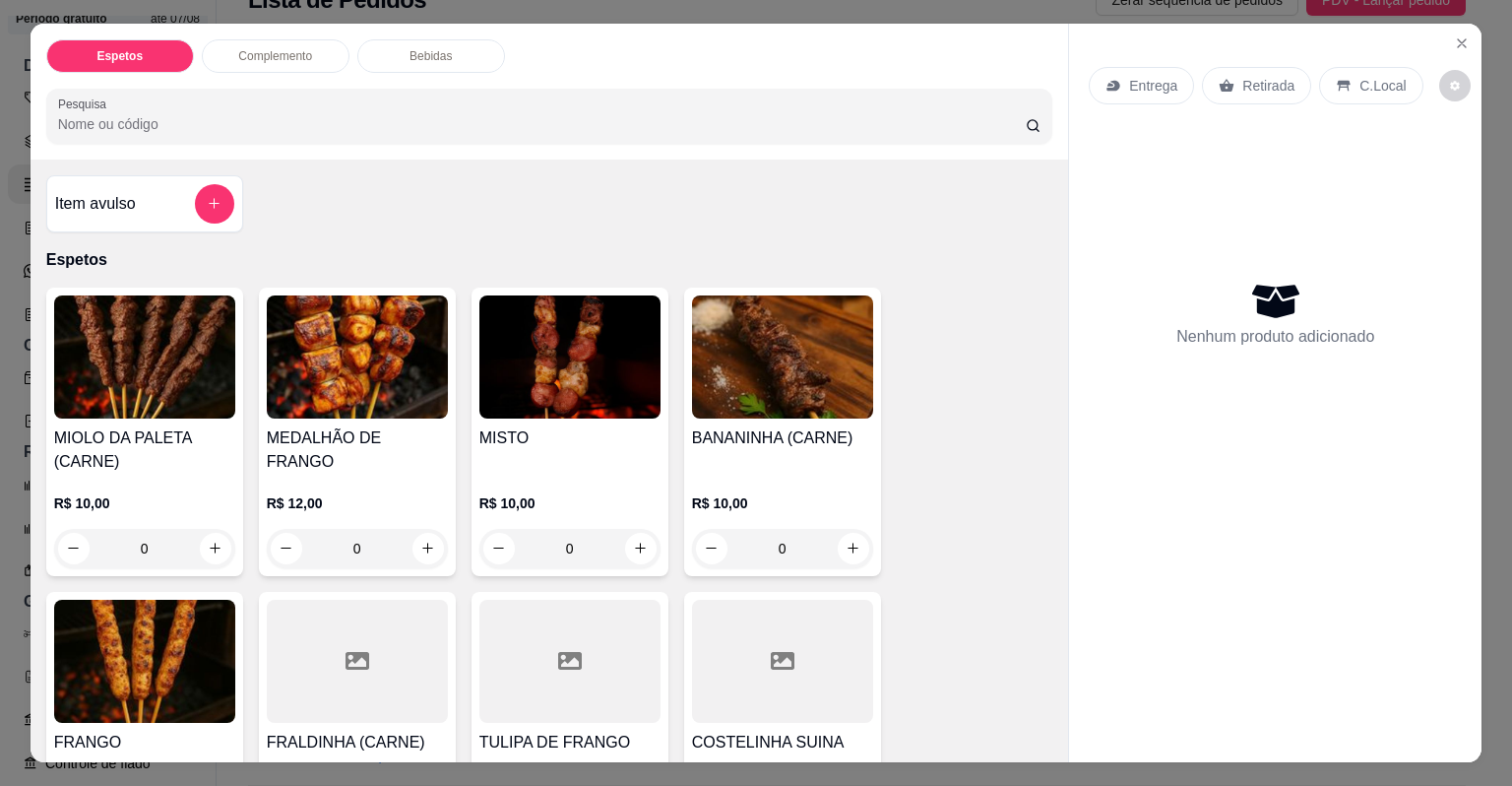 click at bounding box center (357, 661) 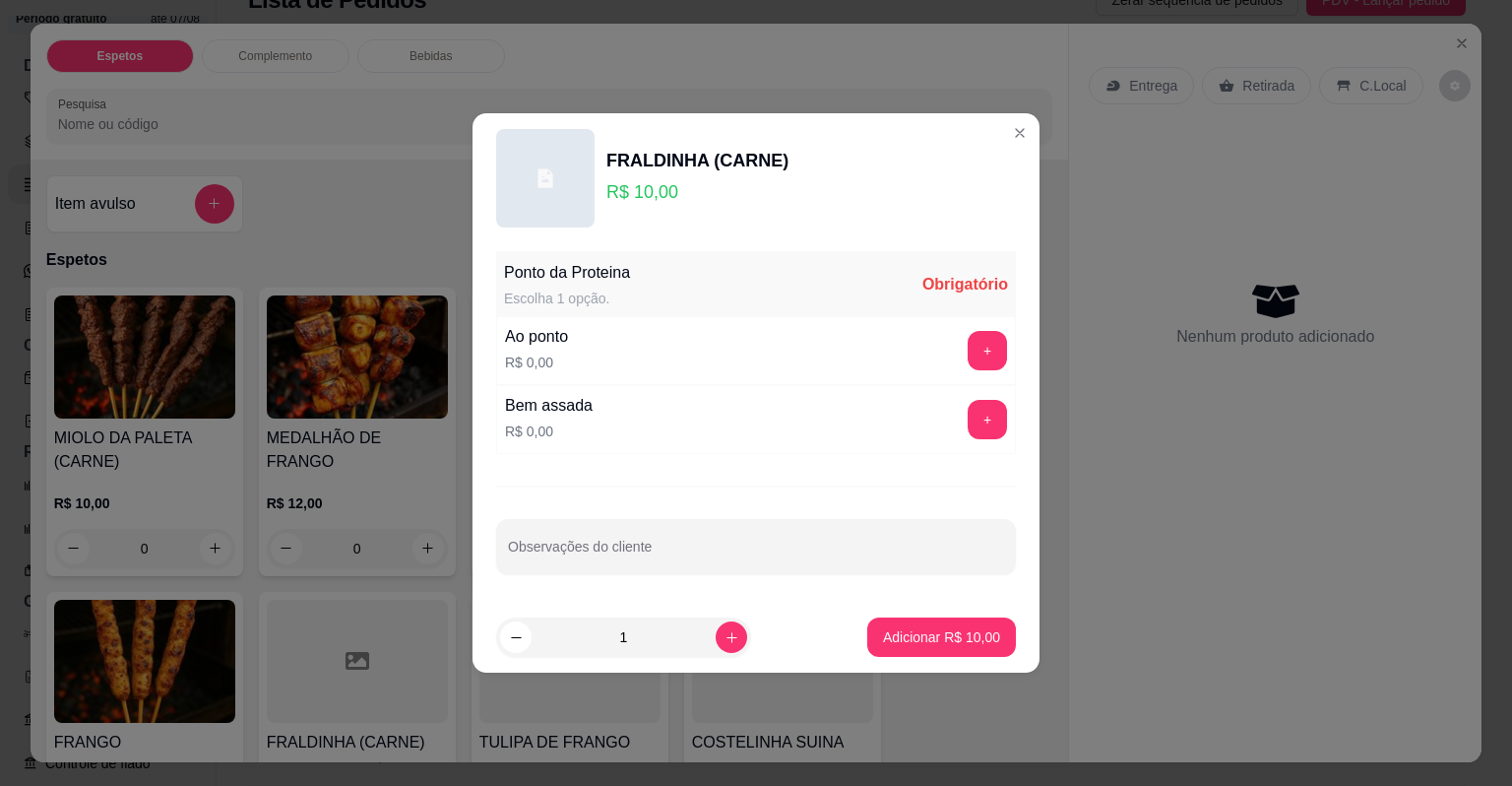 click on "FRALDINHA (CARNE) R$ 10,00 Ponto da Proteina Escolha 1 opção. Obrigatório Ao ponto R$ 0,00 + Bem assada R$ 0,00 + Observações do cliente 1 Adicionar   R$ 10,00" at bounding box center [756, 393] 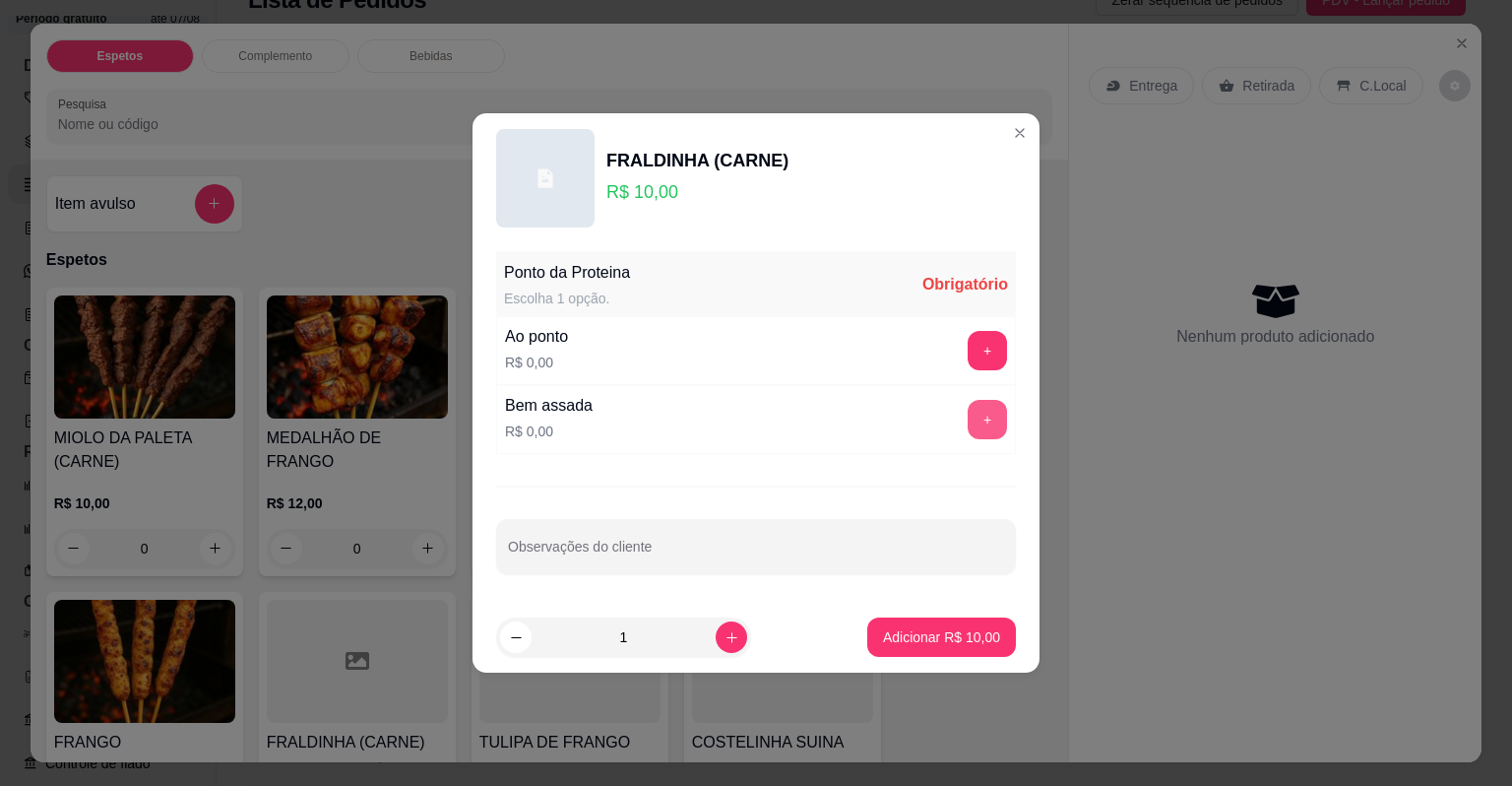 click on "+" at bounding box center (987, 420) 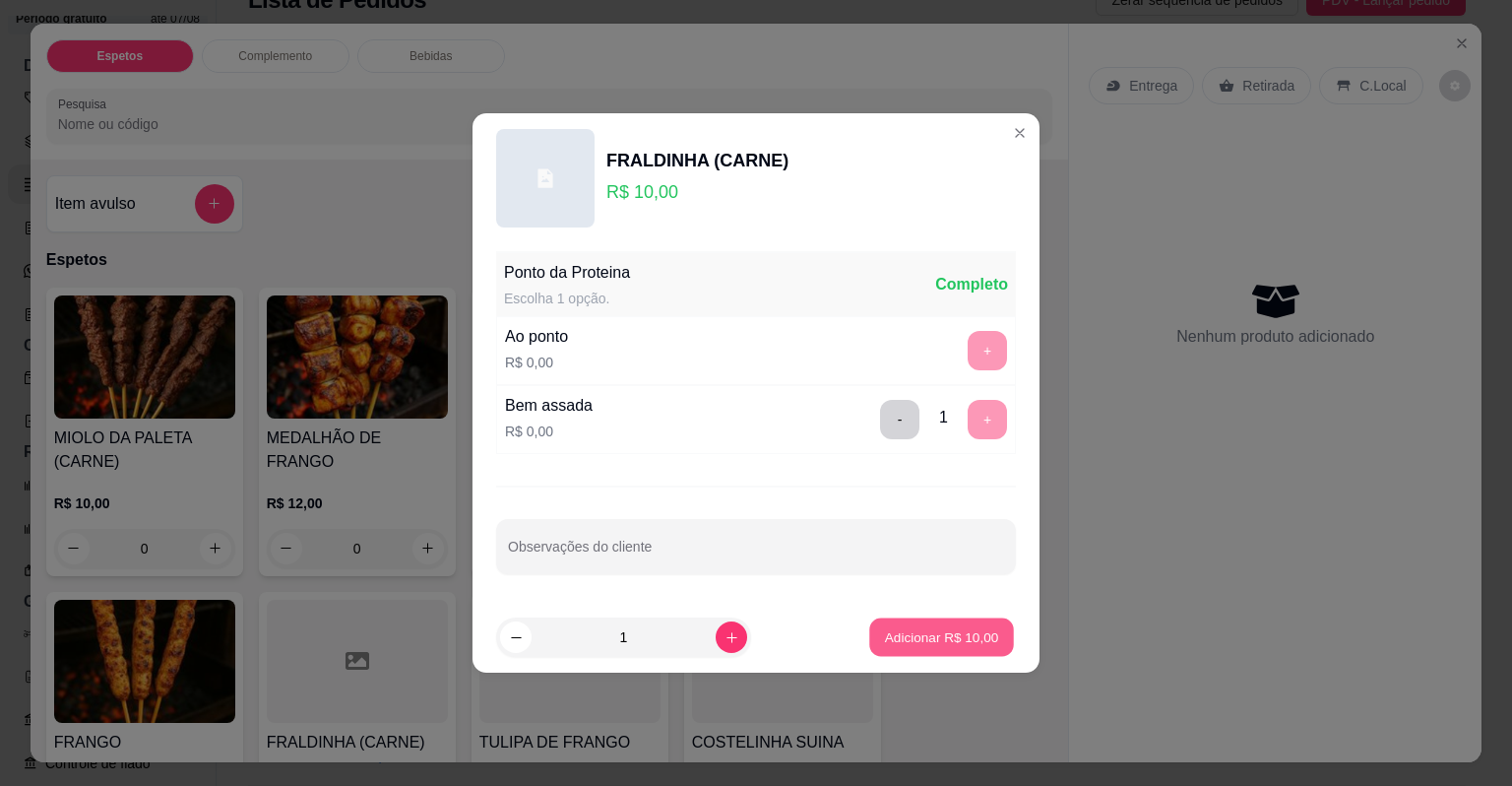 click on "Adicionar   R$ 10,00" at bounding box center (941, 637) 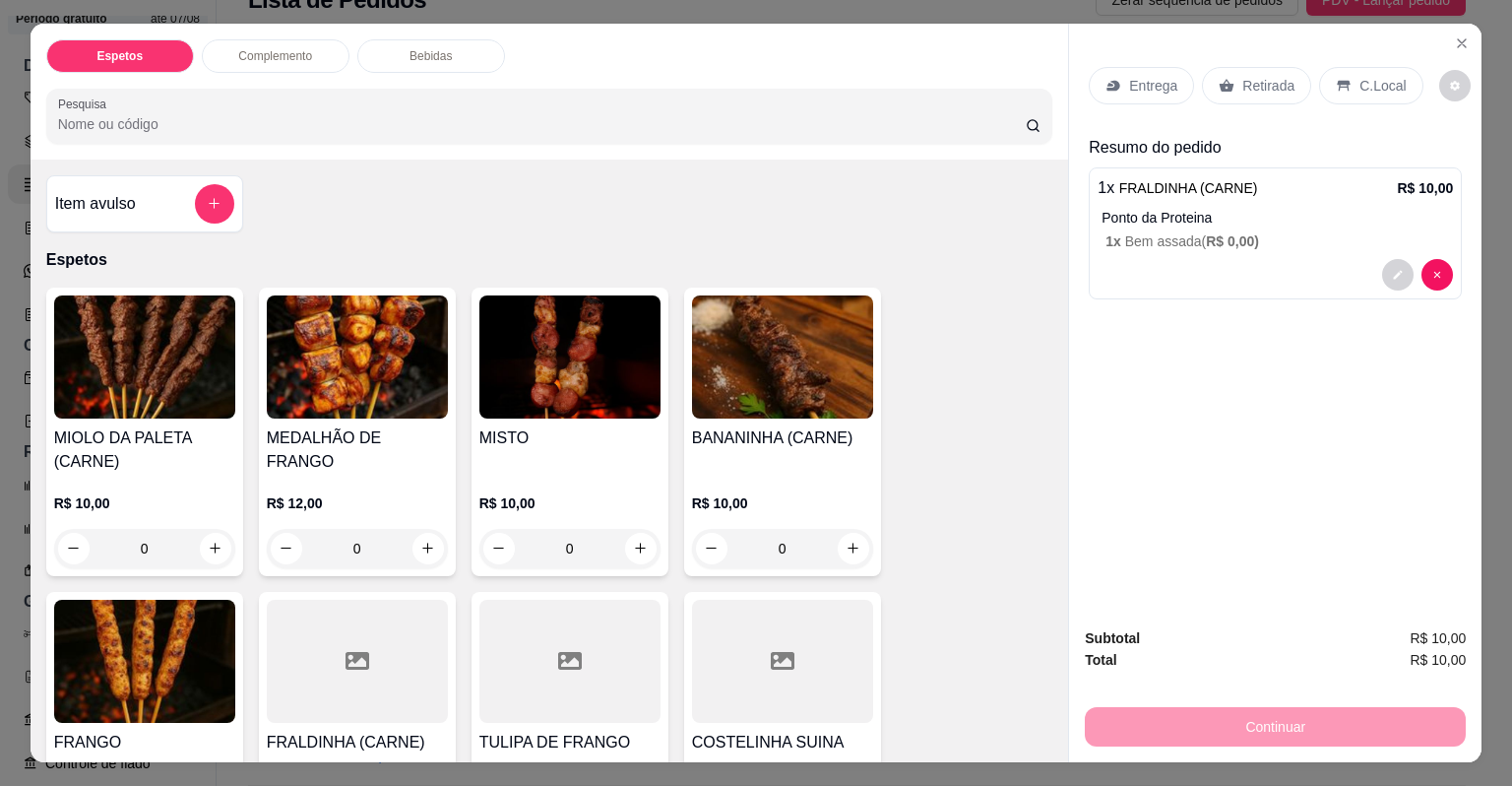 click on "C.Local" at bounding box center (1382, 86) 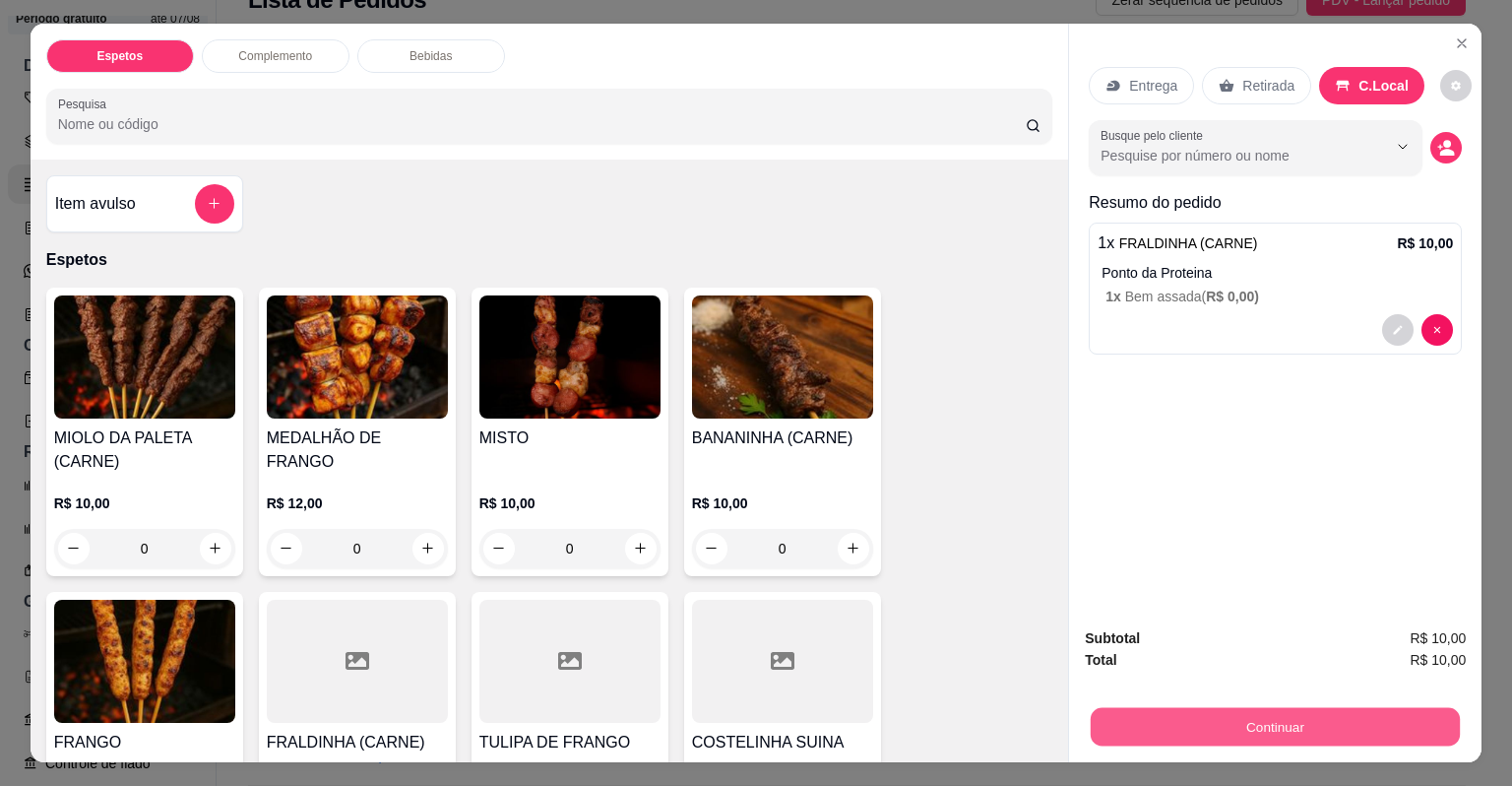 click on "Continuar" at bounding box center (1275, 727) 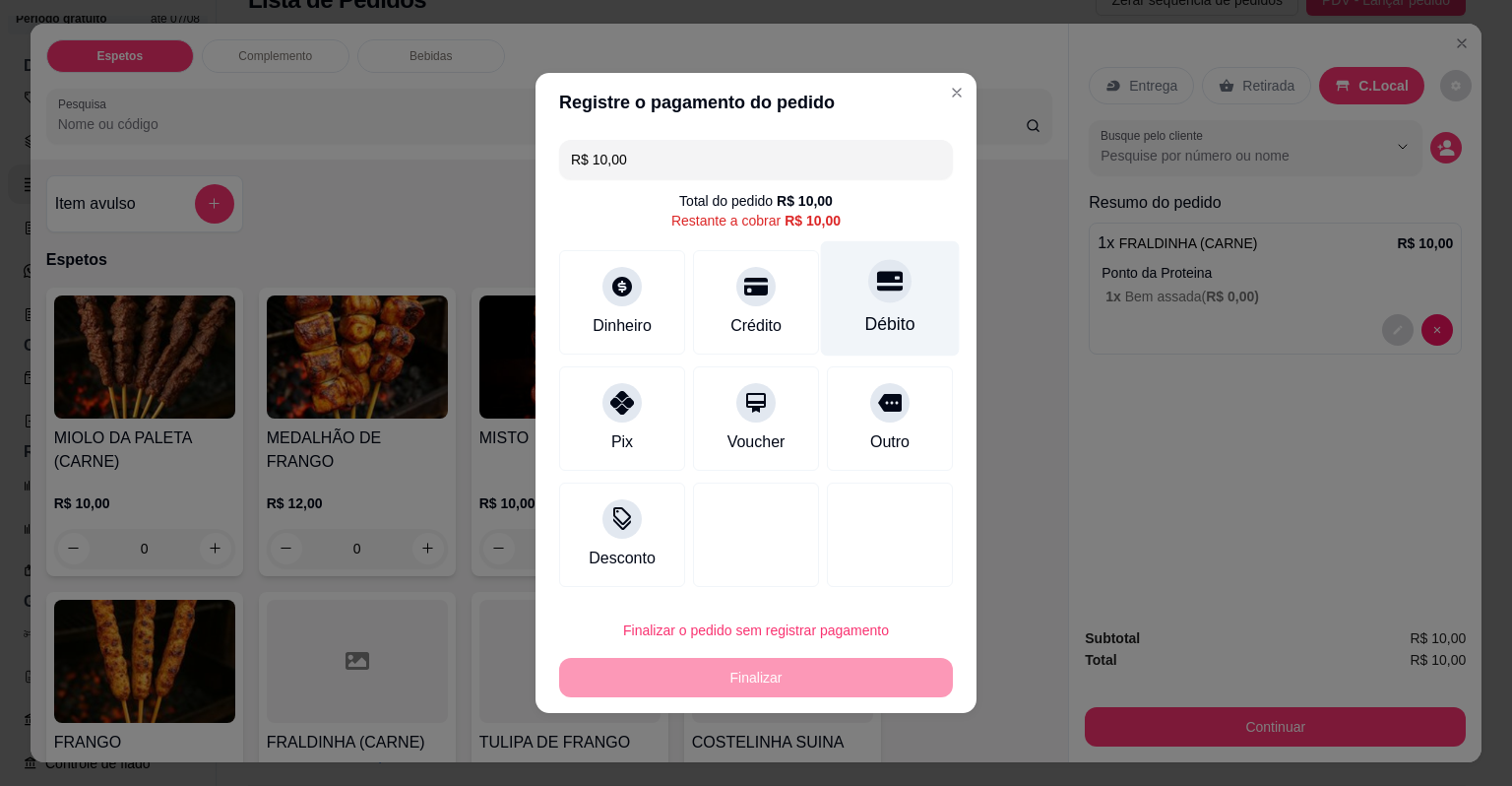 click on "Débito" at bounding box center (890, 298) 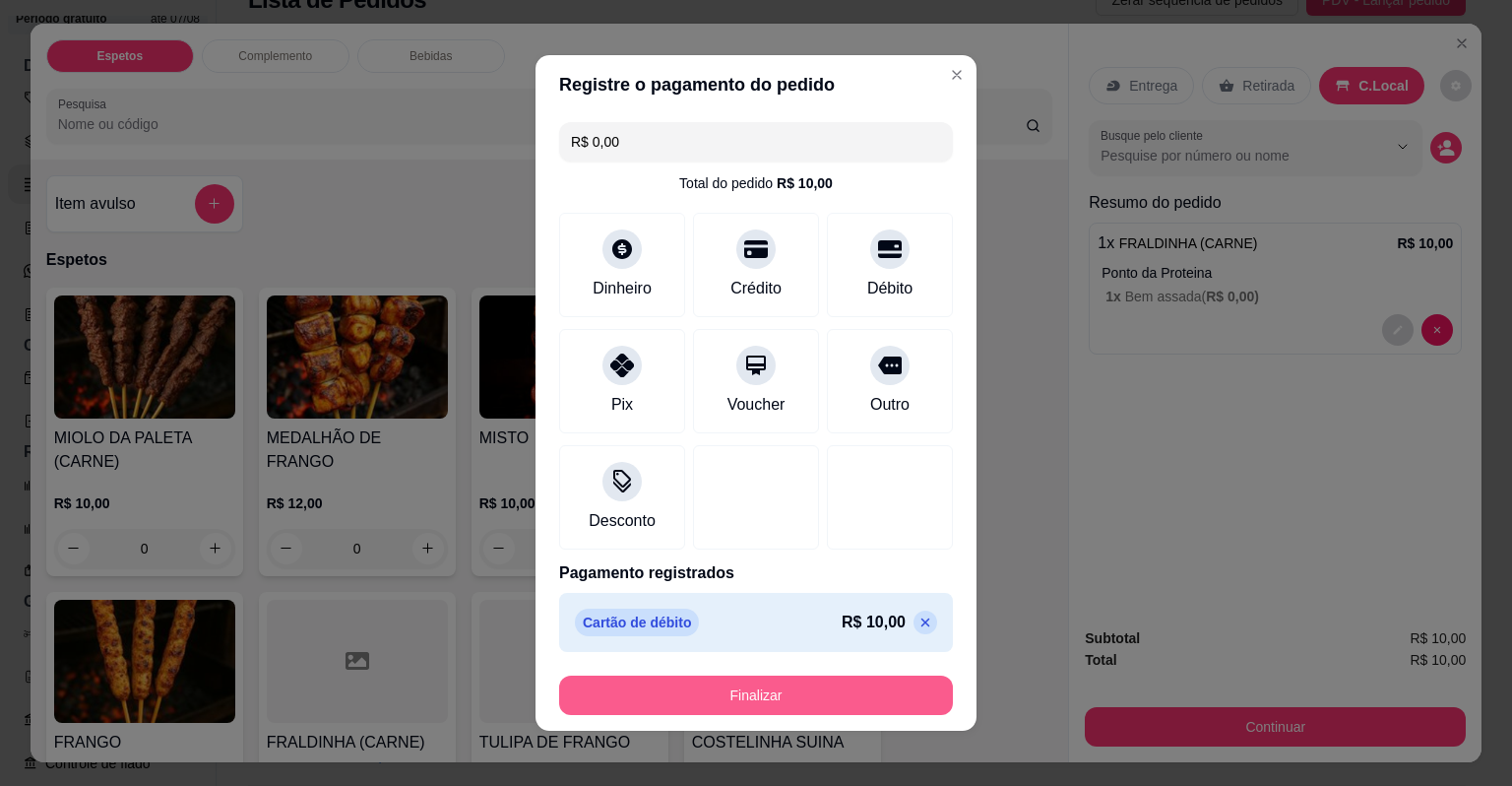 click on "Finalizar" at bounding box center (756, 695) 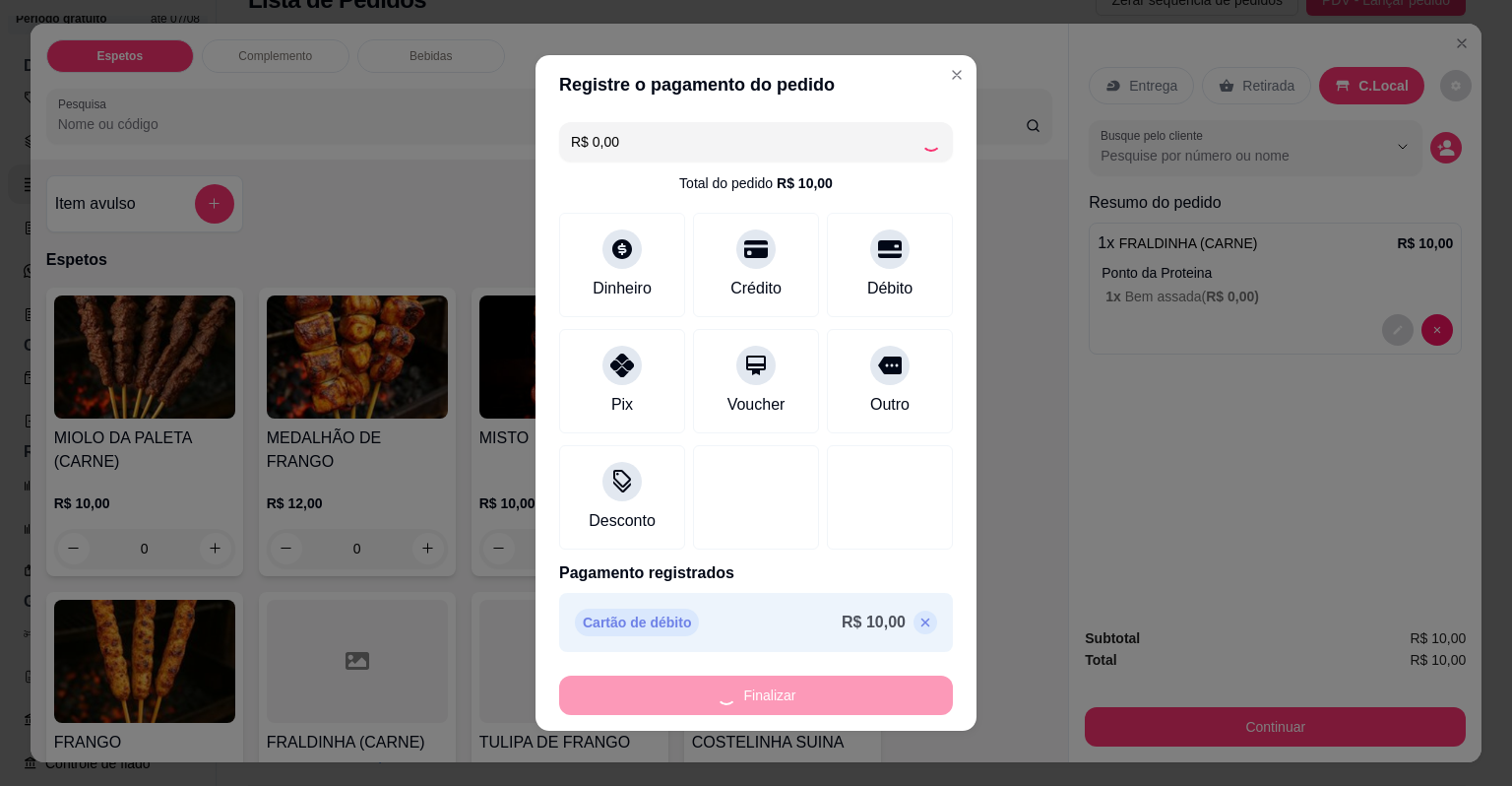 type on "-R$ 10,00" 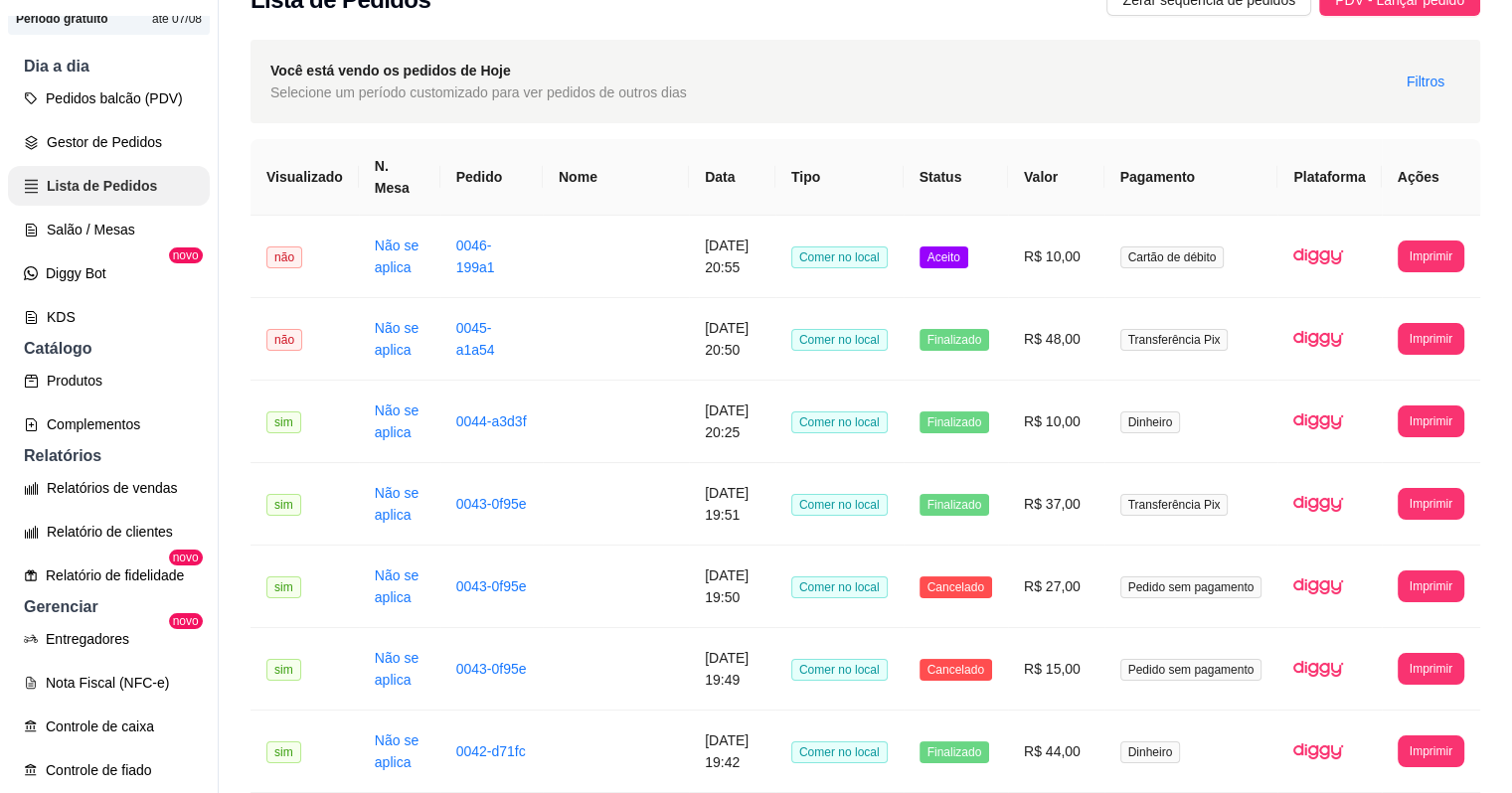 click on "Lista de Pedidos" at bounding box center (108, 186) 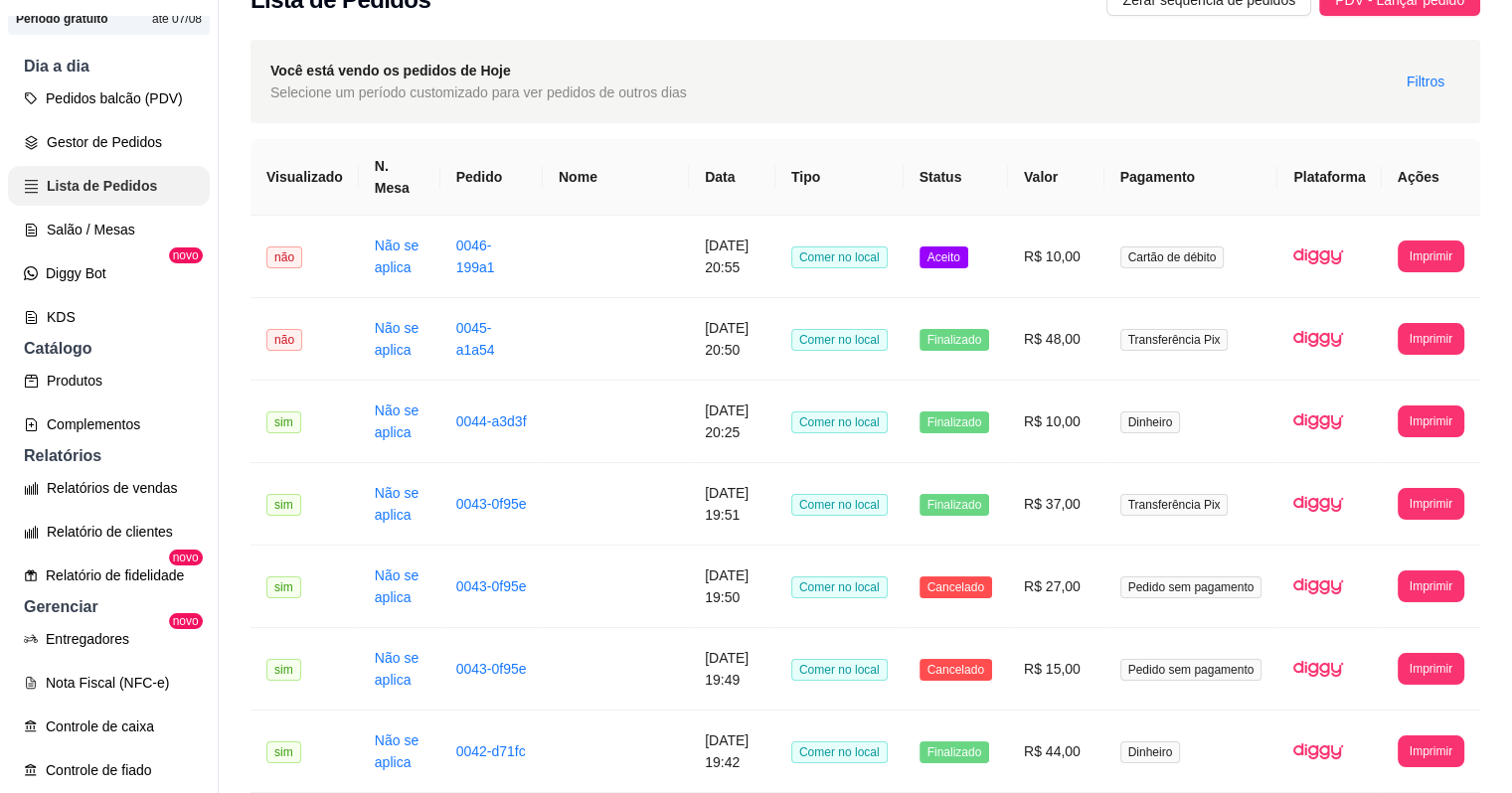 scroll, scrollTop: 0, scrollLeft: 0, axis: both 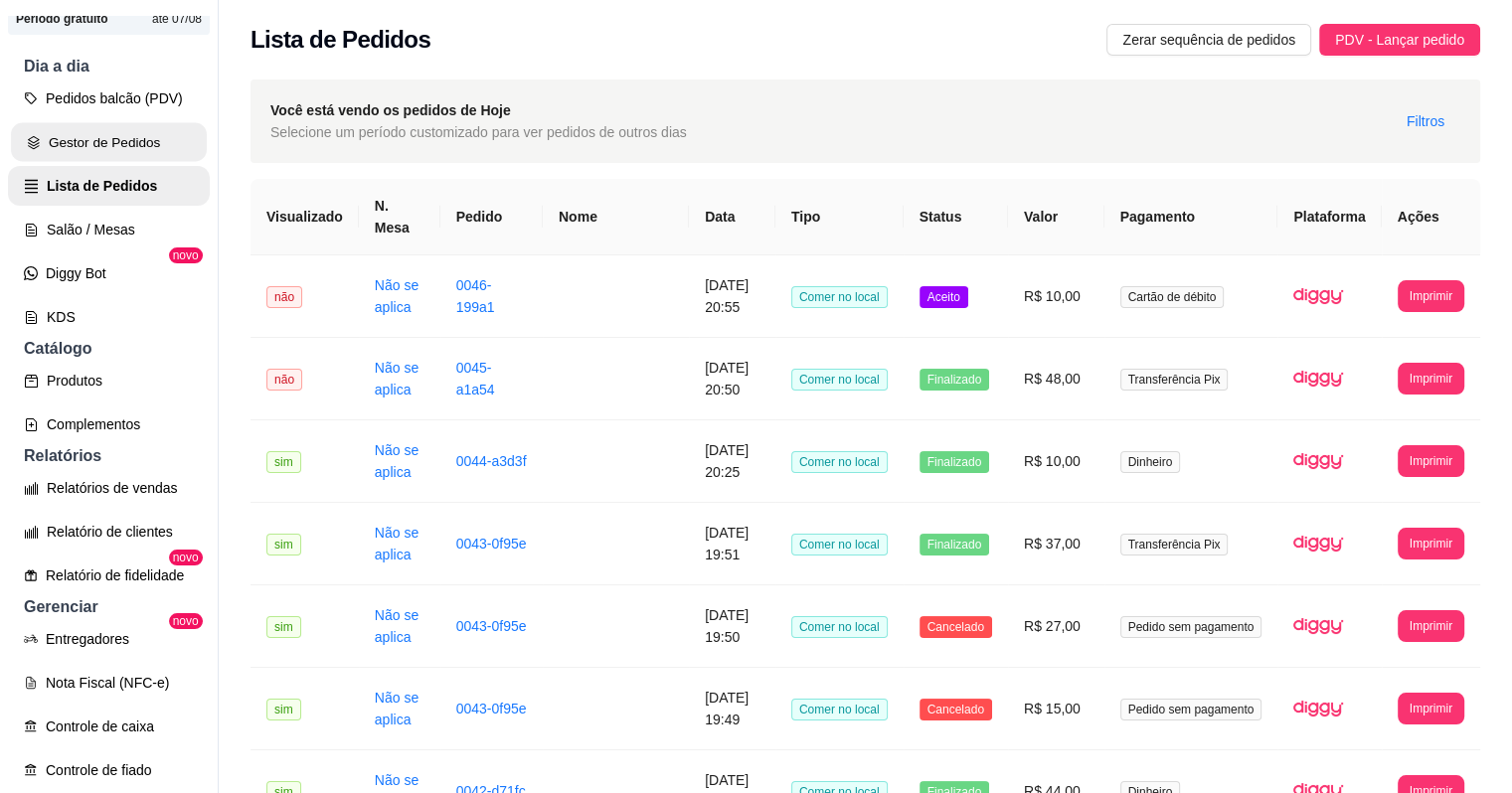 click on "Gestor de Pedidos" at bounding box center [108, 142] 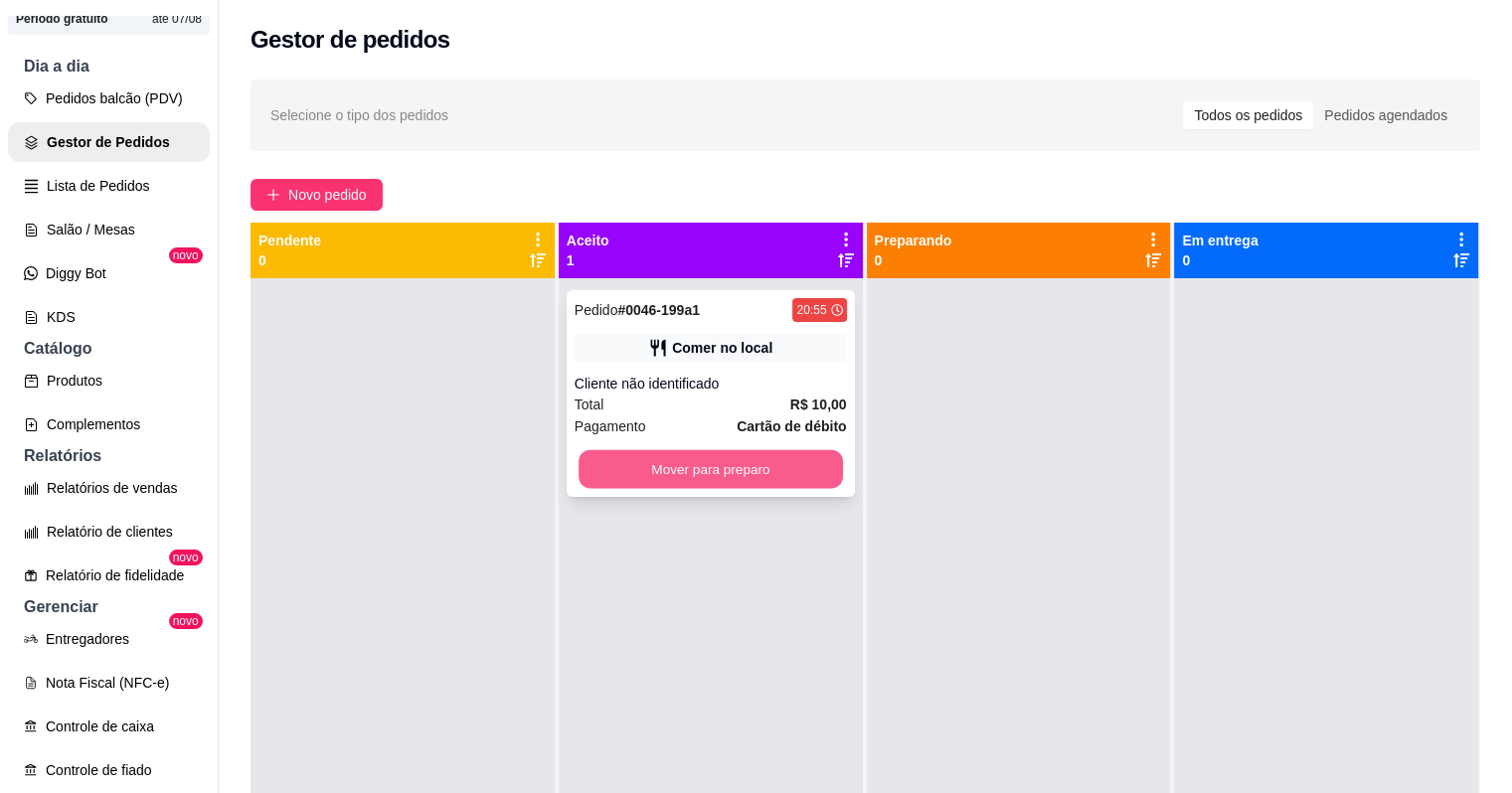click on "Mover para preparo" at bounding box center (711, 469) 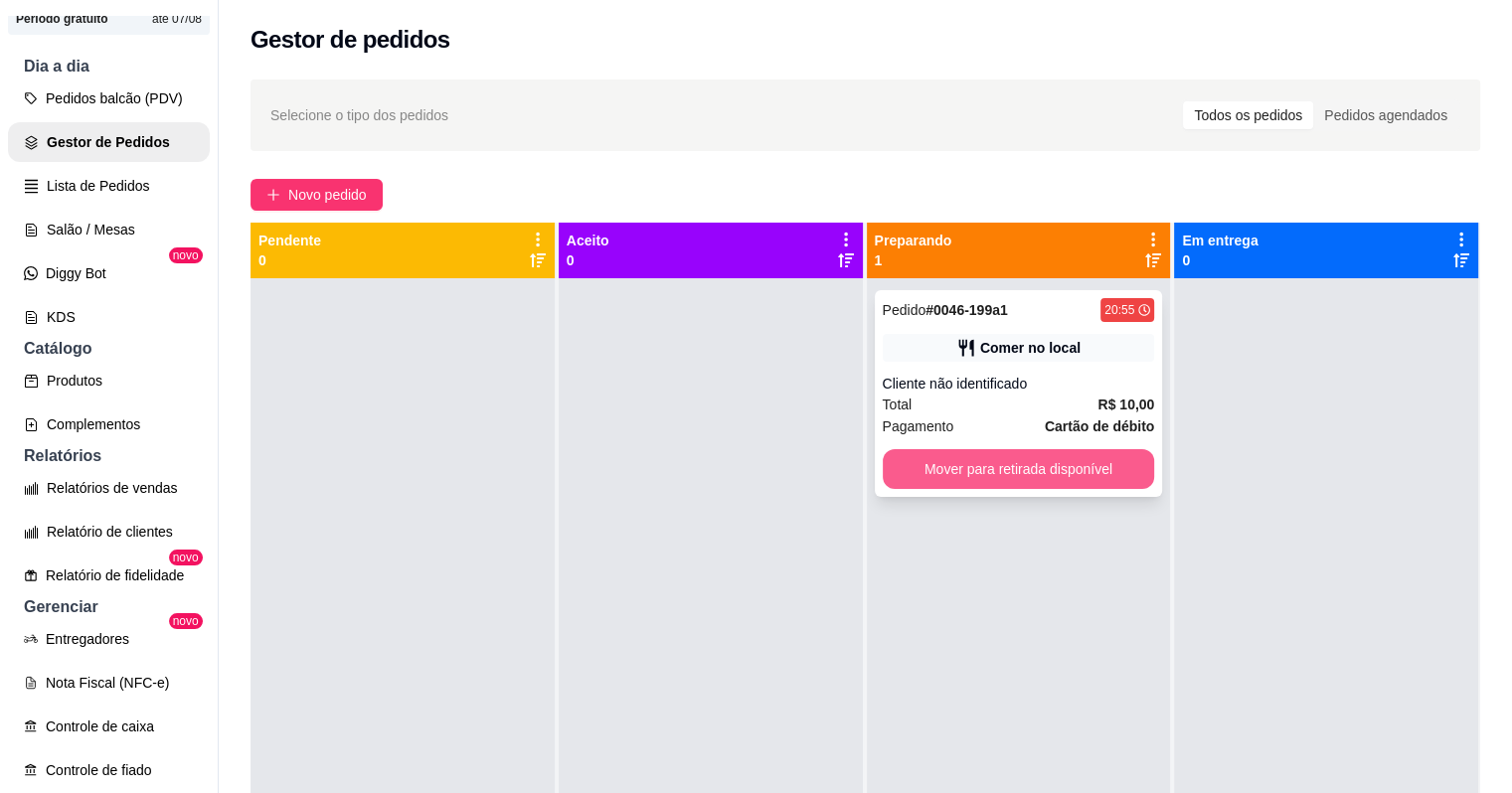 click on "Mover para retirada disponível" at bounding box center [1019, 469] 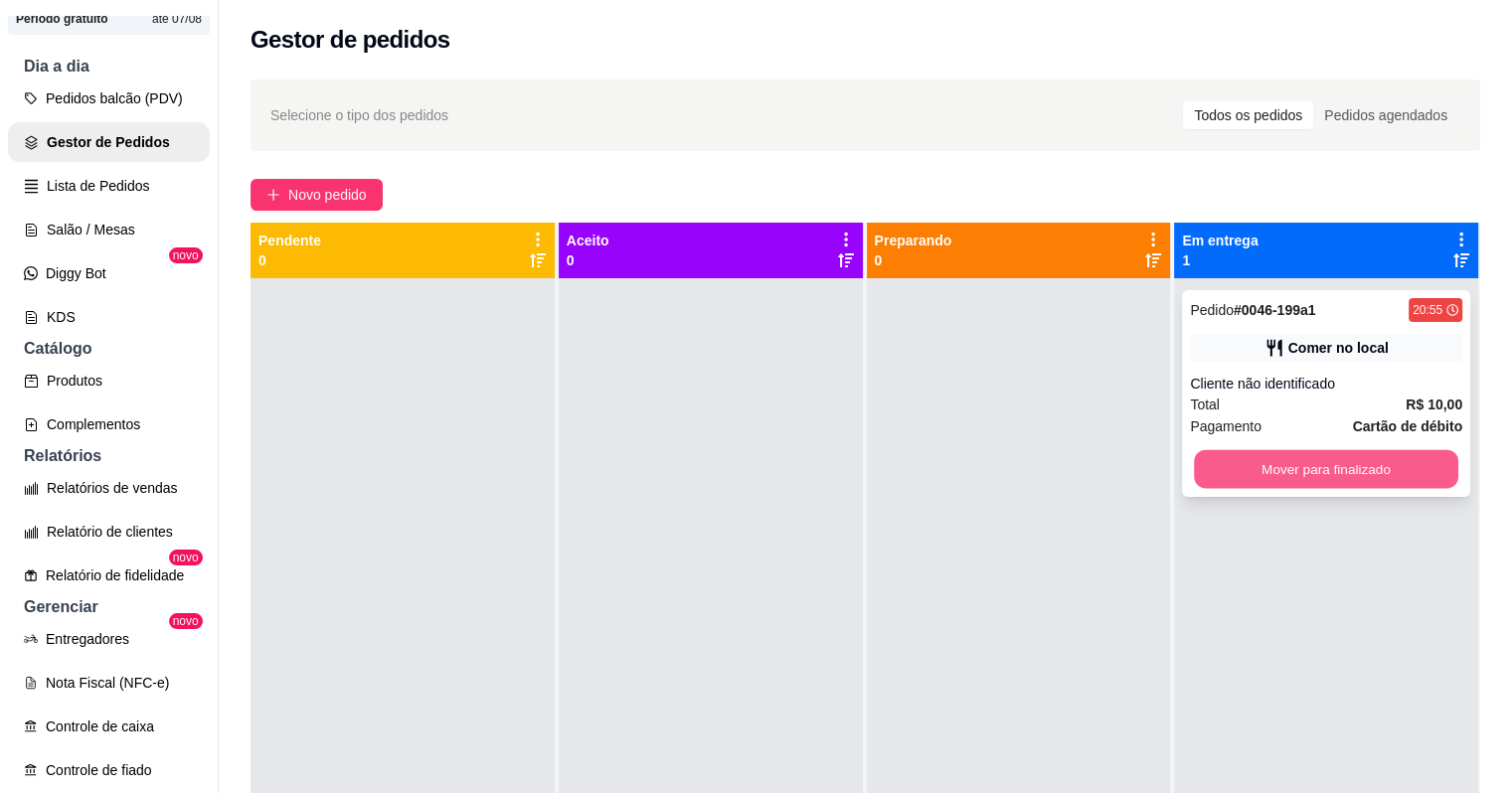 click on "Mover para finalizado" at bounding box center (1326, 469) 